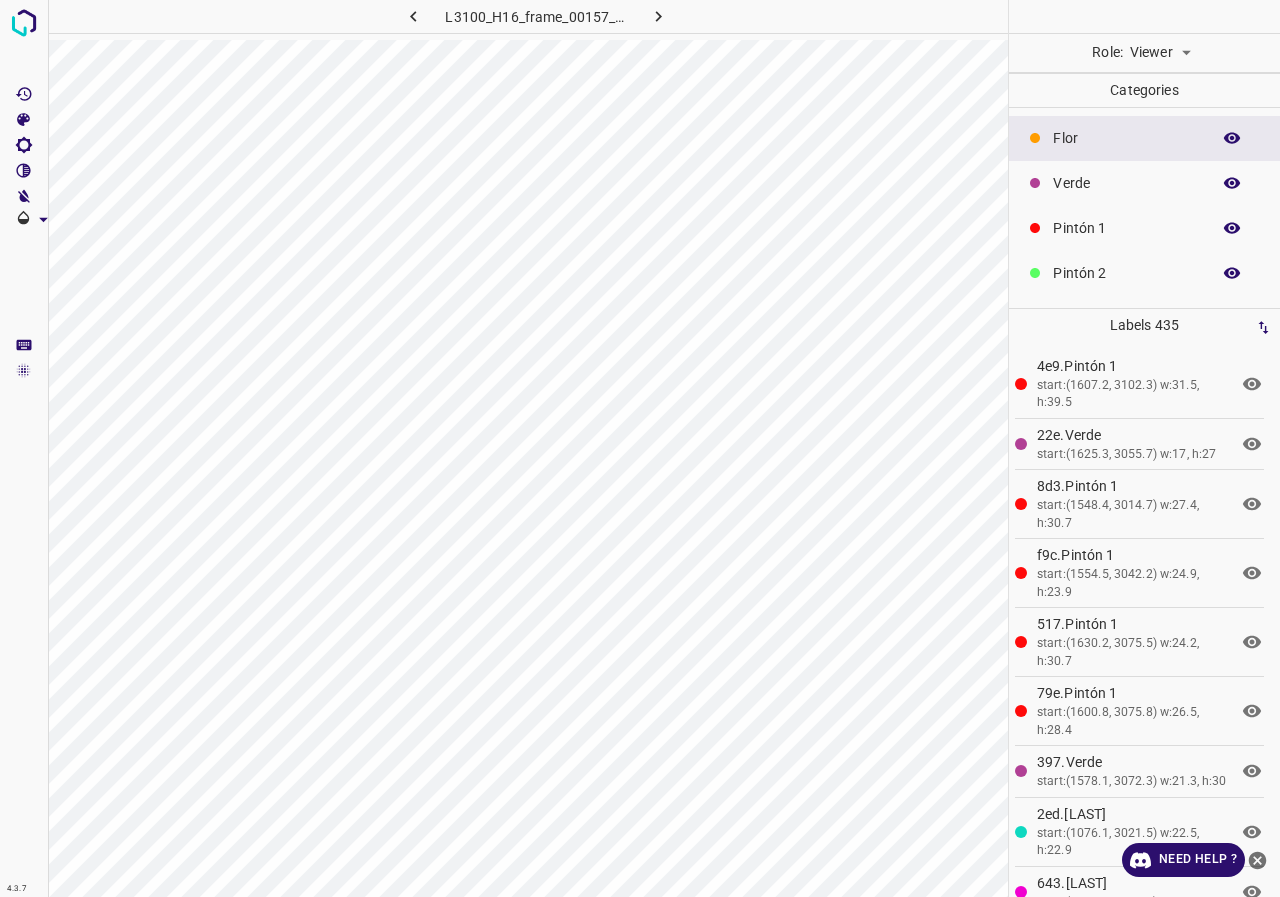 scroll, scrollTop: 0, scrollLeft: 0, axis: both 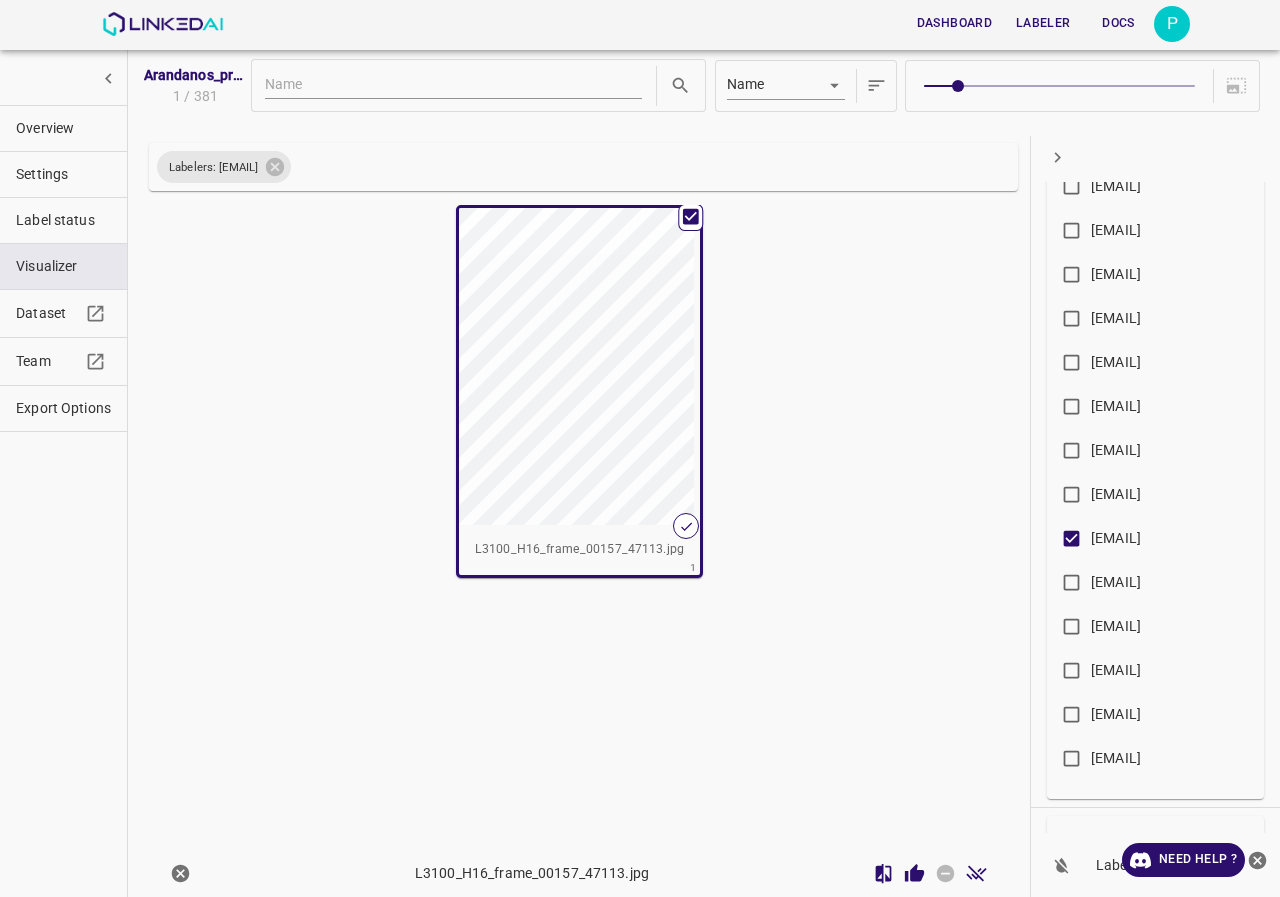 click on "[EMAIL]" at bounding box center (1071, 542) 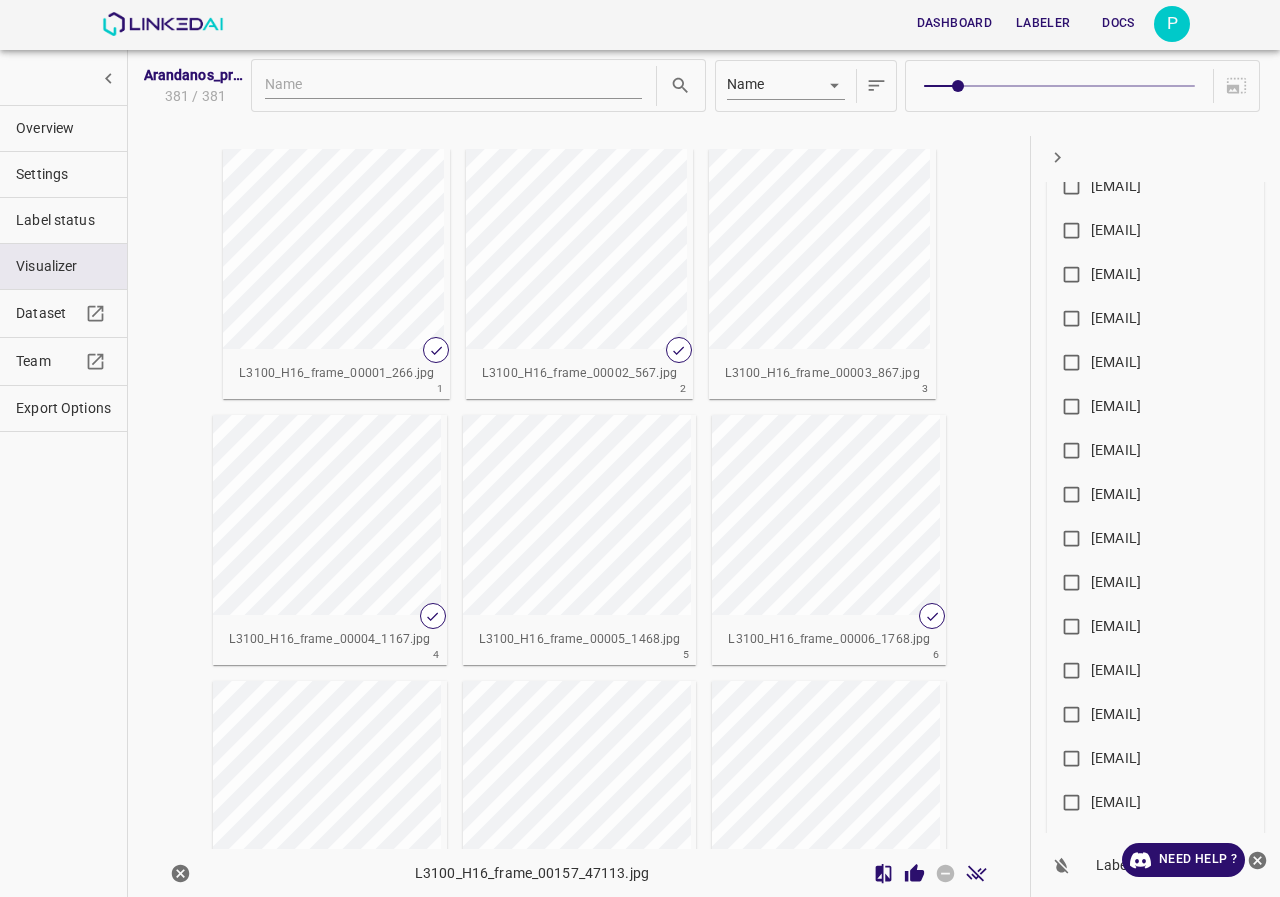 scroll, scrollTop: 667, scrollLeft: 0, axis: vertical 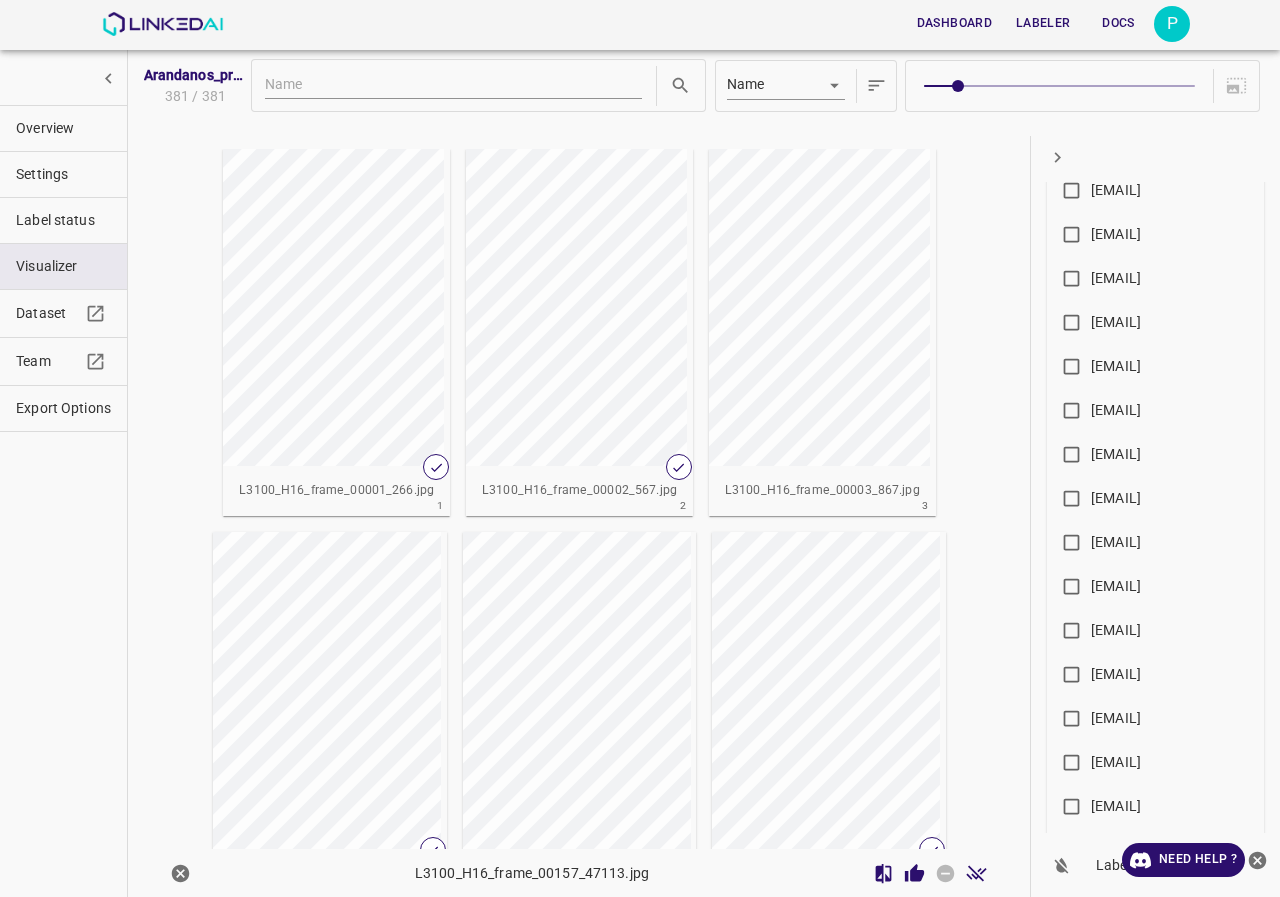 drag, startPoint x: 1155, startPoint y: 575, endPoint x: 1154, endPoint y: 817, distance: 242.00206 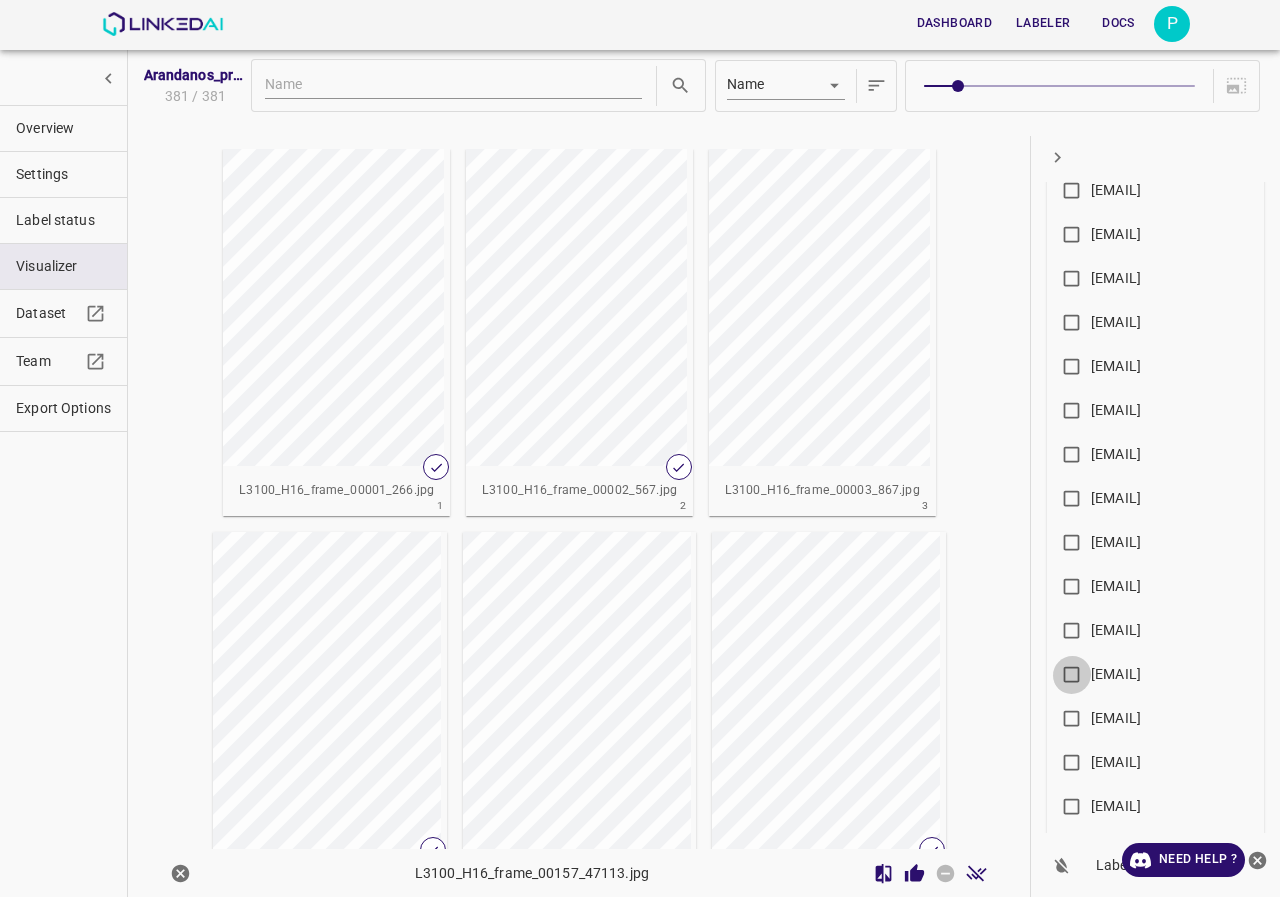 click on "gisellelopezm92@gmail.com" at bounding box center (1071, 678) 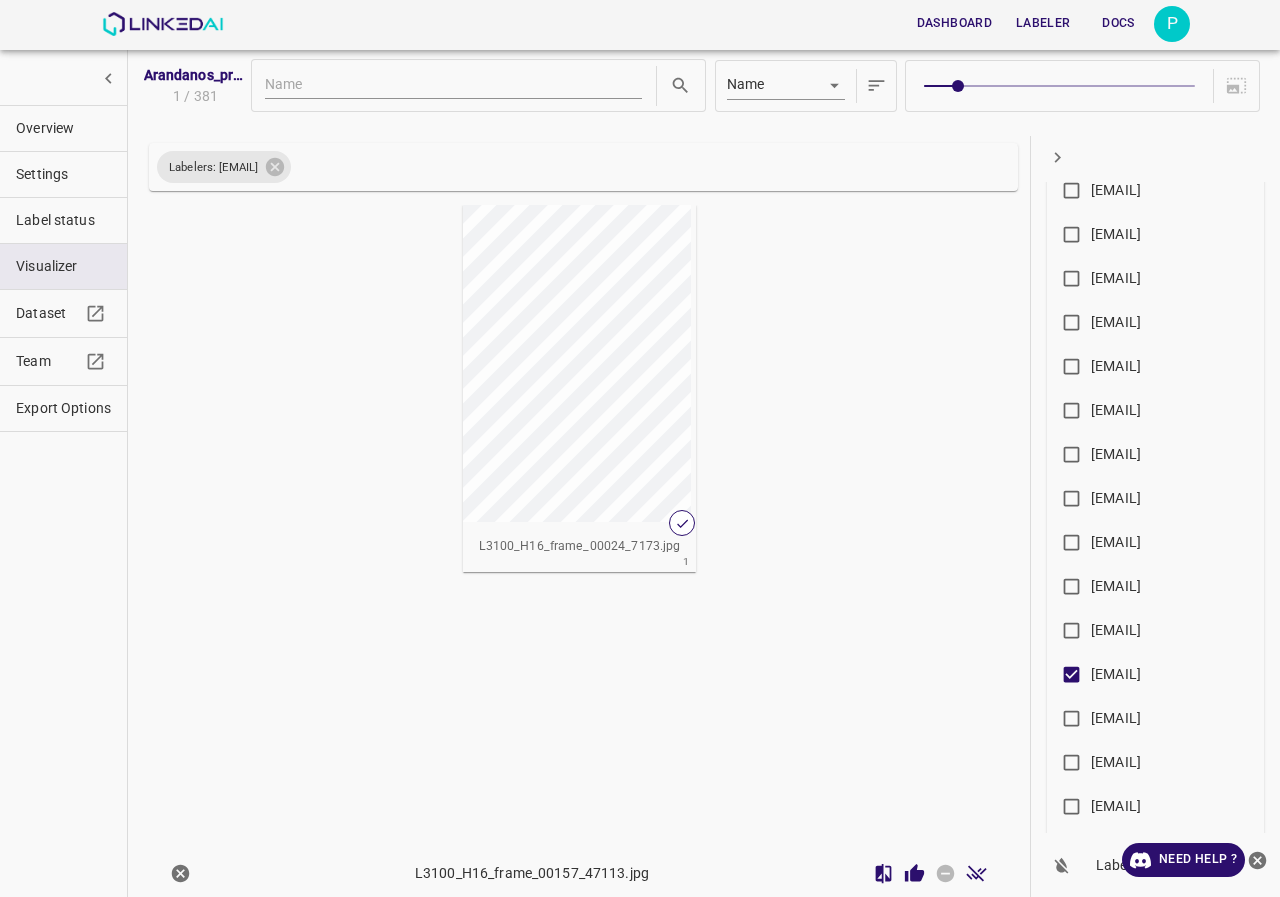 click at bounding box center [552, 363] 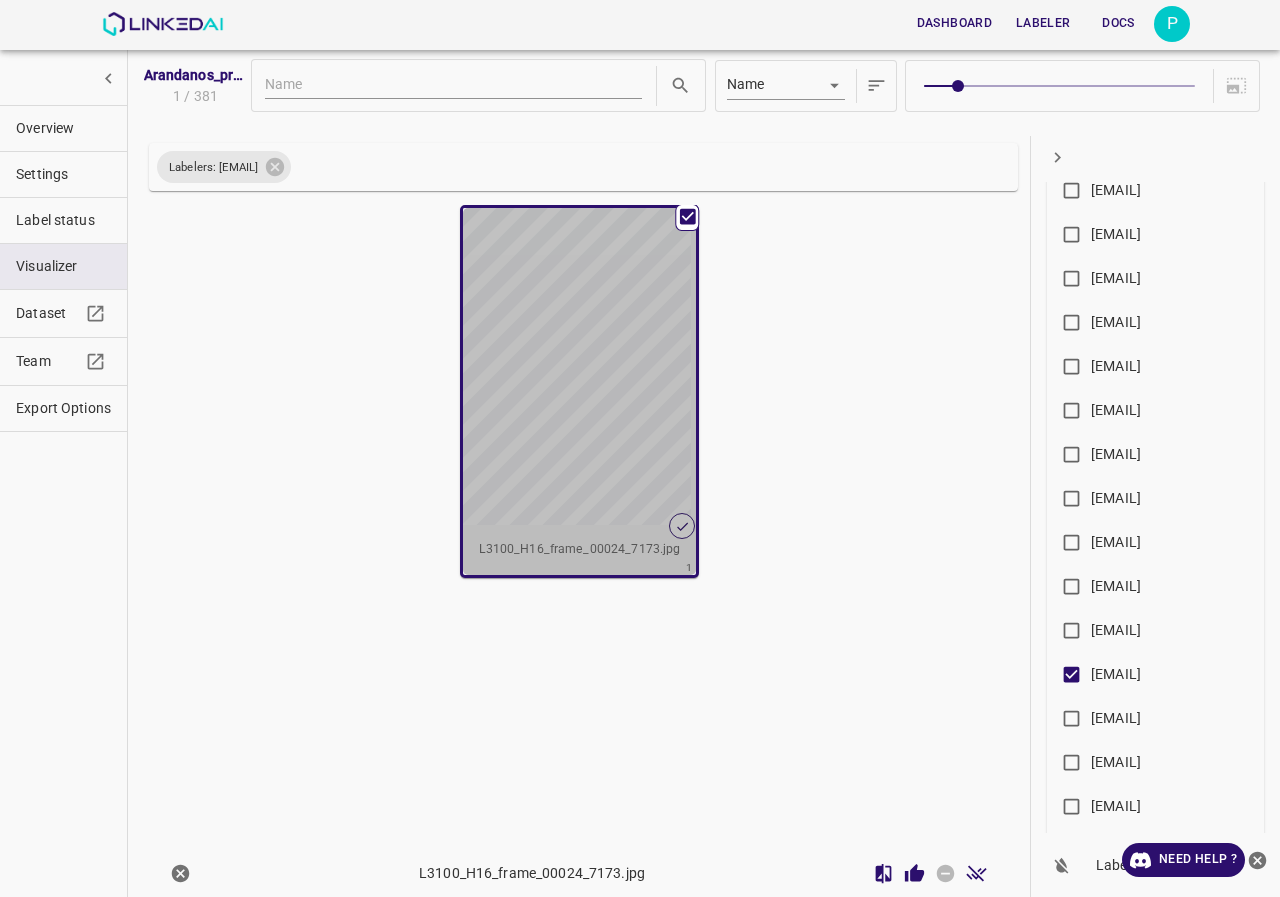 click at bounding box center [552, 366] 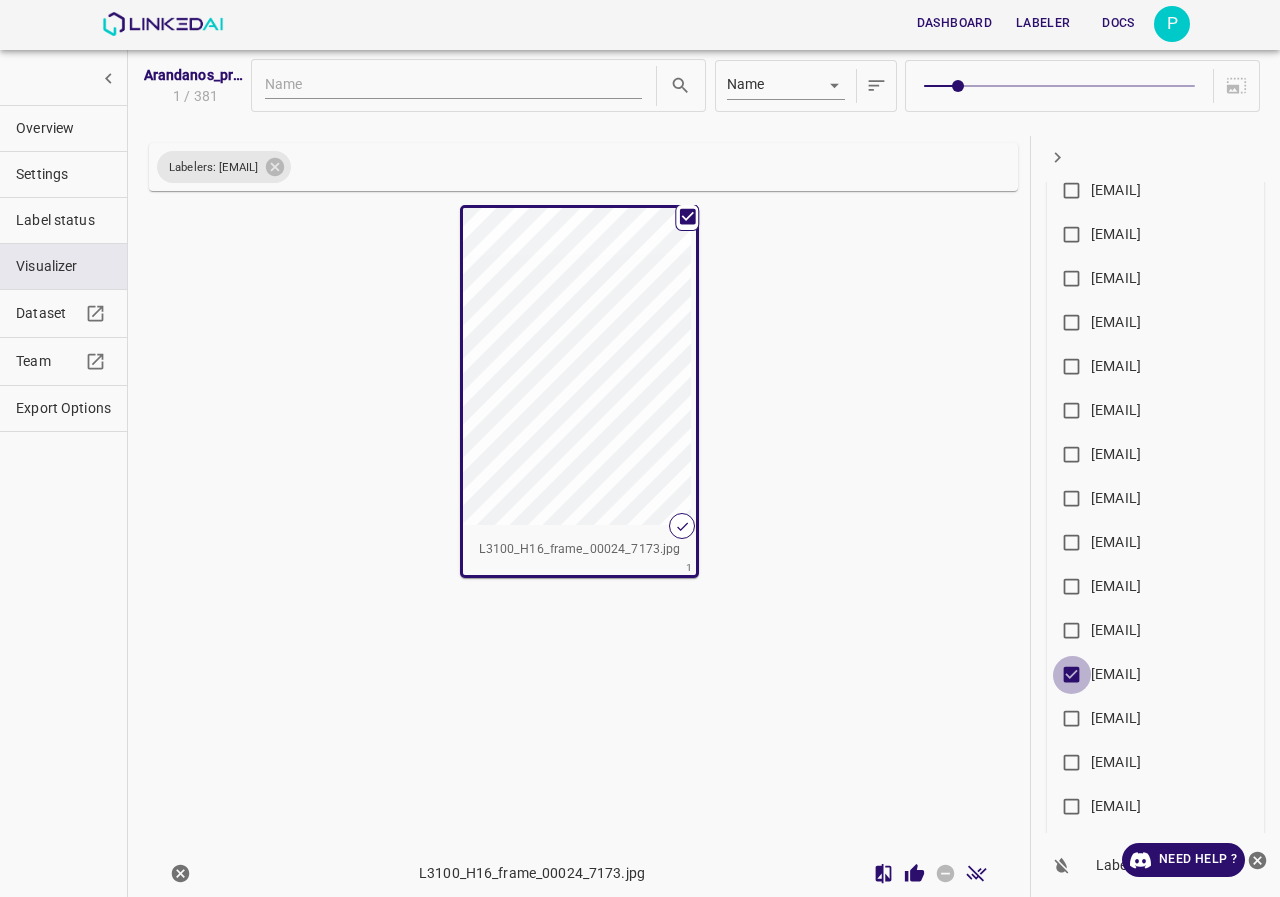 click on "gisellelopezm92@gmail.com" at bounding box center (1071, 678) 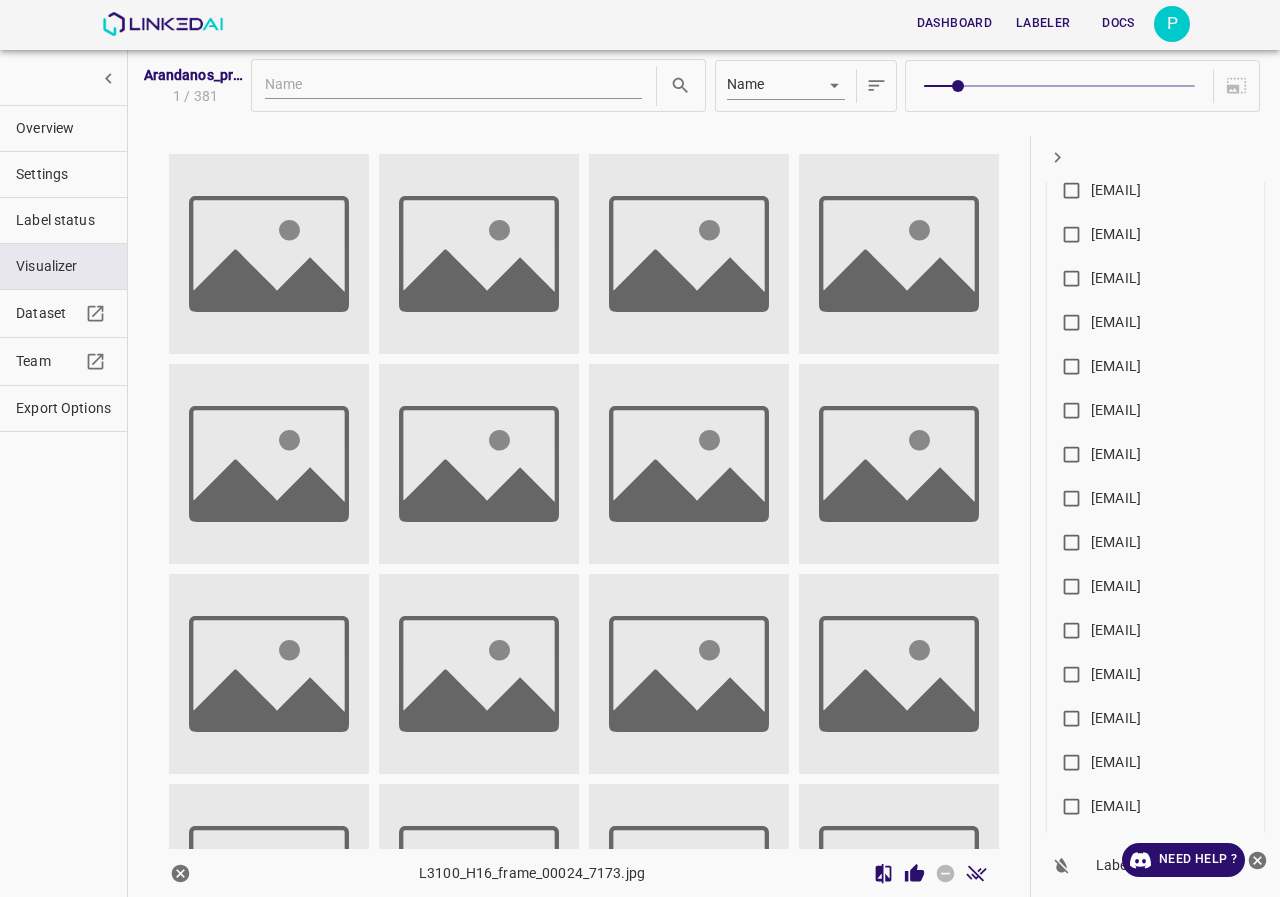 click on "omarjf93@gmail.com" at bounding box center (1116, 278) 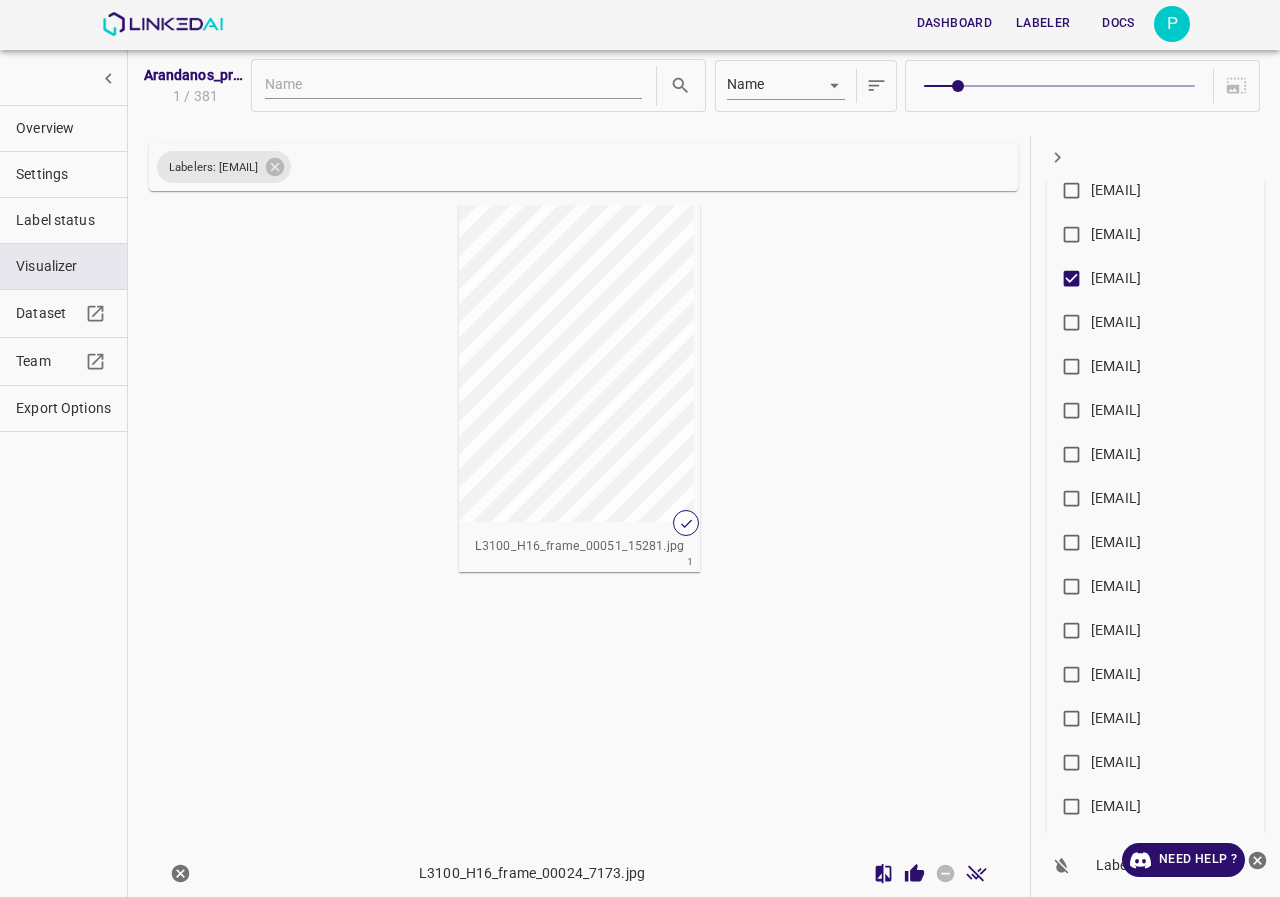 click at bounding box center [548, 363] 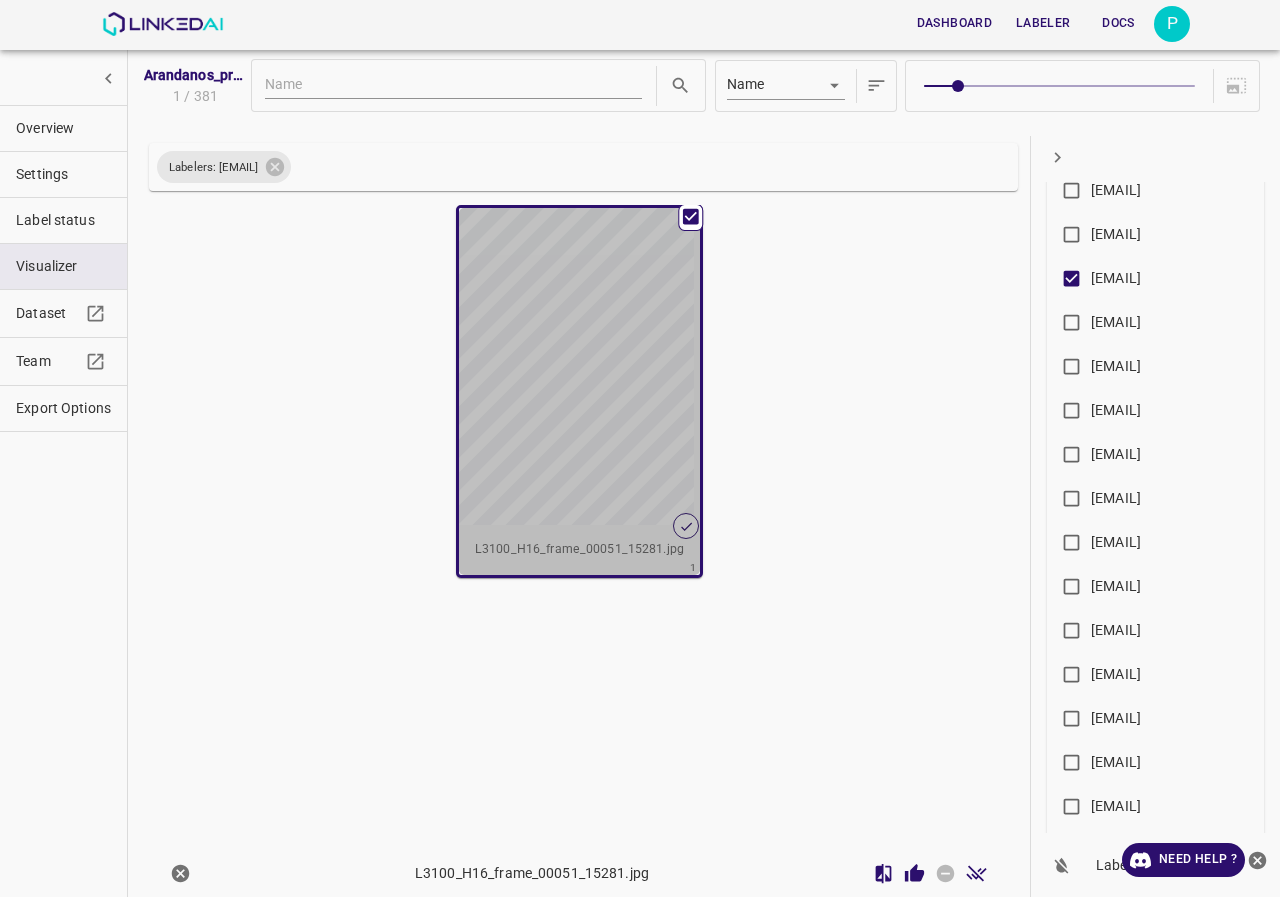 click at bounding box center (548, 366) 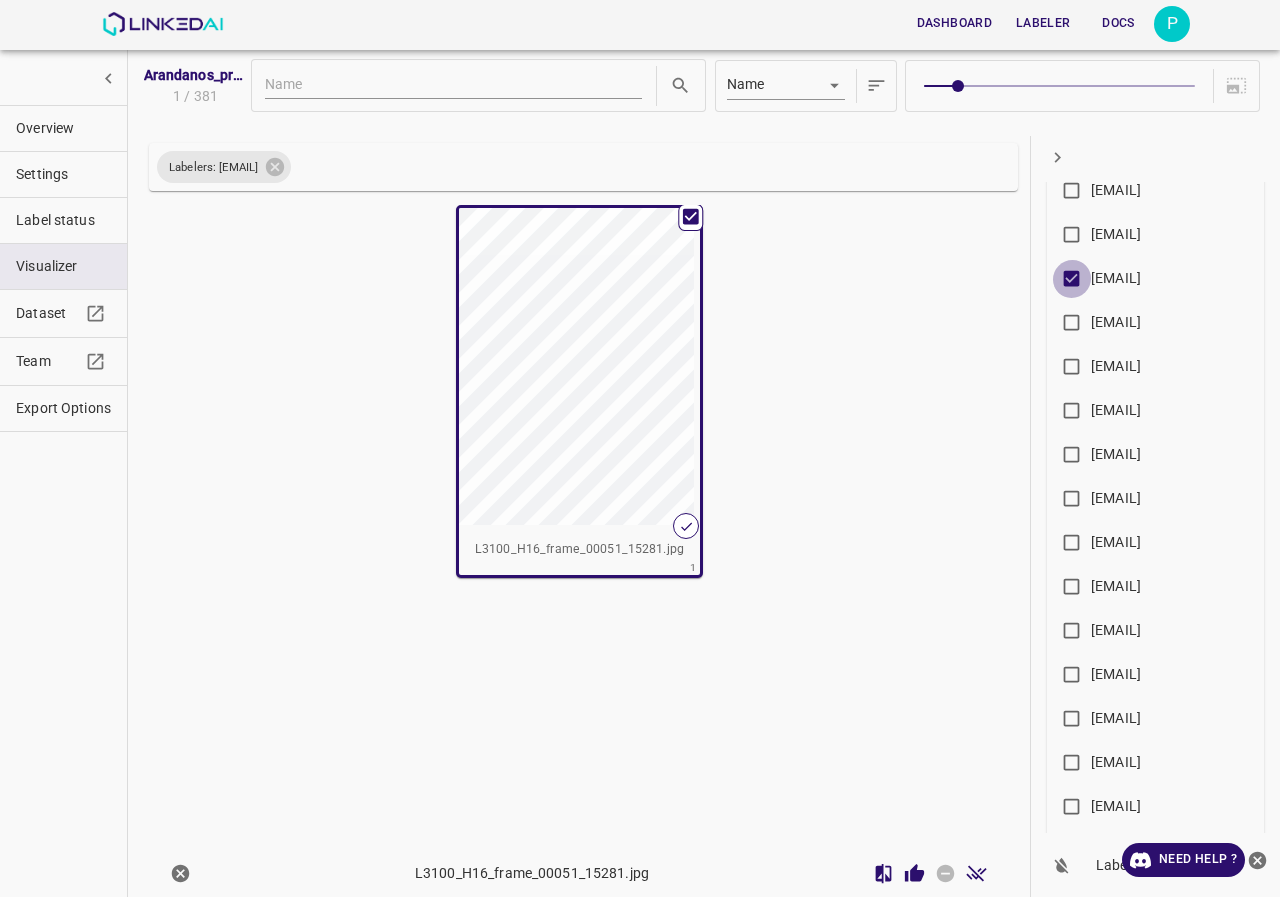 click on "omarjf93@gmail.com" at bounding box center (1071, 282) 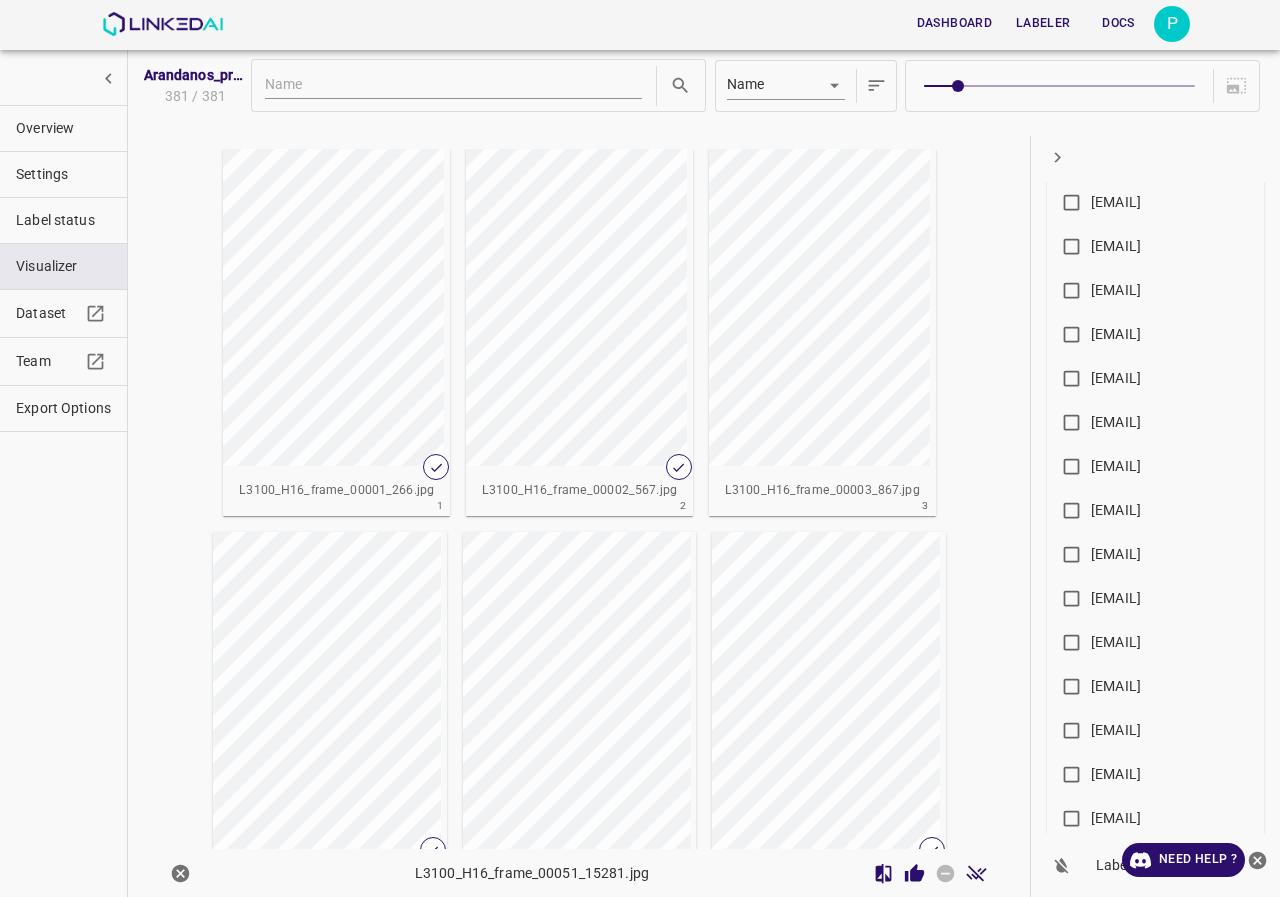 scroll, scrollTop: 267, scrollLeft: 0, axis: vertical 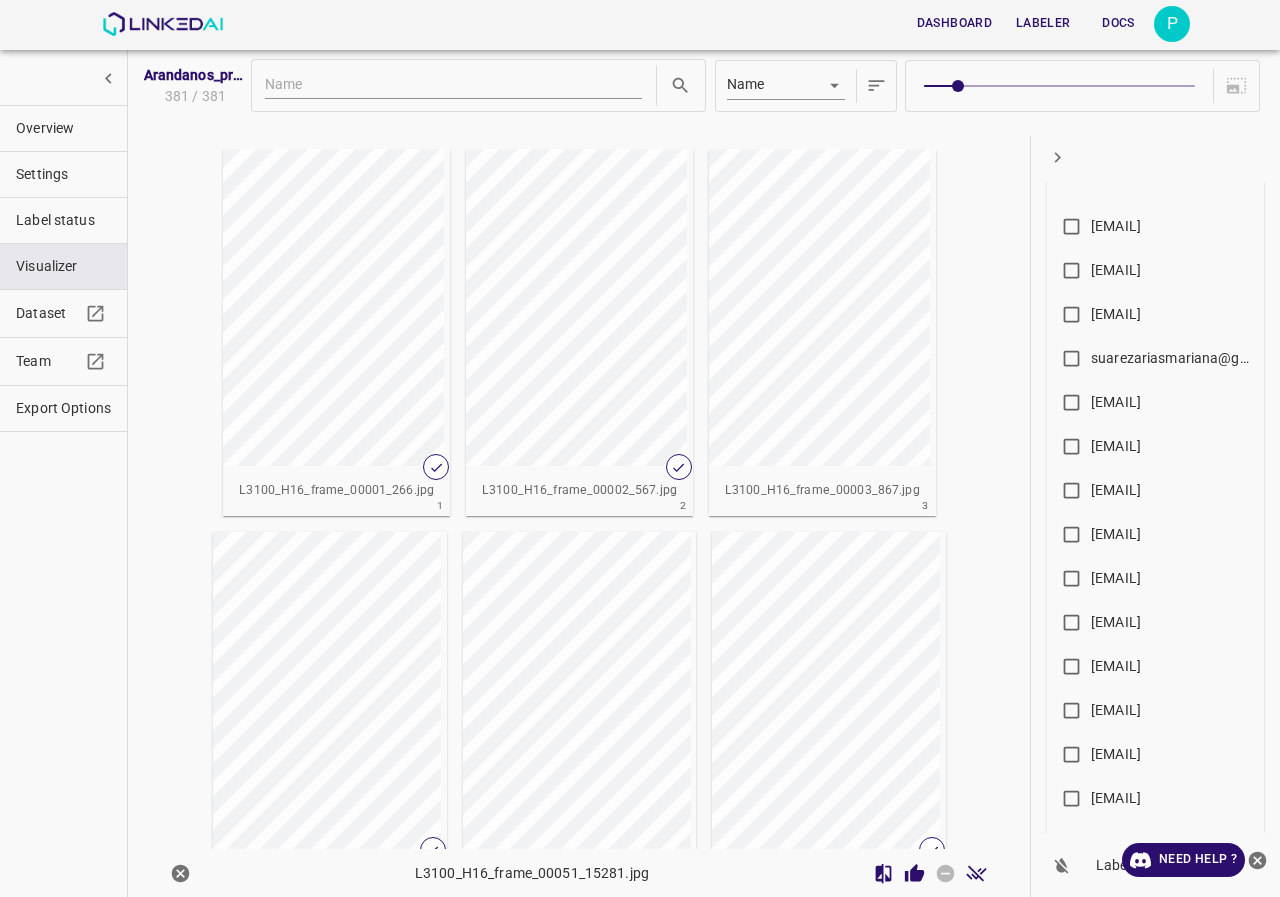 click on "evaluna9808@hotmail.com" at bounding box center (1071, 318) 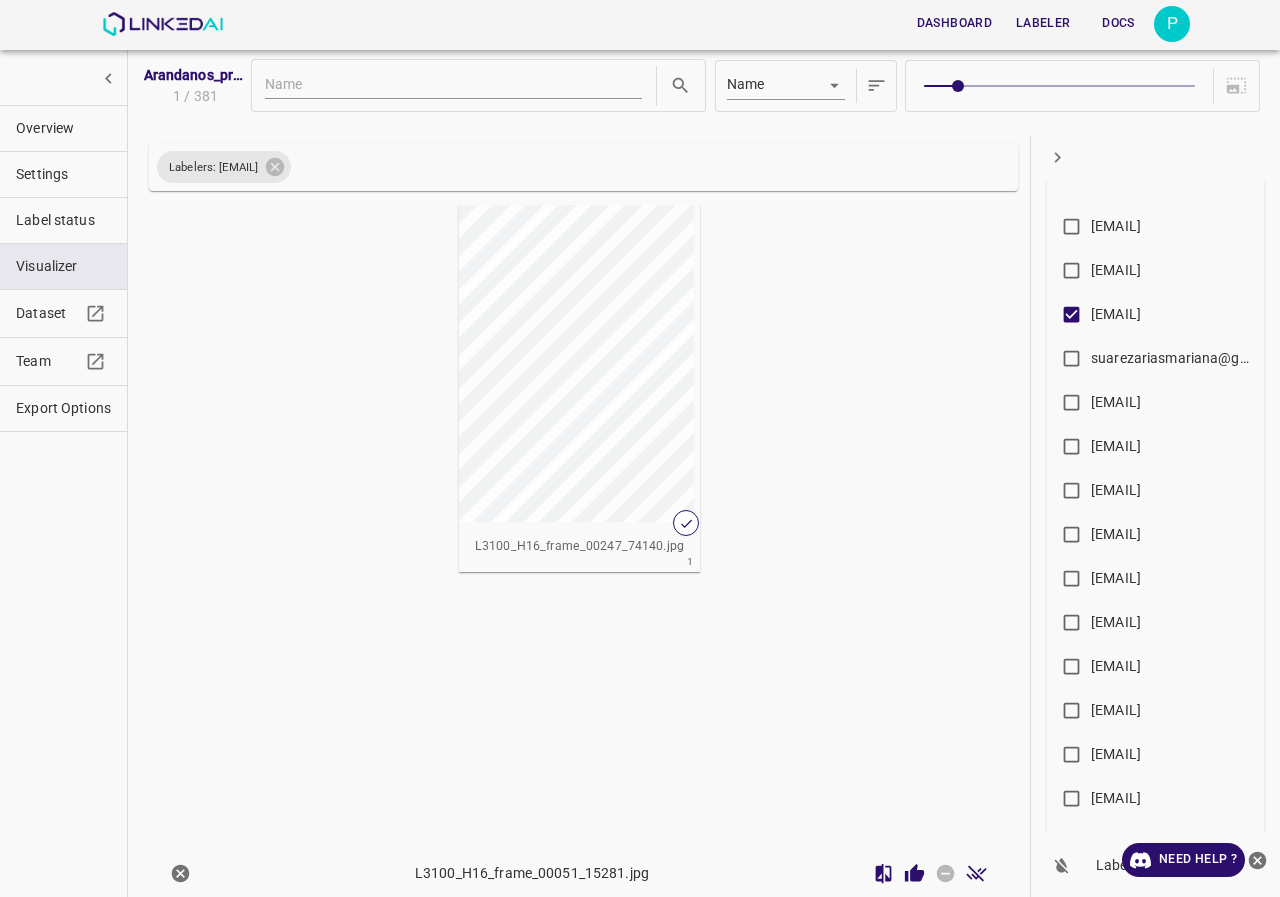 click at bounding box center [548, 363] 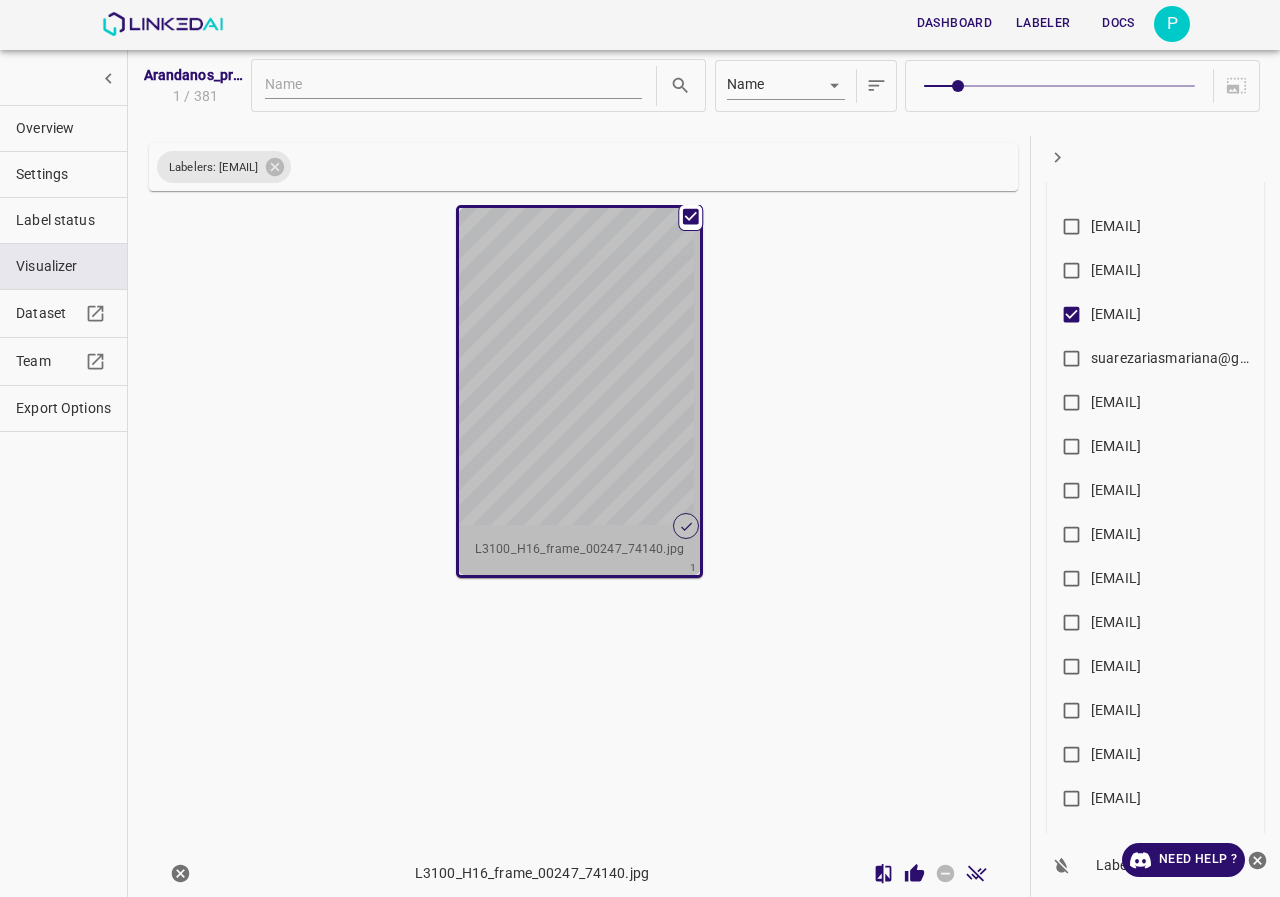 click at bounding box center (548, 366) 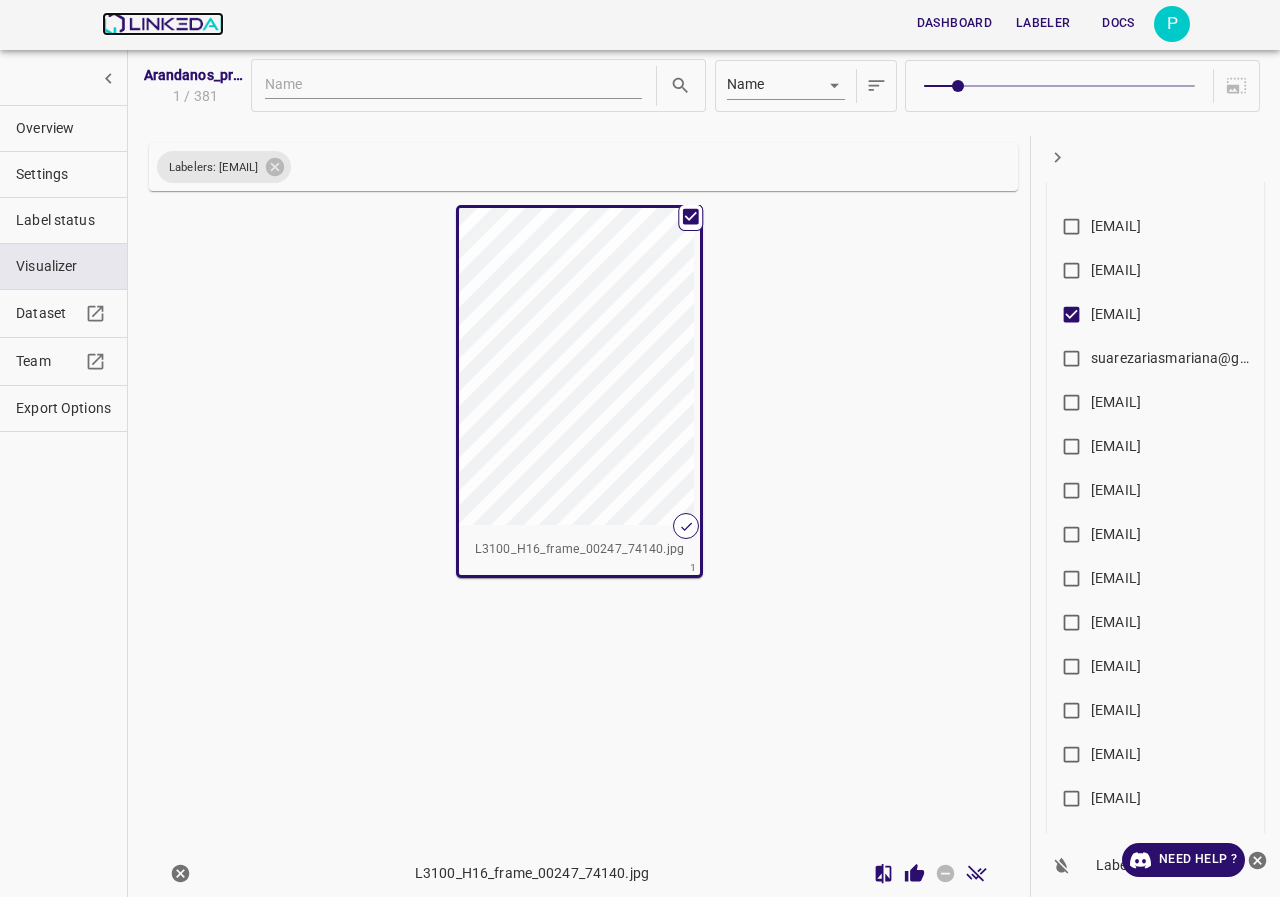 click at bounding box center [162, 24] 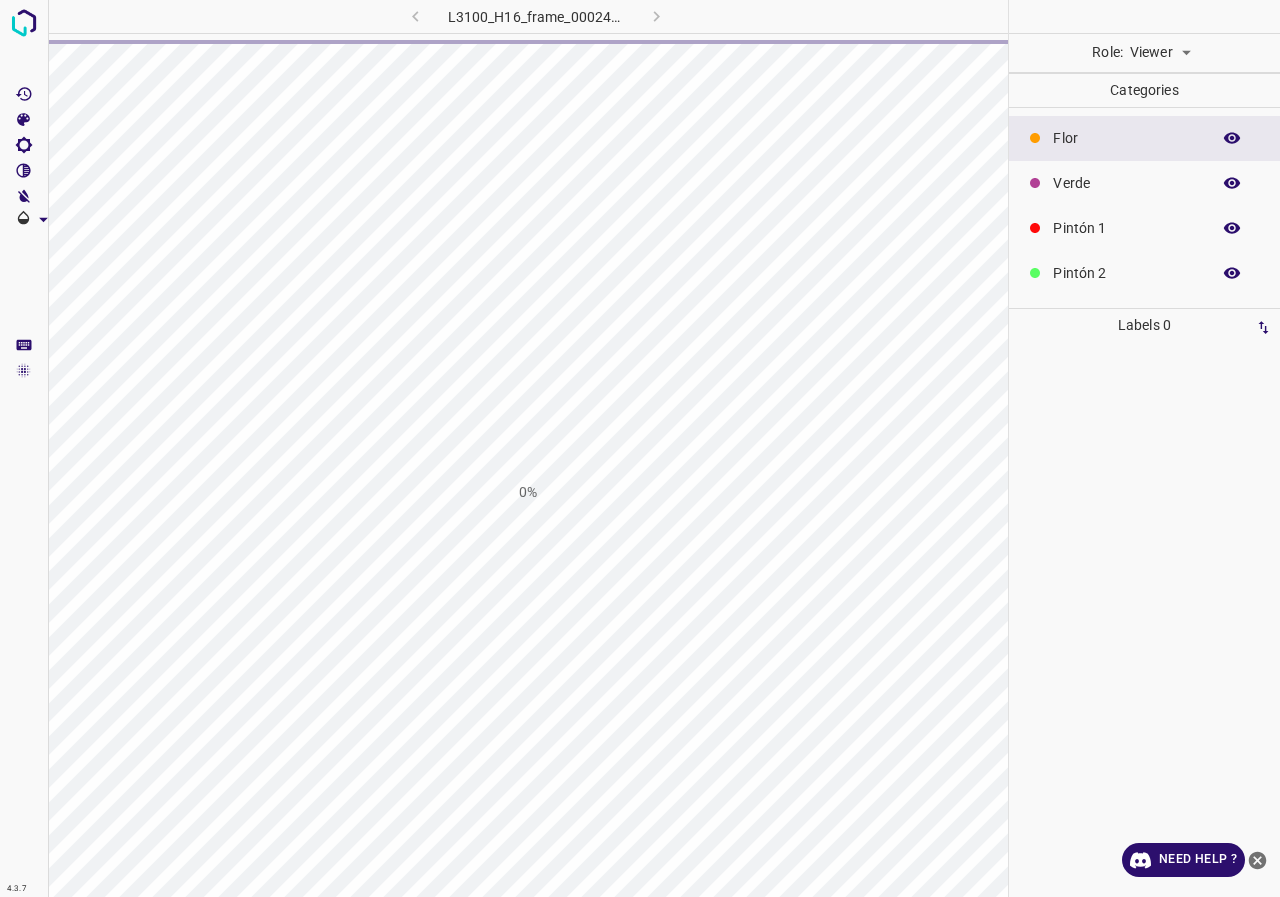 scroll, scrollTop: 0, scrollLeft: 0, axis: both 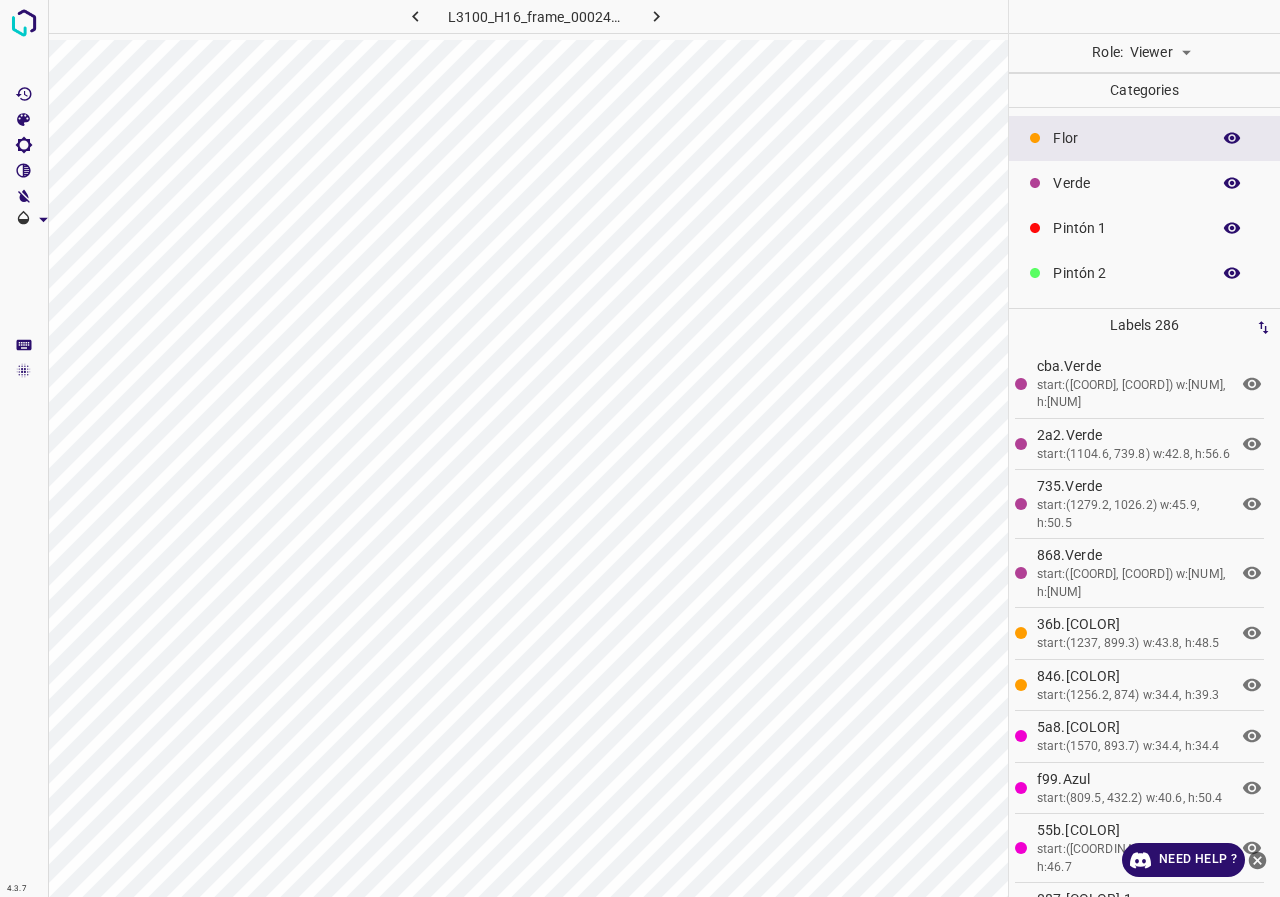 click 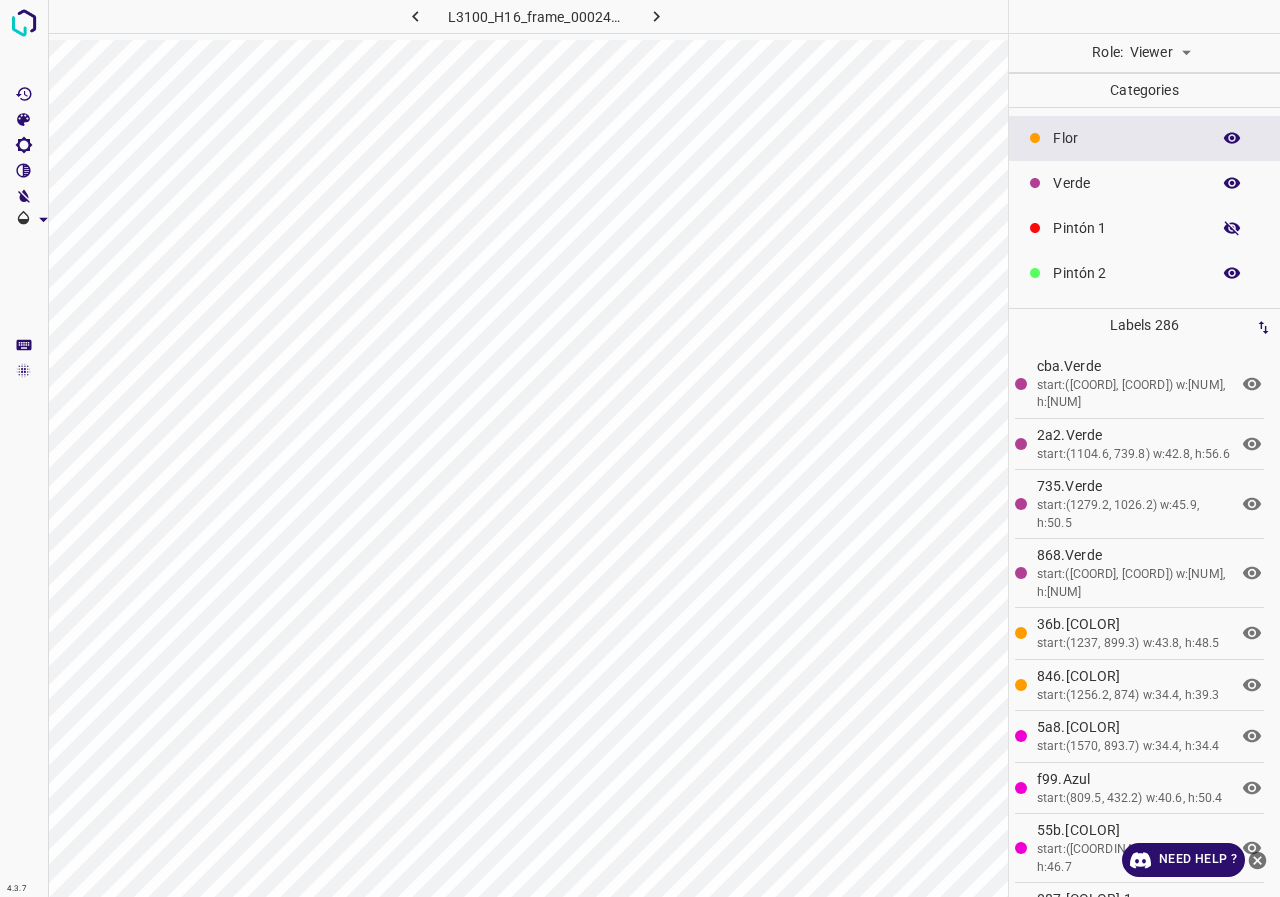 click 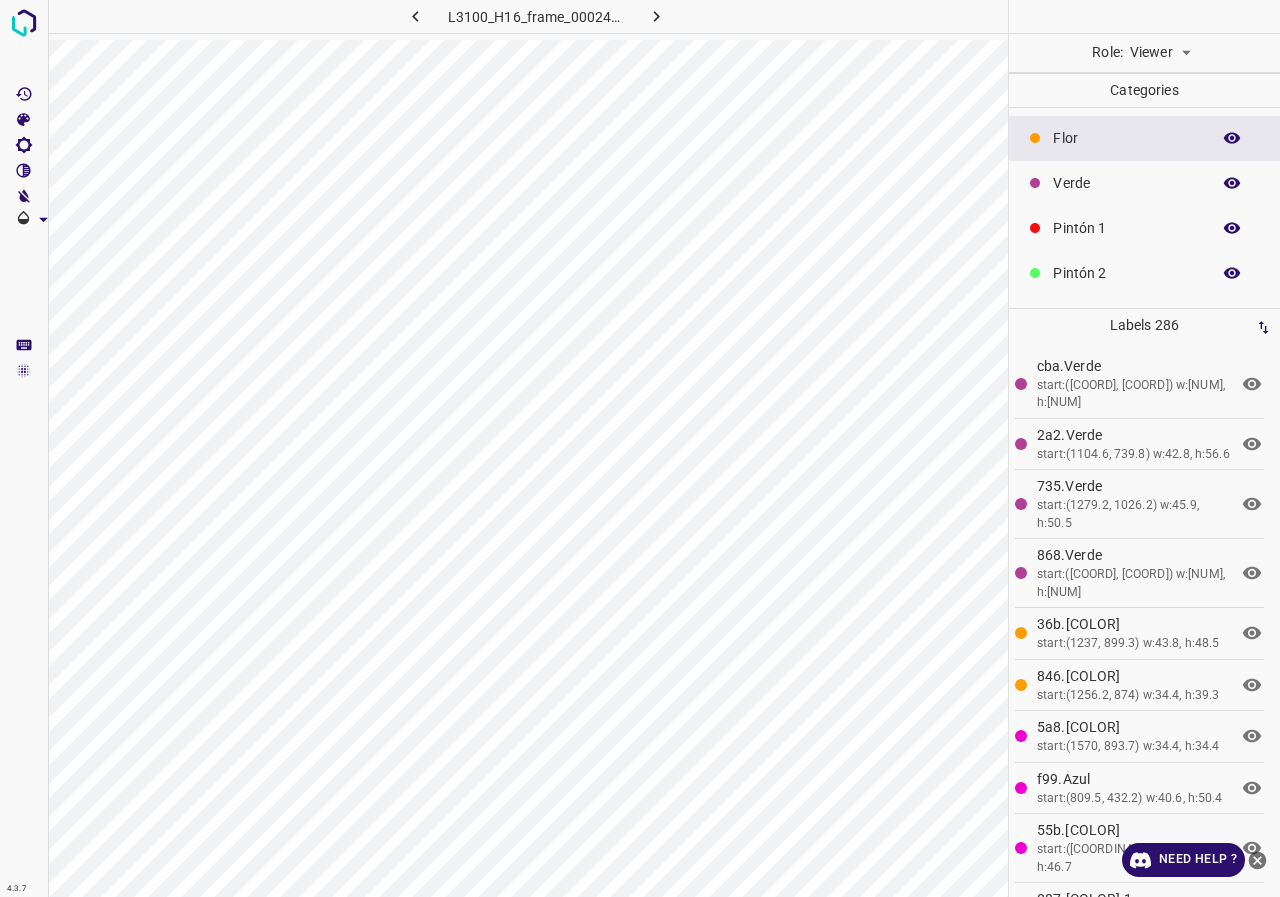 click 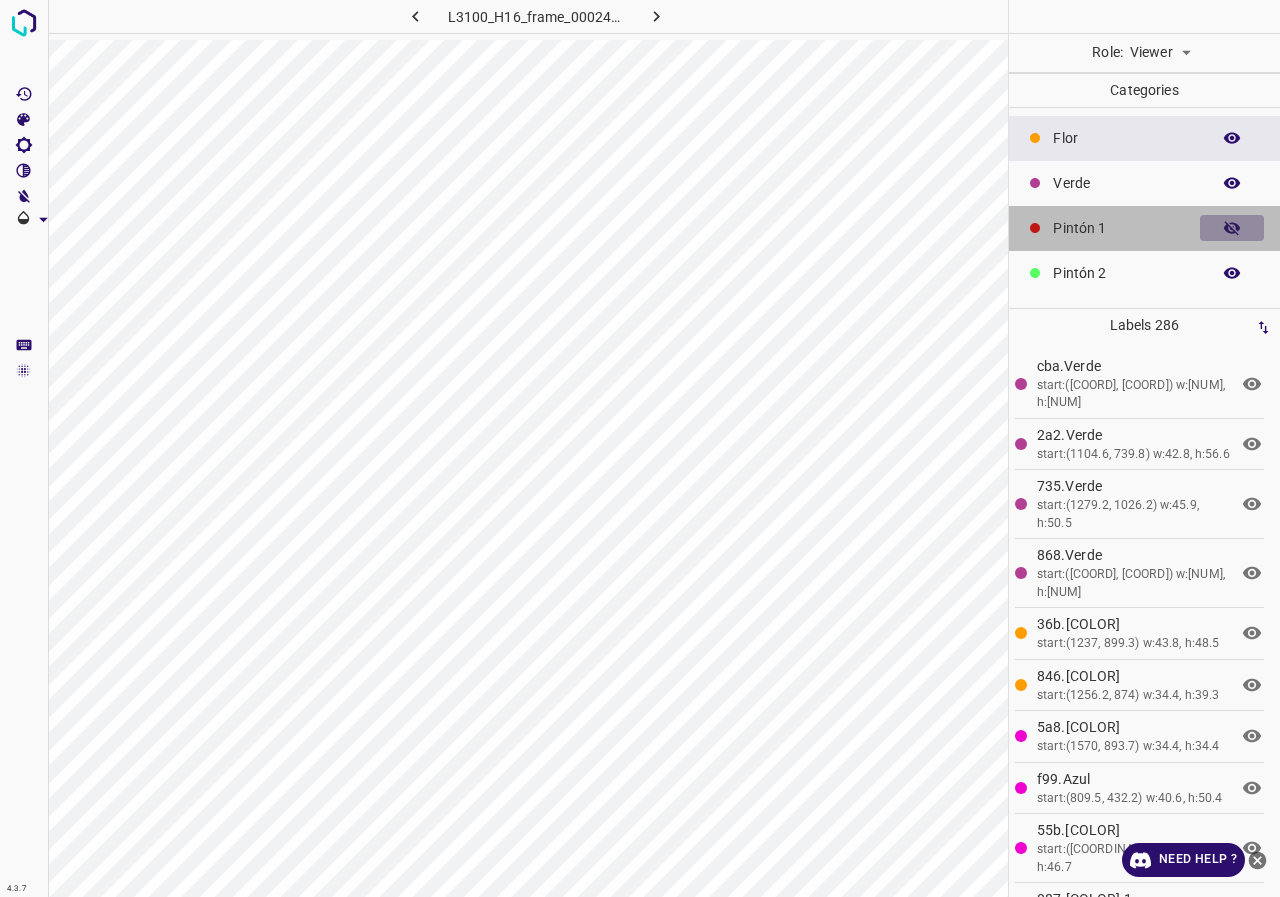 click 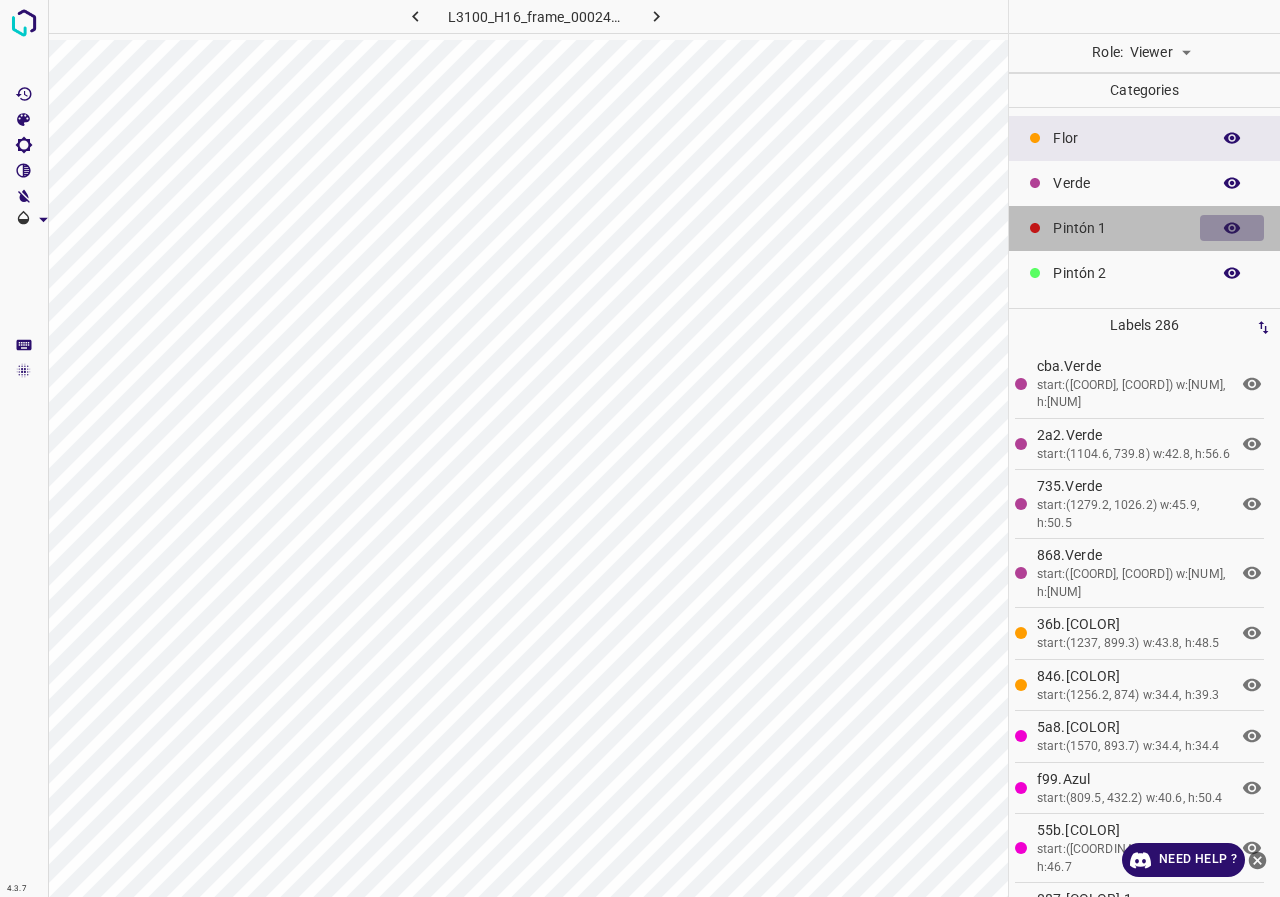 click 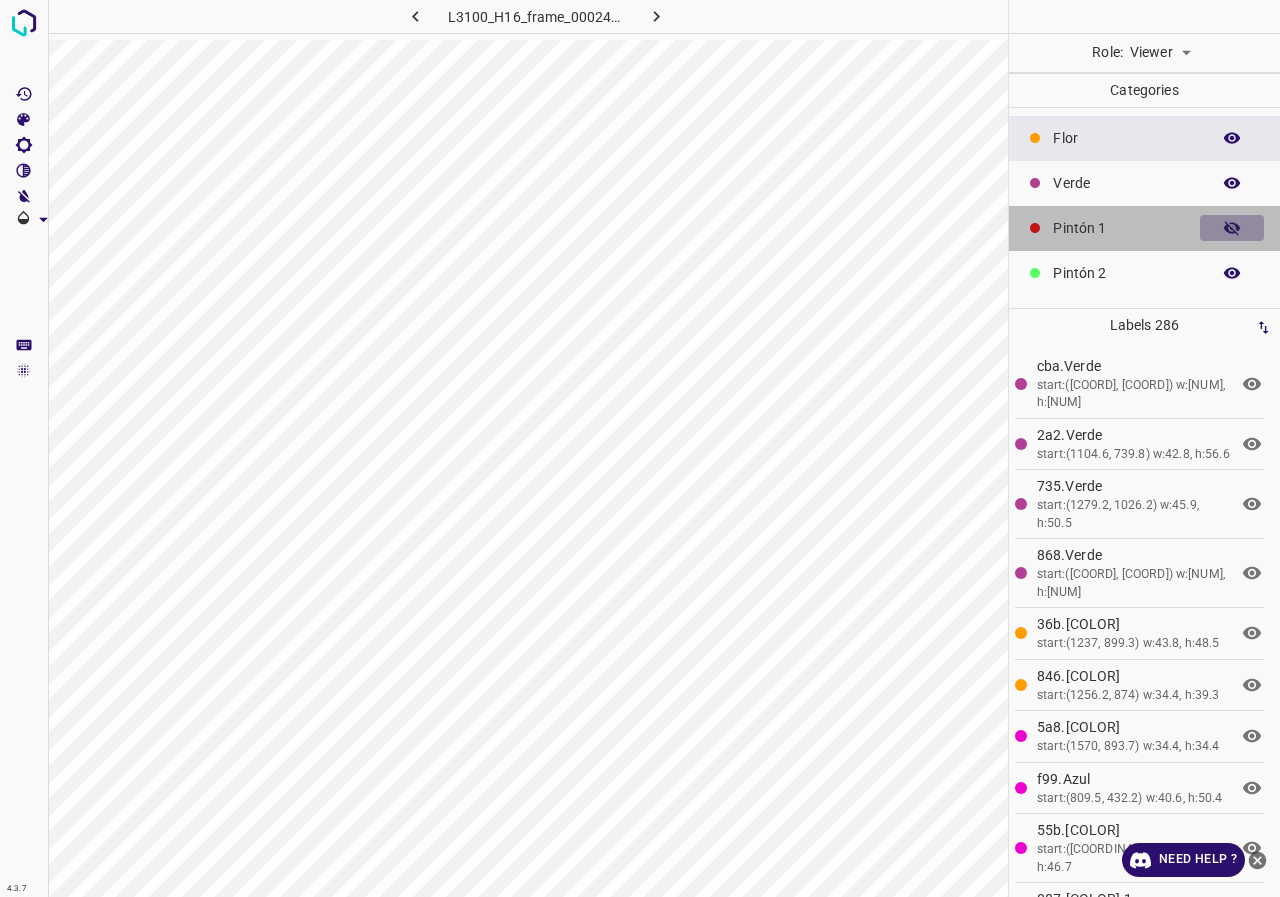 click 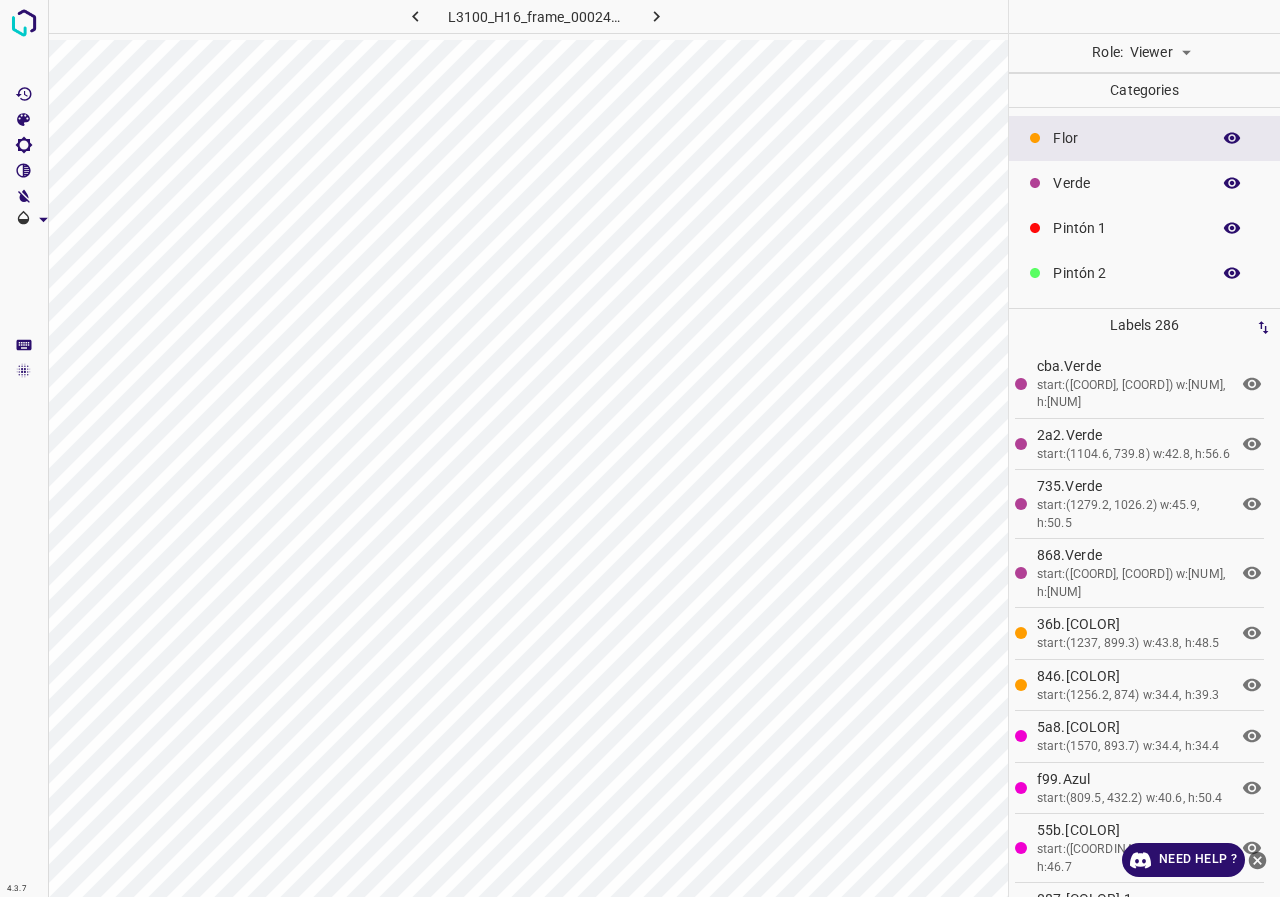 click 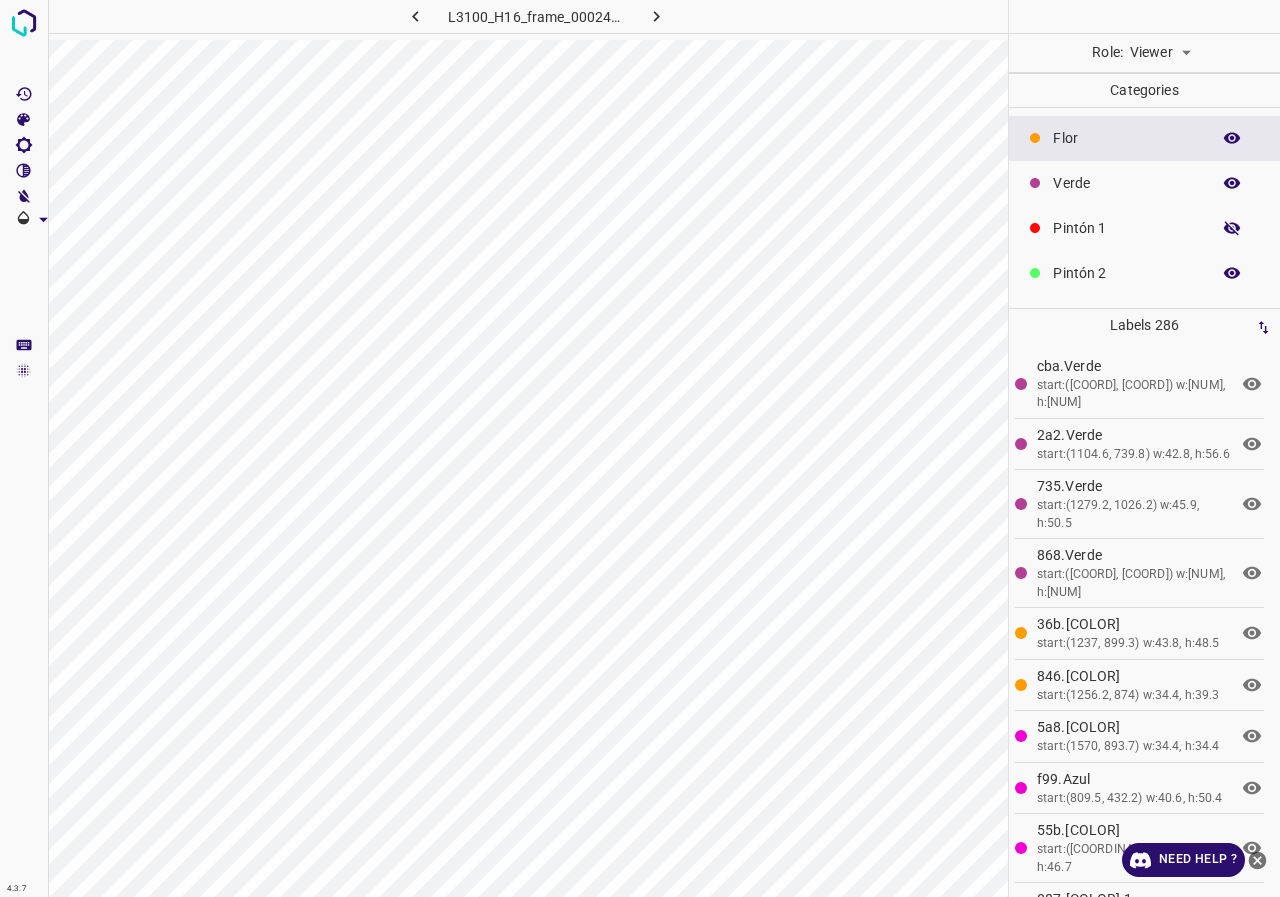 click 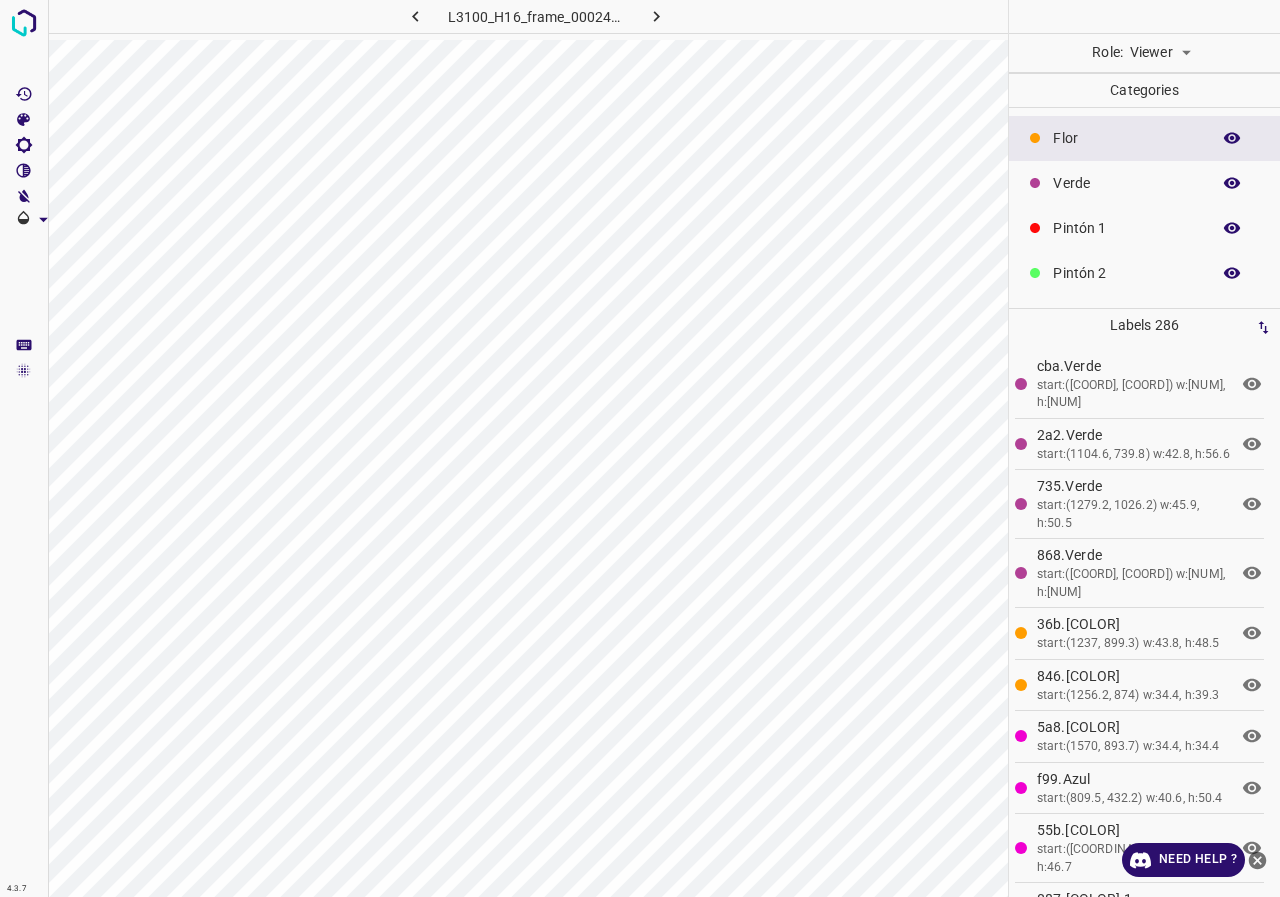 click 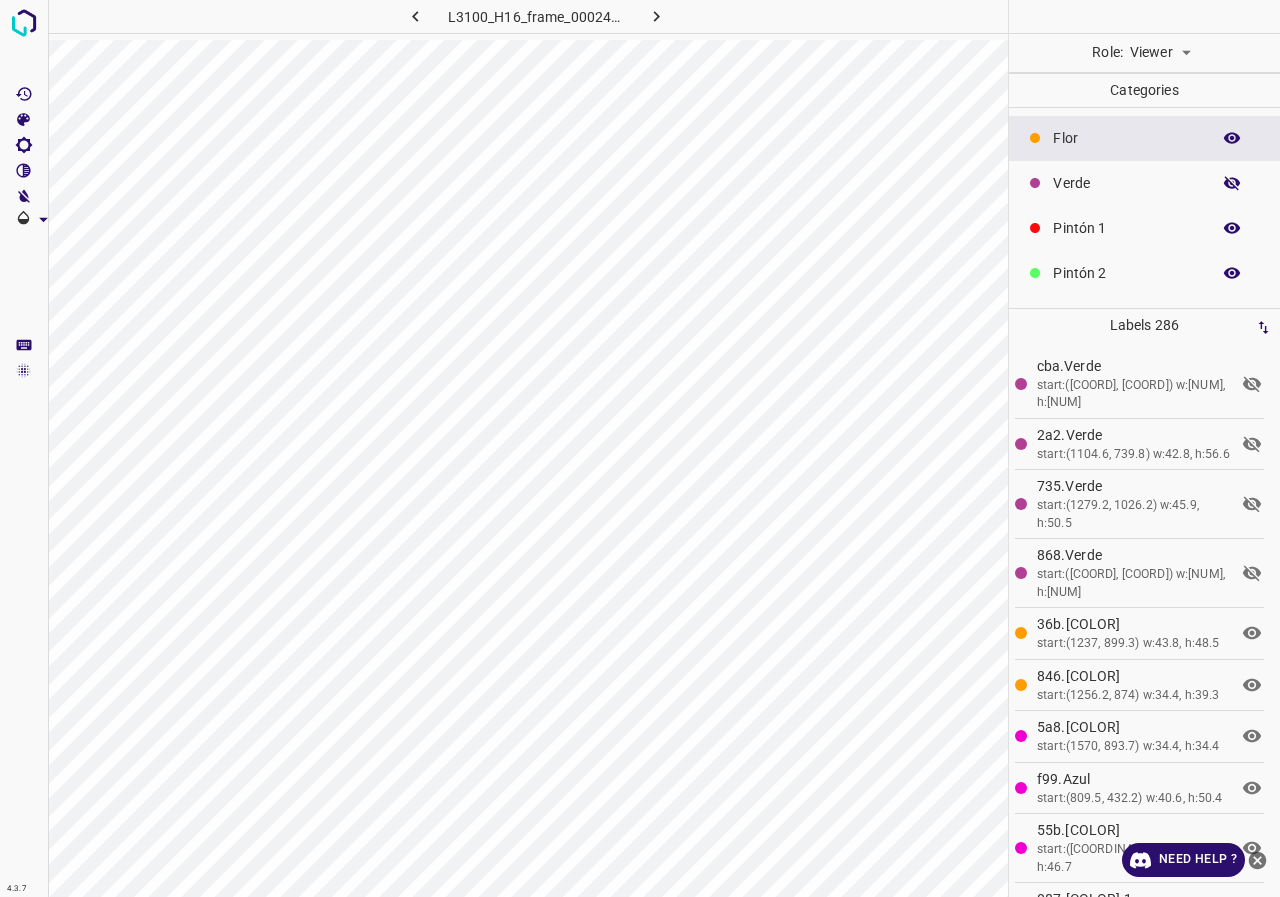 click 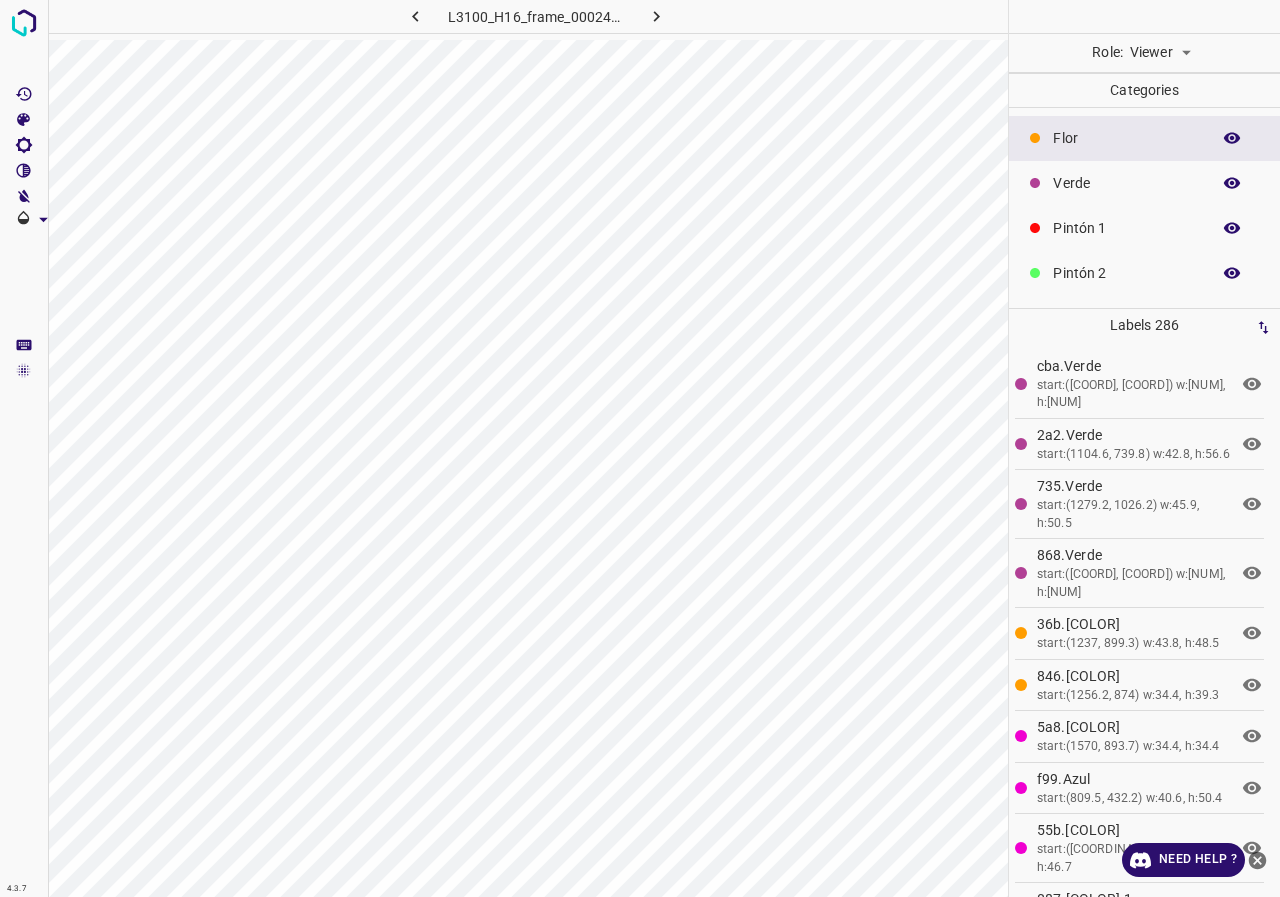 click 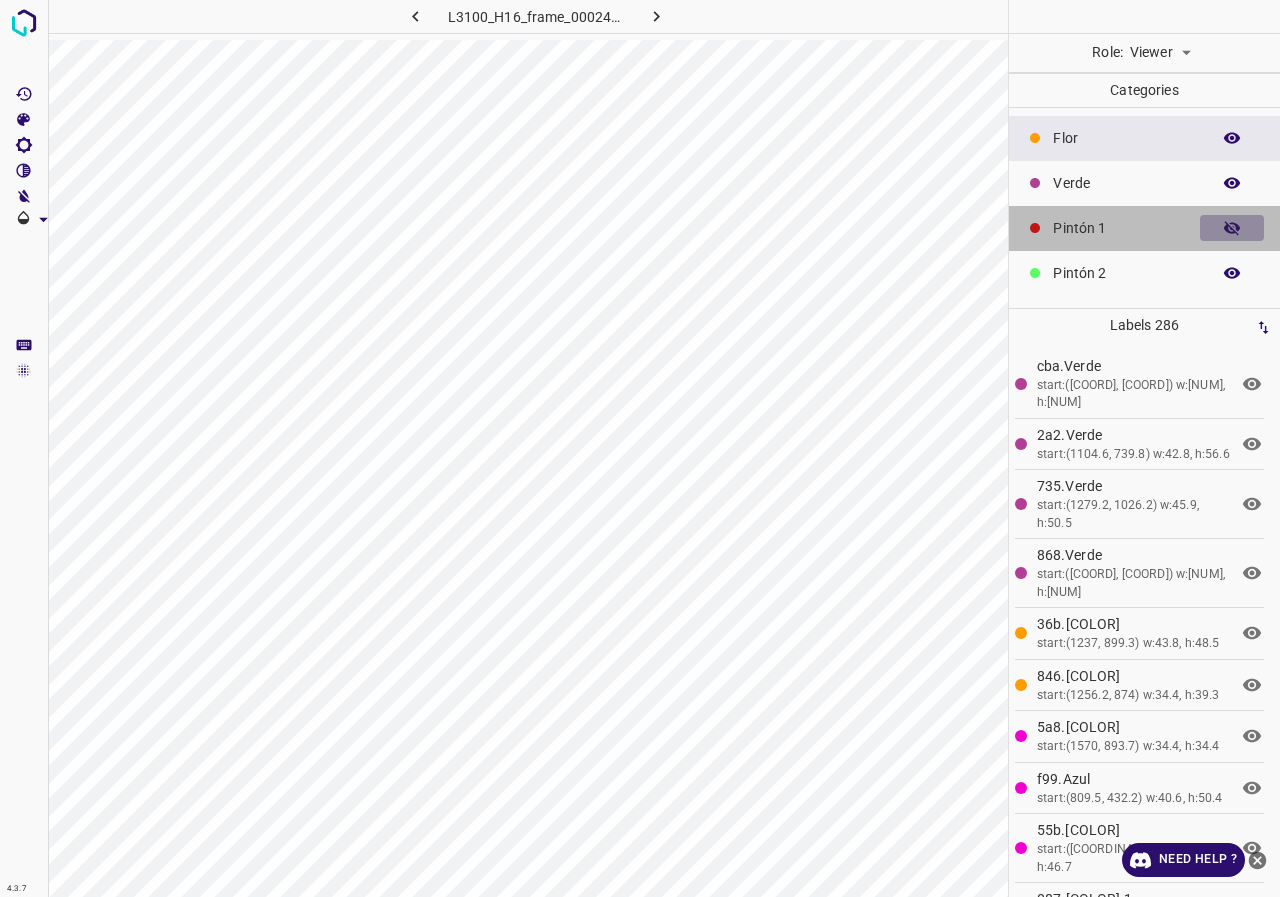 click 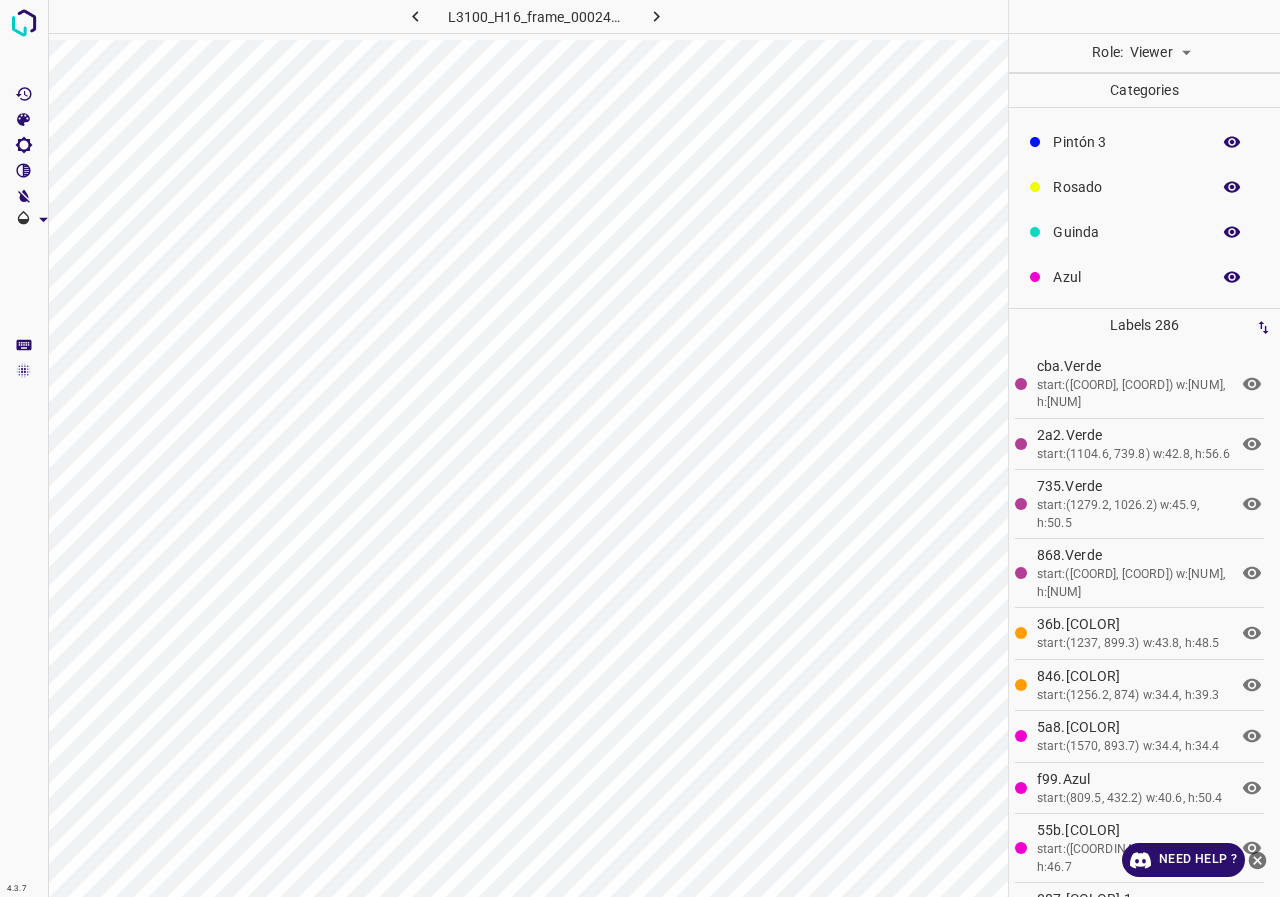 scroll, scrollTop: 0, scrollLeft: 0, axis: both 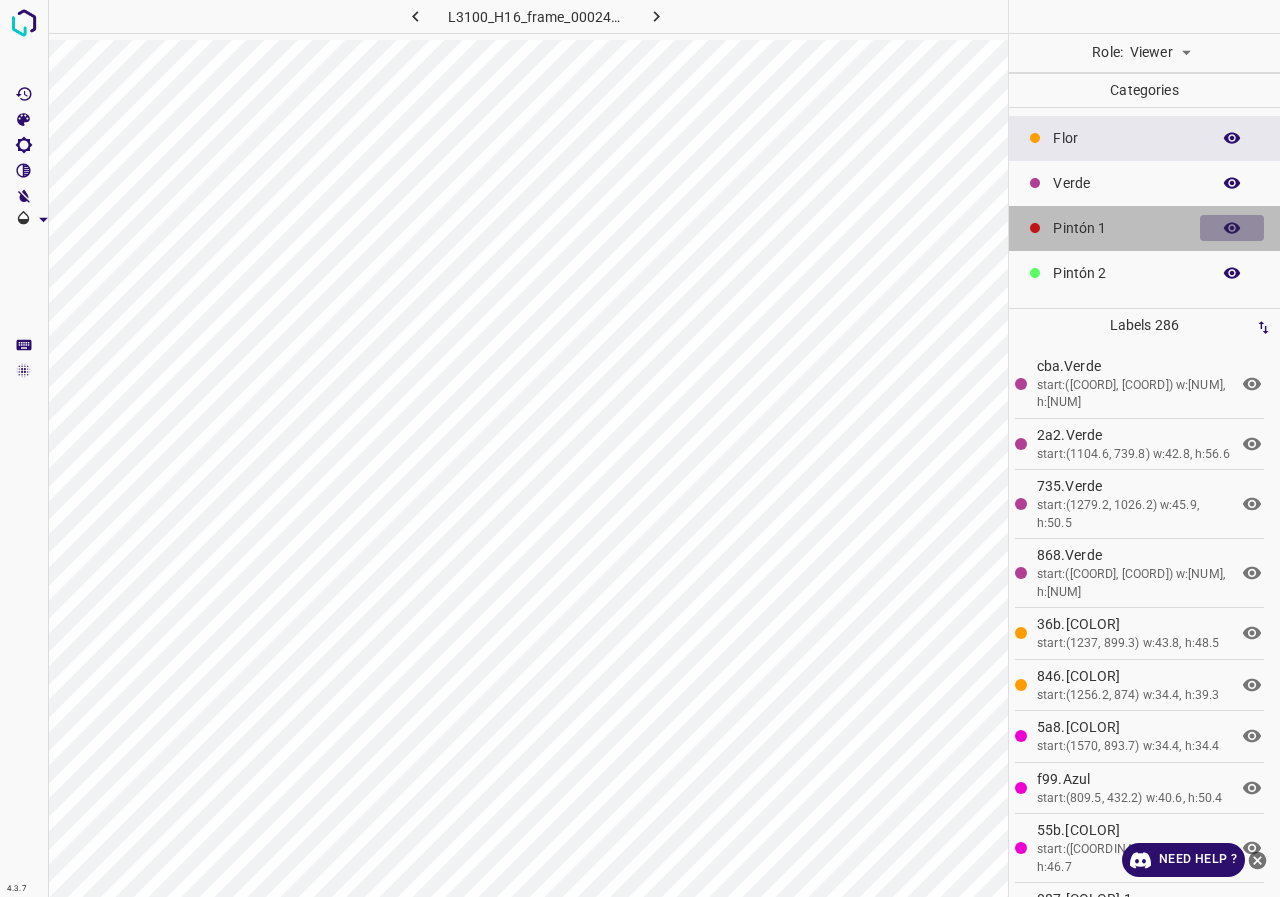 click 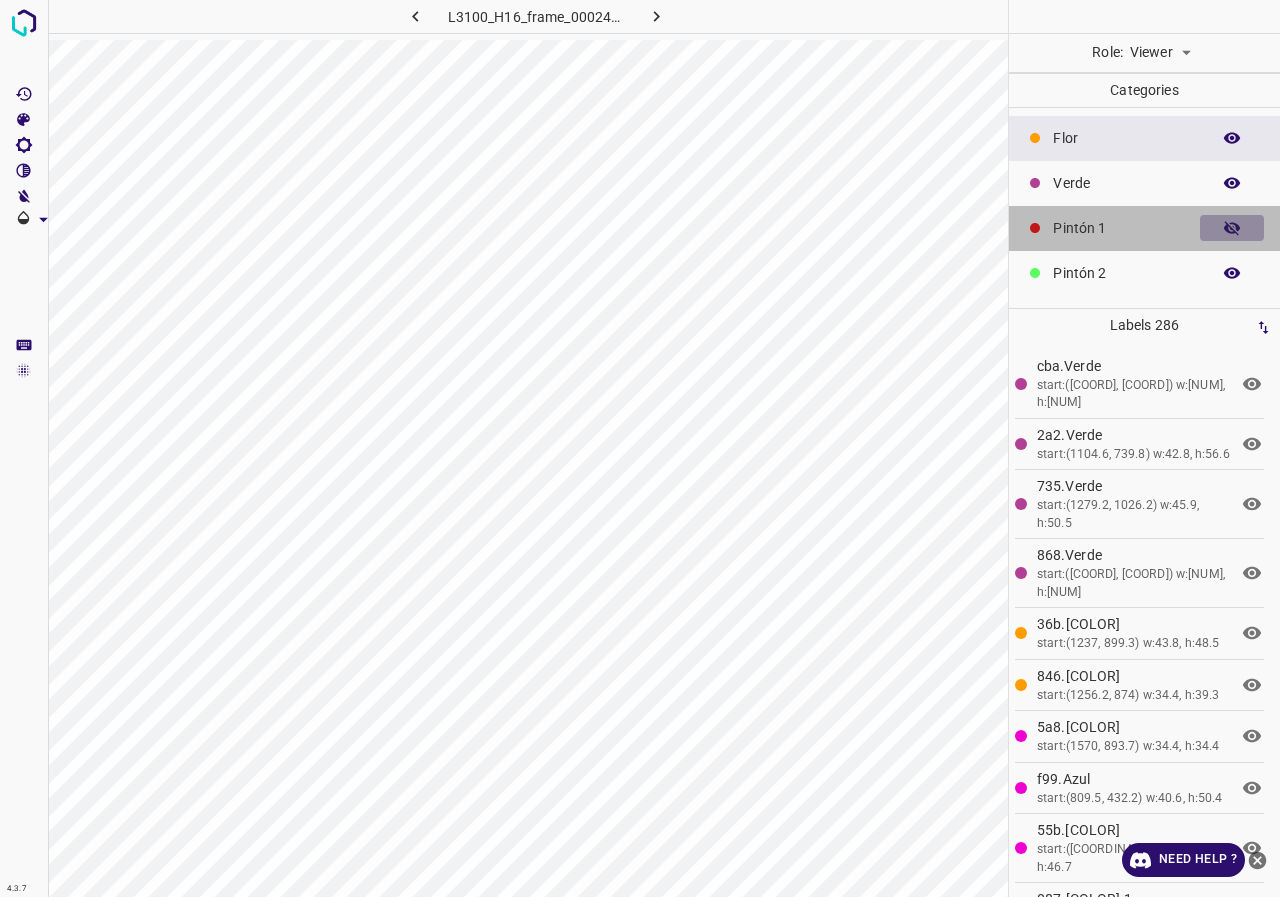 click 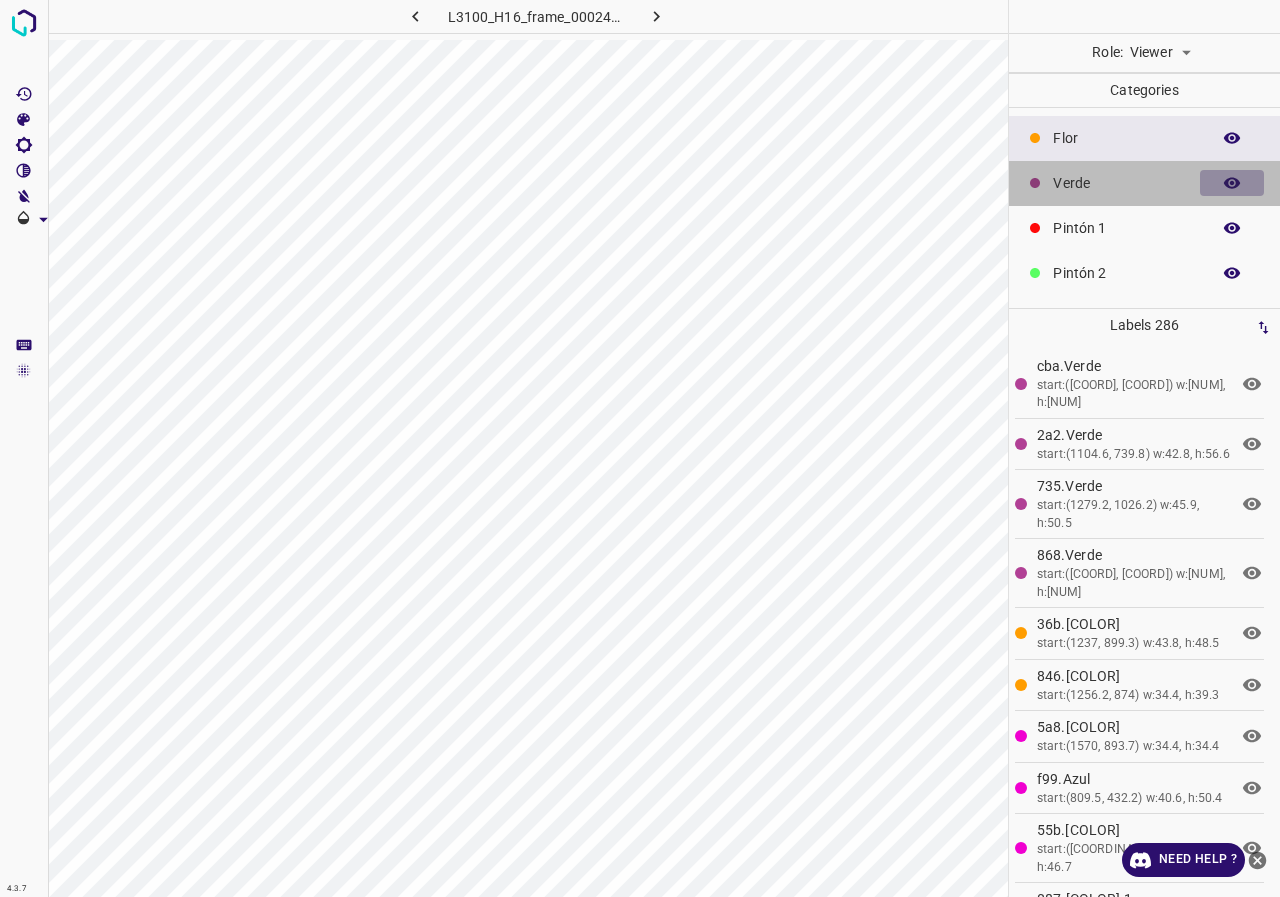 click 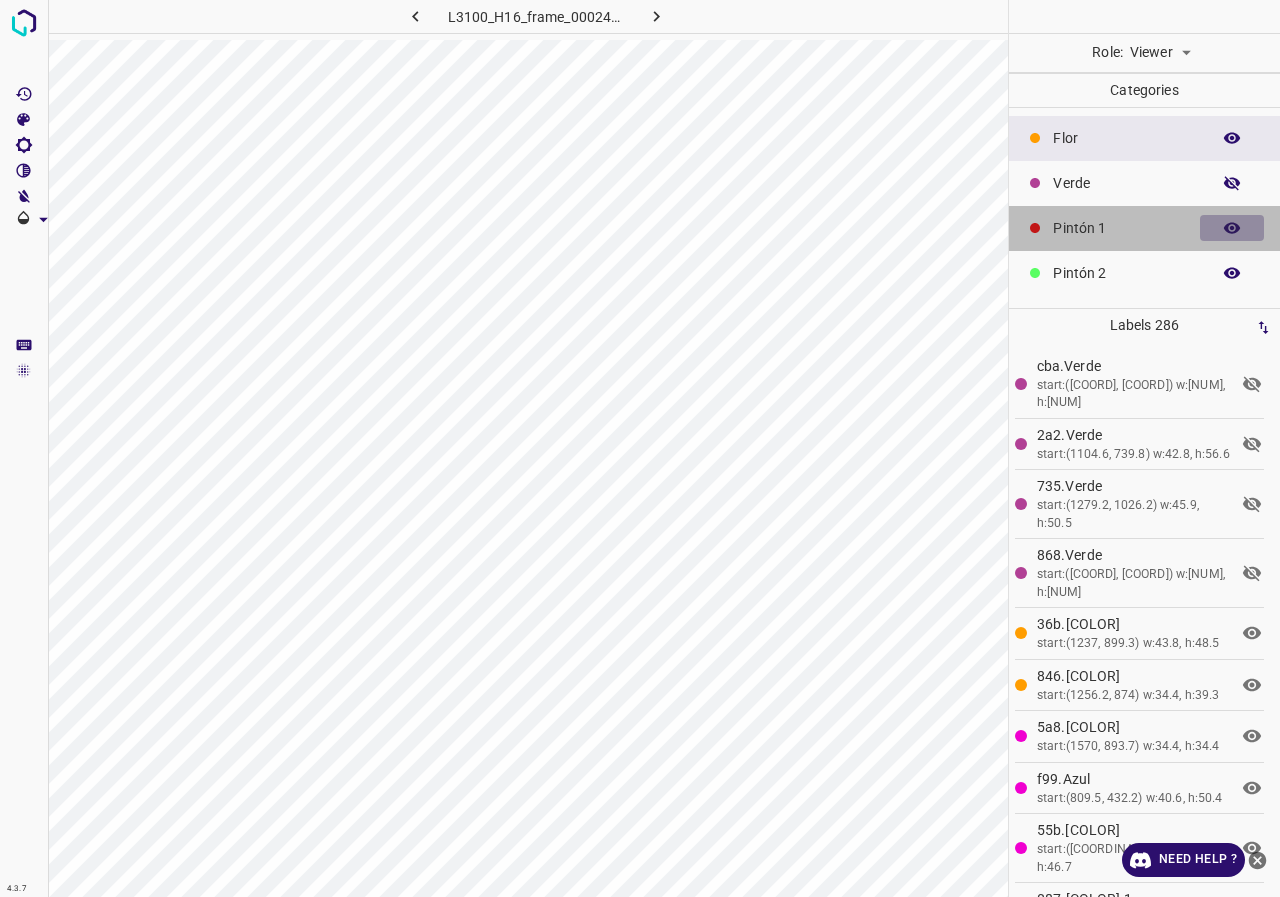 click 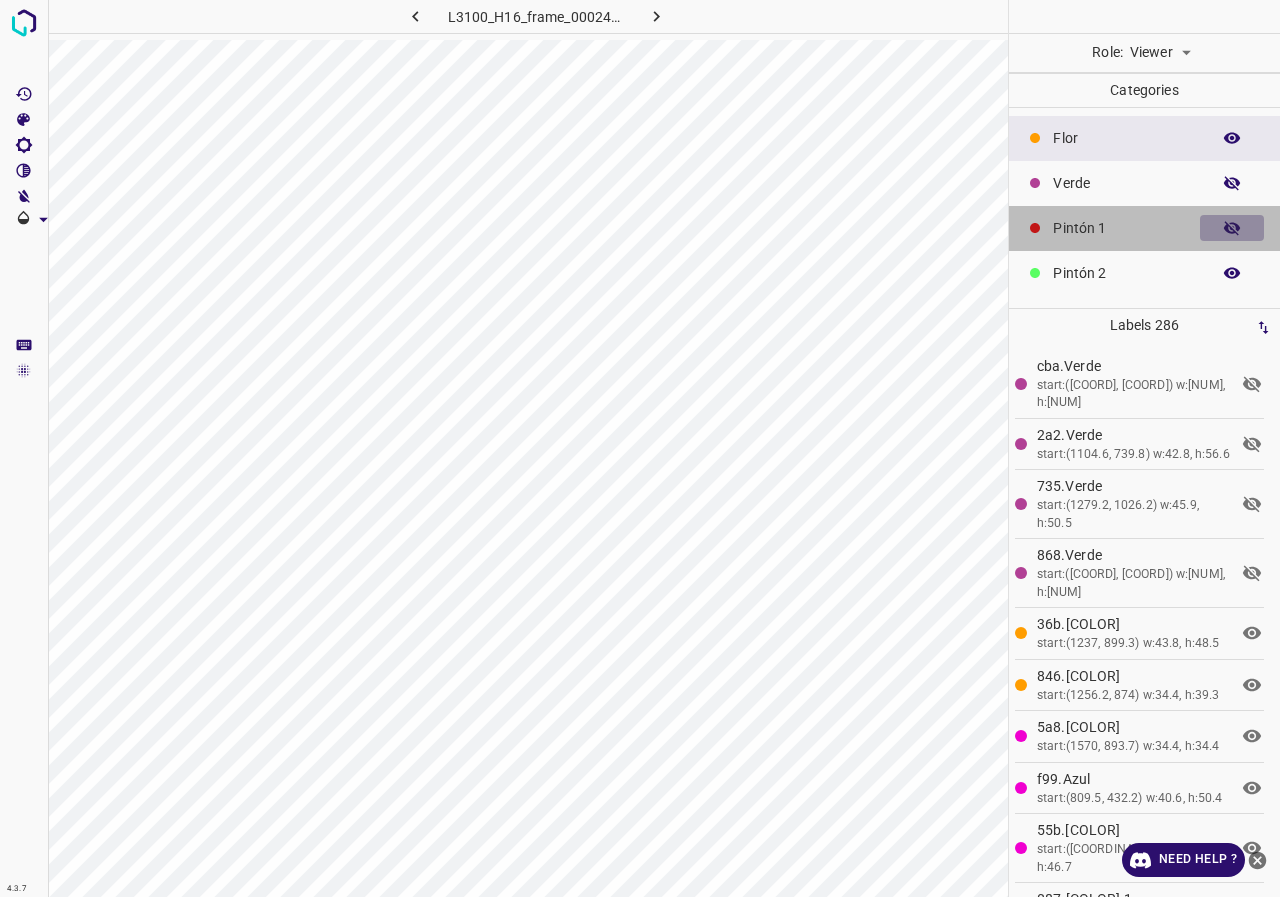 click 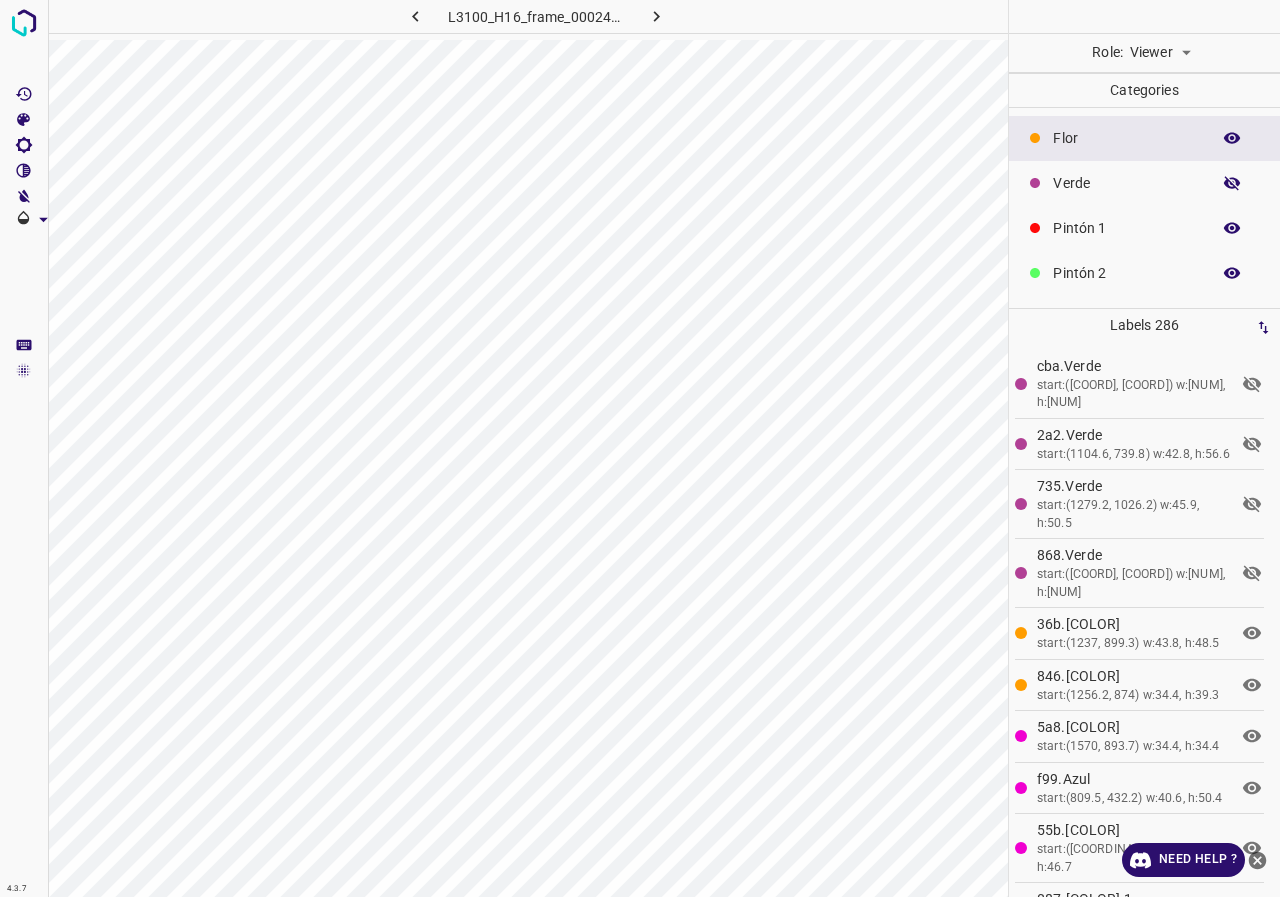 click at bounding box center [1232, 228] 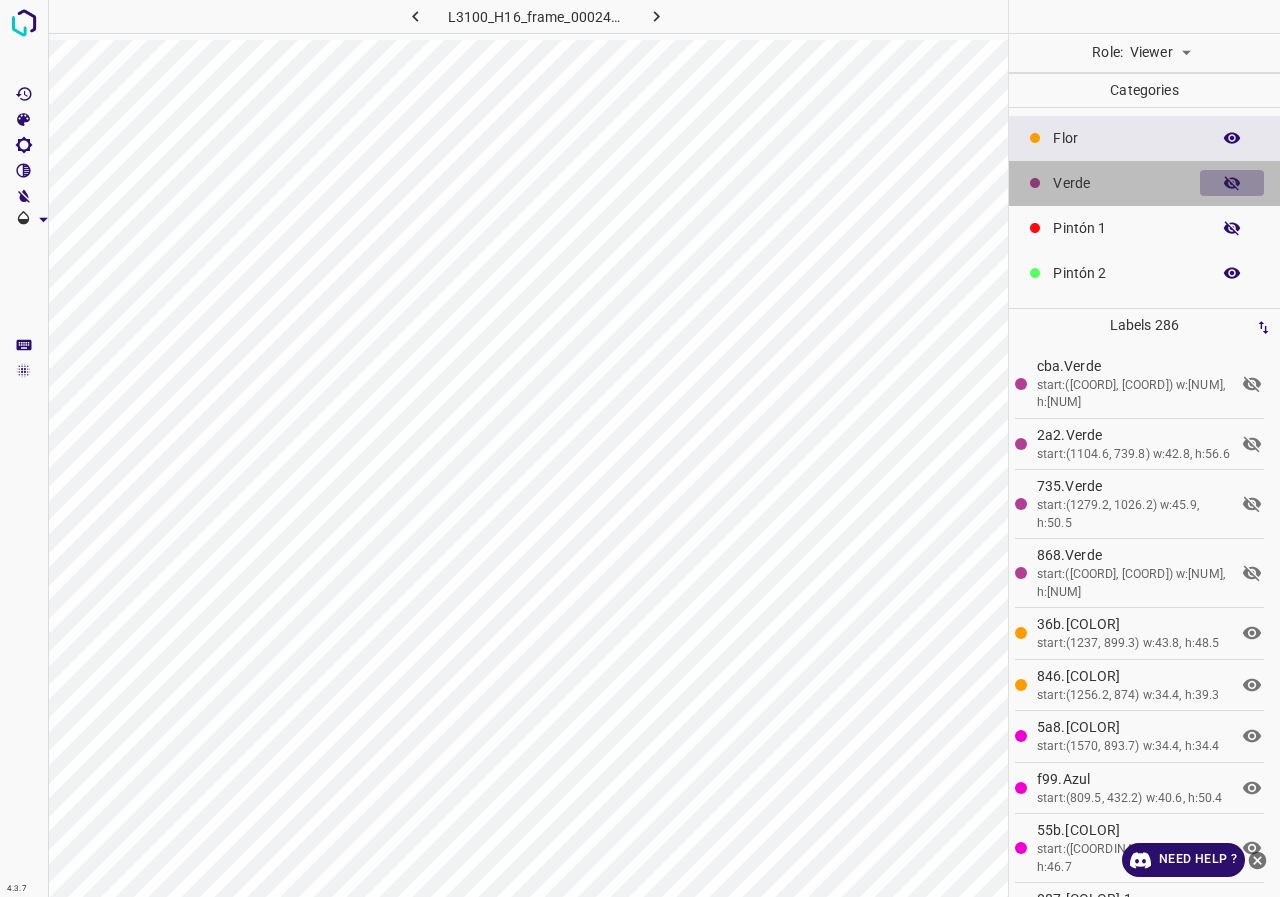 click 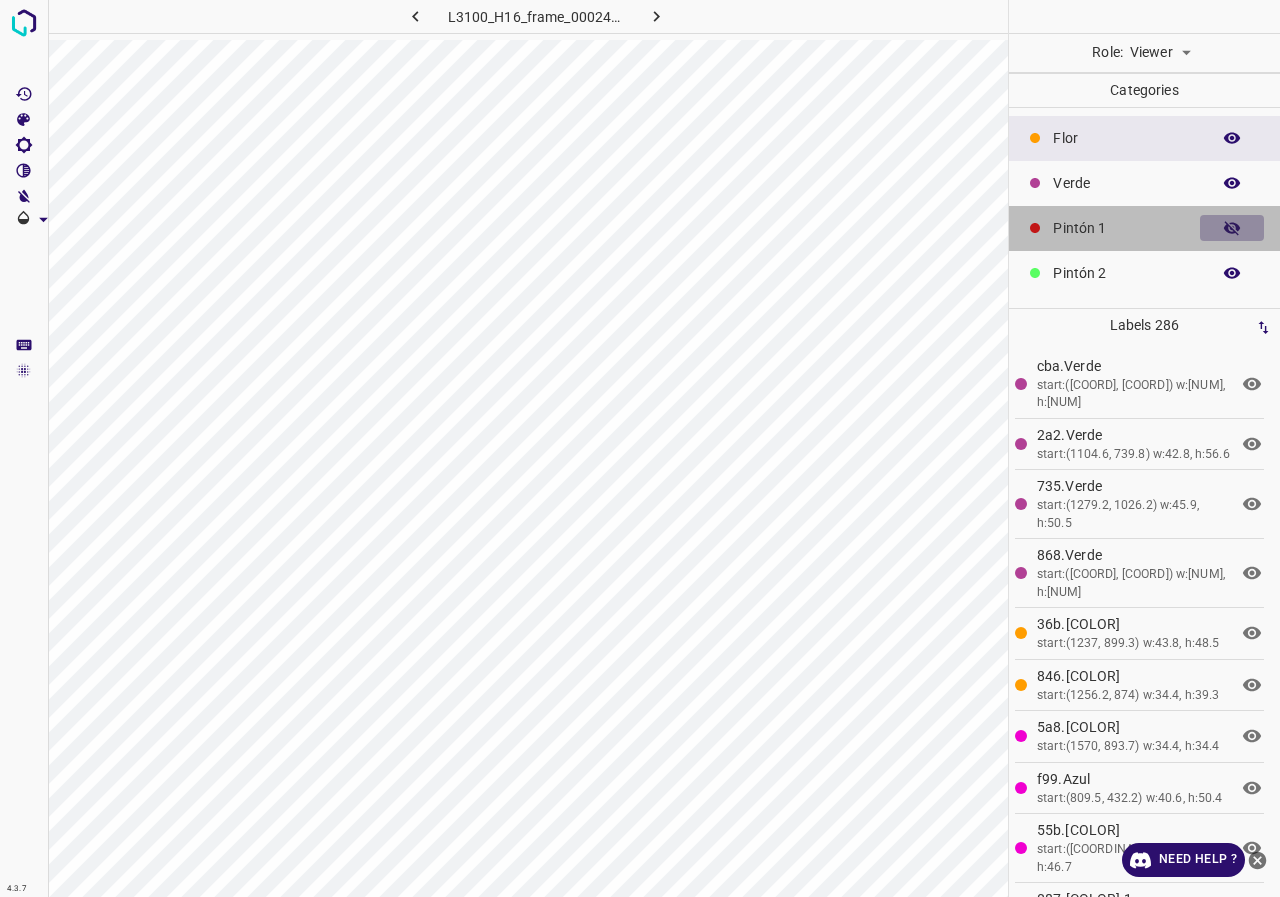 click 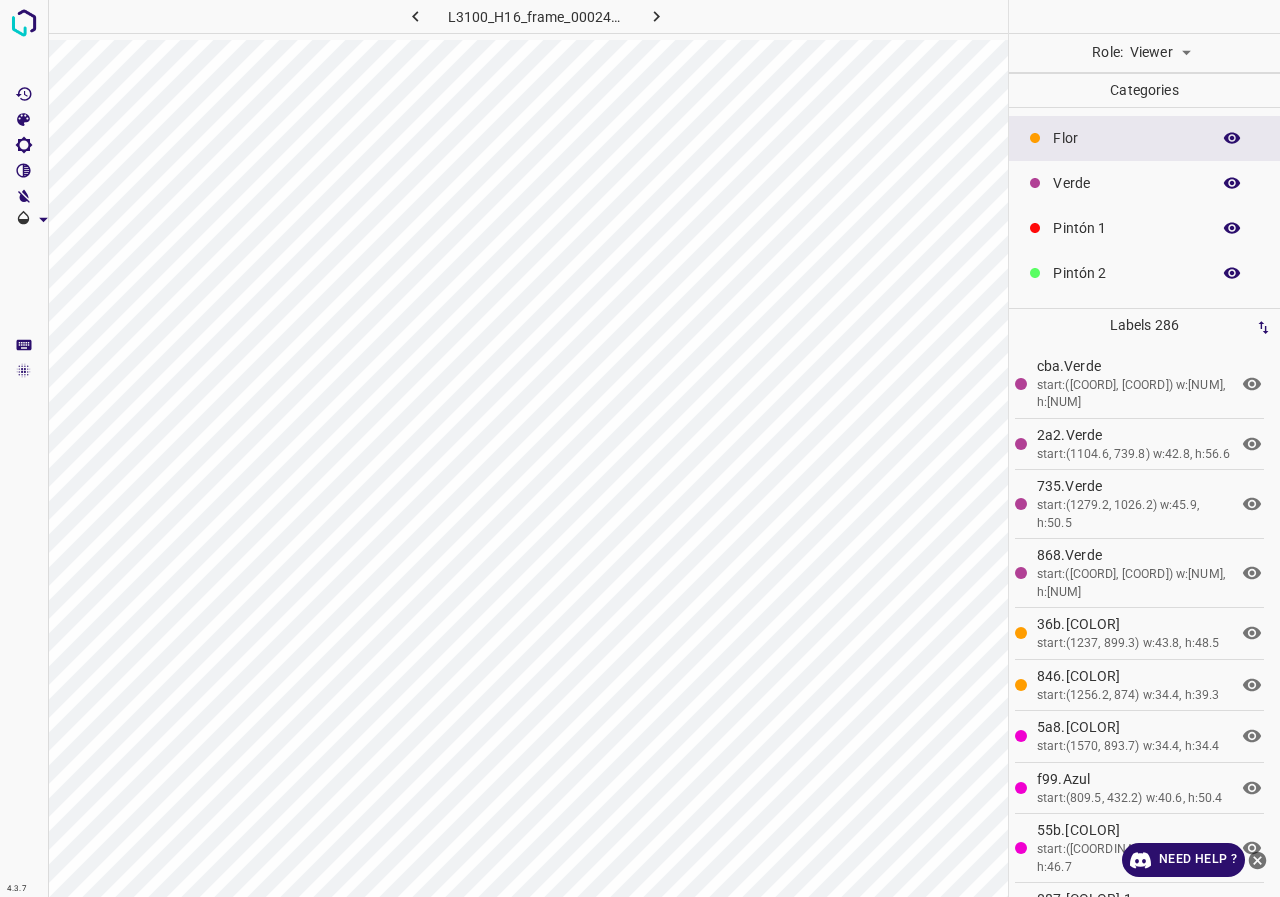 click on "4.3.7 L3100_H16_frame_00024_7173.jpg Role: Viewer viewer Categories Flor Verde Pintón 1 Pintón 2 Pintón 3 Rosado Guinda Azul Labels   286 cba.Verde
start:(1038.7, 715.3)
w:50.5, h:59.7
2a2.Verde
start:(1104.6, 739.8)
w:42.8, h:56.6
735.Verde
start:(1279.2, 1026.2)
w:45.9, h:50.5
868.Verde
start:(1297.6, 1066.1)
w:41.3, h:50.5
36b.Flor
start:(1237, 899.3)
w:43.8, h:48.5
846.Flor
start:(1256.2, 874)
w:34.4, h:39.3
5a8.Azul
start:(1570, 893.7)
w:34.4, h:34.4
f99.Azul
start:(809.5, 432.2)
w:40.6, h:50.4
55b.Azul
start:(853.8, 435.9)
w:41.8, h:46.7
087.Pintón 1
start:(263.5, 1742.8)
w:41.8, h:36.9
c81.Pintón 1
start:(270.9, 1779.7)
w:39.3, h:36.9
9b9.Pintón 1
start:(230.3, 1794.5)
w:45.5, h:39.3
927.Pintón 1 9d3.Verde 1 Flor" at bounding box center [640, 448] 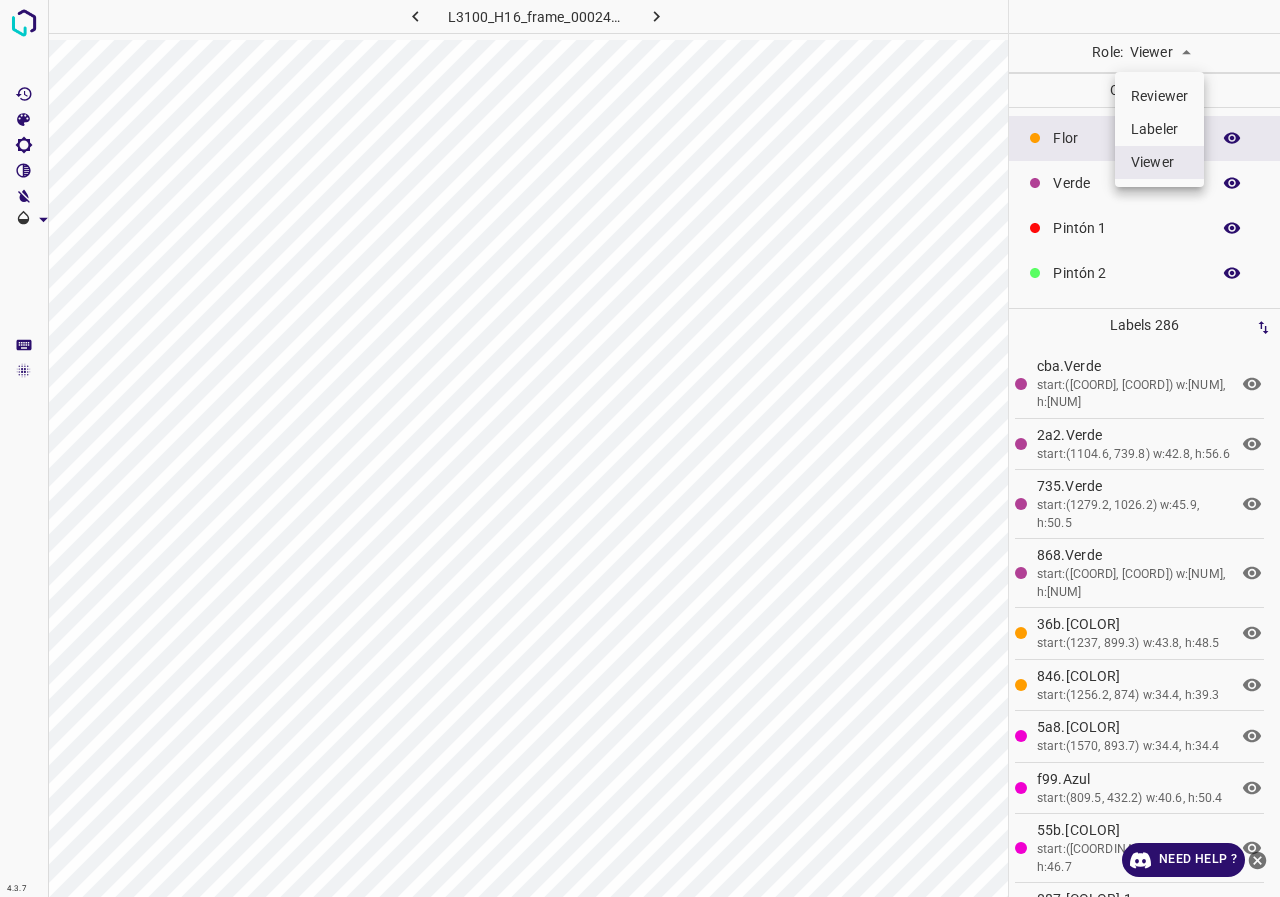 click on "Labeler" at bounding box center (1159, 129) 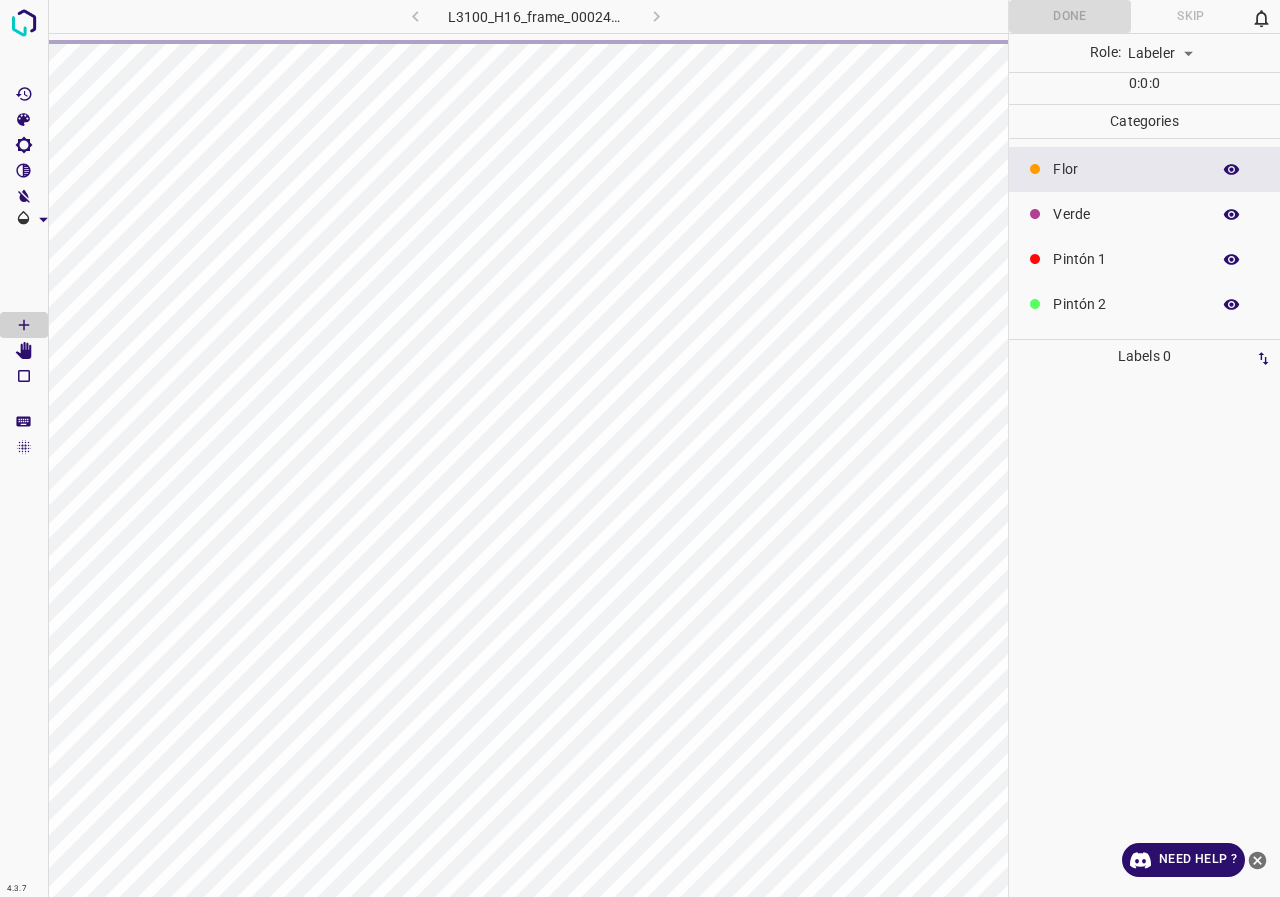 click on "4.3.7 L3100_H16_frame_00024_7173.jpg Done Skip 0 Role: Labeler labeler 0   : 0   : 0   Categories Flor Verde Pintón 1 Pintón 2 Pintón 3 Rosado Guinda Azul Labels   0 Categories 1 Flor 2 Verde 3 Pintón 1 4 Pintón 2 5 Pintón 3 6 Rosado 7 Guinda 8 Azul Tools Space Change between modes (Draw & Edit) I Auto labeling R Restore zoom M Zoom in N Zoom out Delete Delete selecte label Filters Z Restore filters X Saturation filter C Brightness filter V Contrast filter B Gray scale filter General O Download Need Help ? - Text - Hide - Delete" at bounding box center [640, 448] 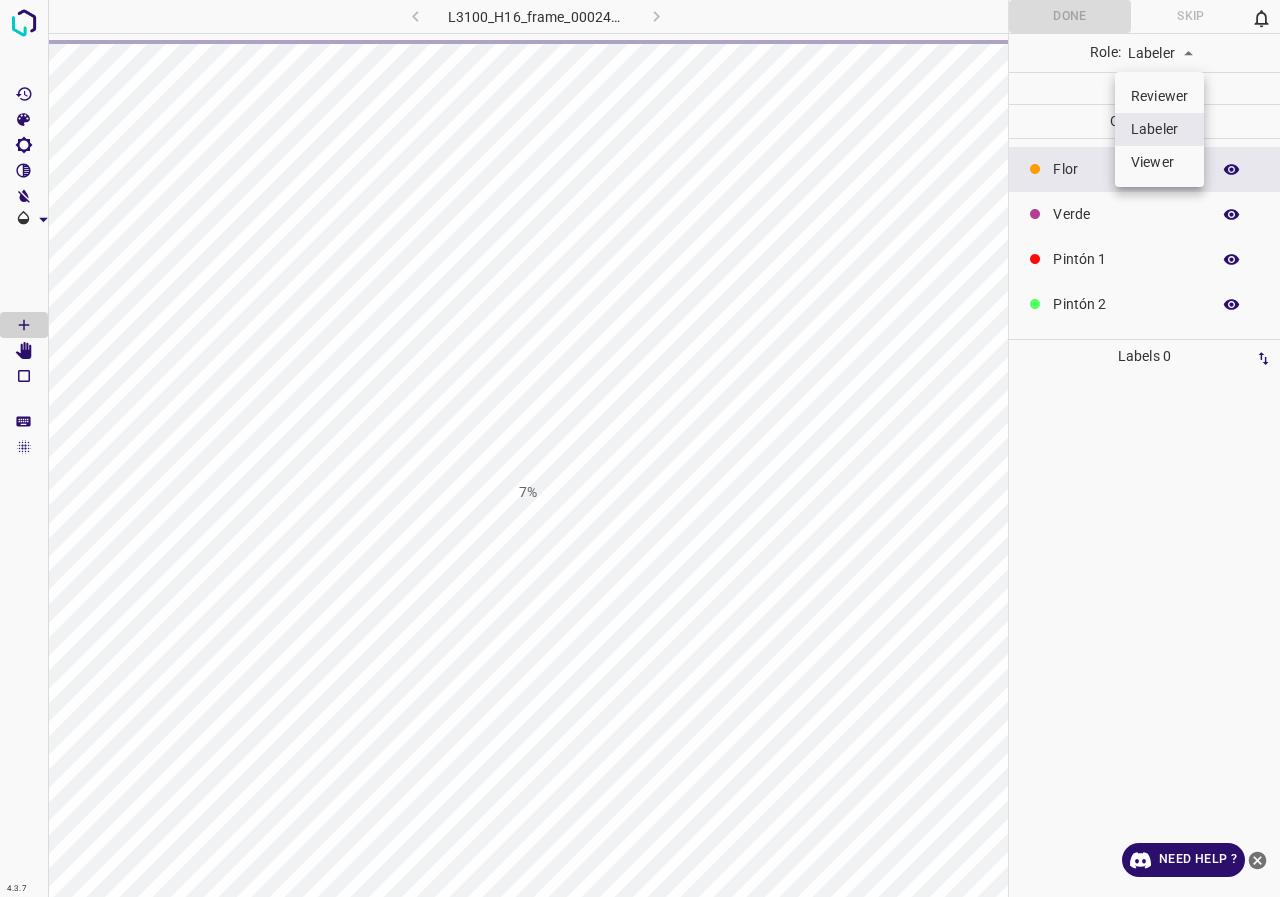 click on "Reviewer" at bounding box center [1159, 96] 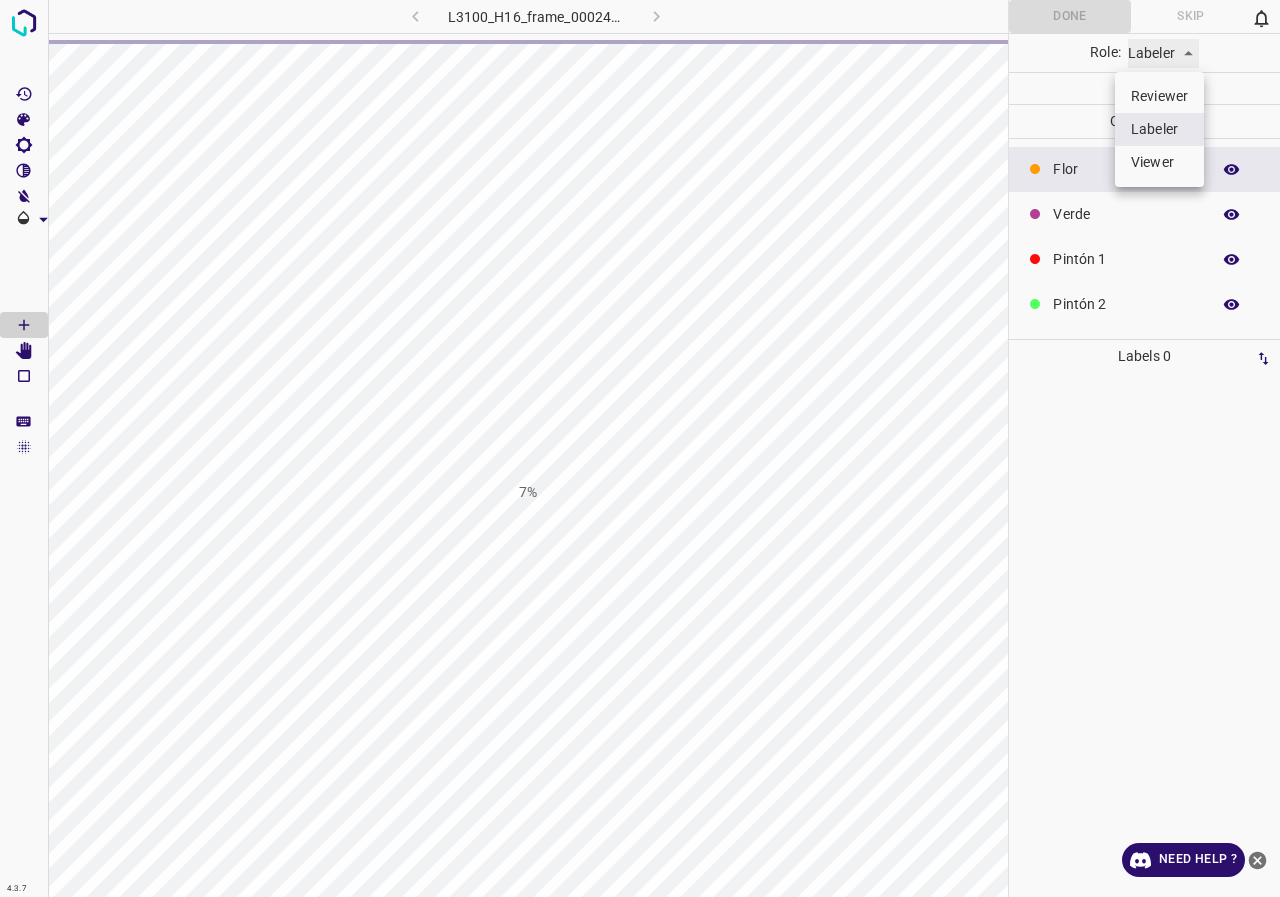type on "reviewer" 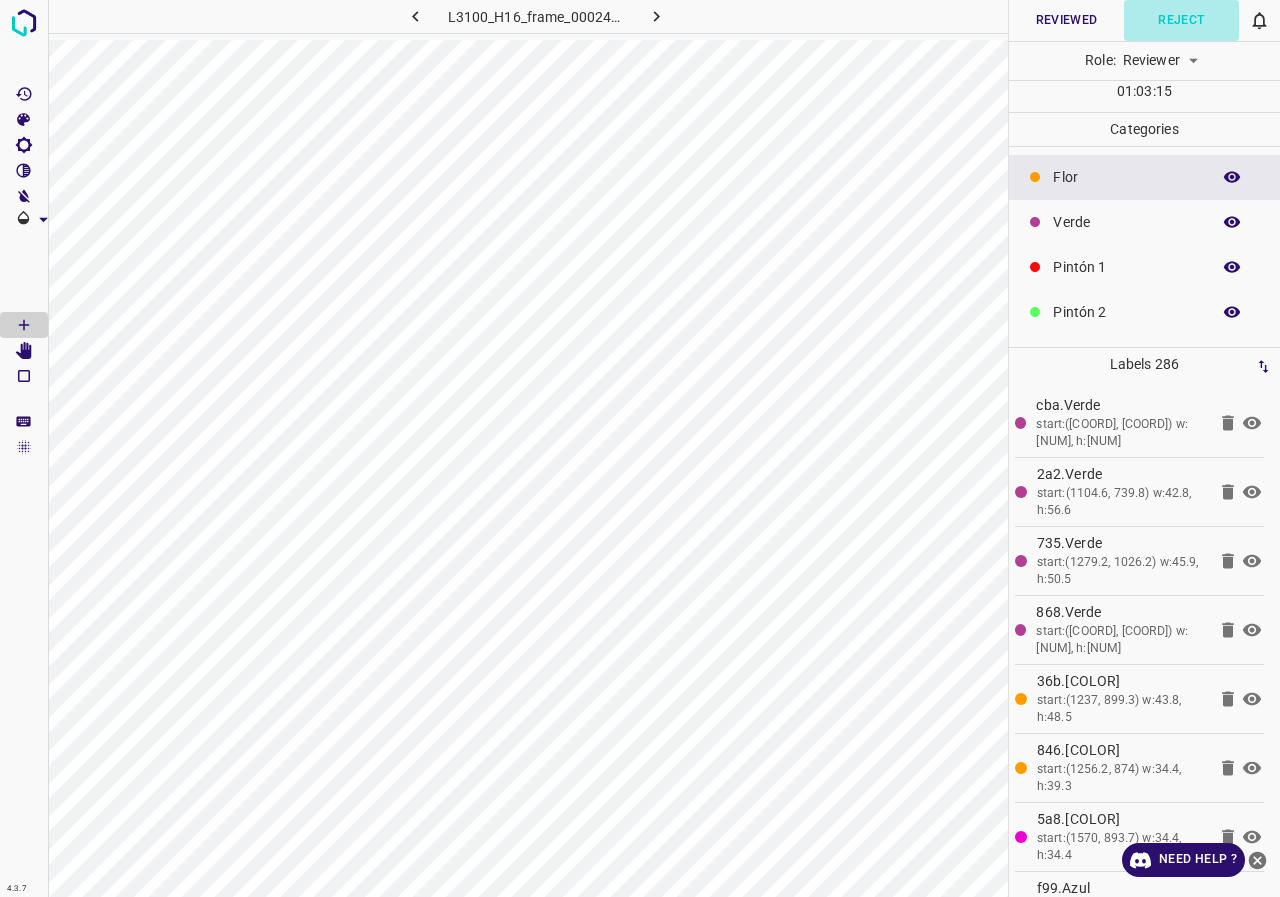 click on "Reject" at bounding box center (1181, 20) 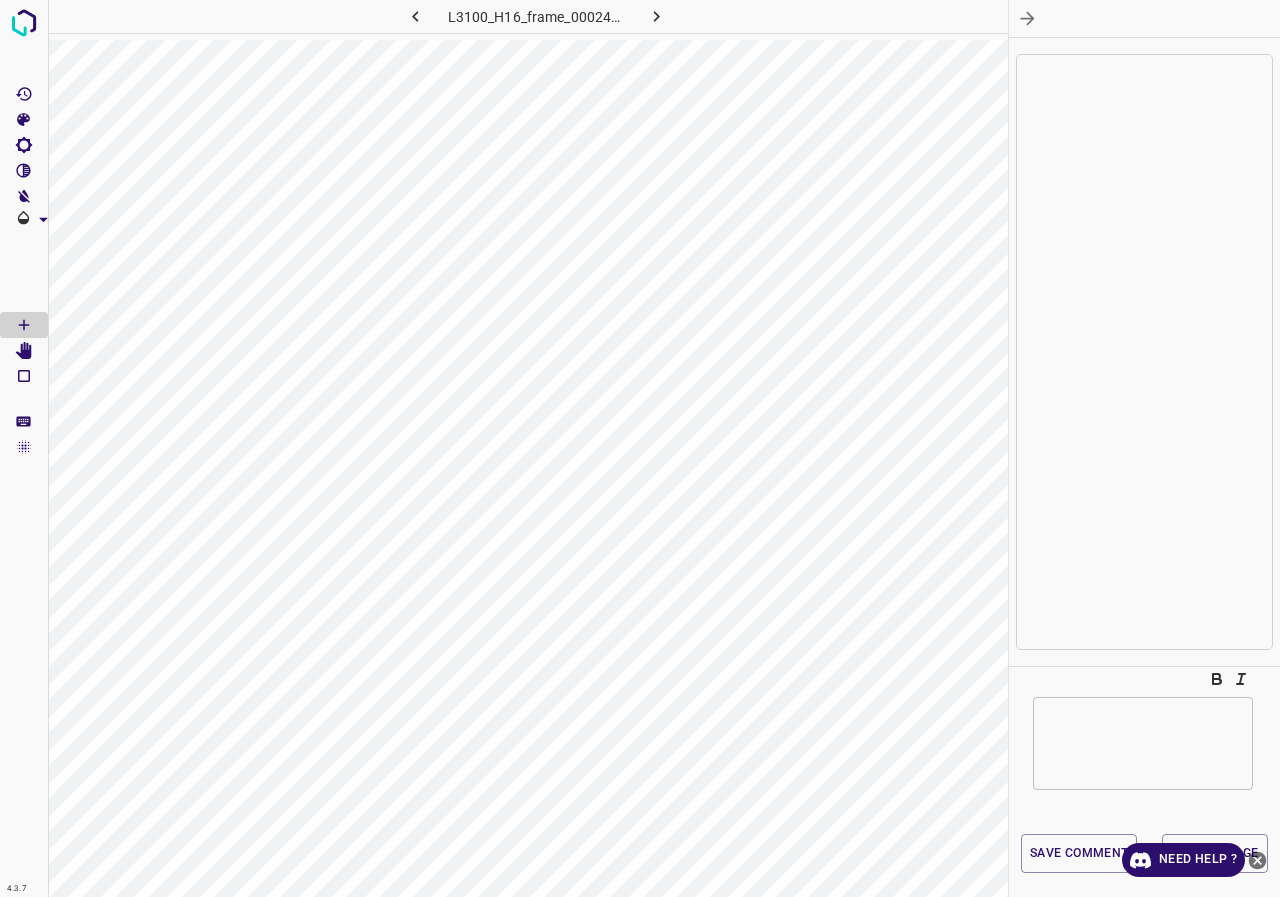 click at bounding box center [1143, 743] 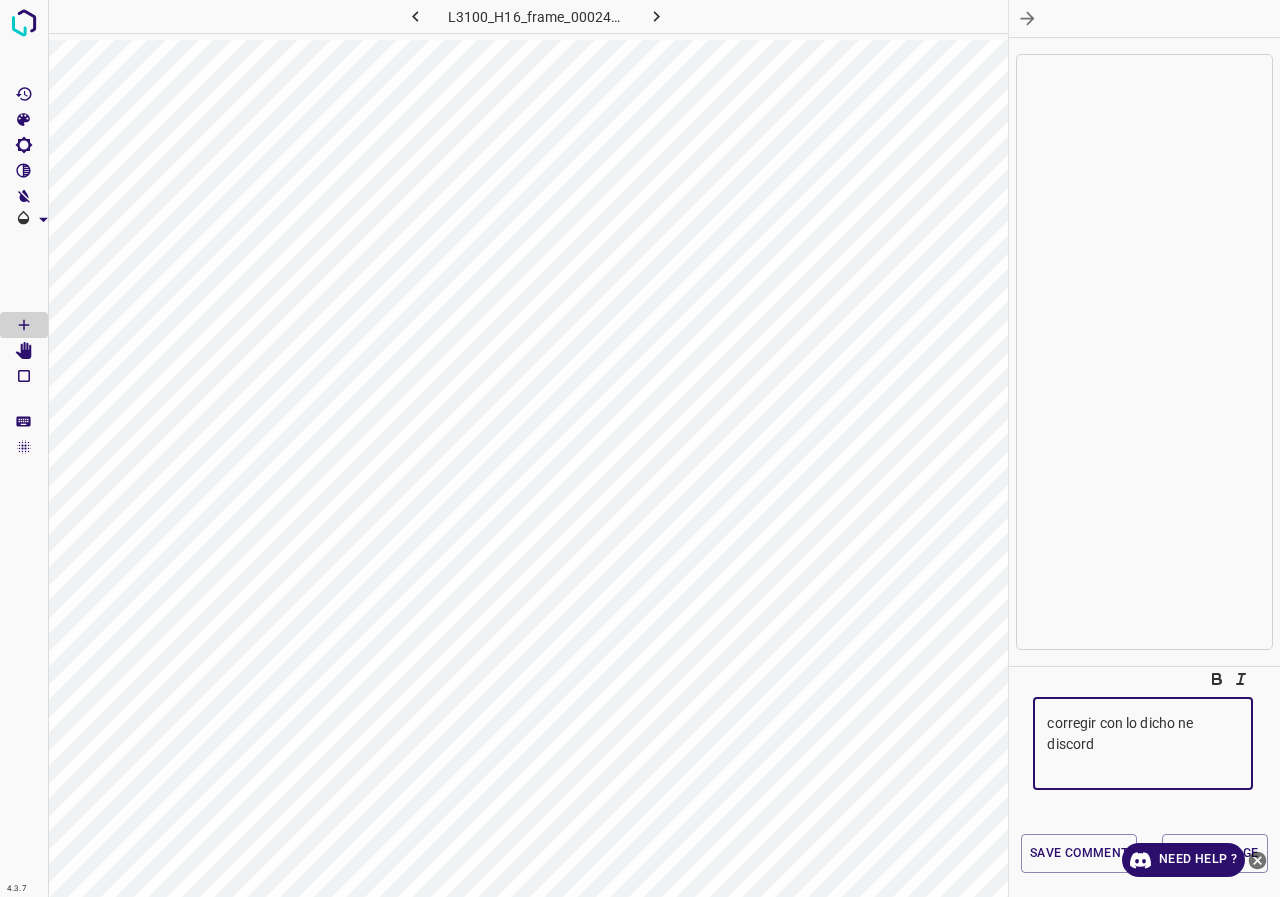 click on "corregir con lo dicho ne discord x ​" at bounding box center [1143, 743] 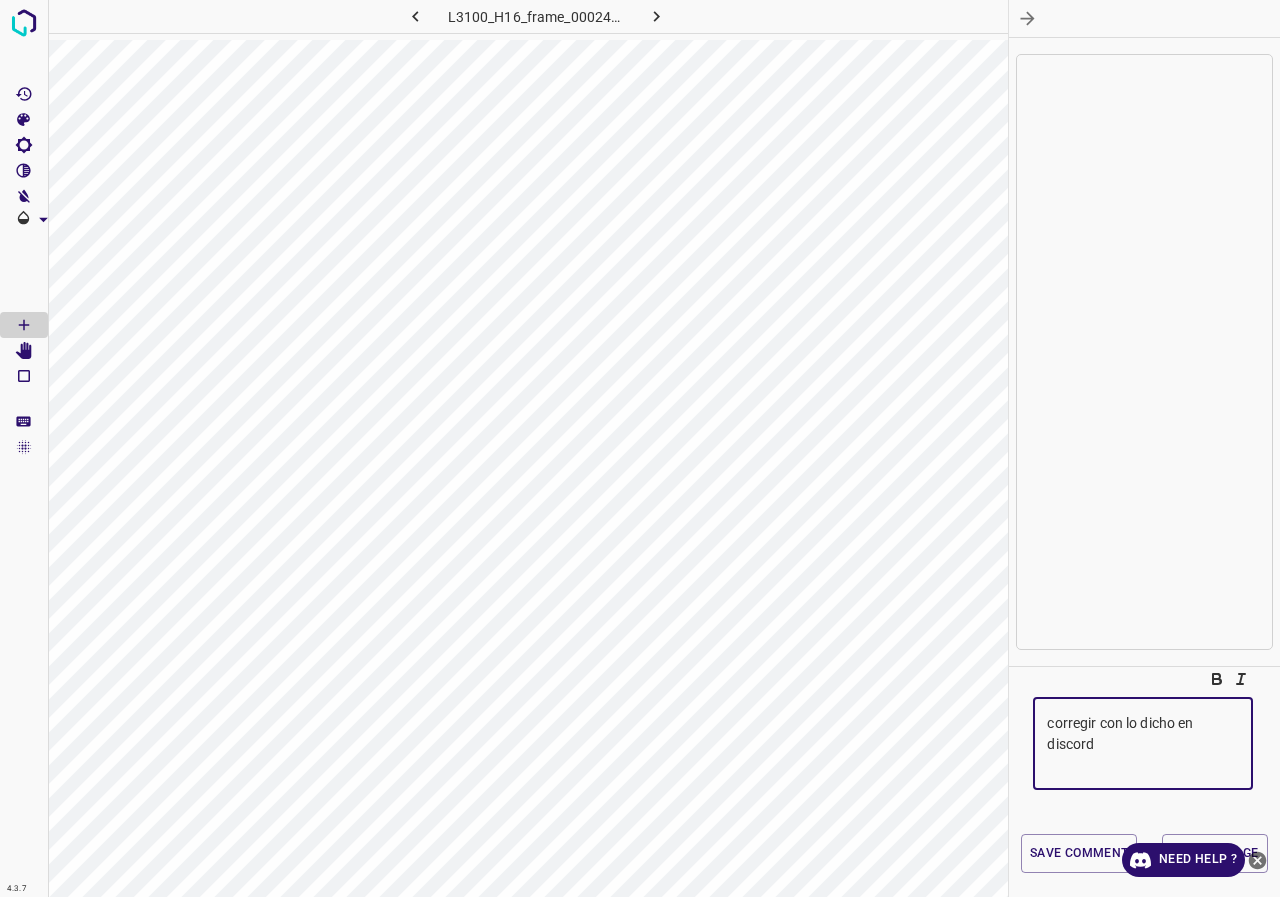 type on "corregir con lo dicho en discord" 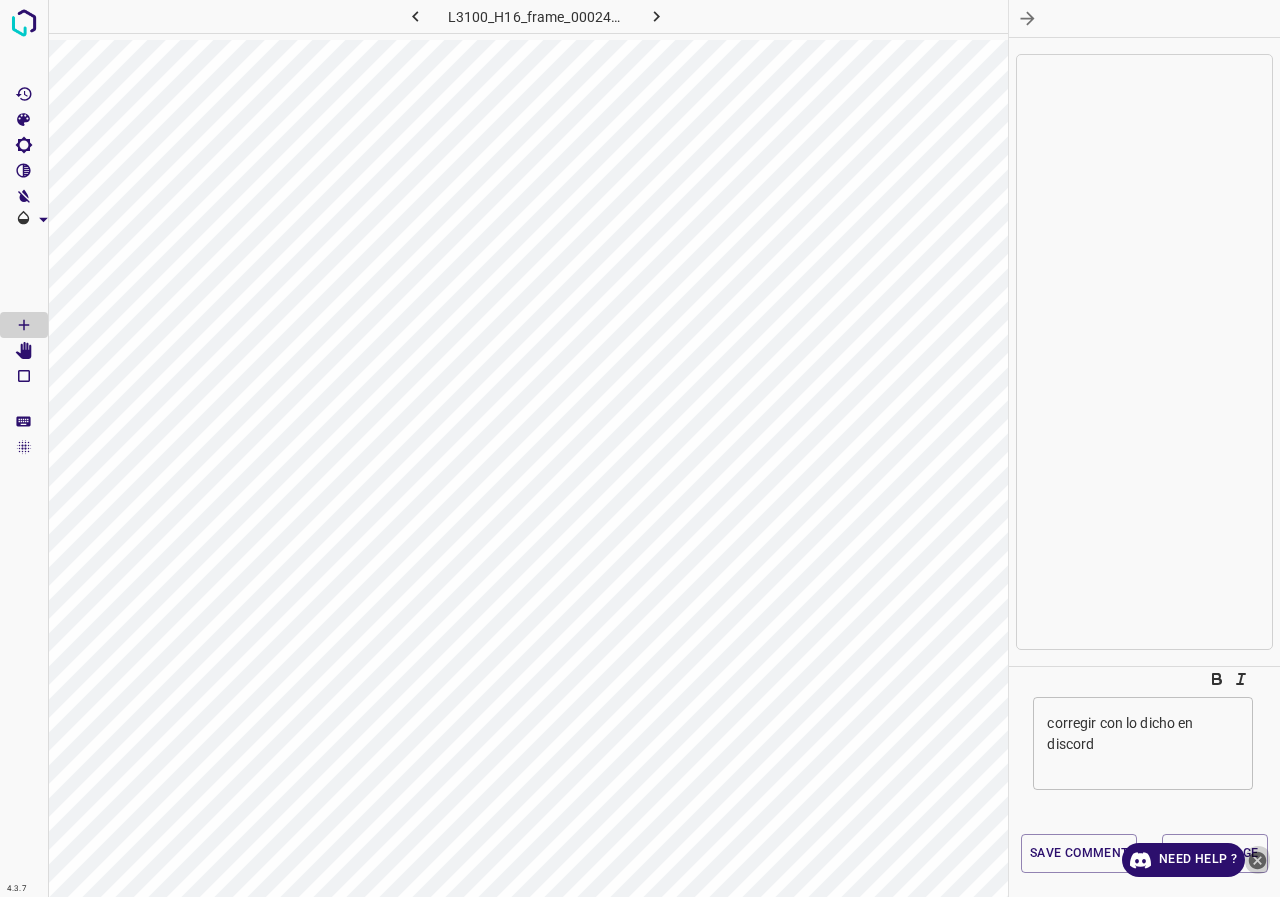 drag, startPoint x: 1262, startPoint y: 863, endPoint x: 1245, endPoint y: 854, distance: 19.235384 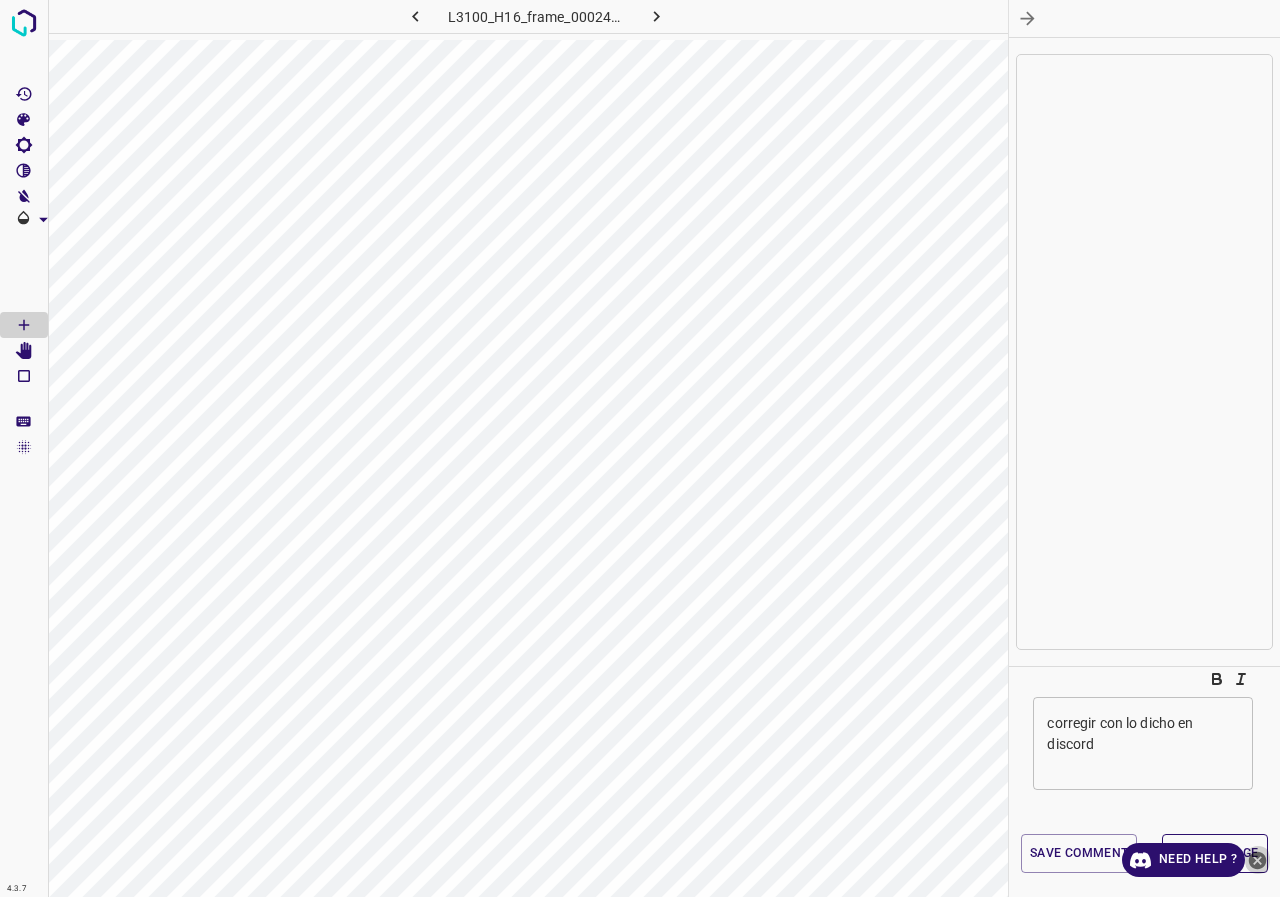 click 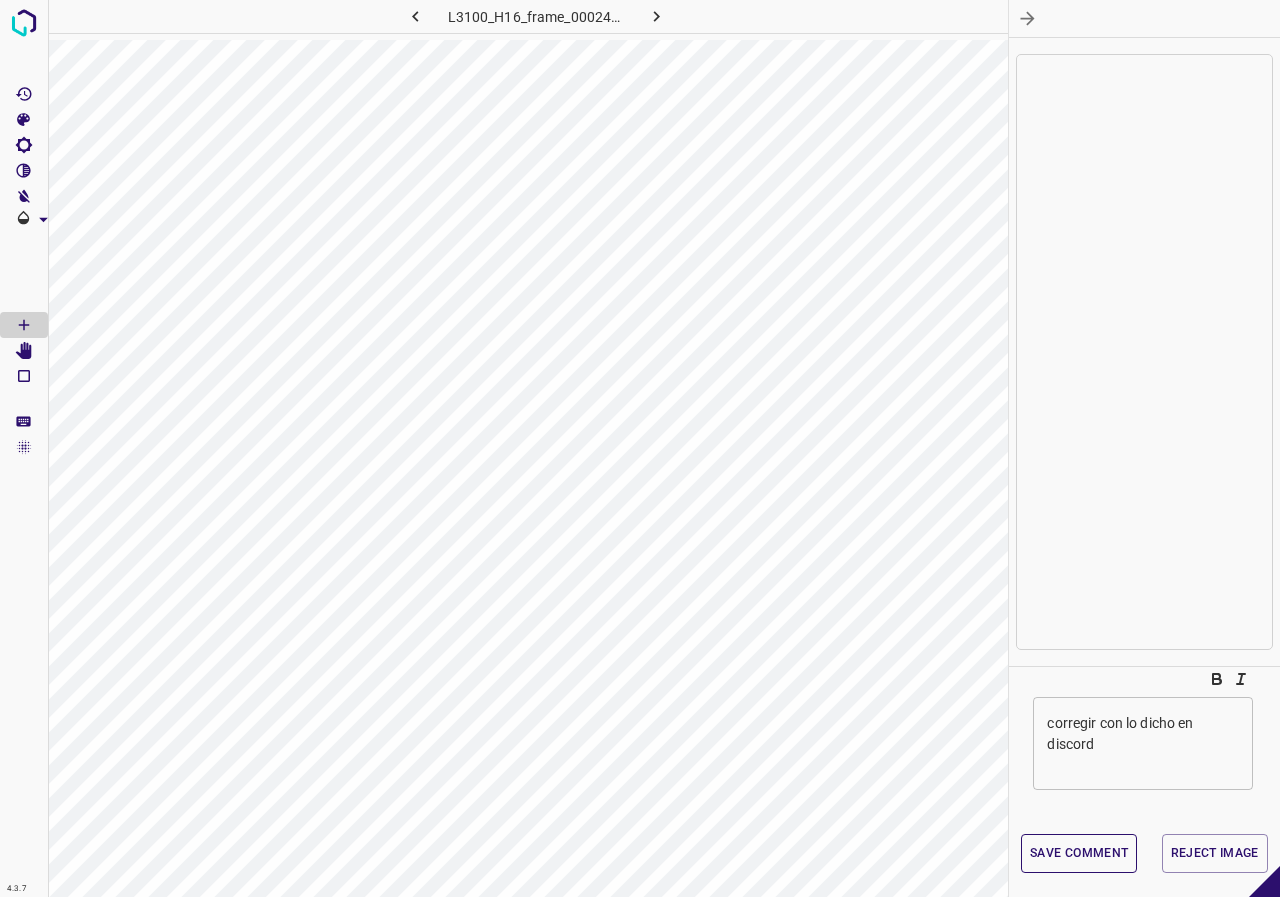 click on "Save comment" at bounding box center [1079, 853] 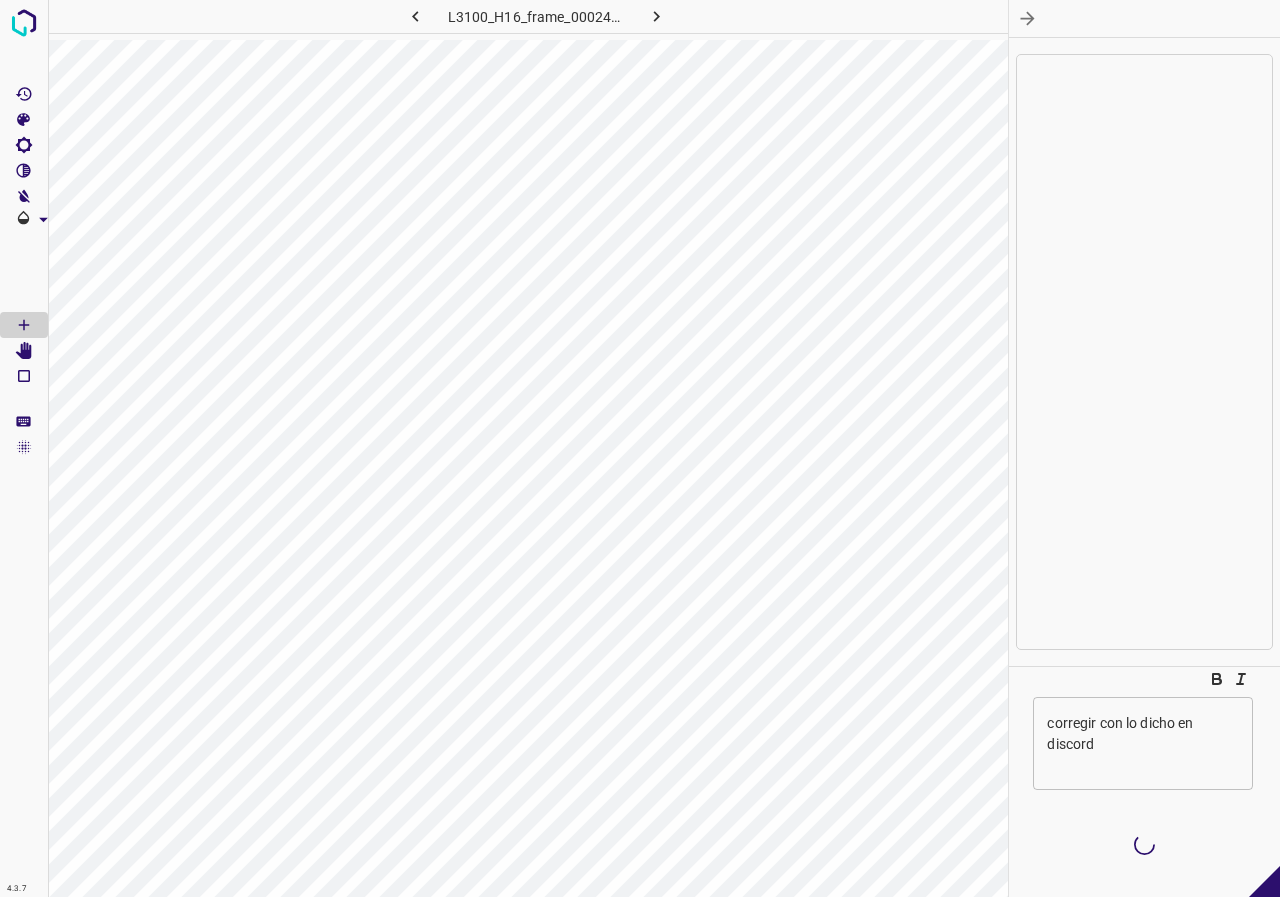 type 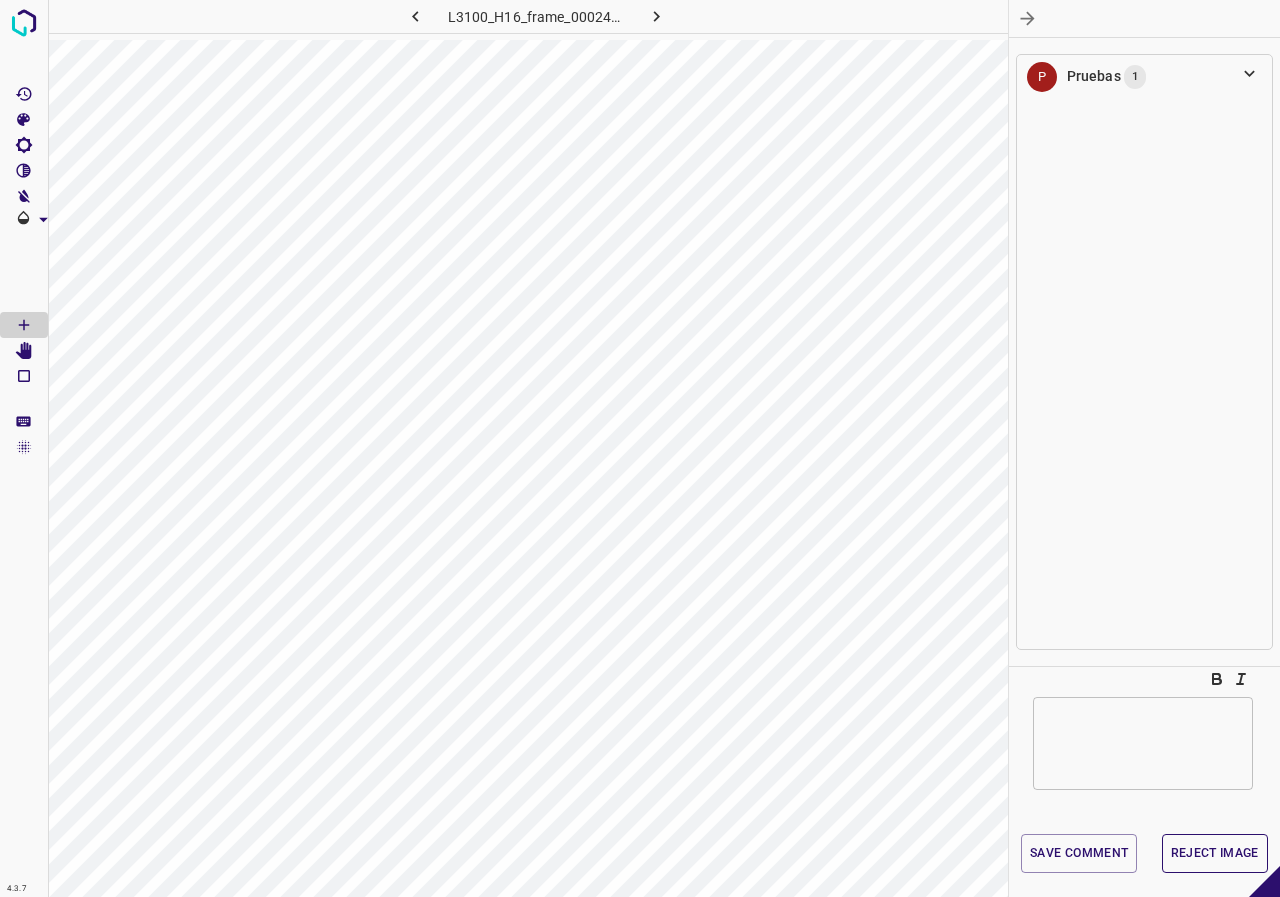 click on "Reject Image" at bounding box center [1215, 853] 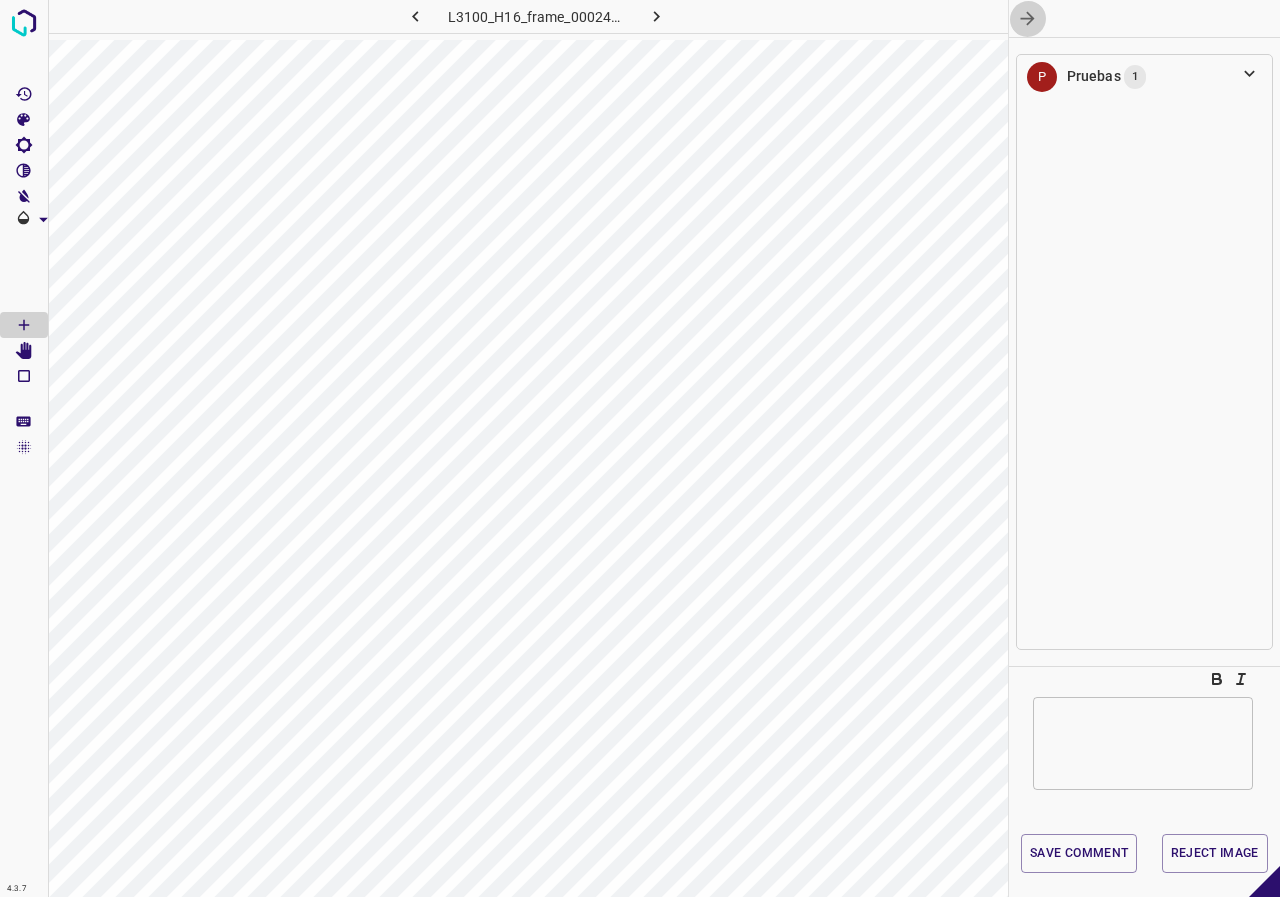 drag, startPoint x: 1028, startPoint y: 22, endPoint x: 1120, endPoint y: 132, distance: 143.40154 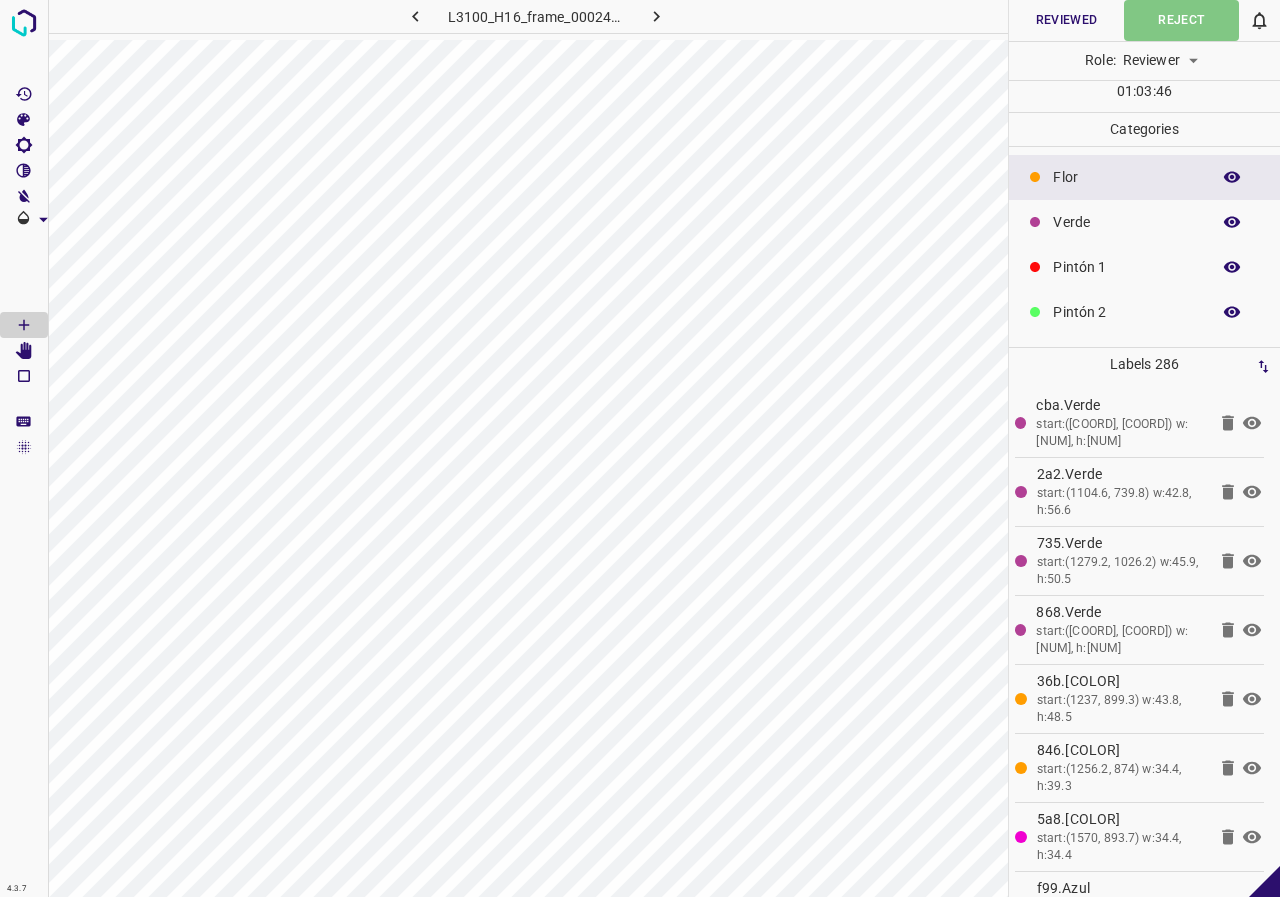click 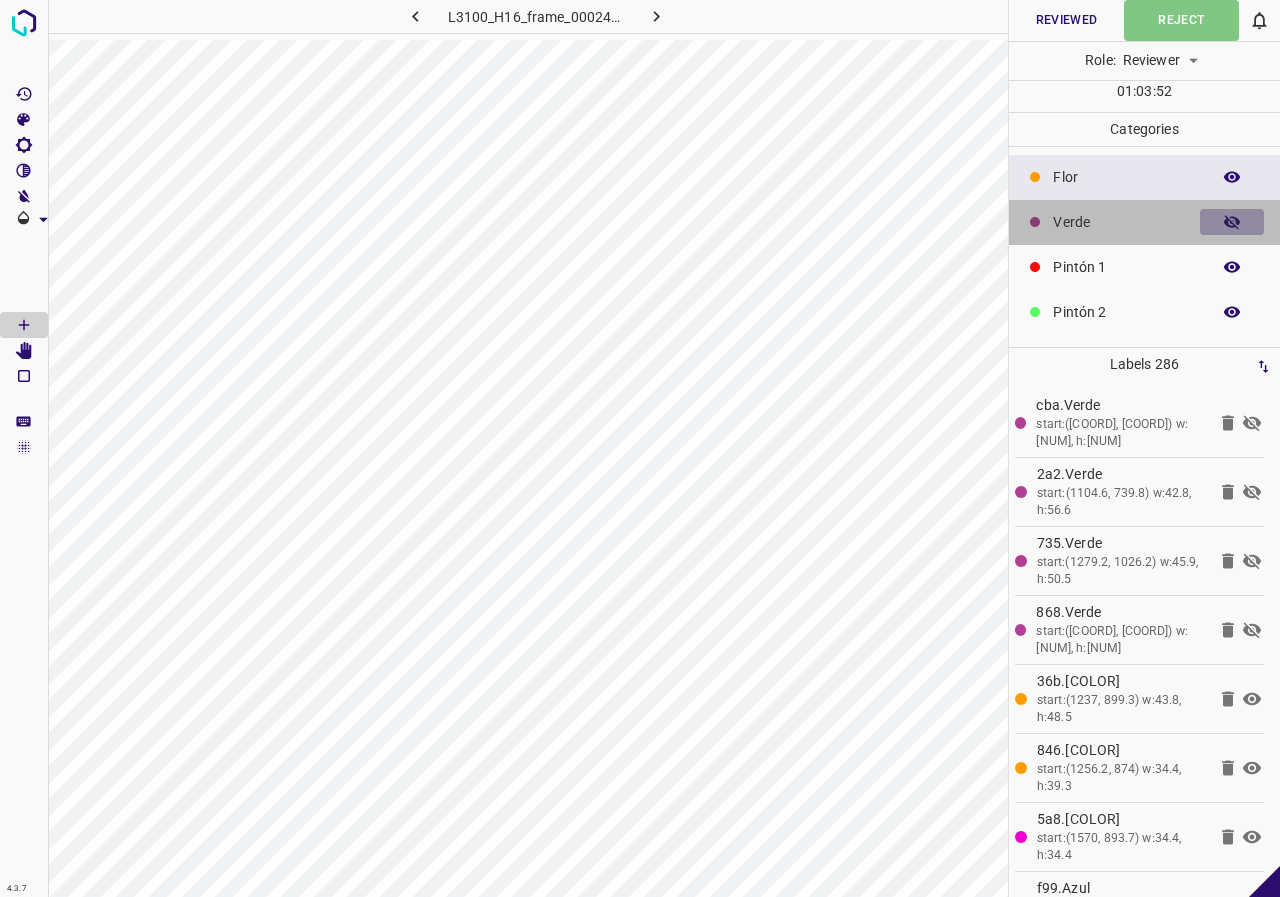 click at bounding box center [1232, 222] 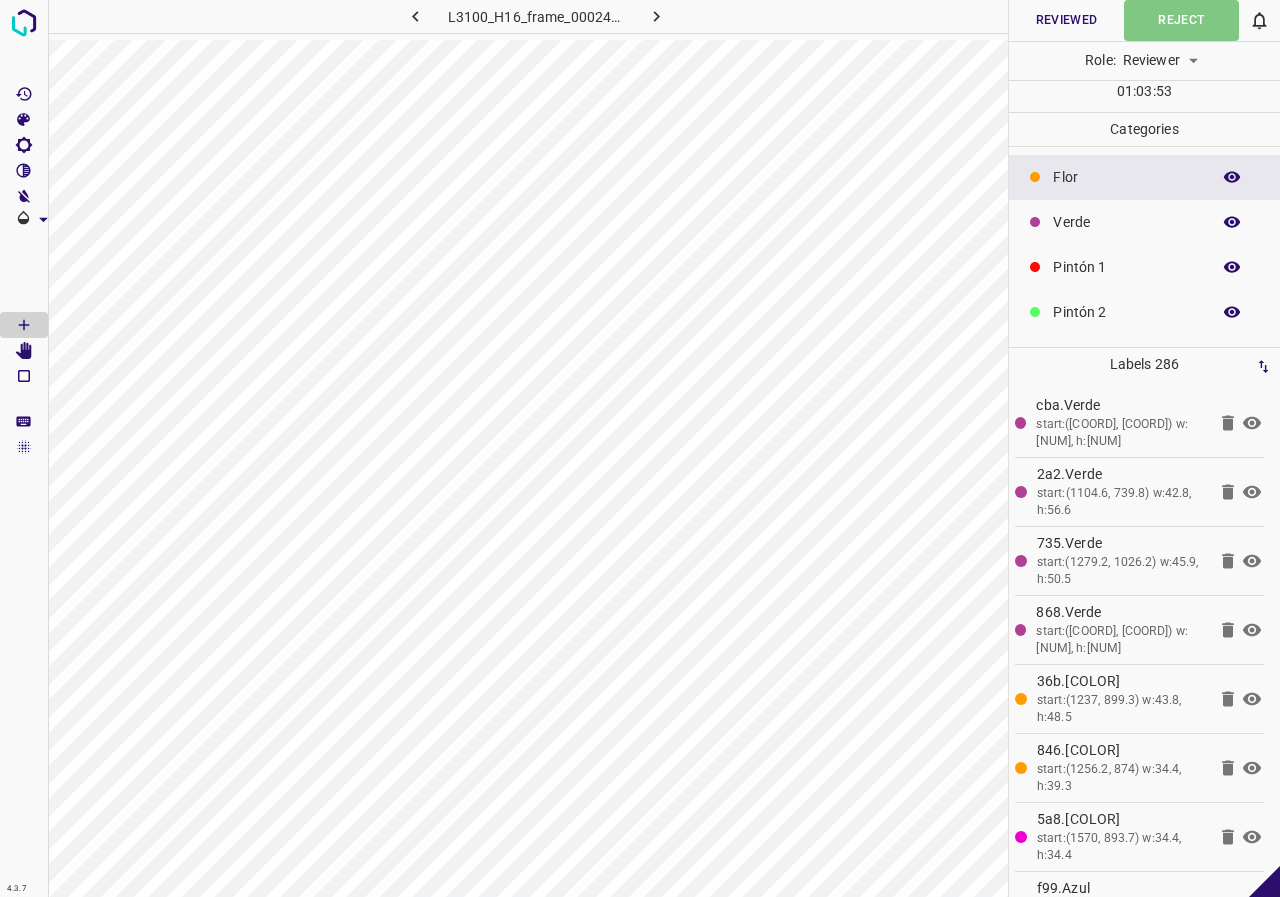 click 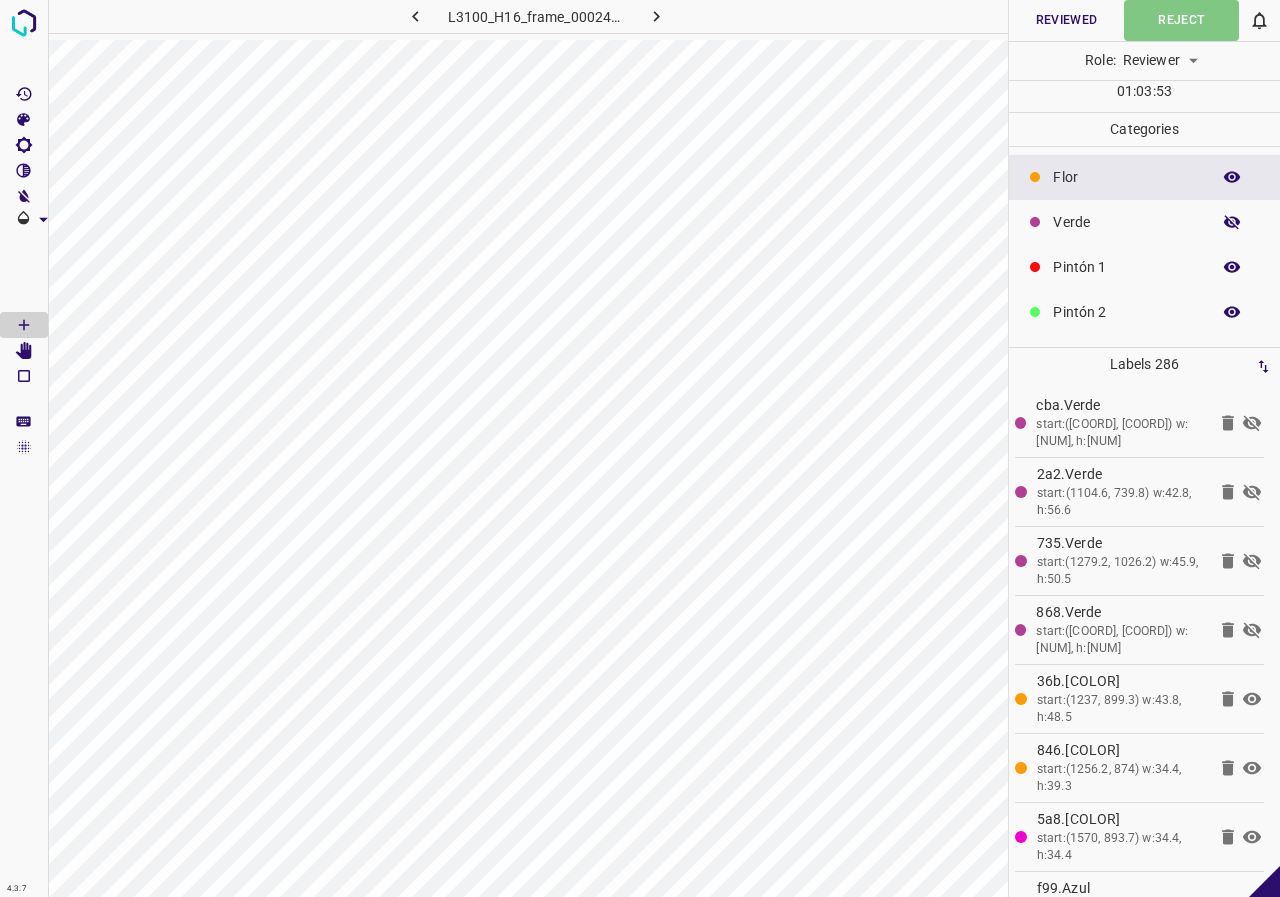 click 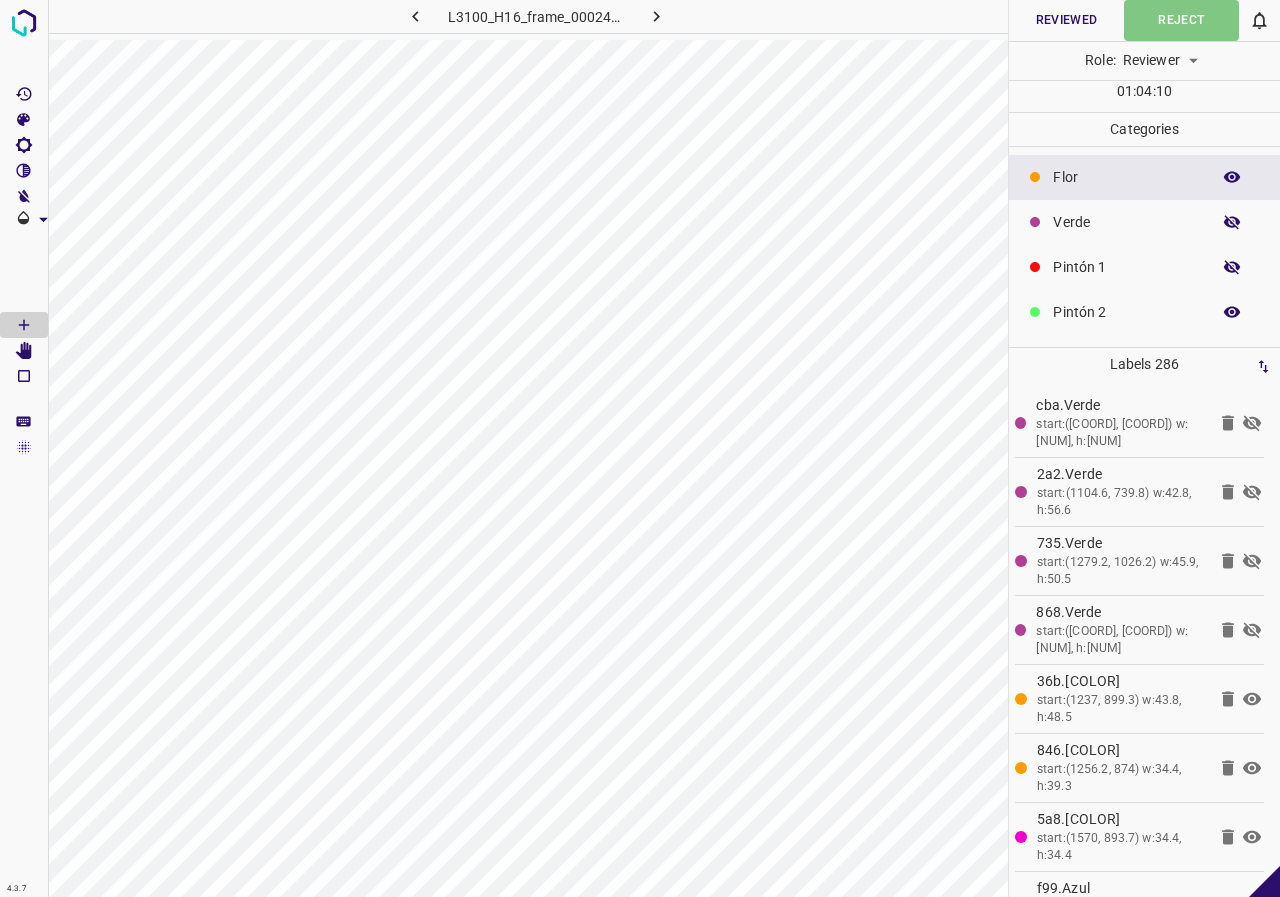 click 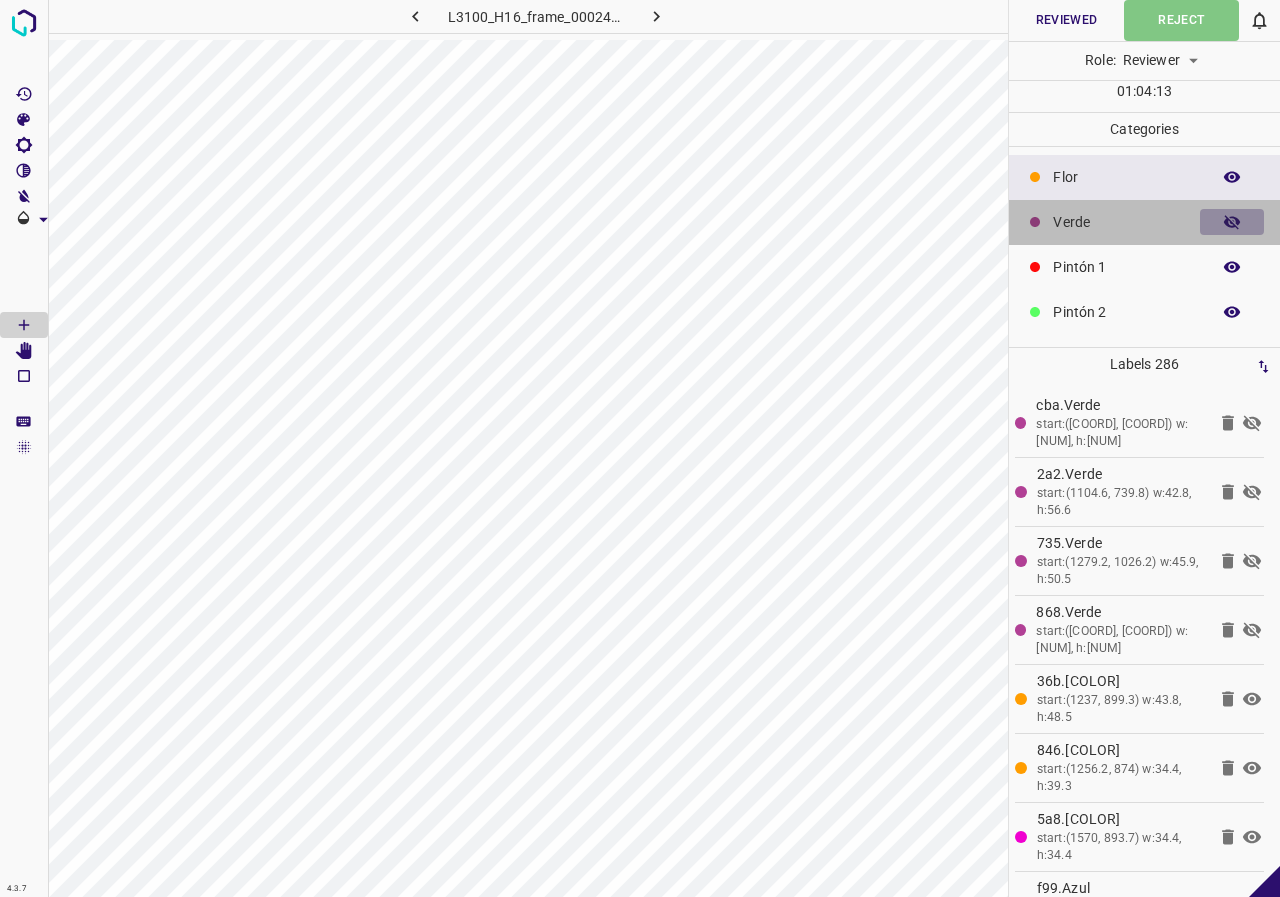 click 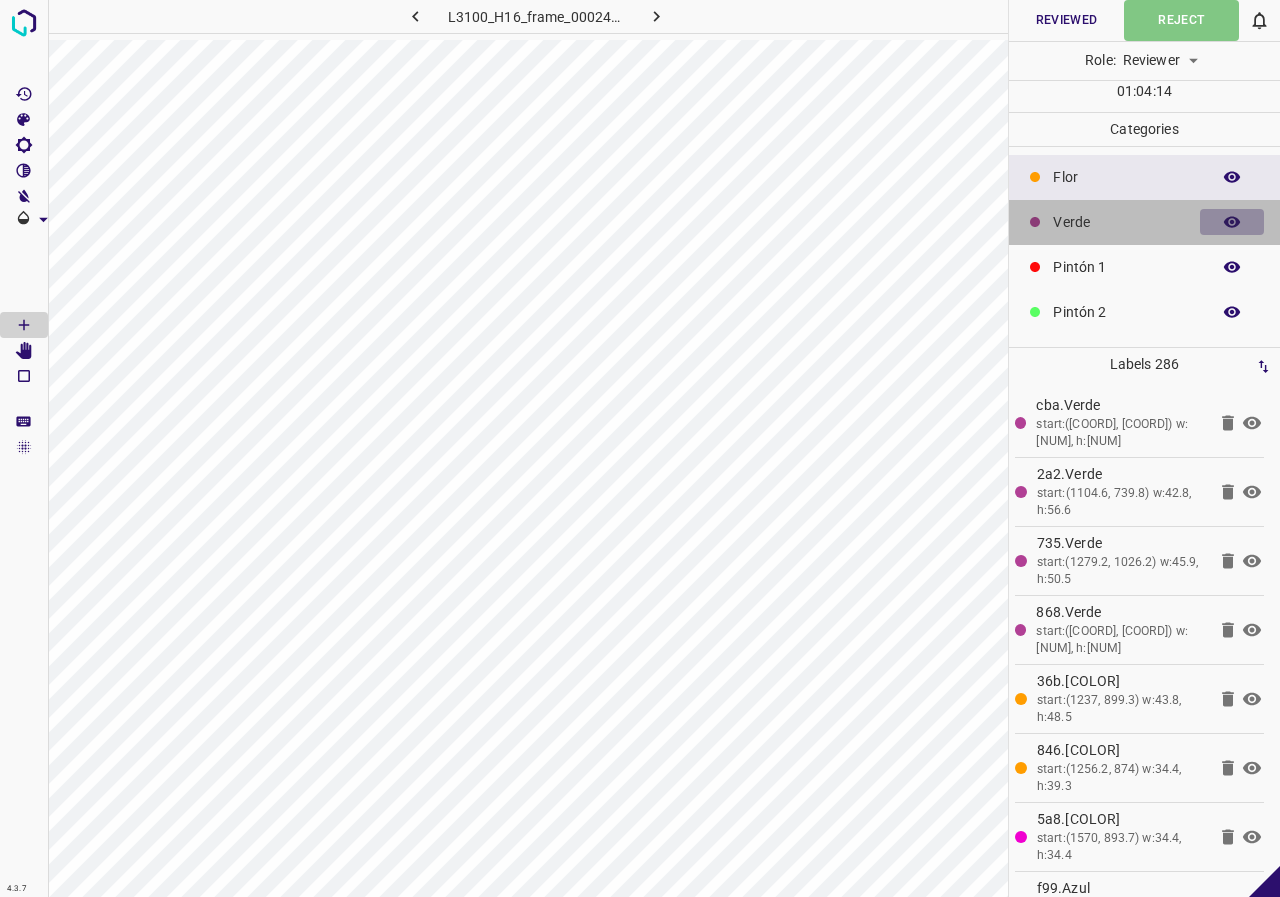 click 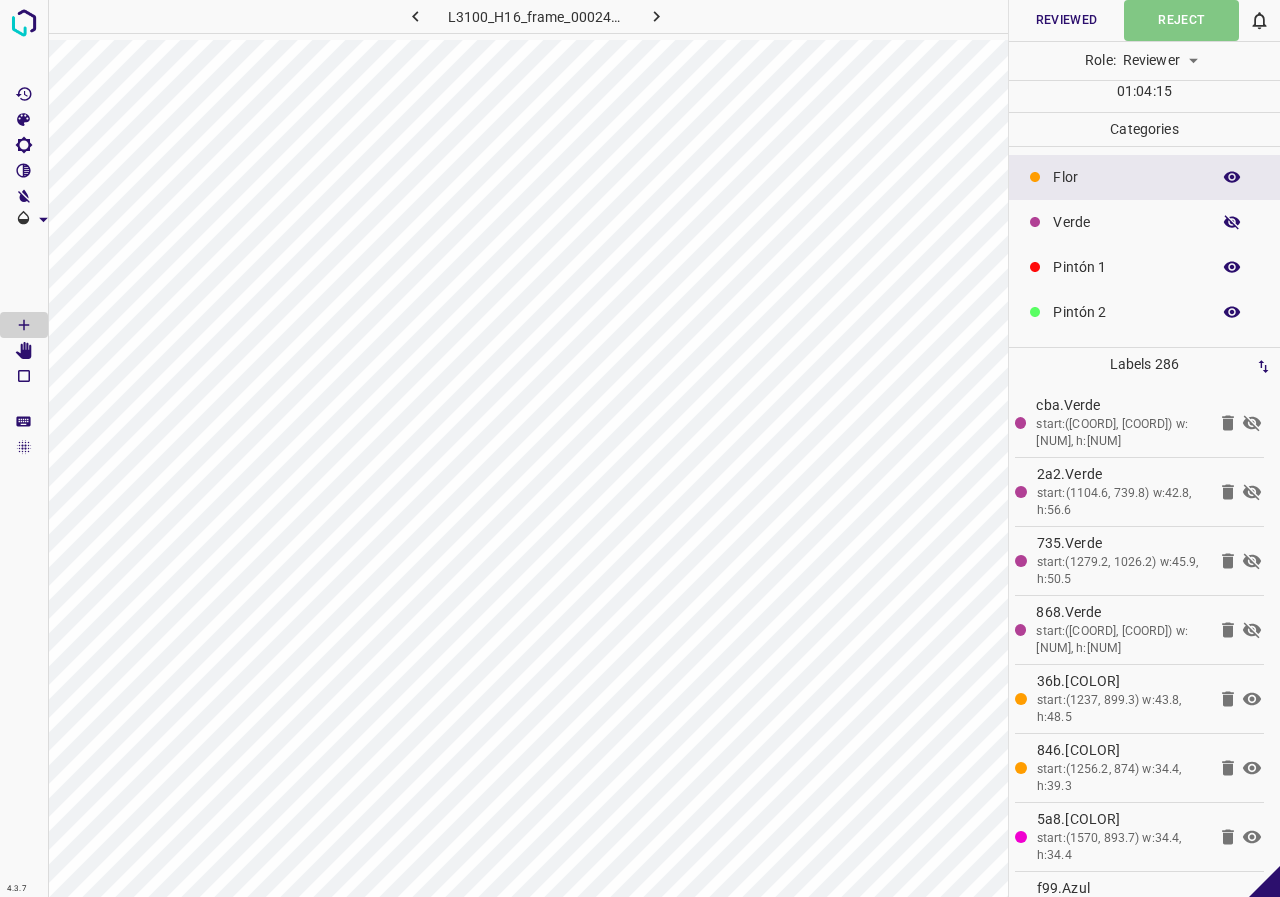 click 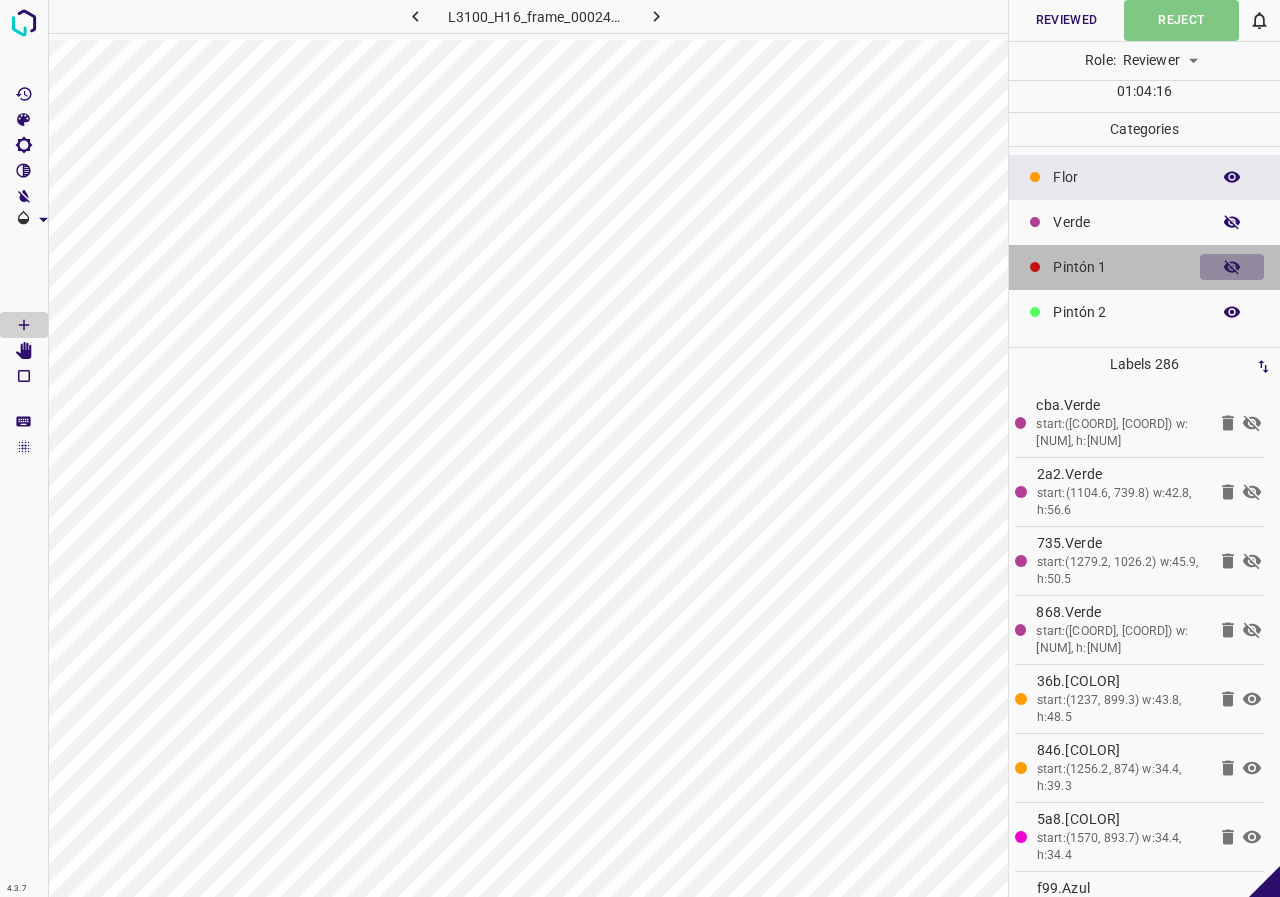 click 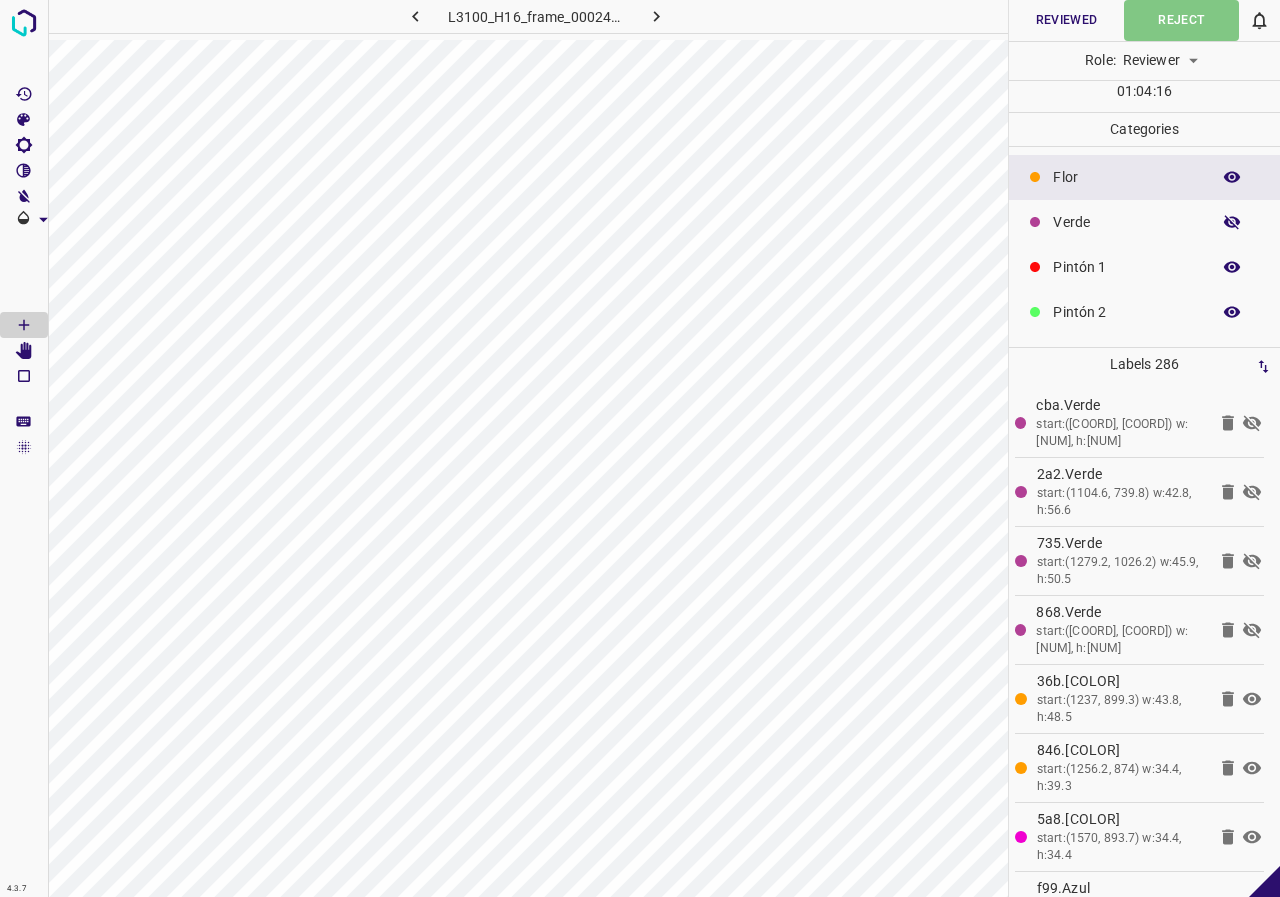click 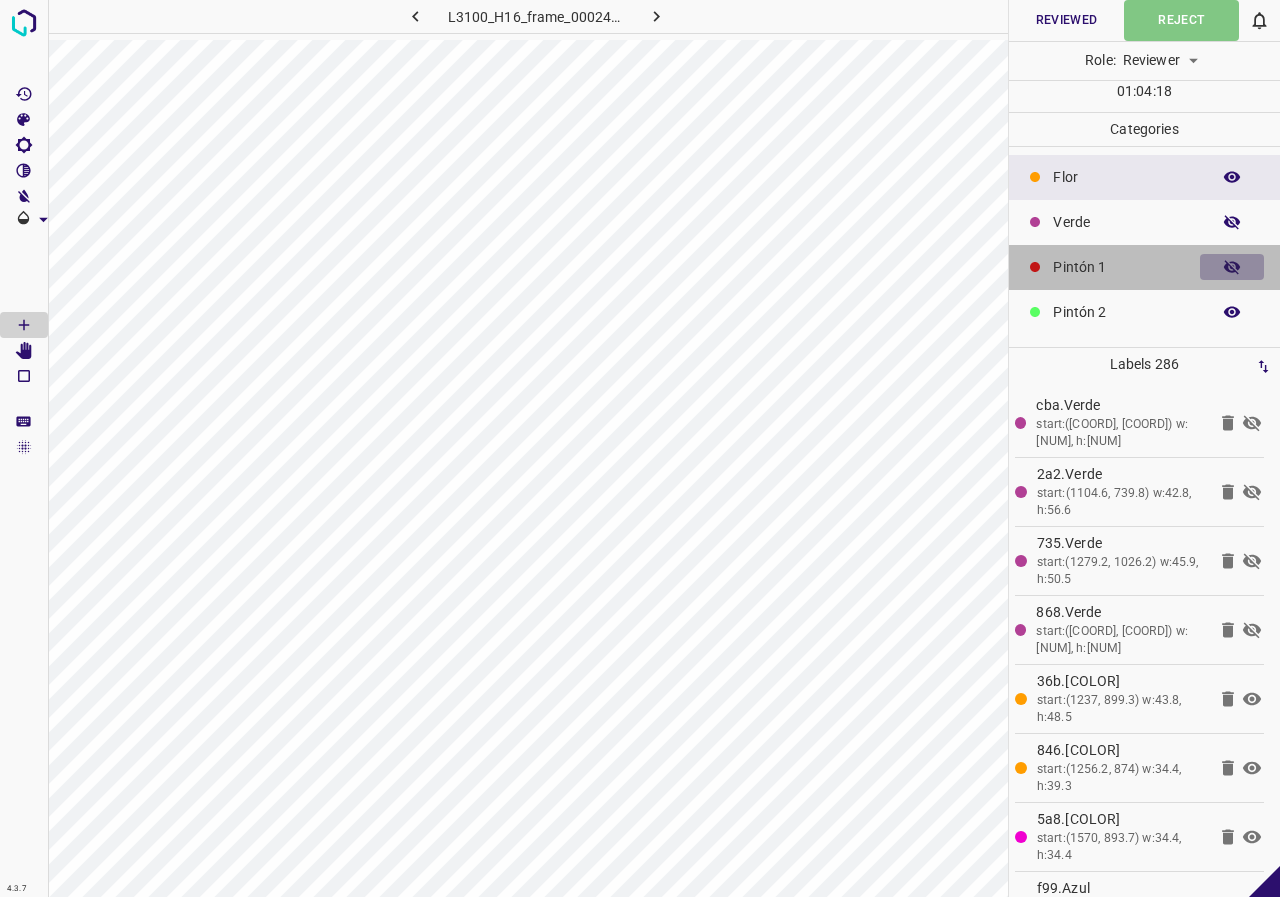 click 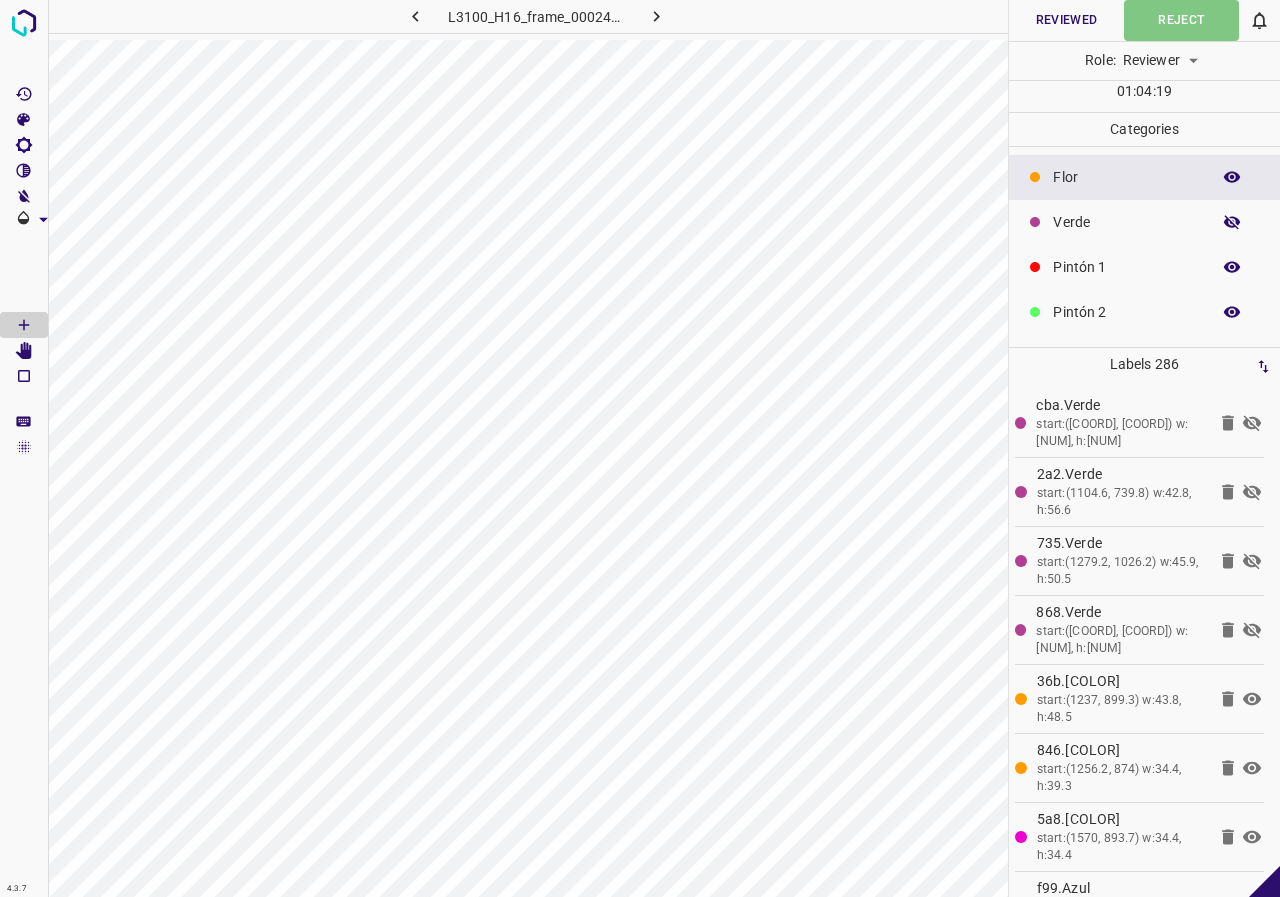 click 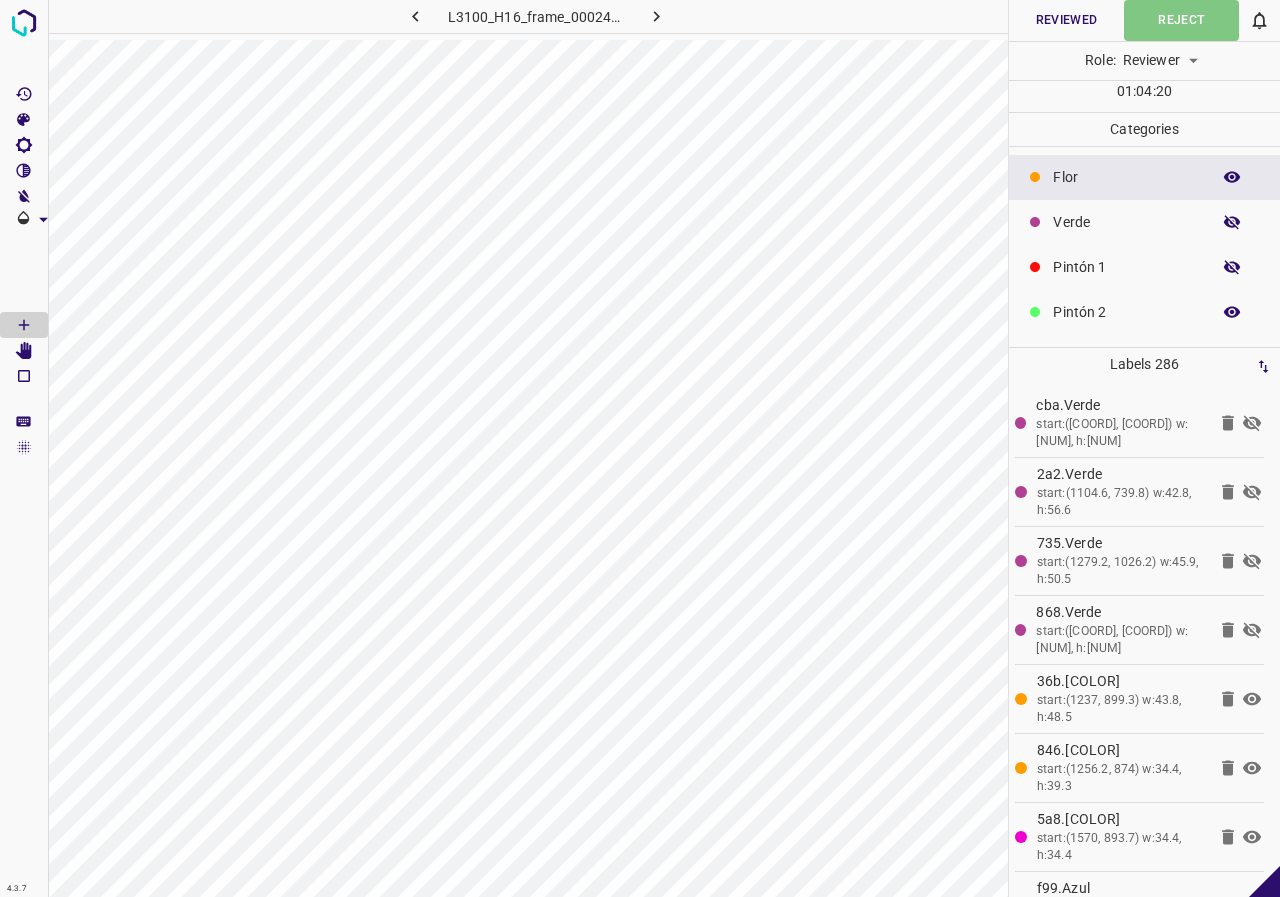 click 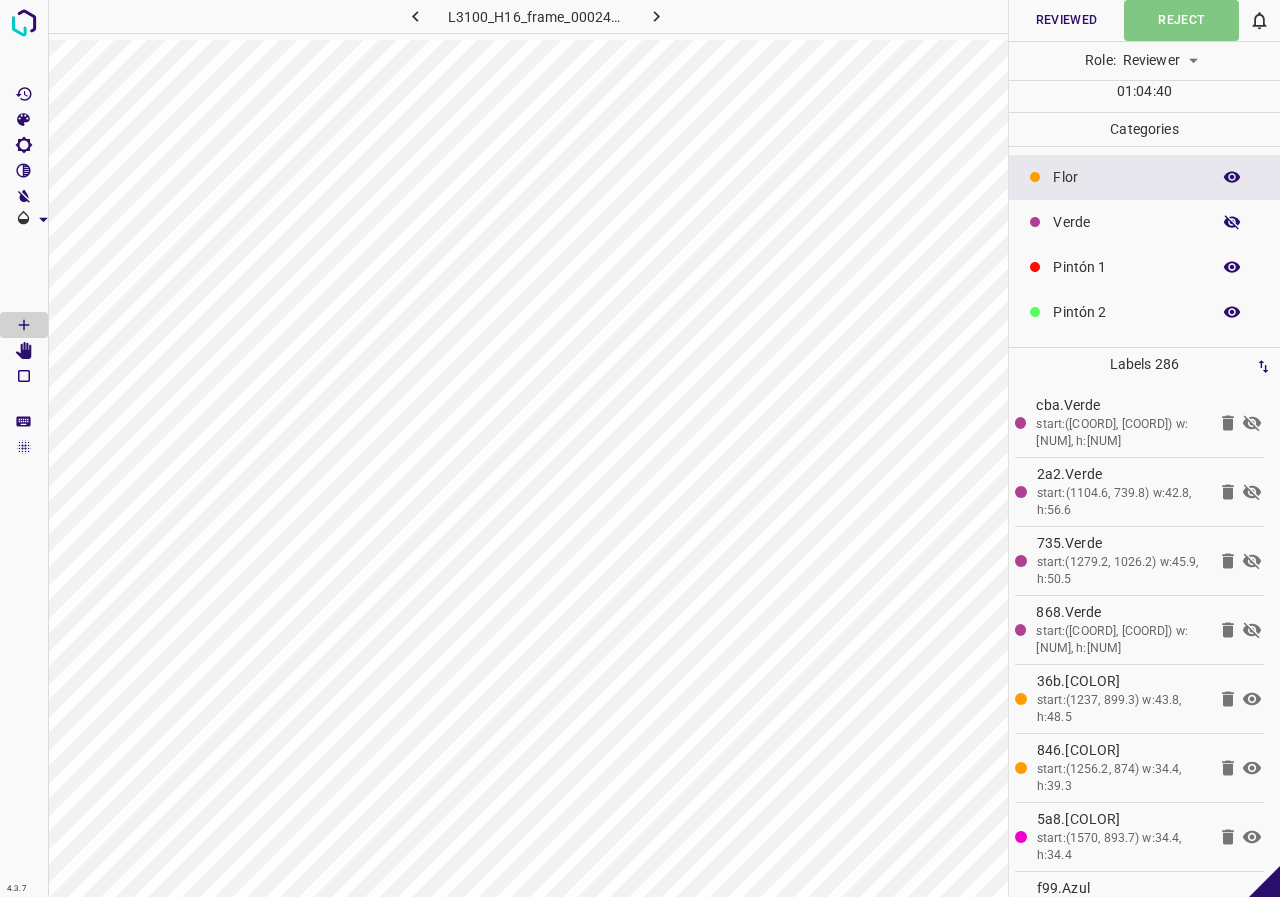 click 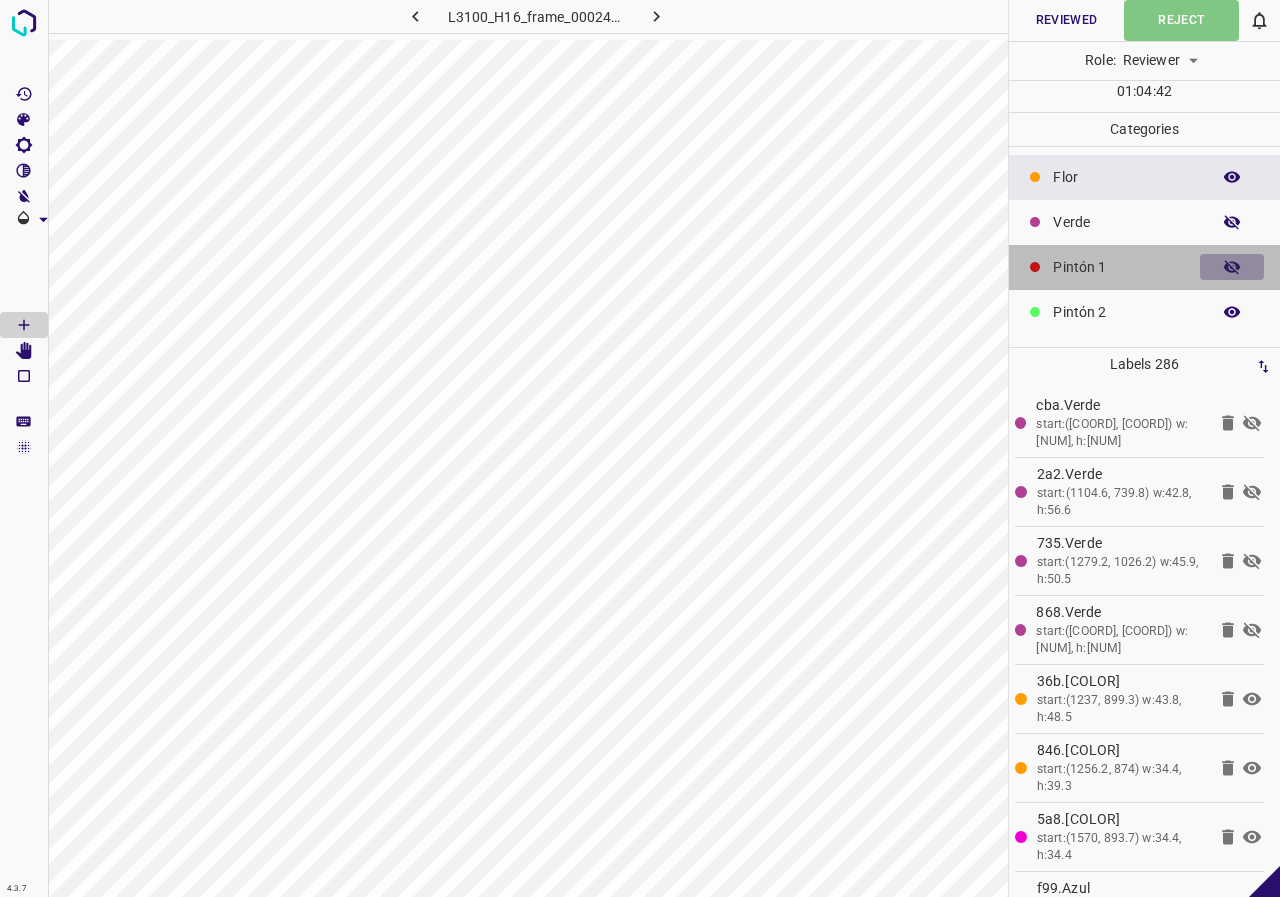 click 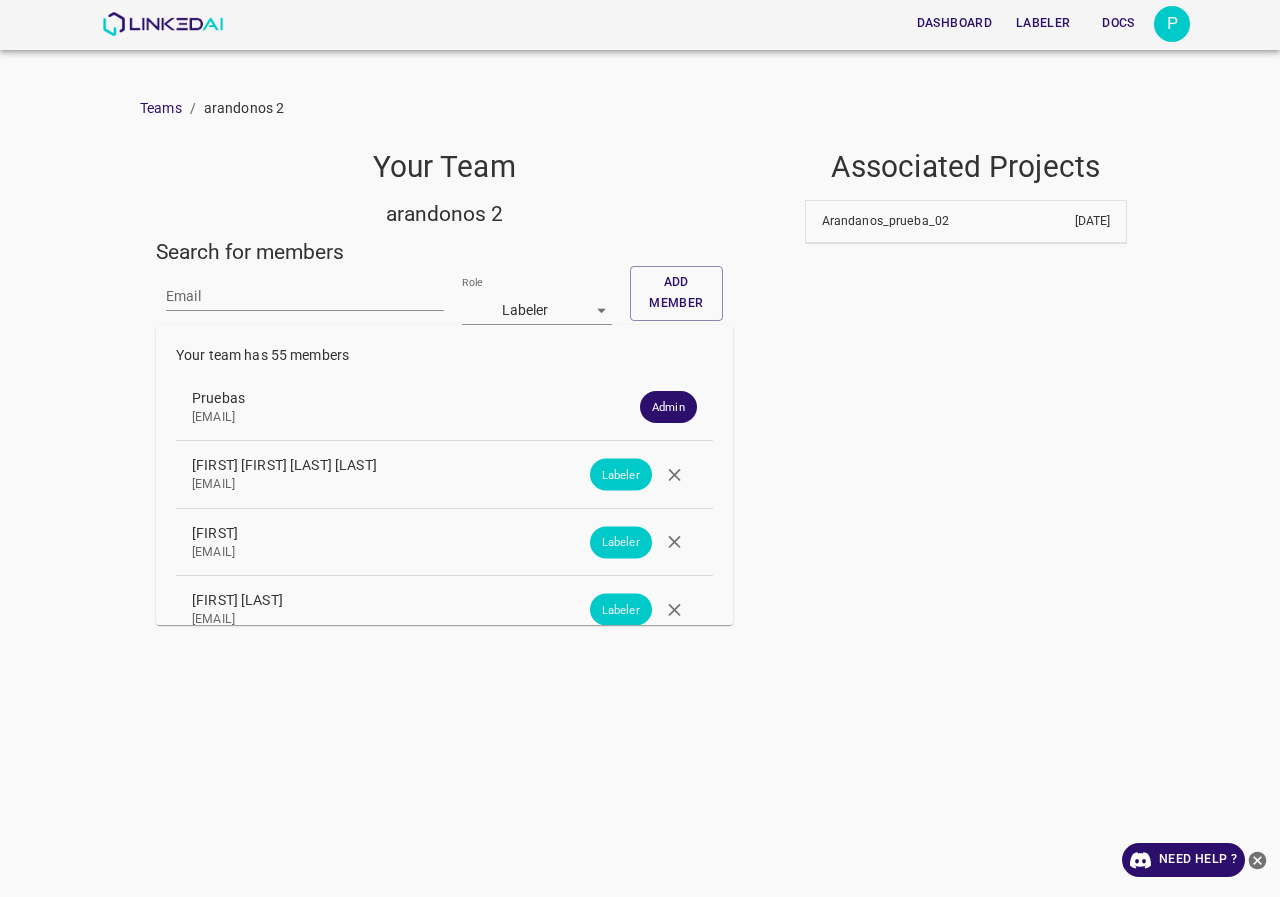 scroll, scrollTop: 0, scrollLeft: 0, axis: both 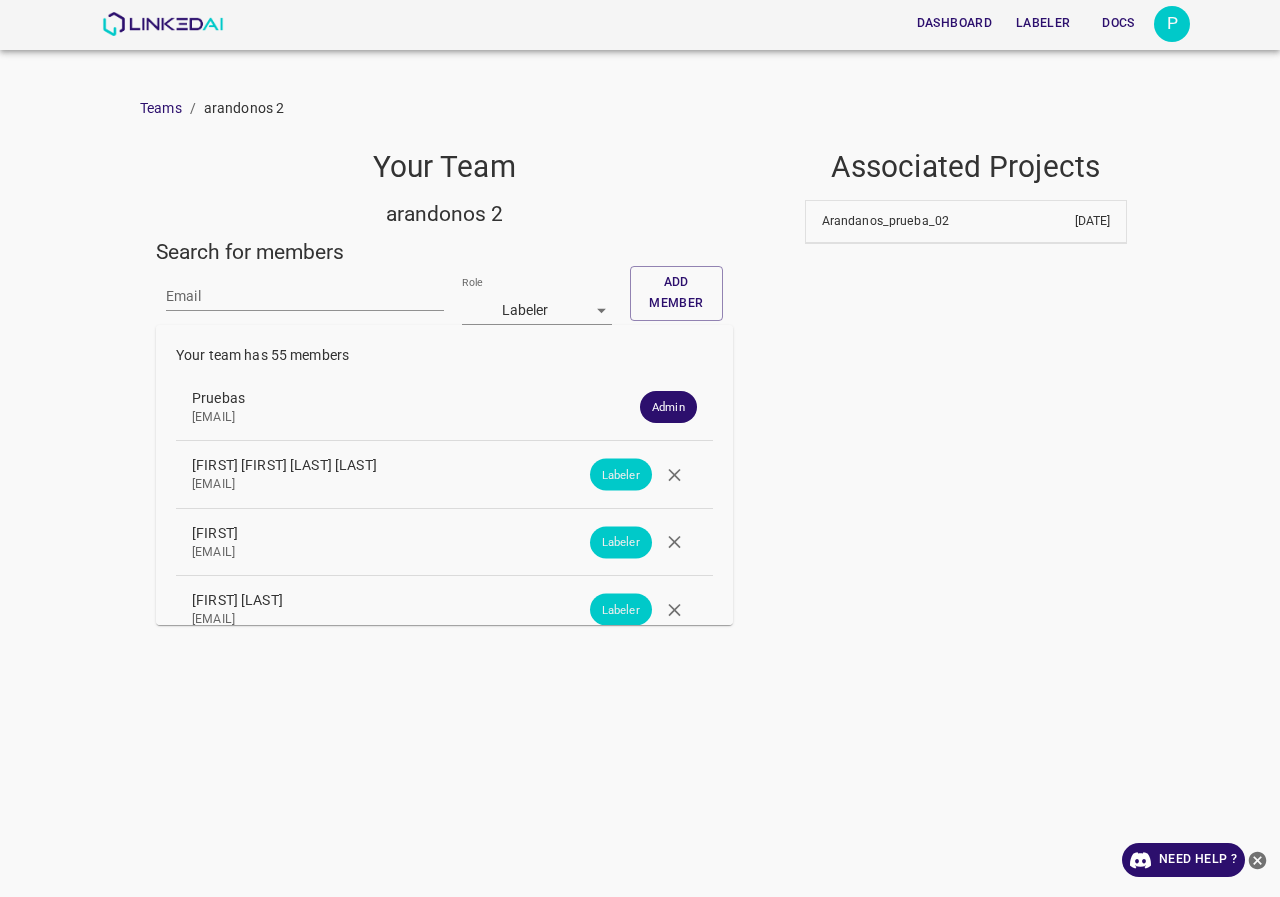 click on "Email" at bounding box center (305, 296) 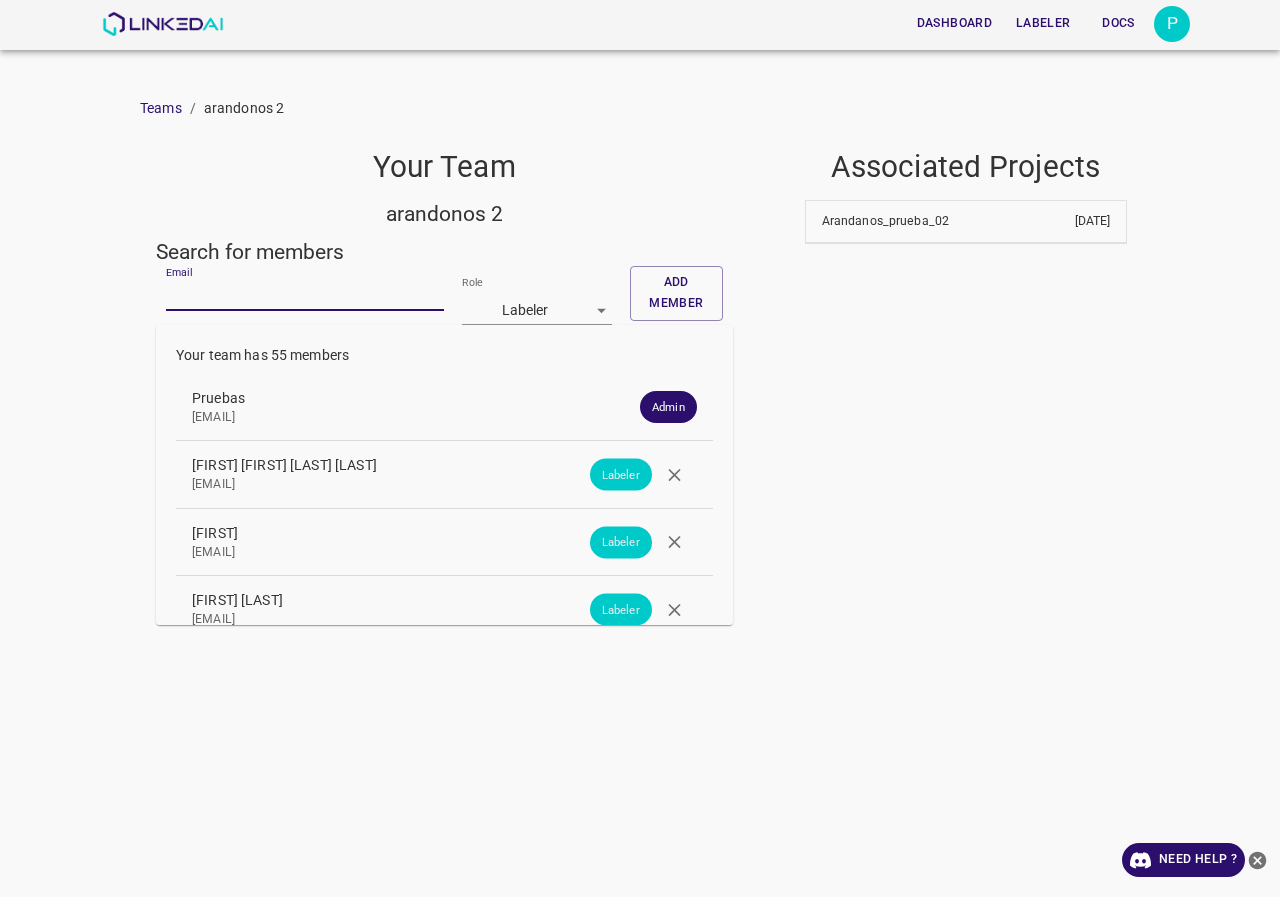 paste on "[EMAIL]" 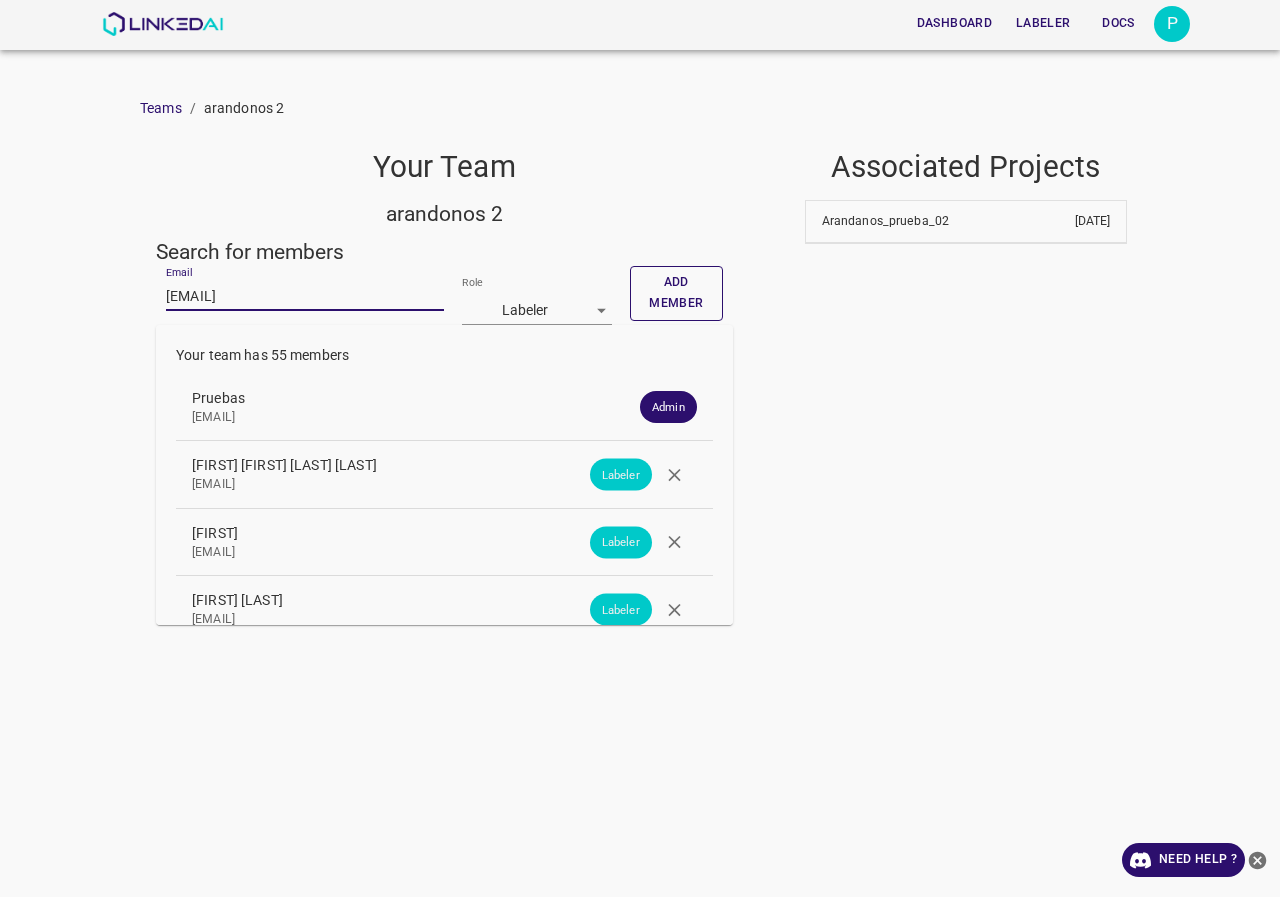 type on "[EMAIL]" 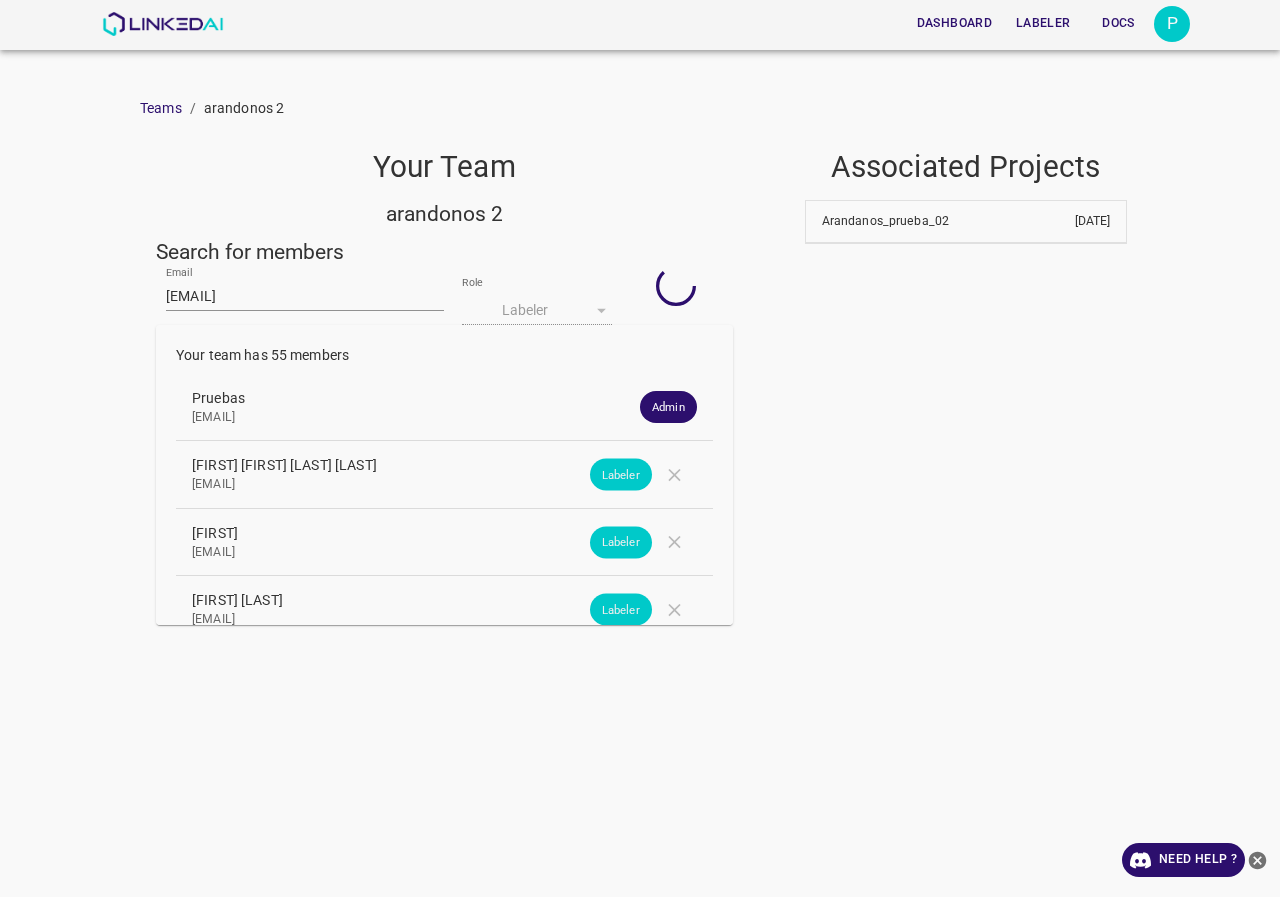 type 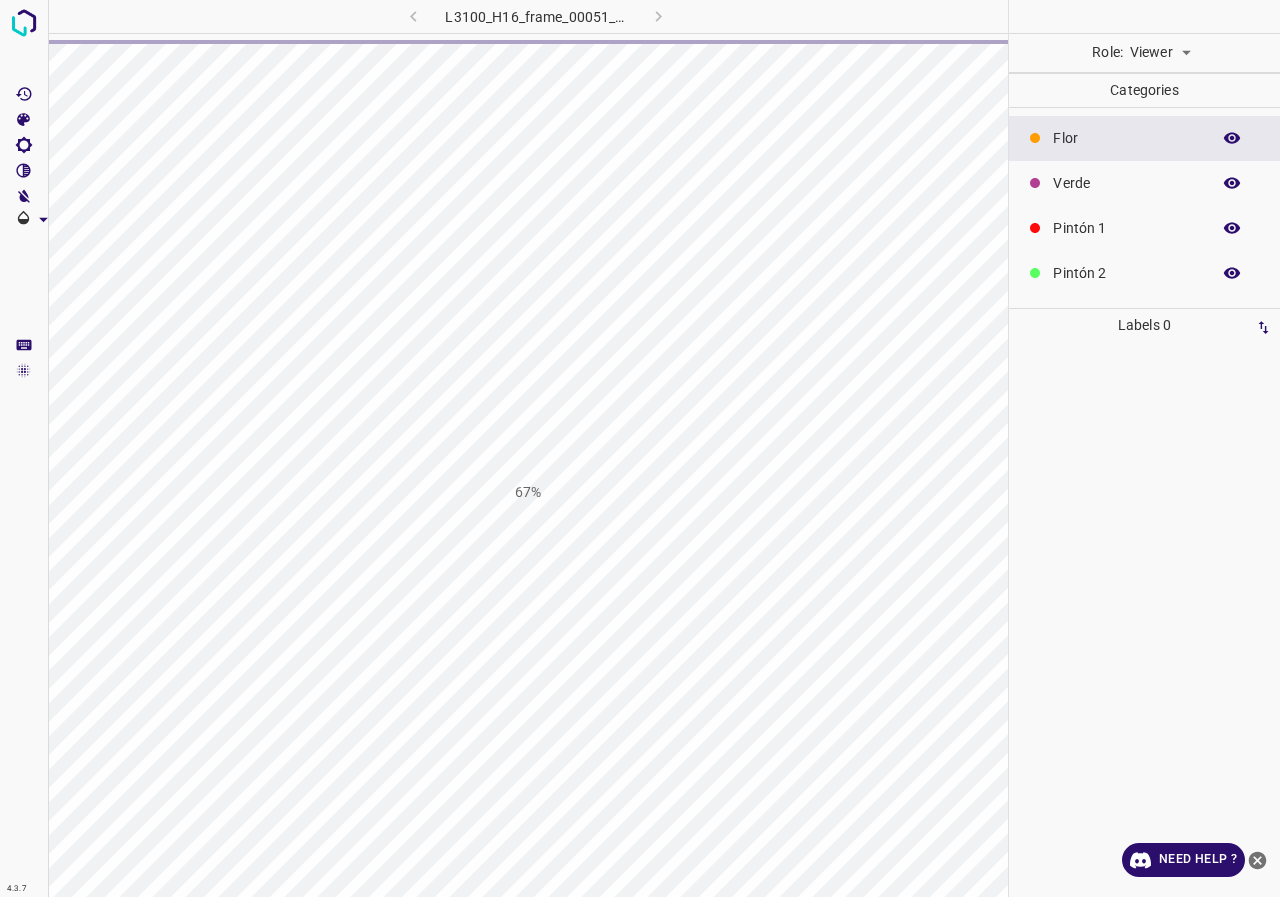 scroll, scrollTop: 0, scrollLeft: 0, axis: both 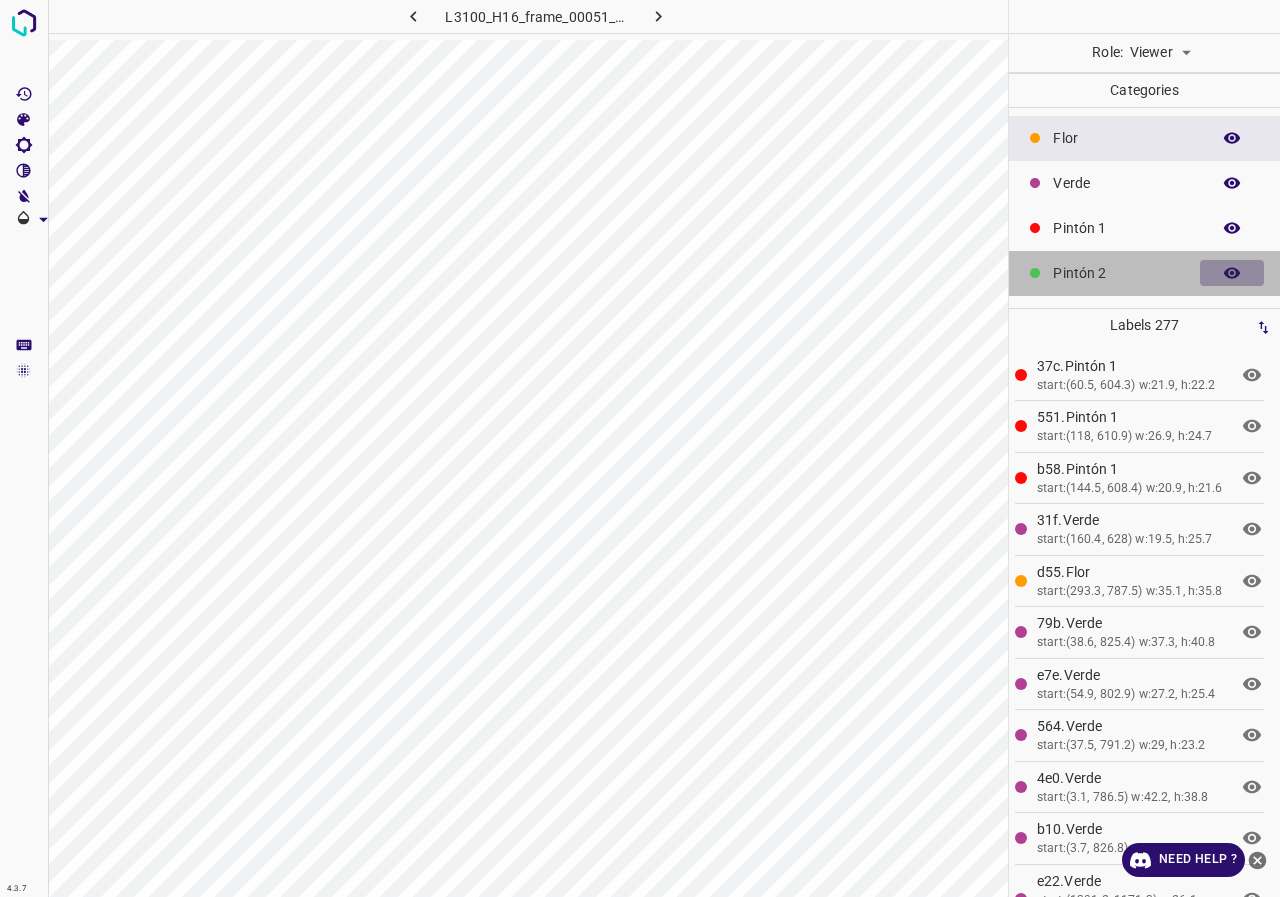 click at bounding box center [1232, 273] 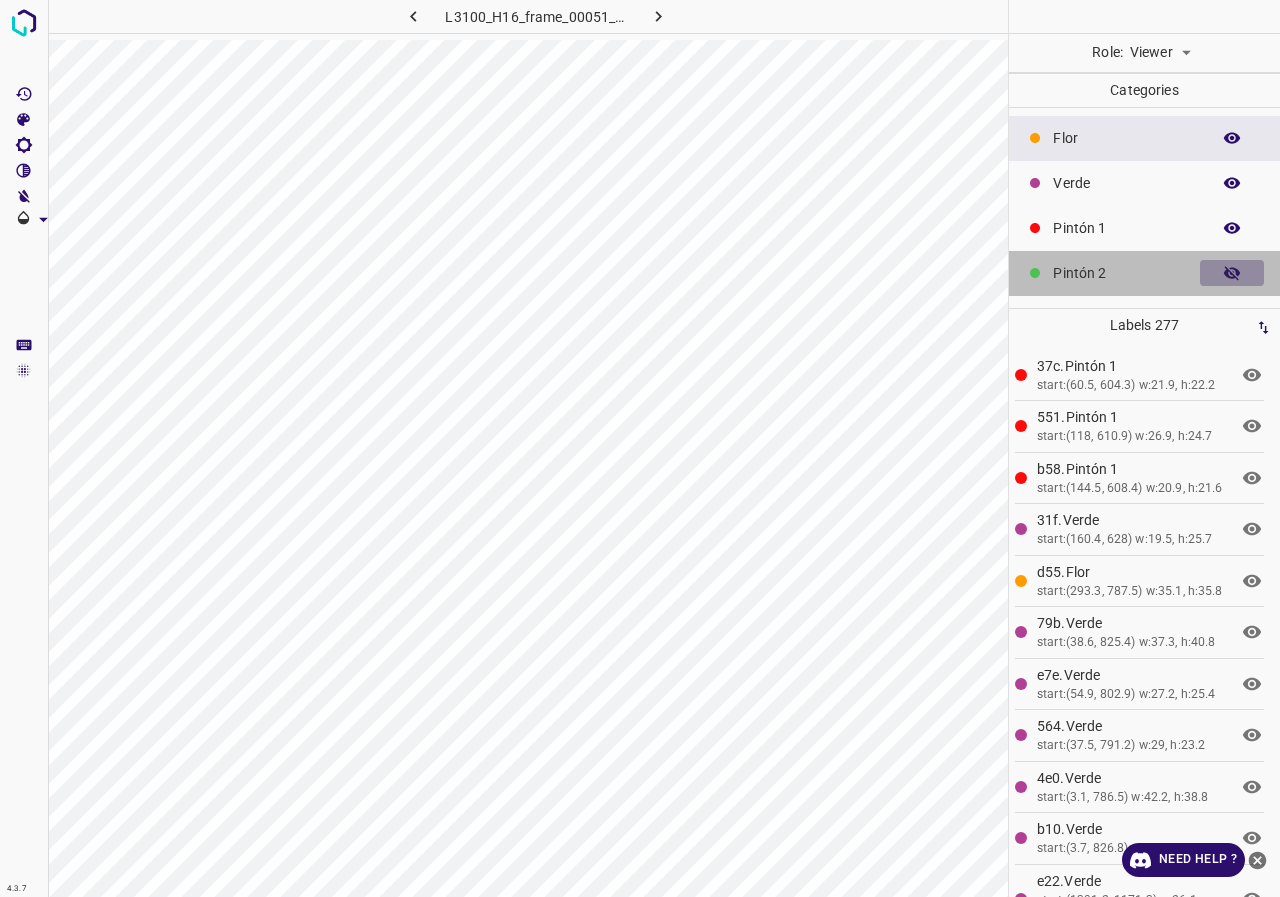click 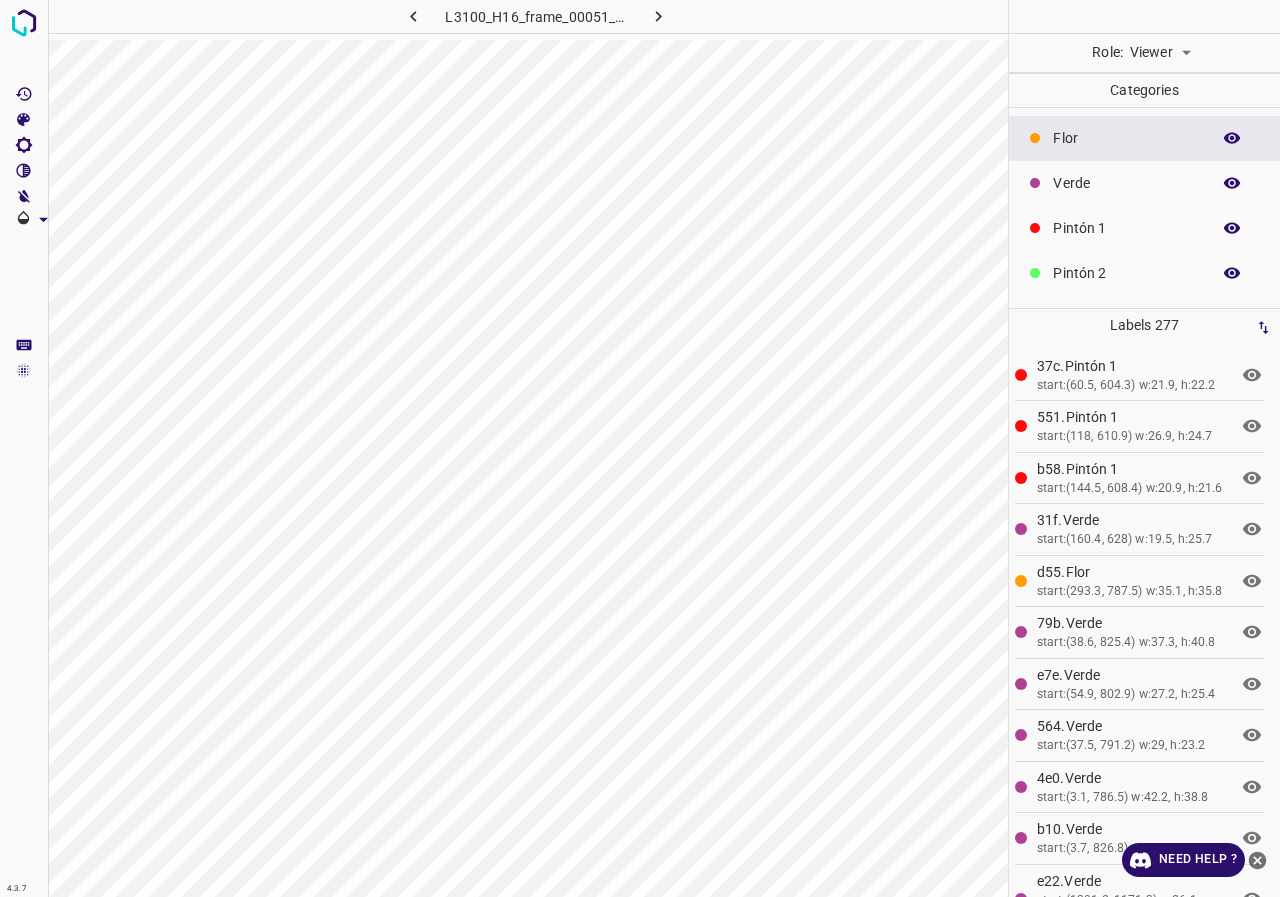 click at bounding box center [1232, 183] 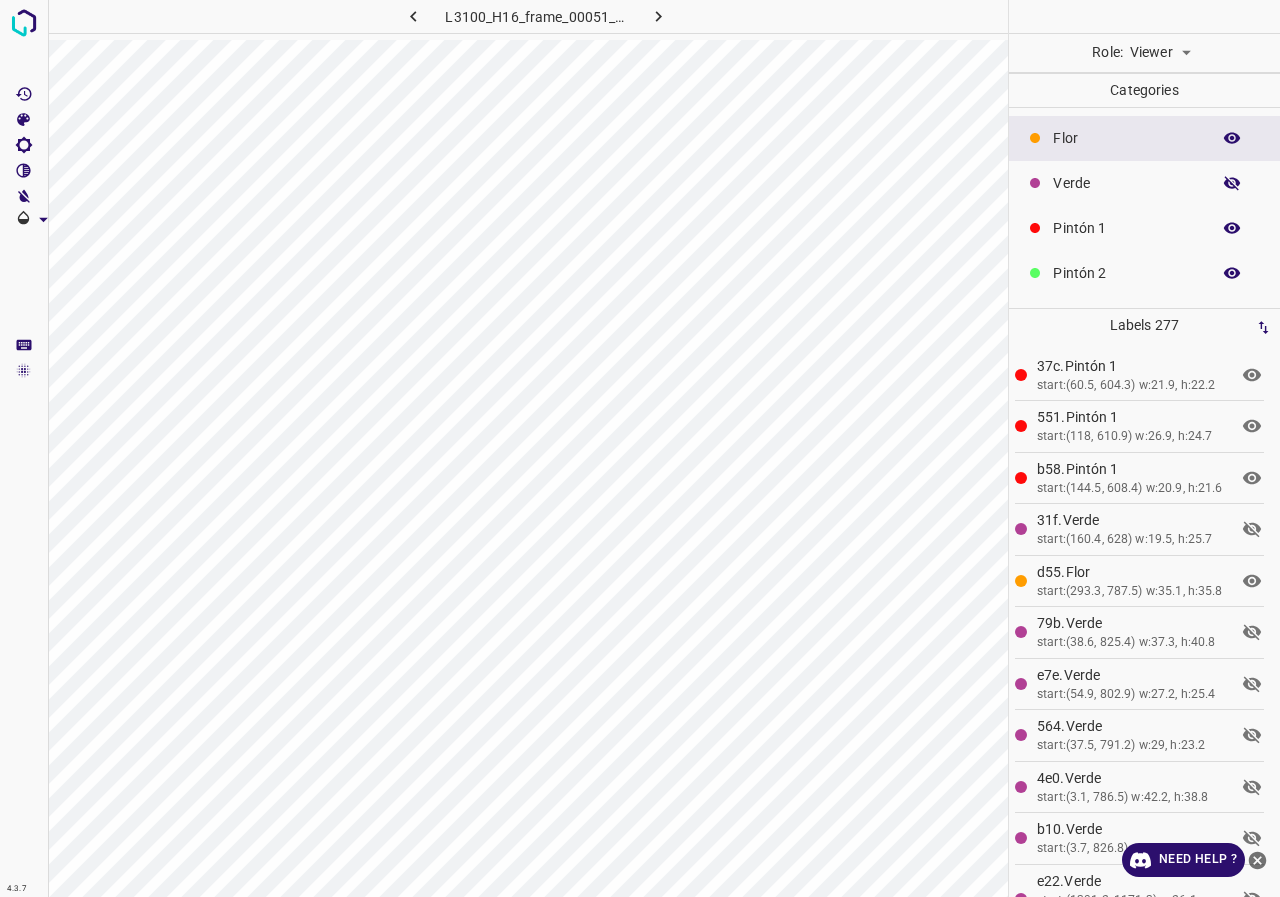 click 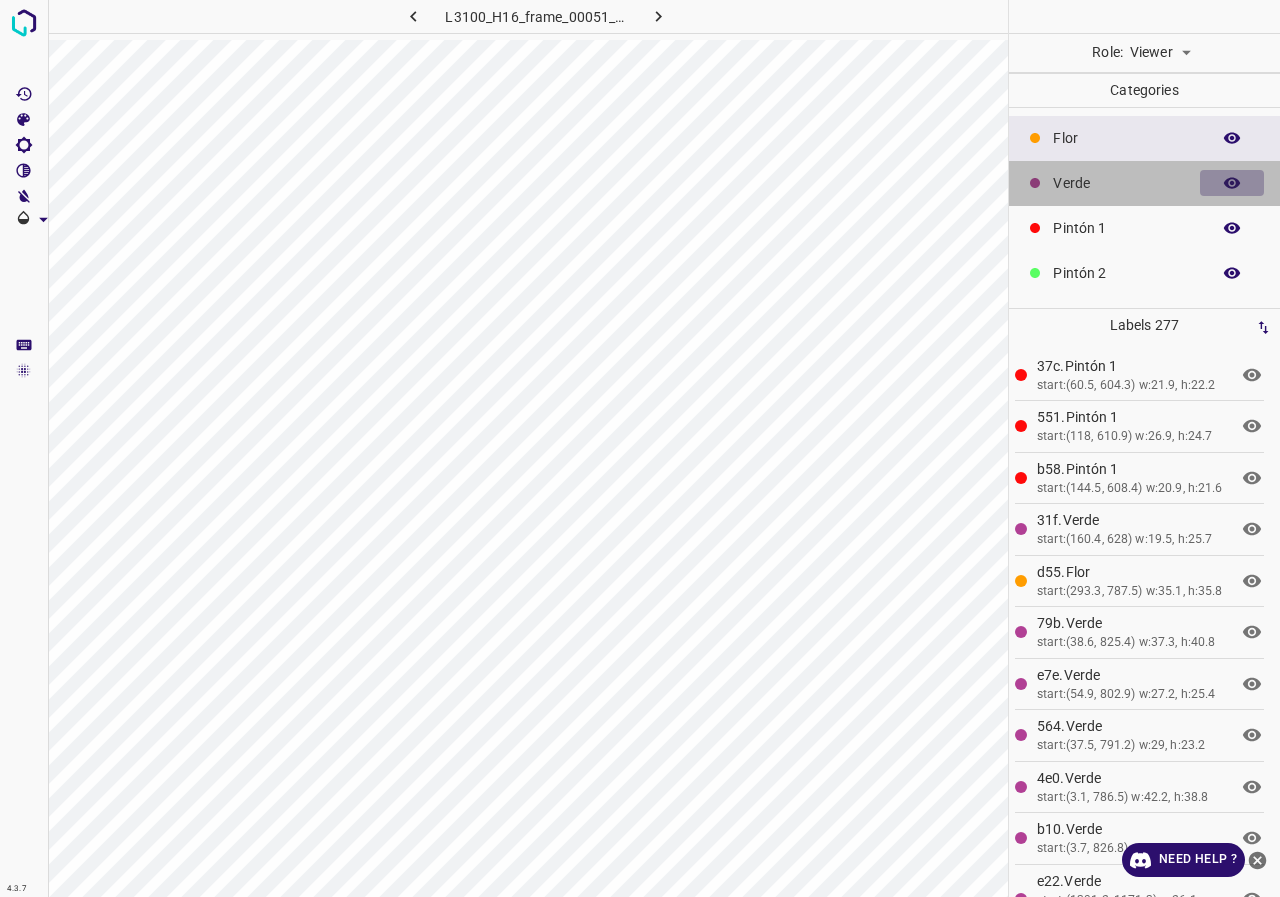 click 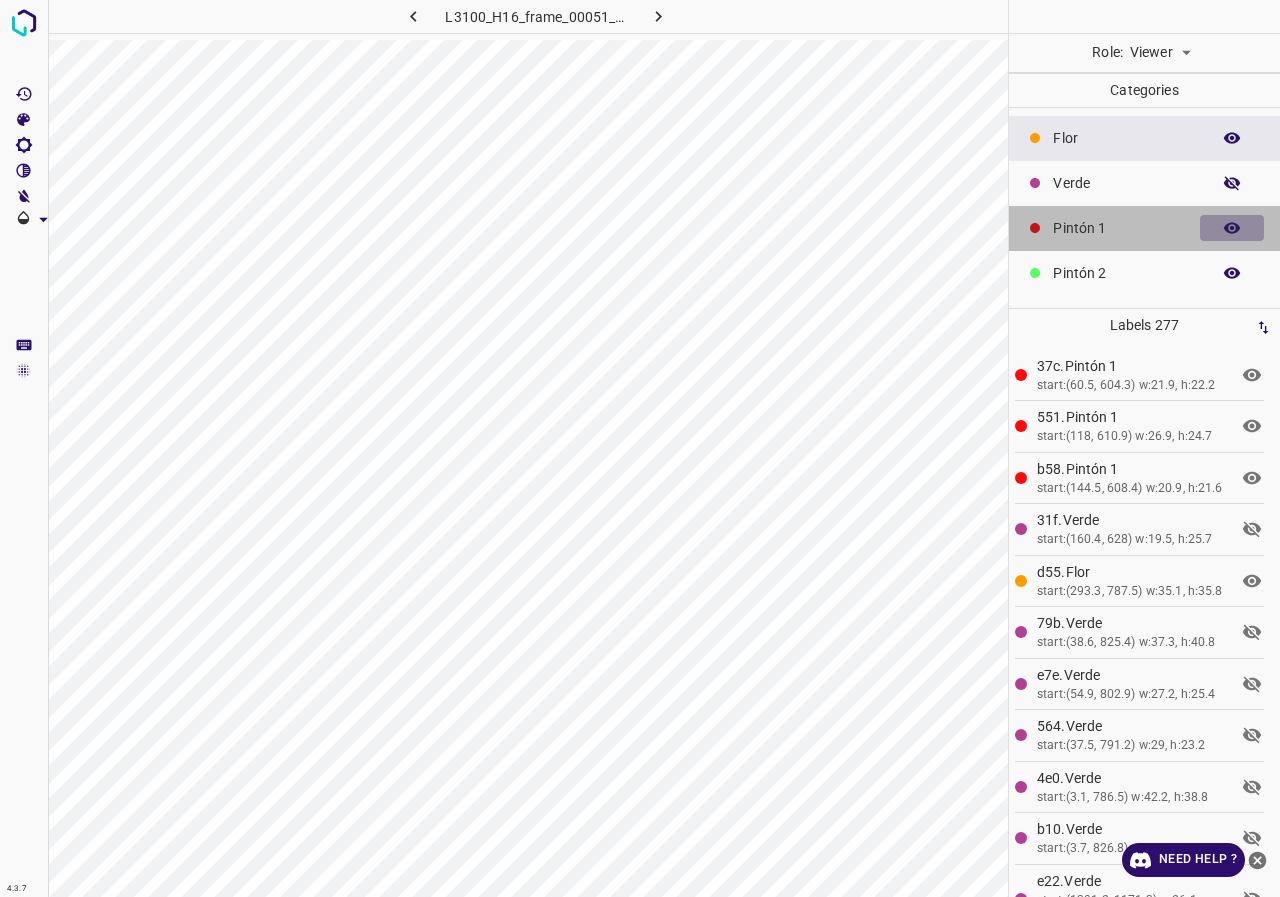 click 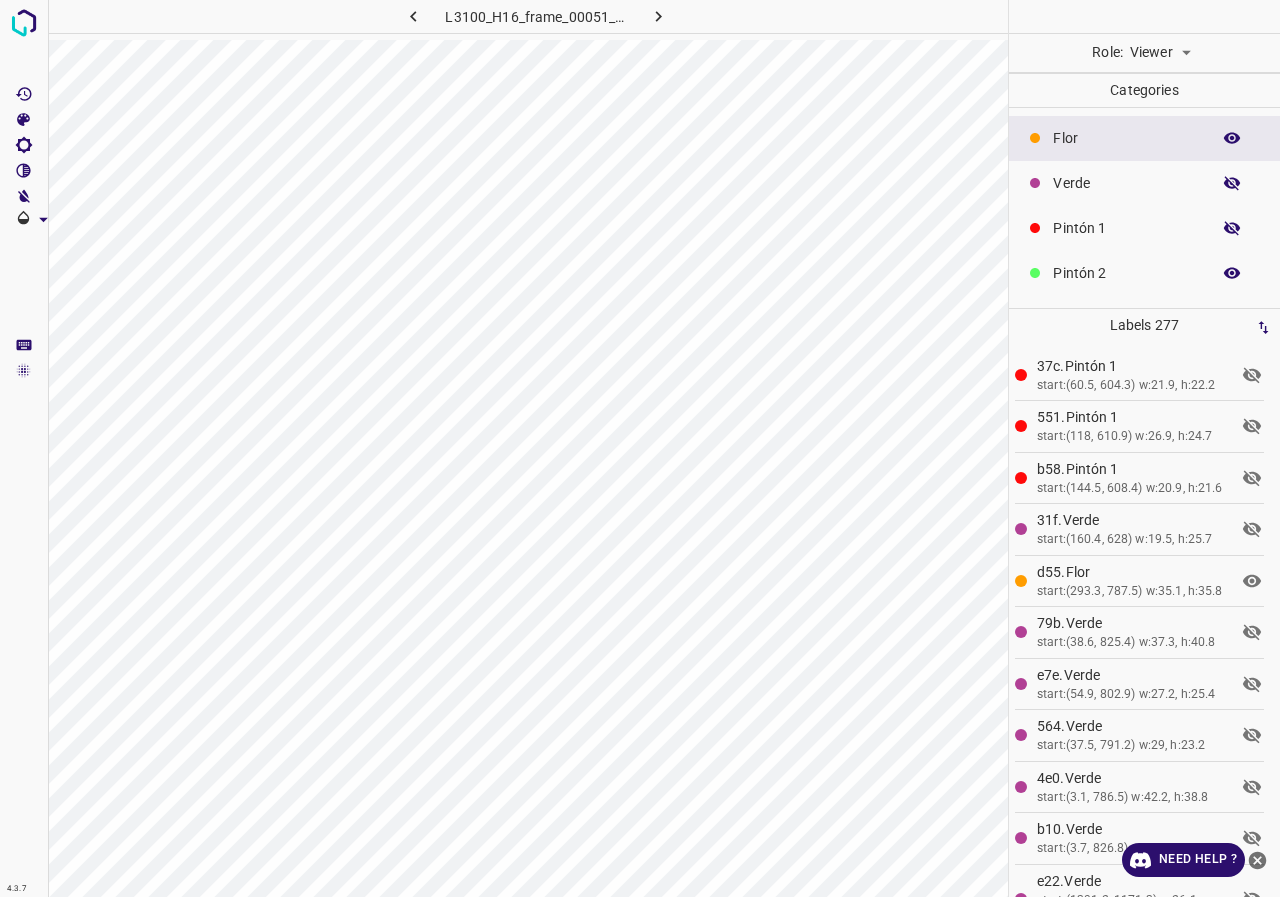 click 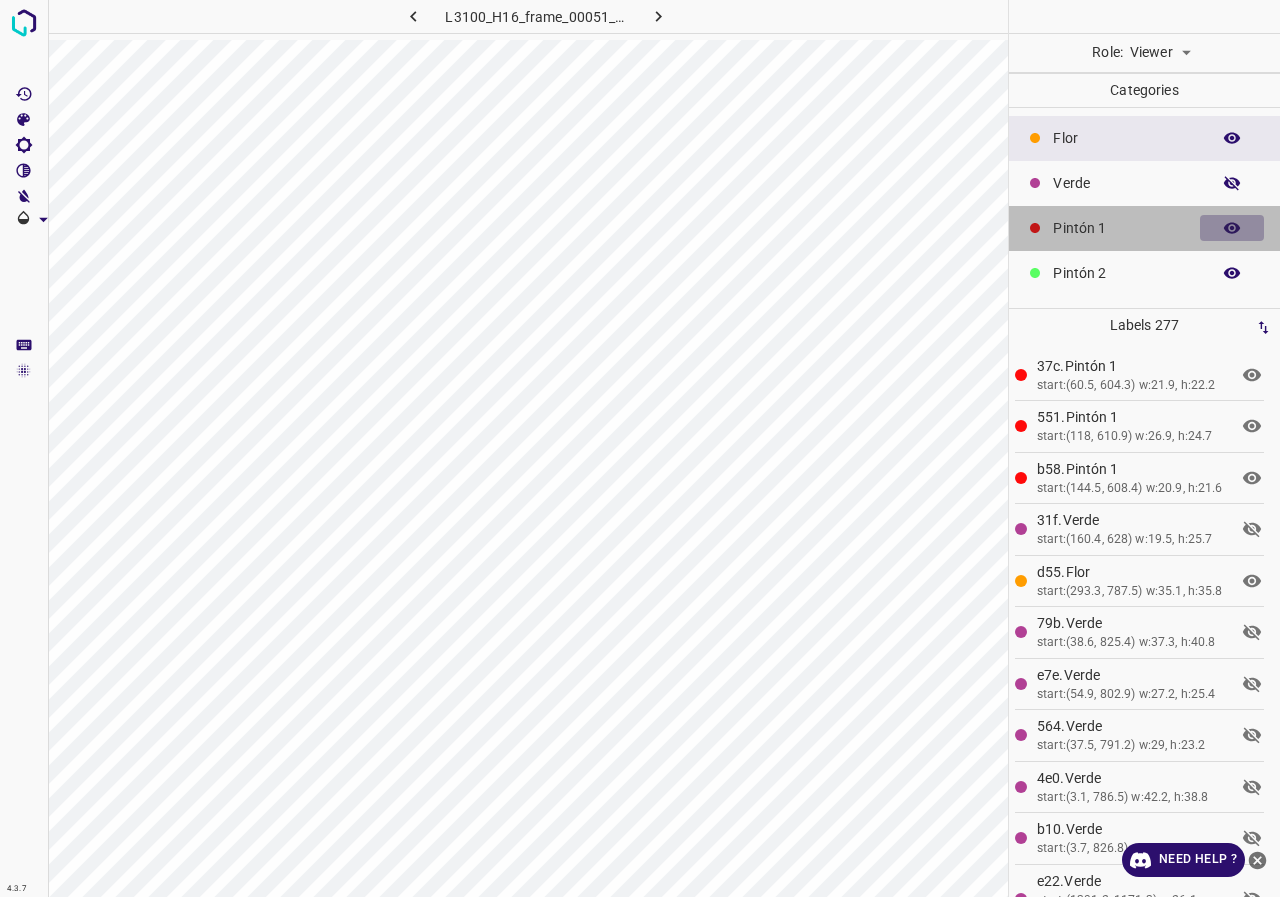 click 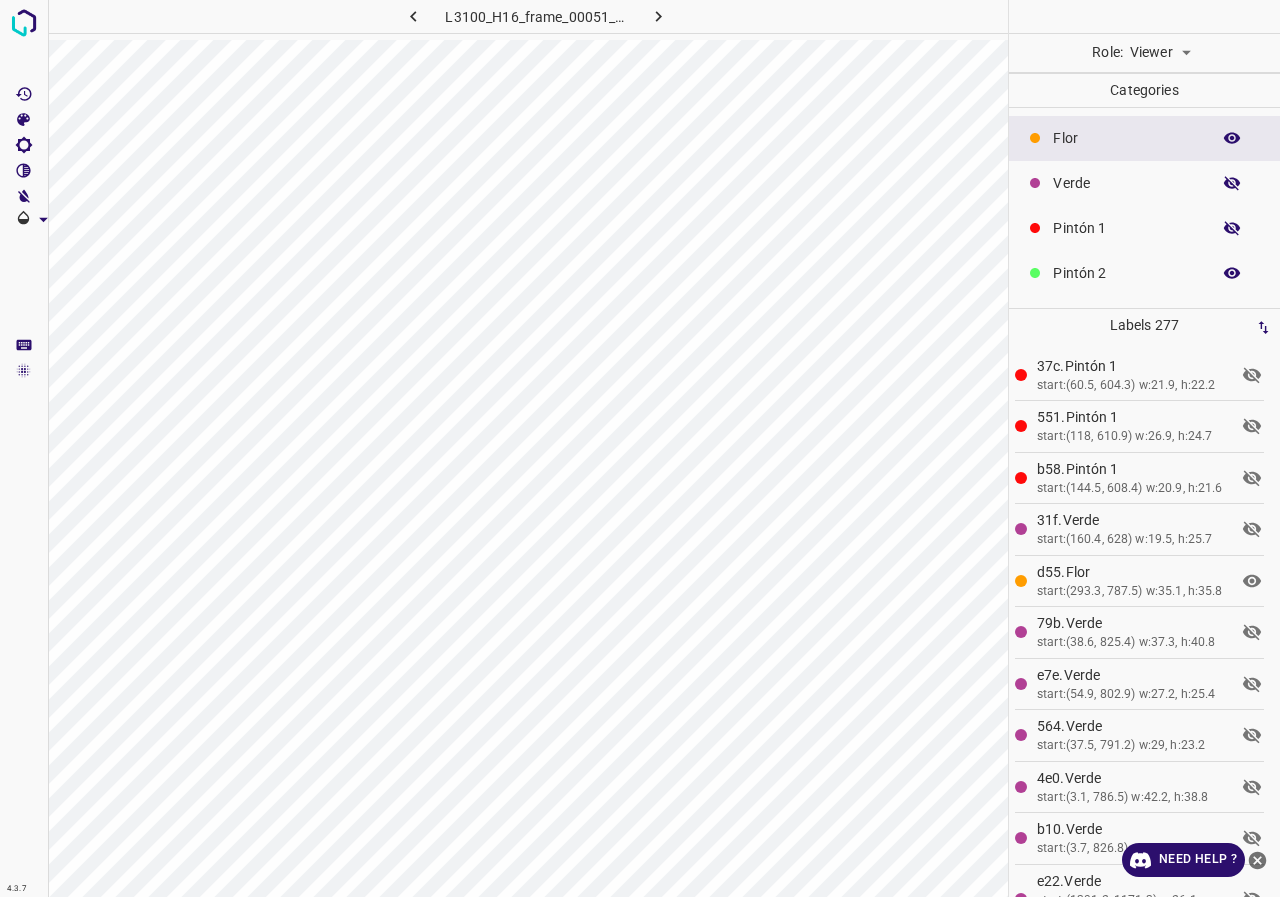 click 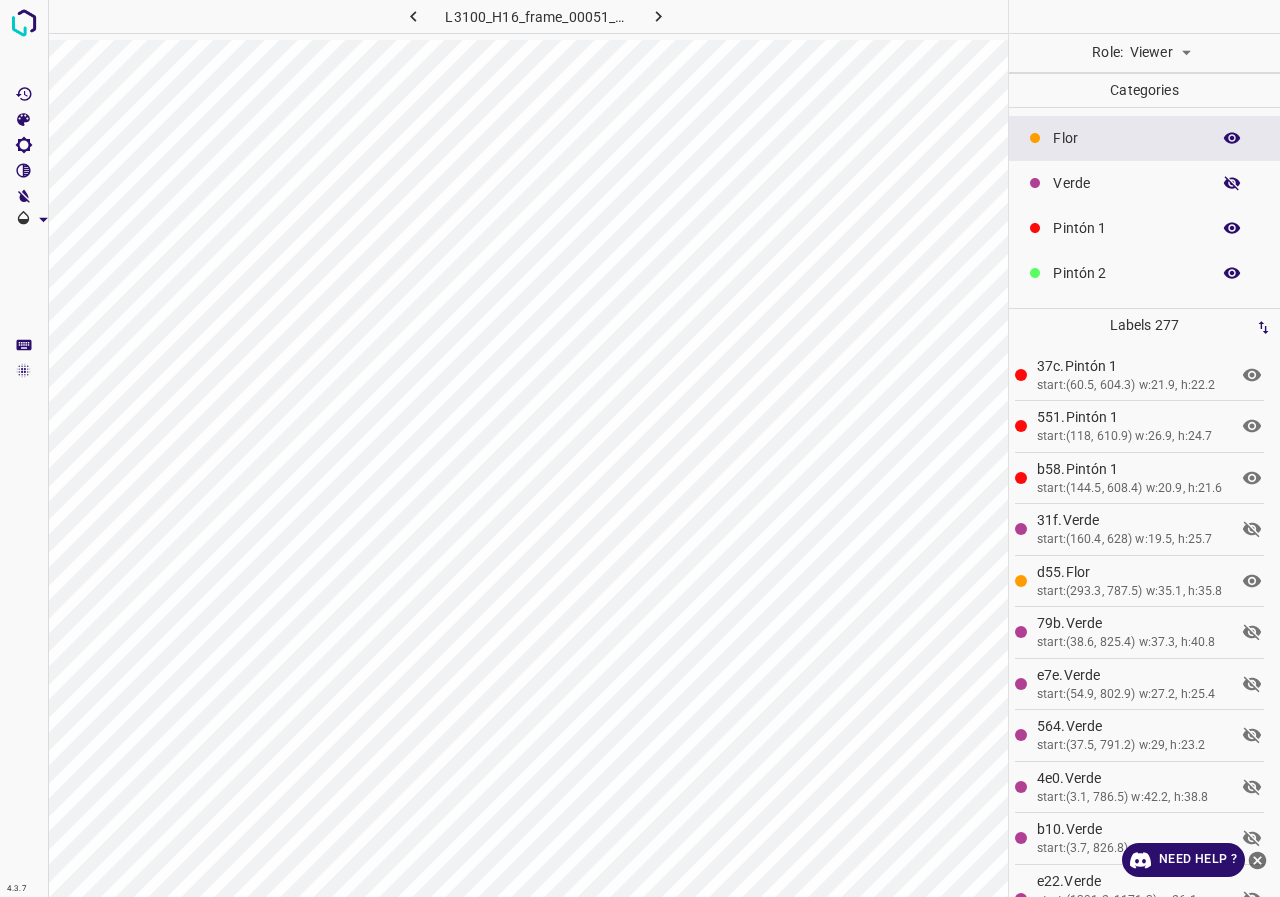 click 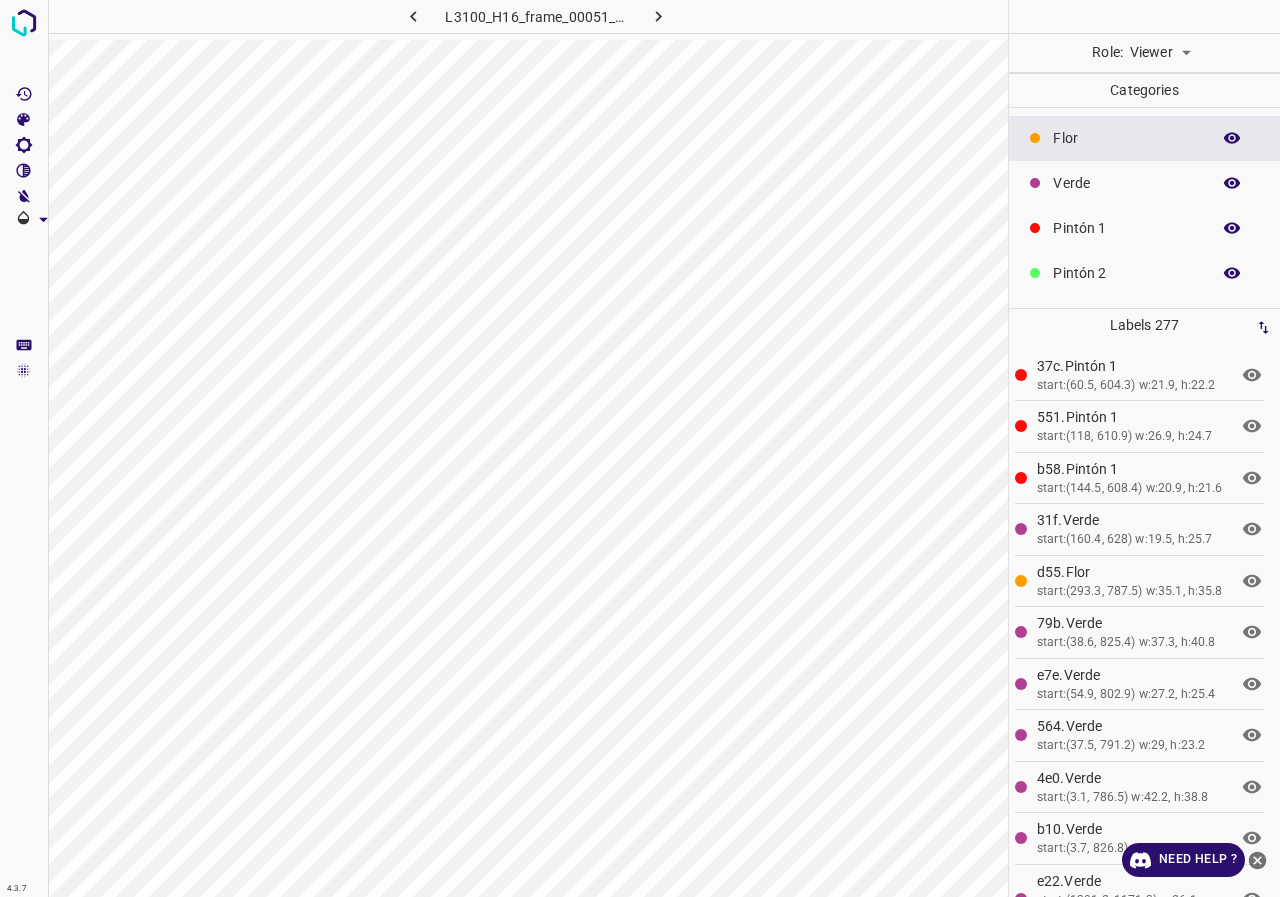 click 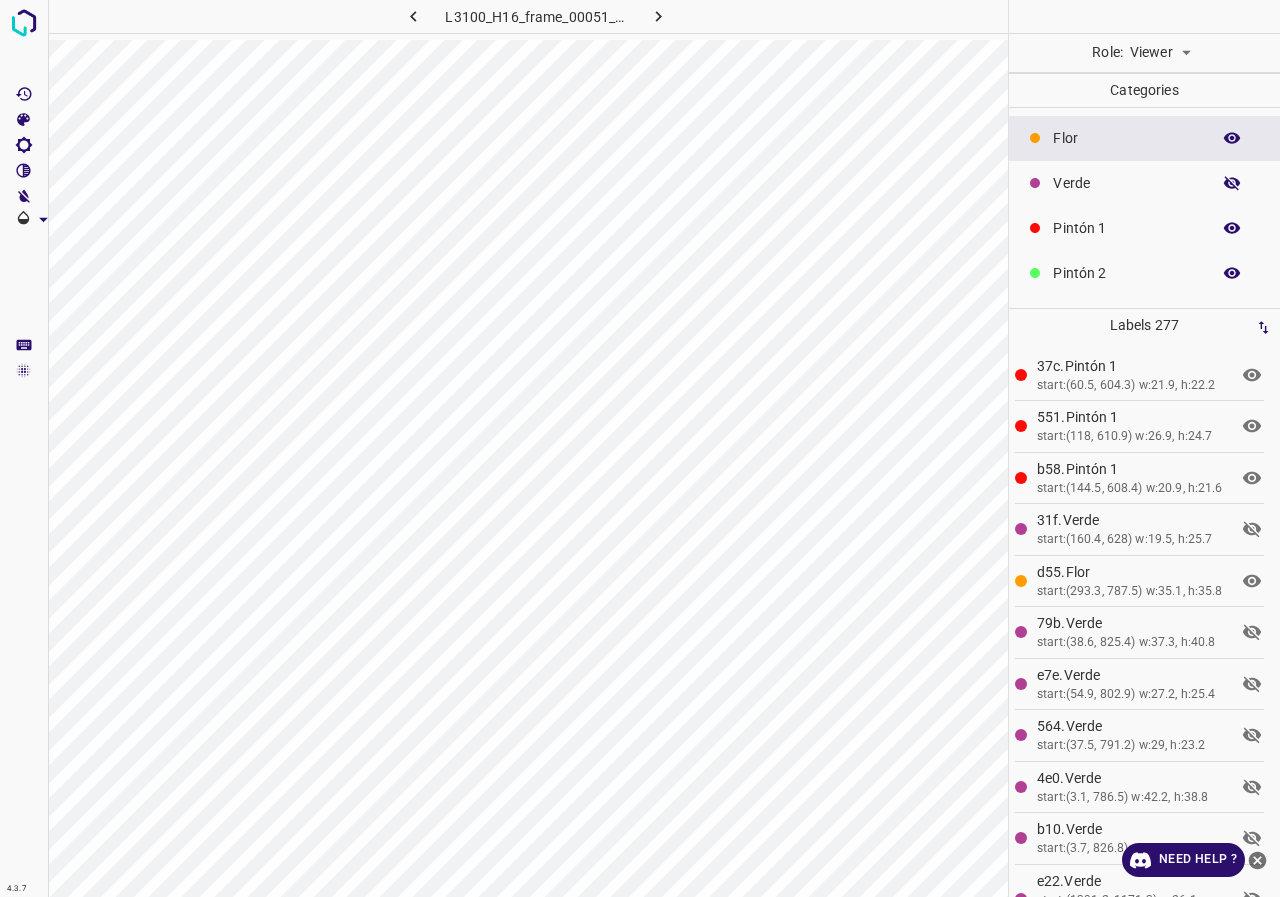 click at bounding box center [1232, 183] 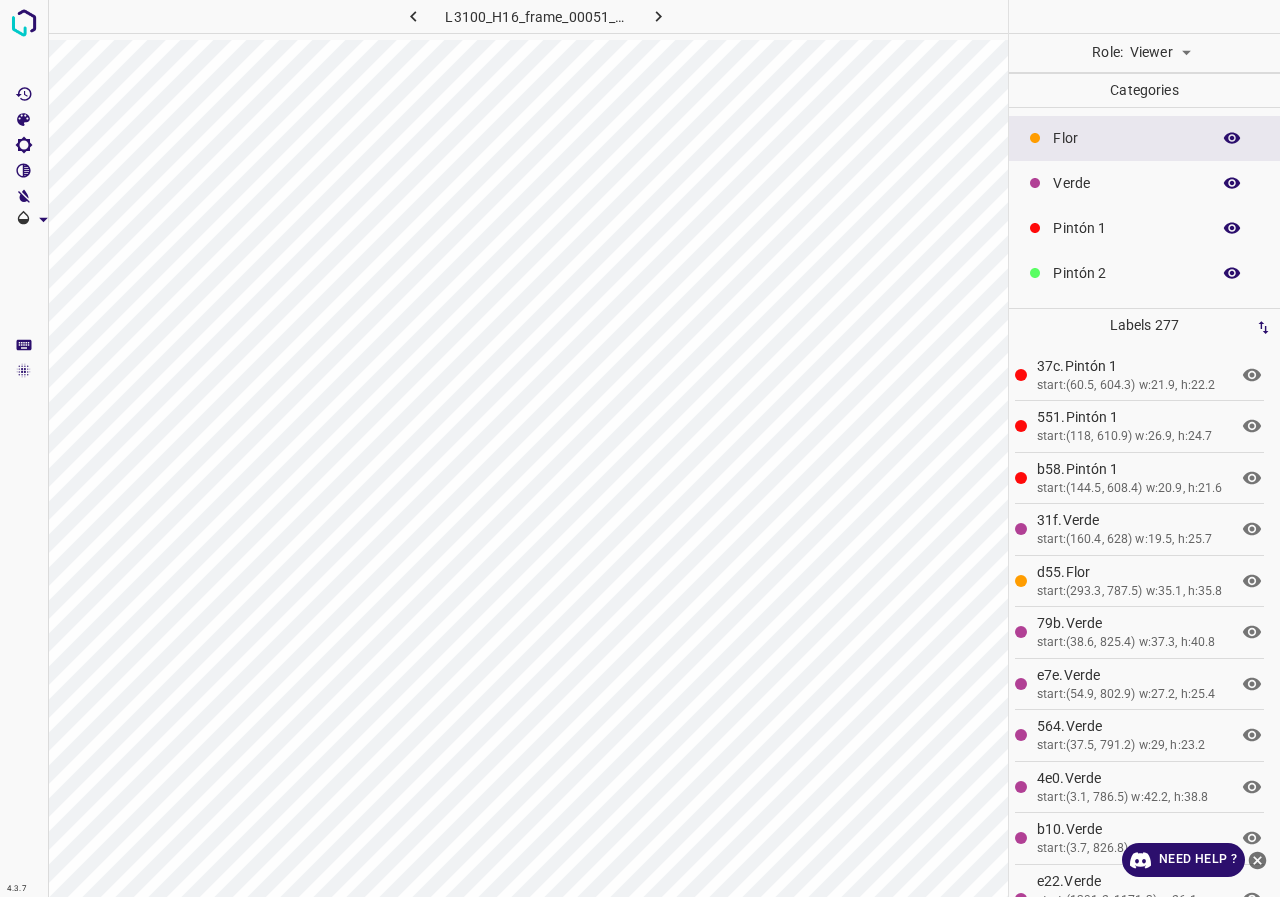 click at bounding box center [1232, 183] 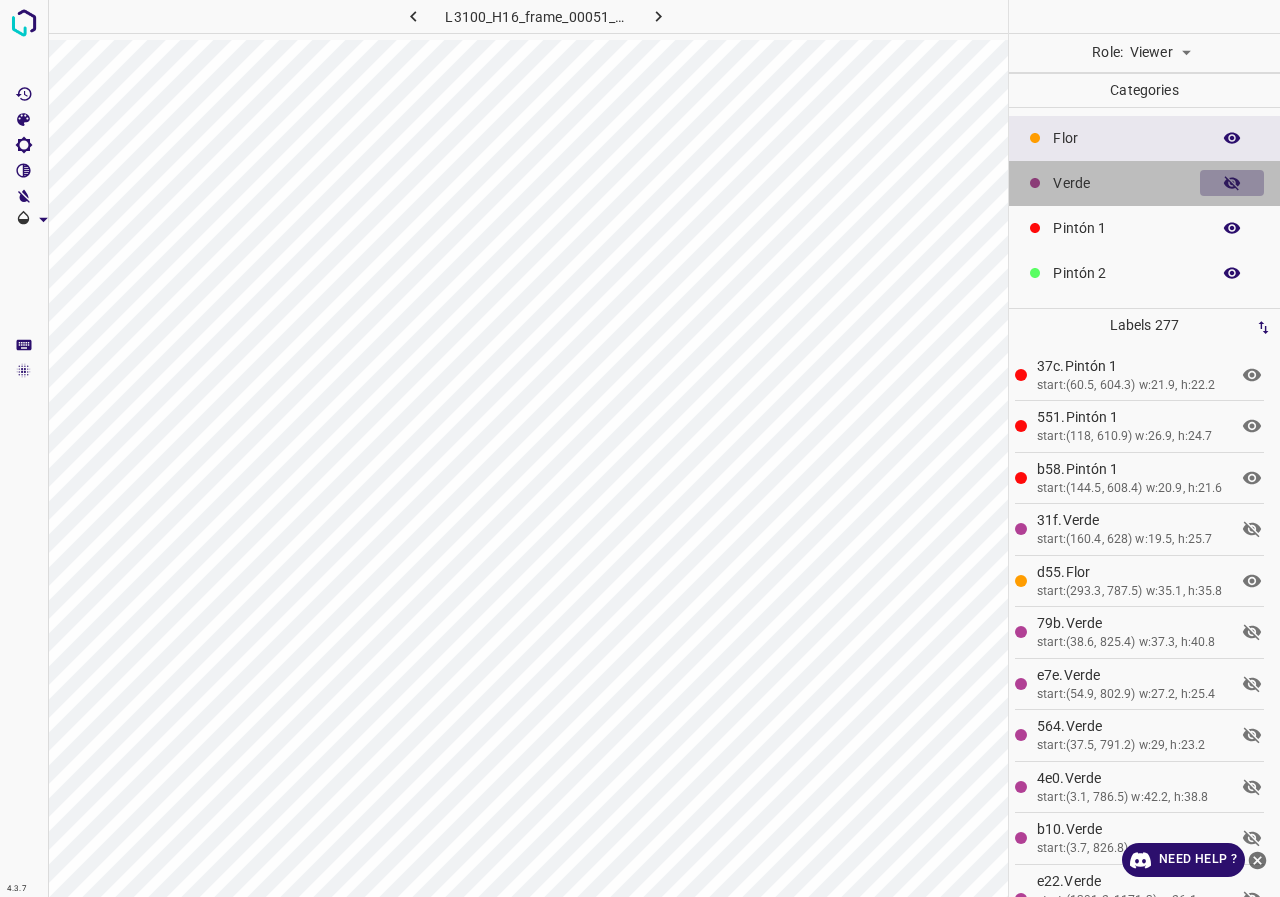 click at bounding box center [1232, 183] 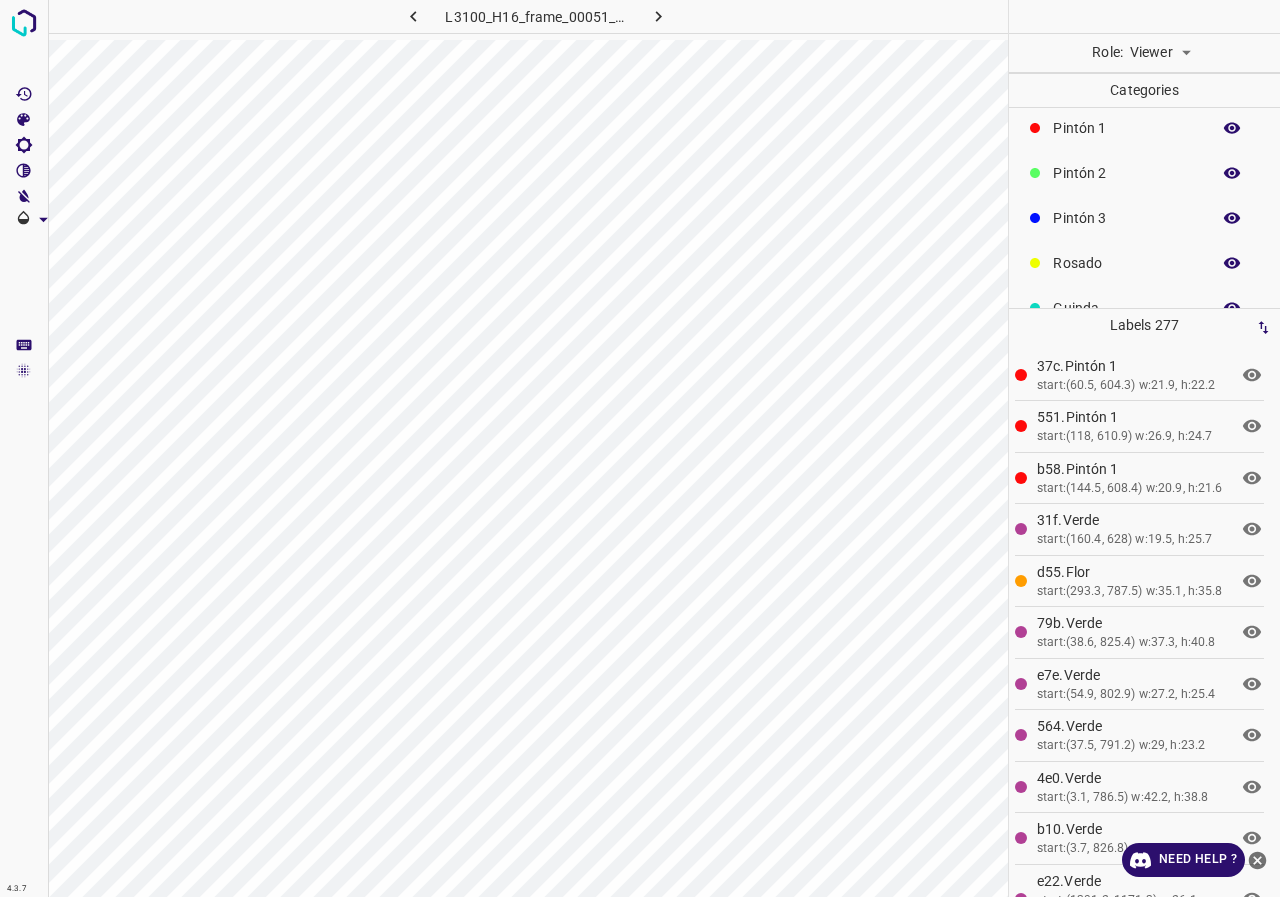 scroll, scrollTop: 176, scrollLeft: 0, axis: vertical 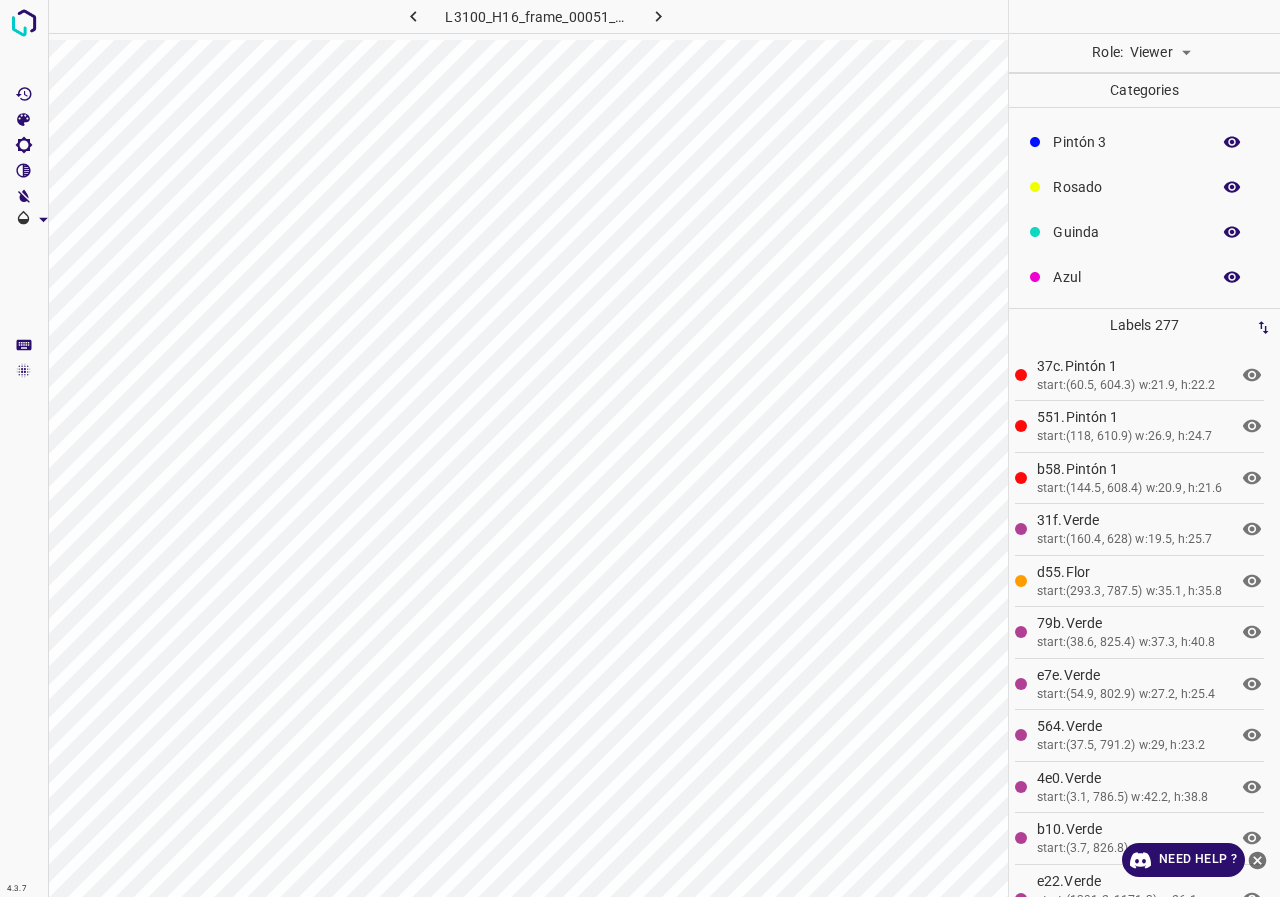 click 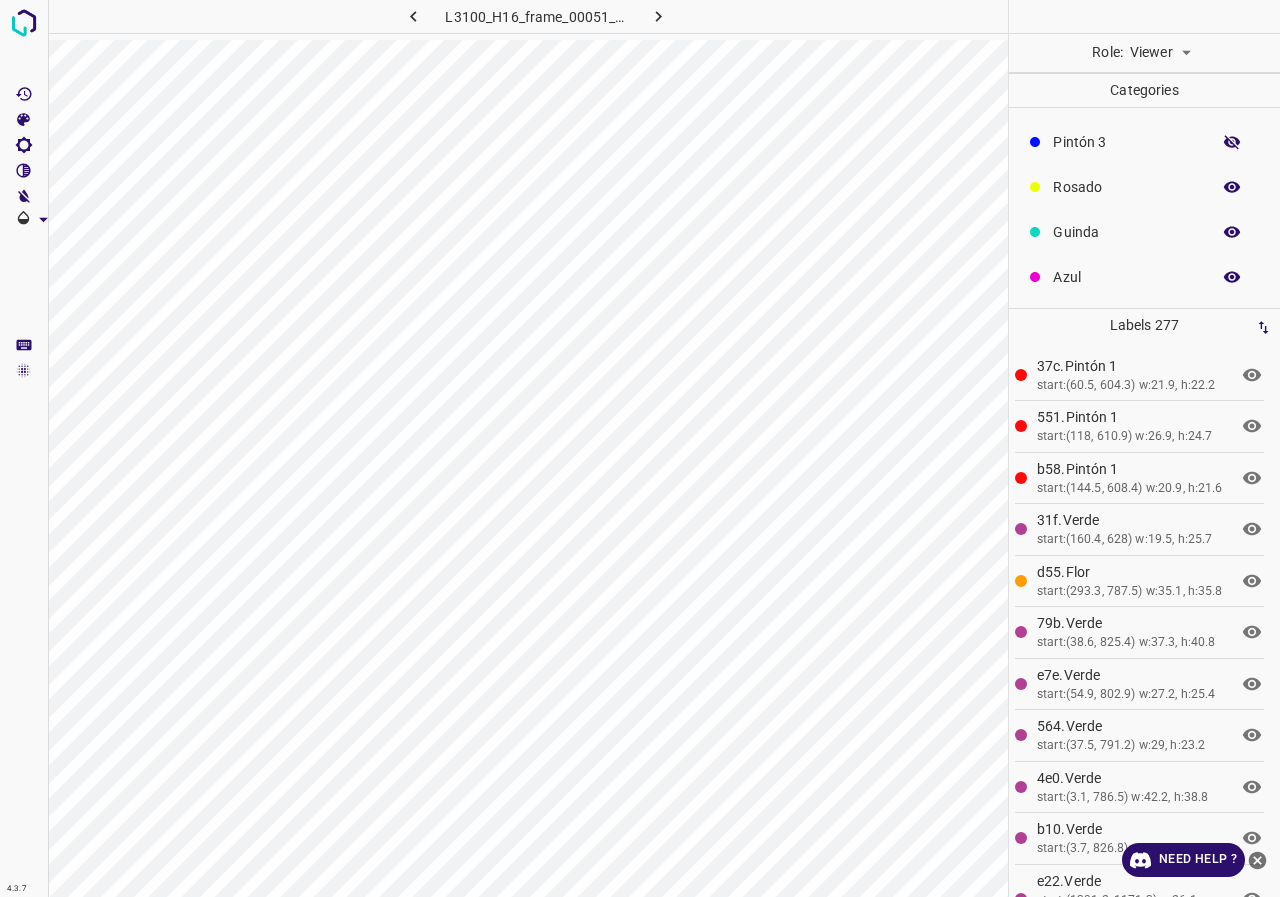 scroll, scrollTop: 76, scrollLeft: 0, axis: vertical 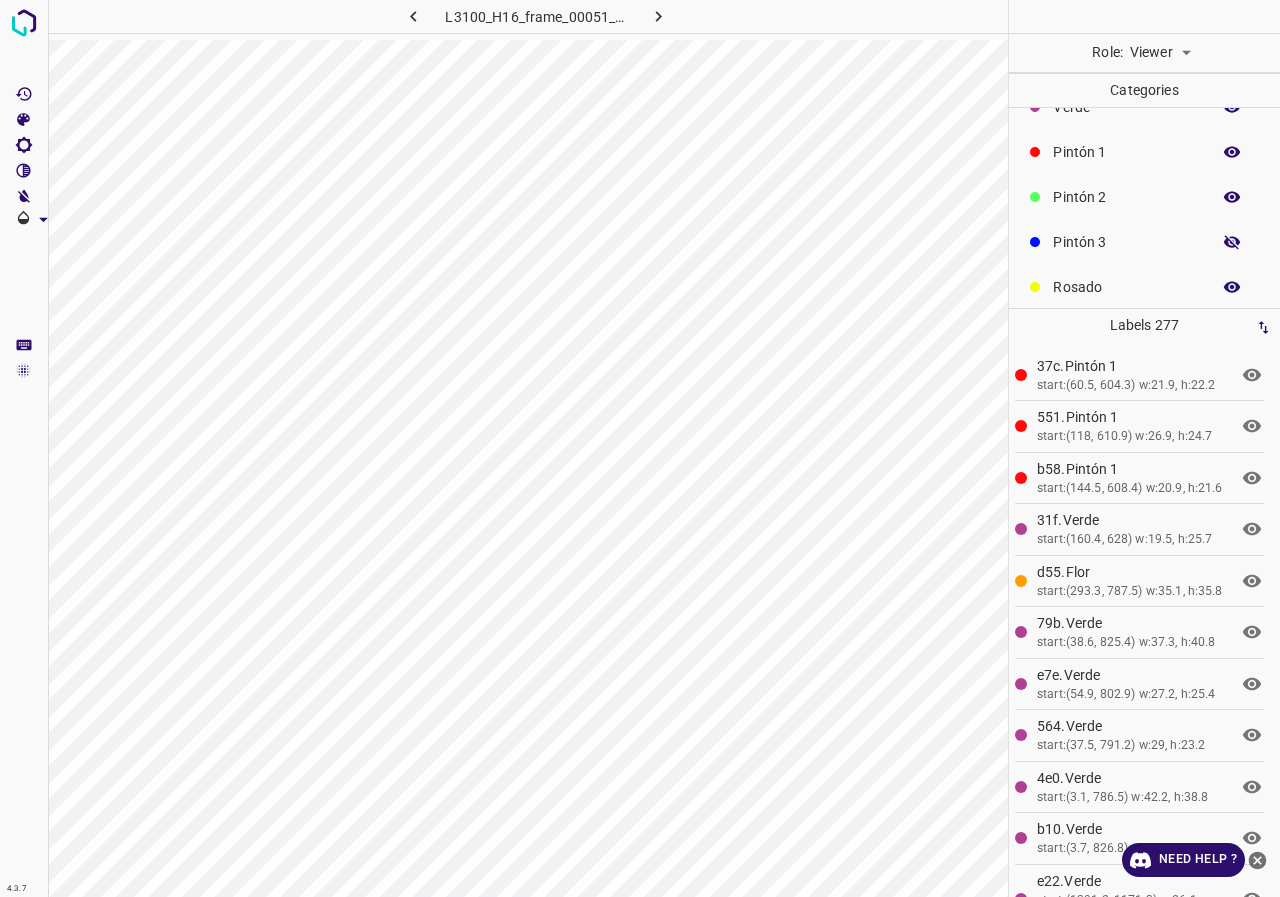 click 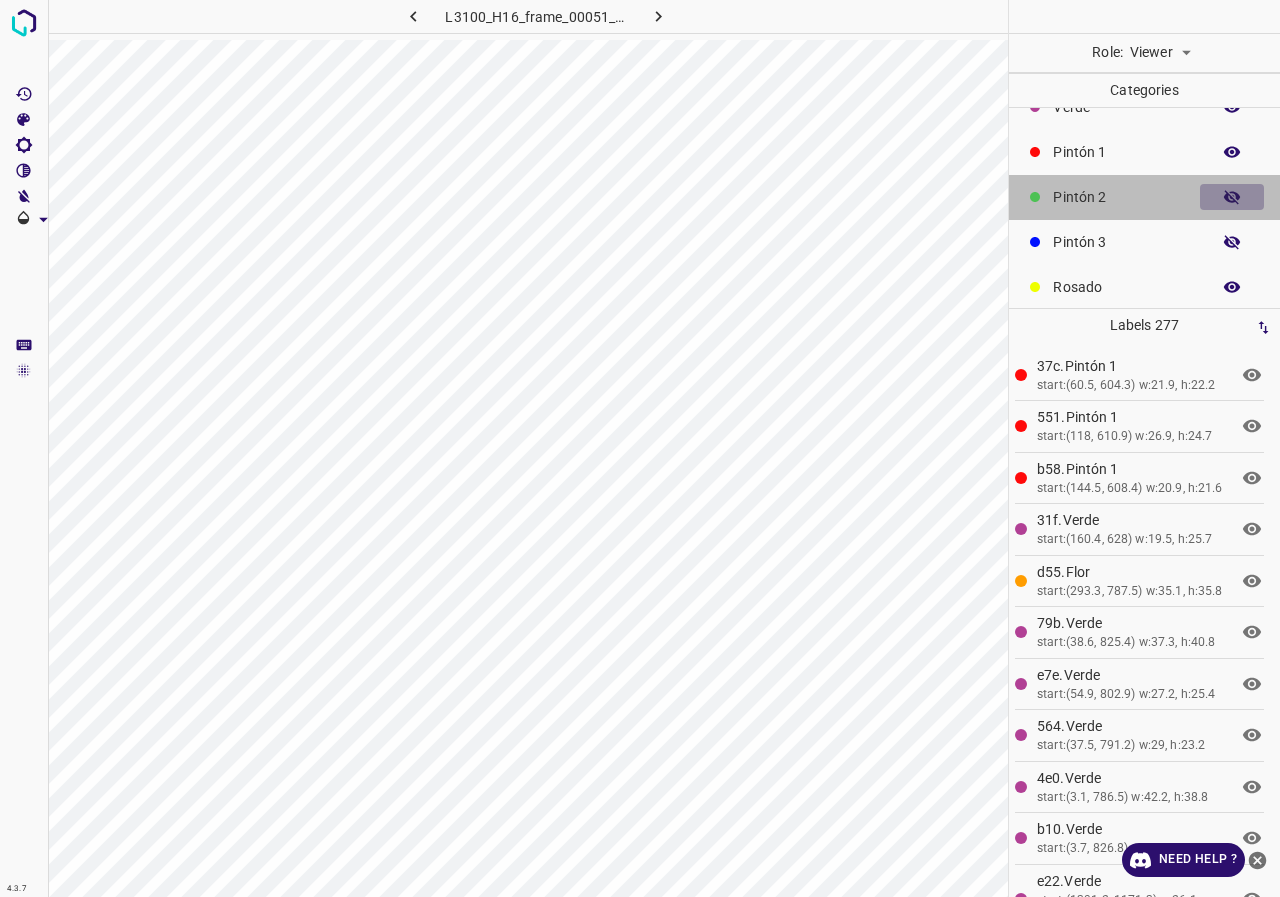 click 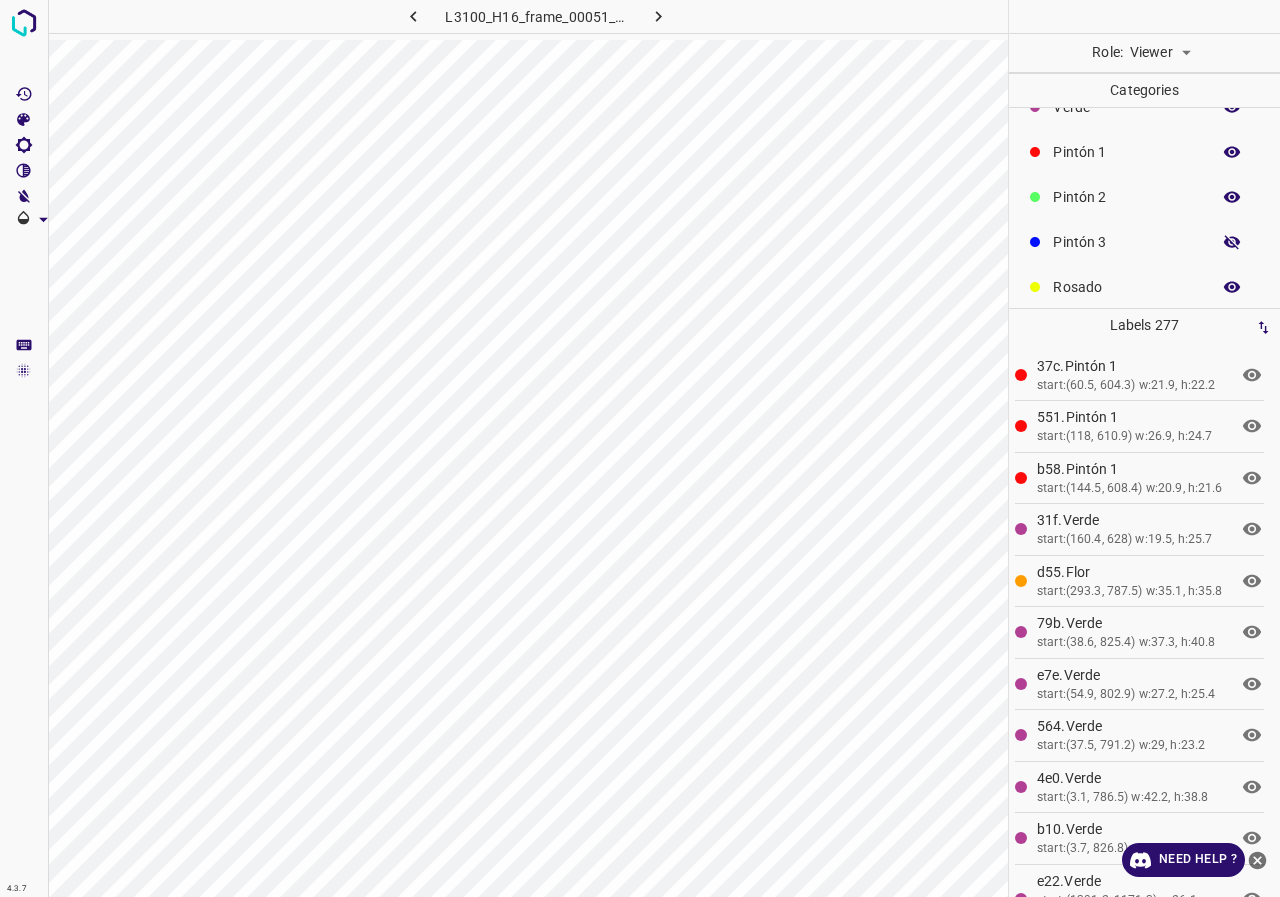 click 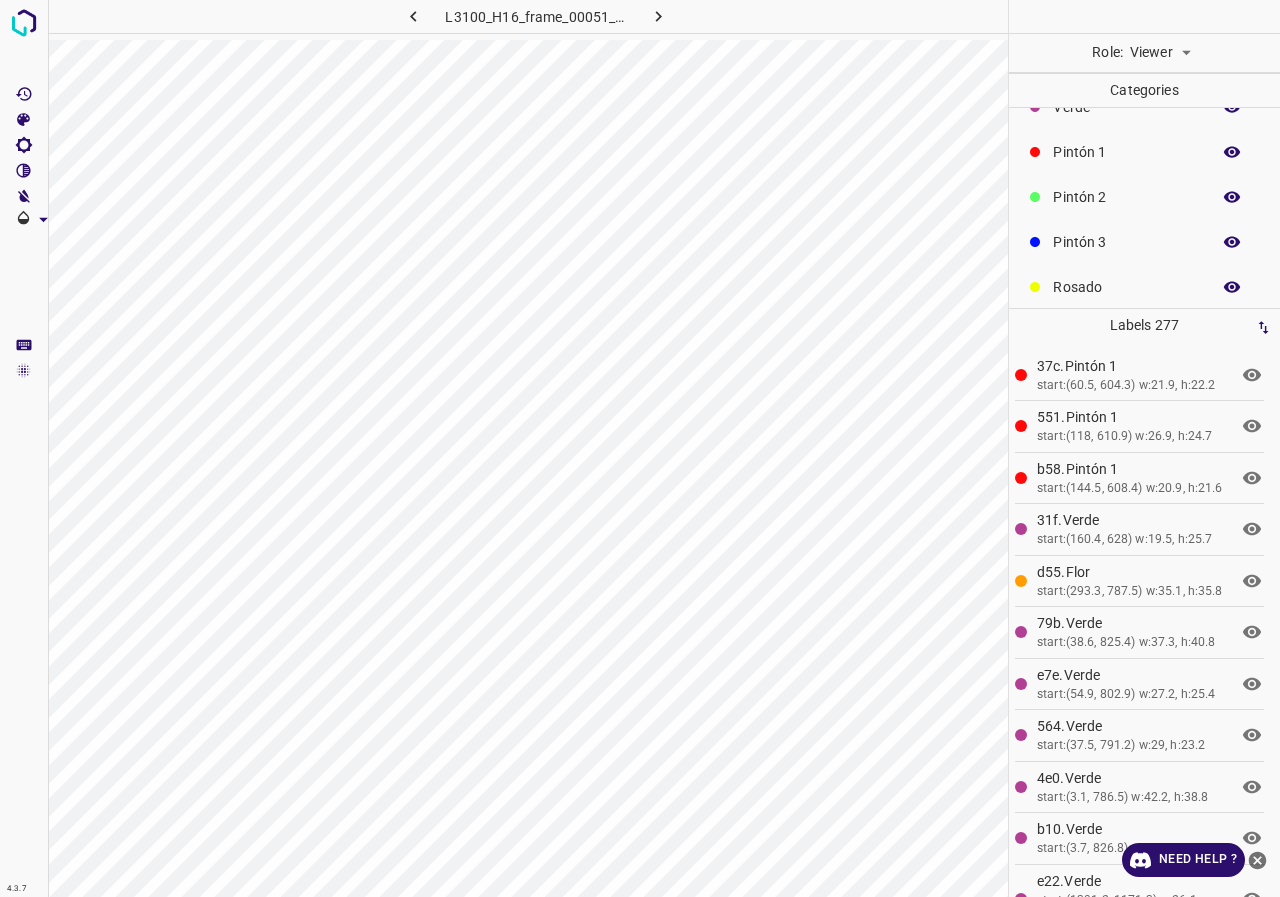 scroll, scrollTop: 0, scrollLeft: 0, axis: both 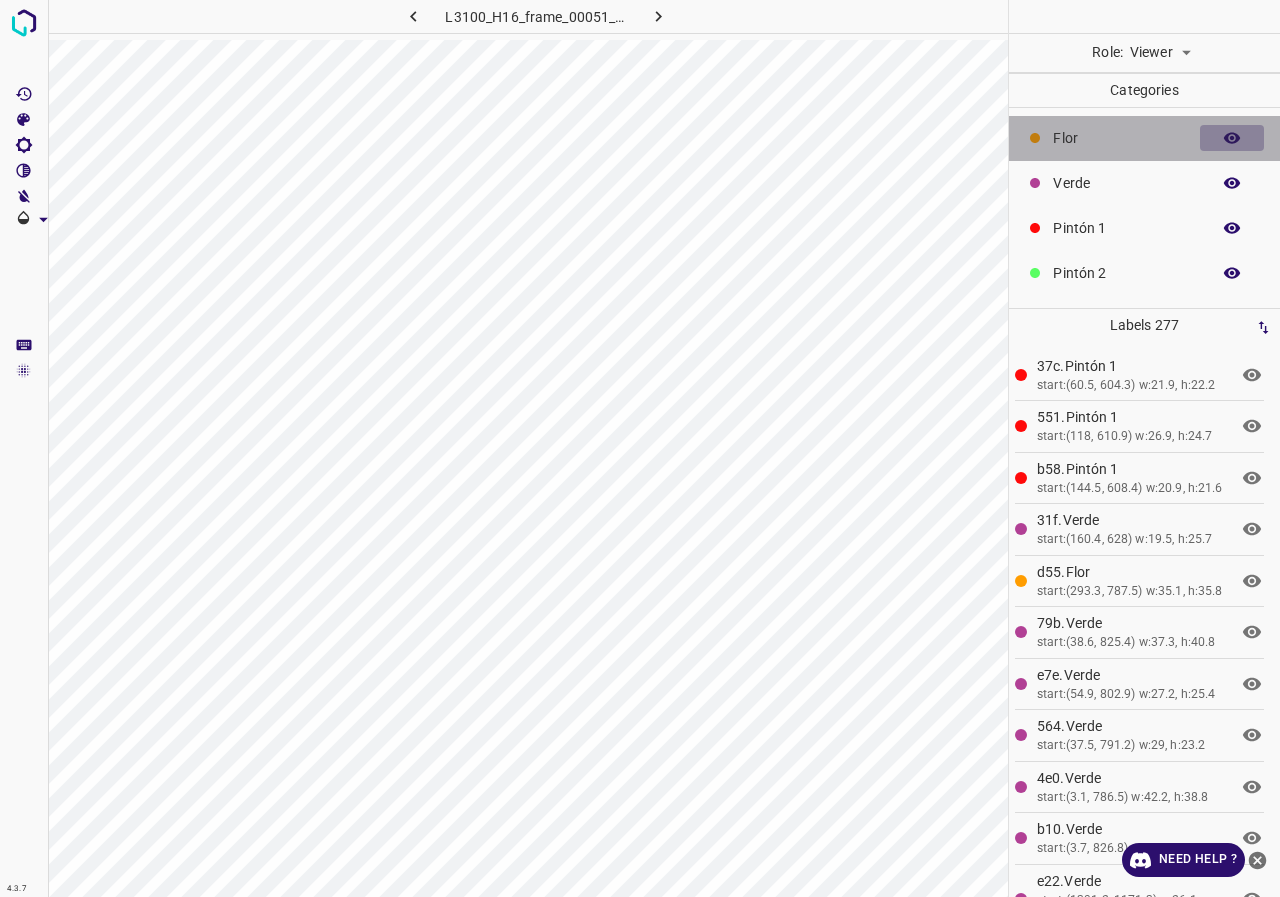 click at bounding box center [1232, 138] 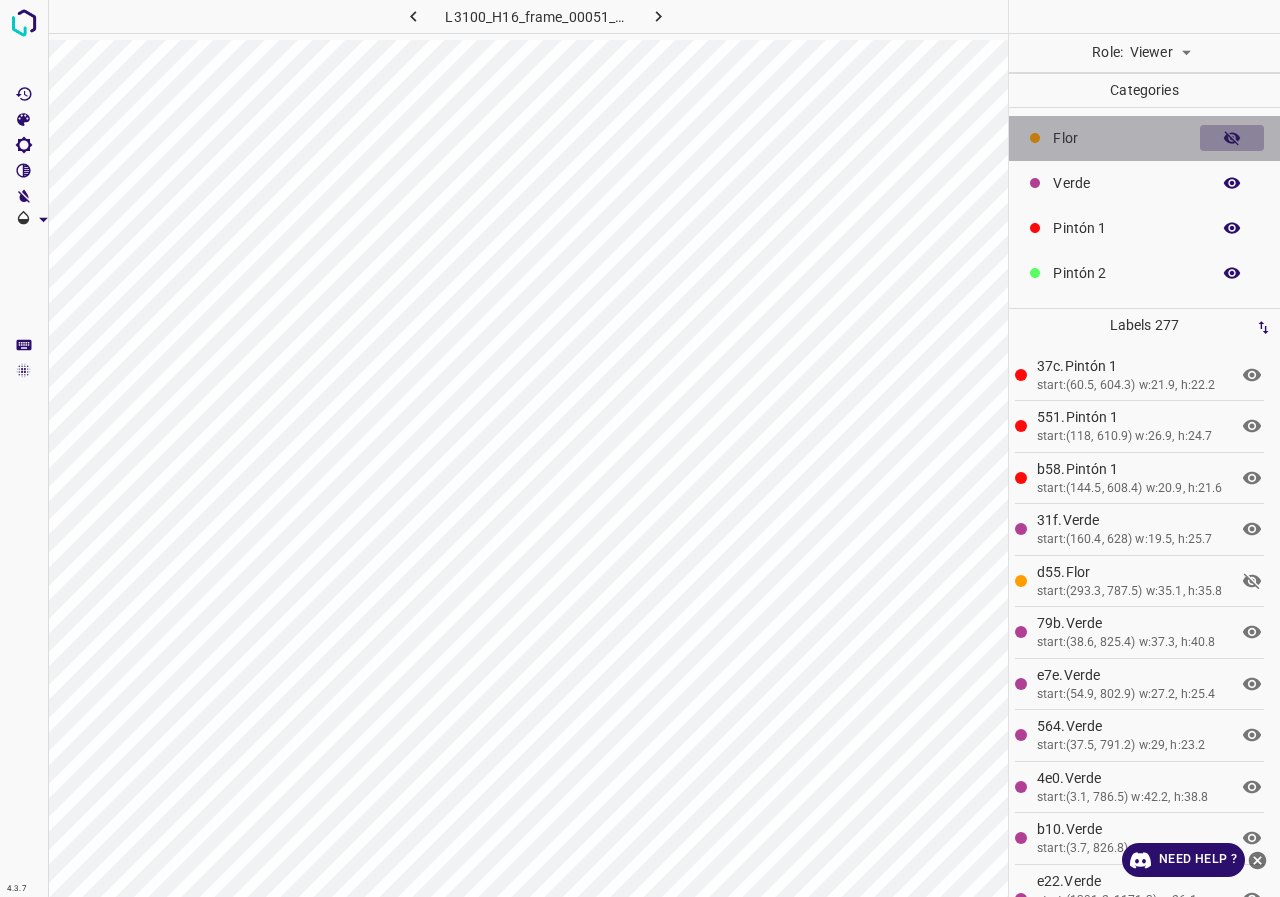click at bounding box center [1232, 138] 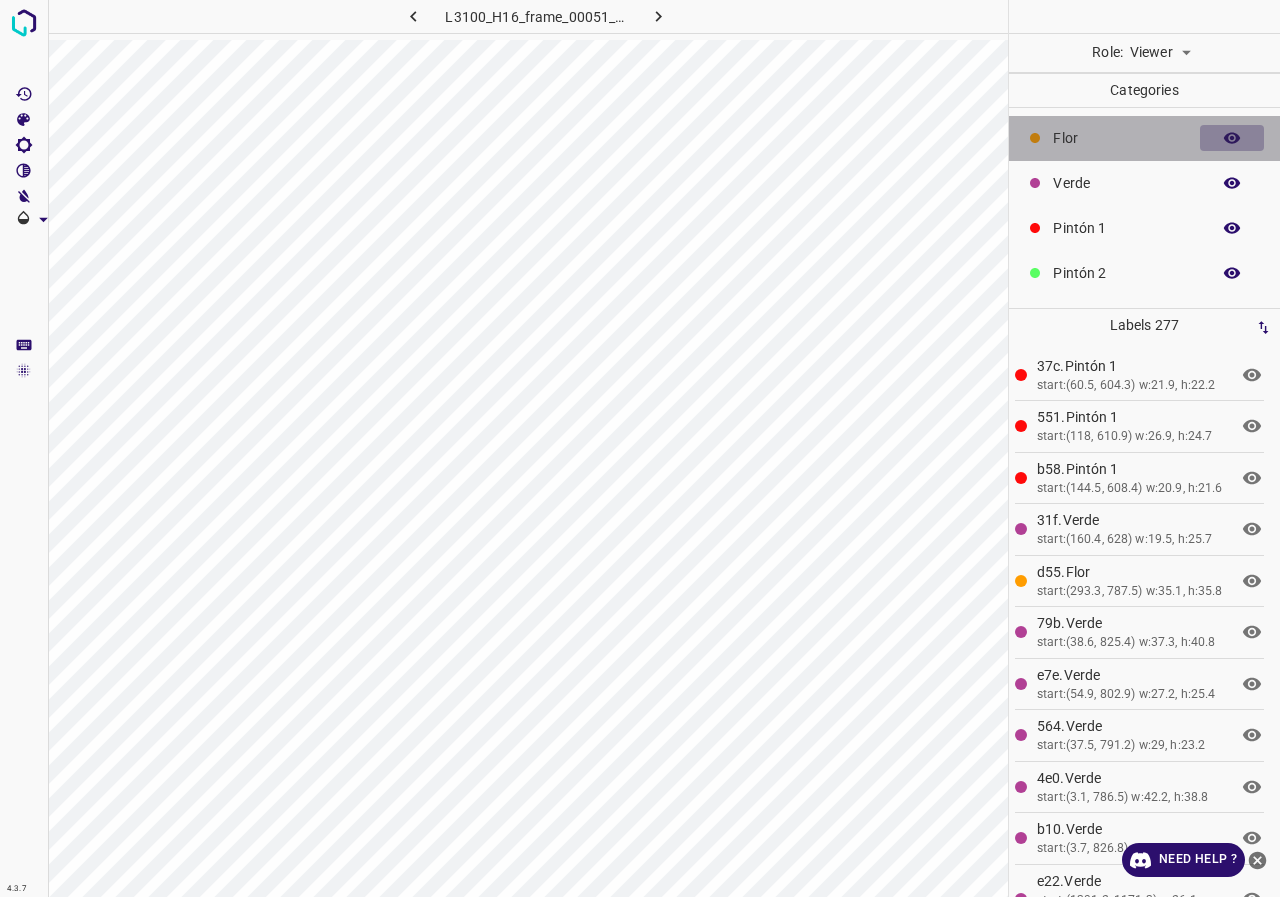 click 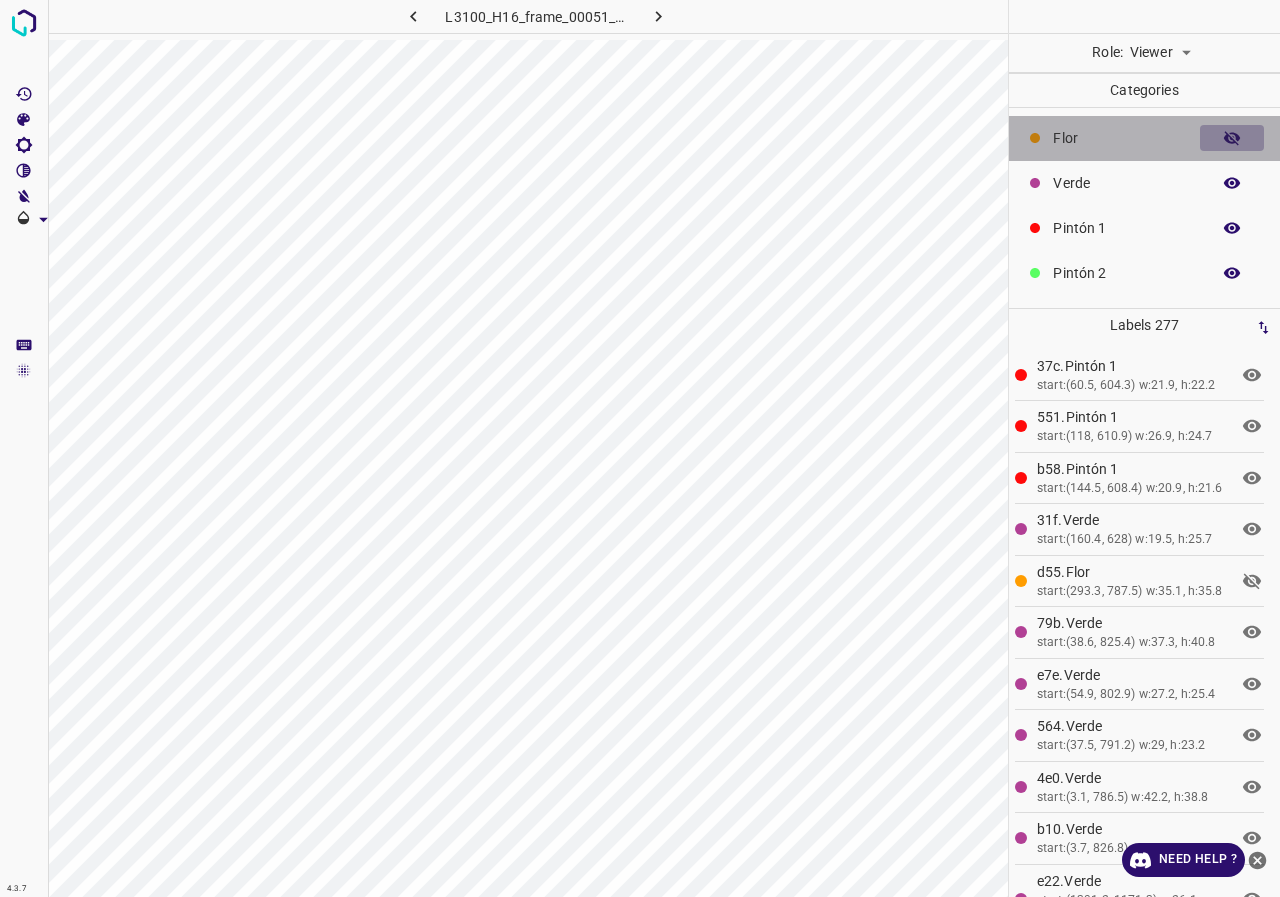 click 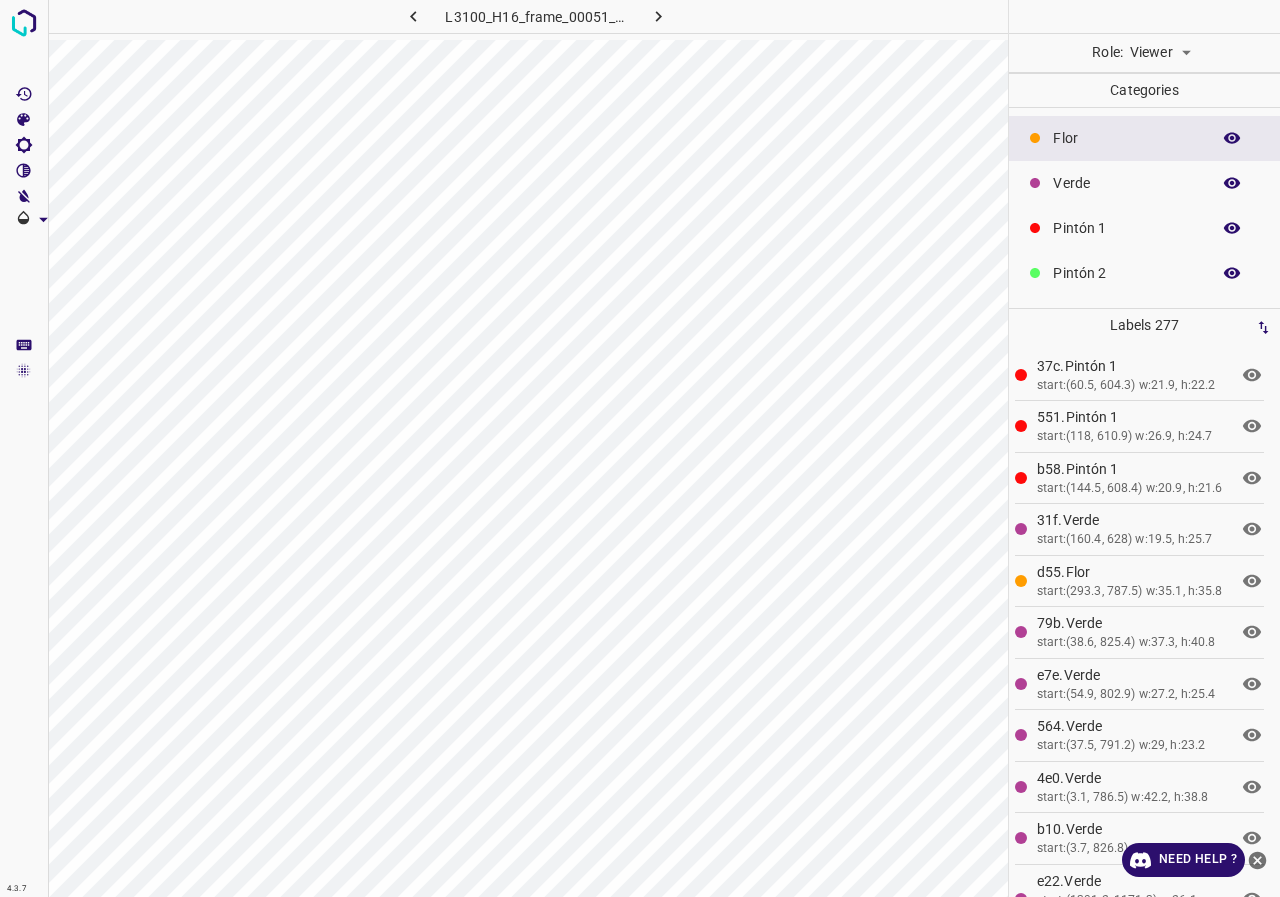 scroll, scrollTop: 176, scrollLeft: 0, axis: vertical 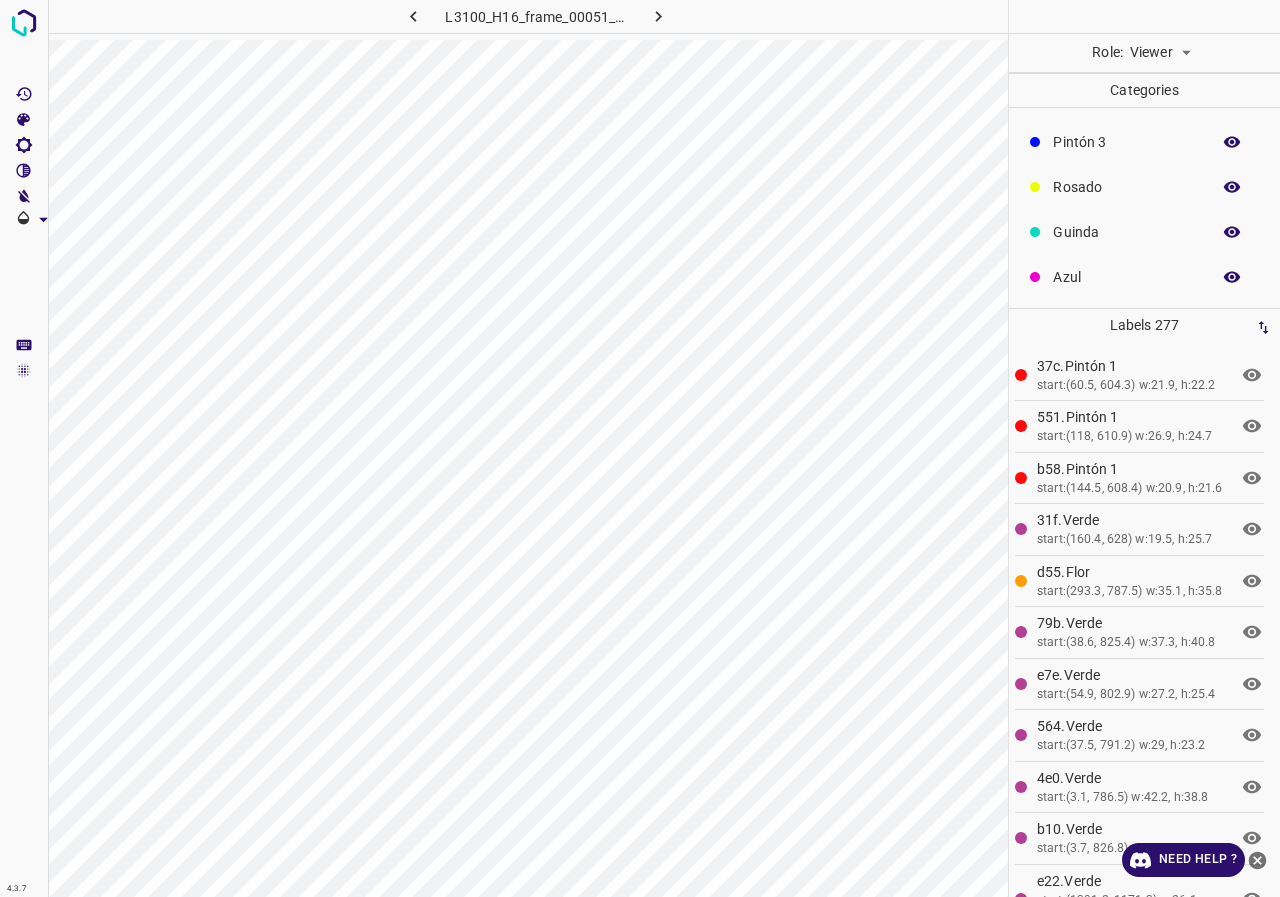 click 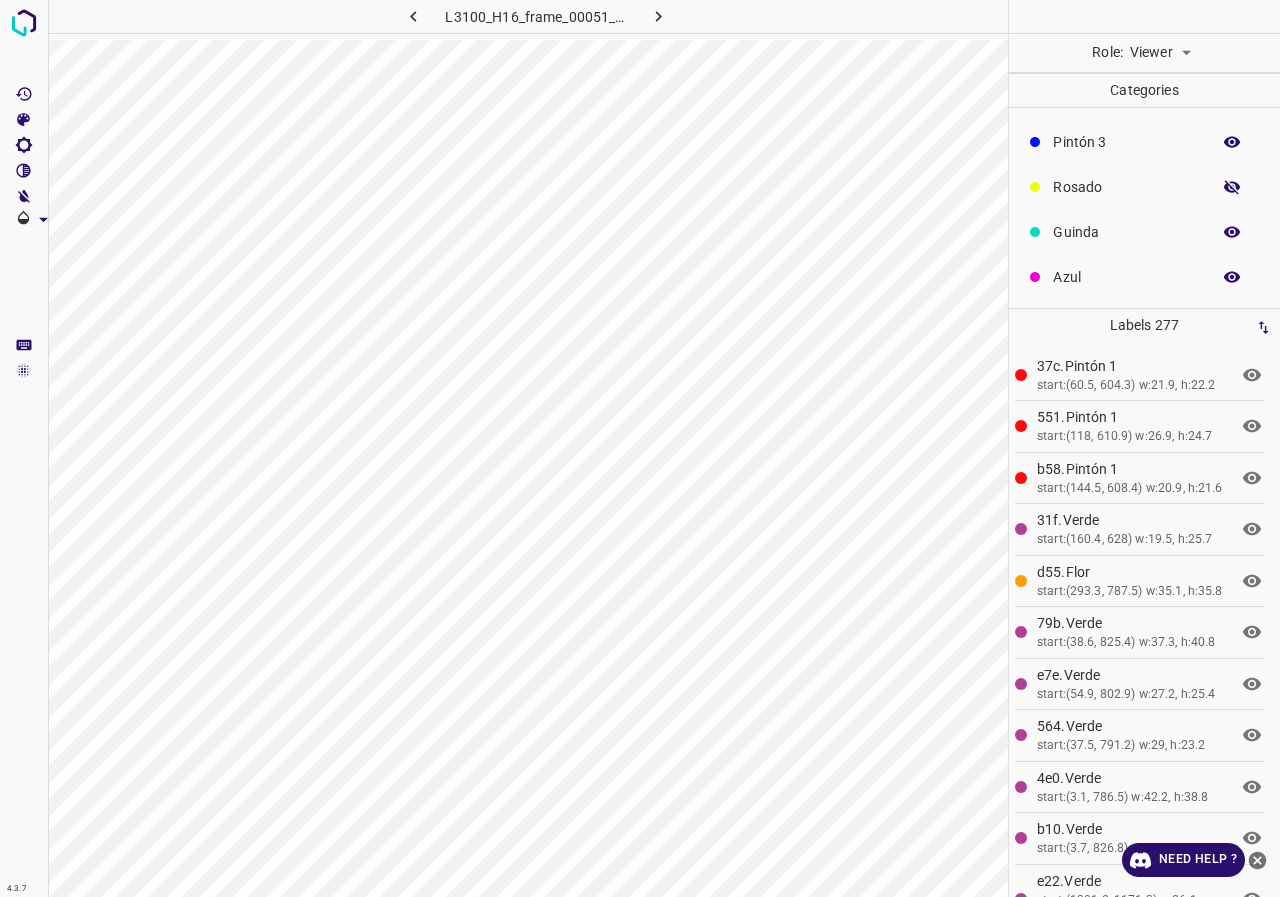 click 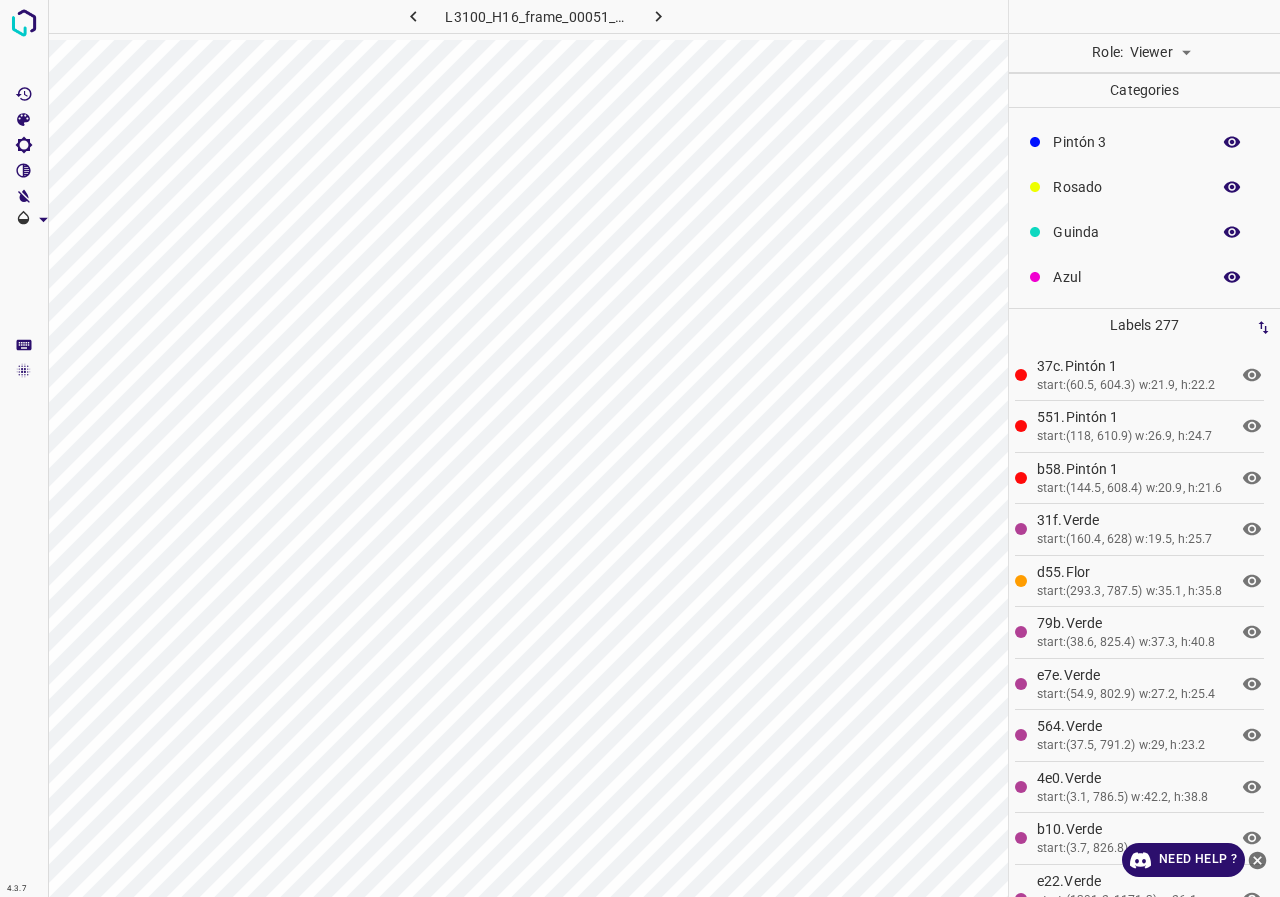 click at bounding box center [209, 16] 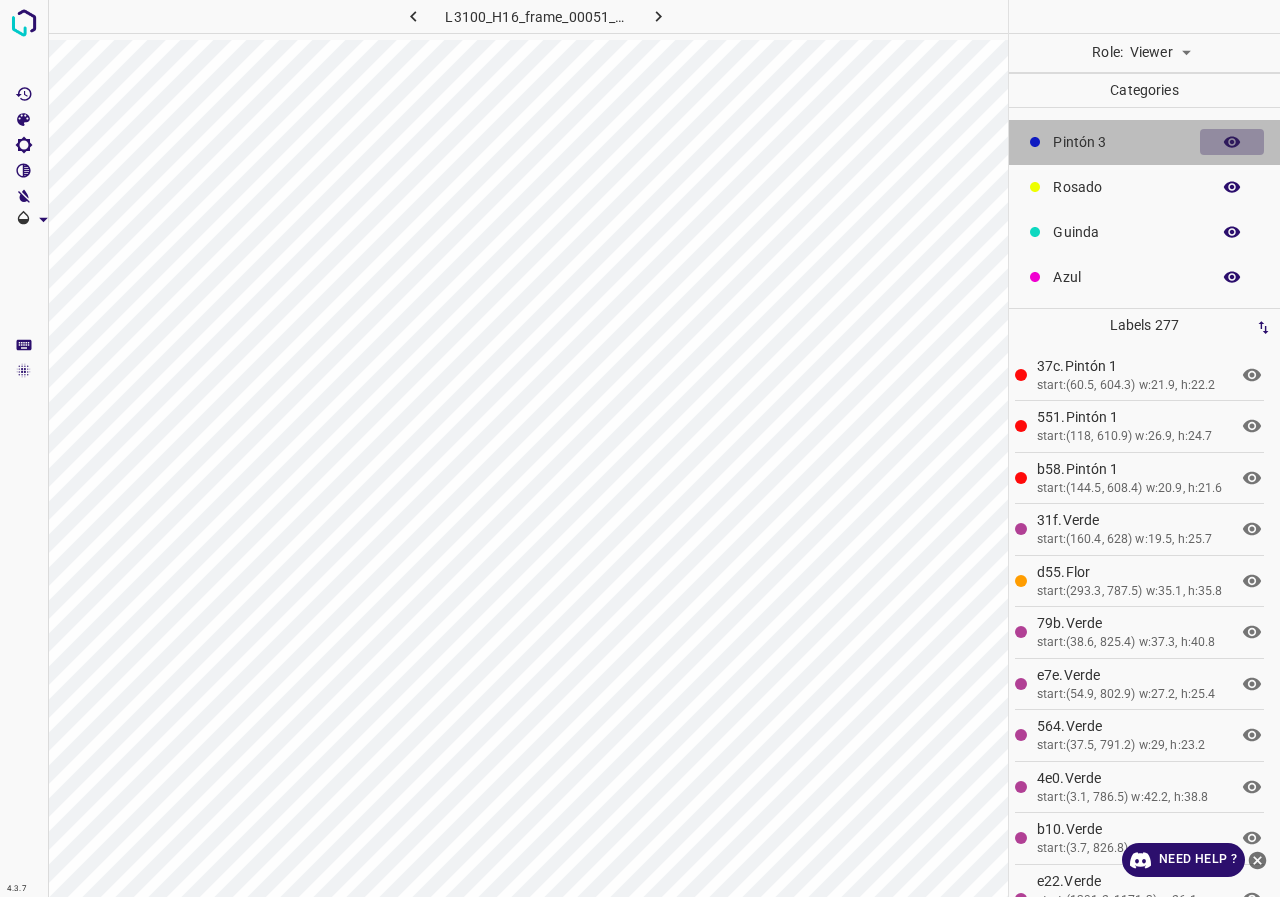 click 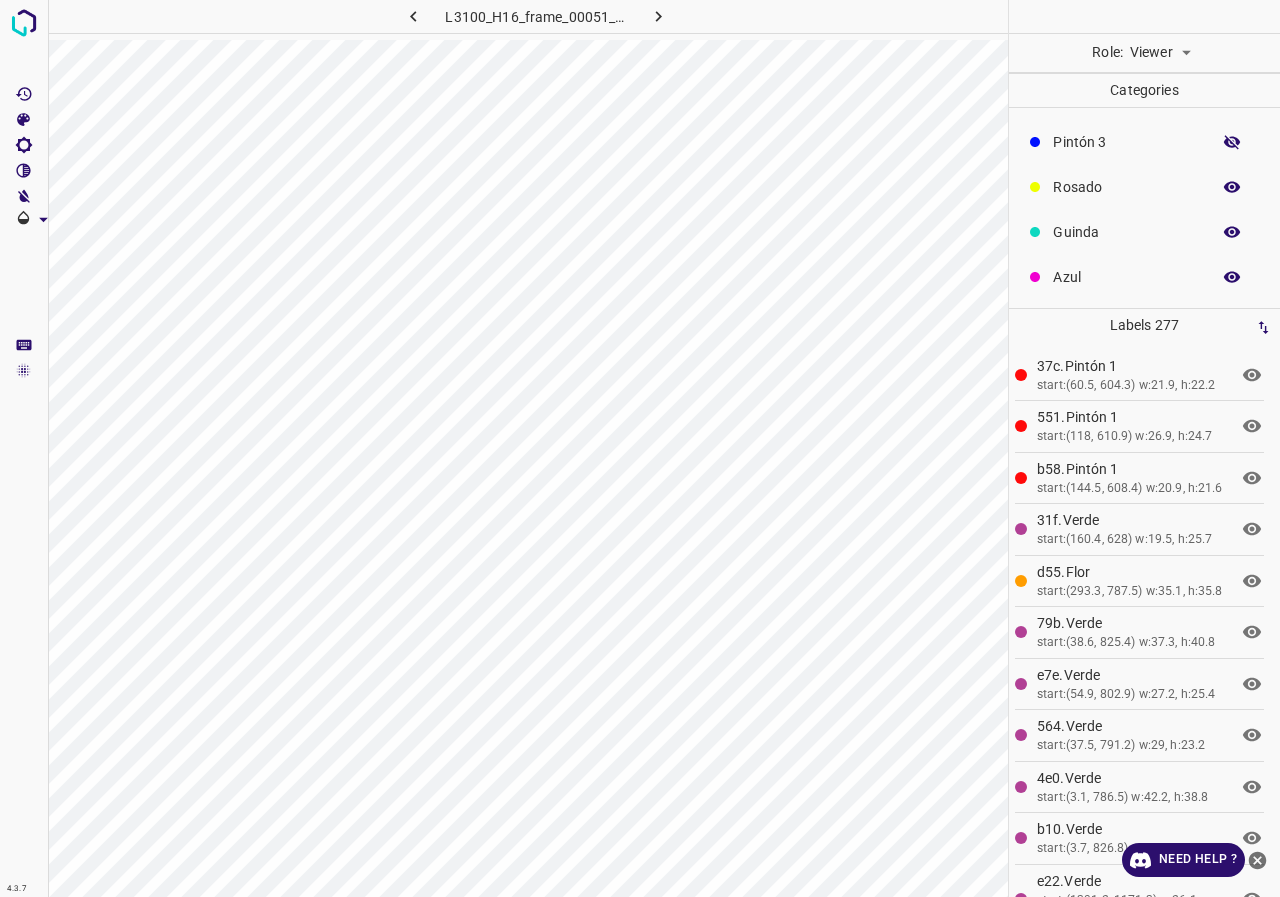 click 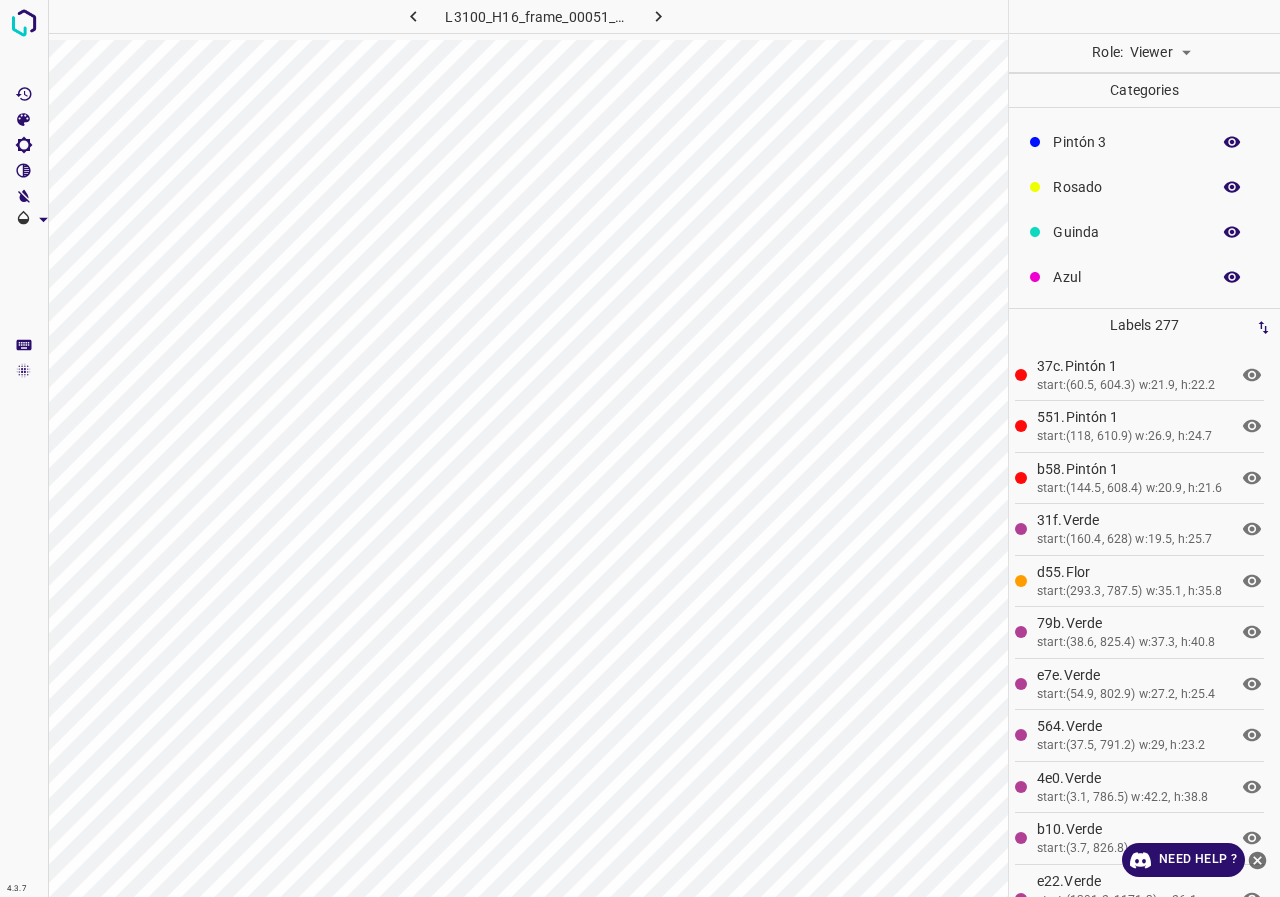 click 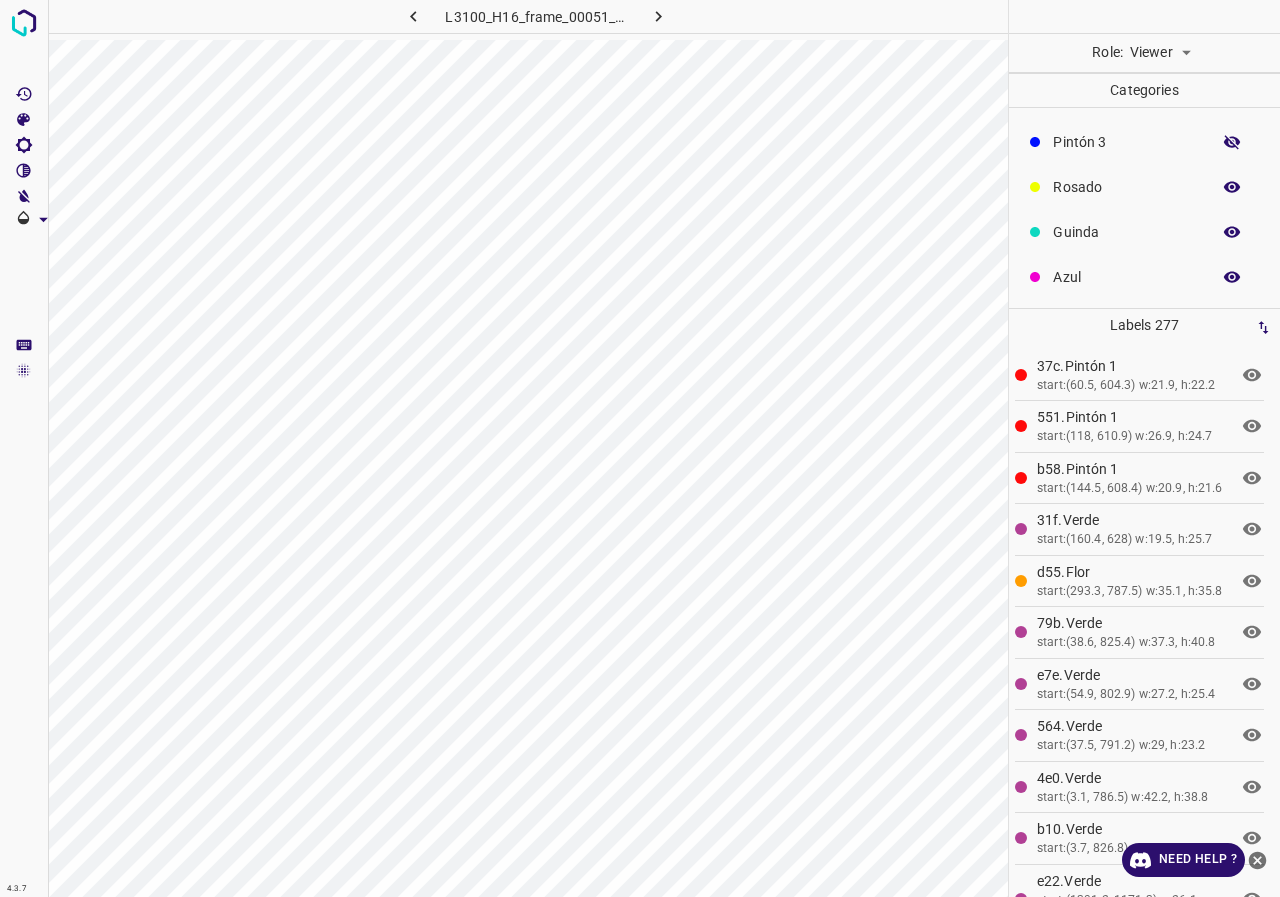 scroll, scrollTop: 0, scrollLeft: 0, axis: both 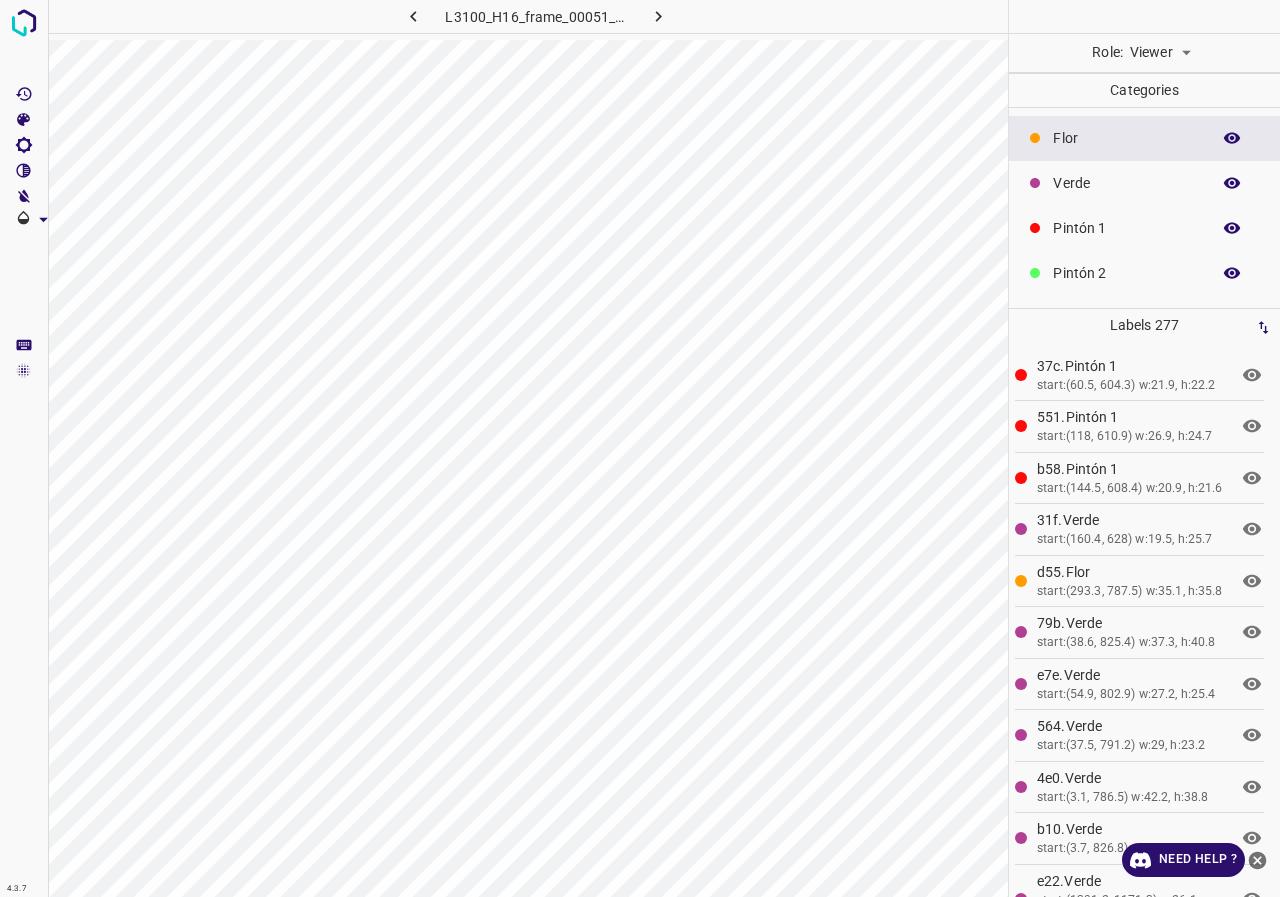 click on "Pintón 1" at bounding box center [1144, 228] 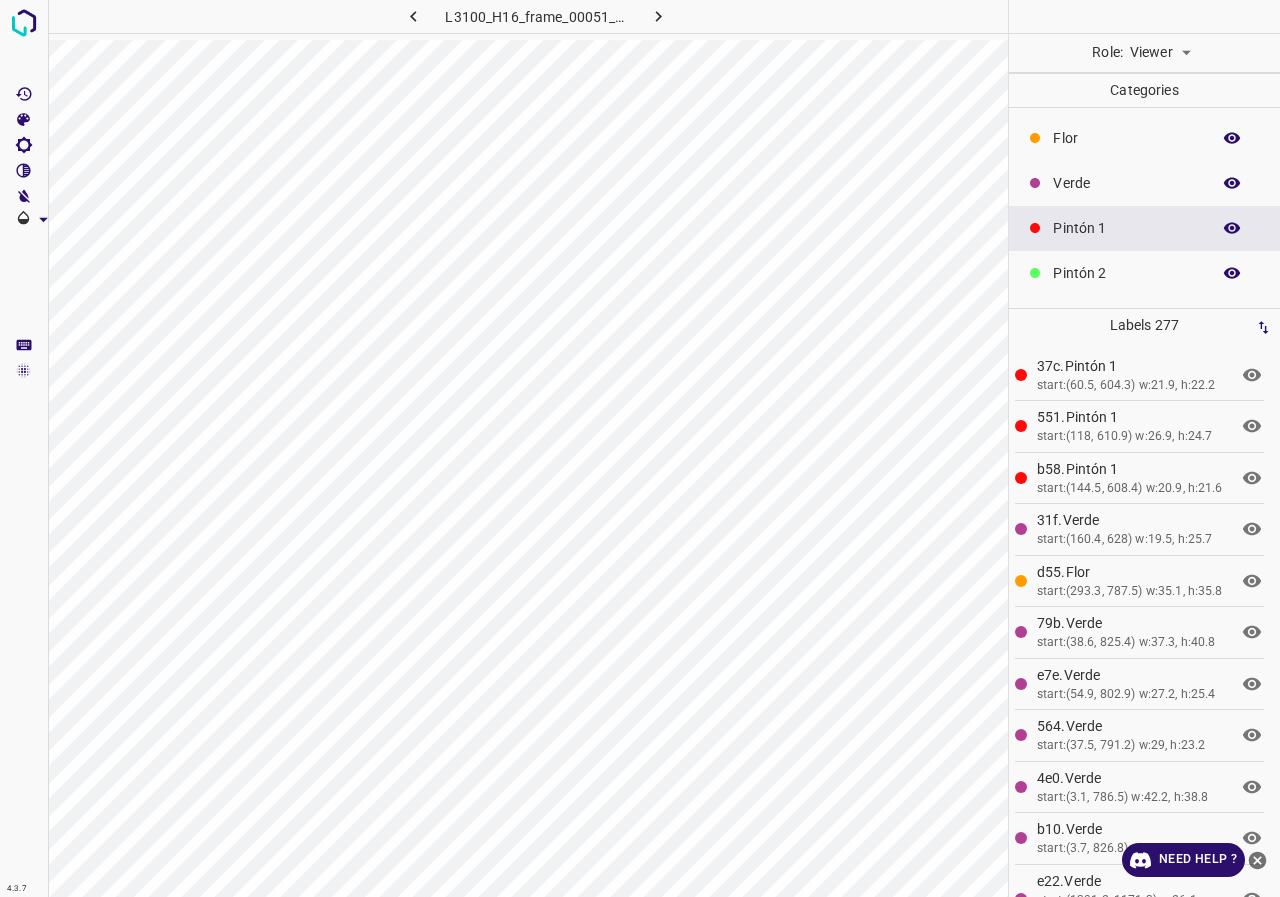 click at bounding box center (1232, 228) 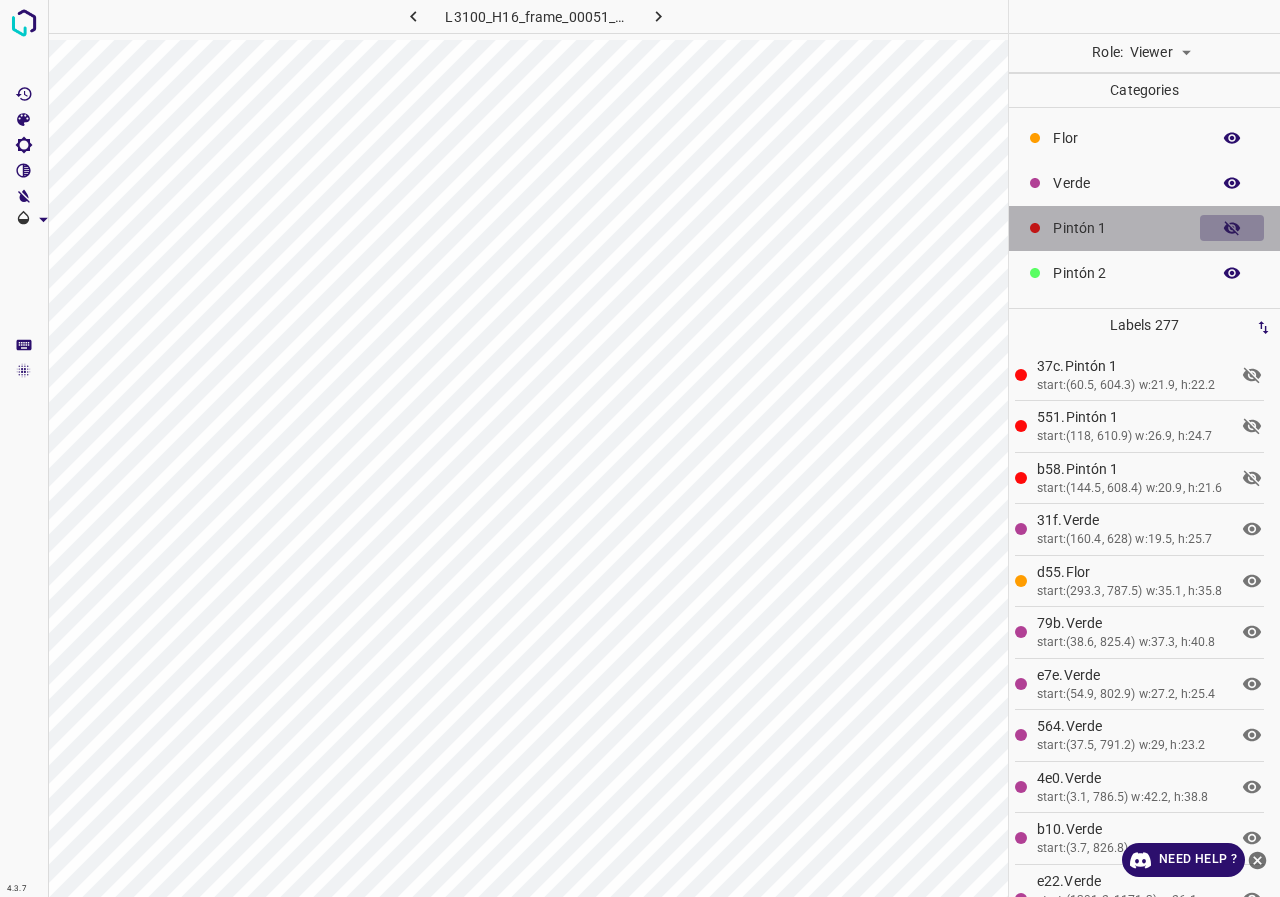 click 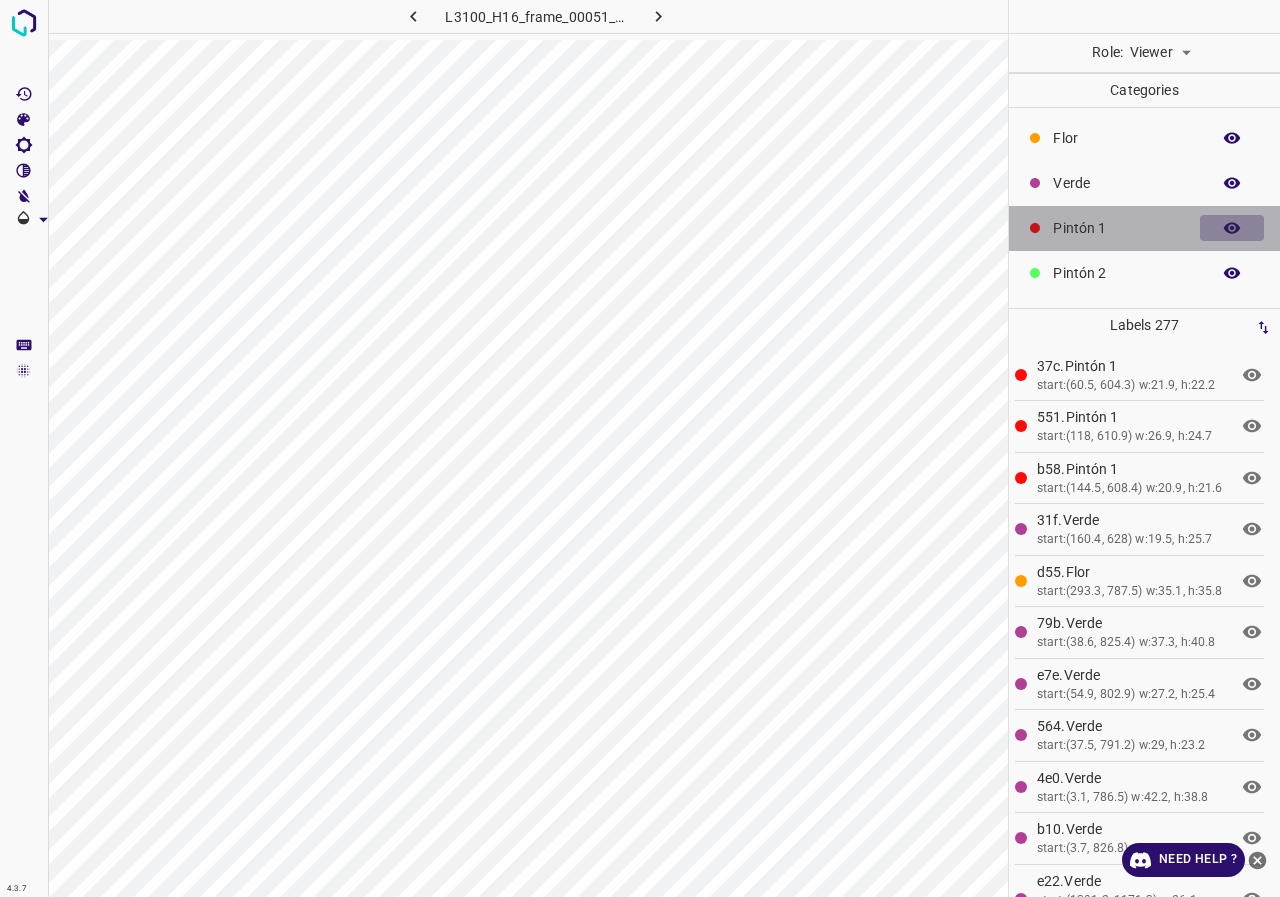 click 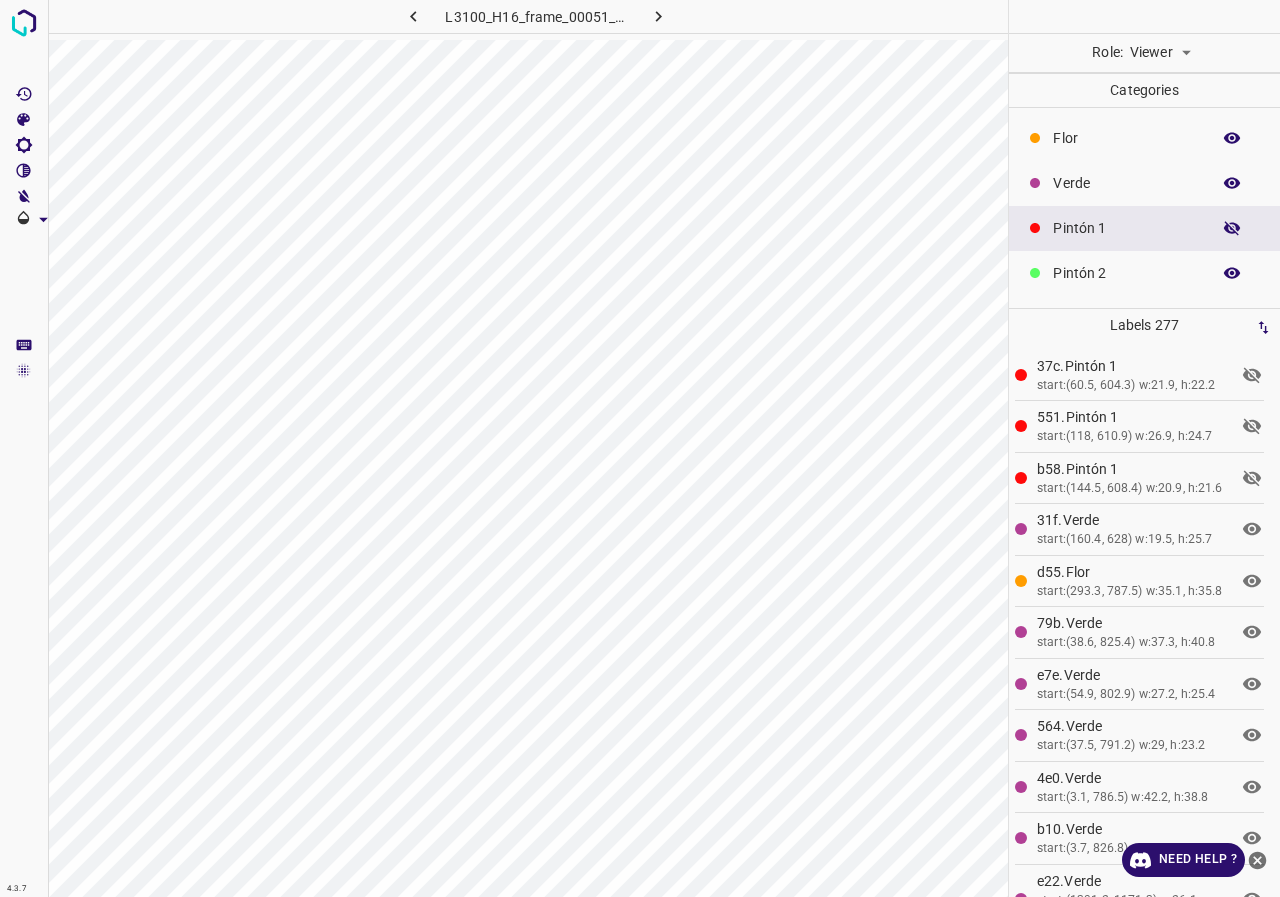 click 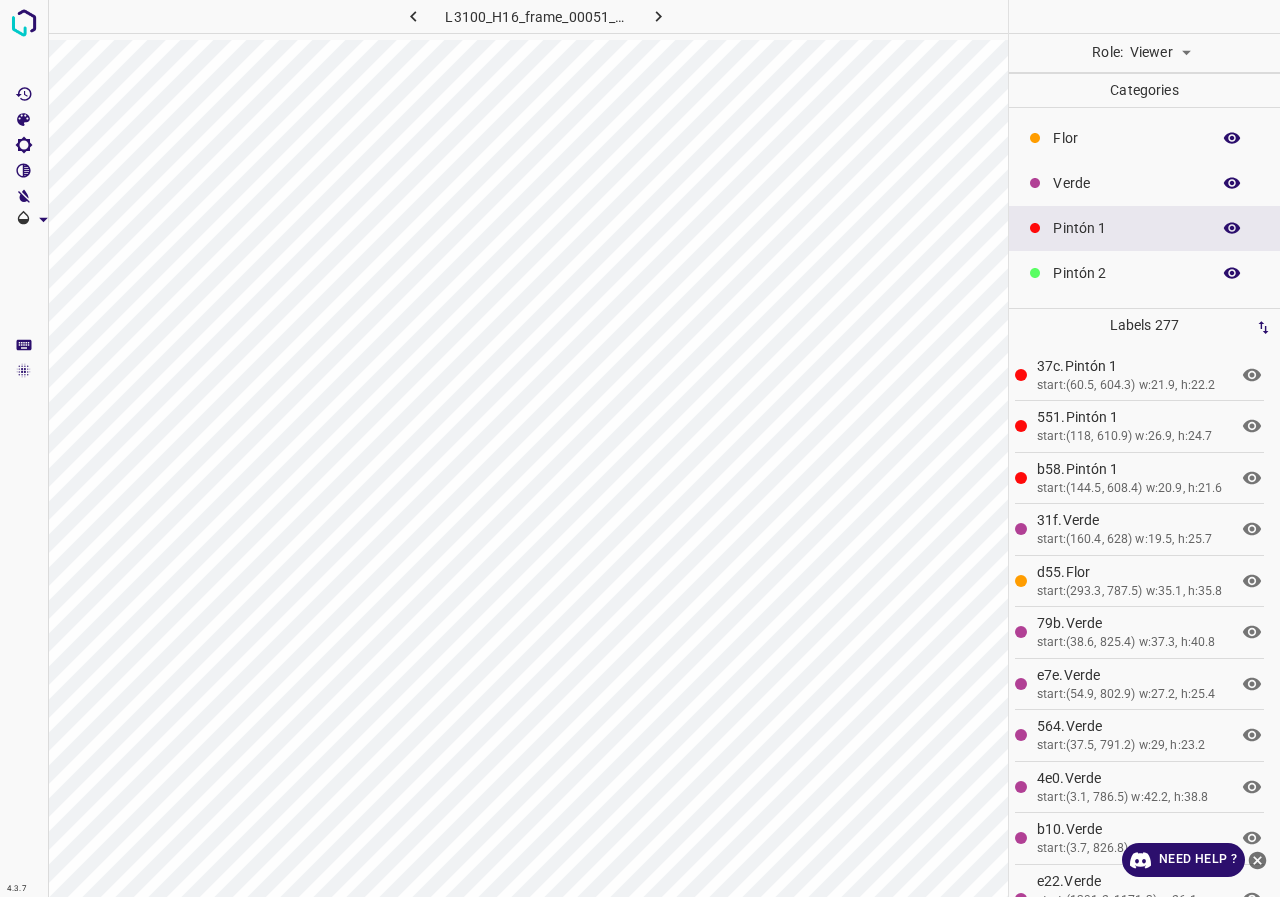 click on "4.3.7 L3100_H16_frame_00051_15281.jpg Role: Viewer viewer Categories Flor Verde Pintón 1 Pintón 2 Pintón 3 Rosado Guinda Azul Labels   277 37c.Pintón 1
start:(60.5, 604.3)
w:21.9, h:22.2
551.Pintón 1
start:(118, 610.9)
w:26.9, h:24.7
b58.Pintón 1
start:(144.5, 608.4)
w:20.9, h:21.6
31f.Verde
start:(160.4, 628)
w:19.5, h:25.7
d55.Flor
start:(293.3, 787.5)
w:35.1, h:35.8
79b.Verde
start:(38.6, 825.4)
w:37.3, h:40.8
e7e.Verde
start:(54.9, 802.9)
w:27.2, h:25.4
564.Verde
start:(37.5, 791.2)
w:29, h:23.2
4e0.Verde
start:(3.1, 786.5)
w:42.2, h:38.8
b10.Verde
start:(3.7, 826.8)
w:35.9, h:31
e22.Verde
start:(1391.2, 1171.3)
w:26.1, h:34.8
b4c.Verde
start:(1415.8, 1182.9)
w:36.2, h:34.8
e0a.Verde 288.Verde 5f3.Verde a70.Verde 1 2" at bounding box center [640, 448] 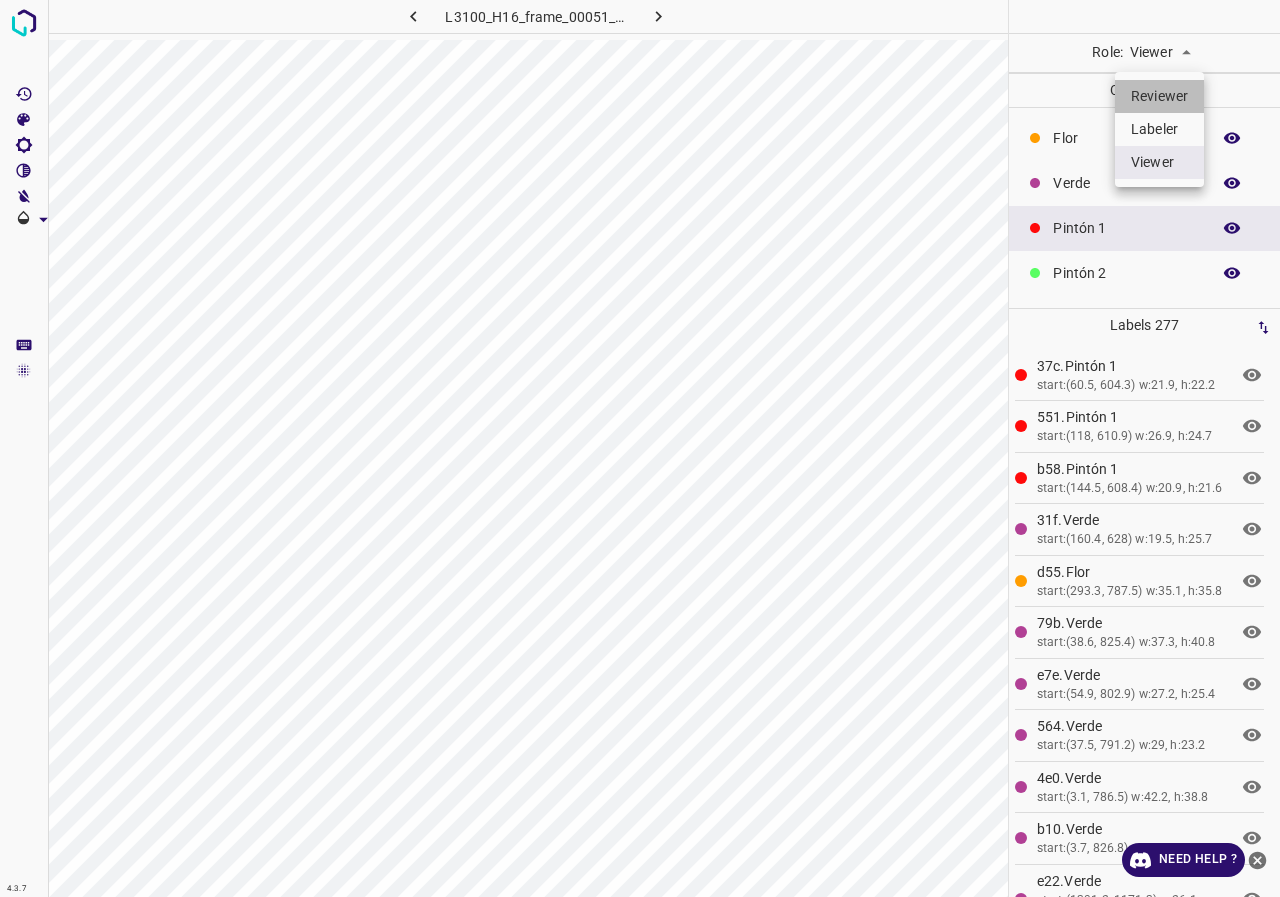 click on "Reviewer" at bounding box center (1159, 96) 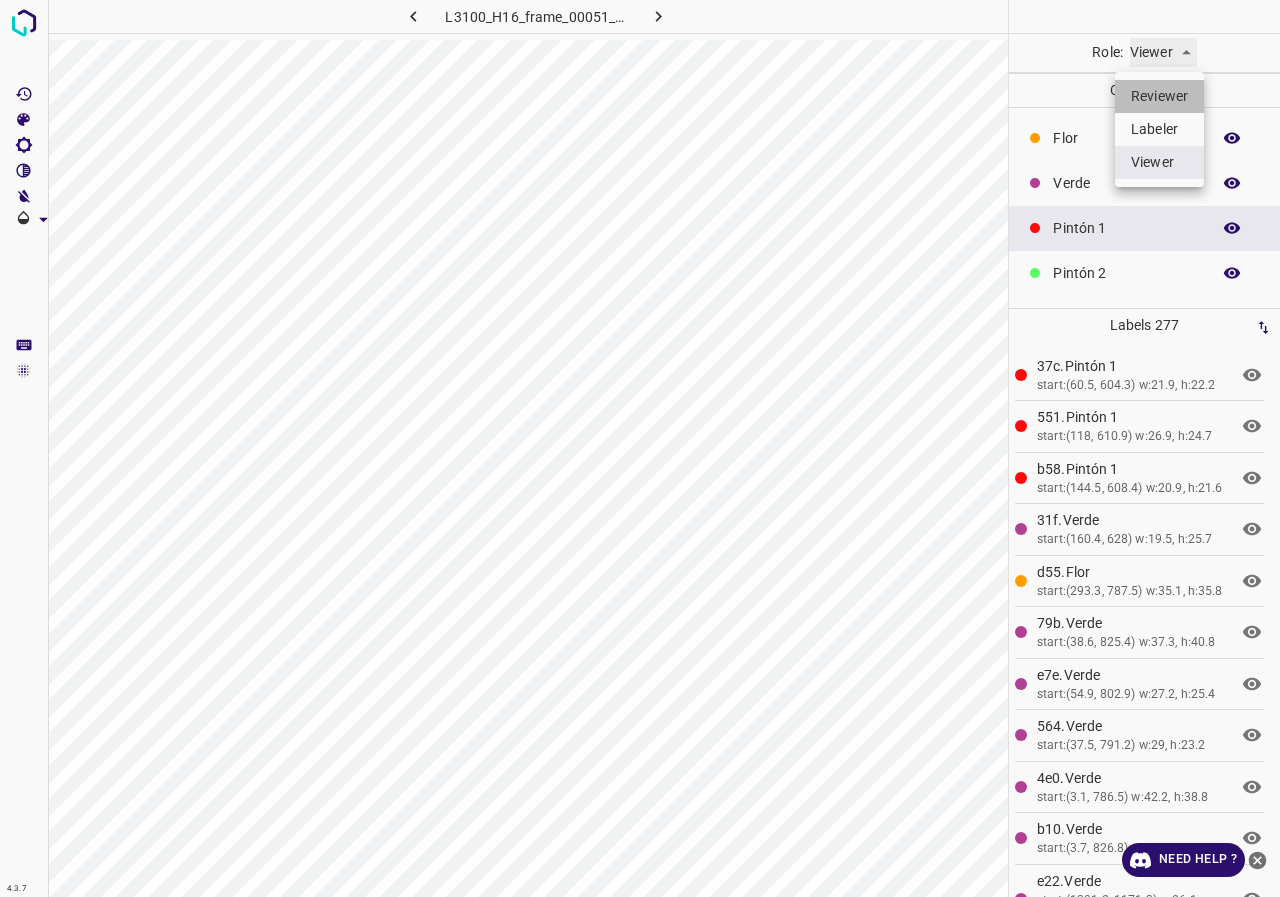 type on "reviewer" 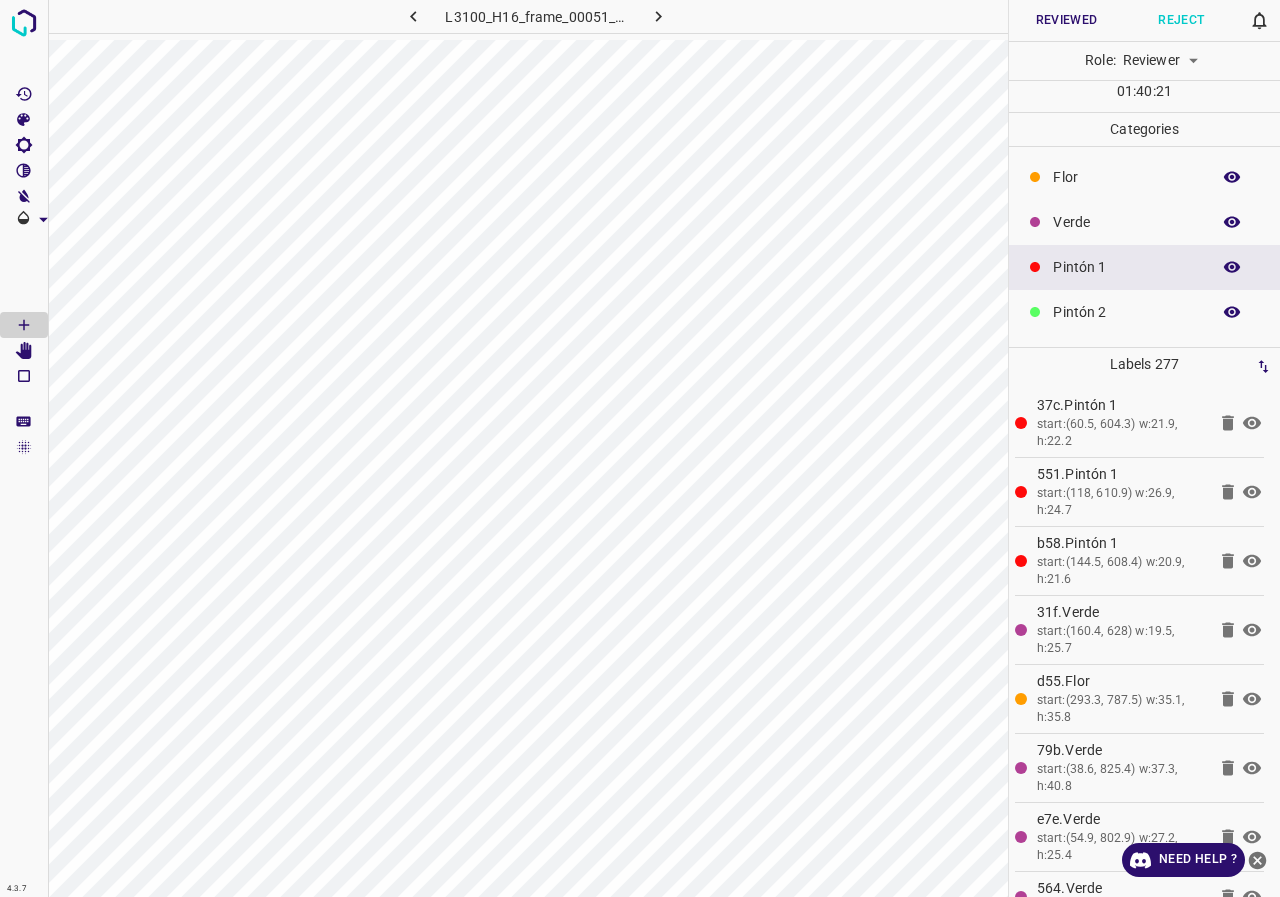 click on "Reject" at bounding box center [1181, 20] 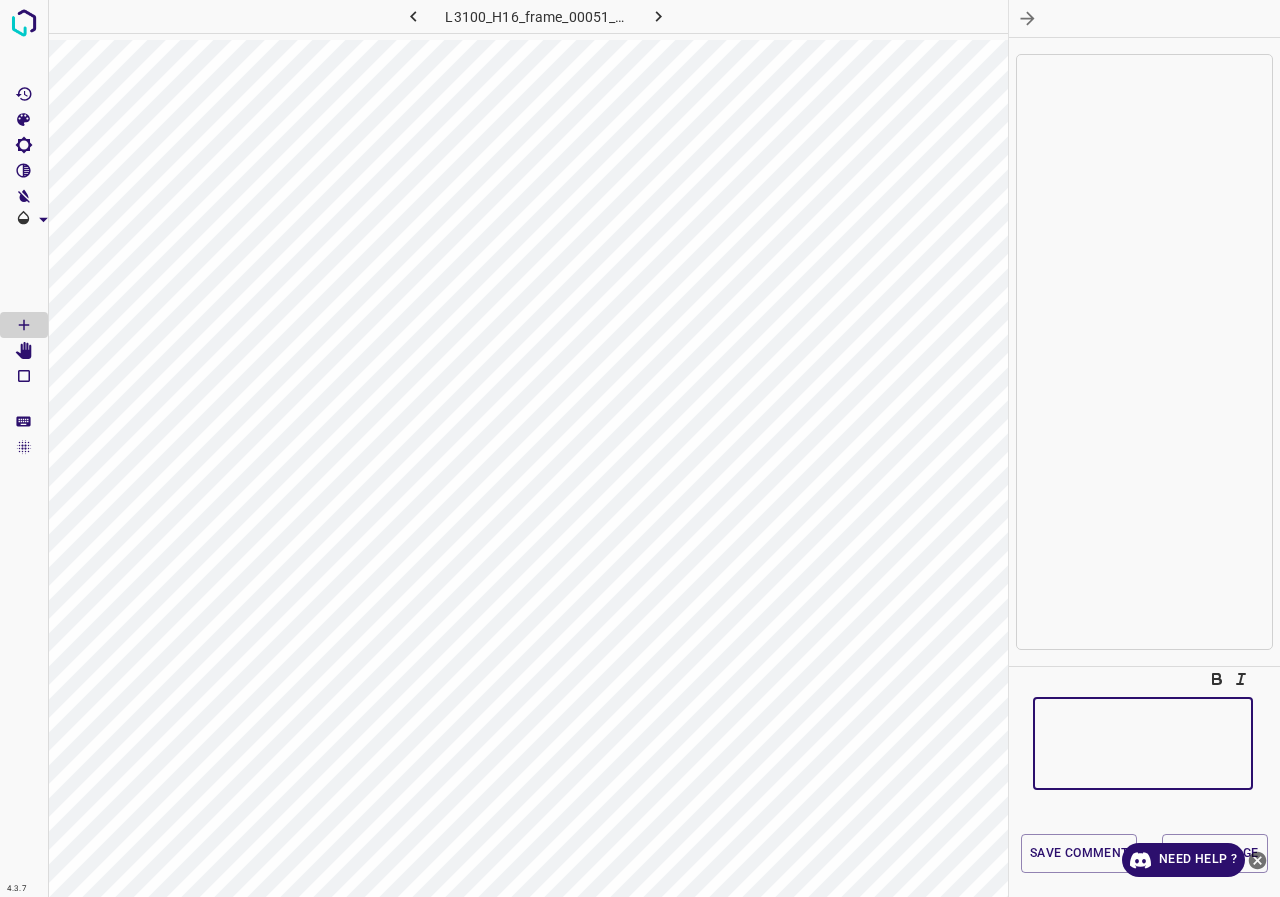 click at bounding box center (1143, 743) 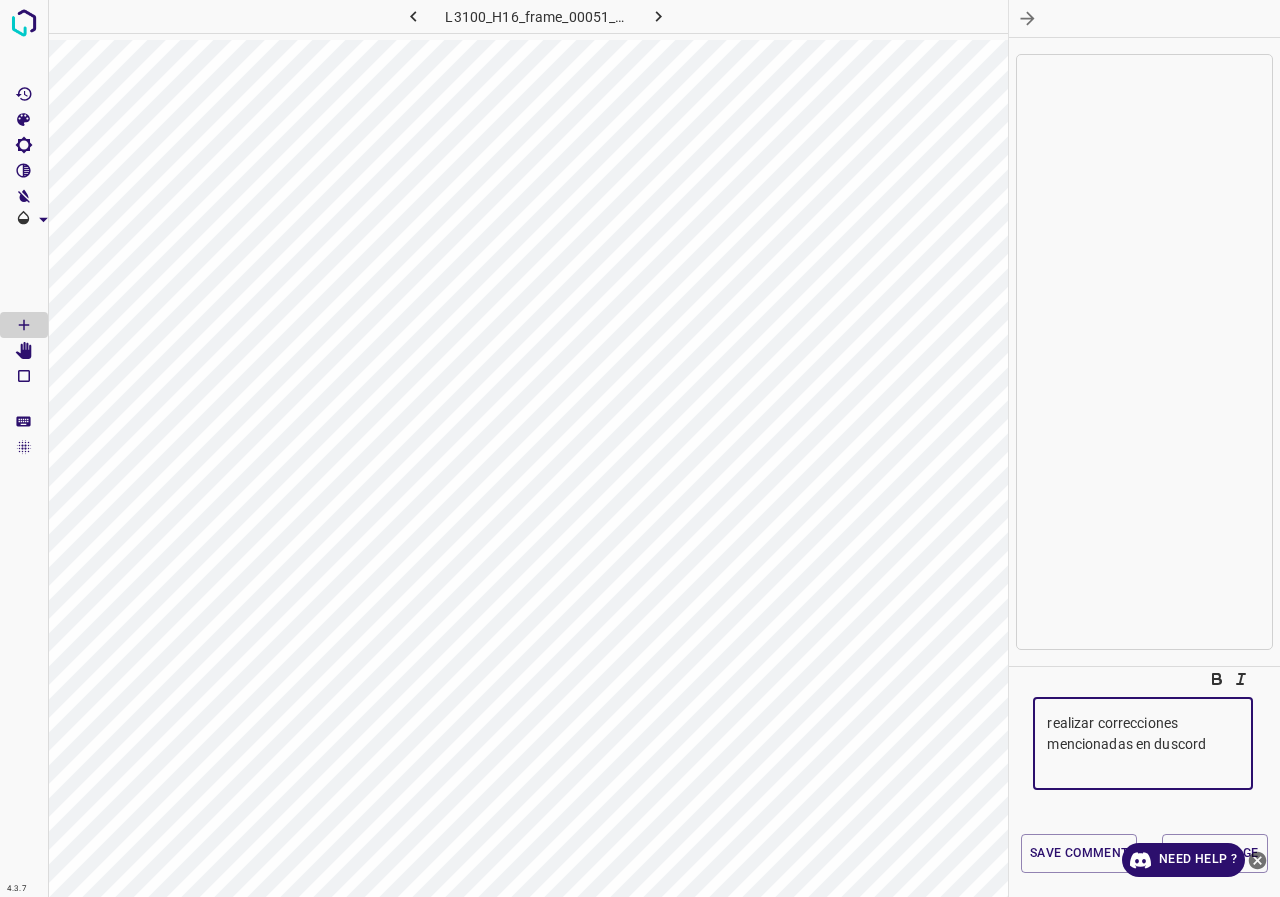 click on "realizar correcciones mencionadas en duscord" at bounding box center (1143, 743) 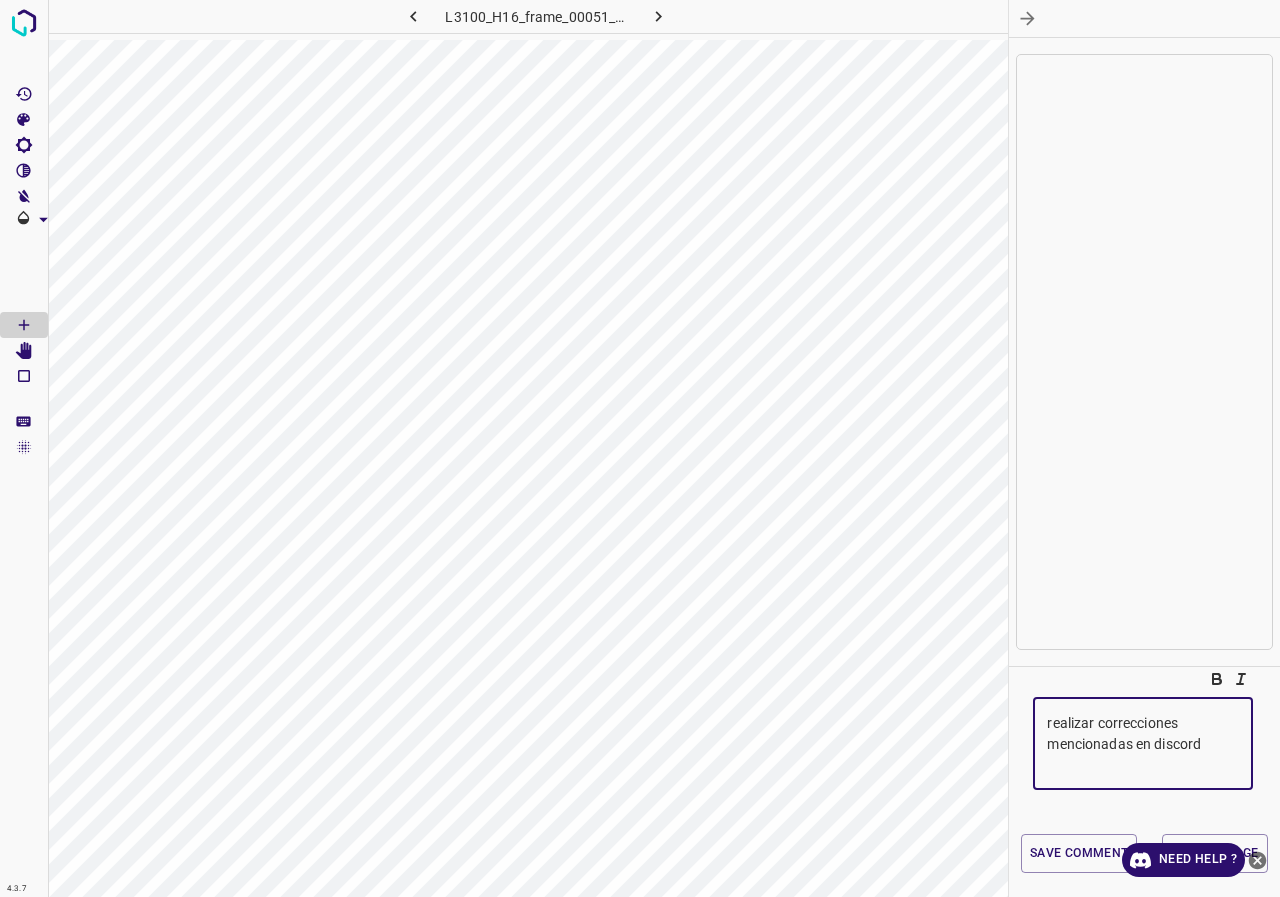 type on "realizar correcciones mencionadas en discord" 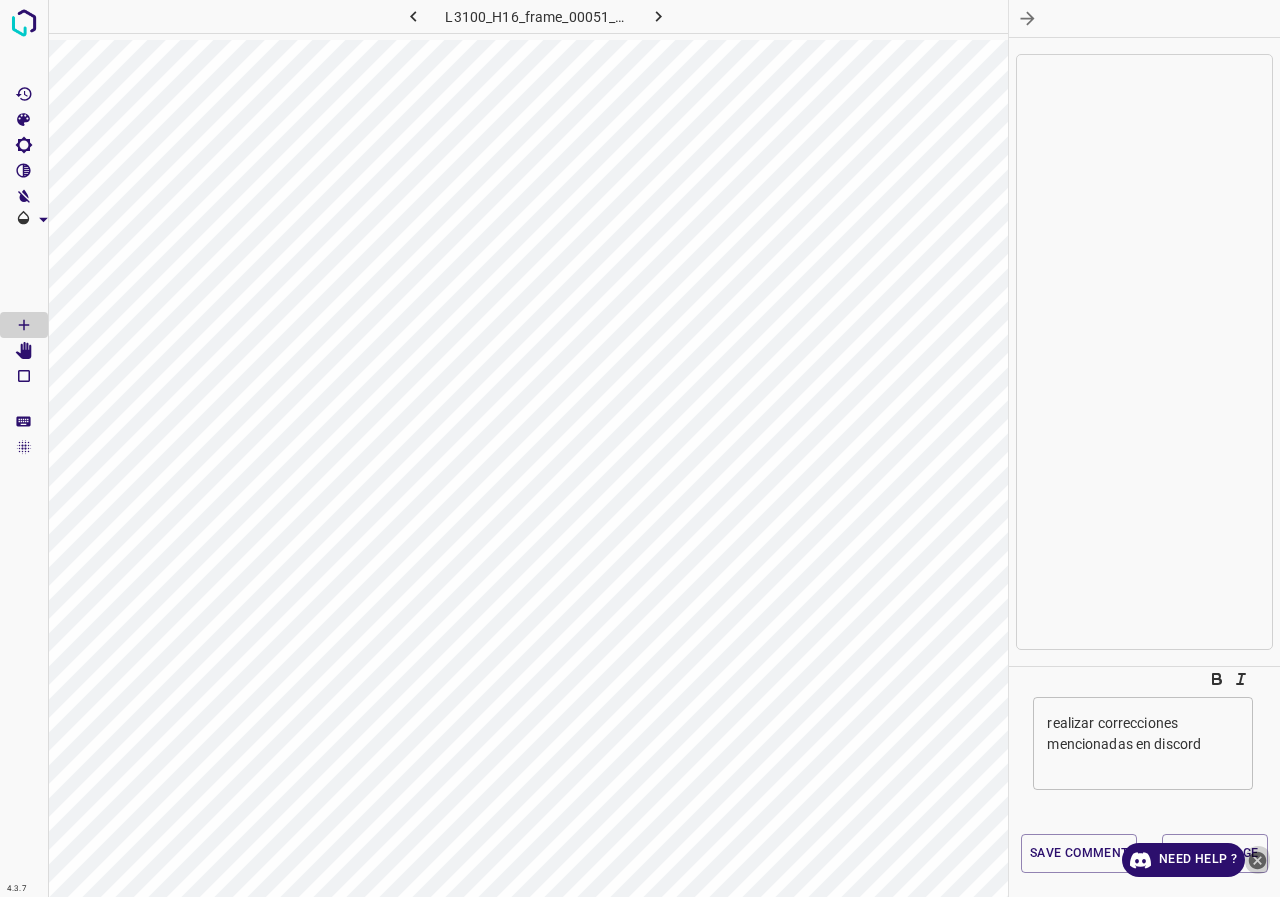 drag, startPoint x: 1260, startPoint y: 855, endPoint x: 1159, endPoint y: 854, distance: 101.00495 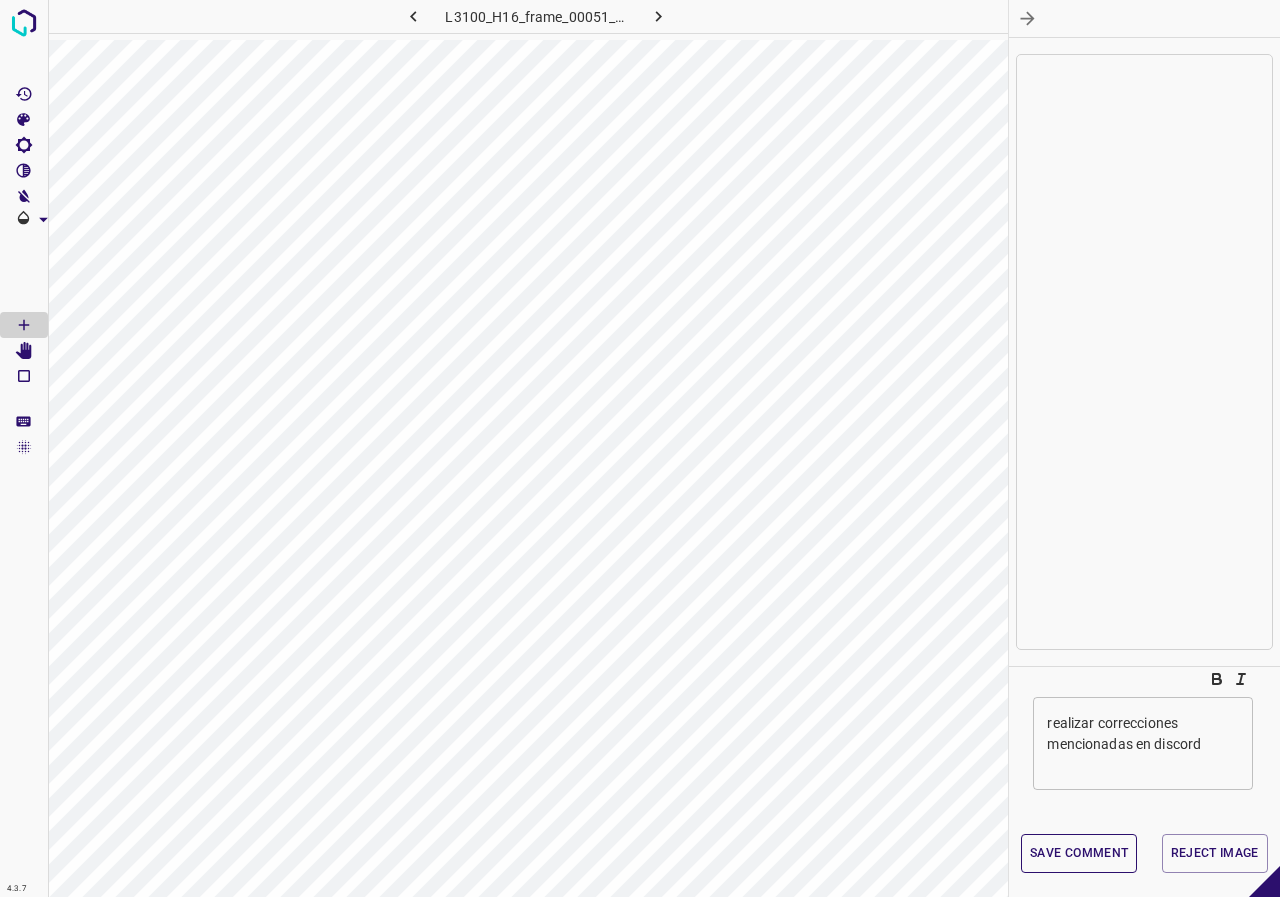 click on "Save comment" at bounding box center [1079, 853] 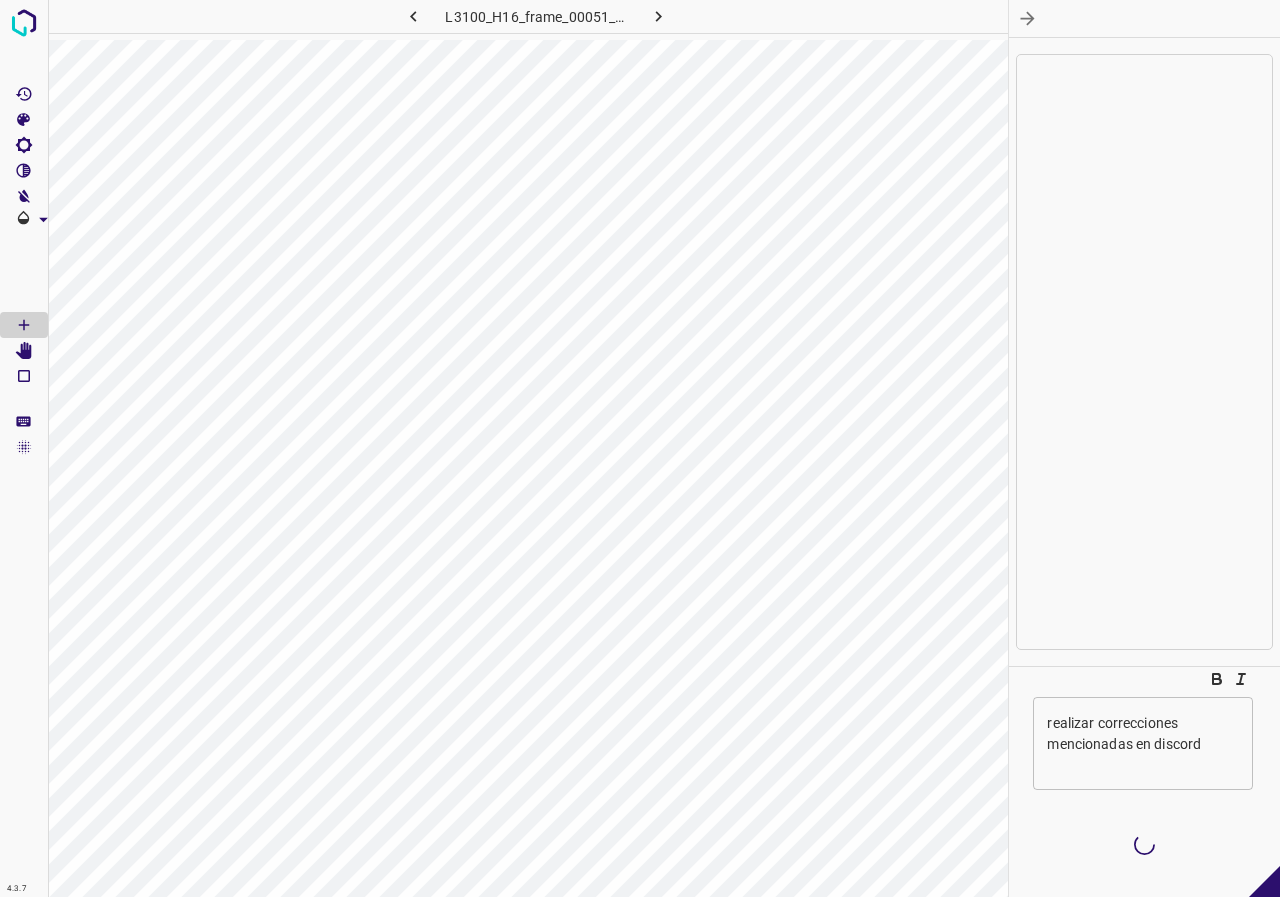 type 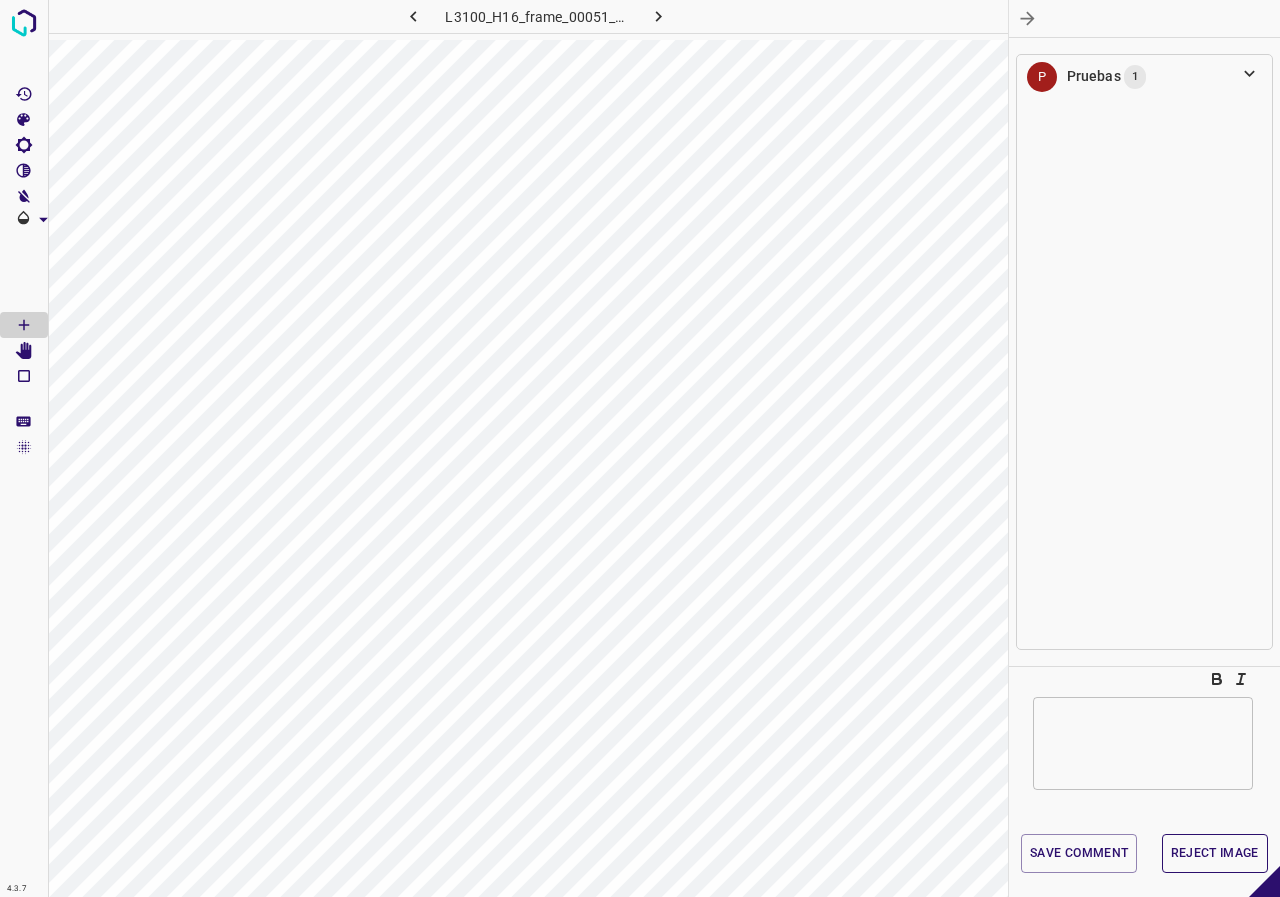 click on "Reject Image" at bounding box center (1215, 853) 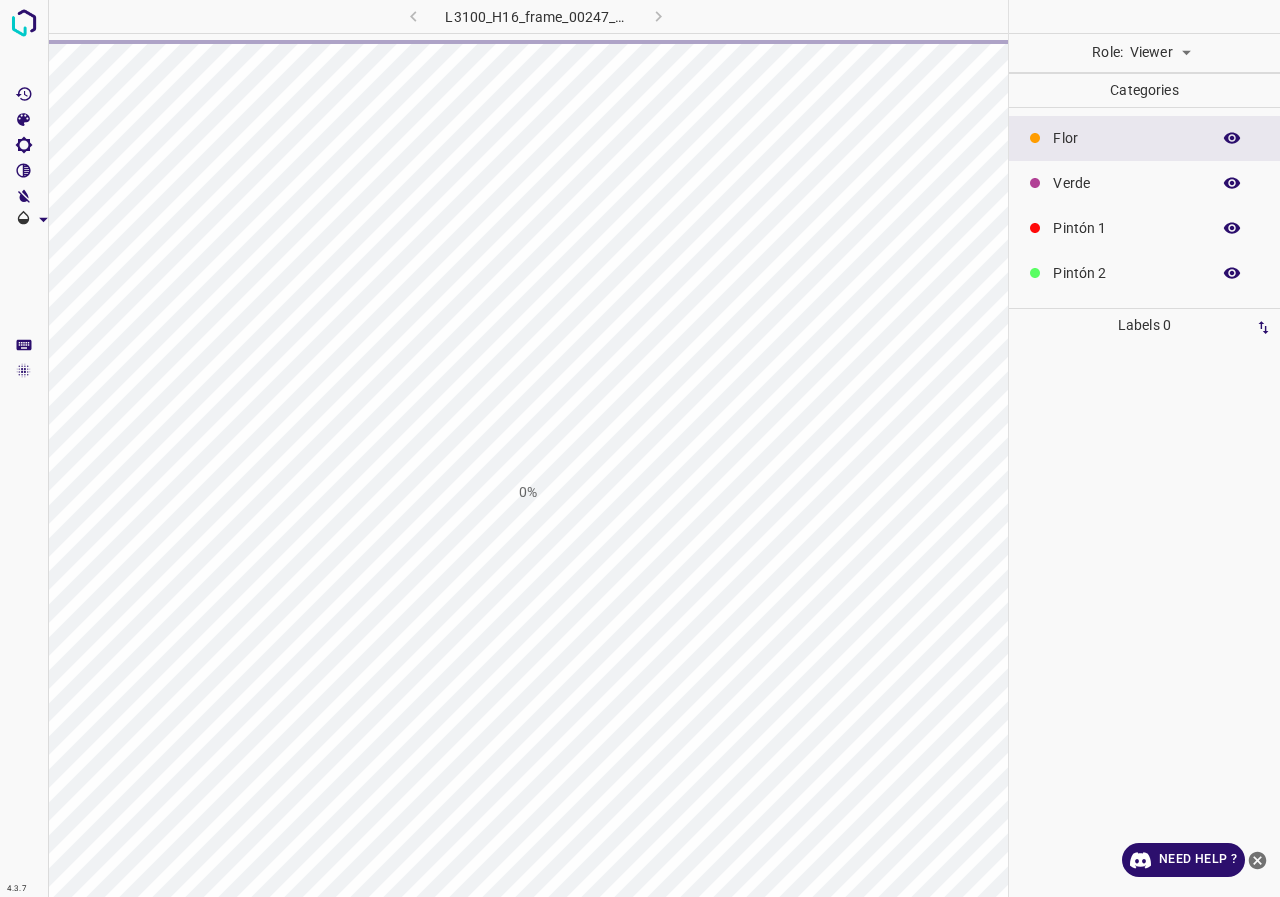 scroll, scrollTop: 0, scrollLeft: 0, axis: both 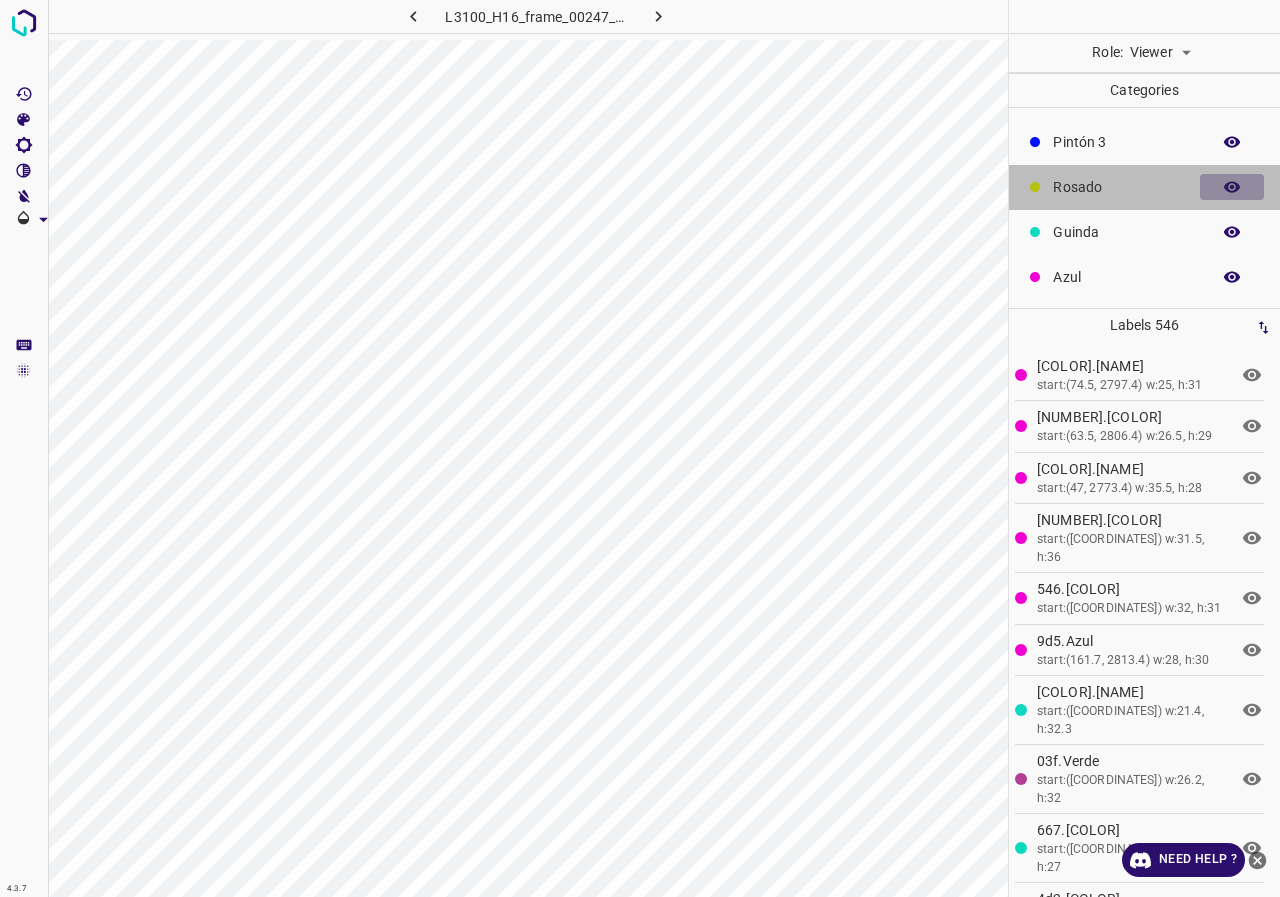 click 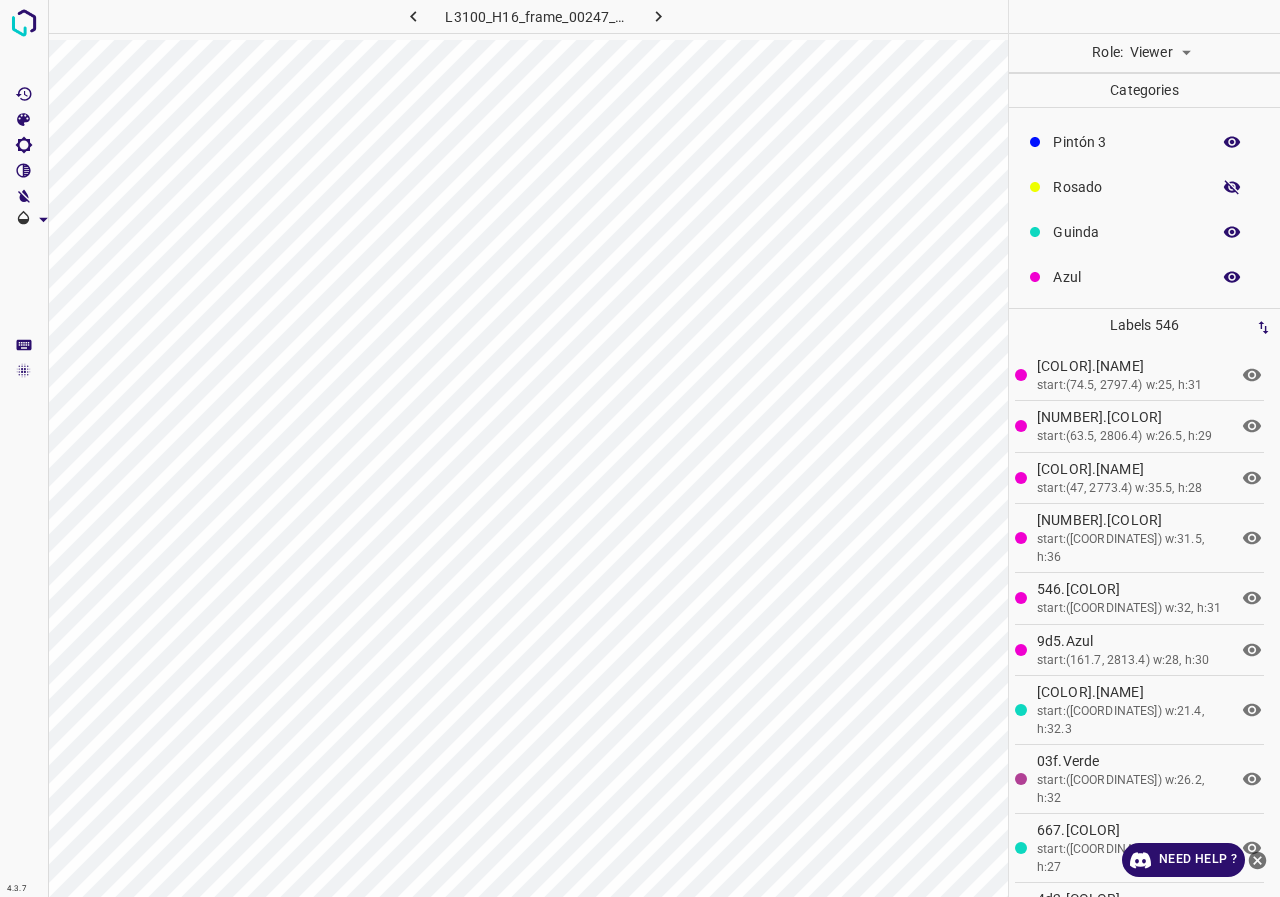 click 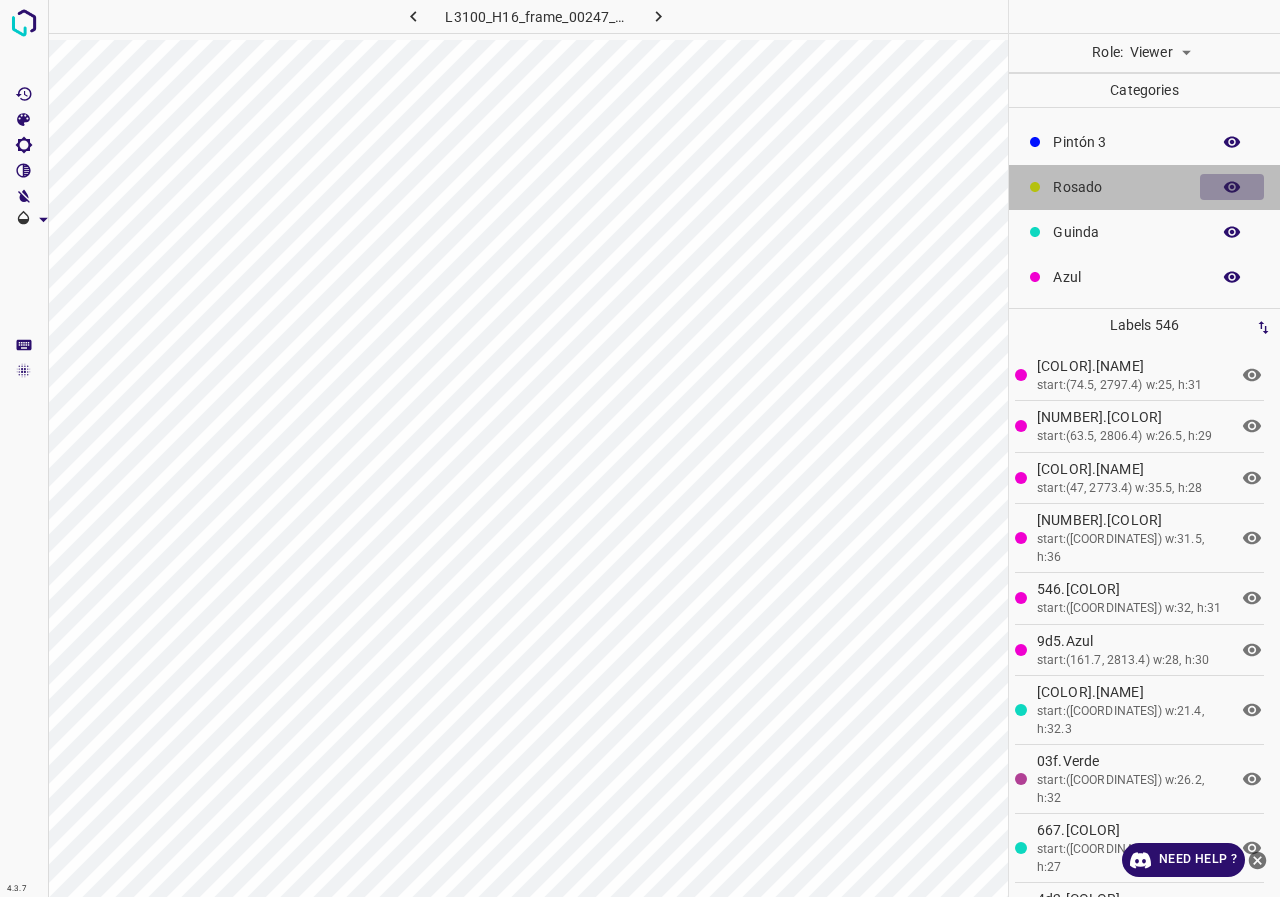 click 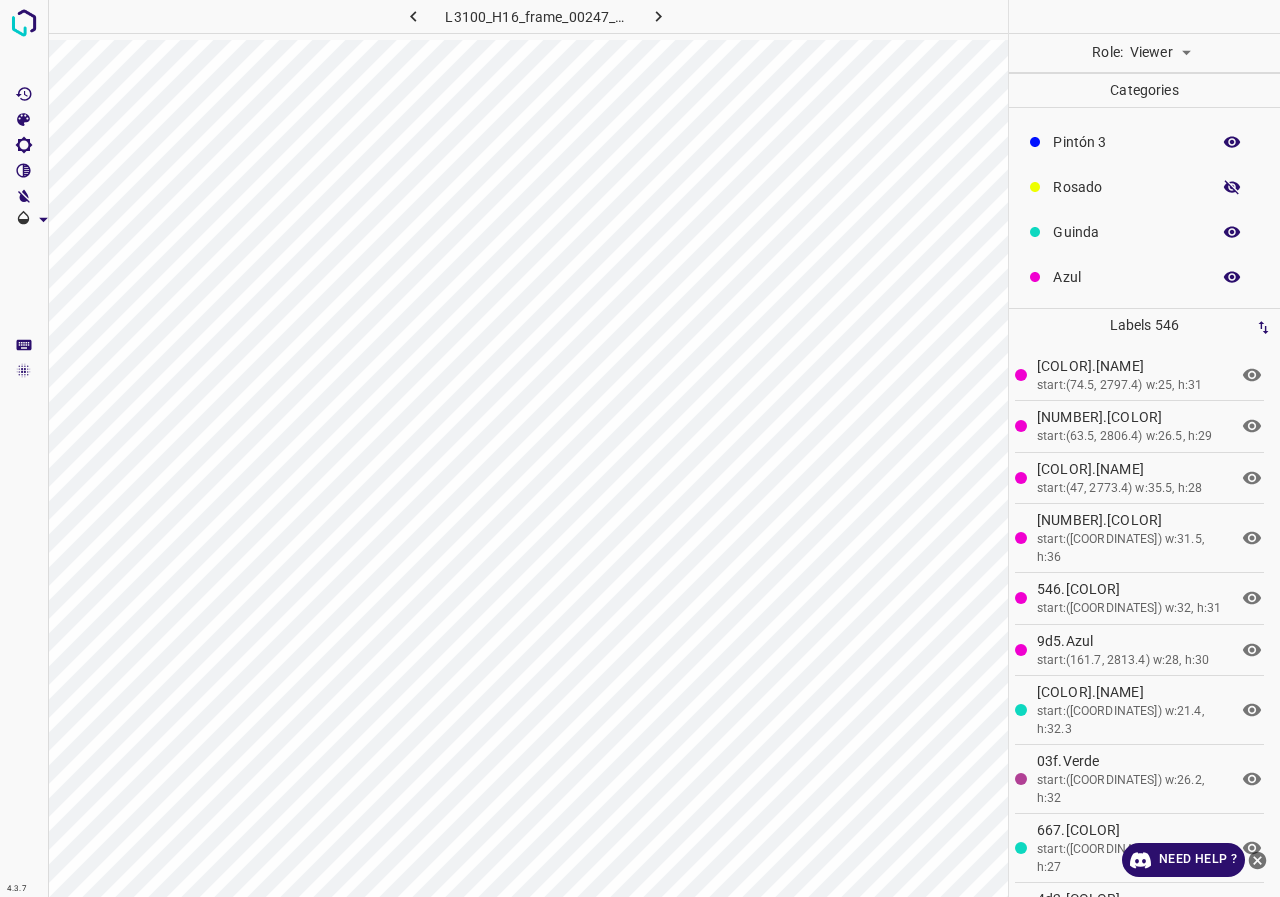 click 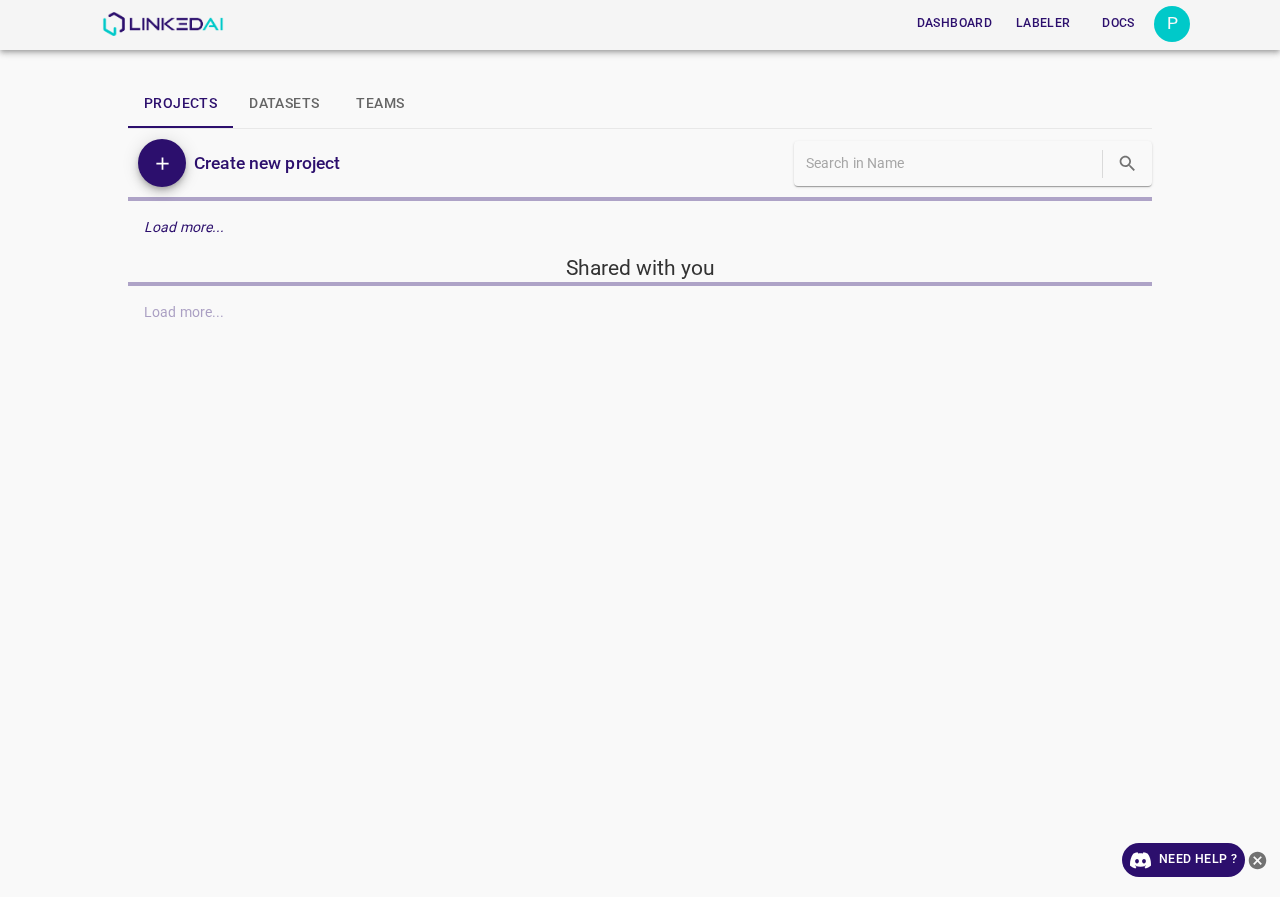 scroll, scrollTop: 0, scrollLeft: 0, axis: both 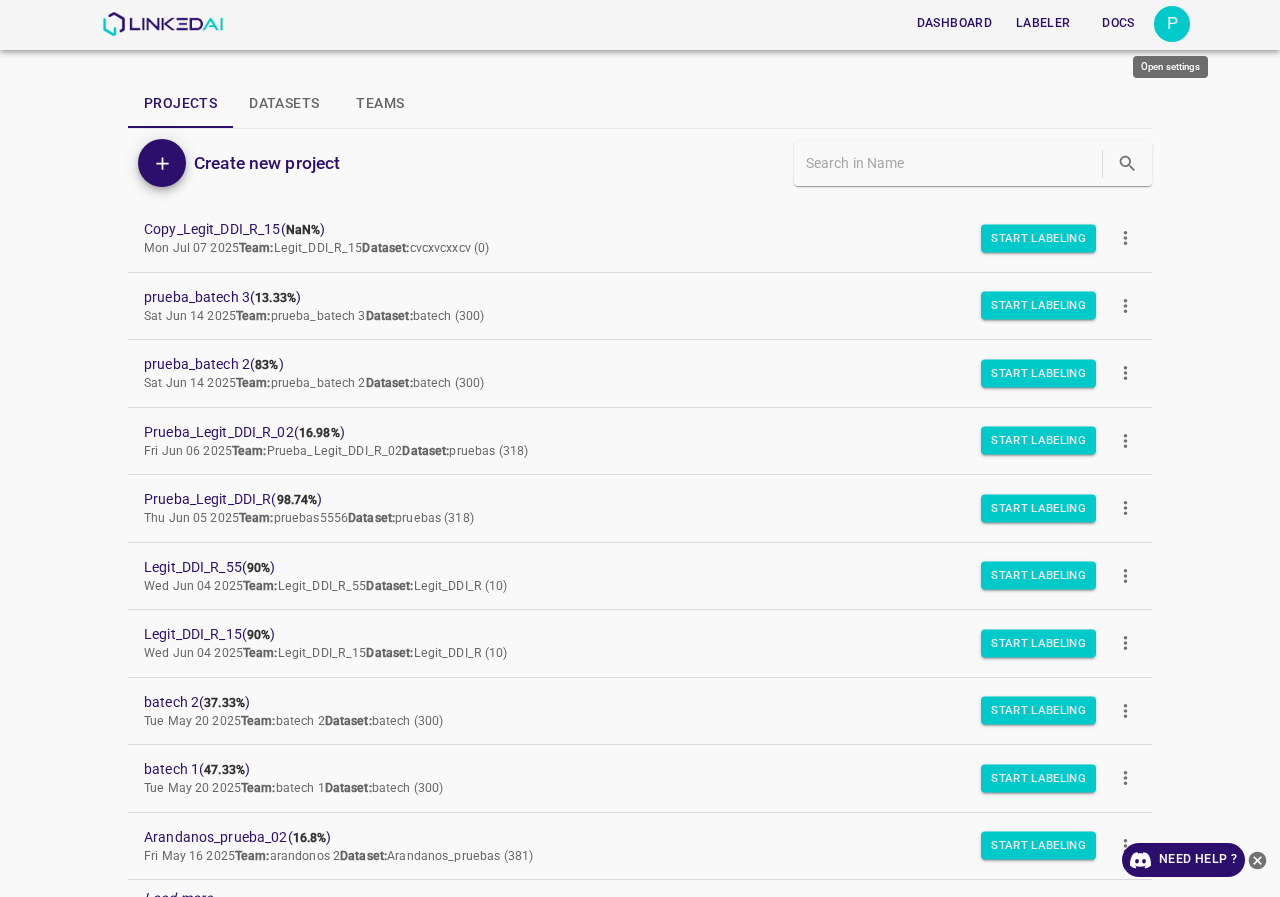 click on "P" at bounding box center (1172, 24) 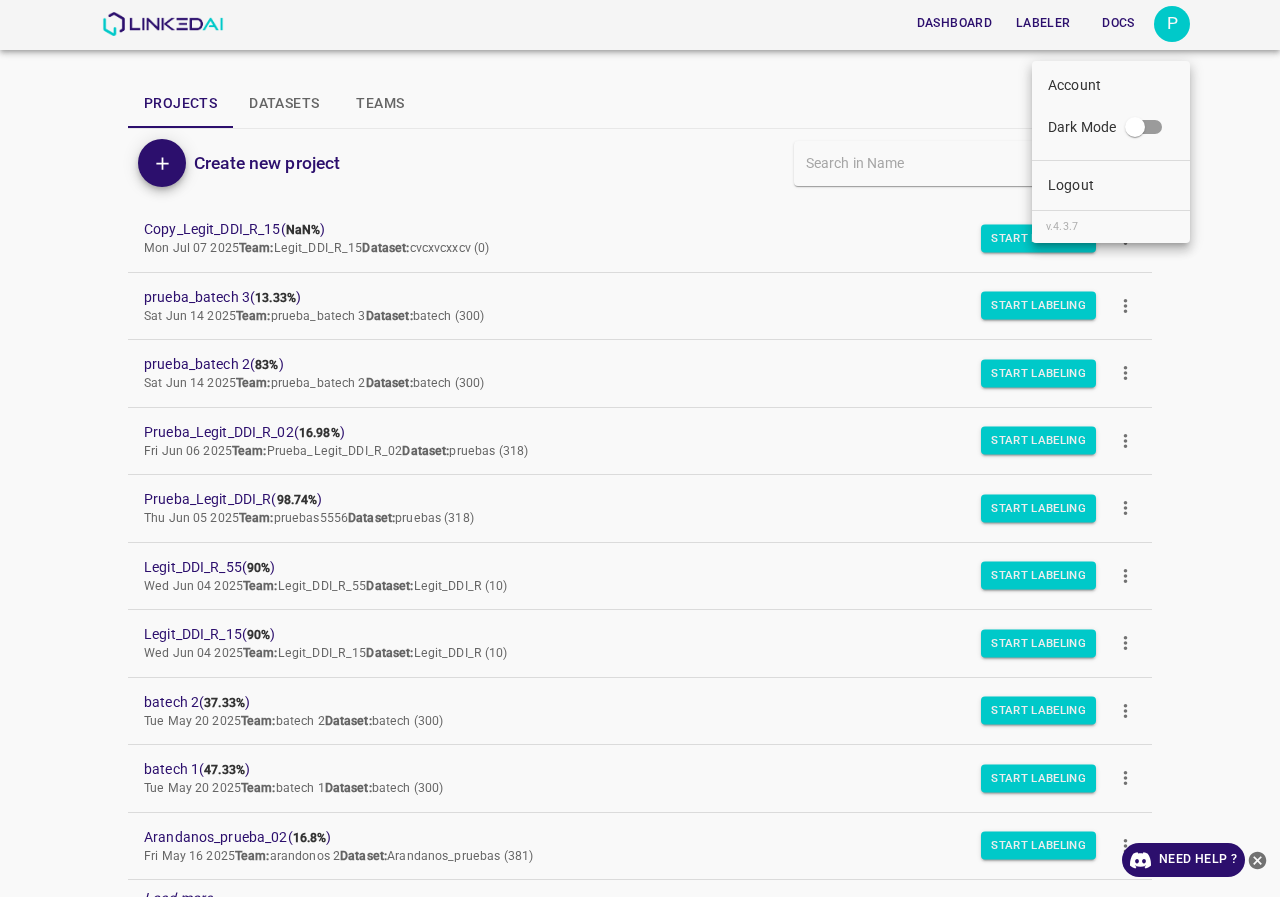 click on "Logout" at bounding box center [1111, 185] 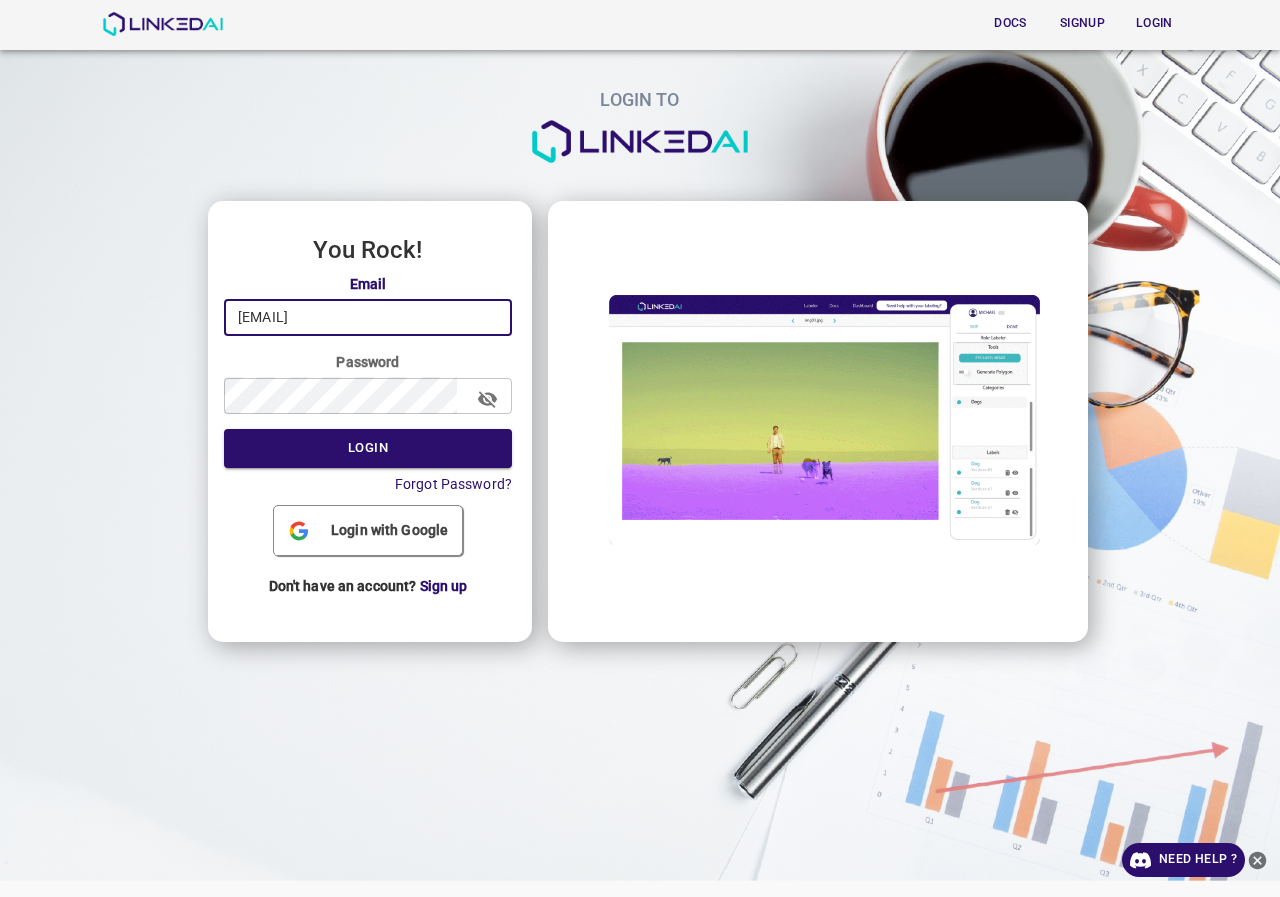 click on "[EMAIL]" at bounding box center (368, 317) 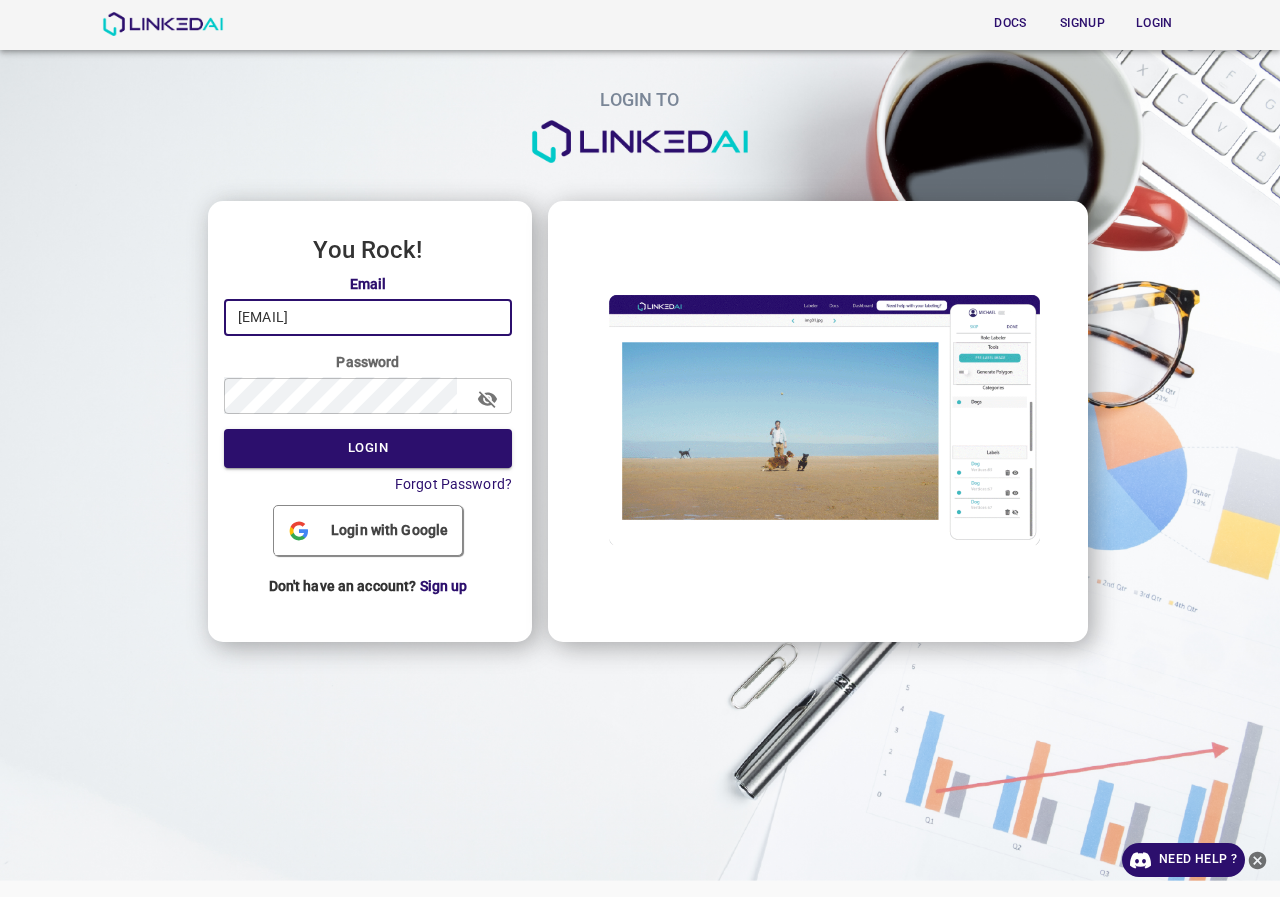 type on "admin@linkedai.co" 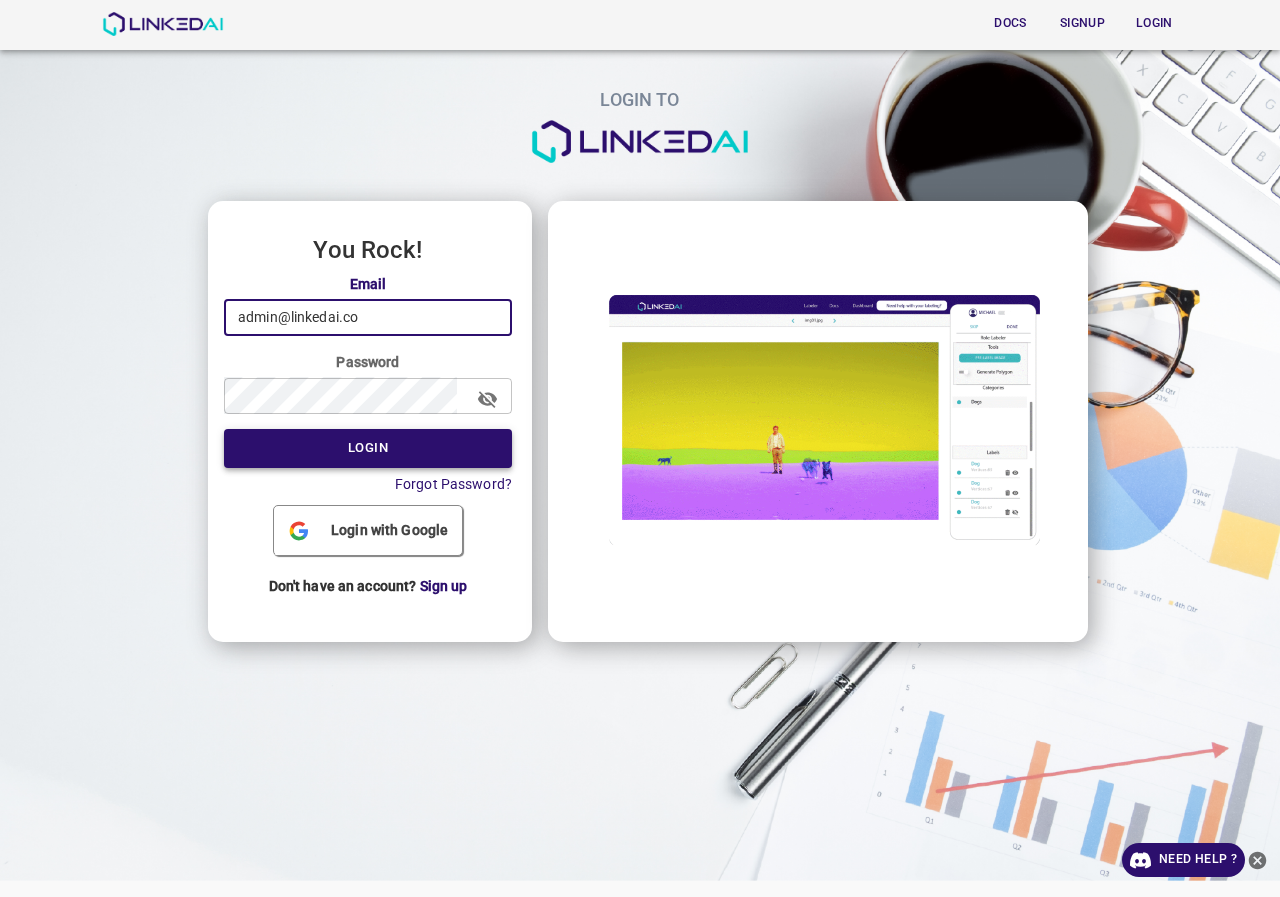click on "Login" at bounding box center (368, 448) 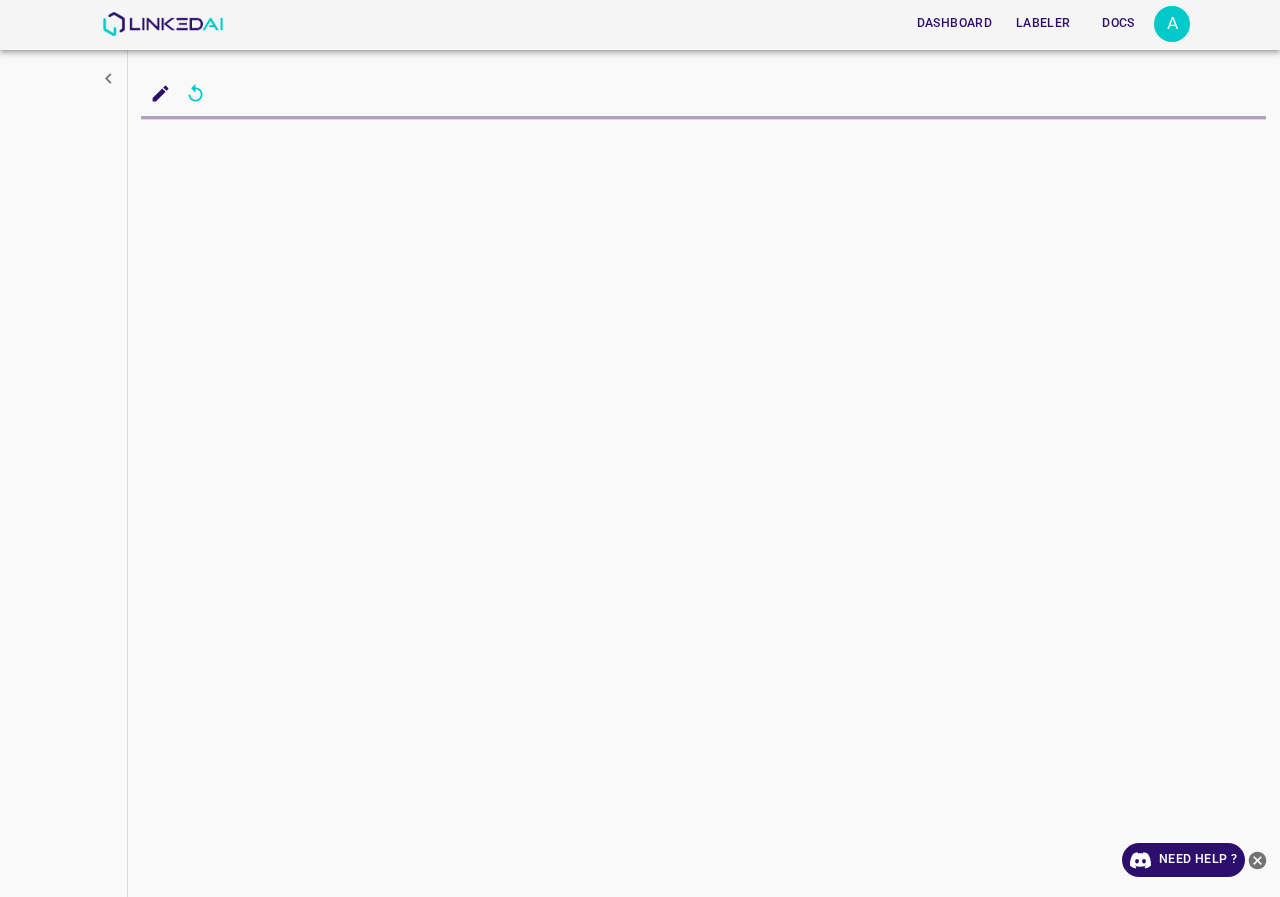 scroll, scrollTop: 0, scrollLeft: 0, axis: both 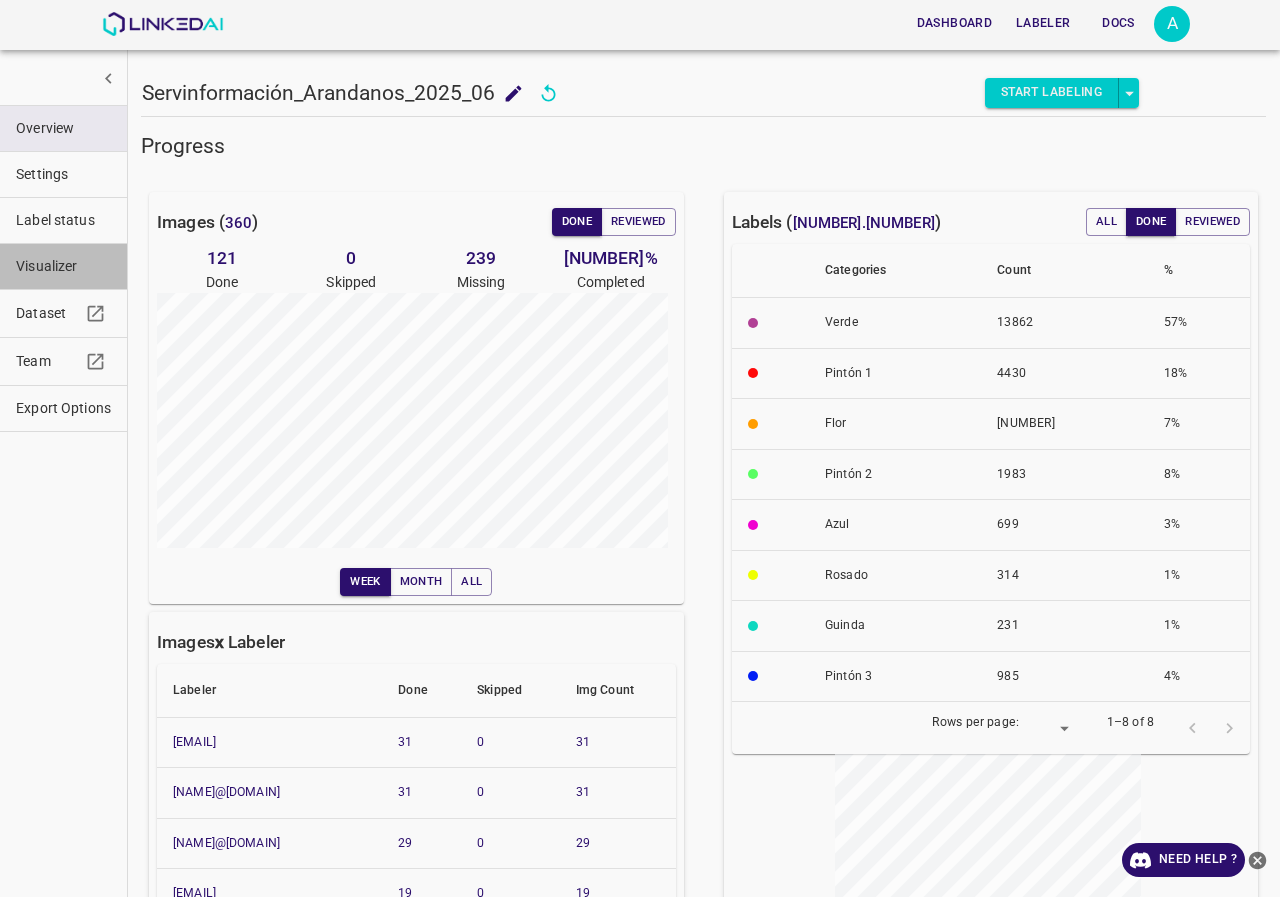 click on "Visualizer" at bounding box center [63, 266] 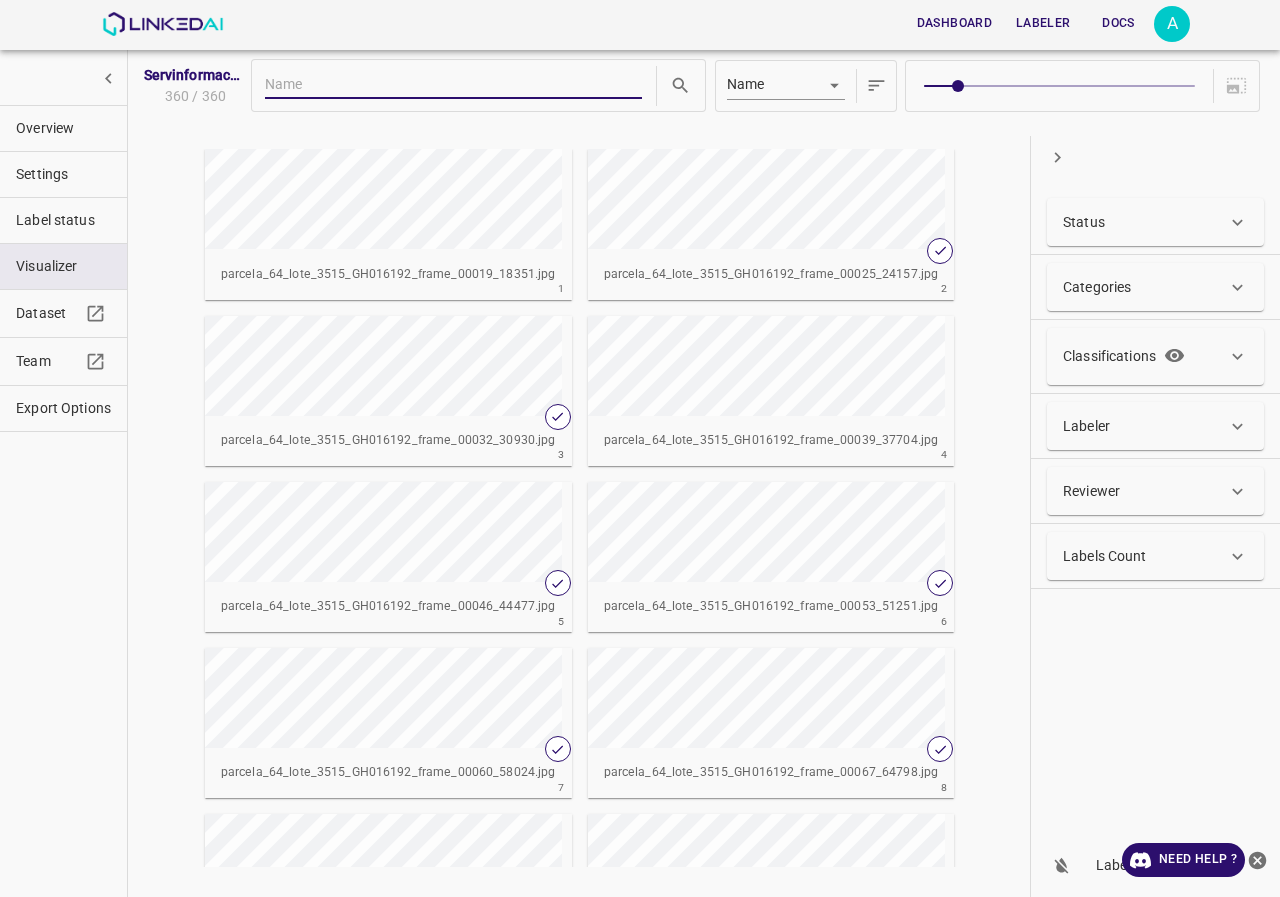 click on "Status" at bounding box center (1084, 222) 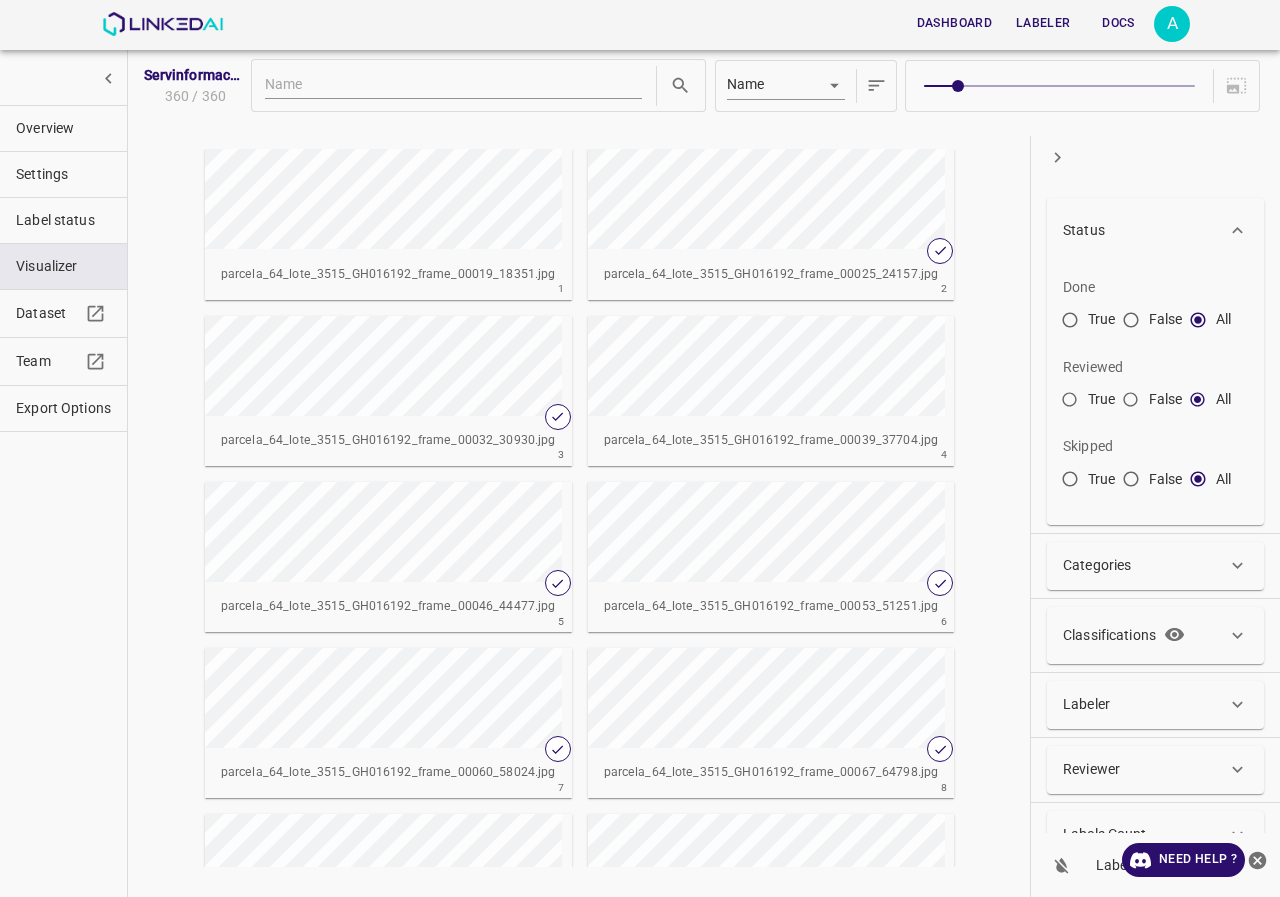 click on "False" at bounding box center [1131, 324] 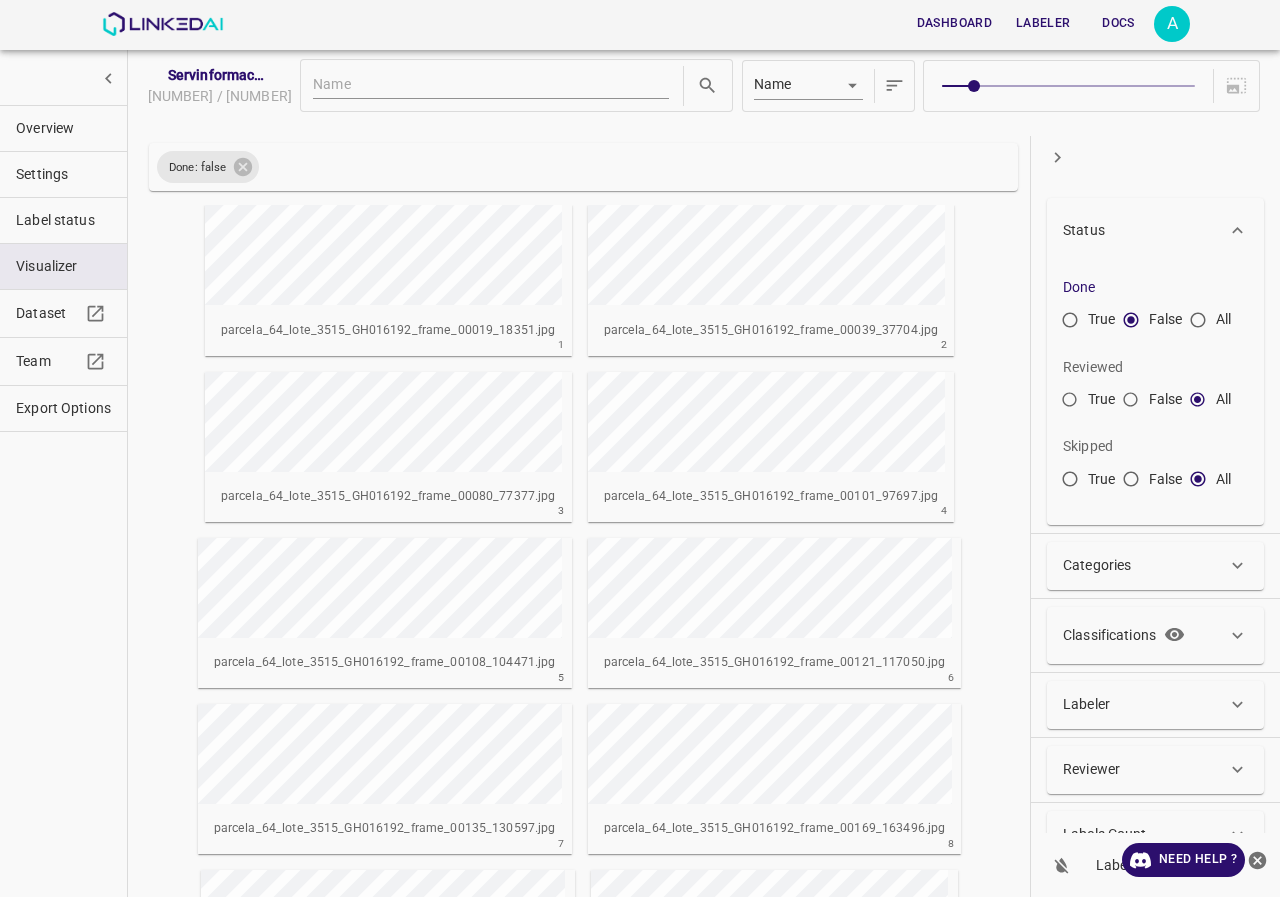 click on "True" at bounding box center (1070, 324) 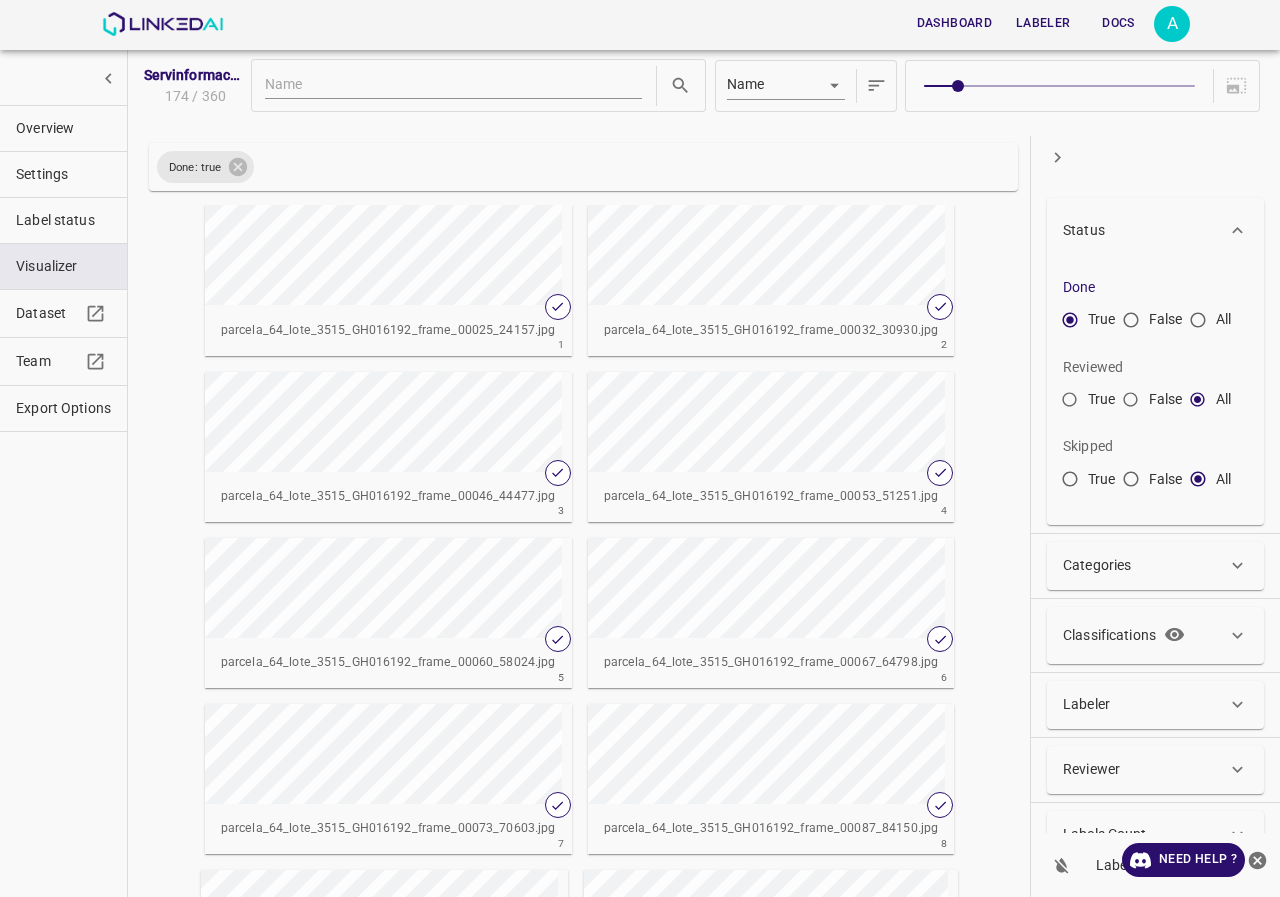 click on "Overview" at bounding box center (63, 128) 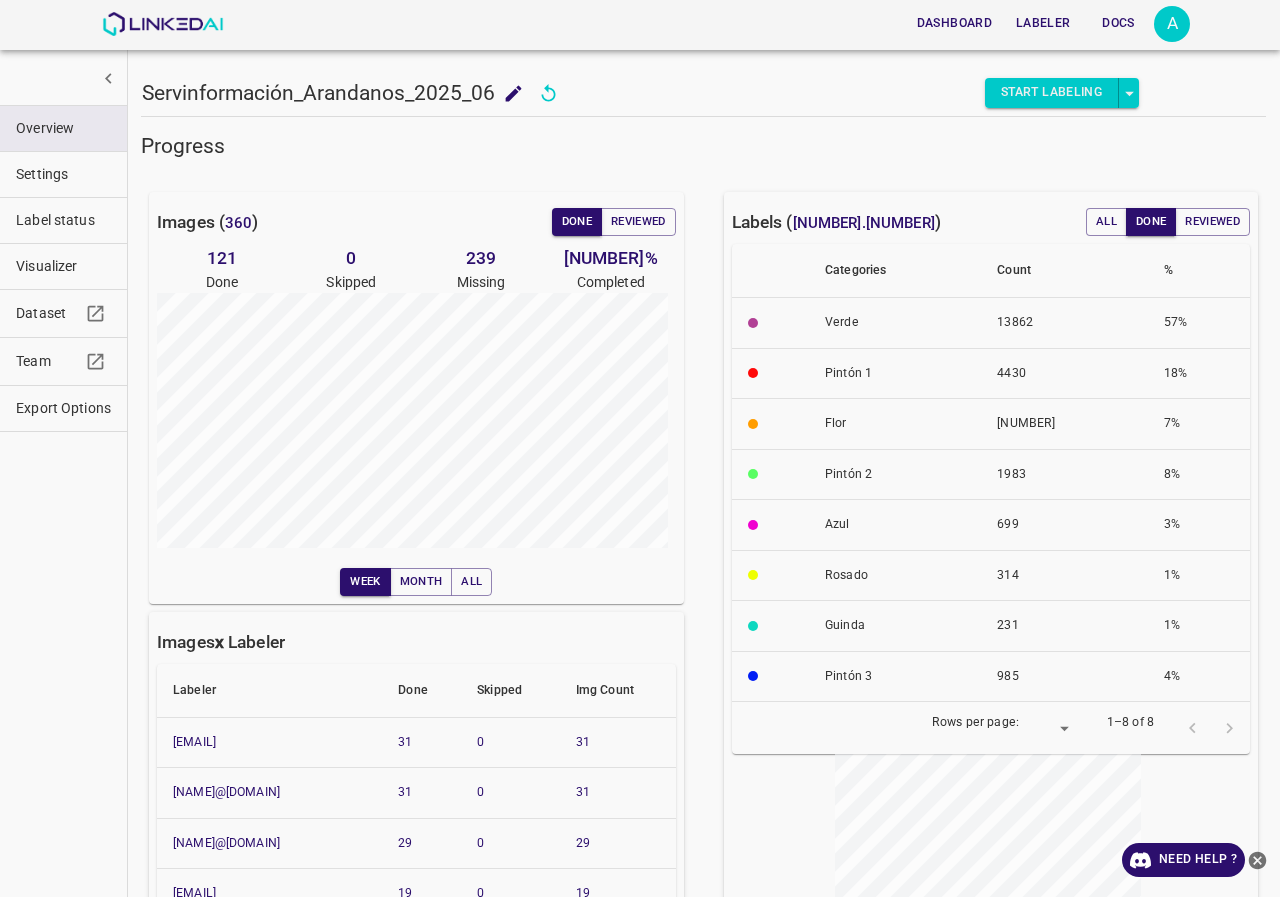 scroll, scrollTop: 400, scrollLeft: 0, axis: vertical 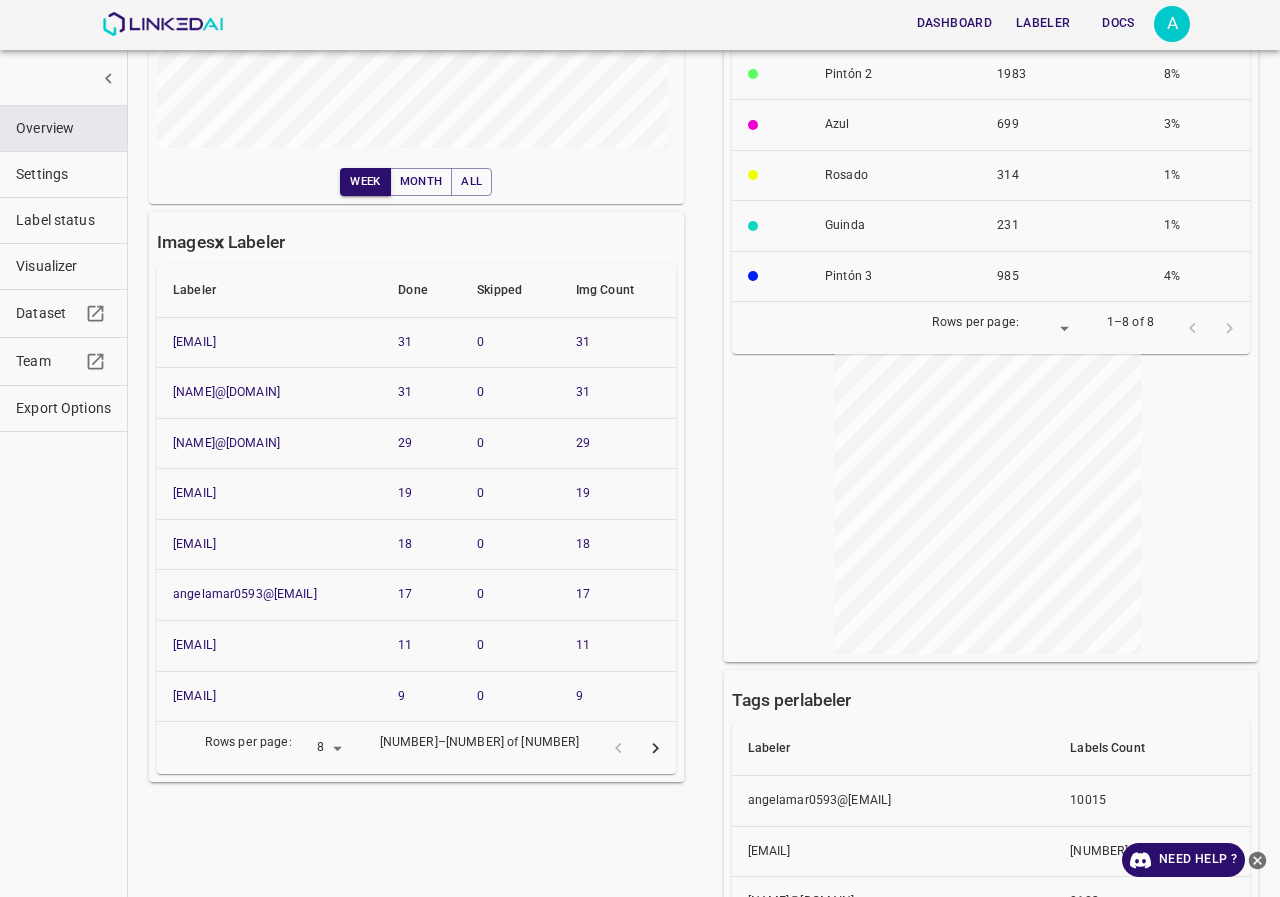 click 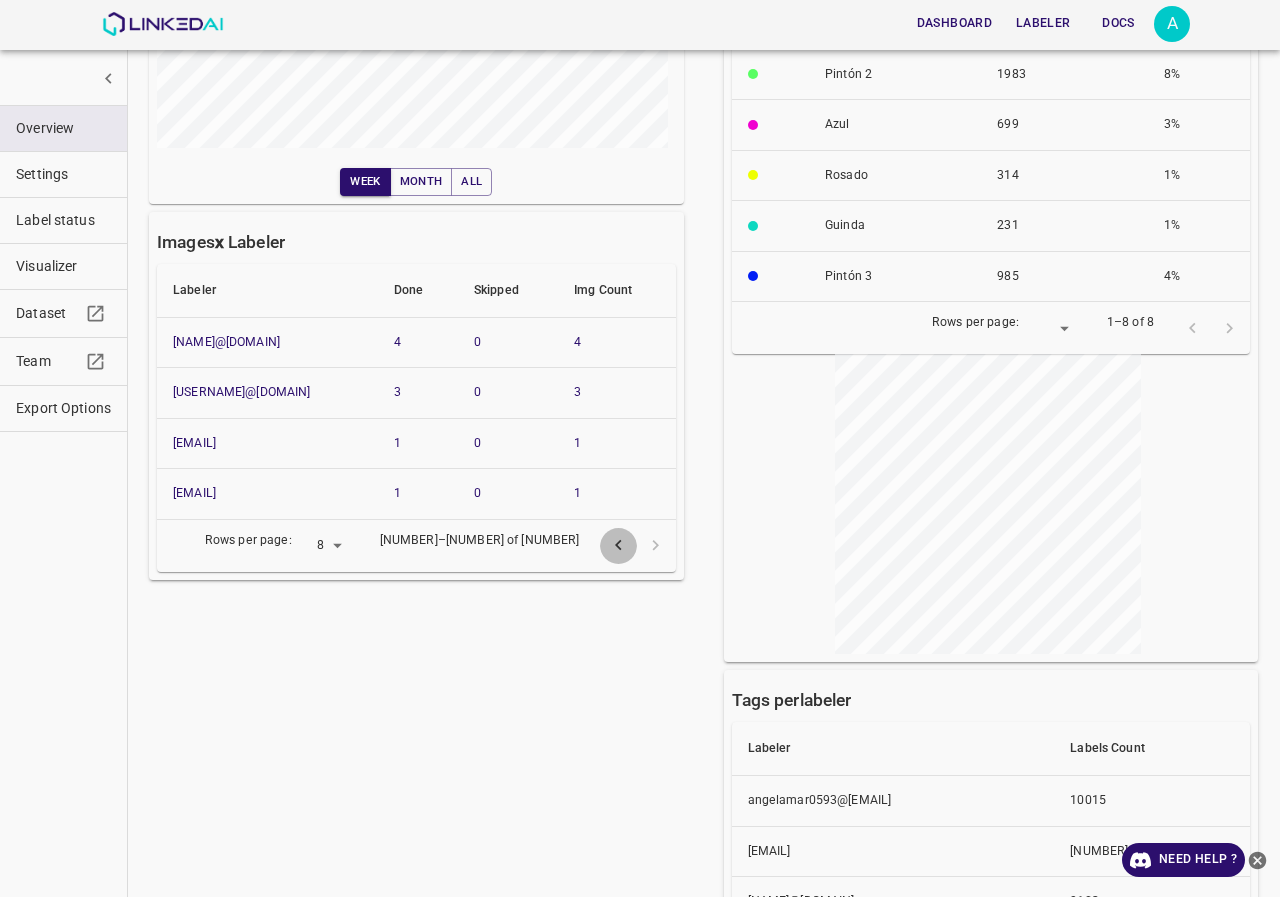 click at bounding box center [618, 545] 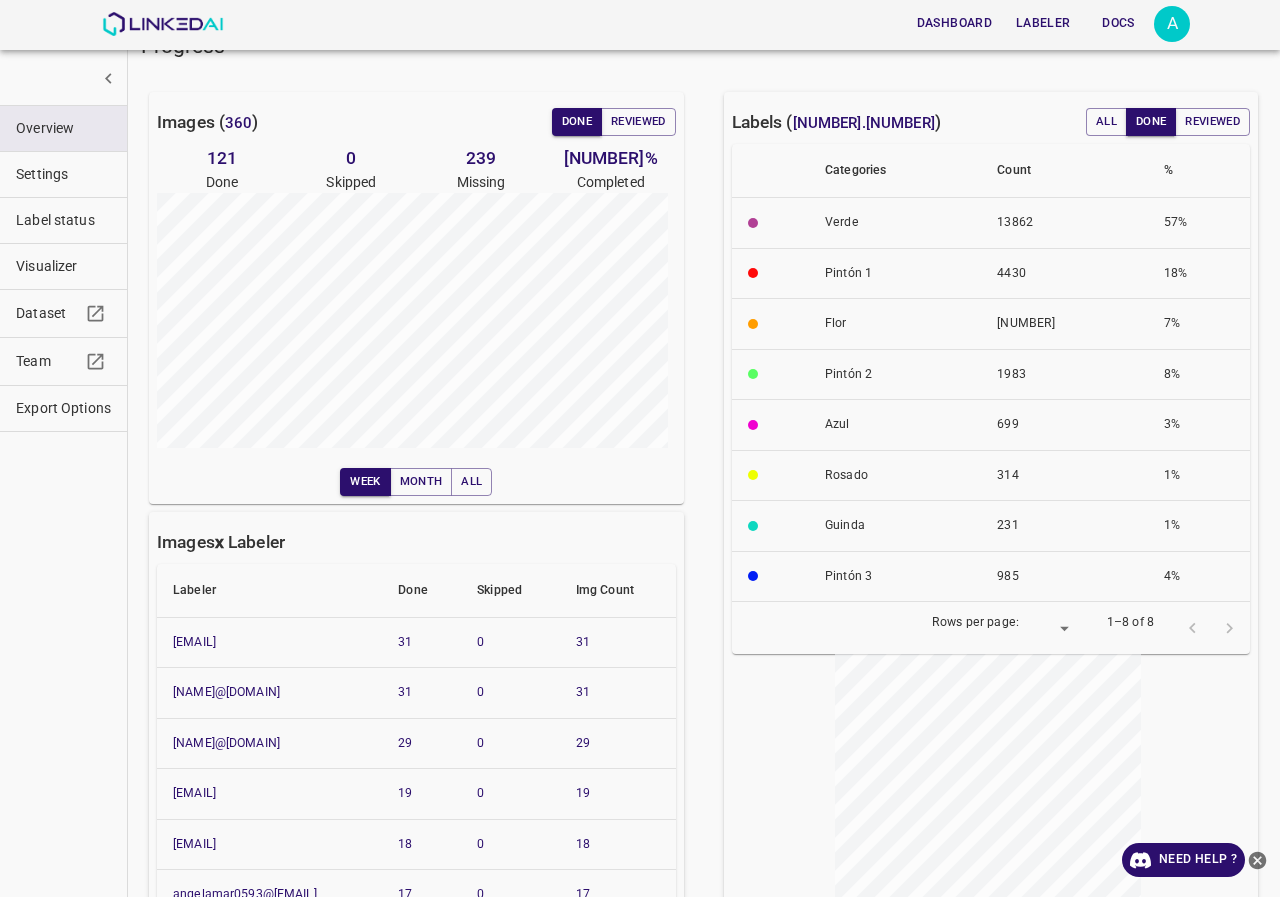 scroll, scrollTop: 0, scrollLeft: 0, axis: both 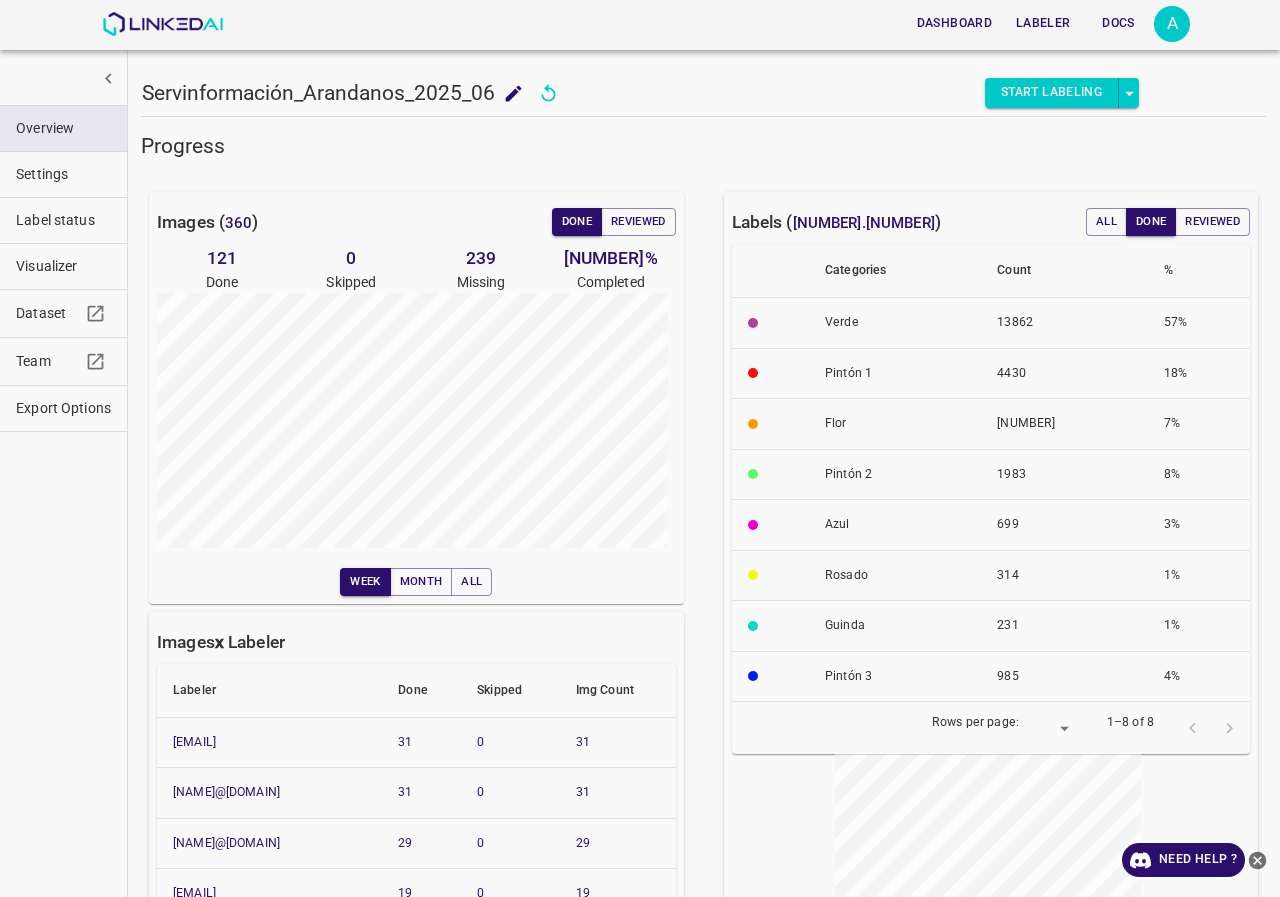 click on "Servinformación_Arandanos_2025_06 Servinformación_Arandanos_2025_06 Start Labeling Progress Images ( 360 ) Done Reviewed 121 Done 0 Skipped 239 Missing 33.61 % Completed Week Month All Images  x   Labeler Labeler Done Skipped Img Count molinamarly@hotmail.com 31 0 31 allugole2013@gmail.com 31 0 31 paulagr369@gmail.com 29 0 29 claudiorojas1094@gmail.com 19 0 19 rojascamilo26@gmail.com 18 0 18 angelamar0593@gmail.com 17 0 17 yeisyjaimes2019@gmail.com 11 0 11 snino708@gmail.com 9 0 9 Rows per page: 8 8 1–8 of 12 Labels ( 24.312 ) All Done Reviewed Categories Count % Verde 13862 57% Pintón 1 4430 18% Flor 1808 7% Pintón 2 1983 8% Azul 699 3% Rosado 314 1% Guinda 231 1% Pintón 3 985 4% Rows per page: ​ 10 1–8 of 8 Tags per  labeler Labeler Labels Count angelamar0593@gmail.com 10015 claudiorojas1094@gmail.com 9601 paulagr369@gmail.com 9103 allugole2013@gmail.com 8471 snino708@gmail.com 5901 molinamarly@hotmail.com 5630 yeisyjaimes2019@gmail.com 4658 rojascamilo26@gmail.com 4044 3421 1428 Rows per page:" at bounding box center (703, 448) 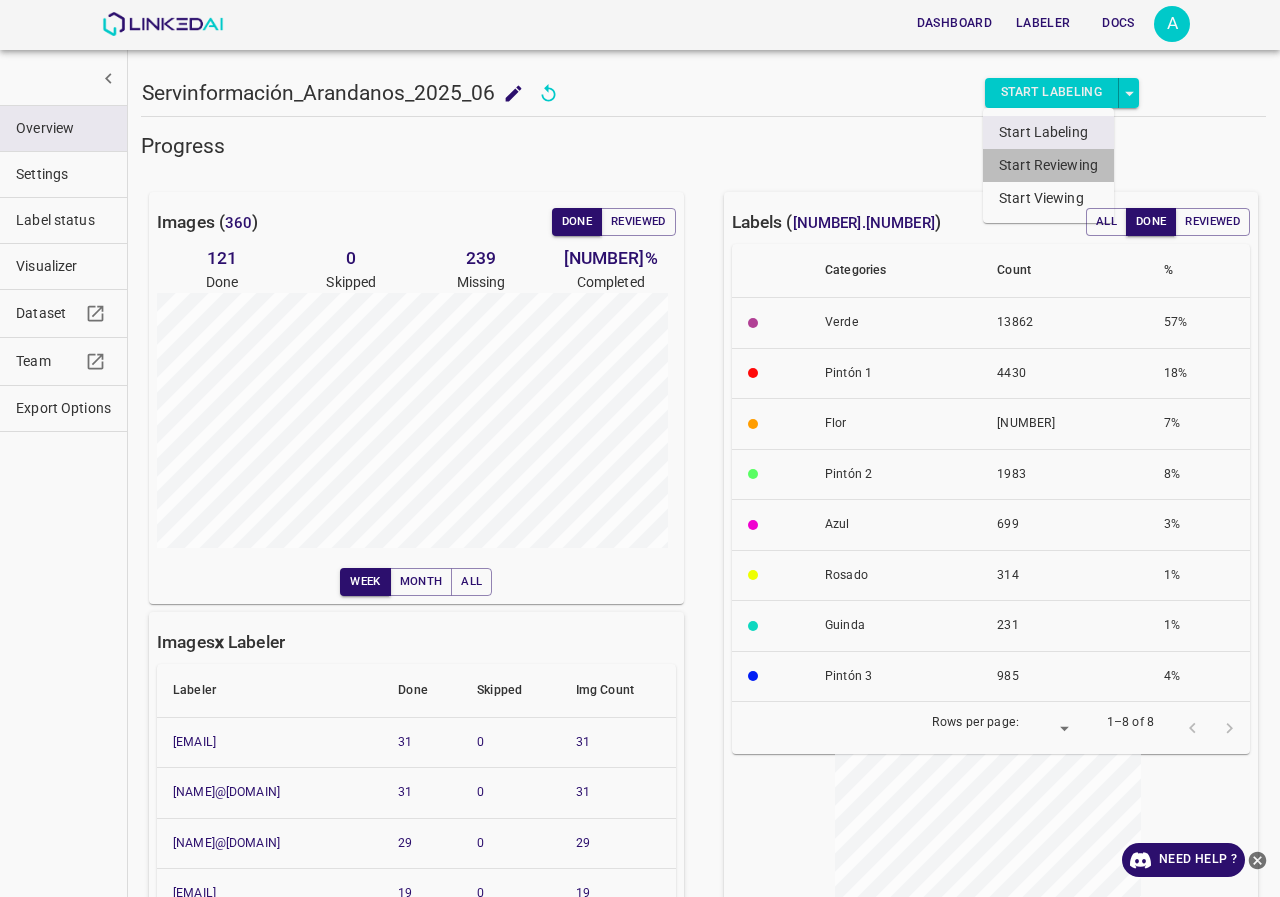 click on "Start Reviewing" at bounding box center [1048, 165] 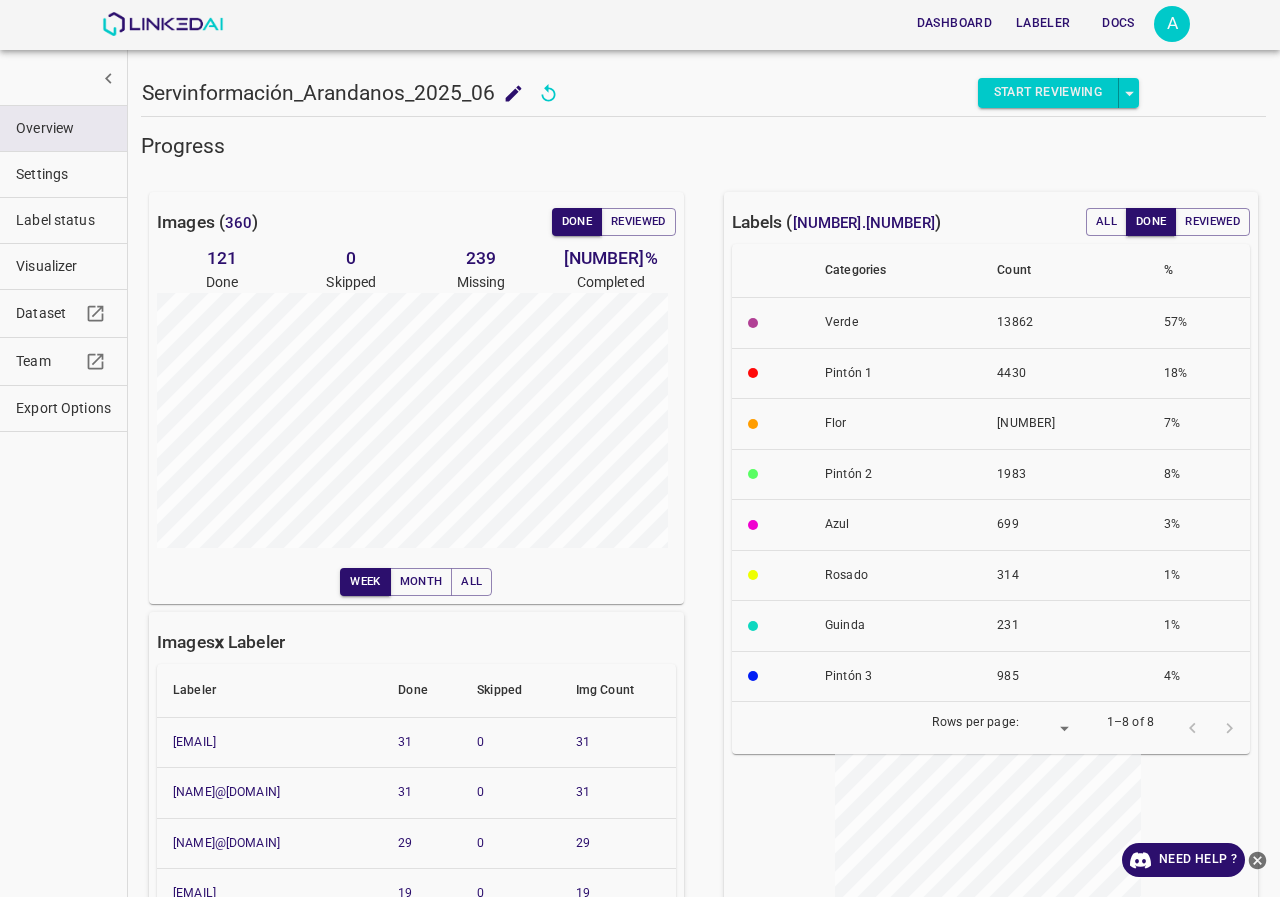 click on "Start Reviewing" at bounding box center [1048, 93] 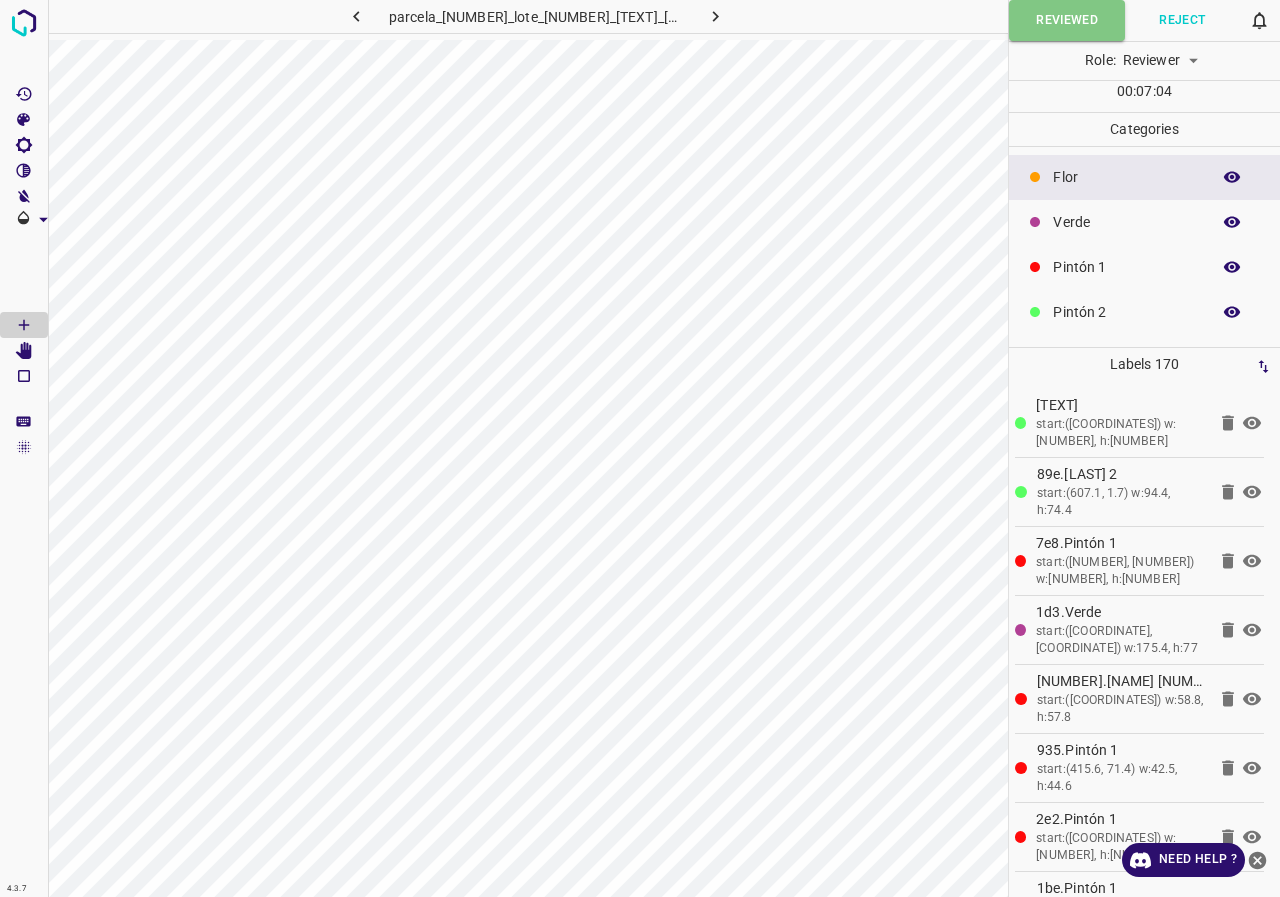 click at bounding box center (715, 16) 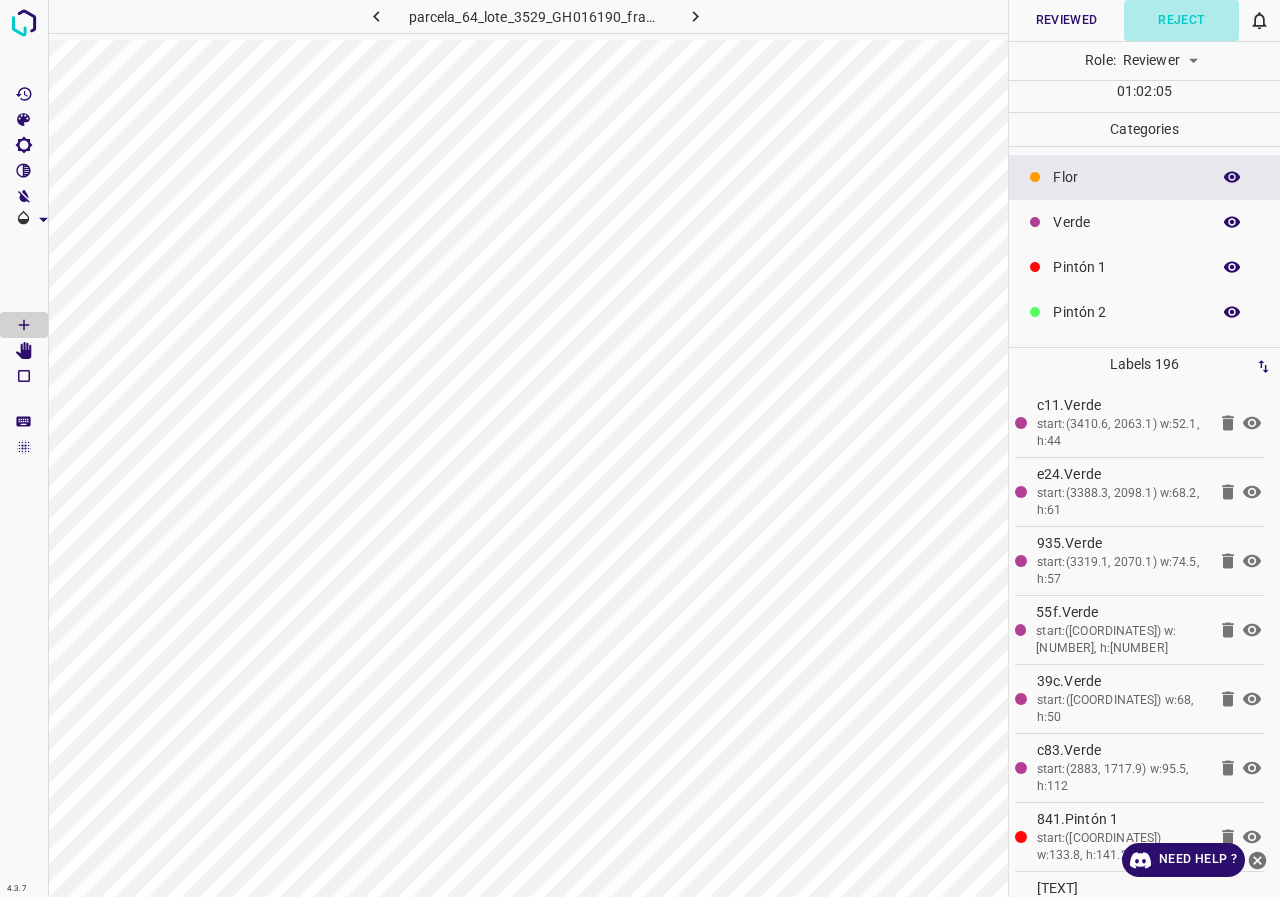 click on "Reject" at bounding box center (1181, 20) 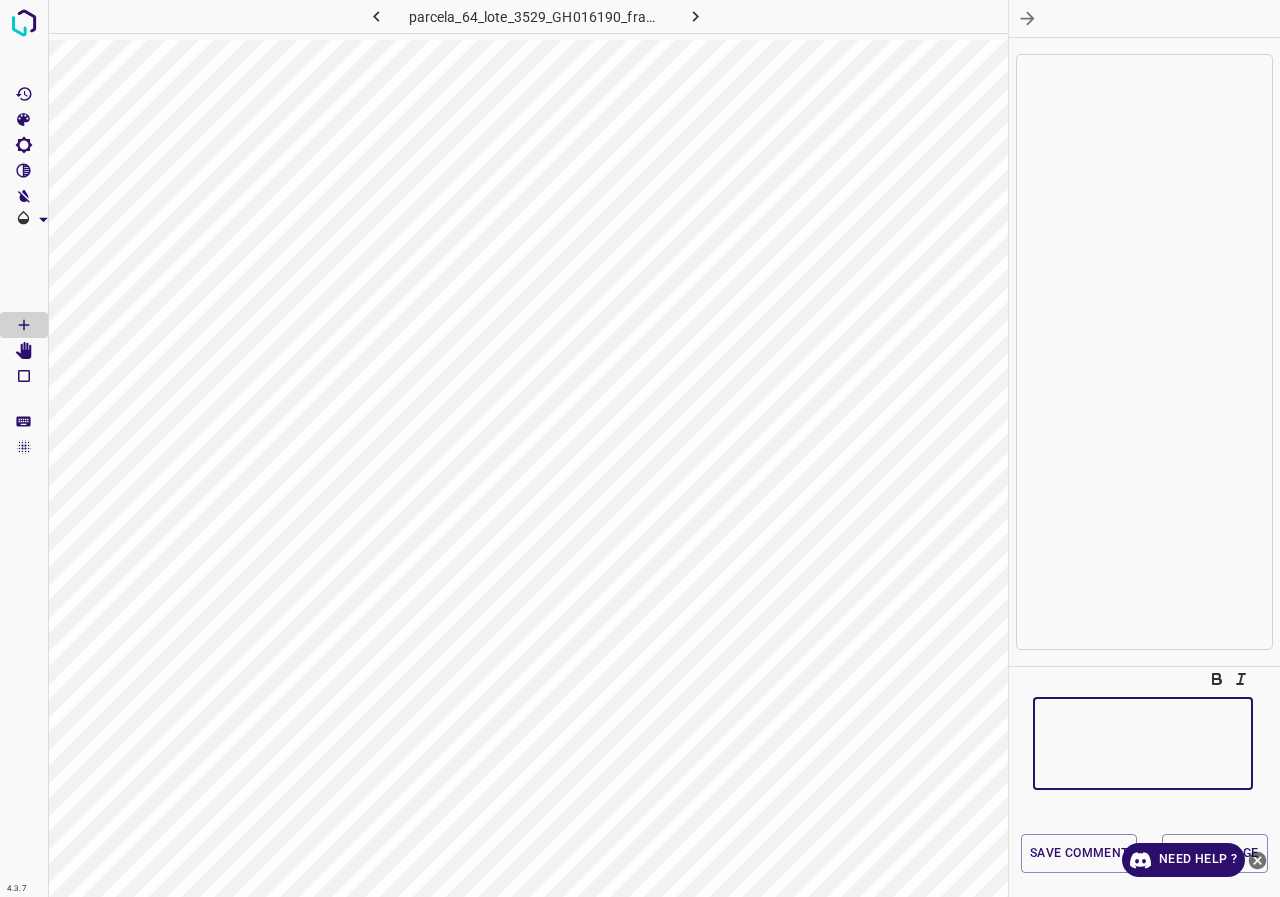 click at bounding box center [1143, 743] 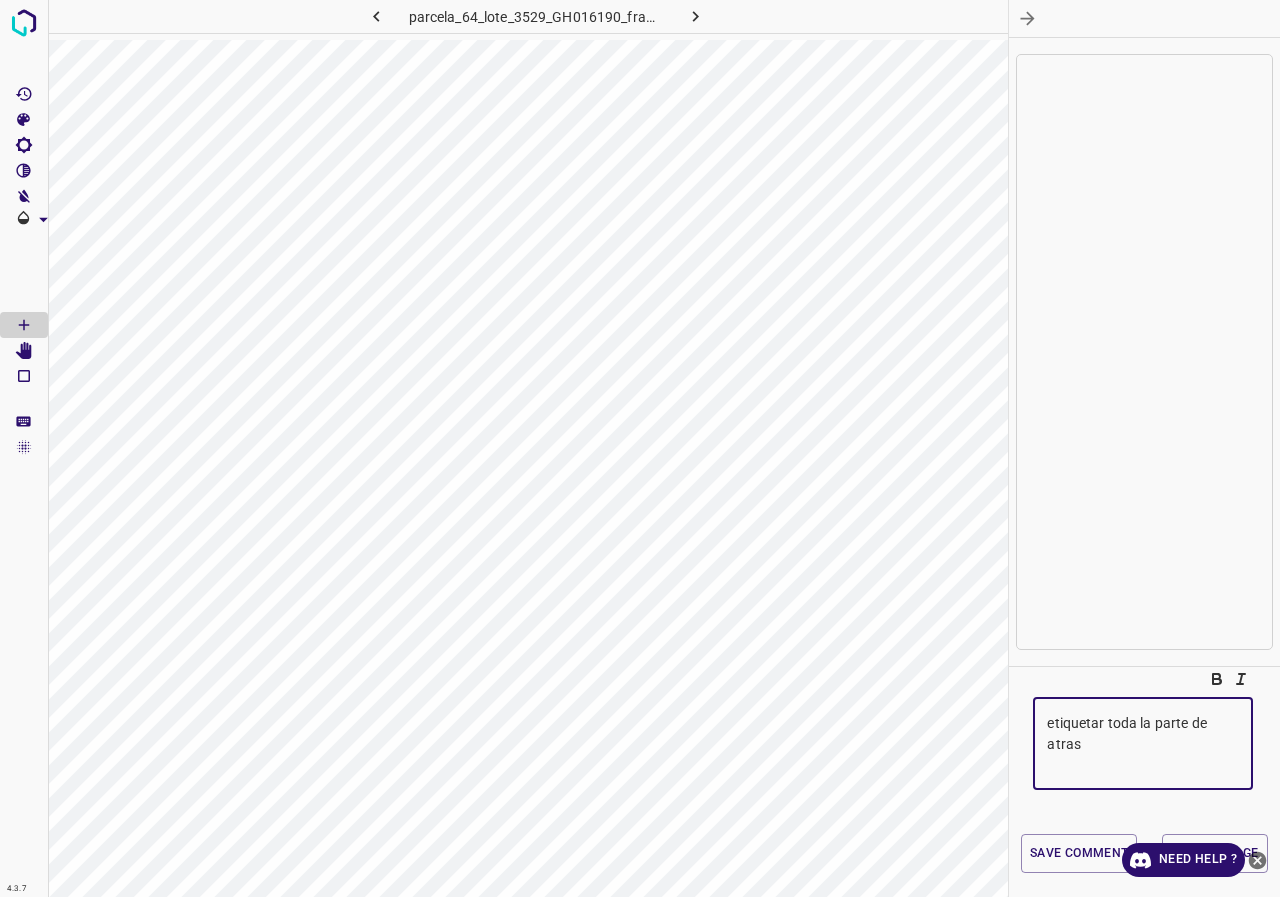 type on "etiquetar toda la parte de atras" 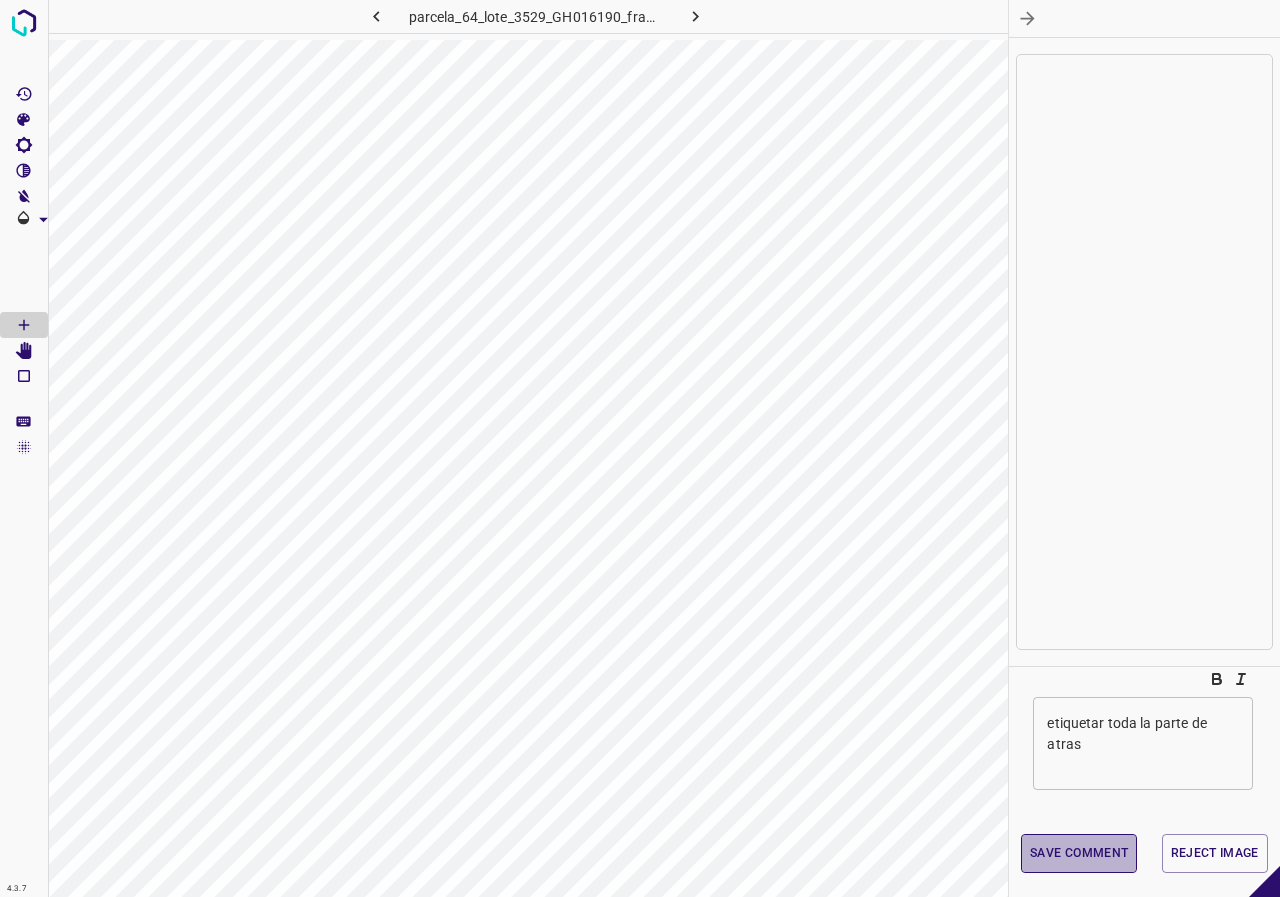 click on "Save comment" at bounding box center [1079, 853] 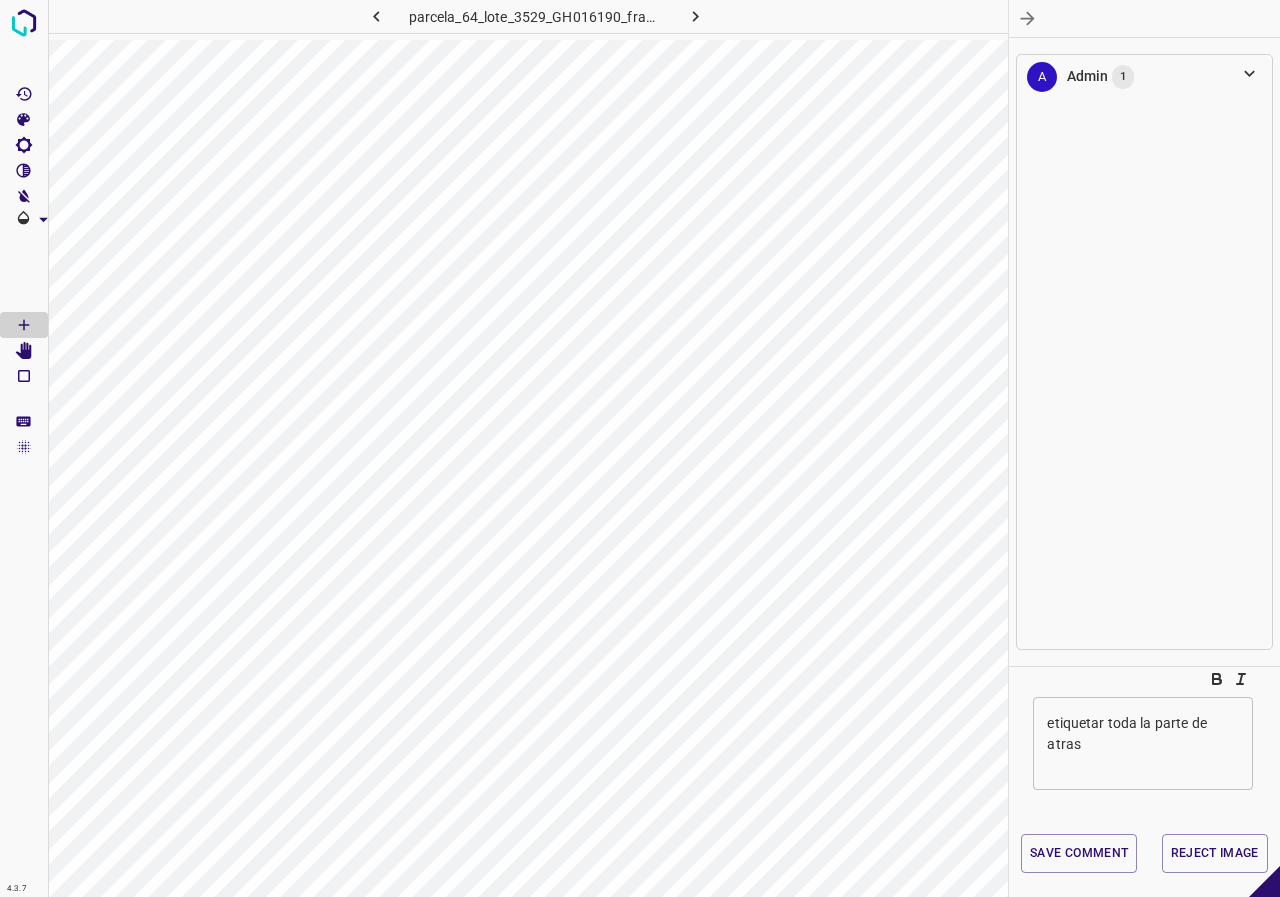 type 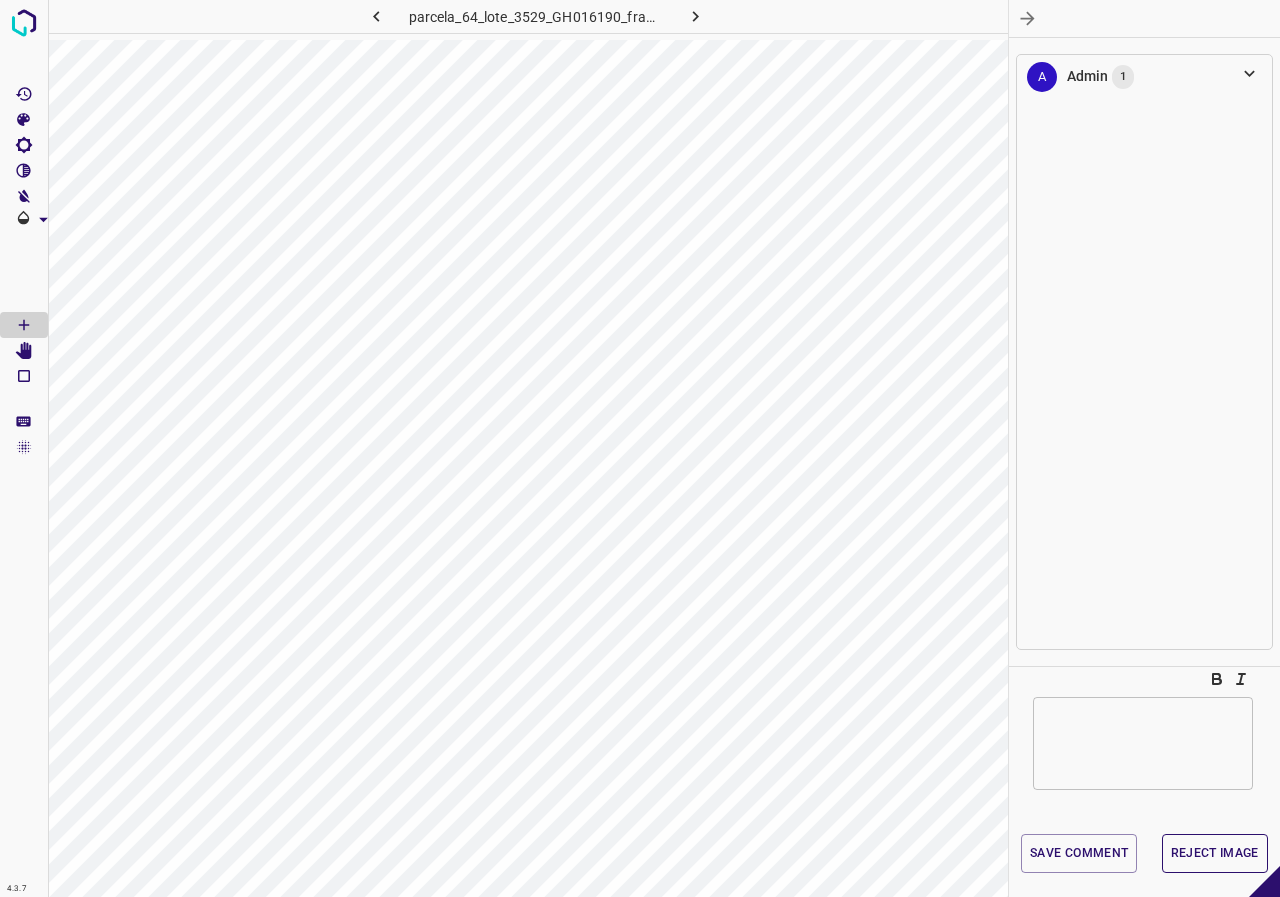 click on "Reject Image" at bounding box center [1215, 853] 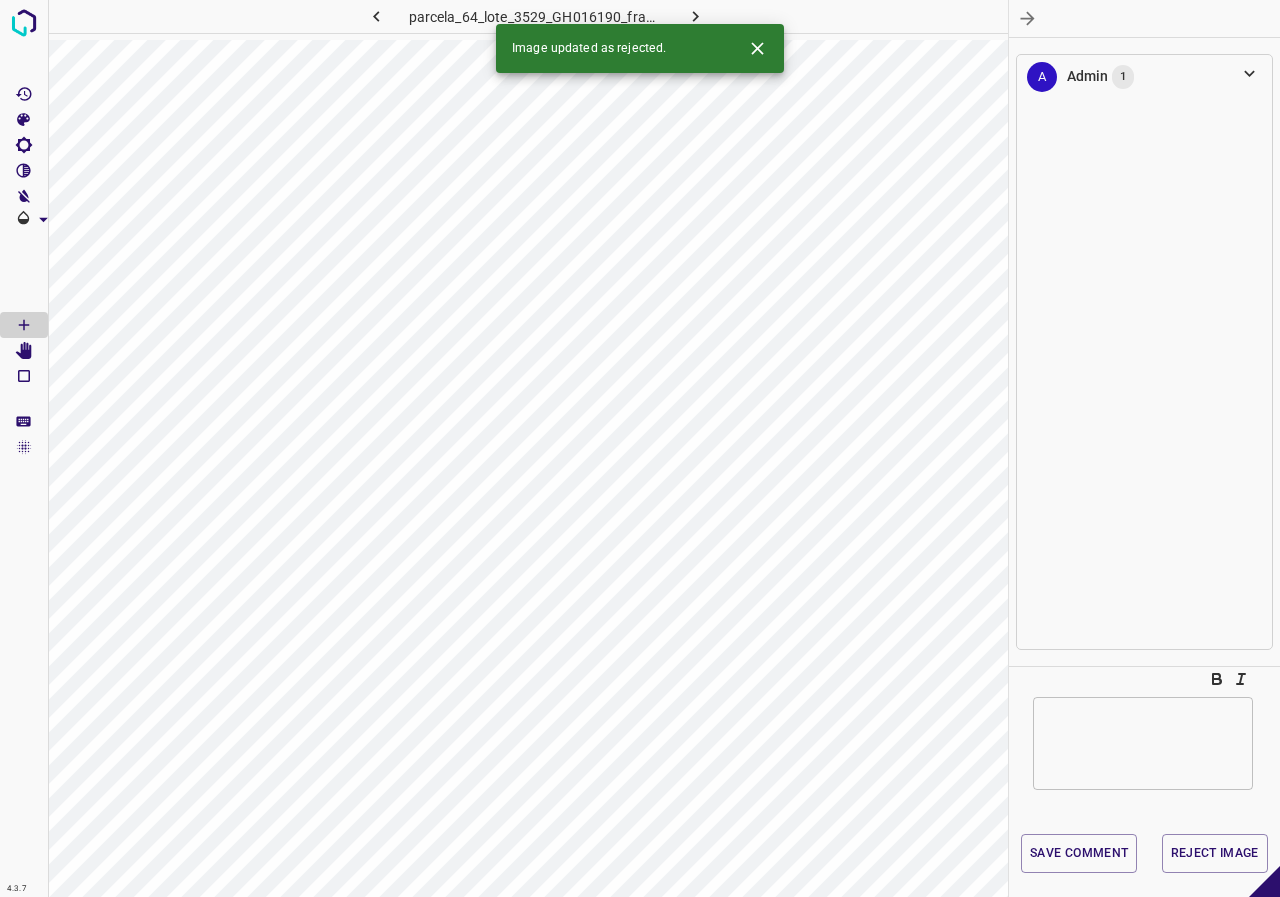 click 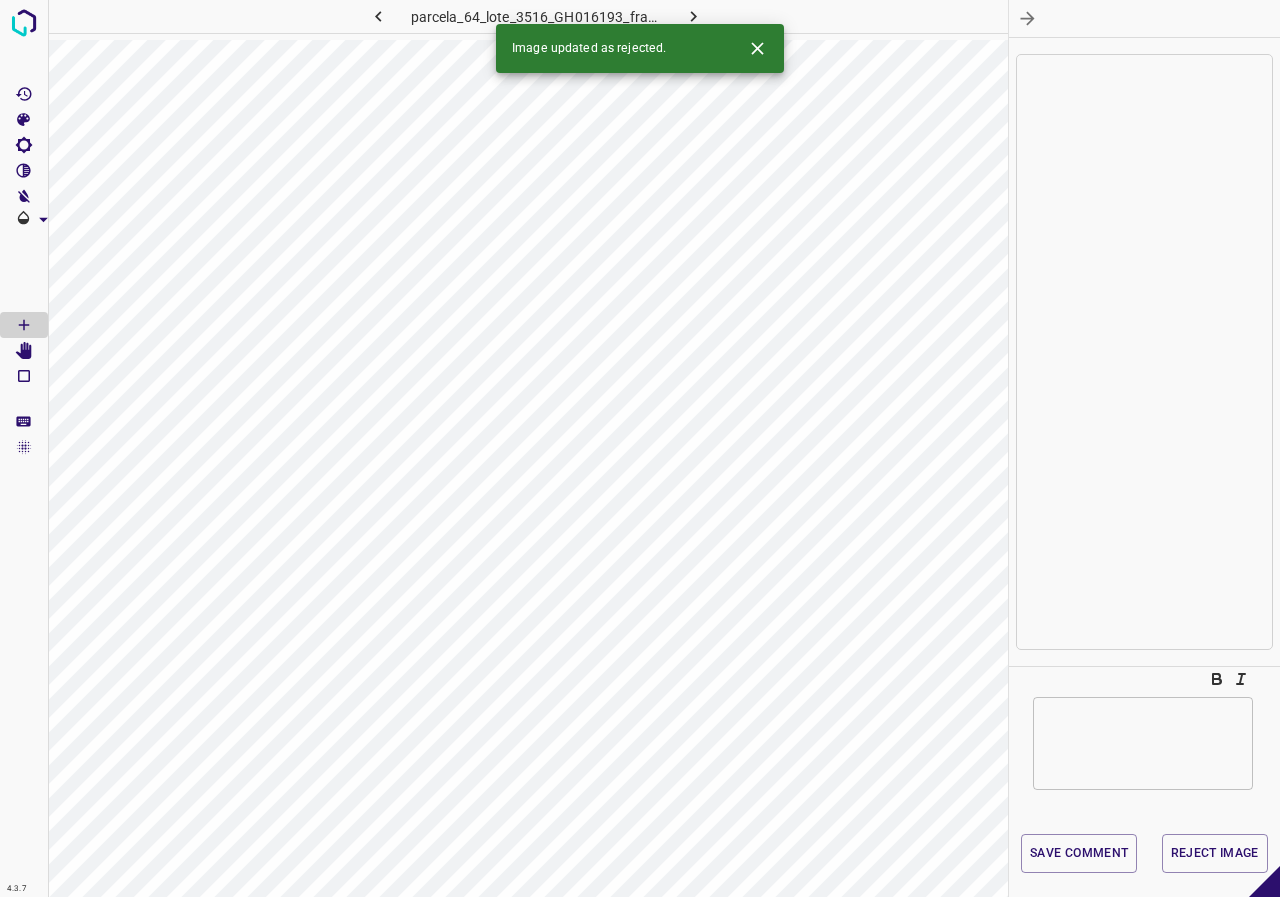 click 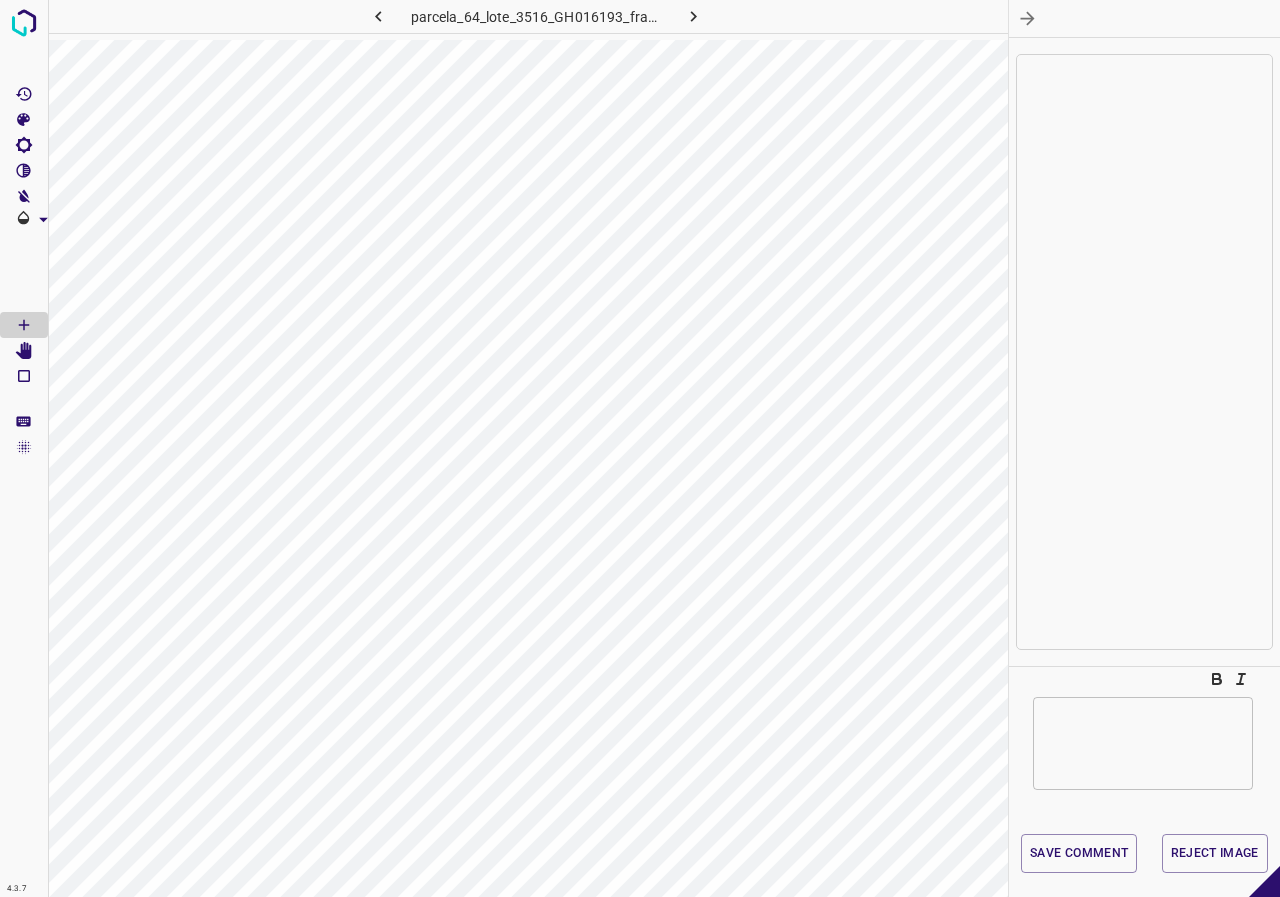 click at bounding box center (1144, 18) 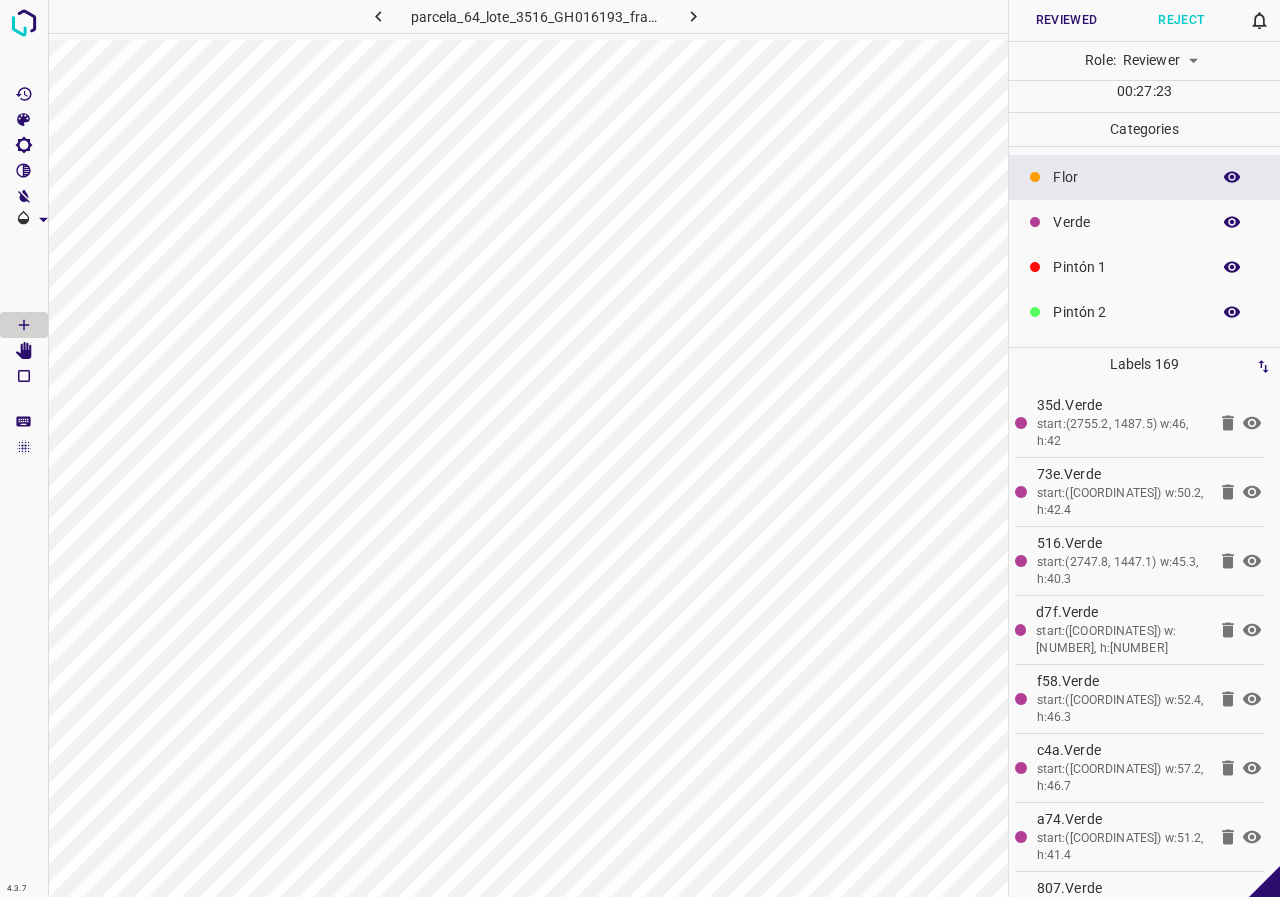 click on "Verde" at bounding box center [1126, 222] 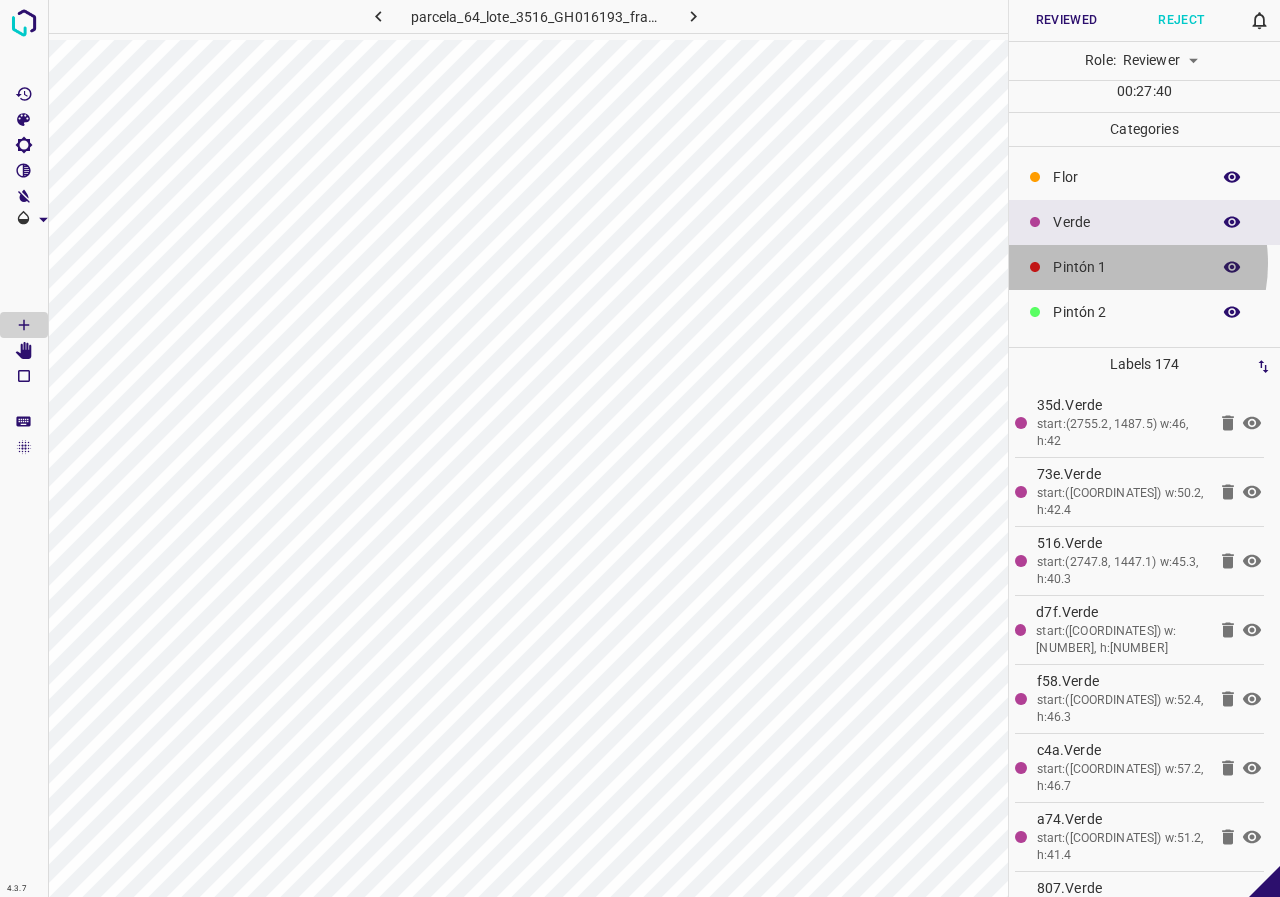 click on "Pintón 1" at bounding box center [1126, 267] 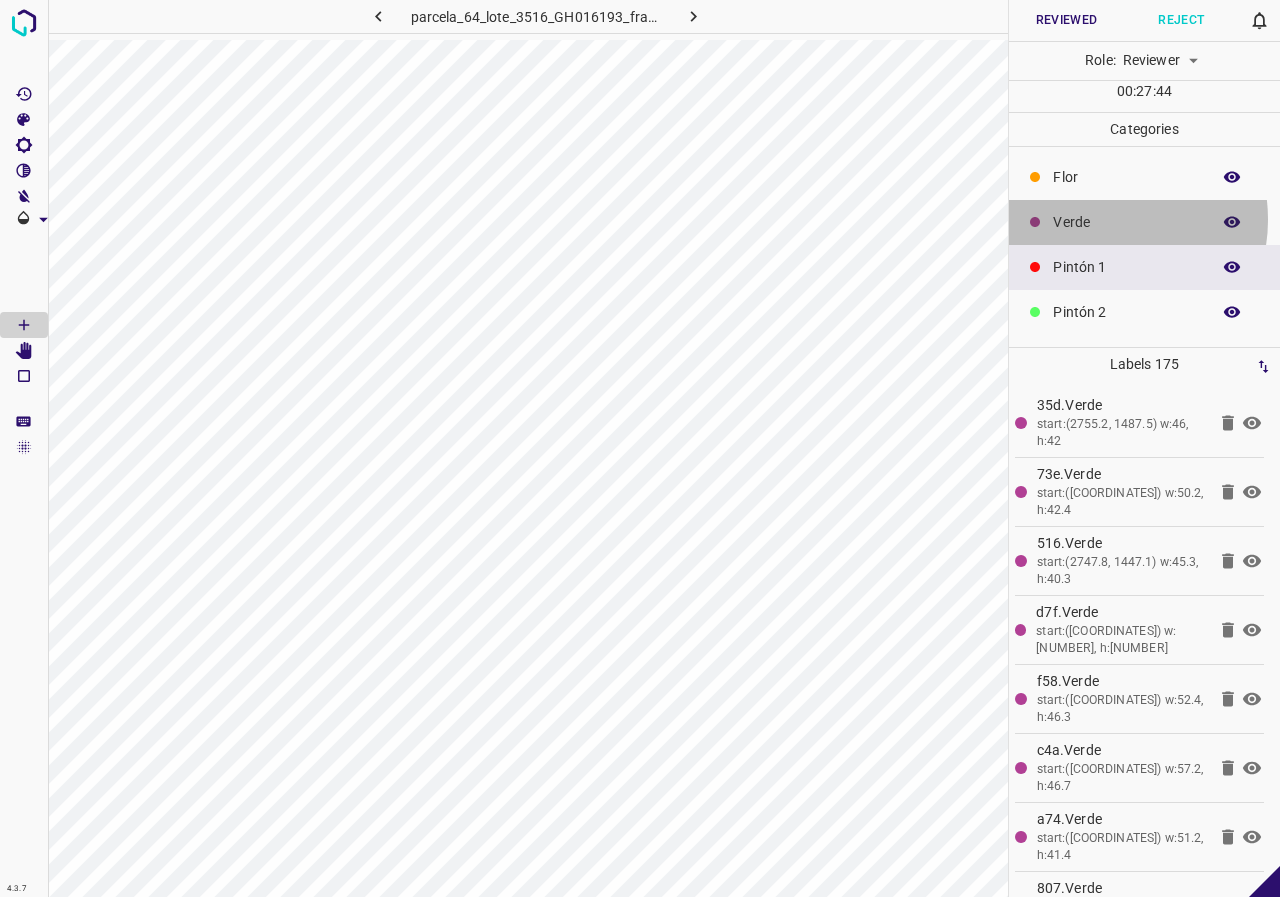 click on "Verde" at bounding box center [1126, 222] 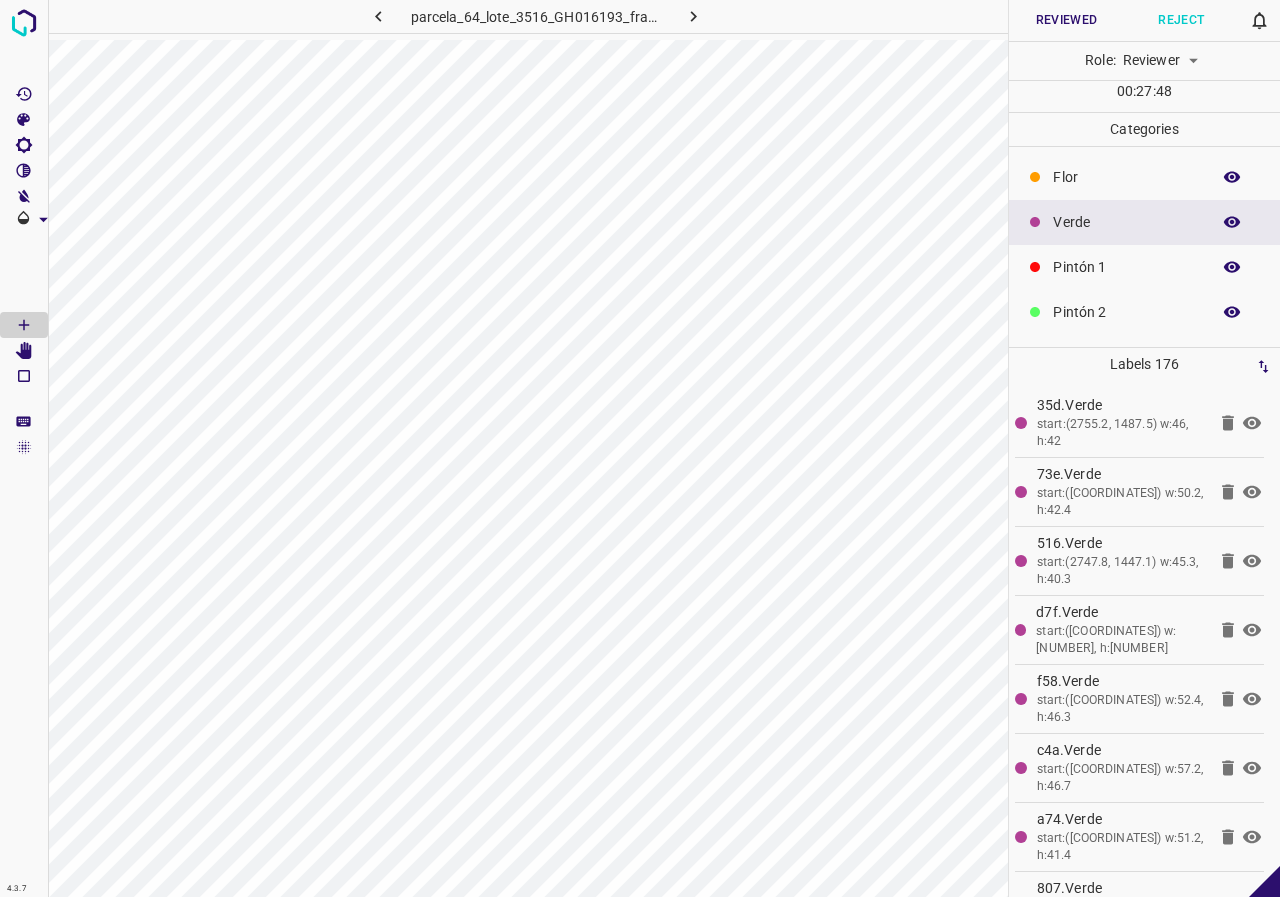 click on "Flor" at bounding box center (1144, 177) 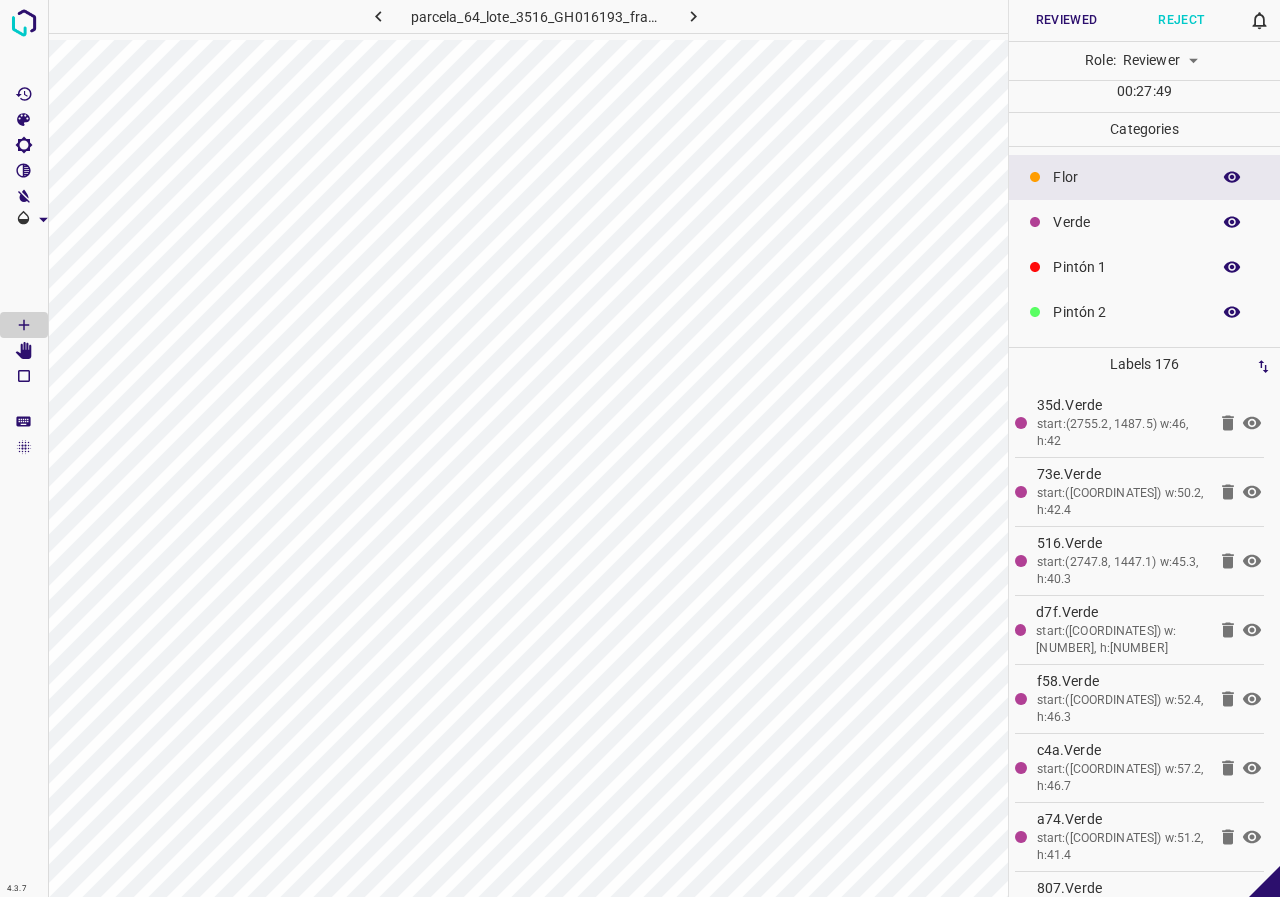 click on "Verde" at bounding box center [1126, 222] 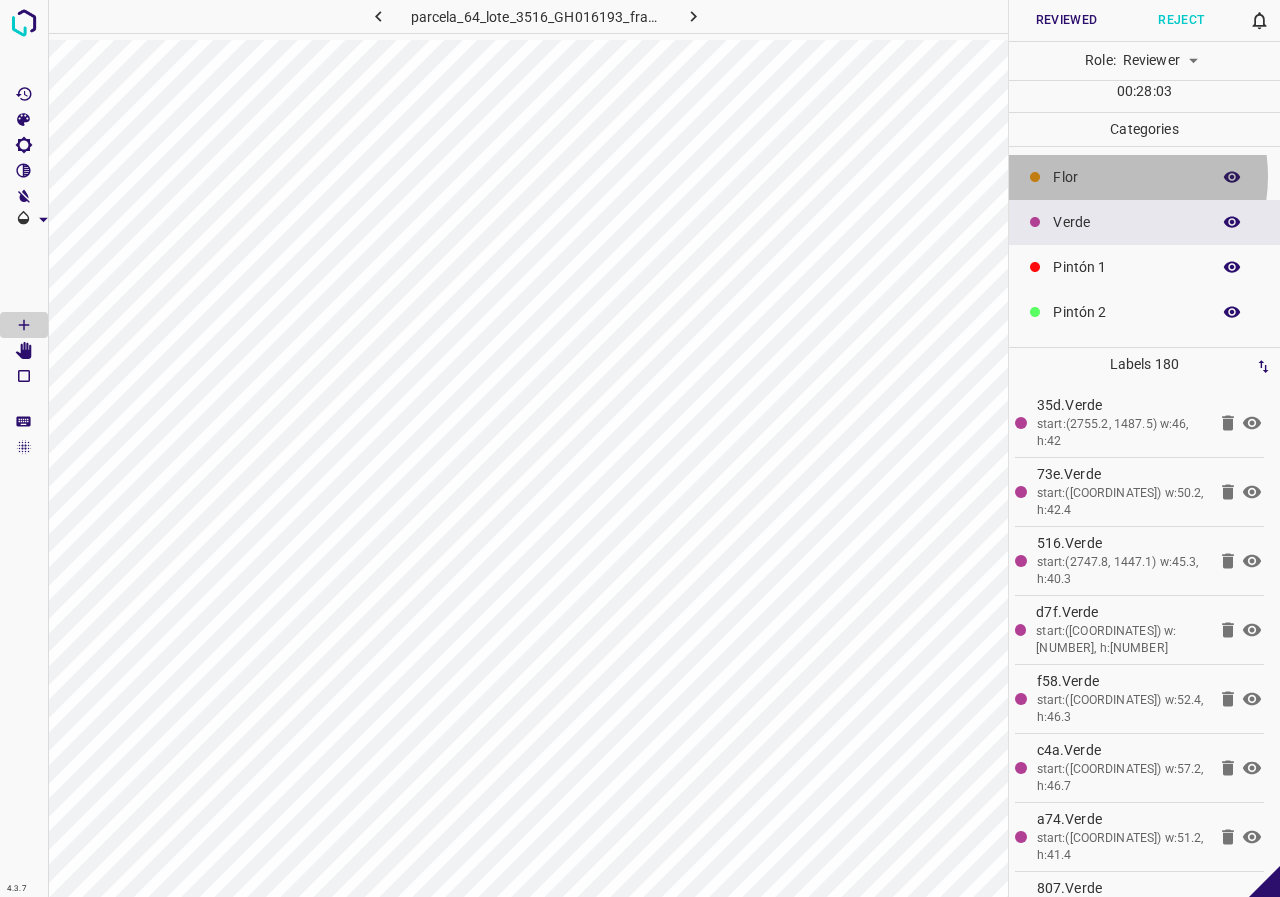 click on "Flor" at bounding box center (1126, 177) 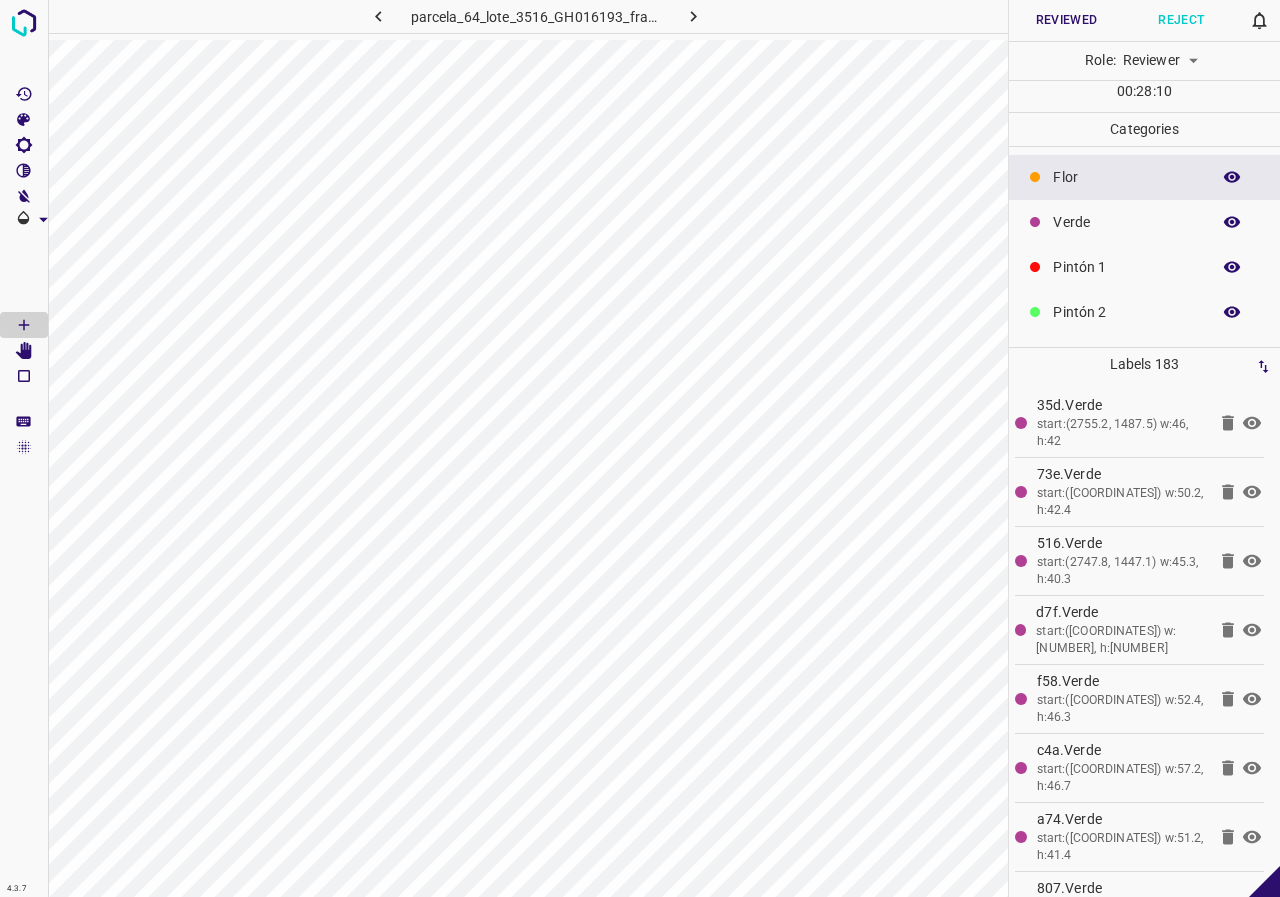 click on "Verde" at bounding box center [1126, 222] 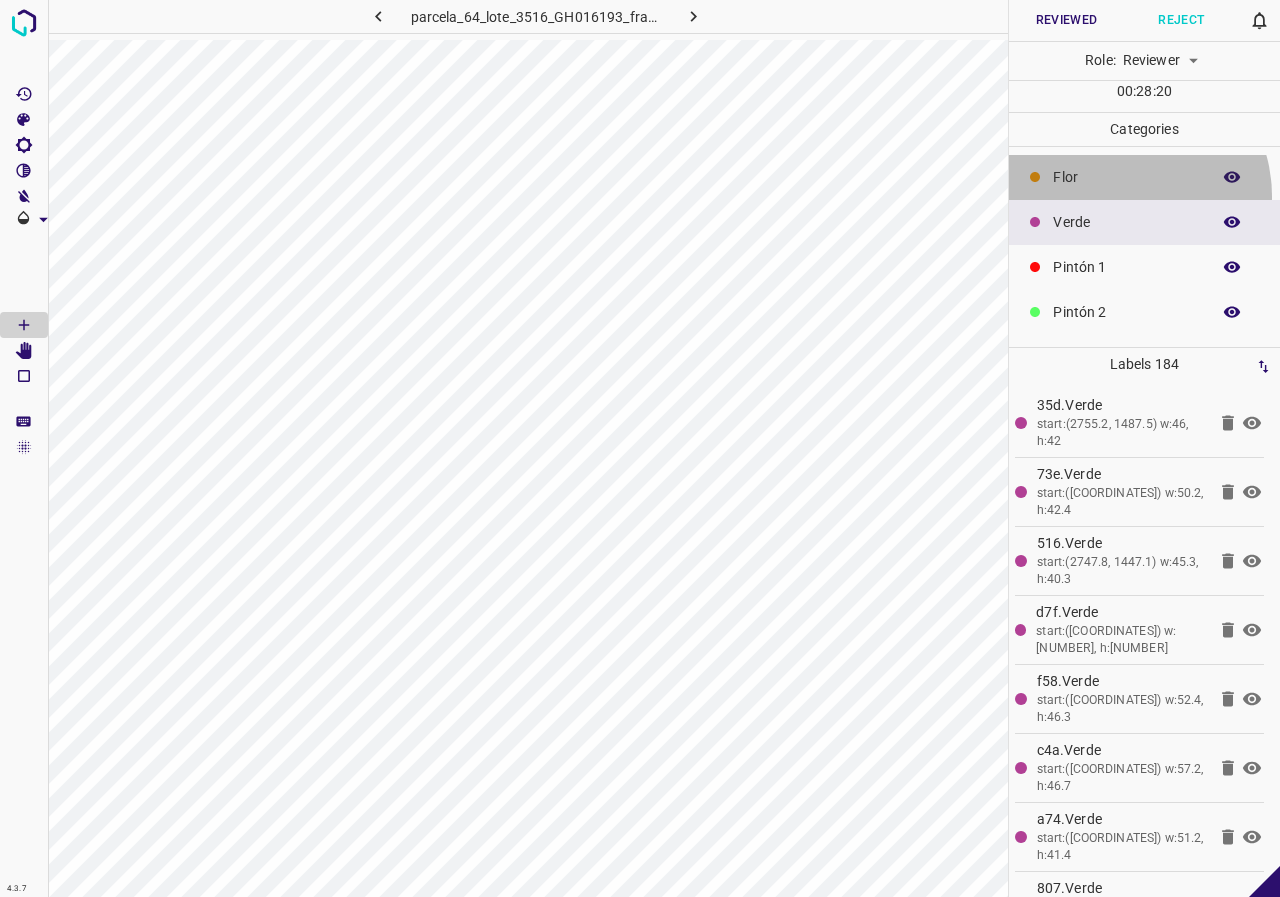 click on "Flor" at bounding box center (1144, 177) 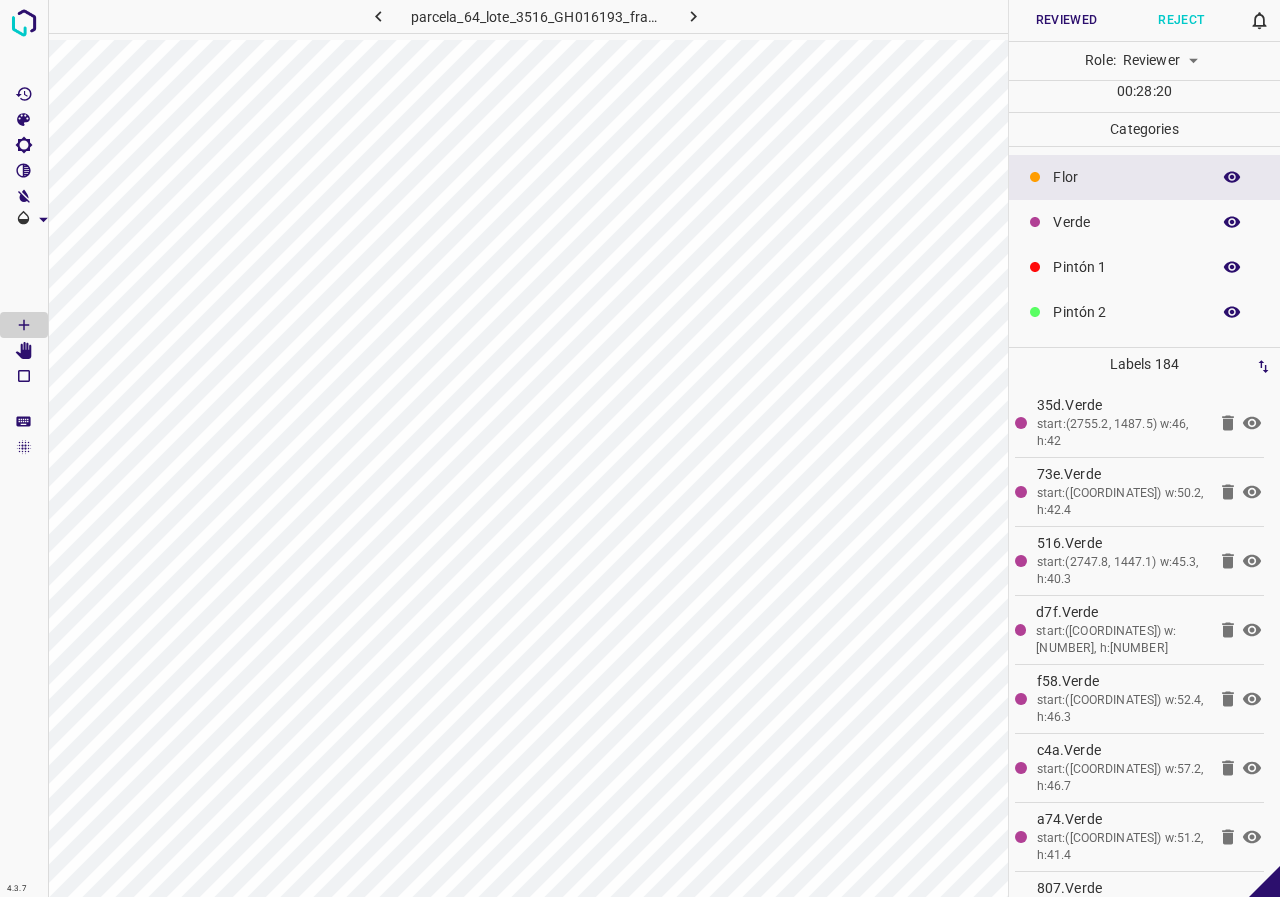 click on "Verde" at bounding box center (1126, 222) 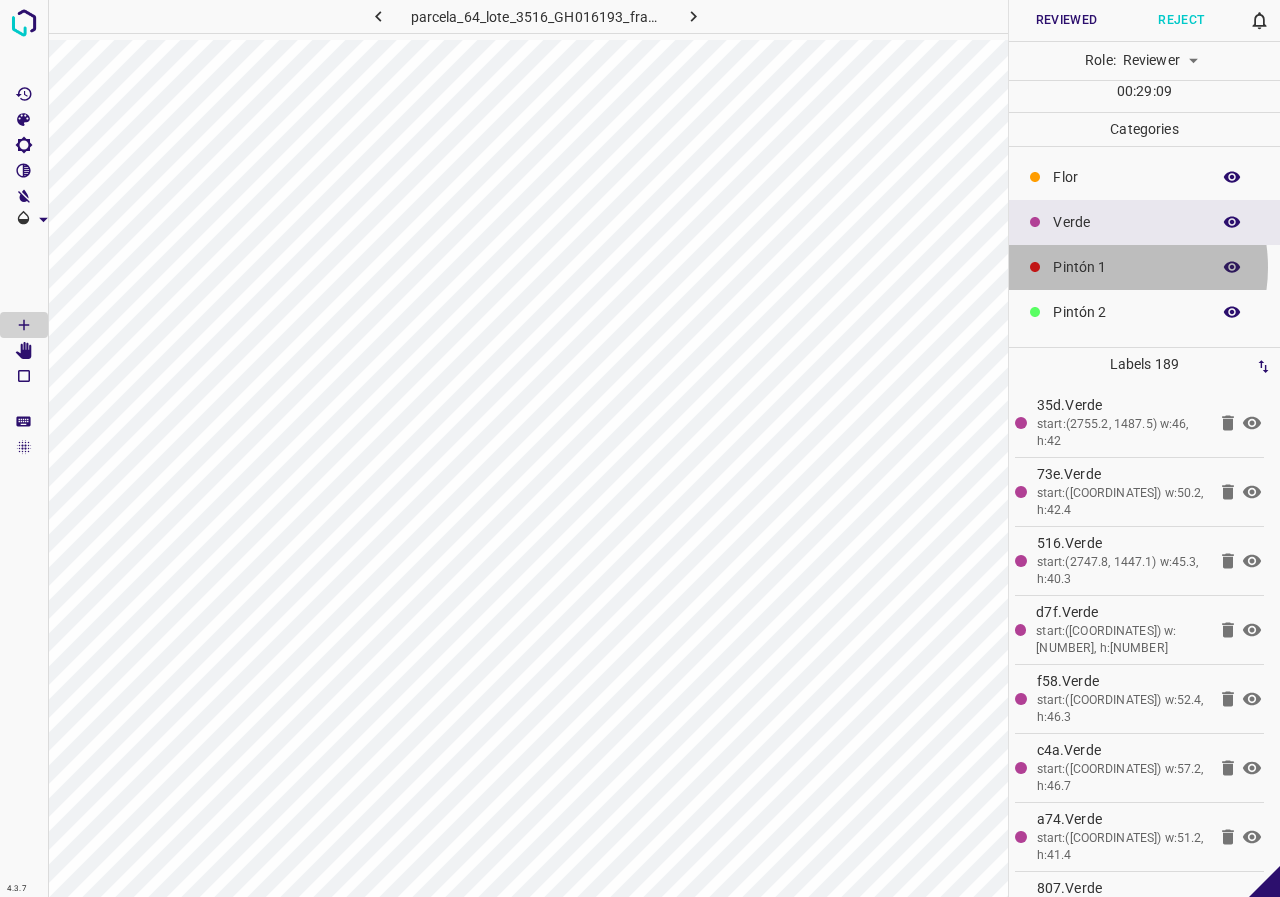 click on "Pintón 1" at bounding box center [1126, 267] 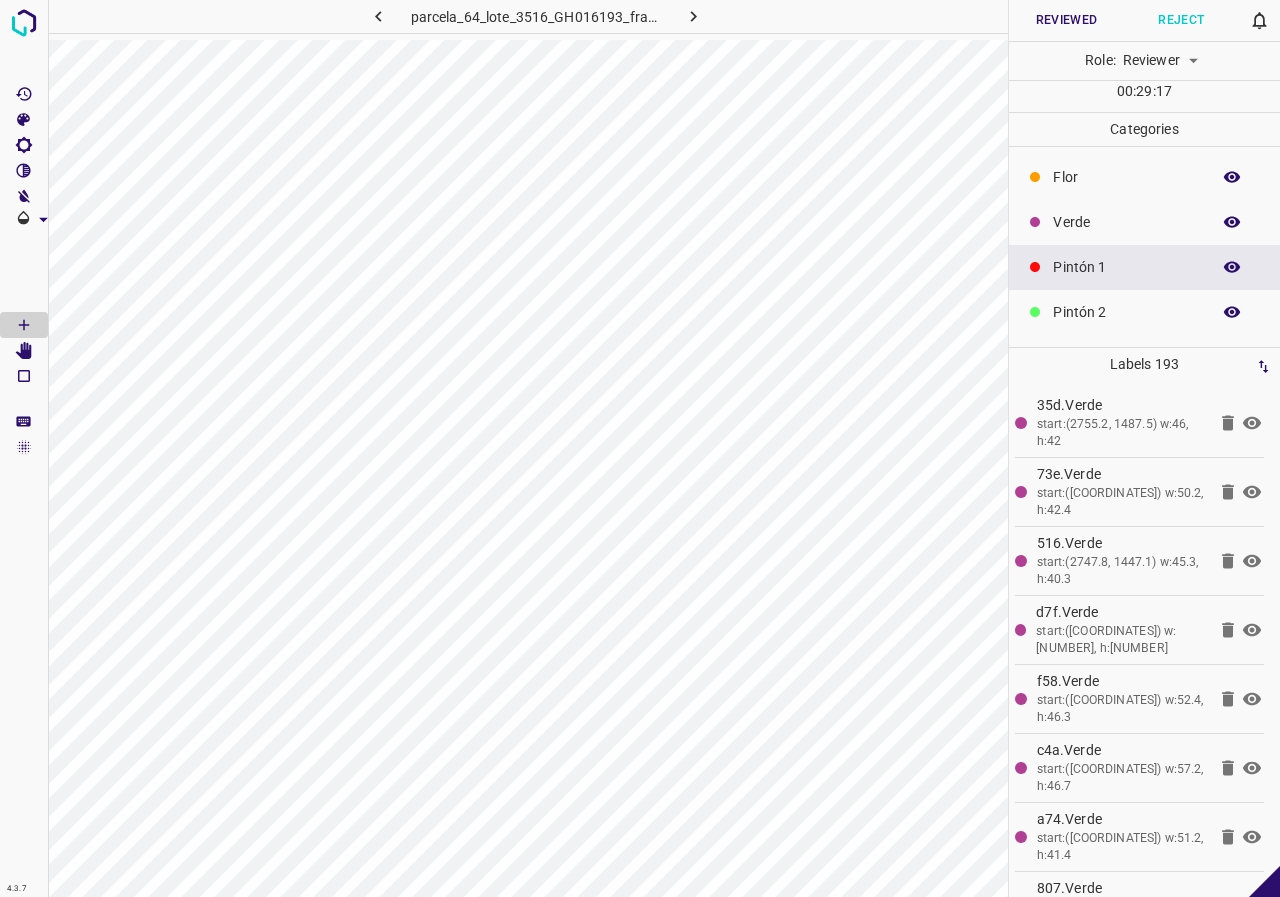 click on "Verde" at bounding box center (1126, 222) 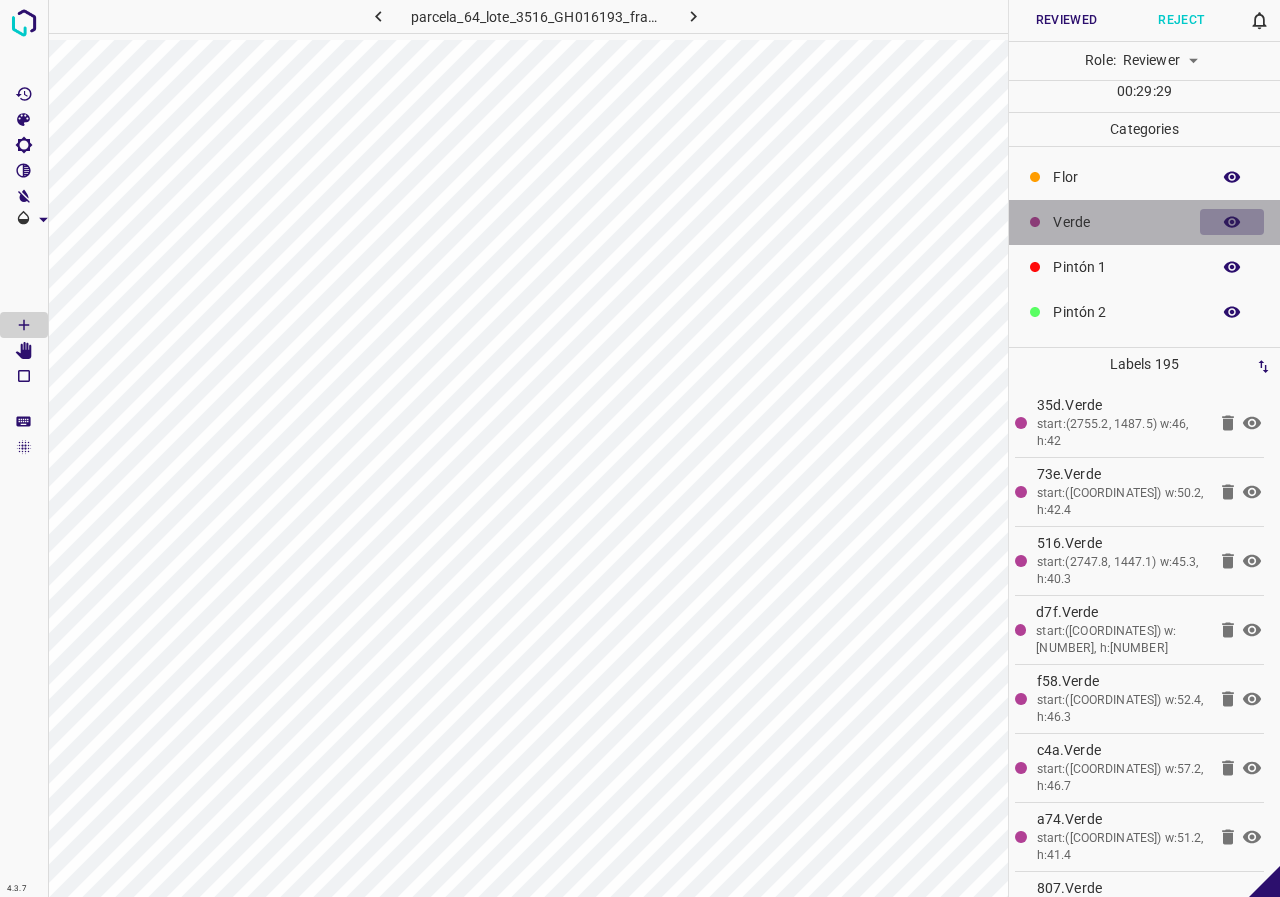 click 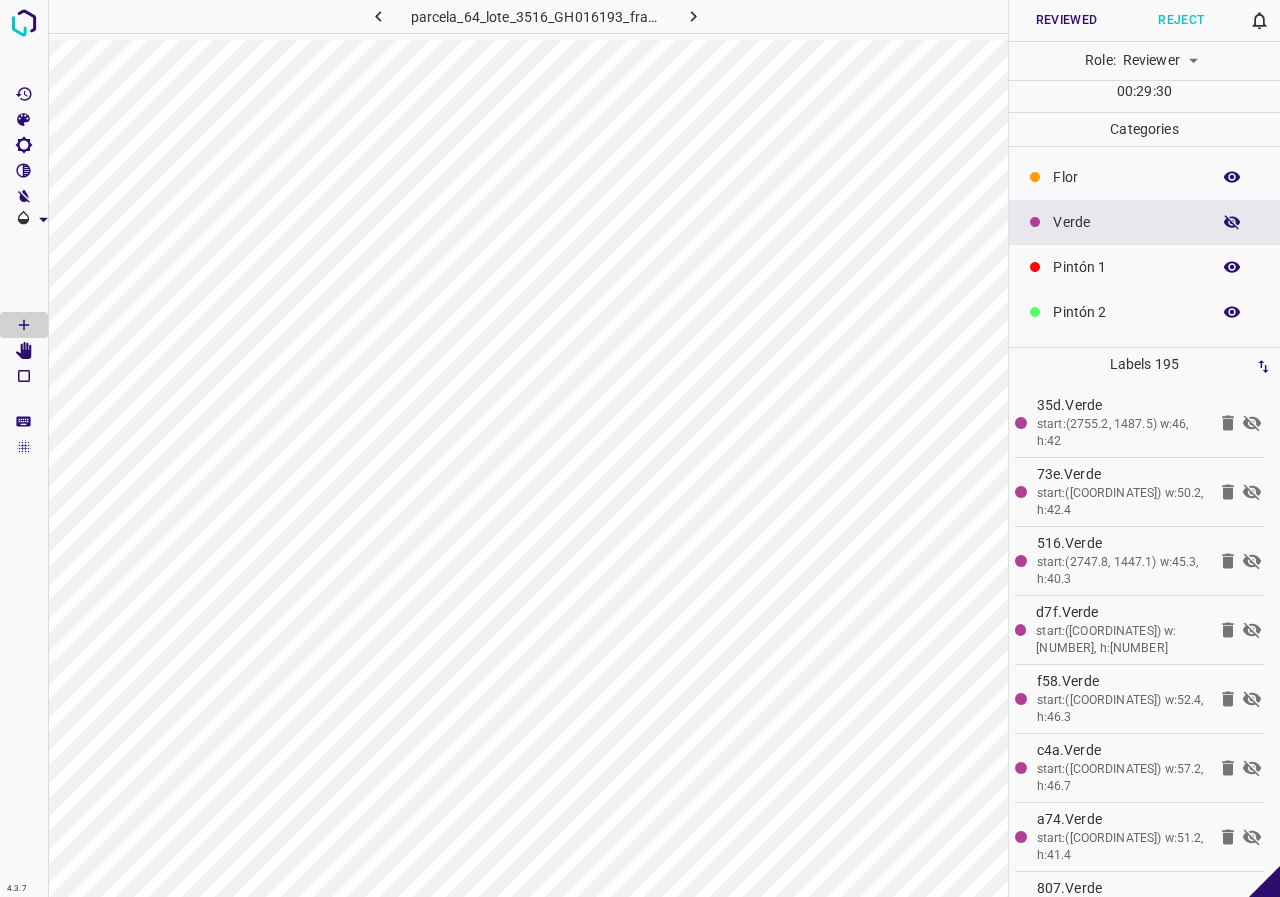 click 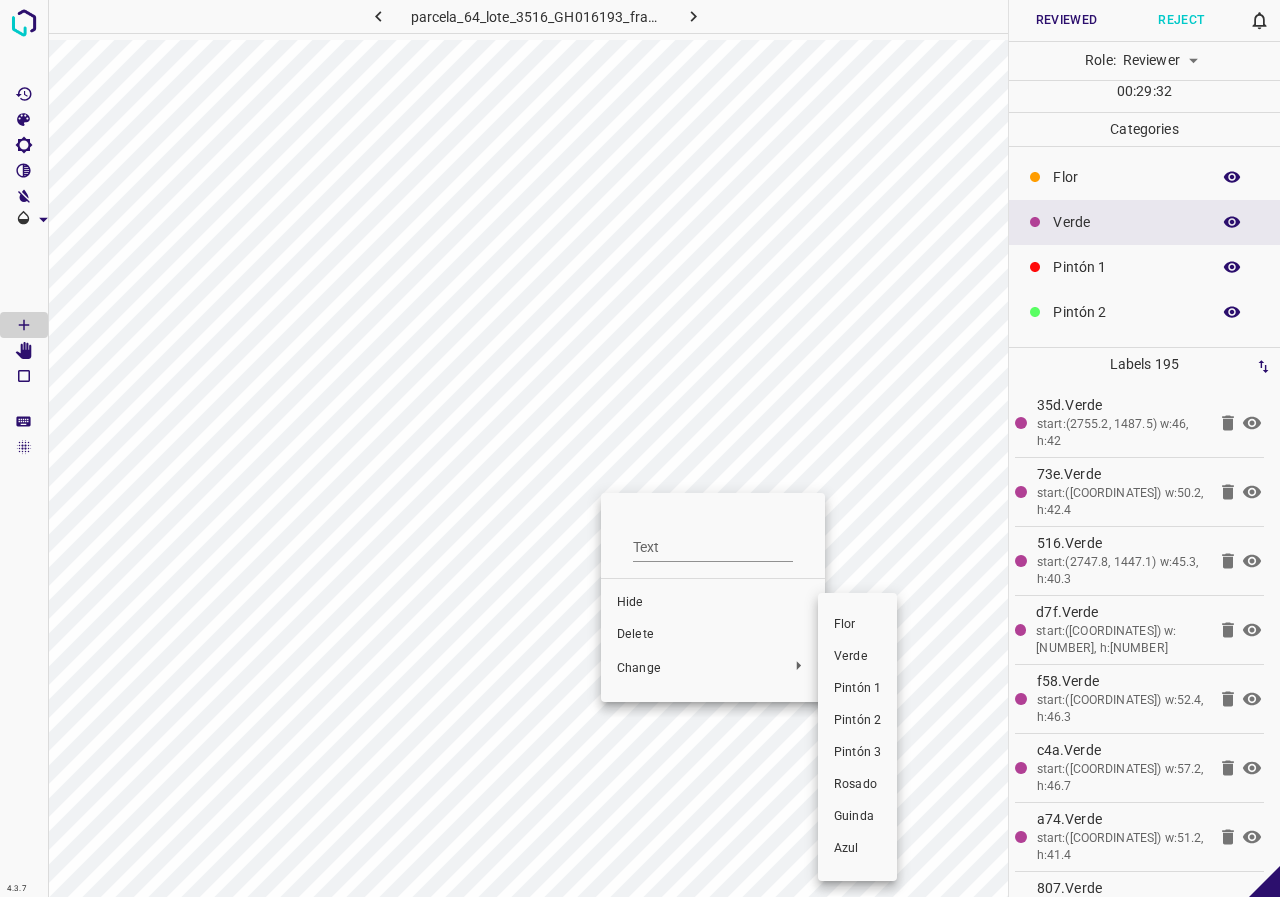 click on "Pintón 1" at bounding box center [857, 689] 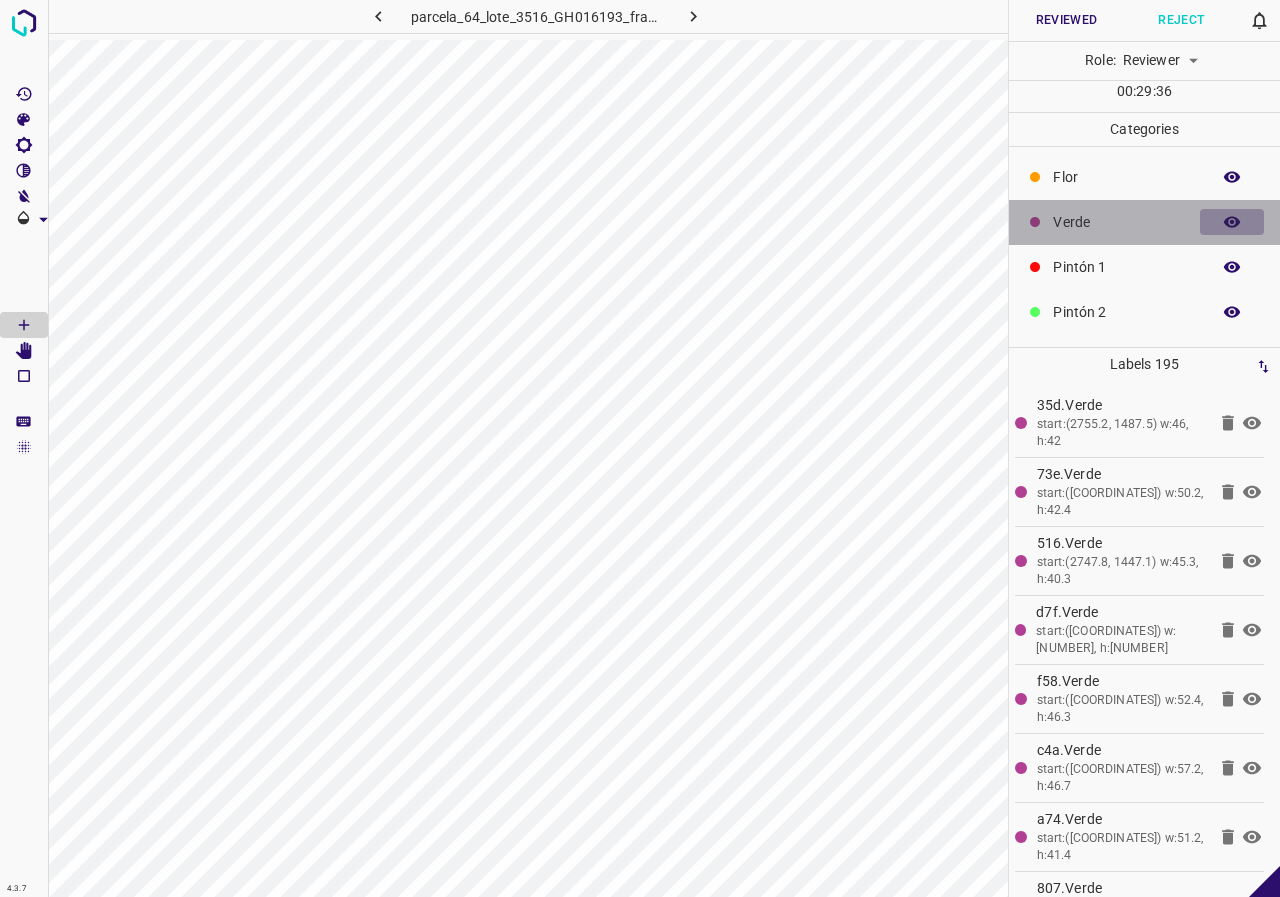 click 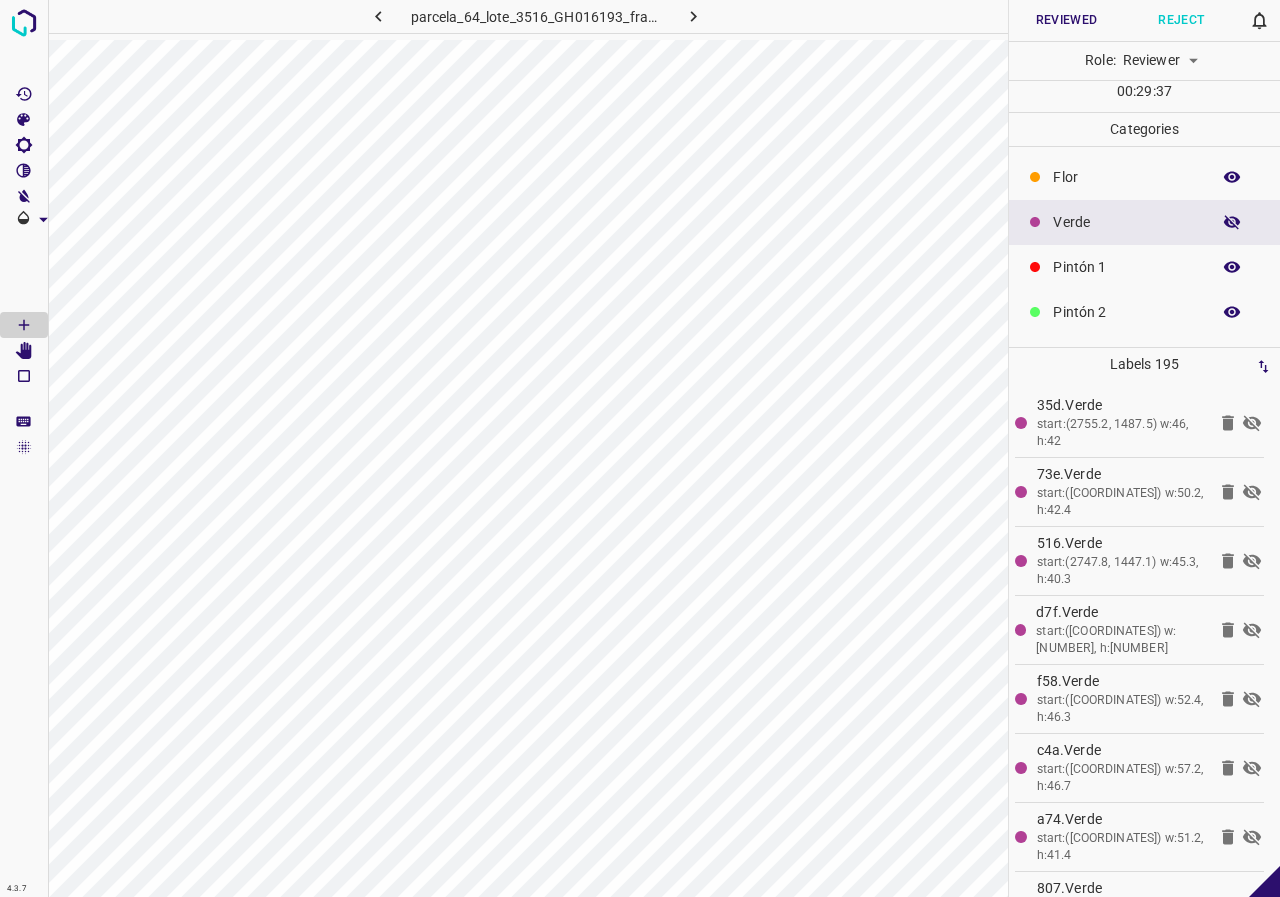 click 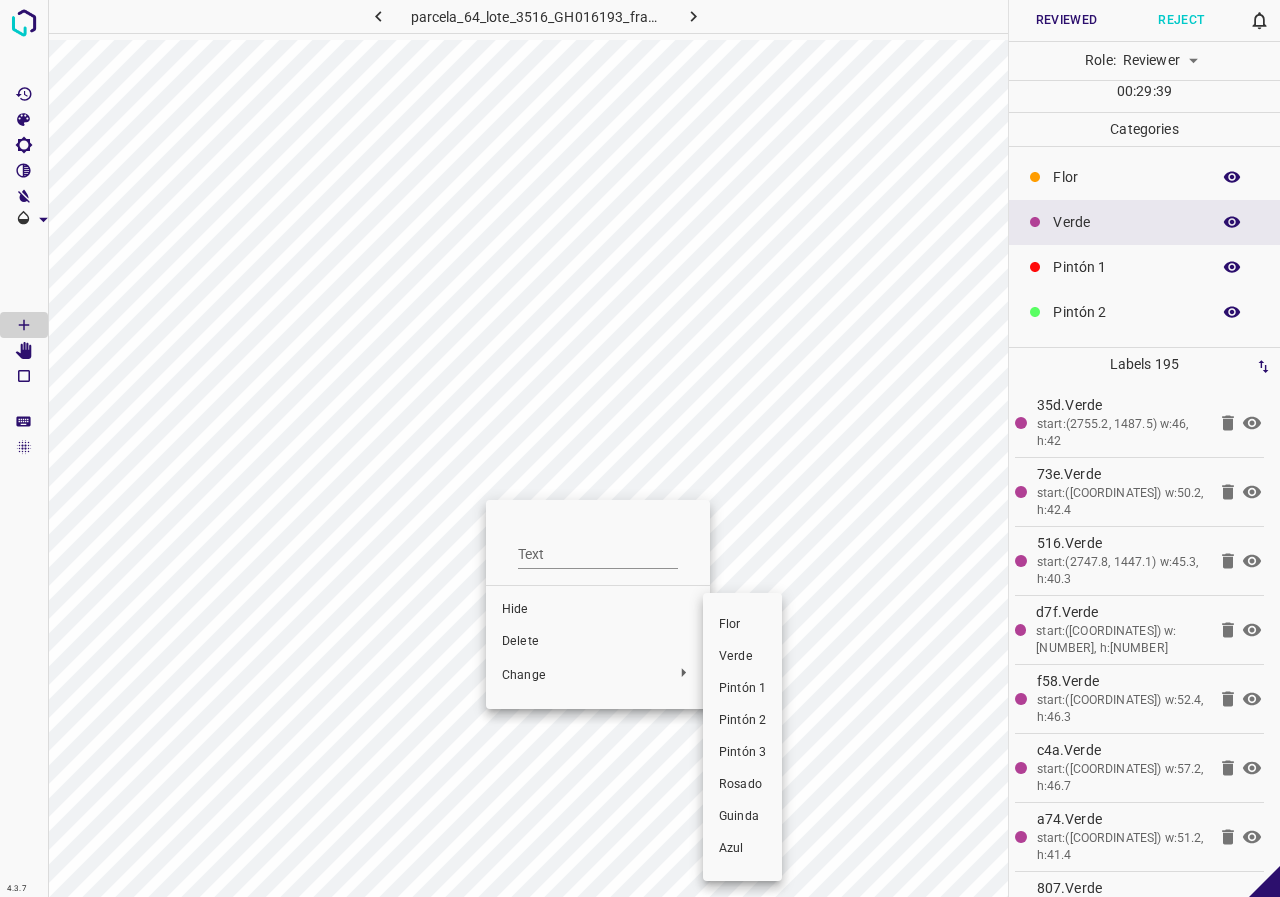 drag, startPoint x: 752, startPoint y: 687, endPoint x: 415, endPoint y: 524, distance: 374.3501 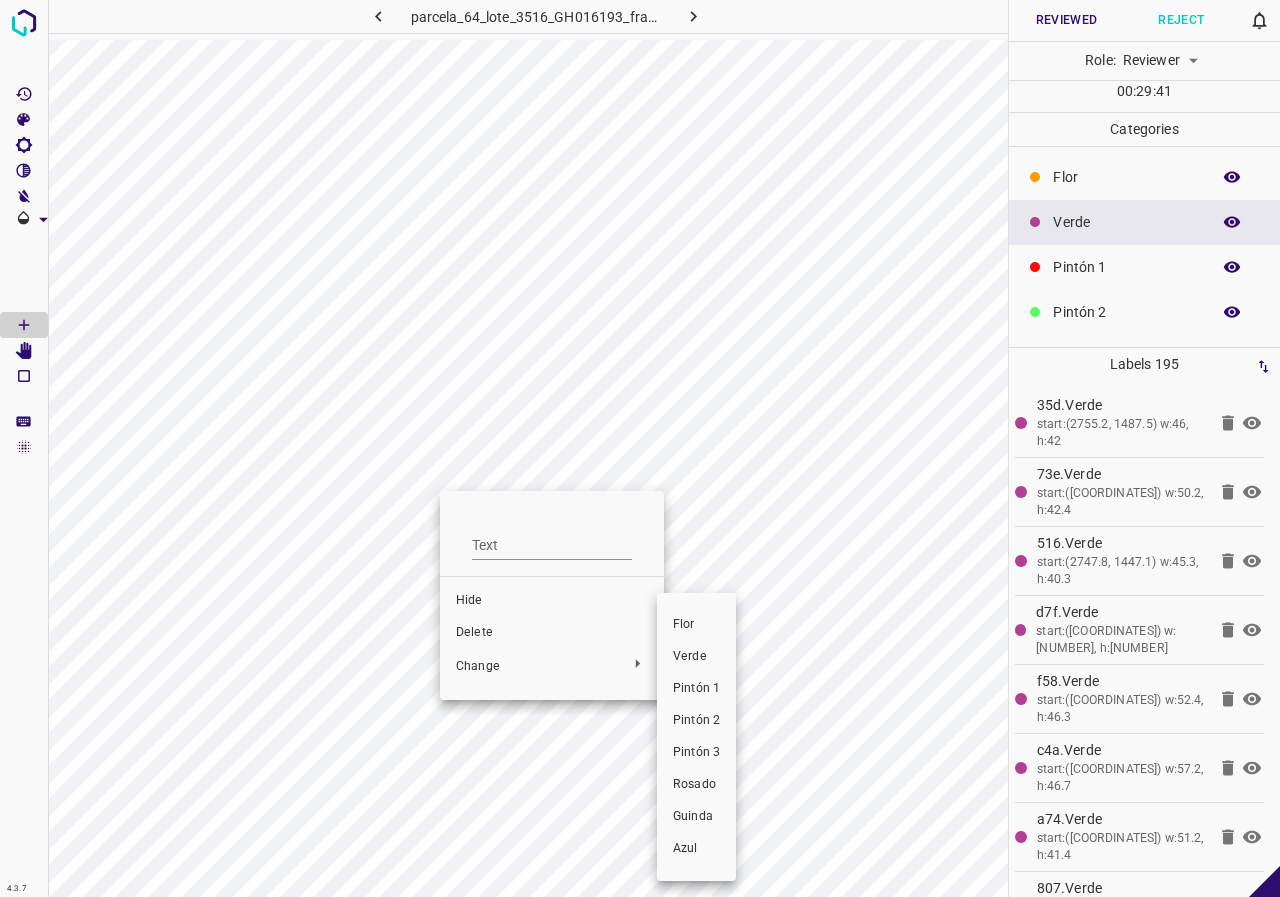 drag, startPoint x: 701, startPoint y: 685, endPoint x: 562, endPoint y: 501, distance: 230.6014 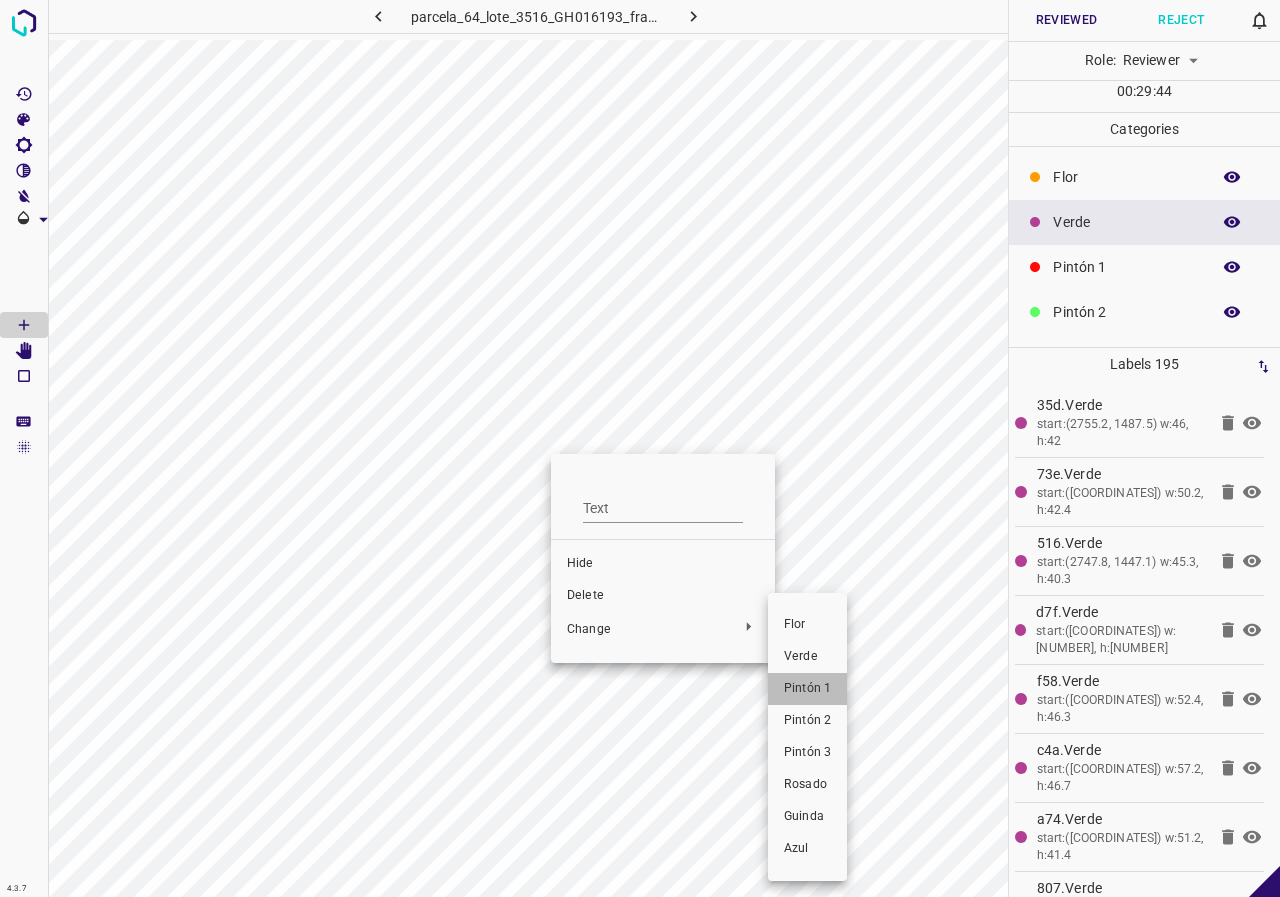 drag, startPoint x: 816, startPoint y: 688, endPoint x: 596, endPoint y: 575, distance: 247.32367 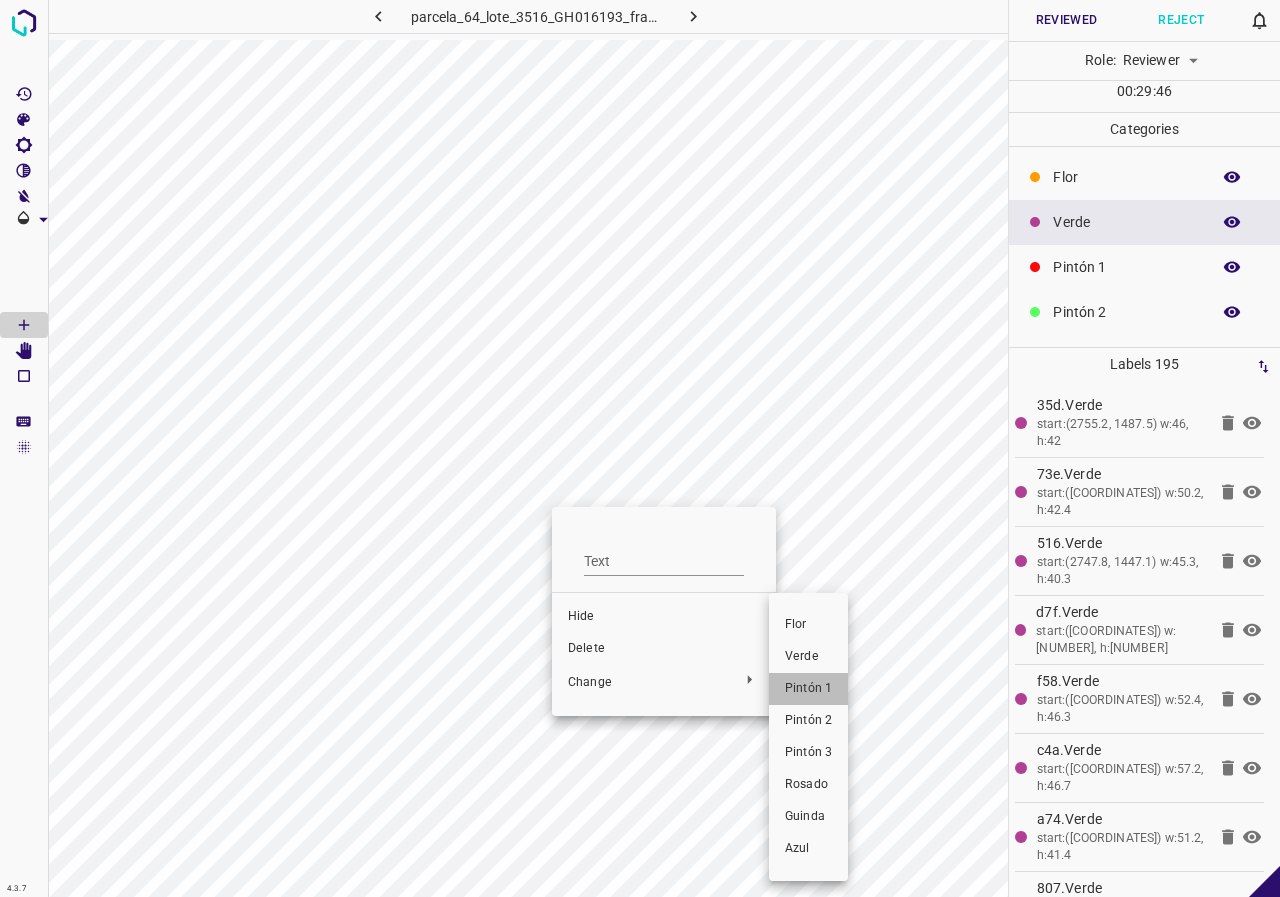 drag, startPoint x: 800, startPoint y: 697, endPoint x: 826, endPoint y: 650, distance: 53.712196 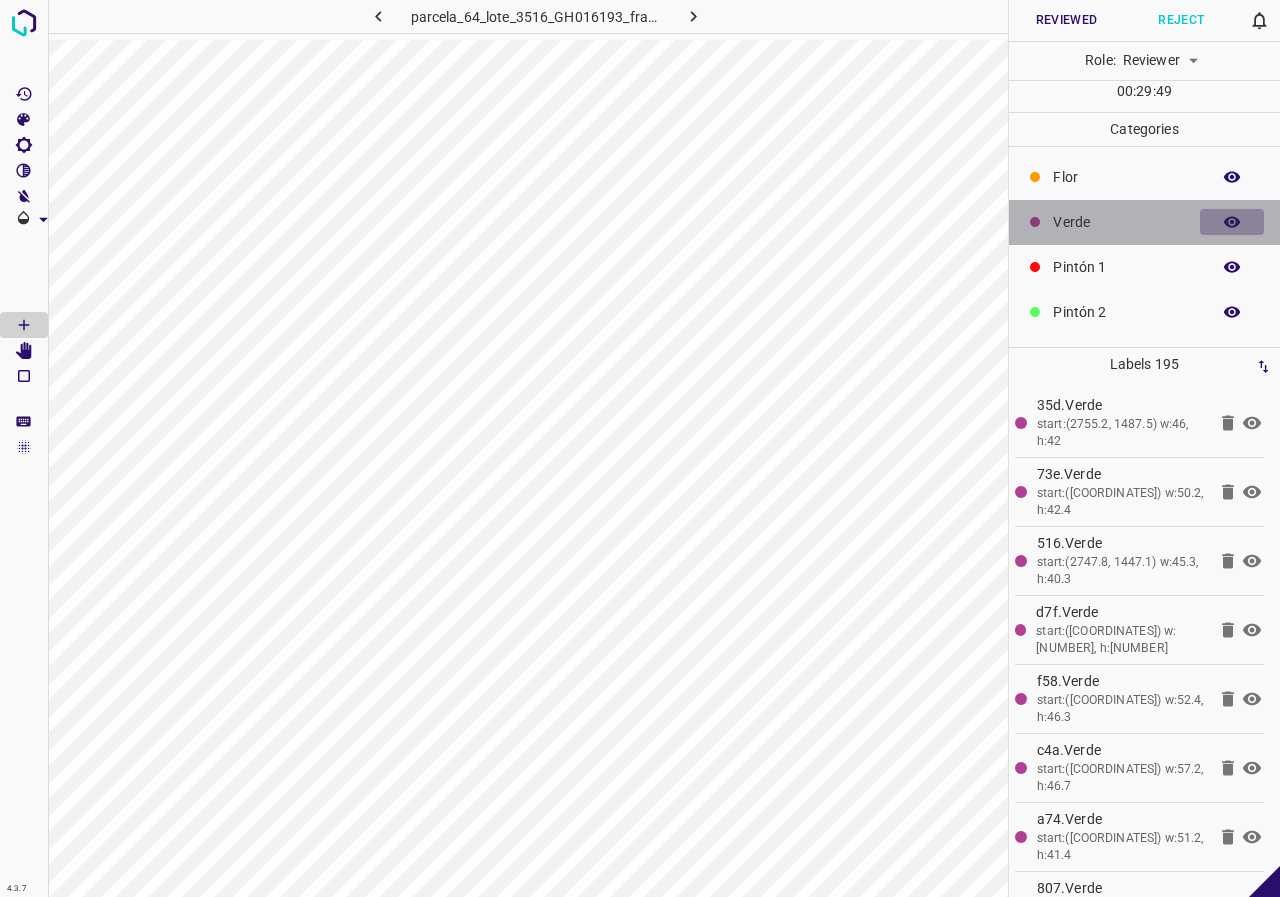 click 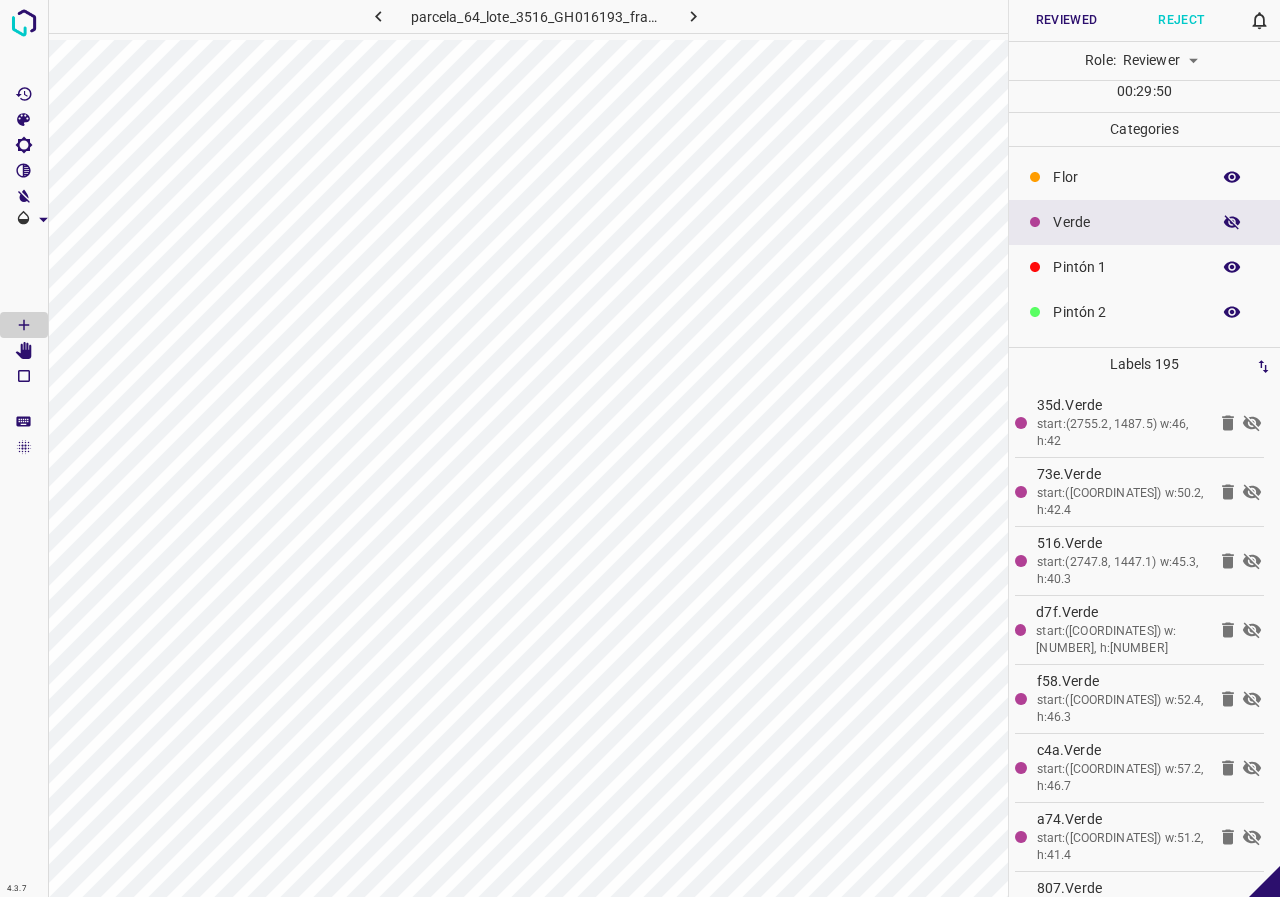 click 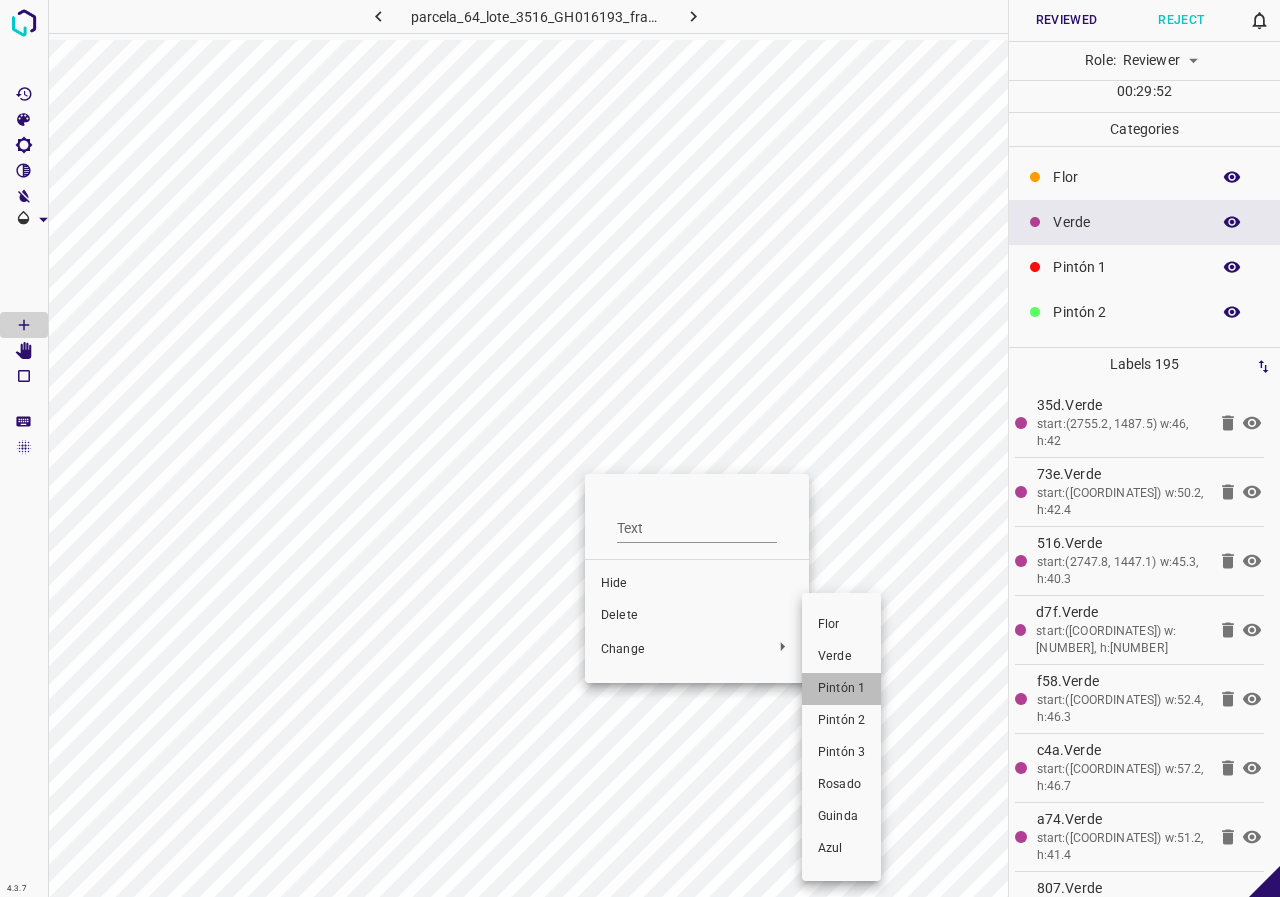 click on "Pintón 1" at bounding box center (841, 689) 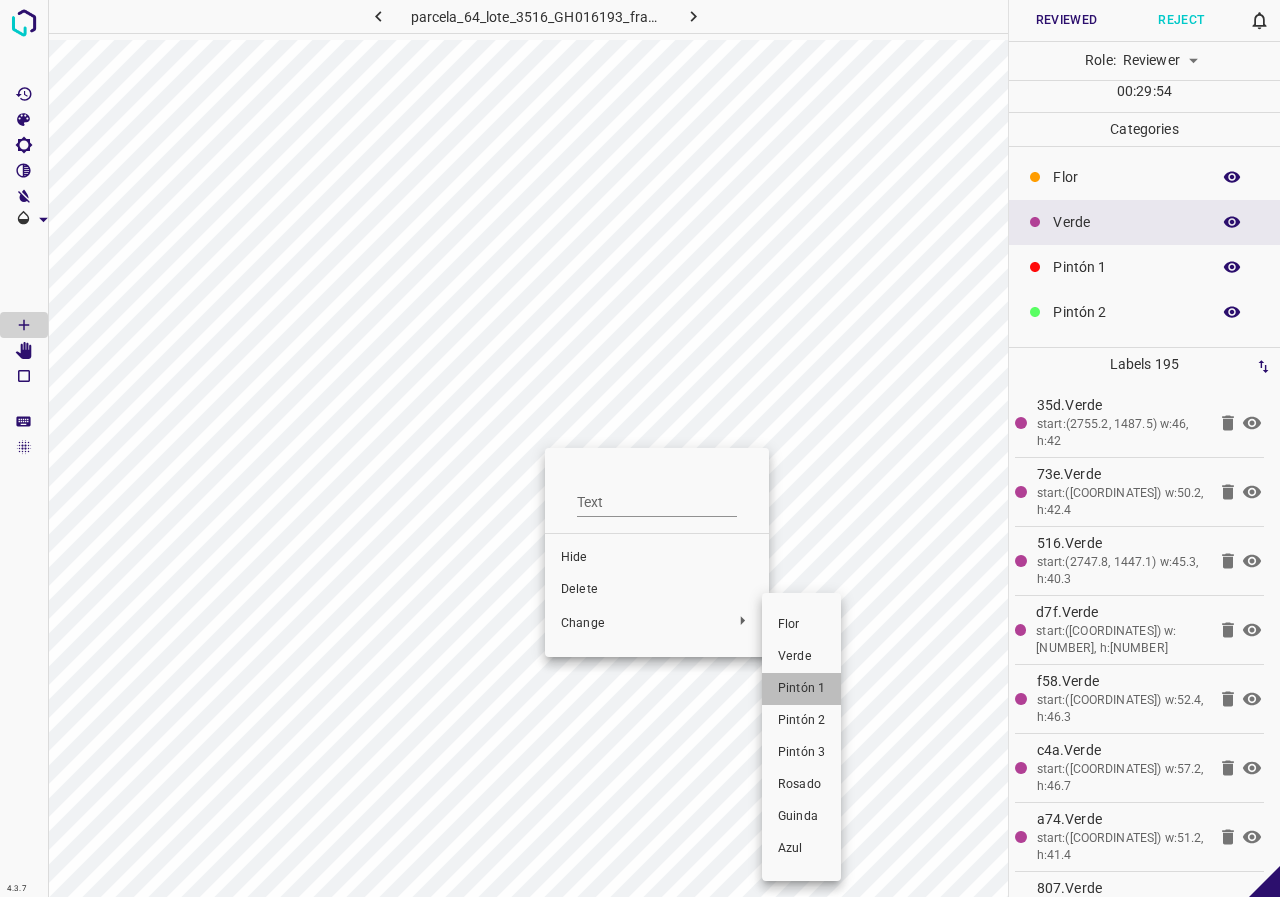 click on "Pintón 1" at bounding box center (801, 689) 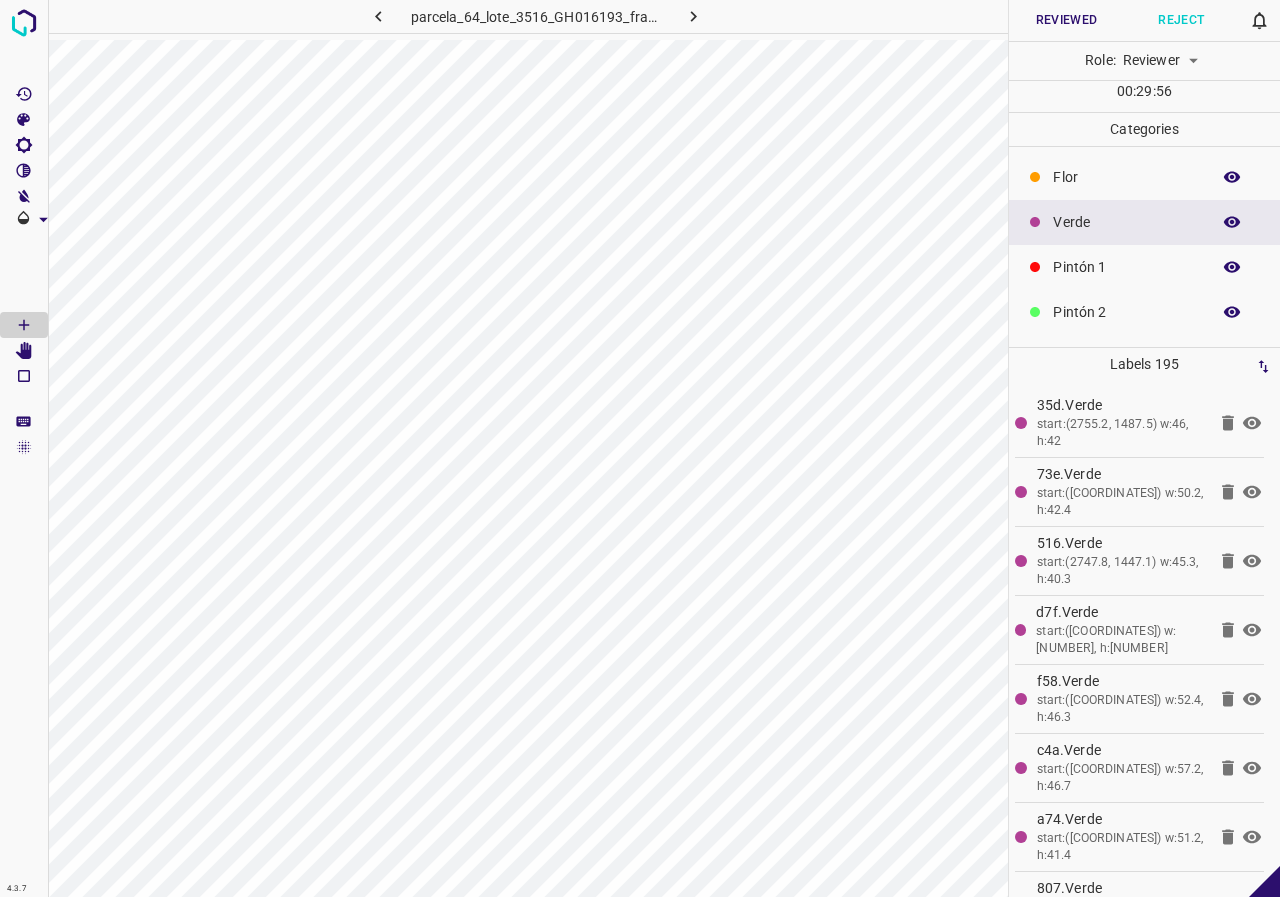 click 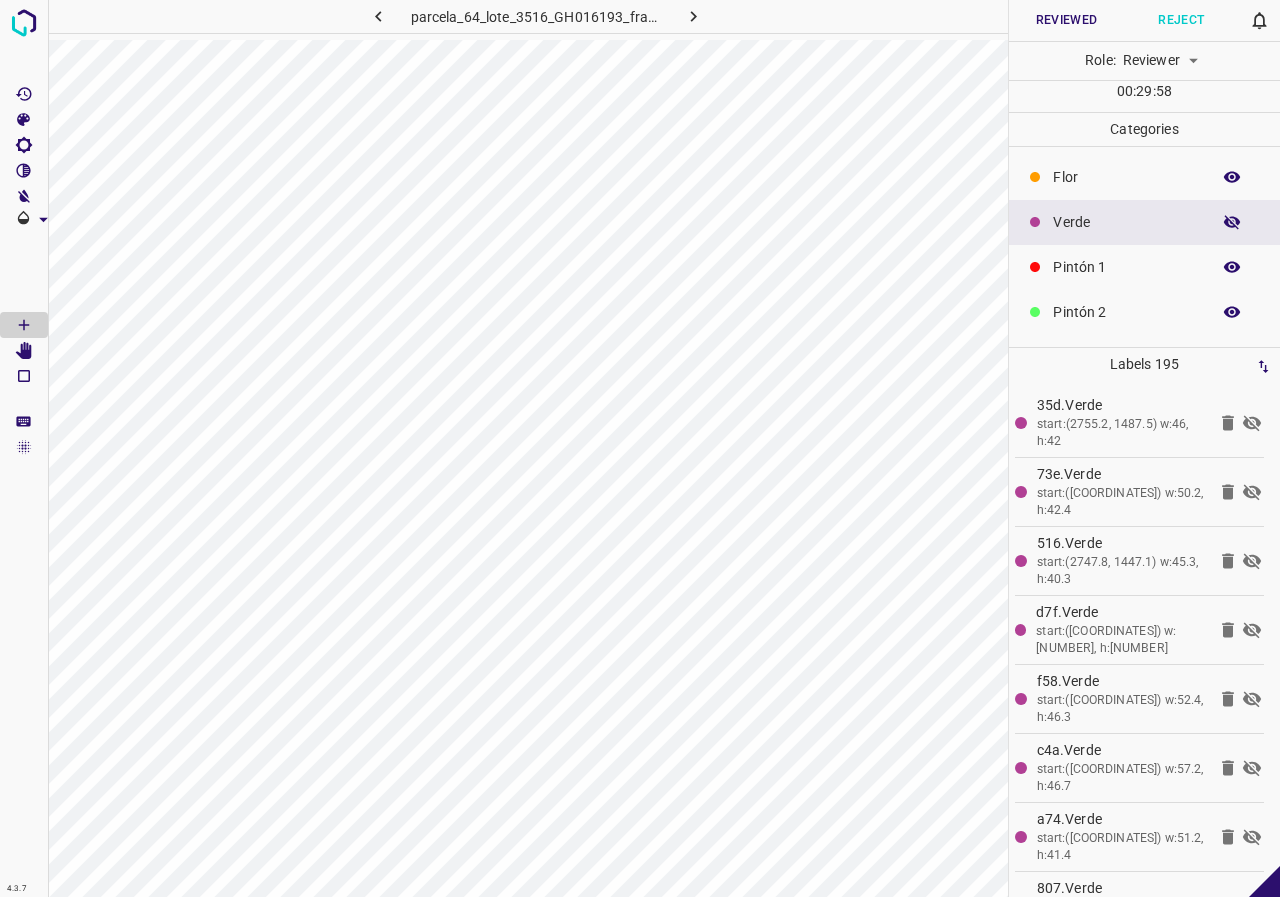 click 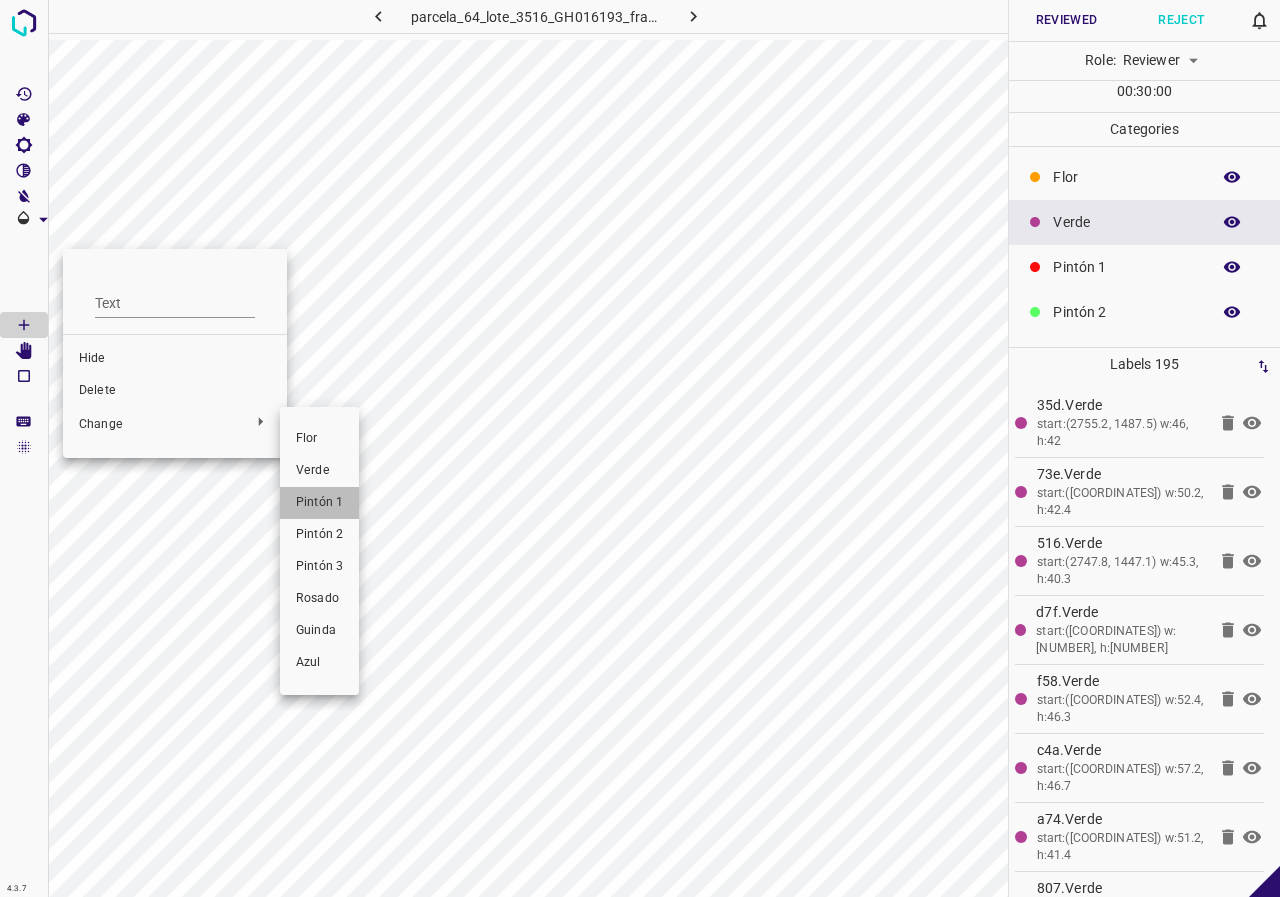 click on "Pintón 1" at bounding box center (319, 503) 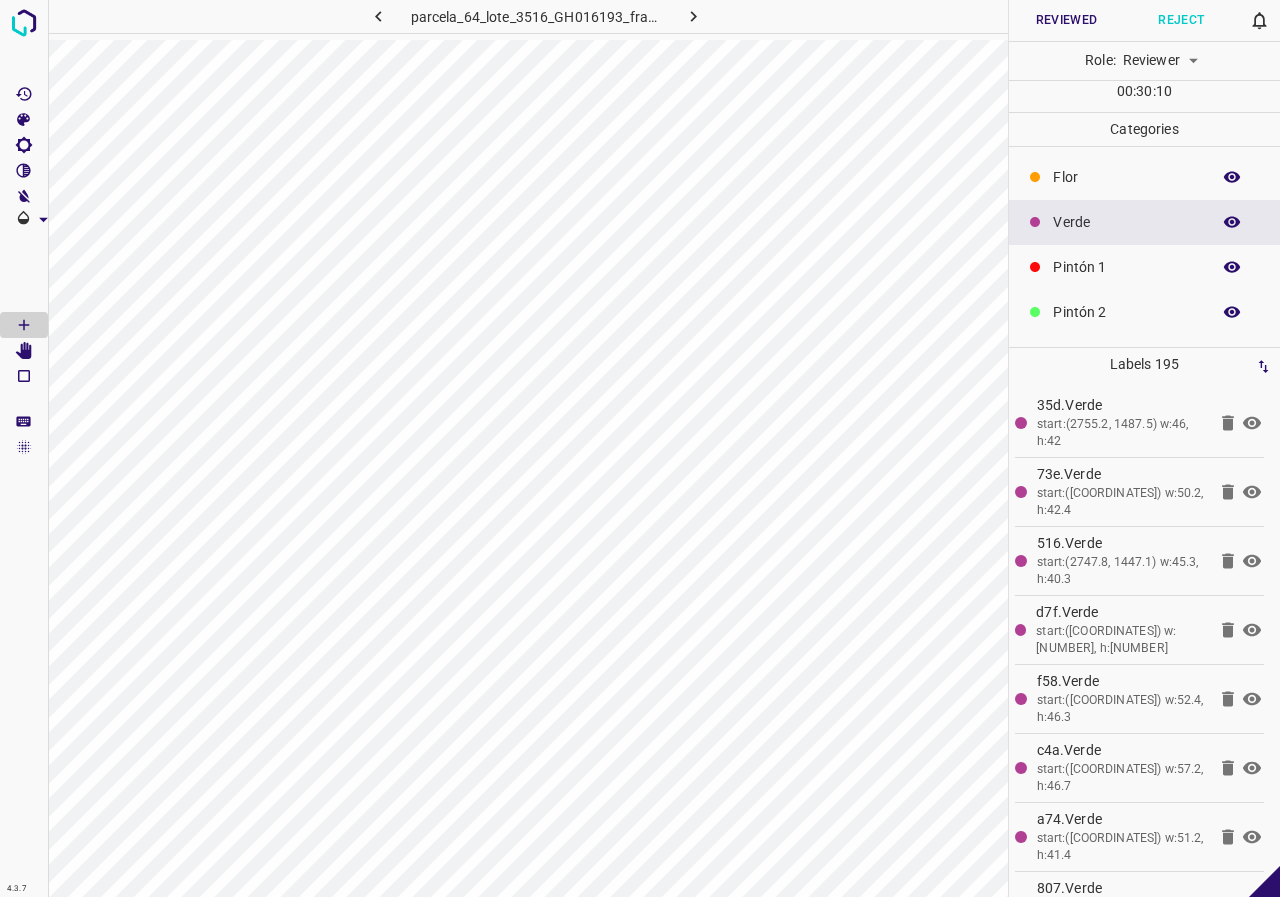 click at bounding box center (1232, 222) 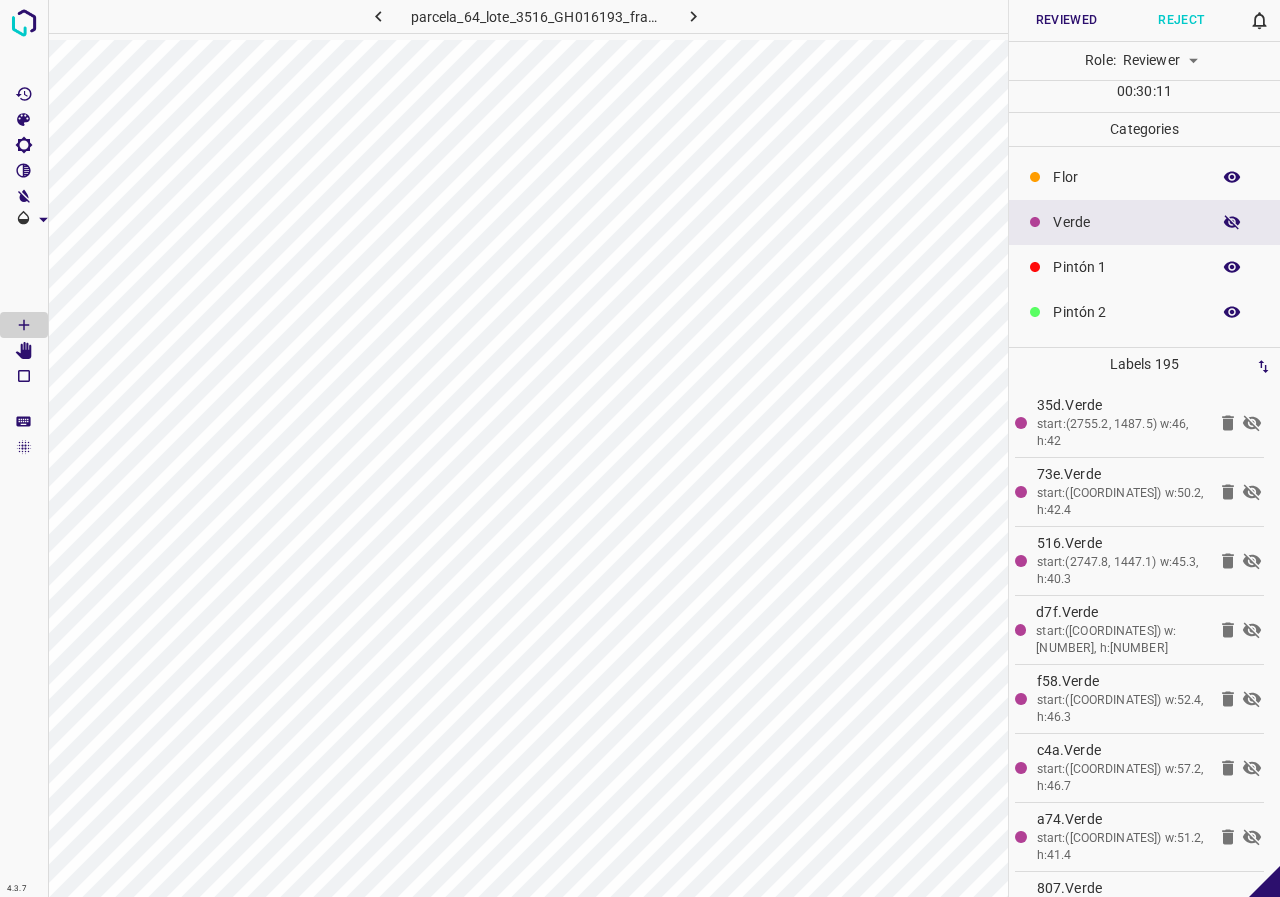 click at bounding box center [1232, 222] 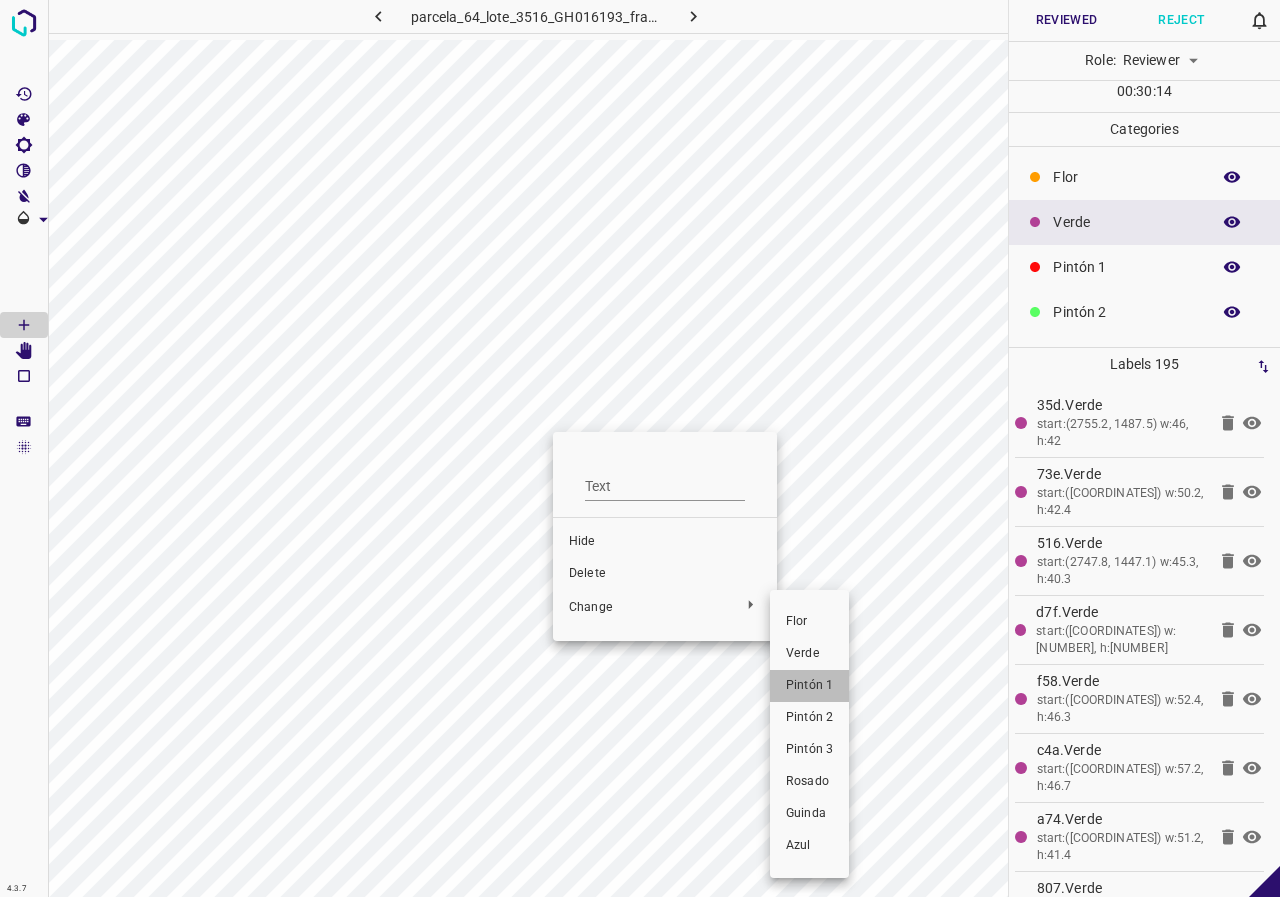 click on "Pintón 1" at bounding box center (809, 686) 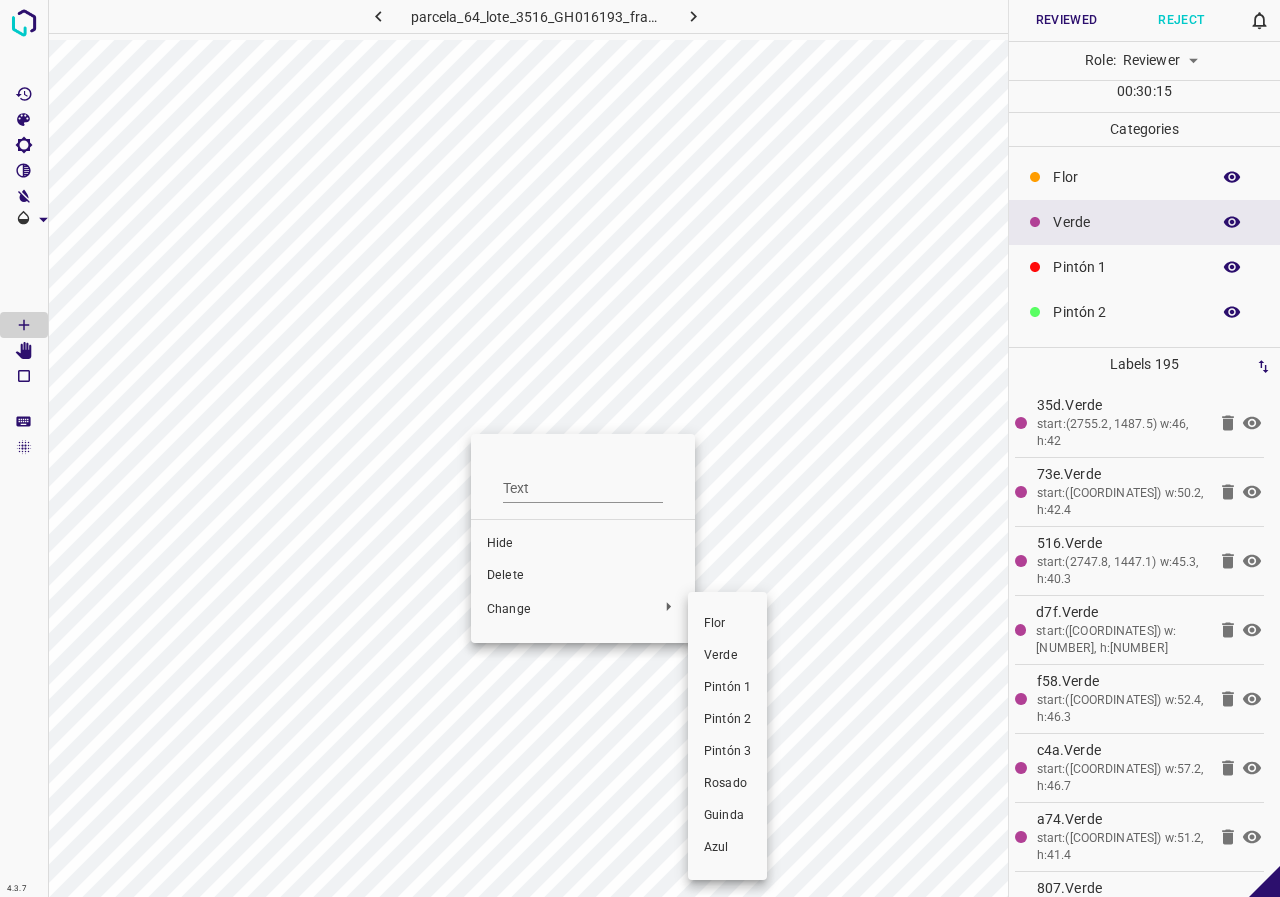 click on "Pintón 1" at bounding box center (727, 688) 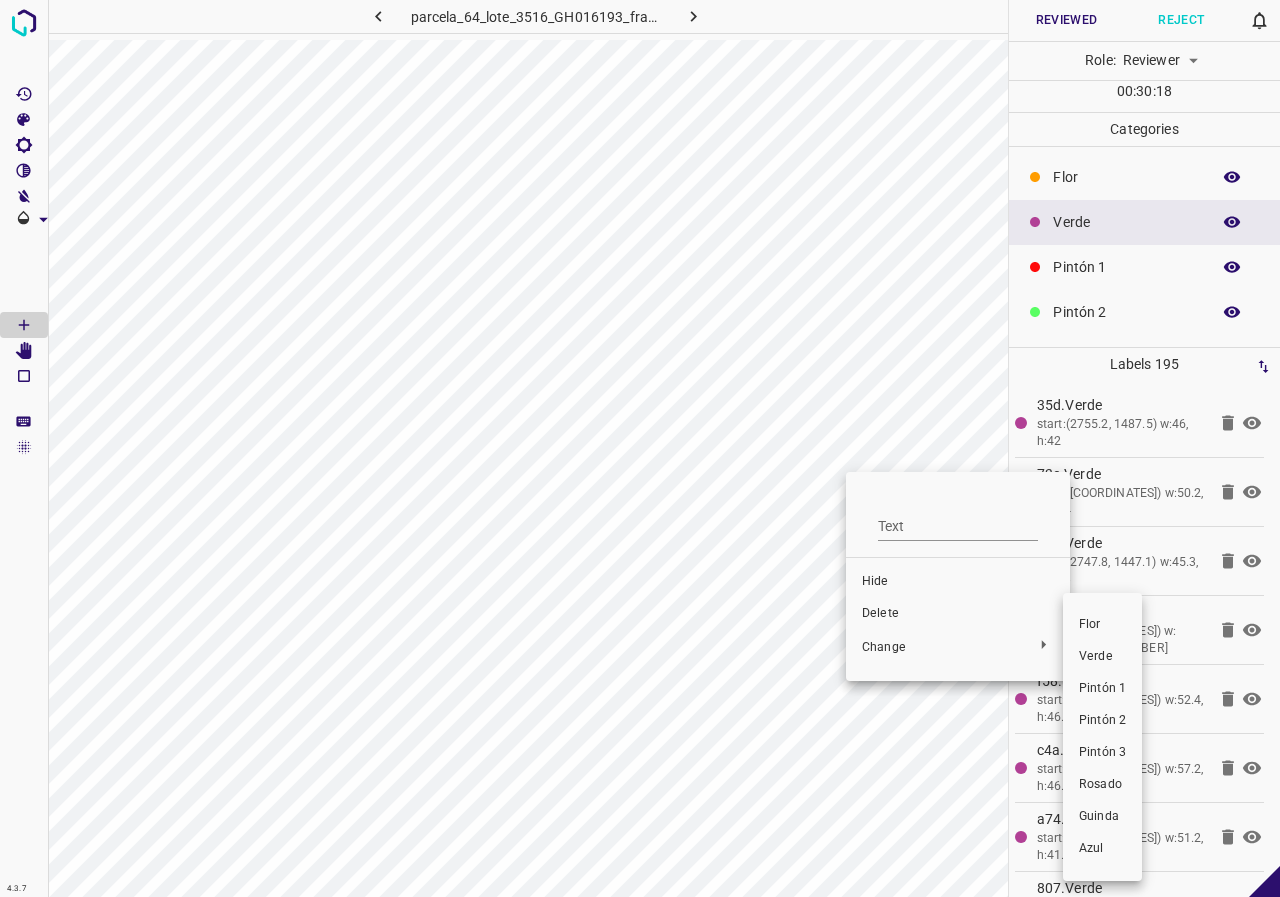 drag, startPoint x: 1089, startPoint y: 683, endPoint x: 906, endPoint y: 515, distance: 248.42102 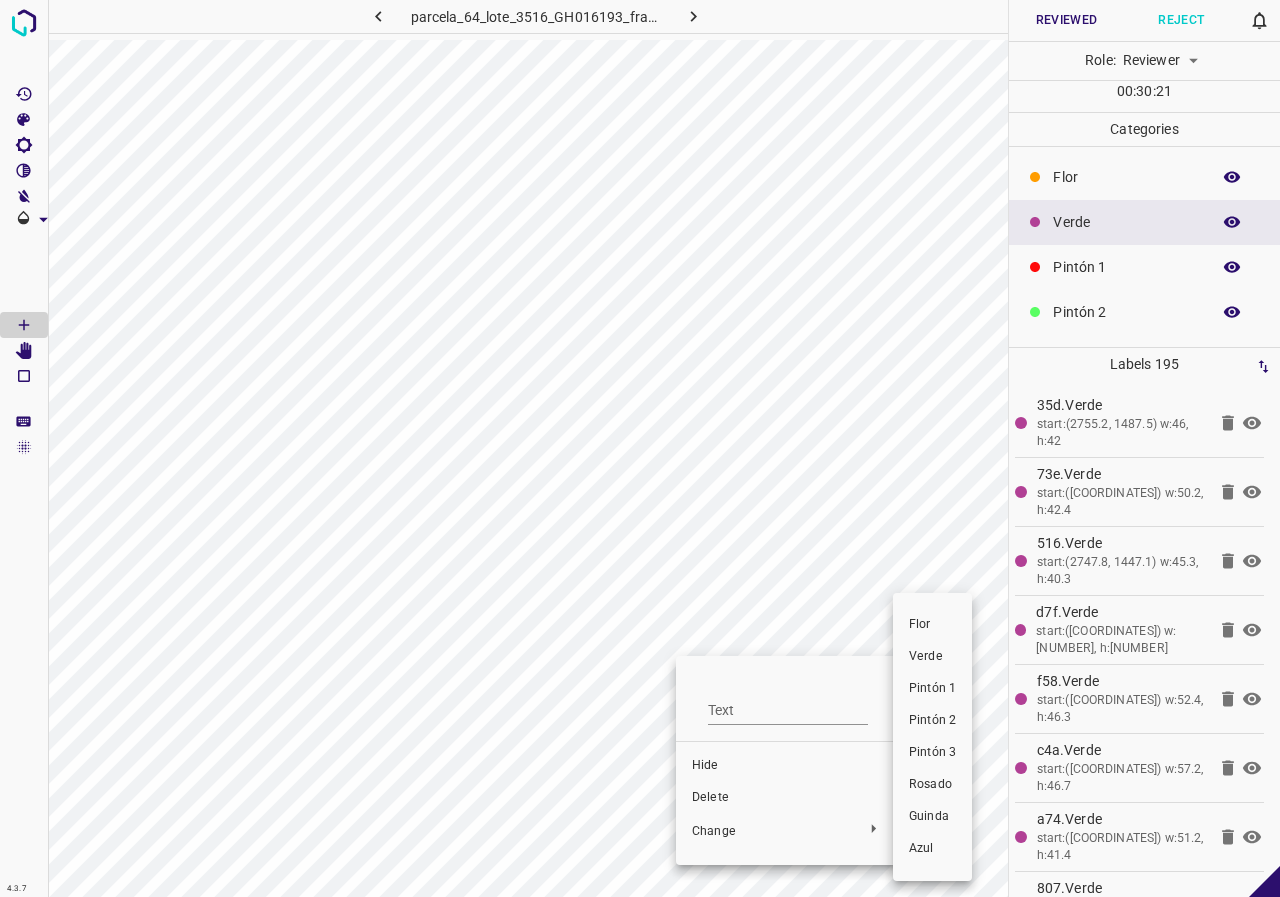 click on "Pintón 1" at bounding box center (932, 689) 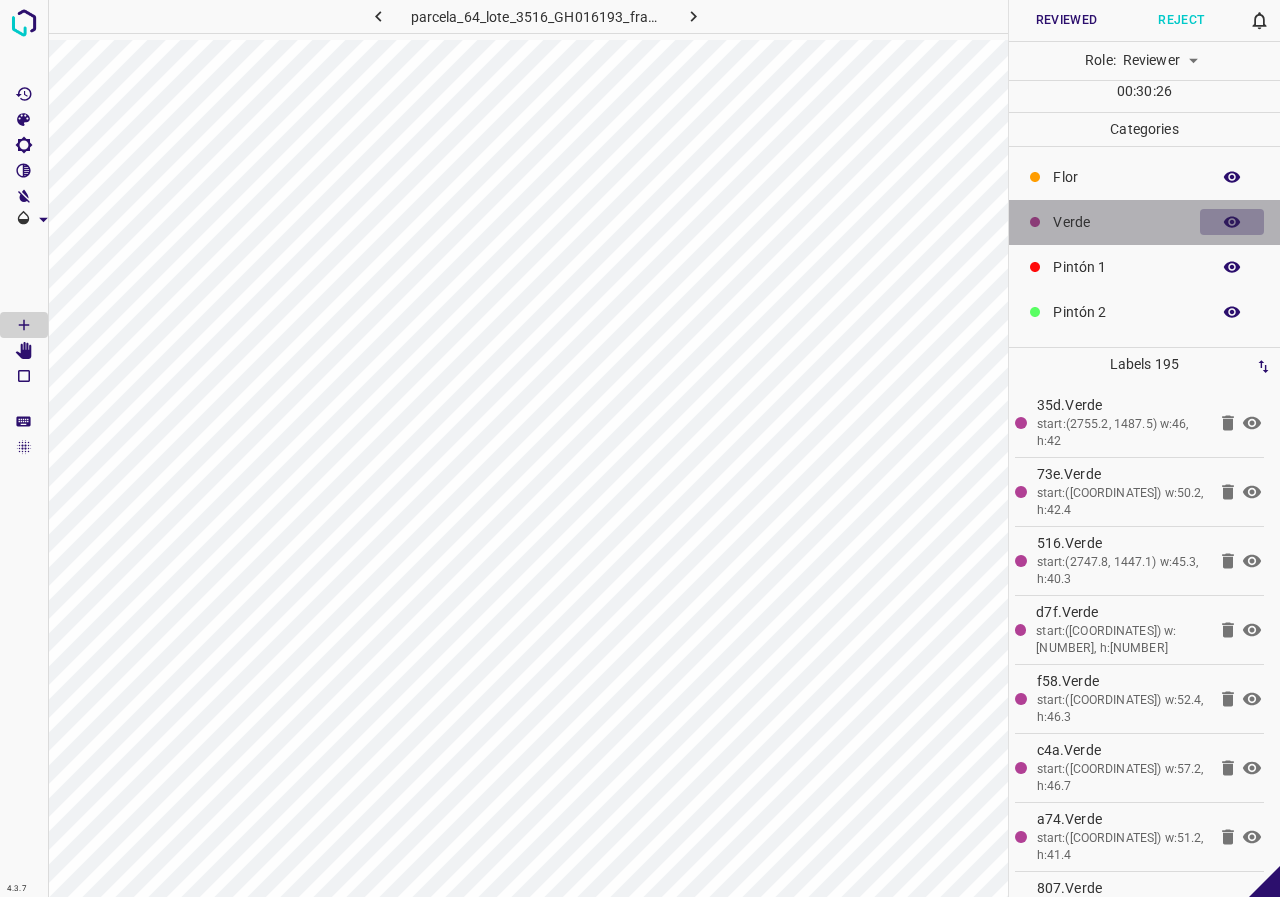 click 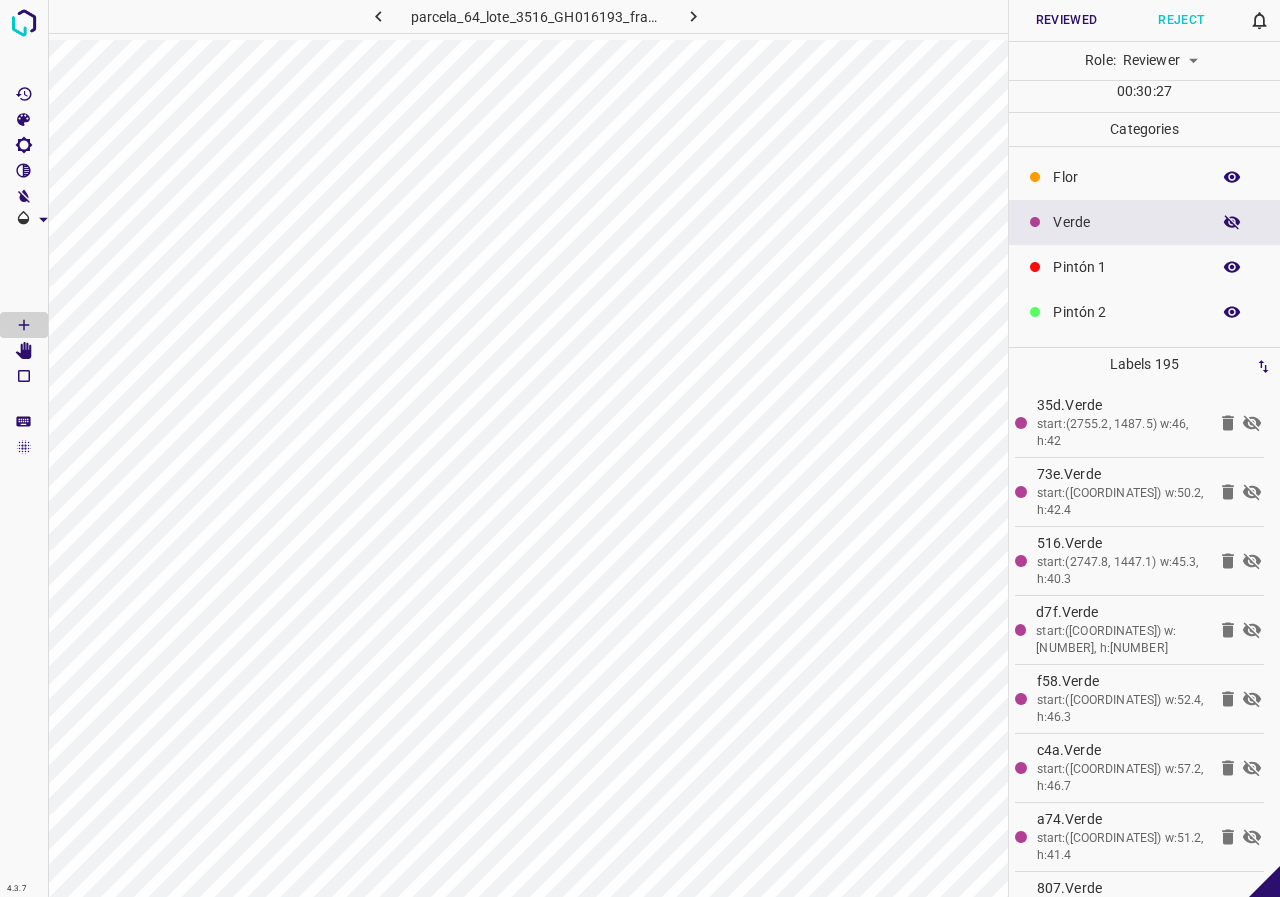 click 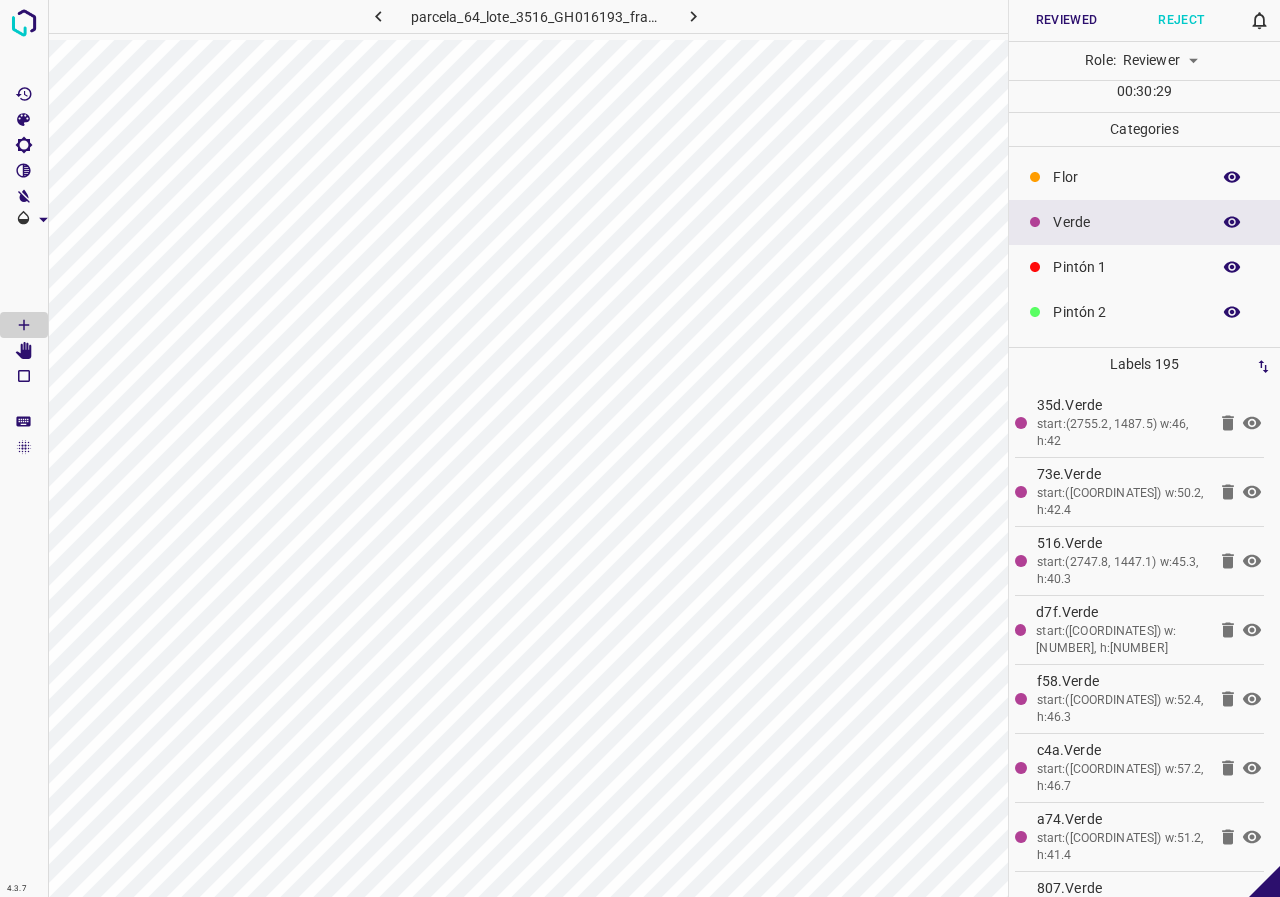 click 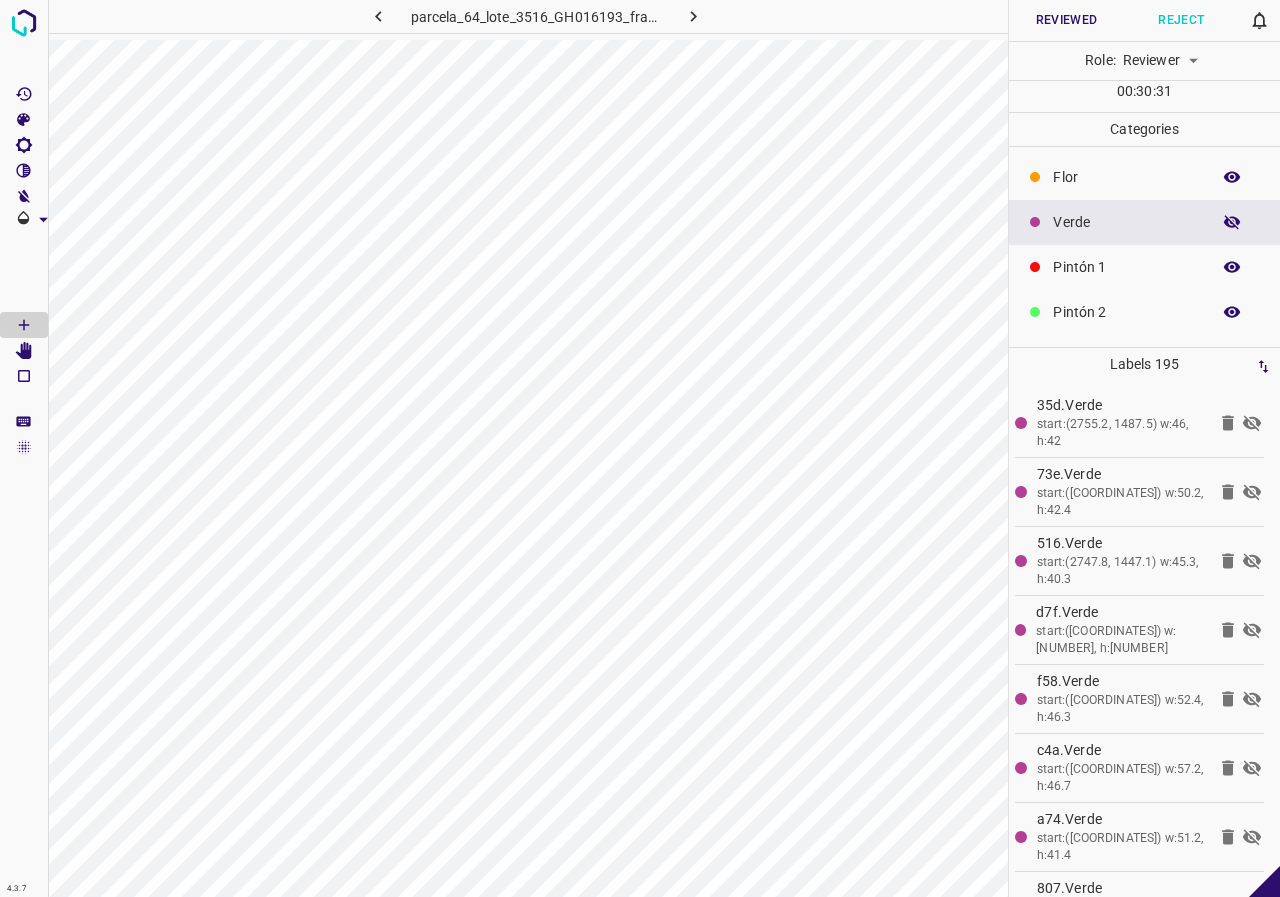 click 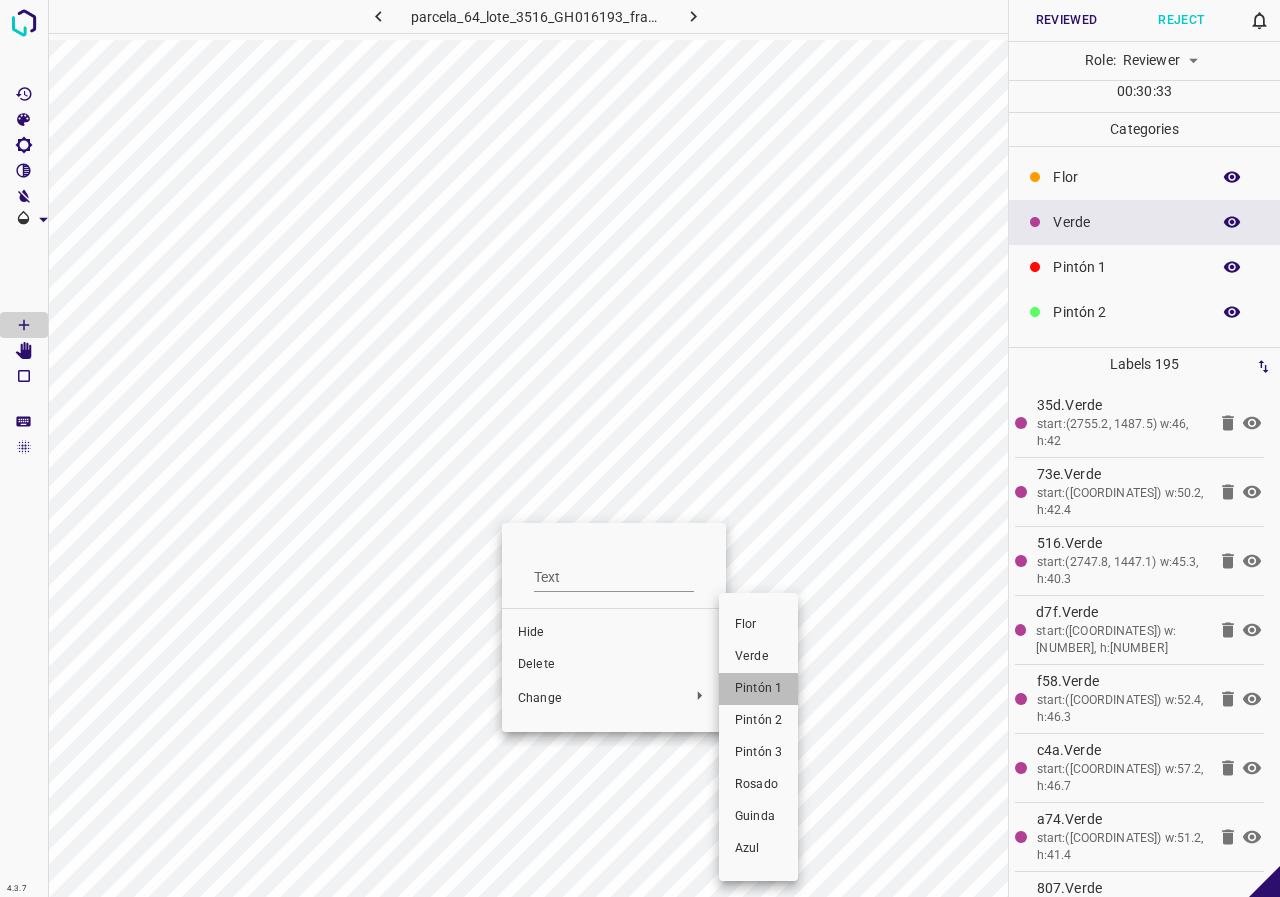 click on "Pintón 1" at bounding box center (758, 689) 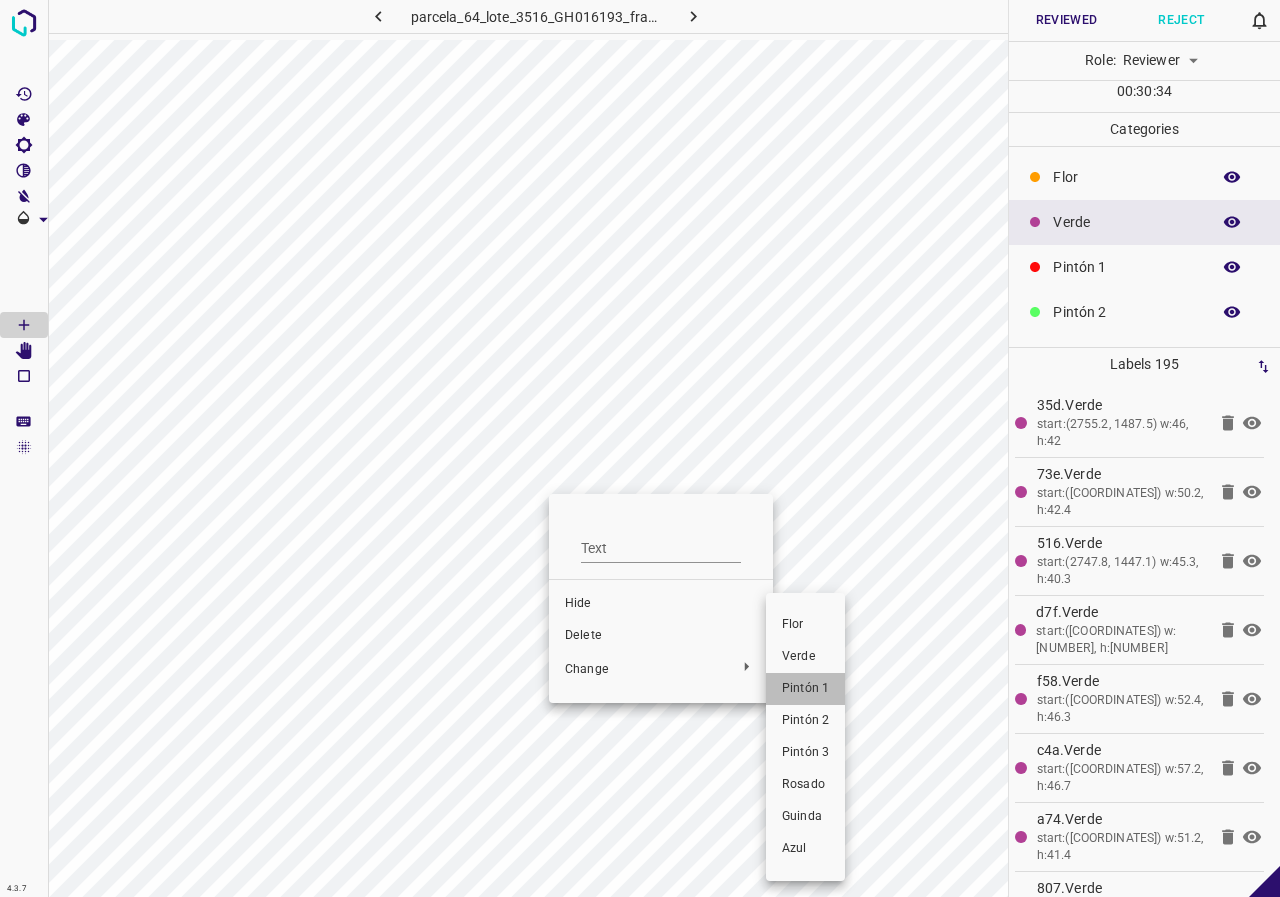 click on "Pintón 1" at bounding box center (805, 689) 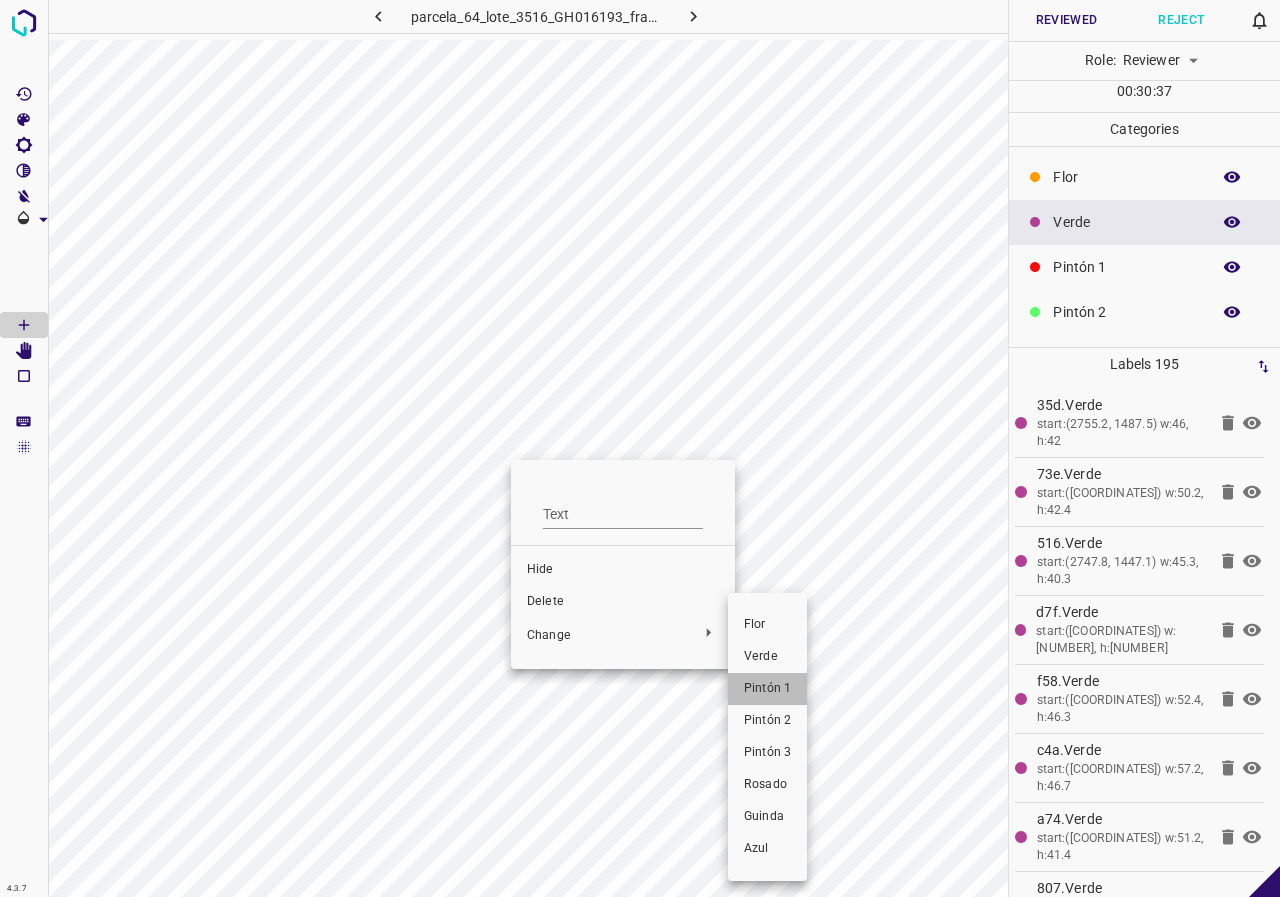 click on "Pintón 1" at bounding box center [767, 689] 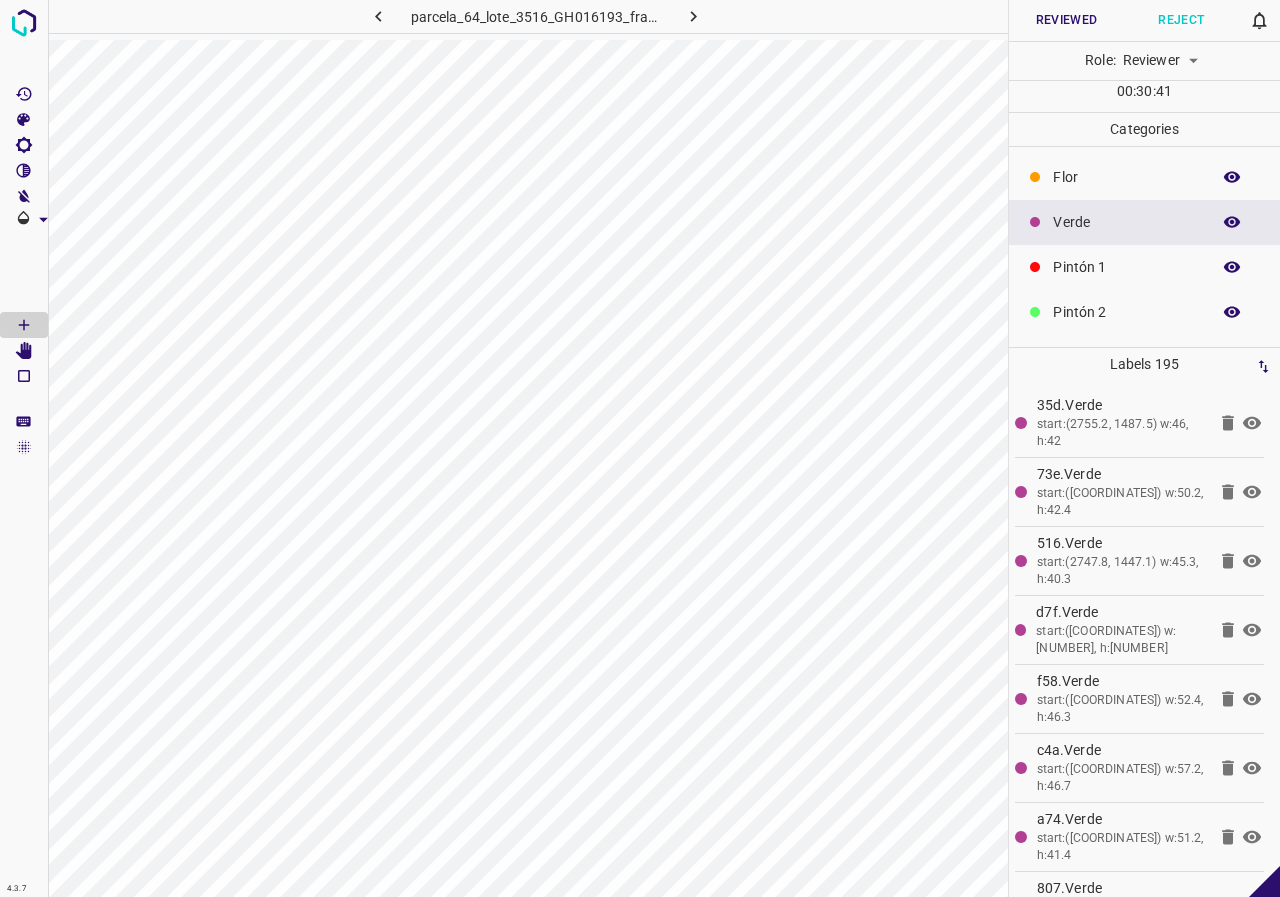click 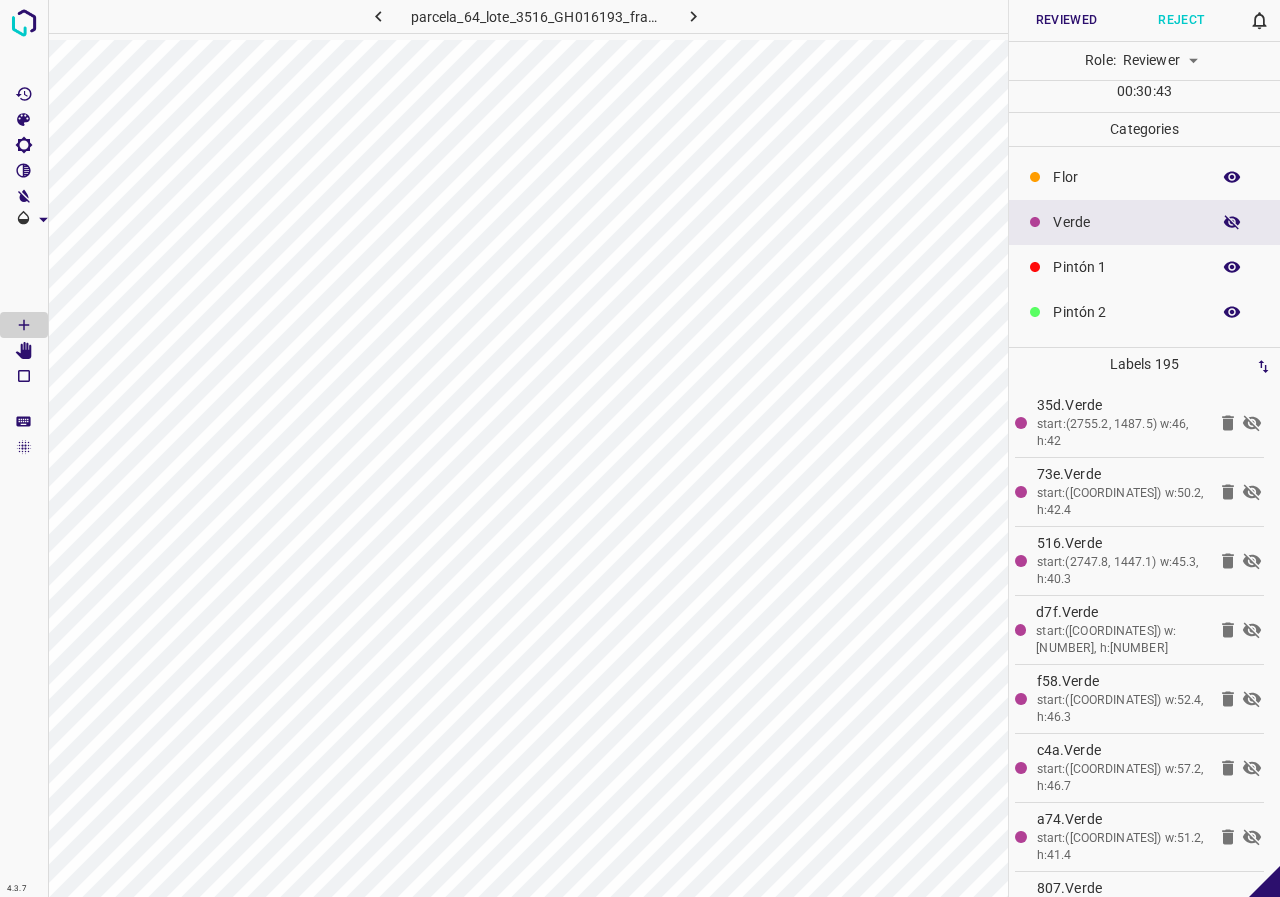 click 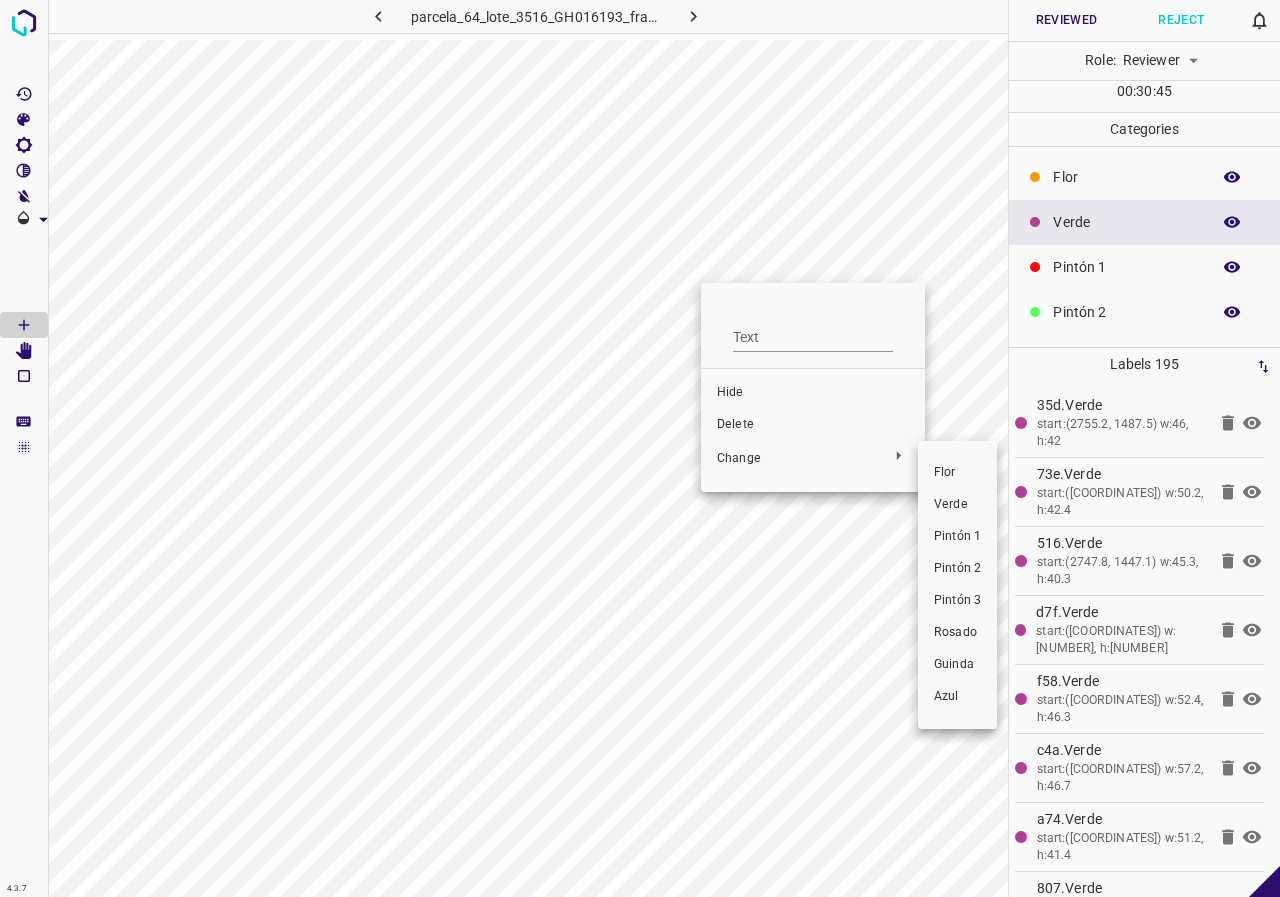 click on "Pintón 1" at bounding box center (957, 537) 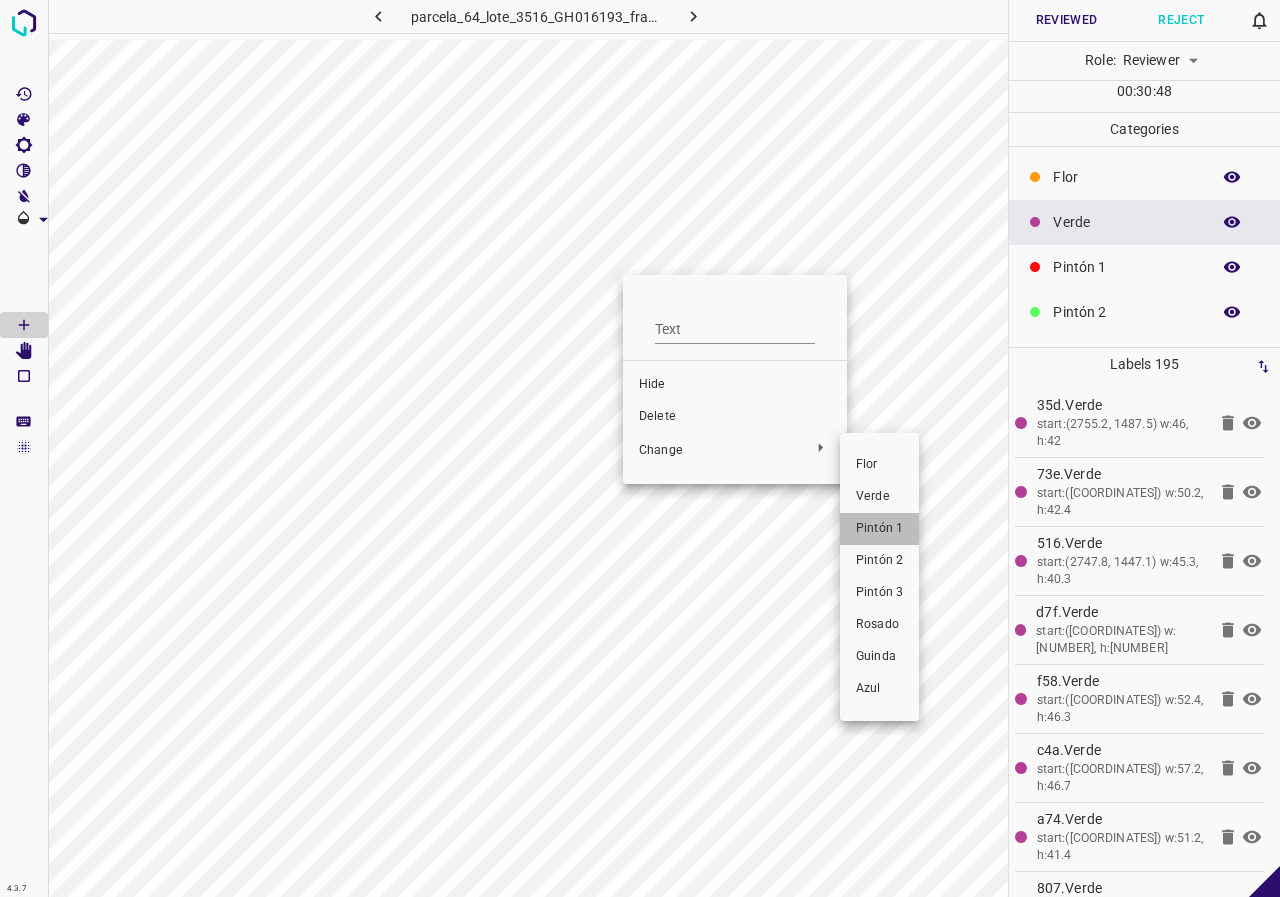 click on "Pintón 1" at bounding box center (879, 529) 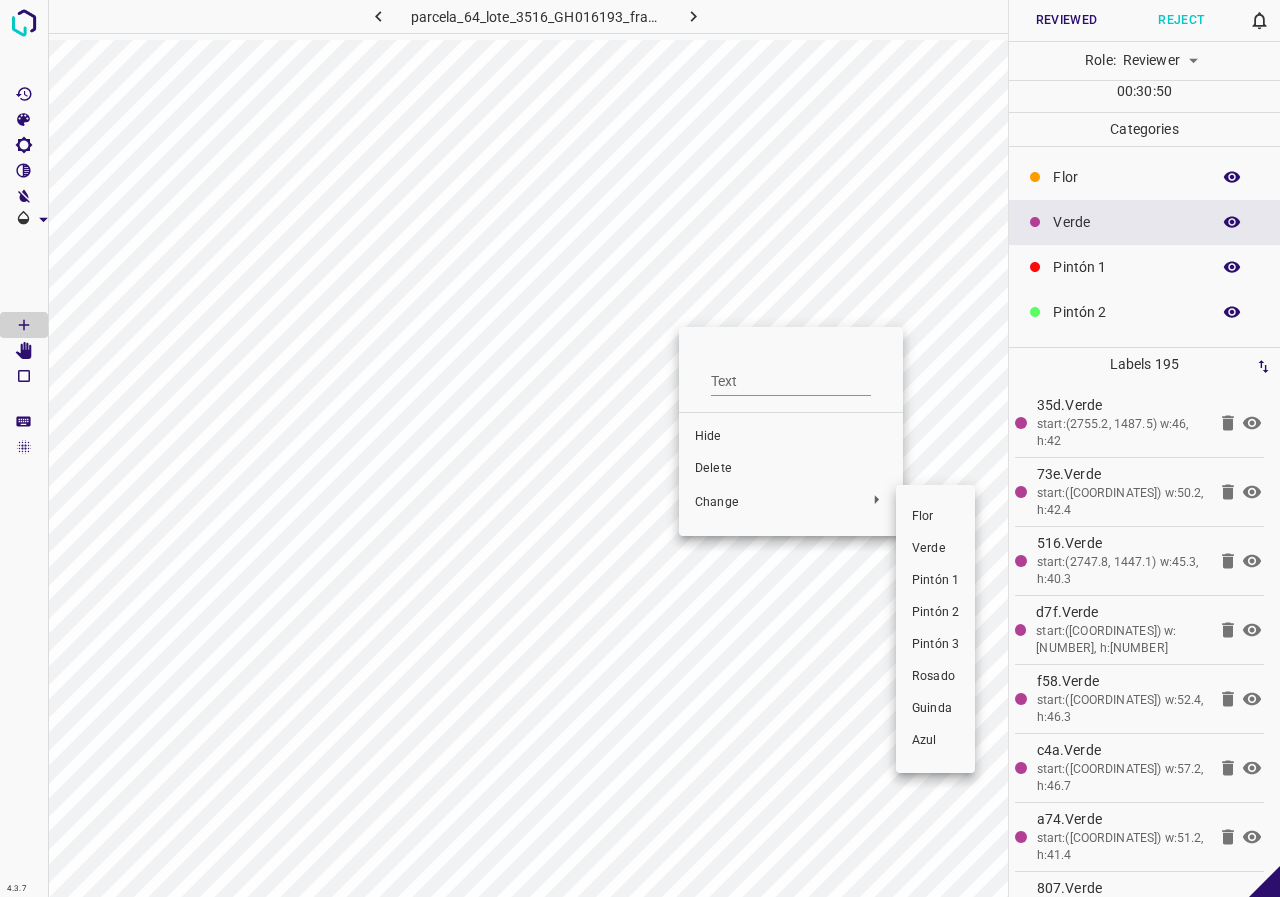 drag, startPoint x: 937, startPoint y: 573, endPoint x: 787, endPoint y: 317, distance: 296.70862 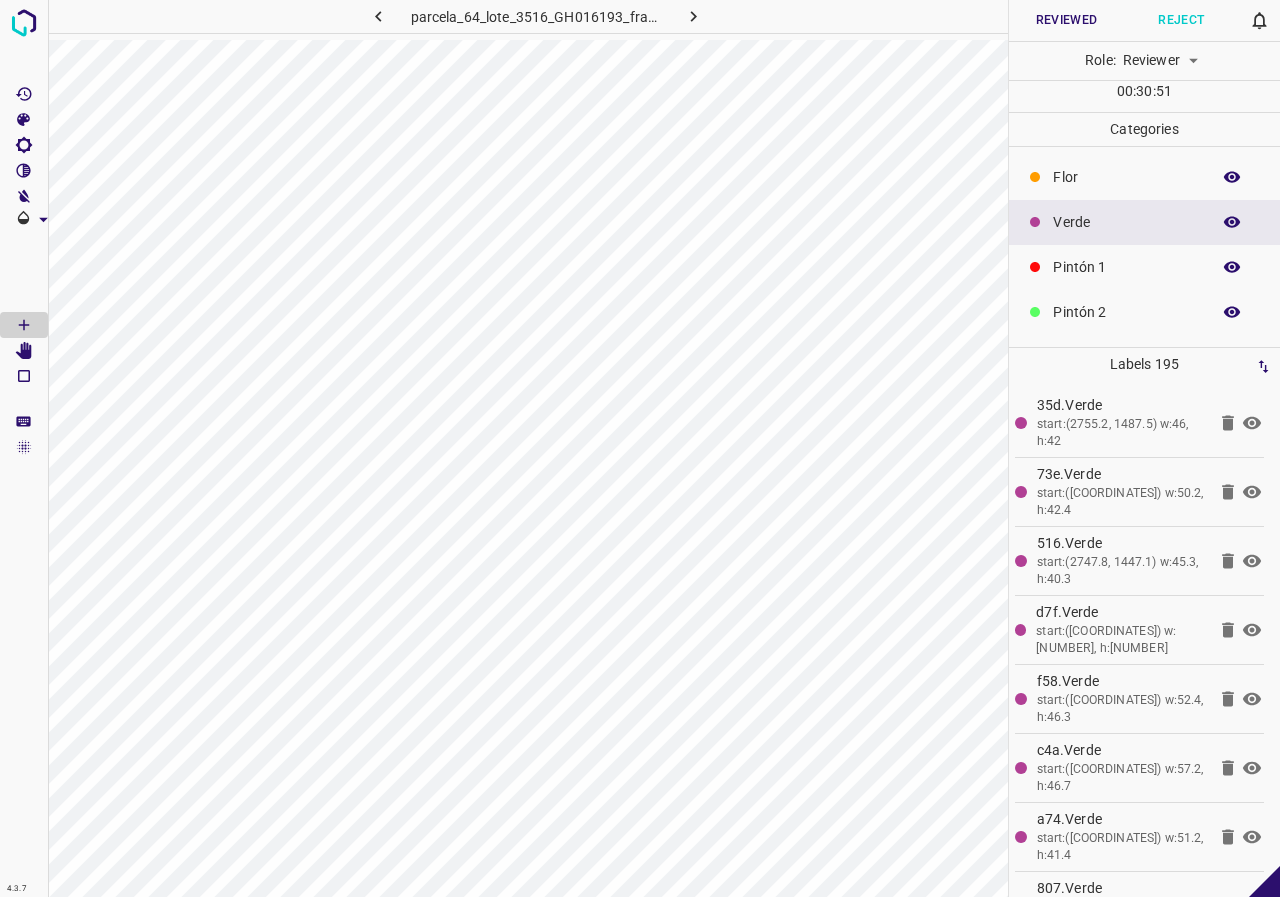 click at bounding box center [1232, 222] 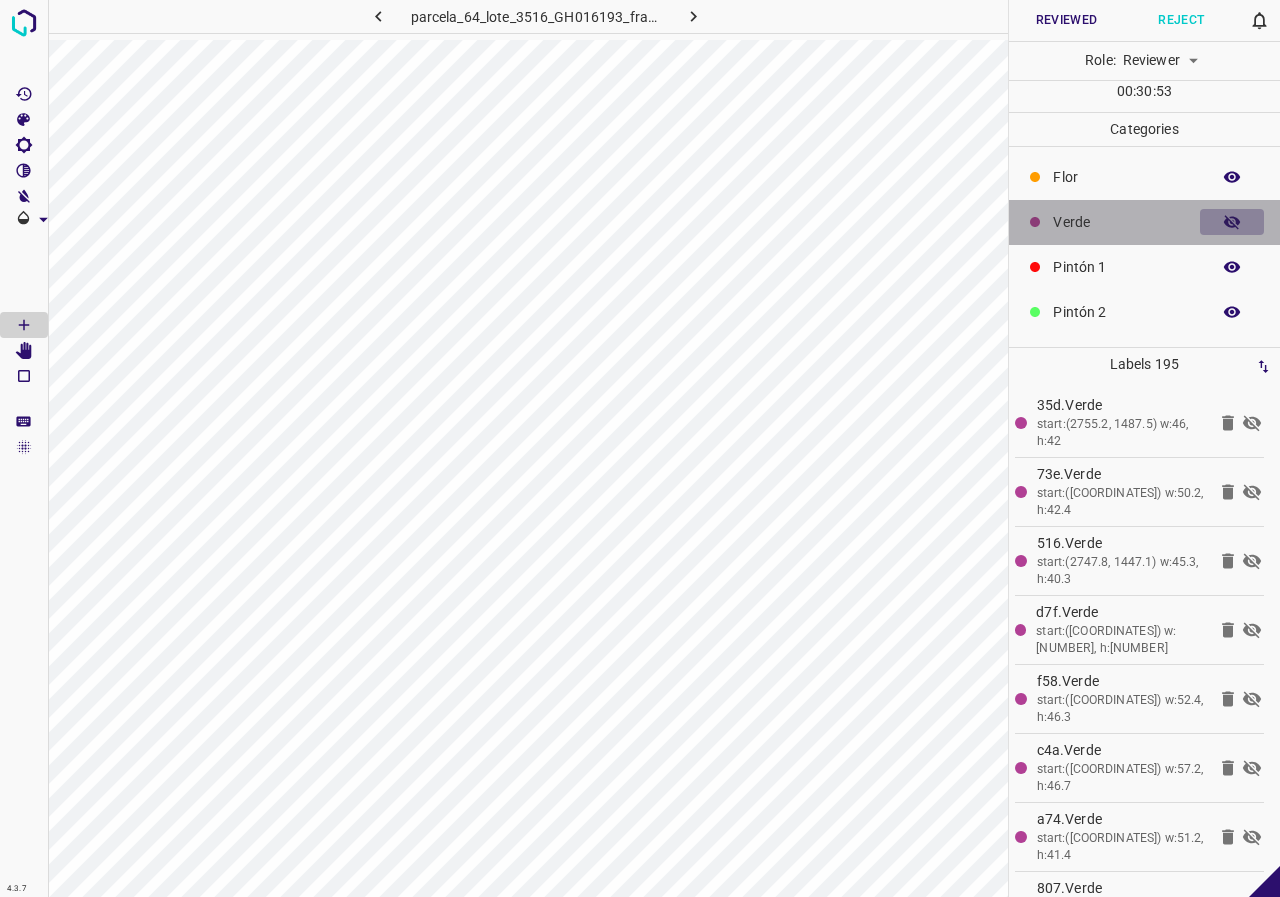 click 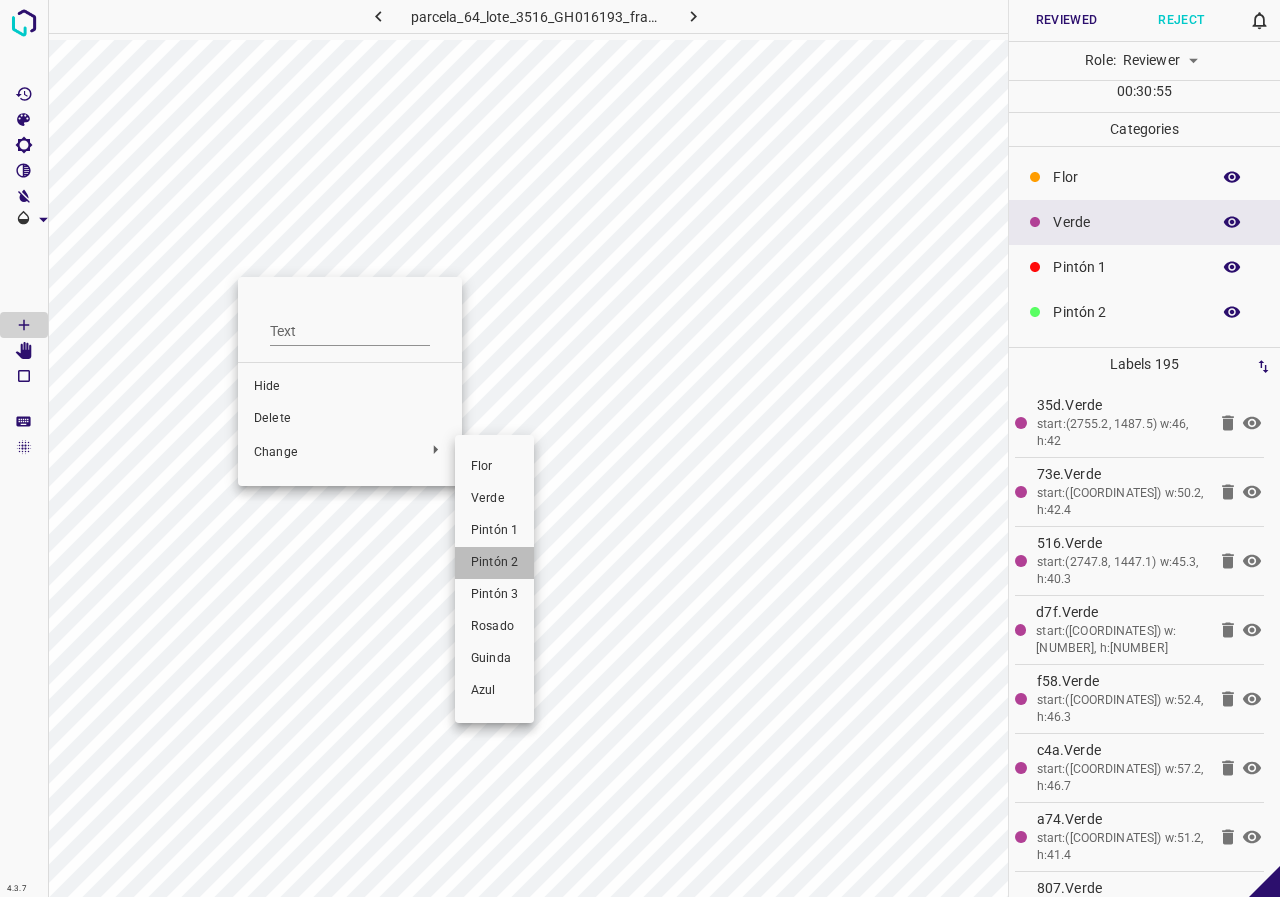 click on "Pintón 2" at bounding box center [494, 563] 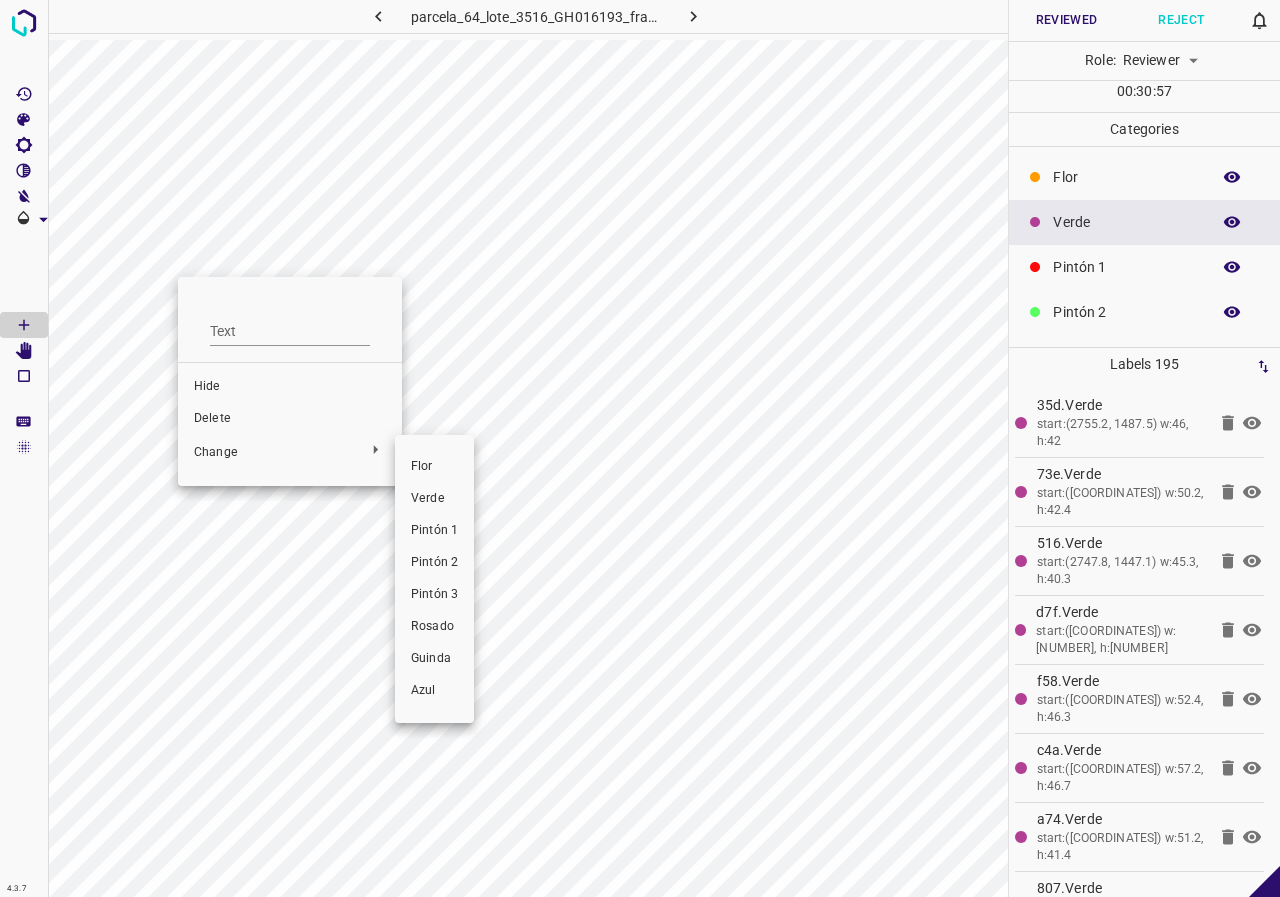 click at bounding box center (640, 448) 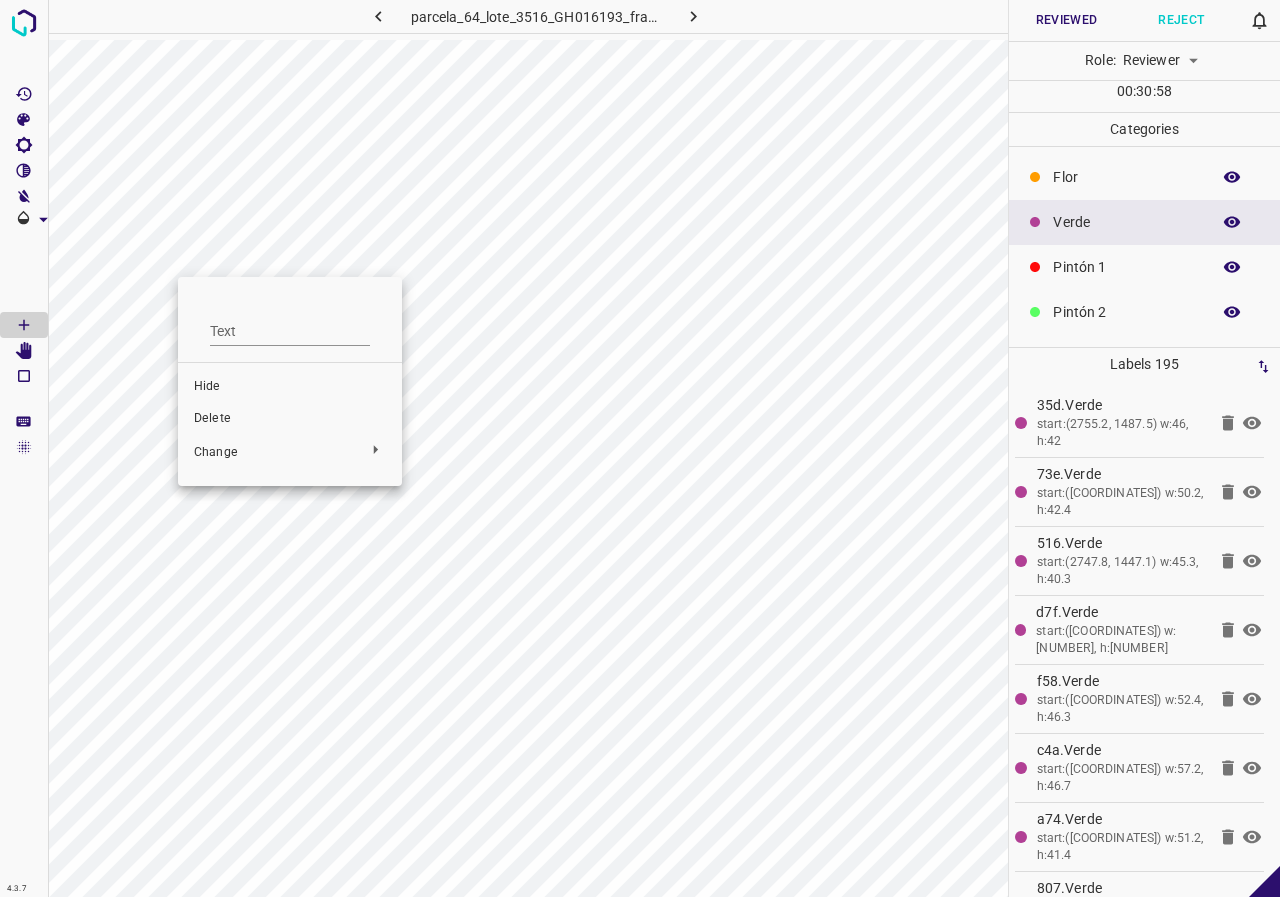 click at bounding box center (640, 448) 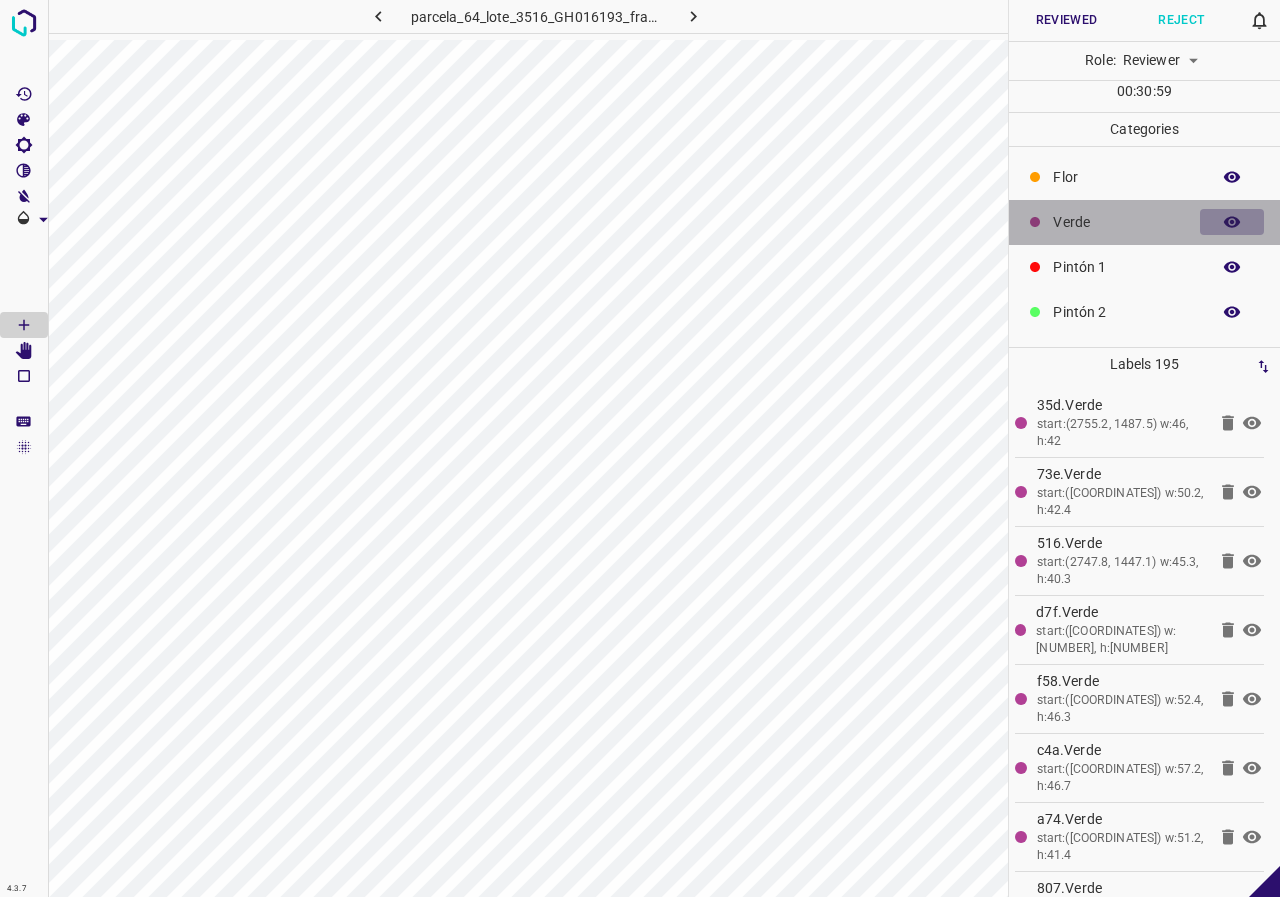 click 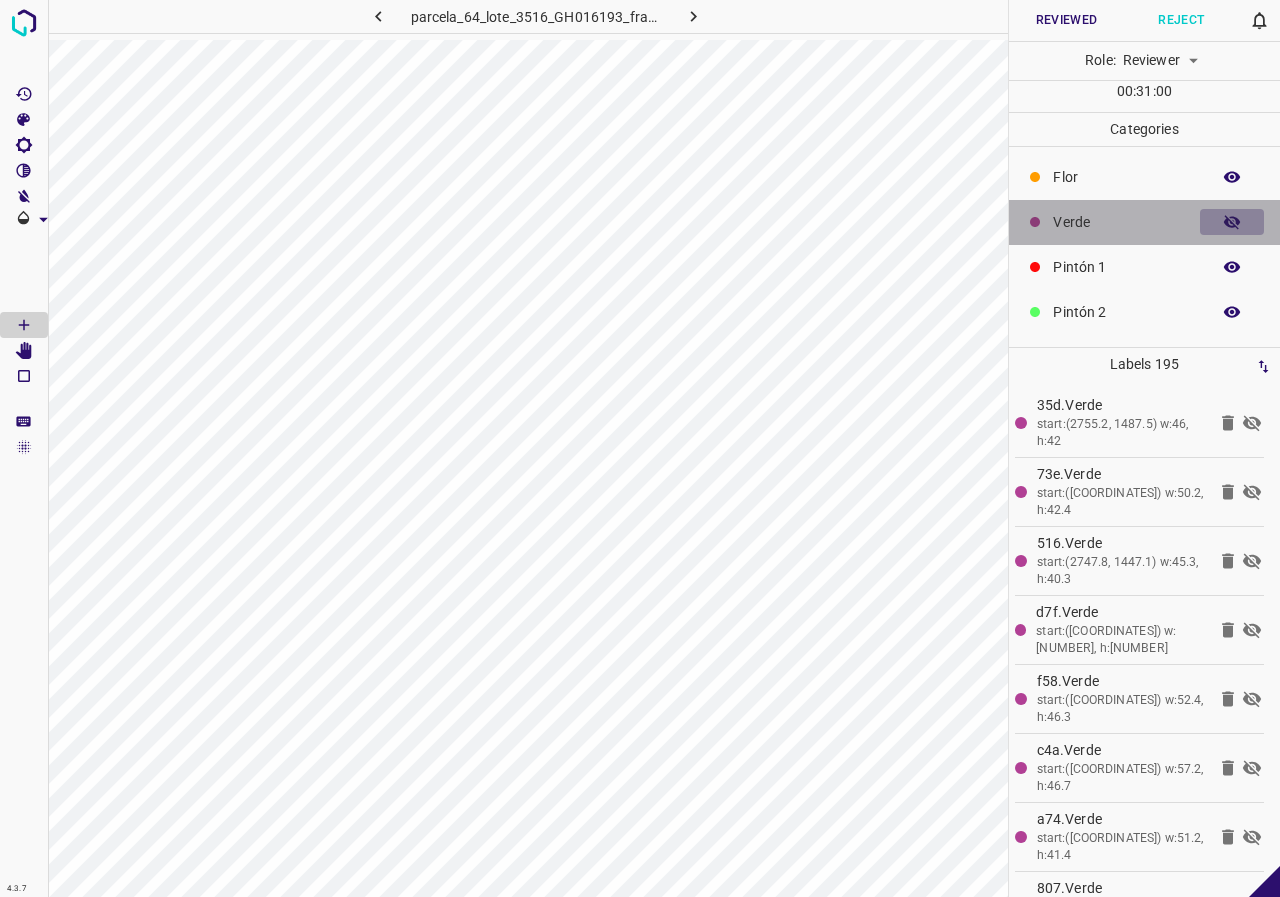 click 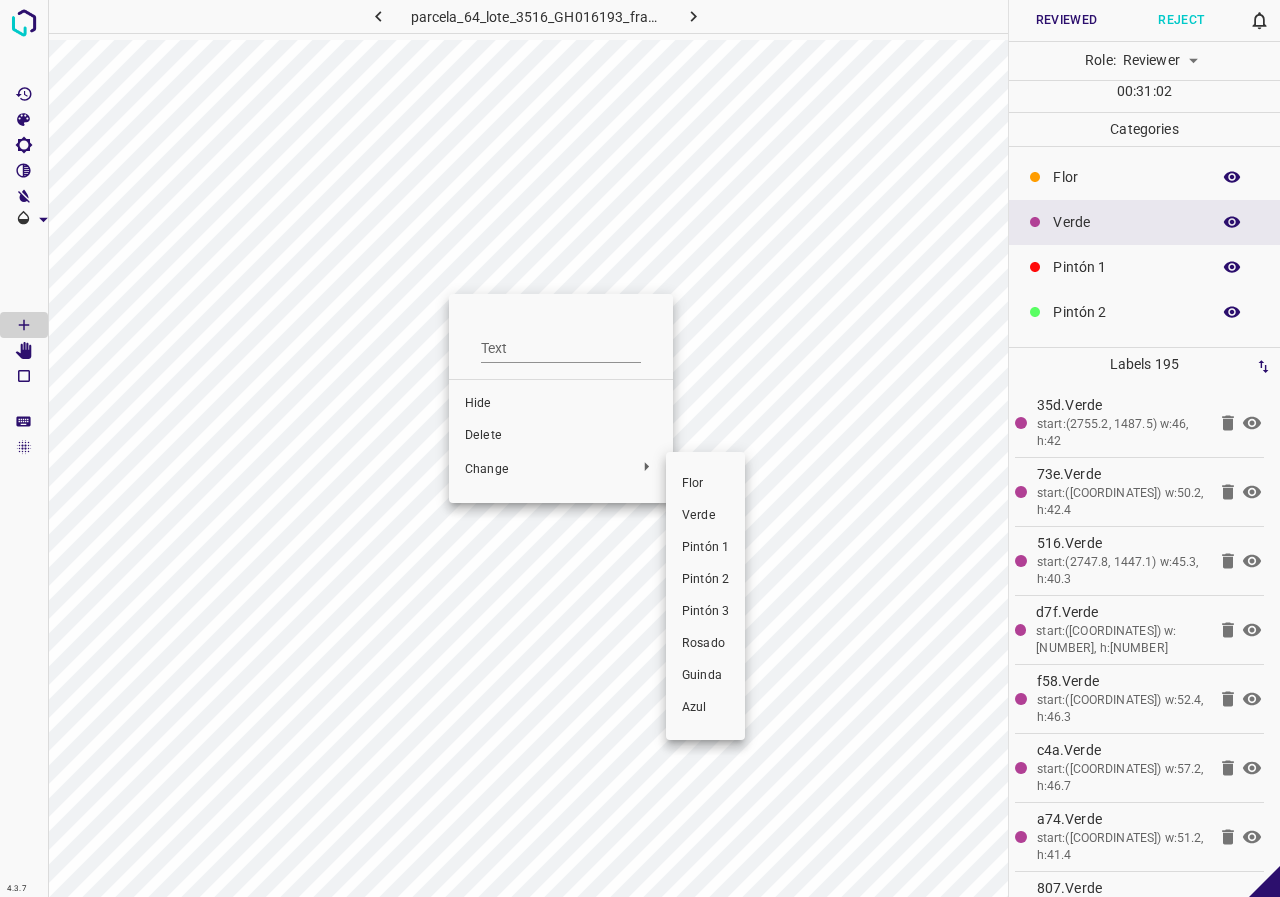 click on "Pintón 1" at bounding box center (705, 548) 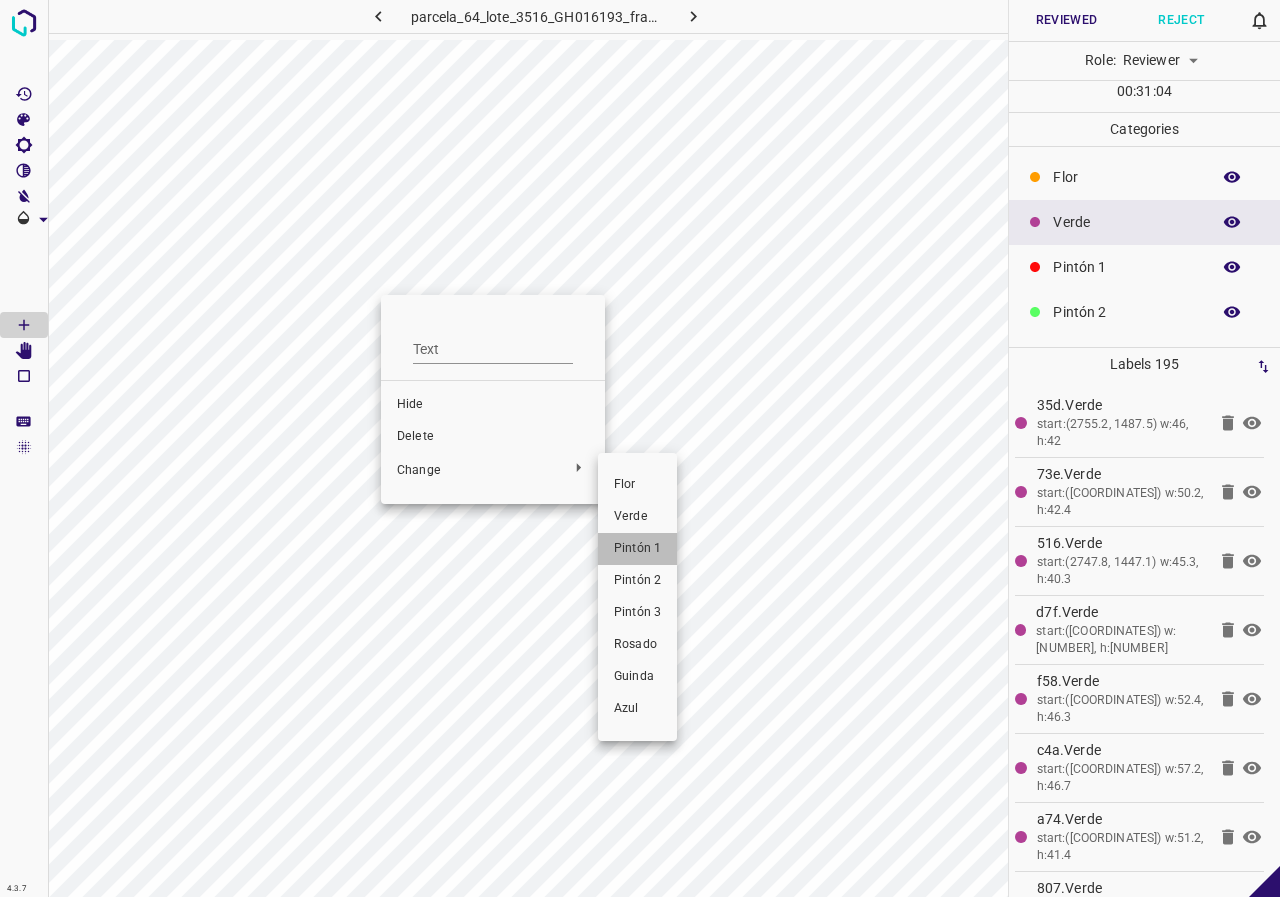 click on "Pintón 1" at bounding box center [637, 549] 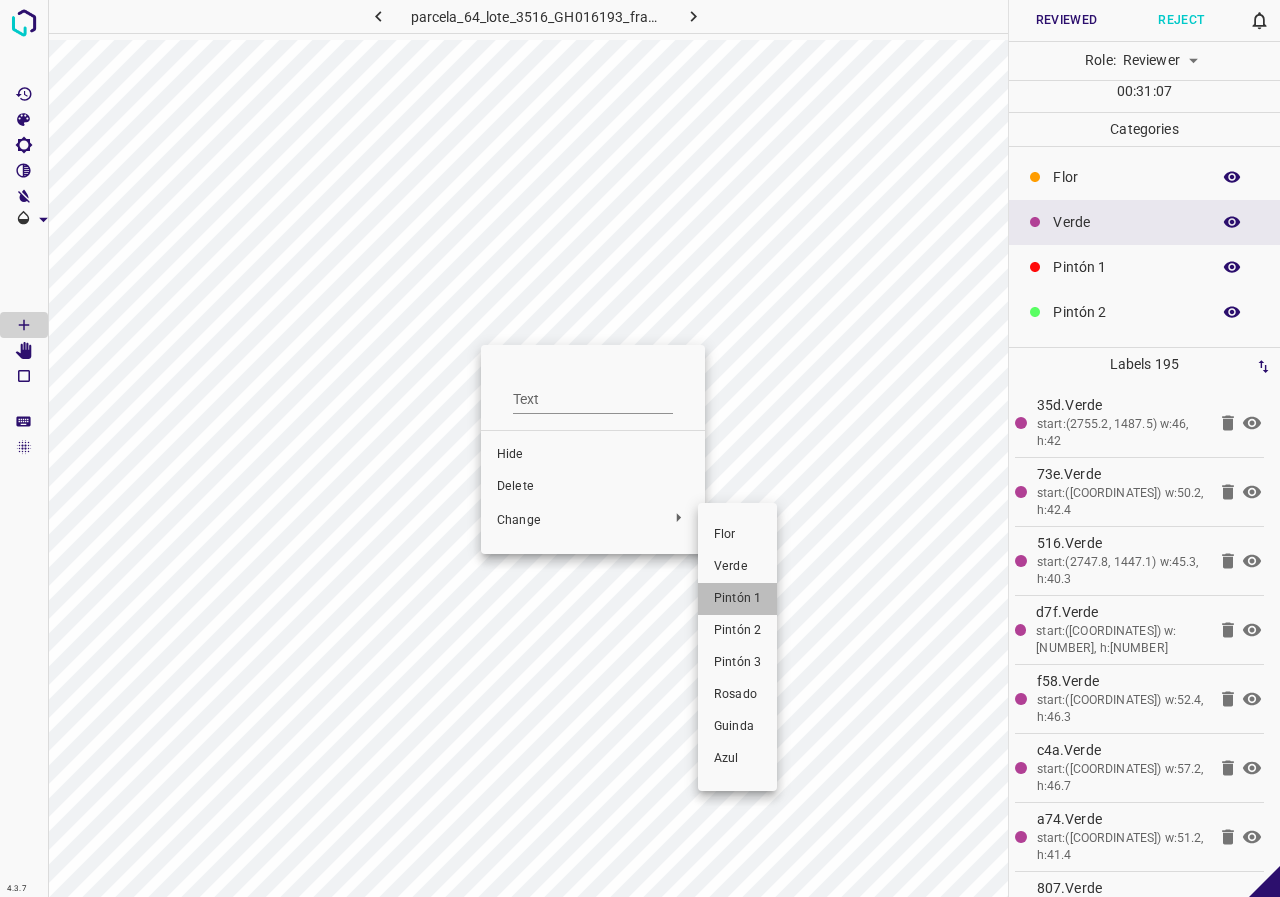 click on "Pintón 1" at bounding box center (737, 599) 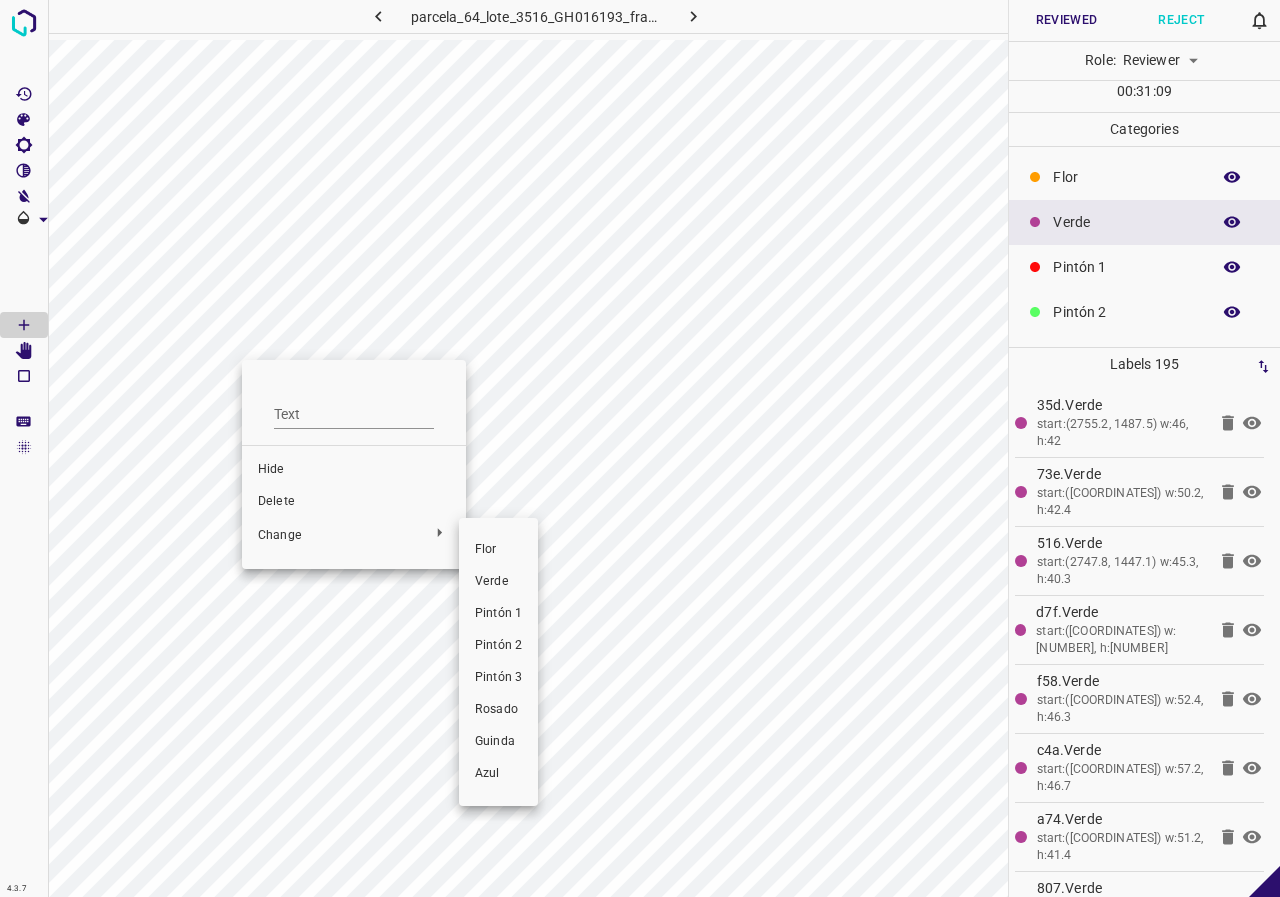 click on "Pintón 1" at bounding box center [498, 614] 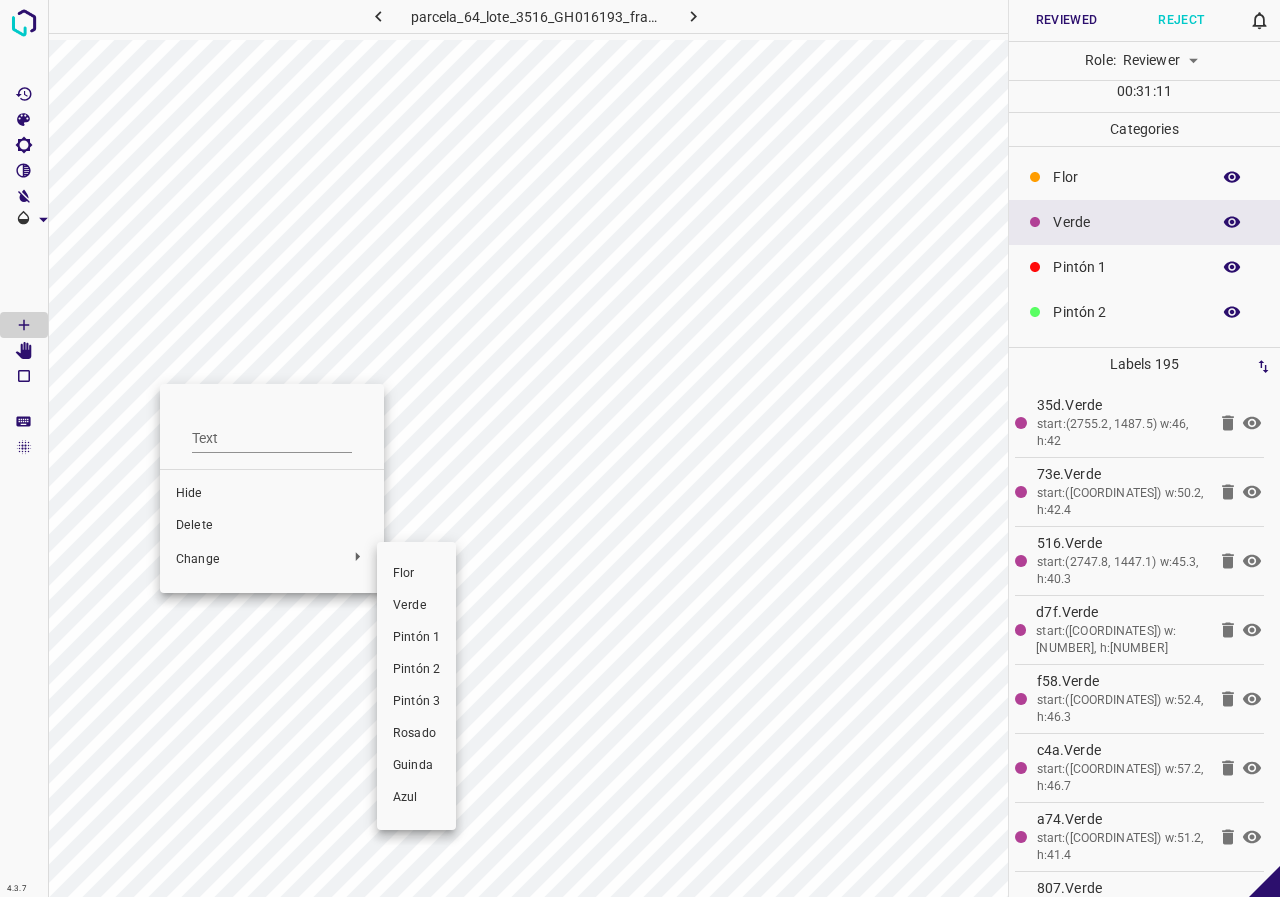click on "Pintón 1" at bounding box center [416, 638] 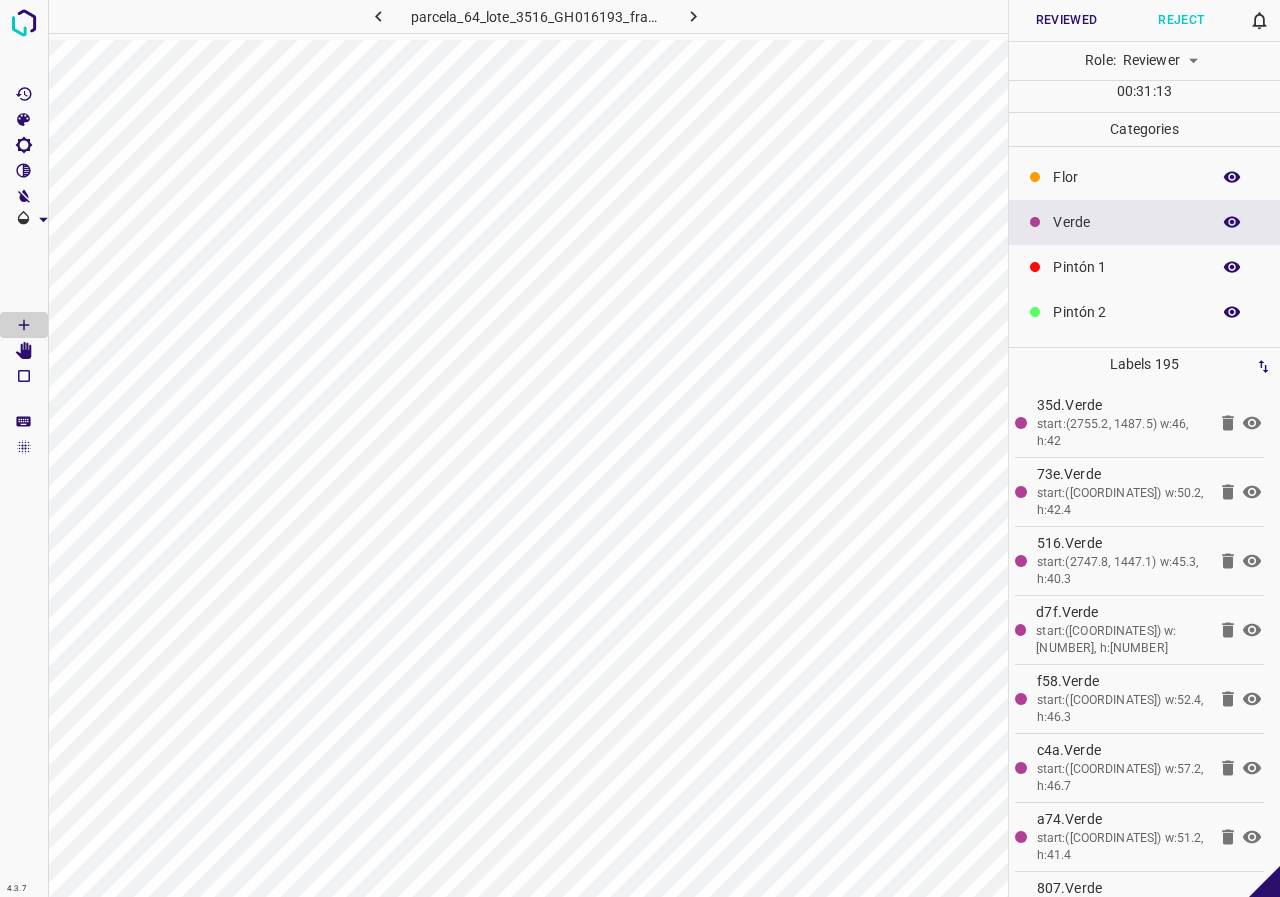 click on "Verde" at bounding box center [1144, 222] 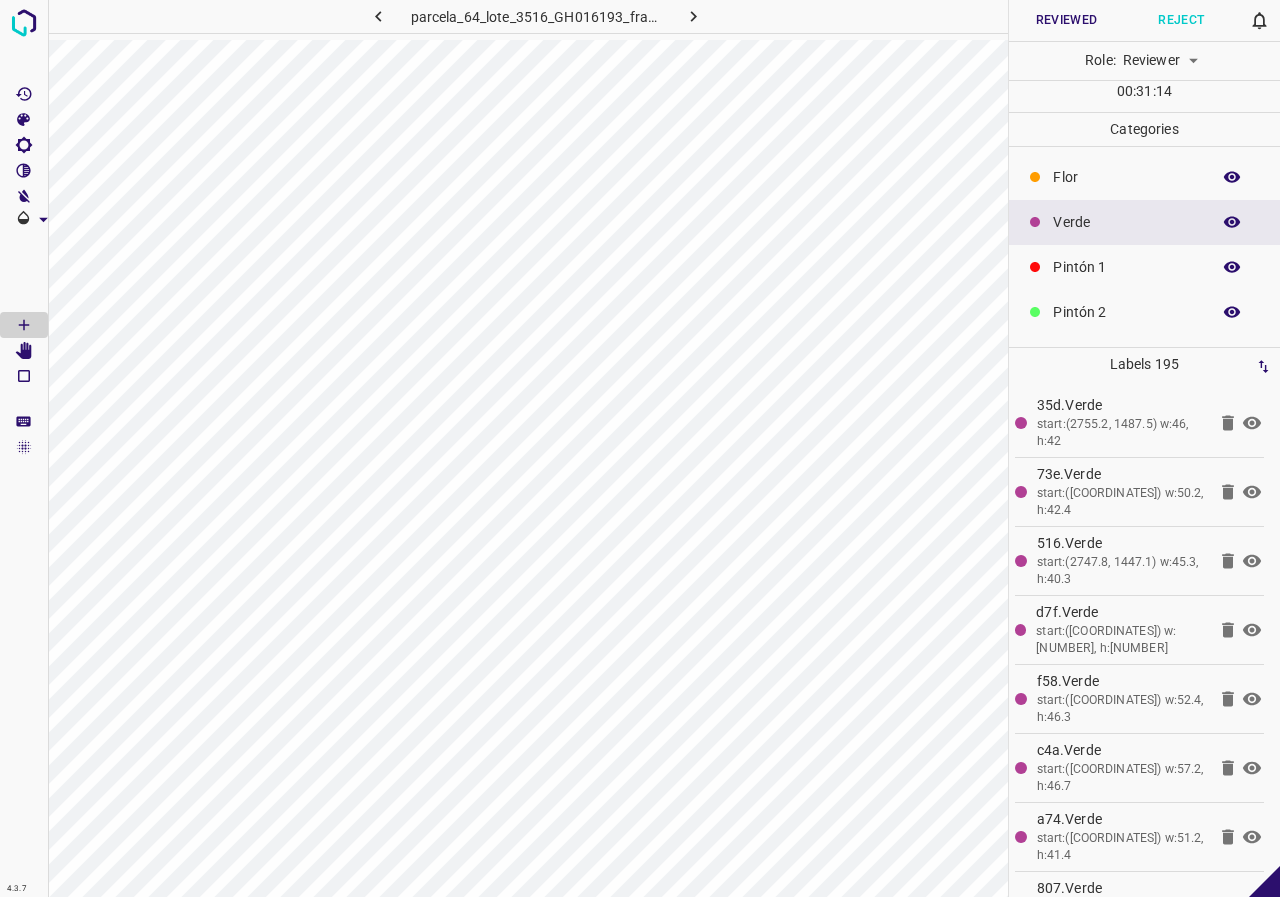 click 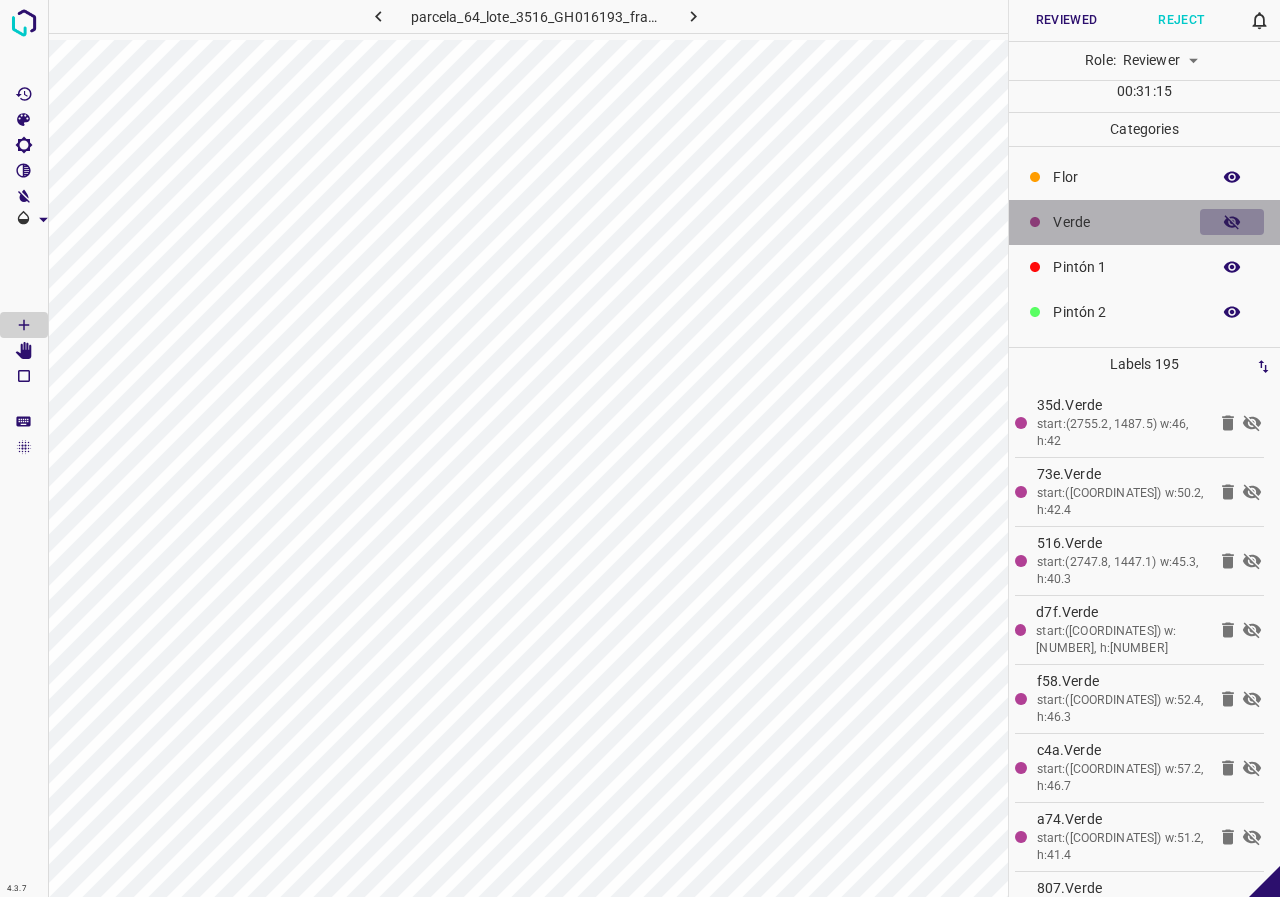 click 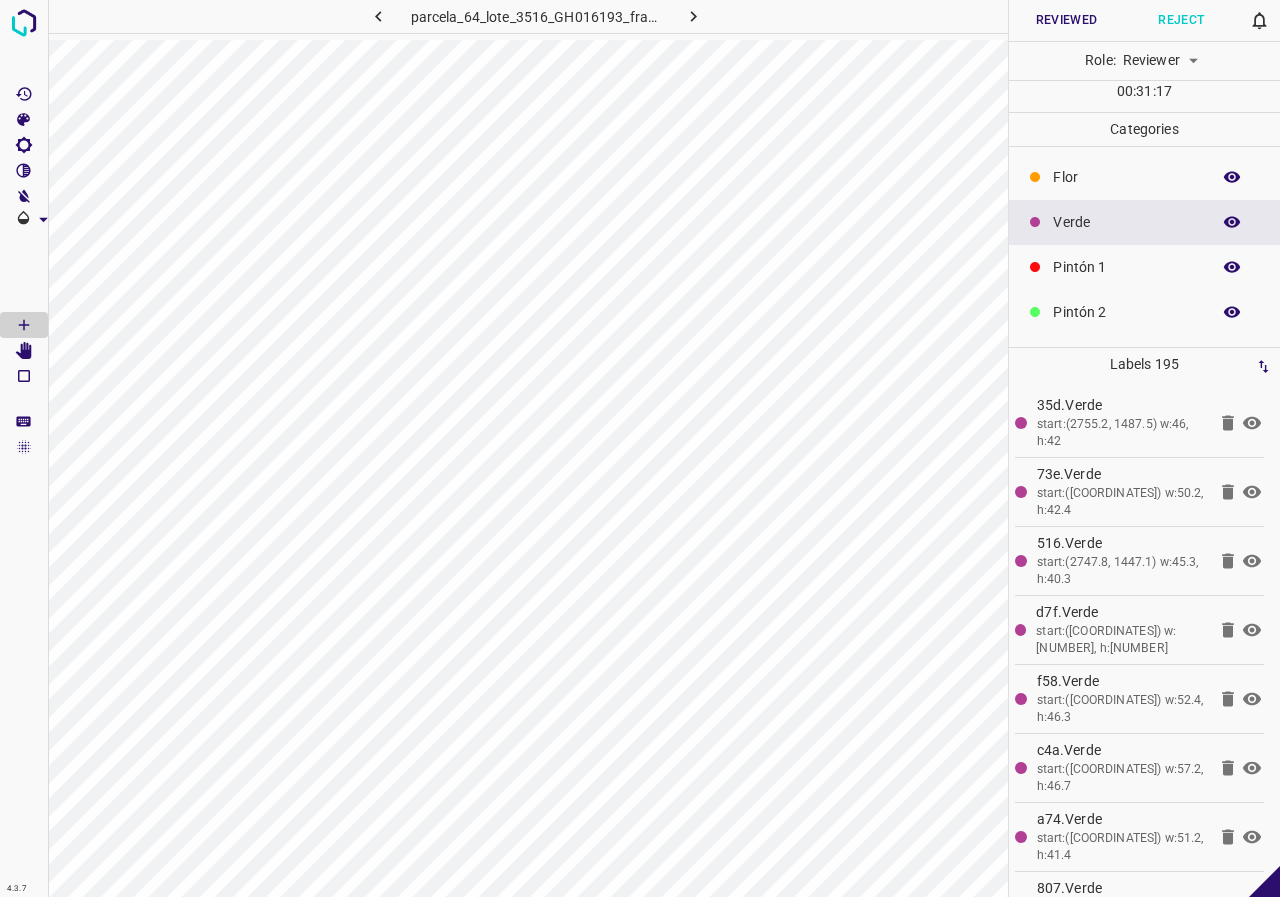 scroll, scrollTop: 176, scrollLeft: 0, axis: vertical 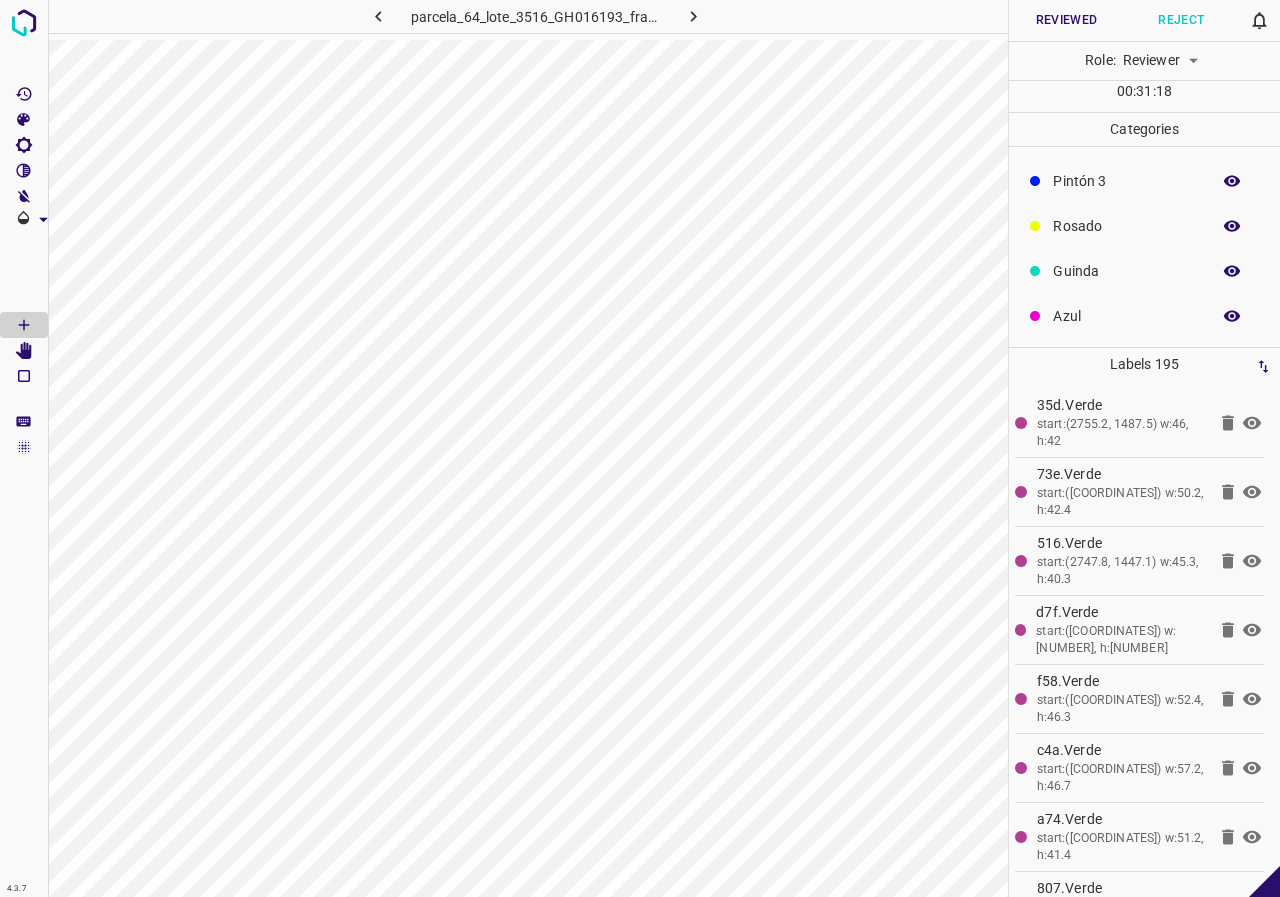 click on "Pintón 3" at bounding box center [1144, 181] 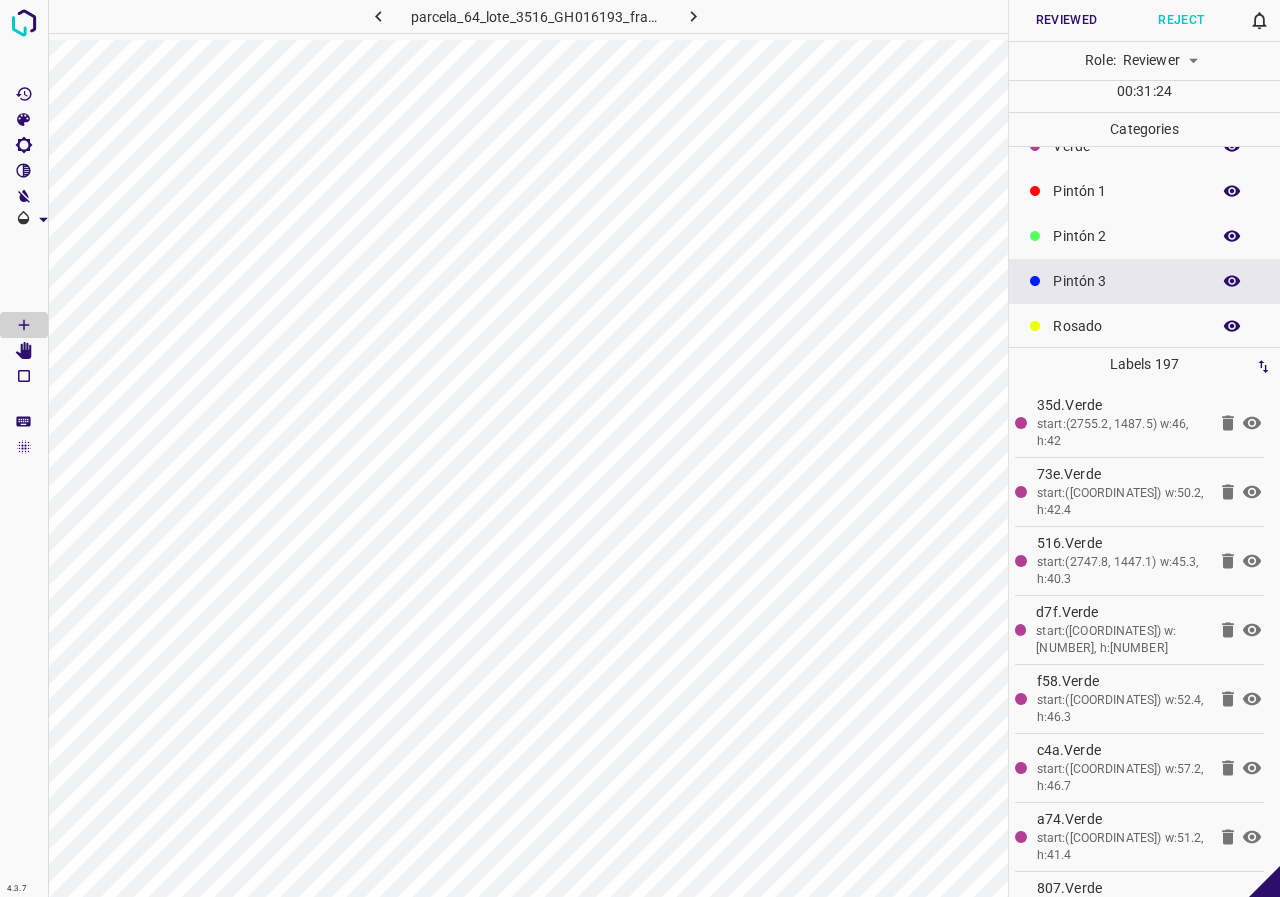 scroll, scrollTop: 0, scrollLeft: 0, axis: both 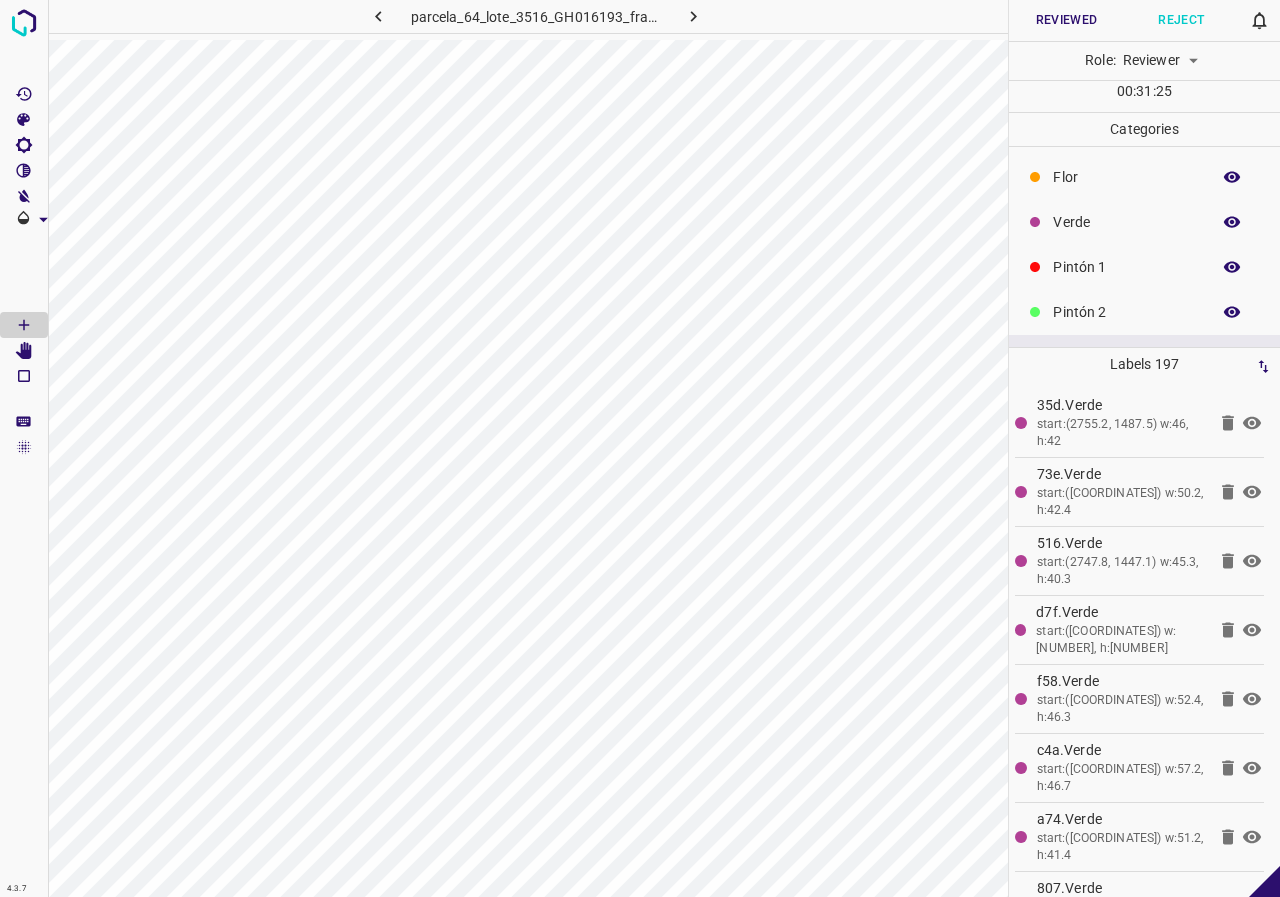 click 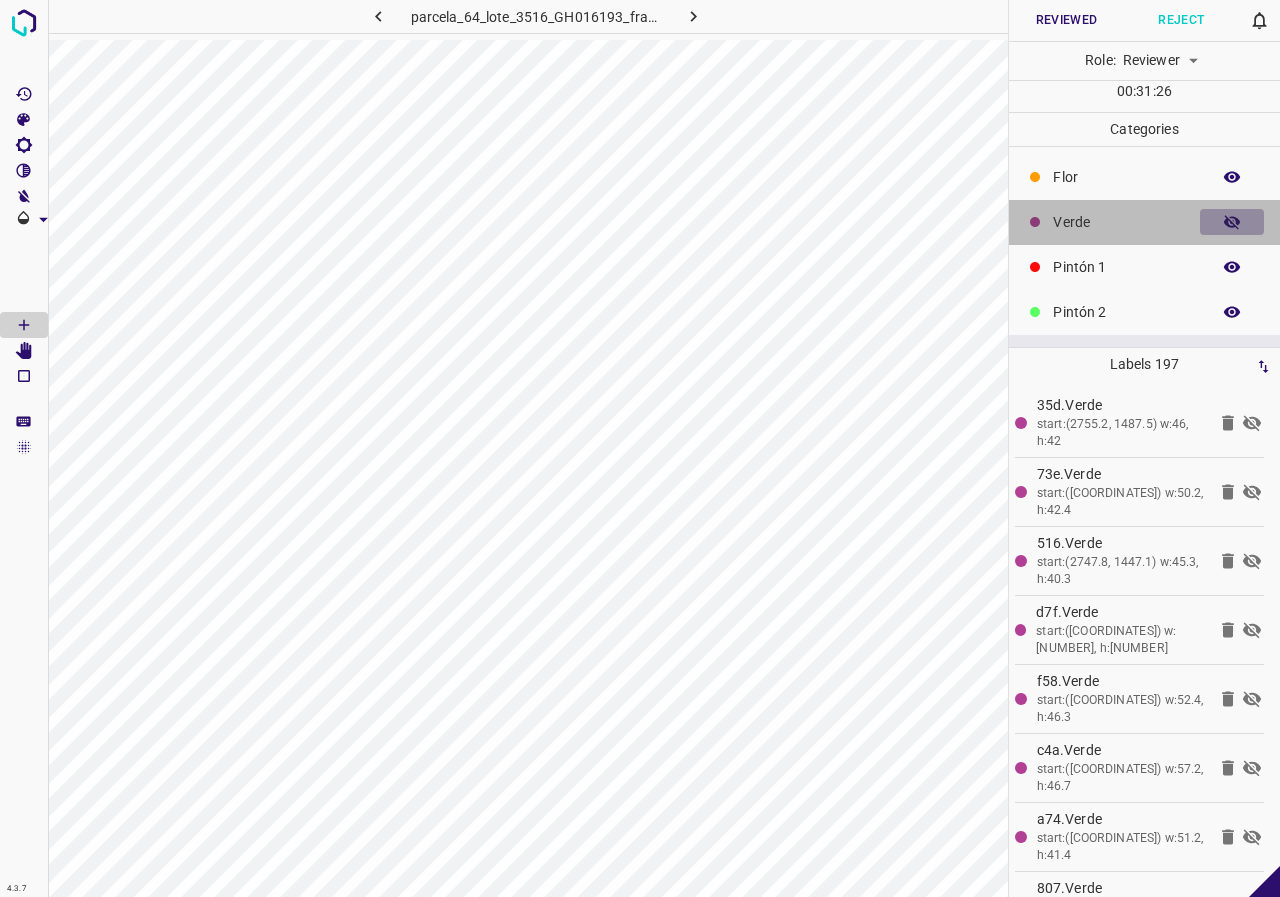 click 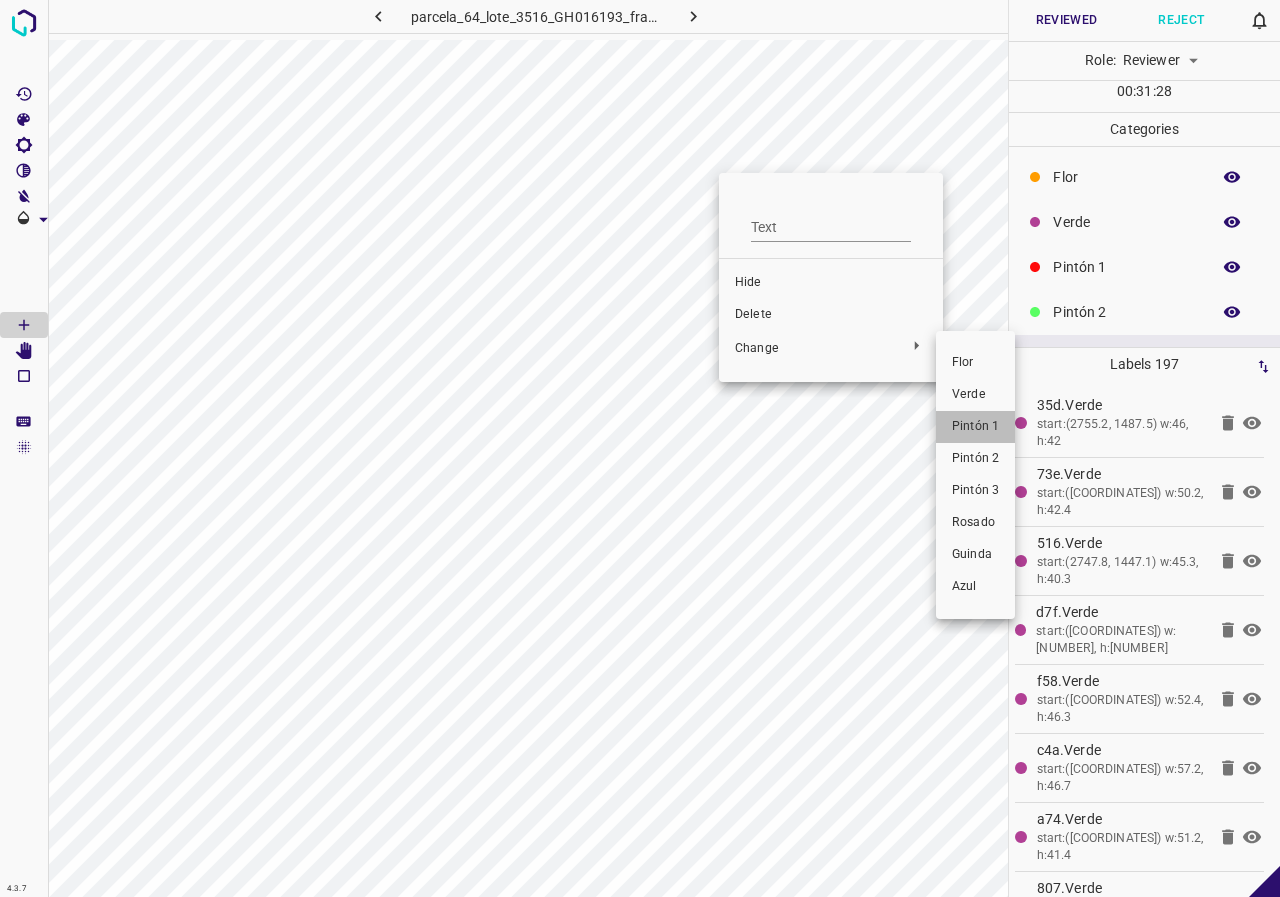 click on "Pintón 1" at bounding box center (975, 427) 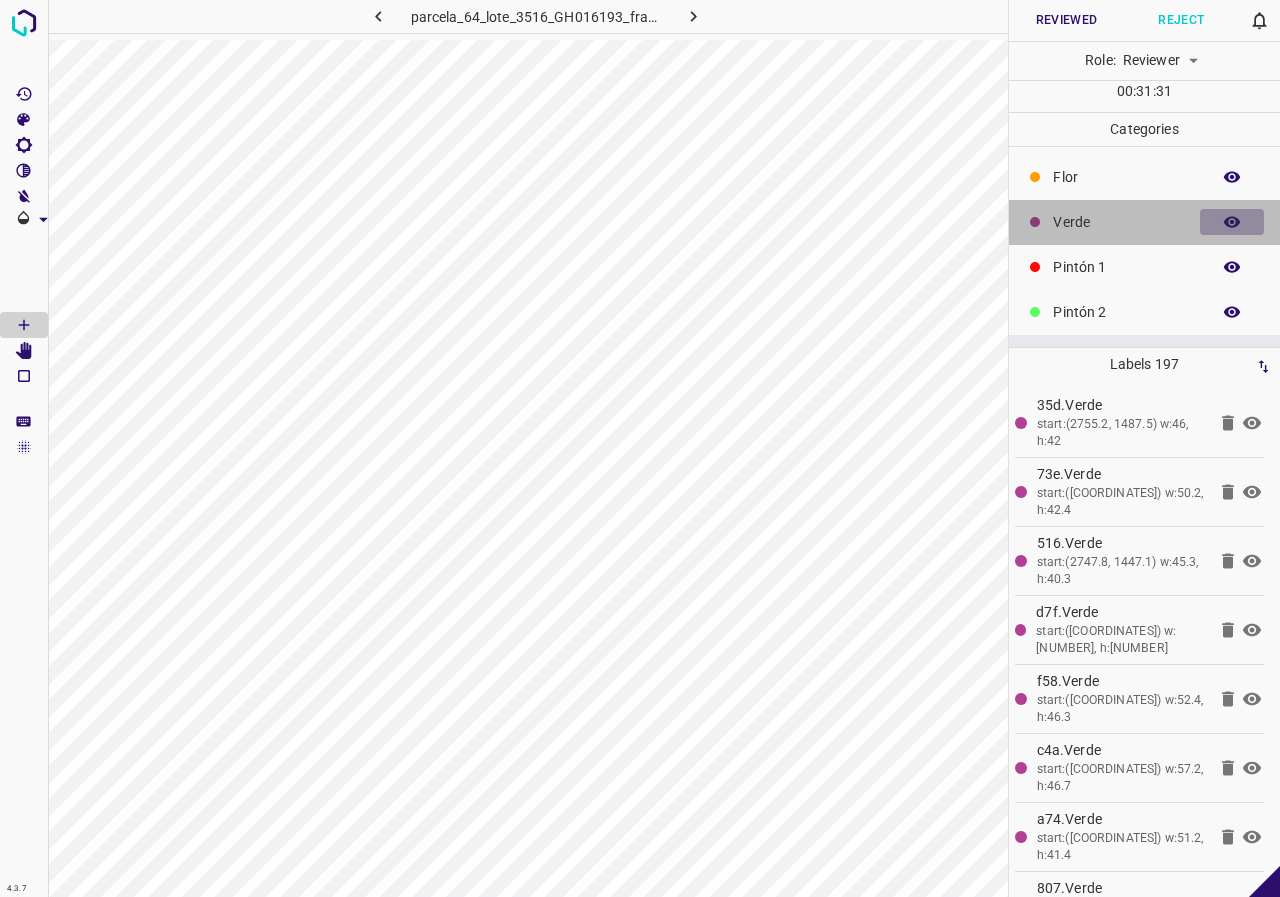 click at bounding box center (1232, 222) 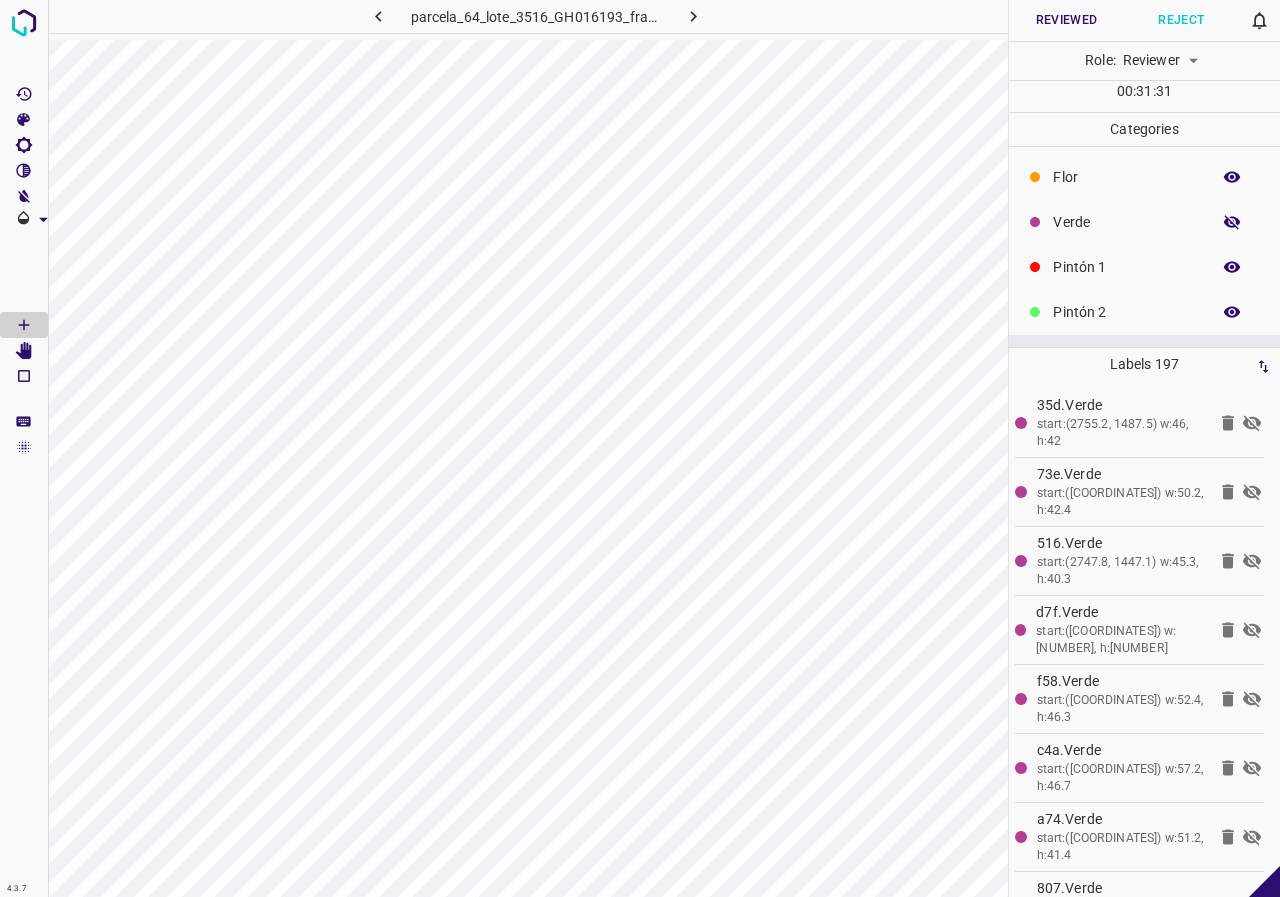 click at bounding box center (1232, 222) 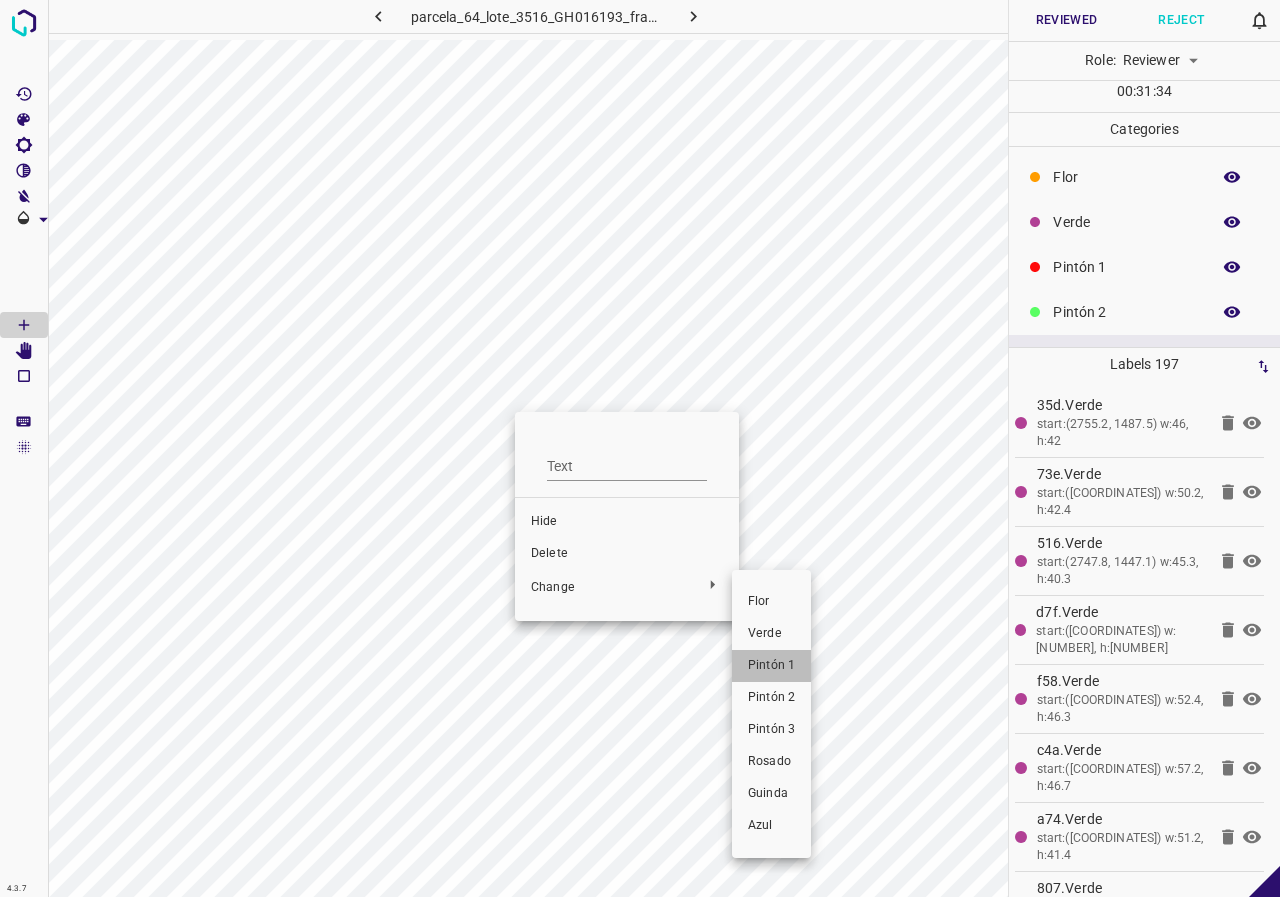 click on "Pintón 1" at bounding box center (771, 666) 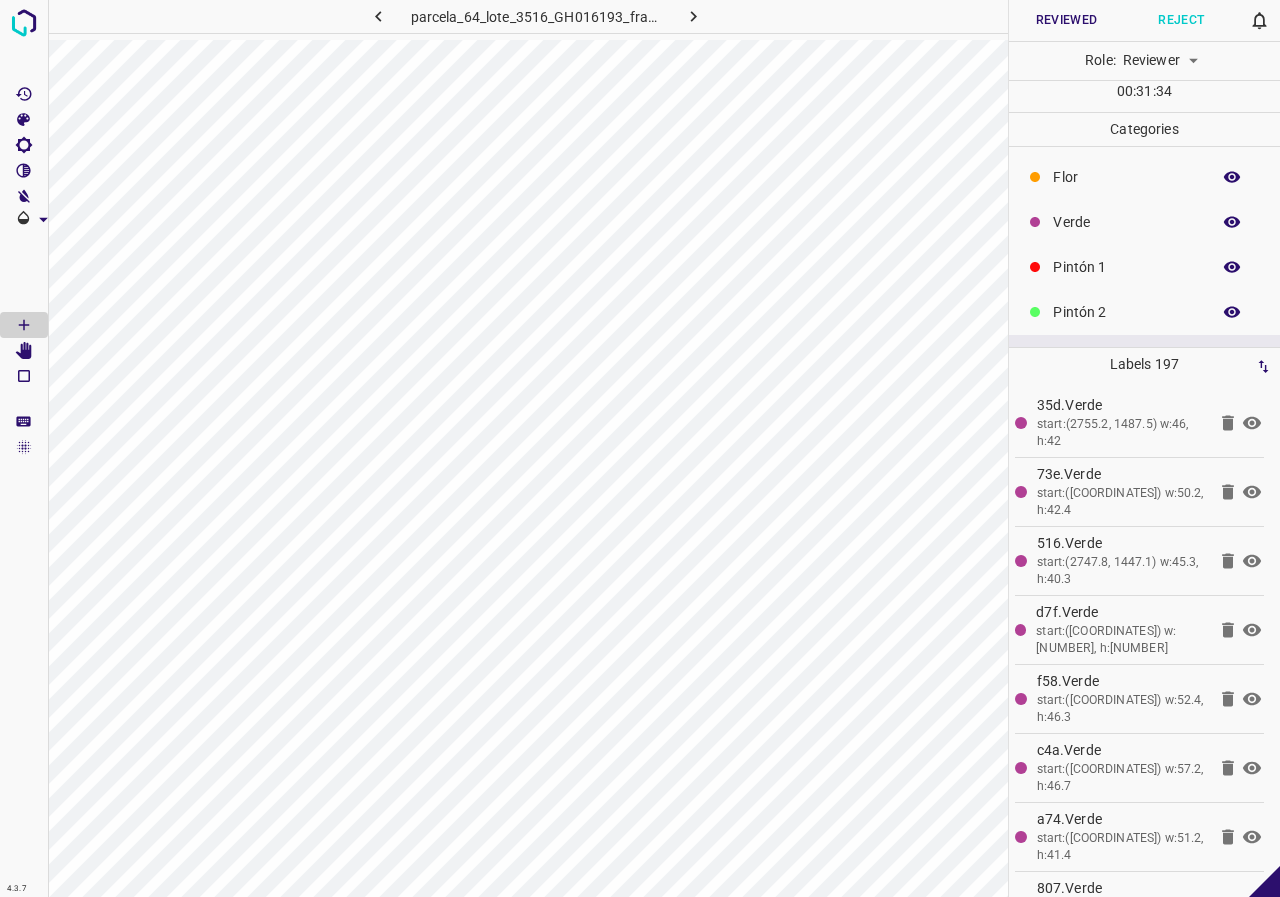 scroll, scrollTop: 176, scrollLeft: 0, axis: vertical 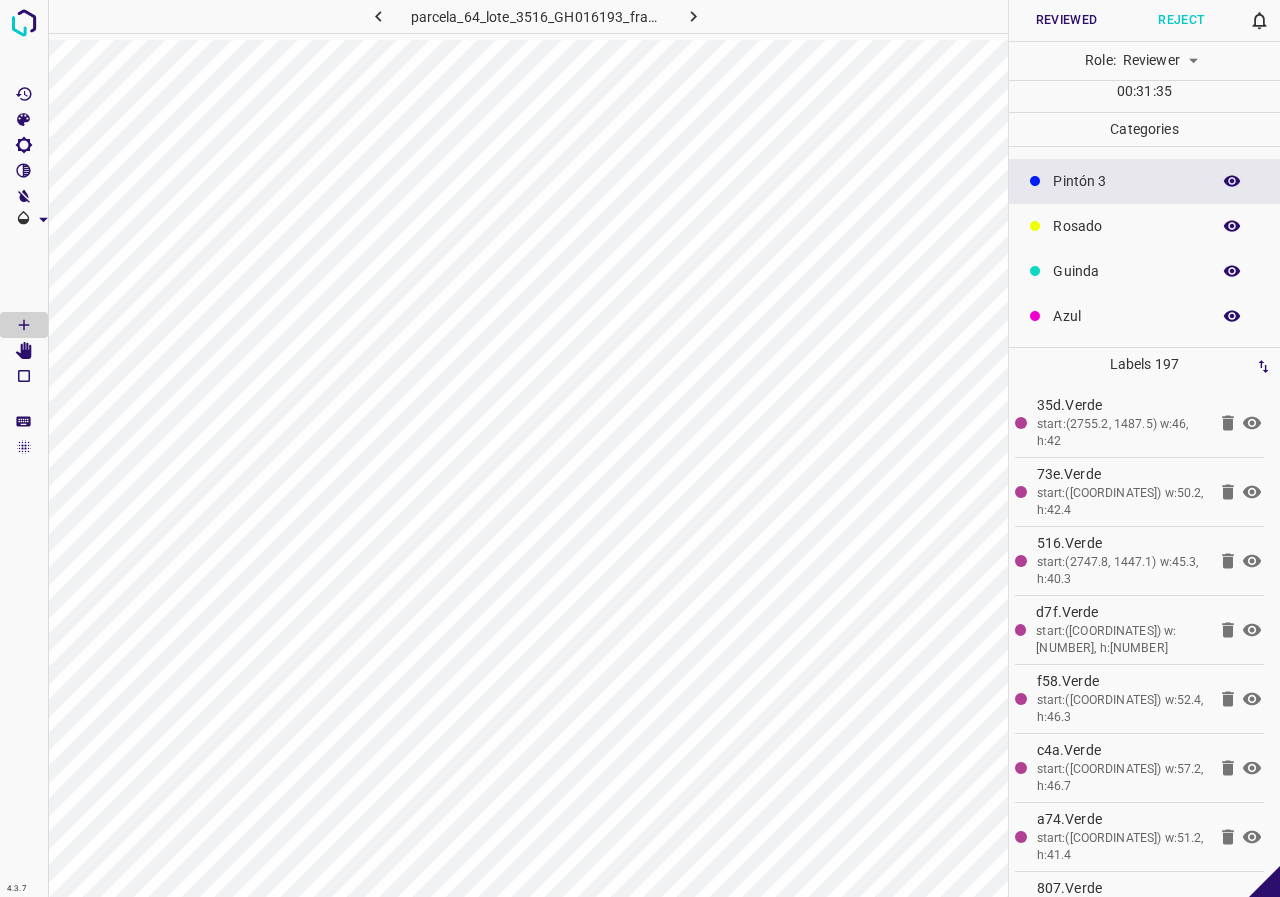click 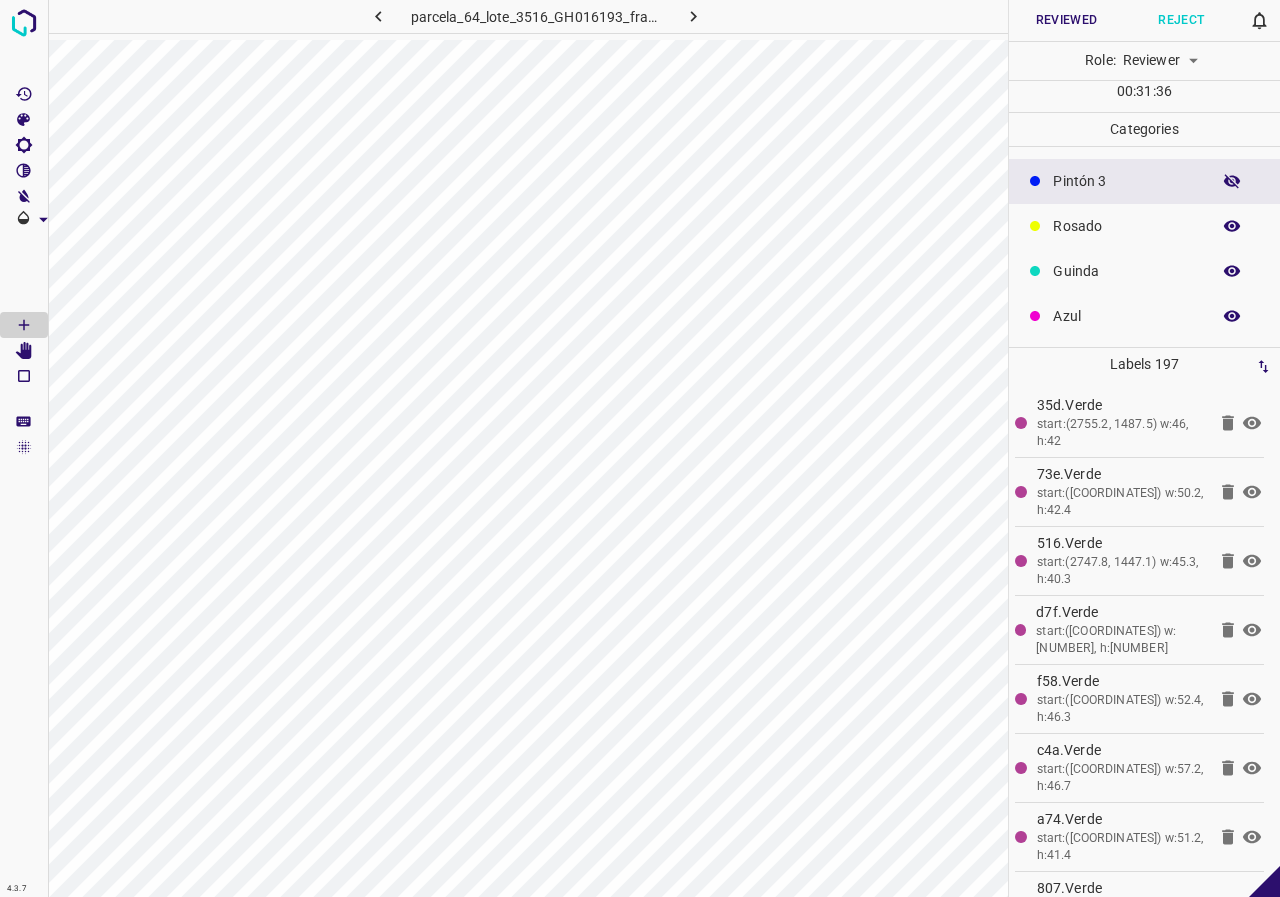 click 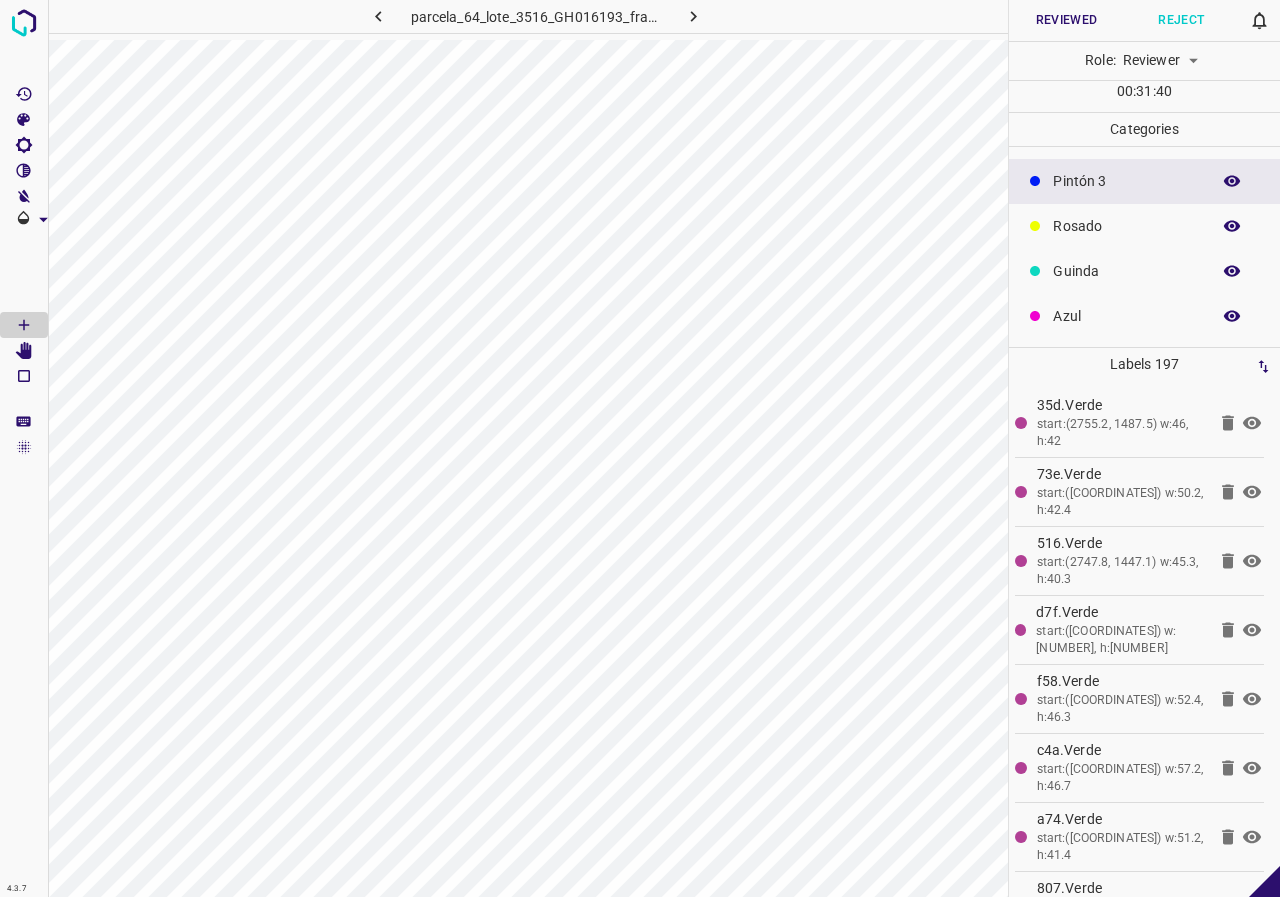 scroll, scrollTop: 0, scrollLeft: 0, axis: both 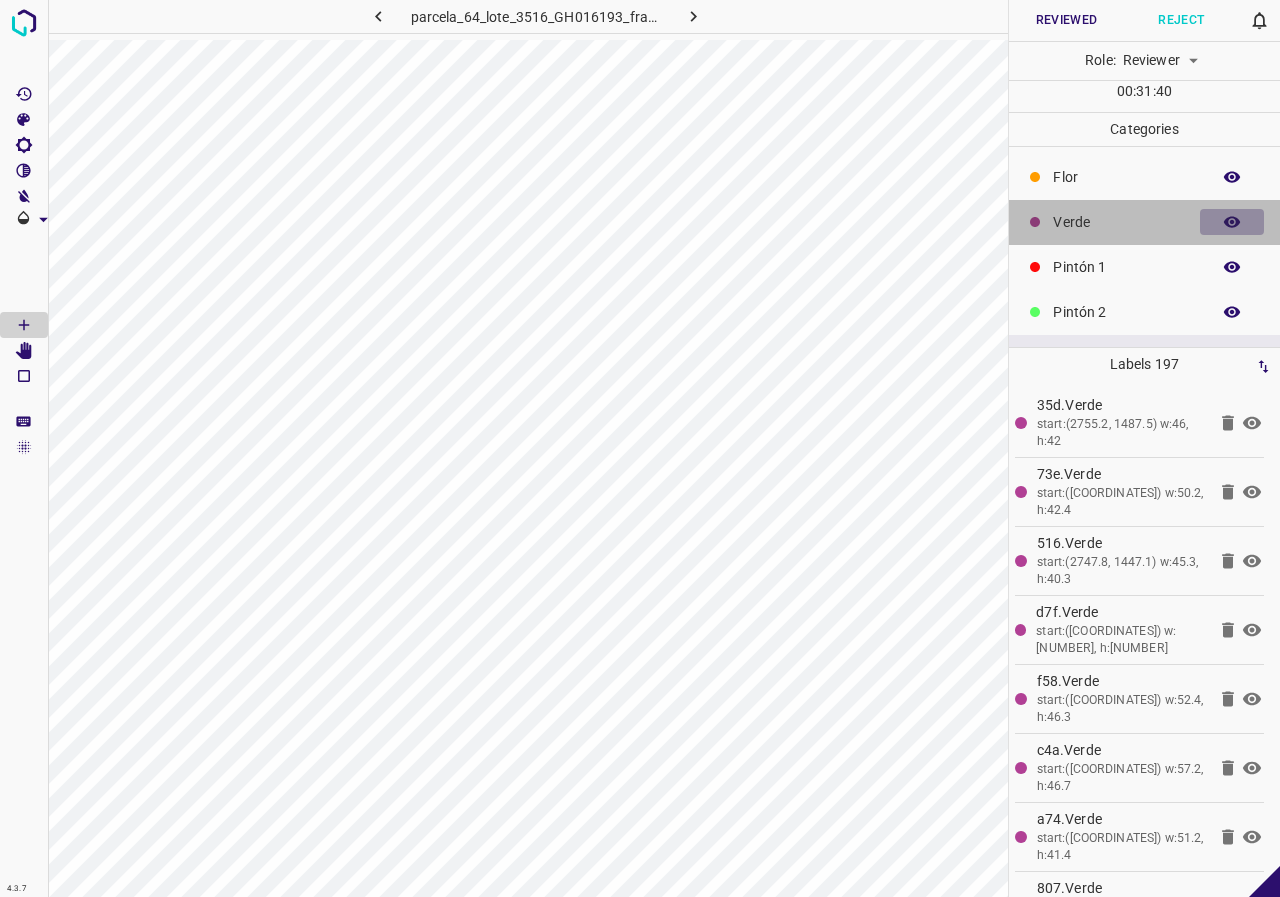 click at bounding box center [1232, 222] 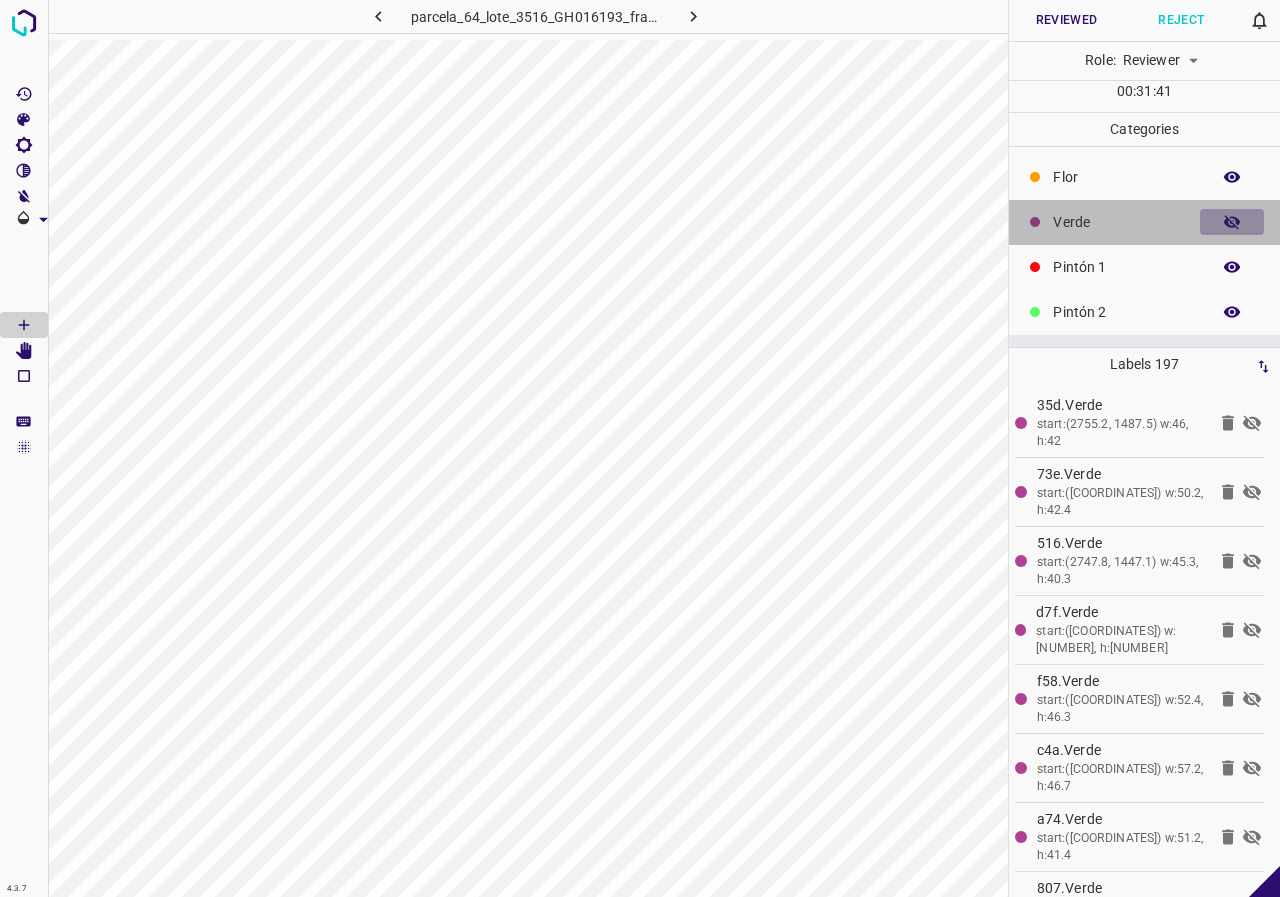 click 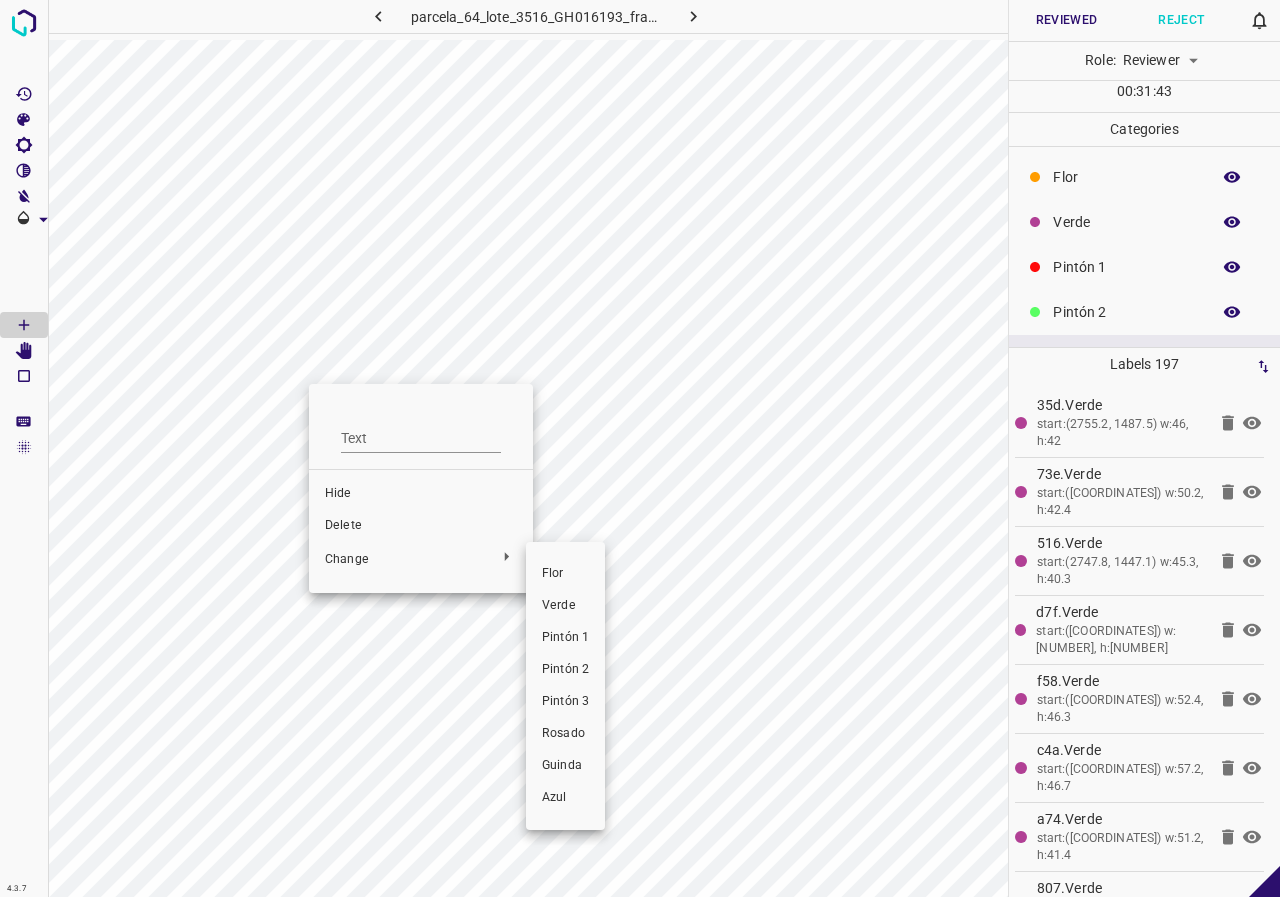 drag, startPoint x: 574, startPoint y: 630, endPoint x: 628, endPoint y: 534, distance: 110.145355 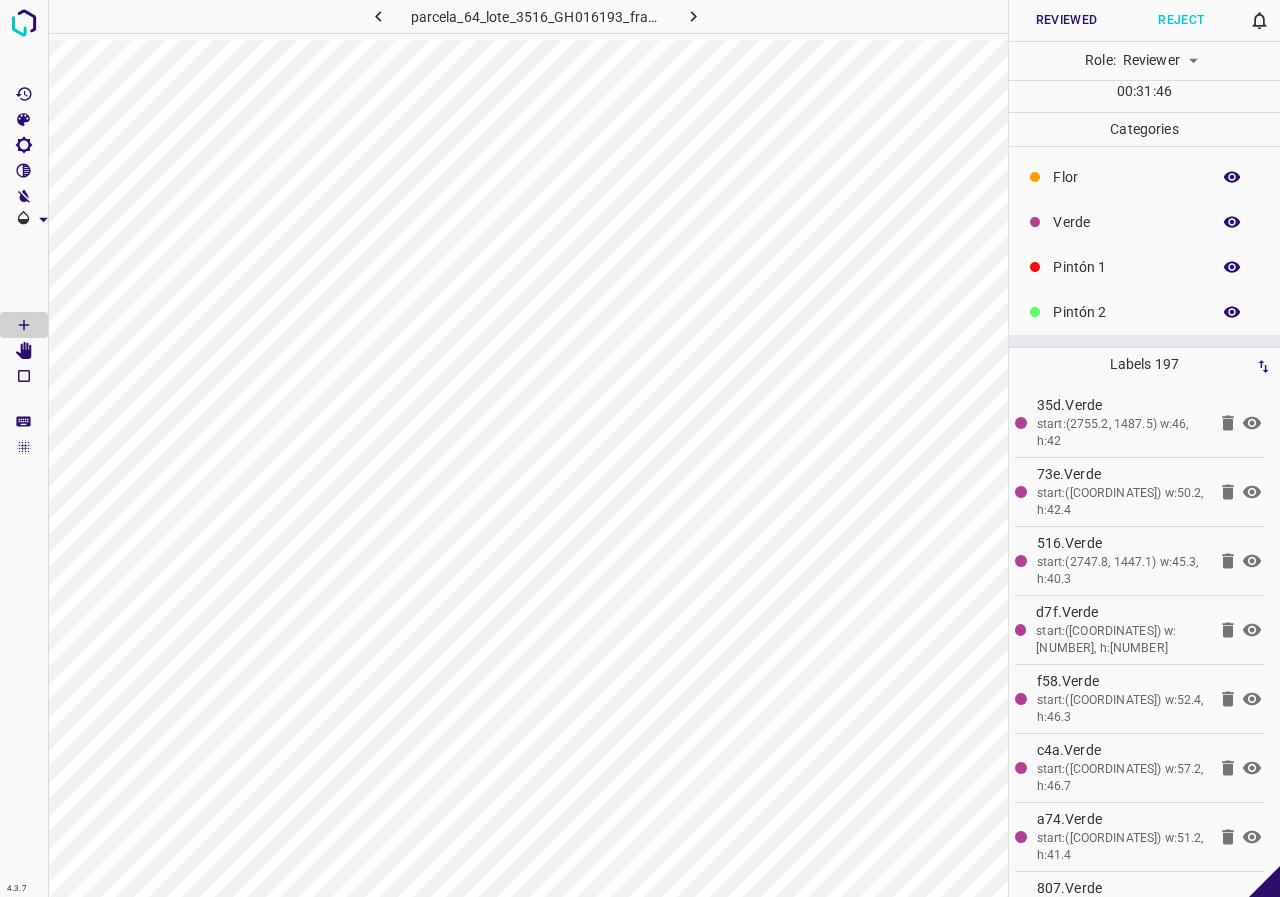 click on "Reviewed" at bounding box center [1066, 20] 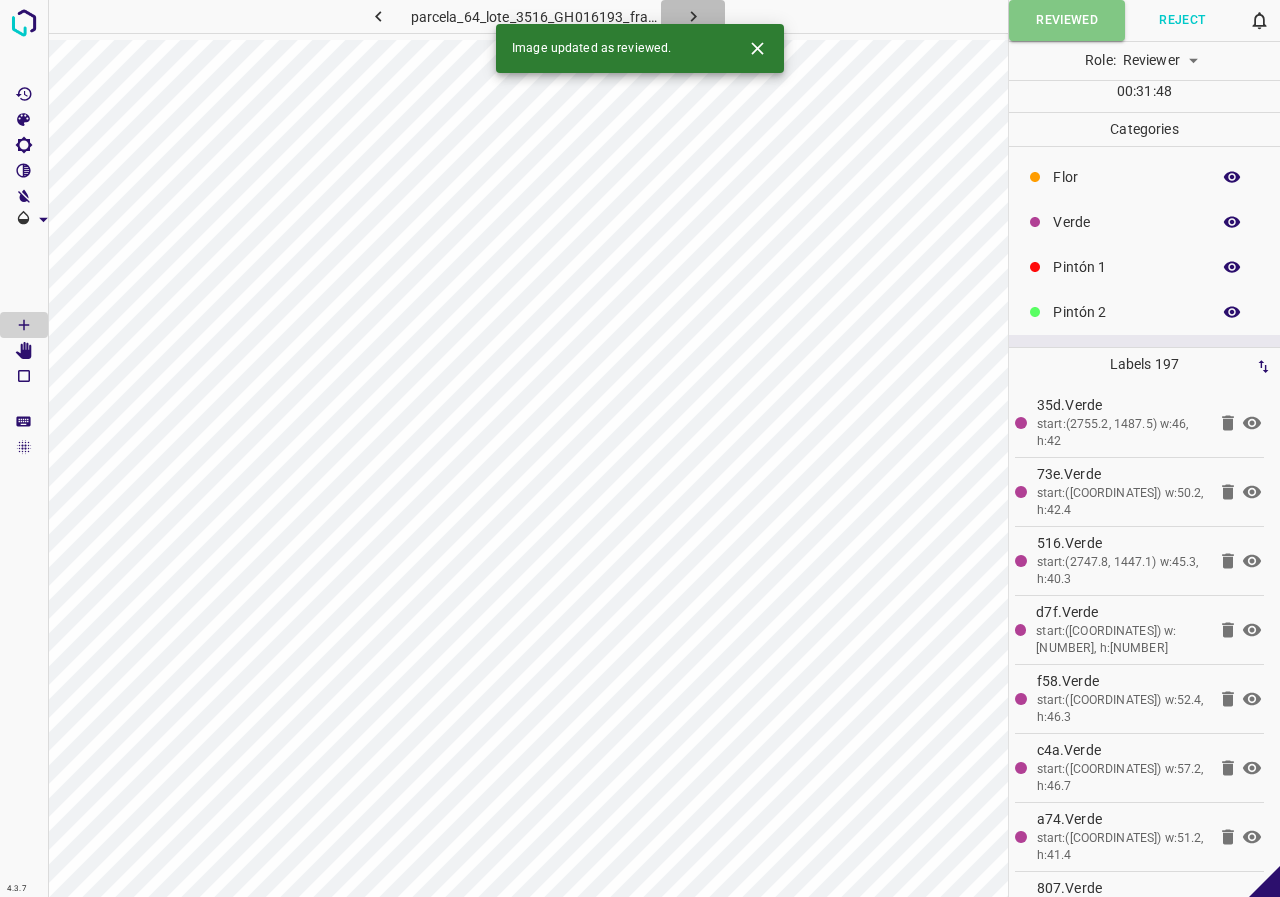 click at bounding box center [693, 16] 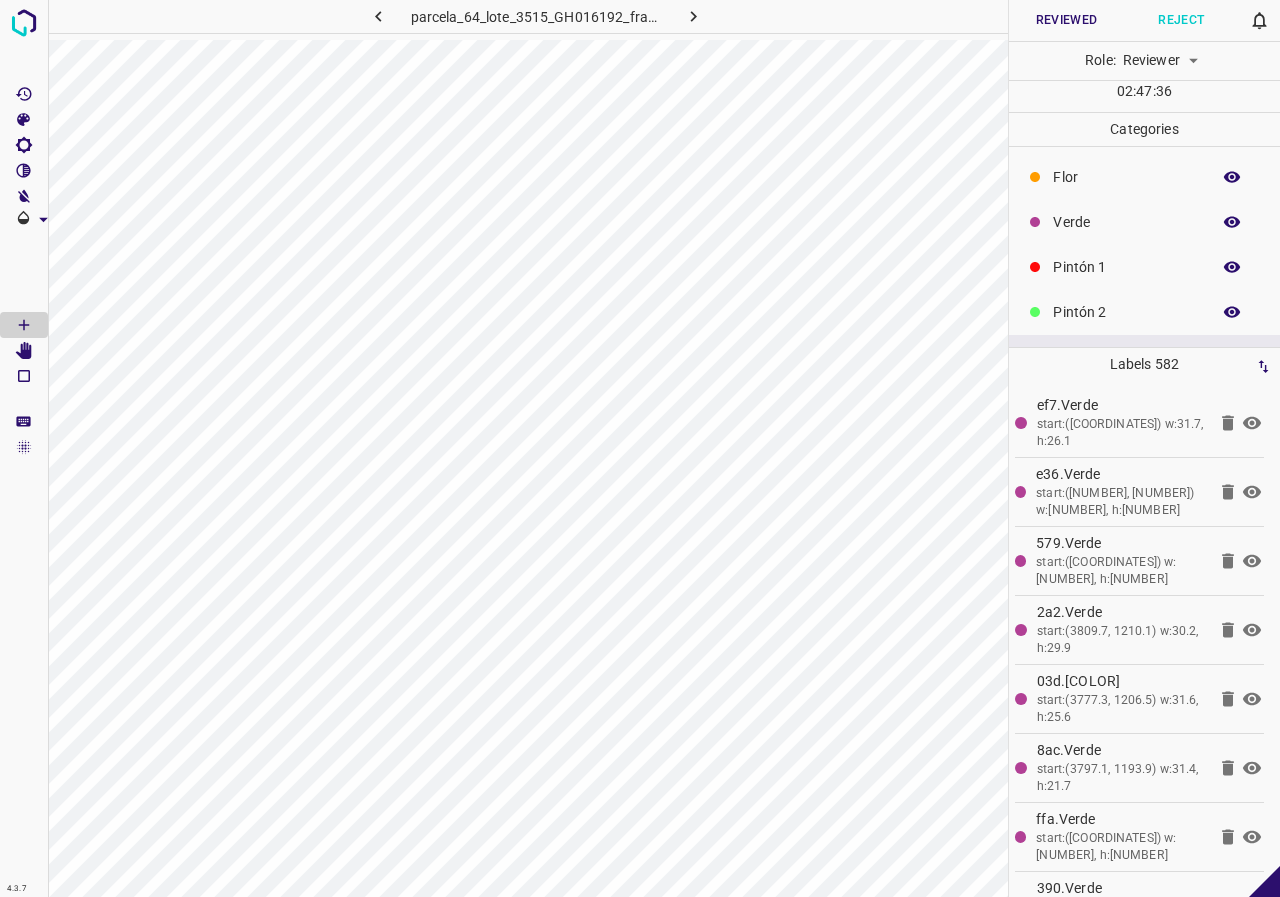 click on "Verde" at bounding box center [1126, 222] 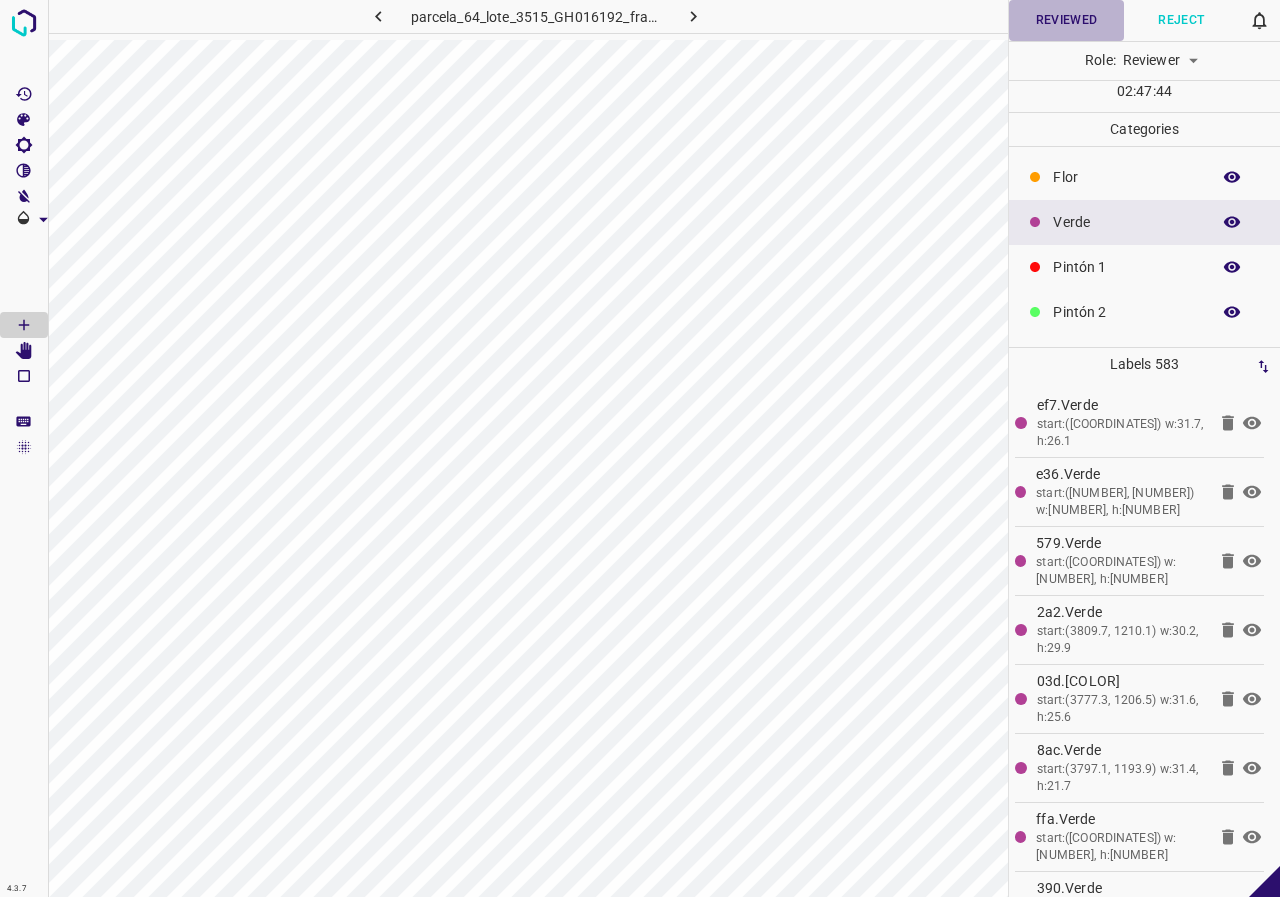 click on "Reviewed" at bounding box center [1066, 20] 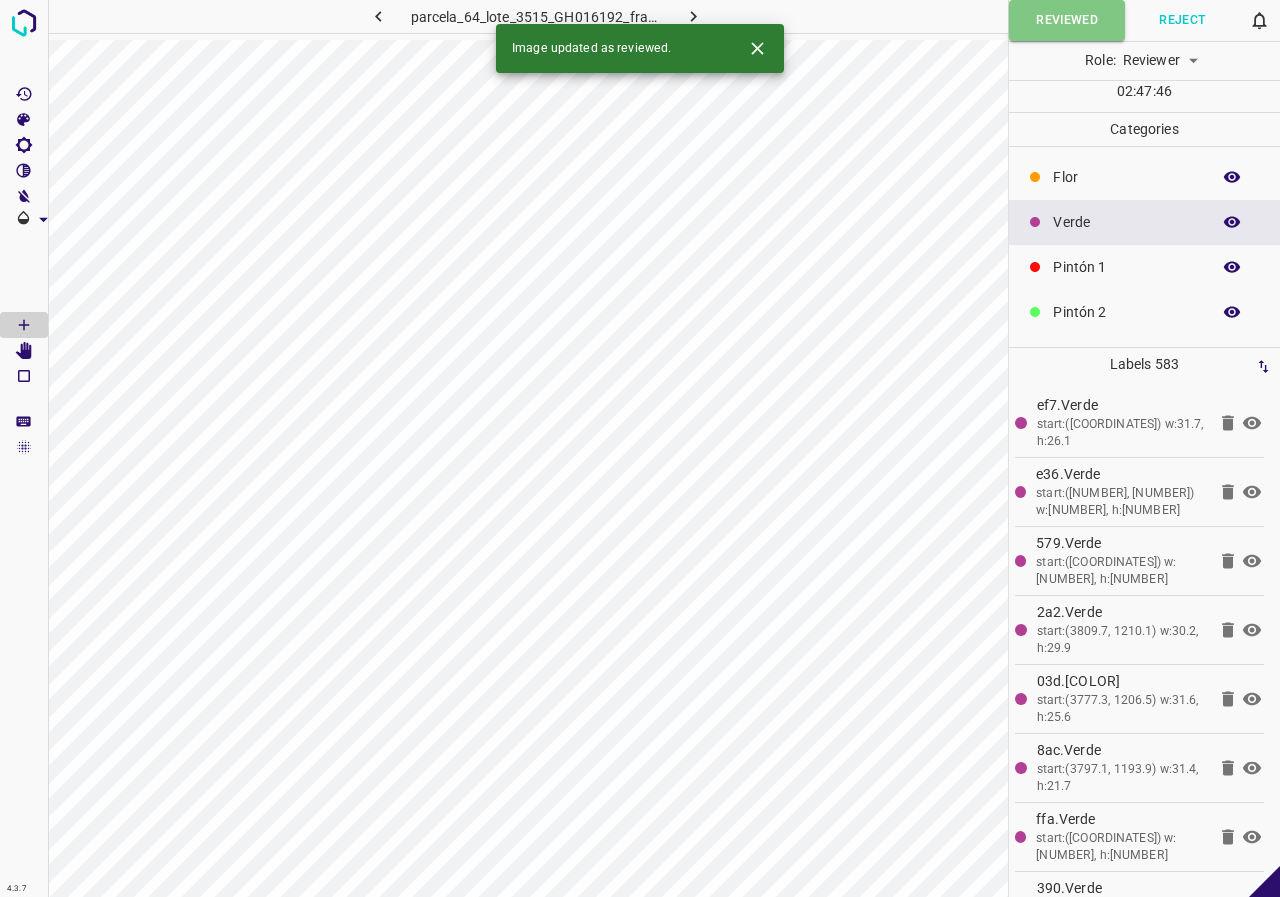 click 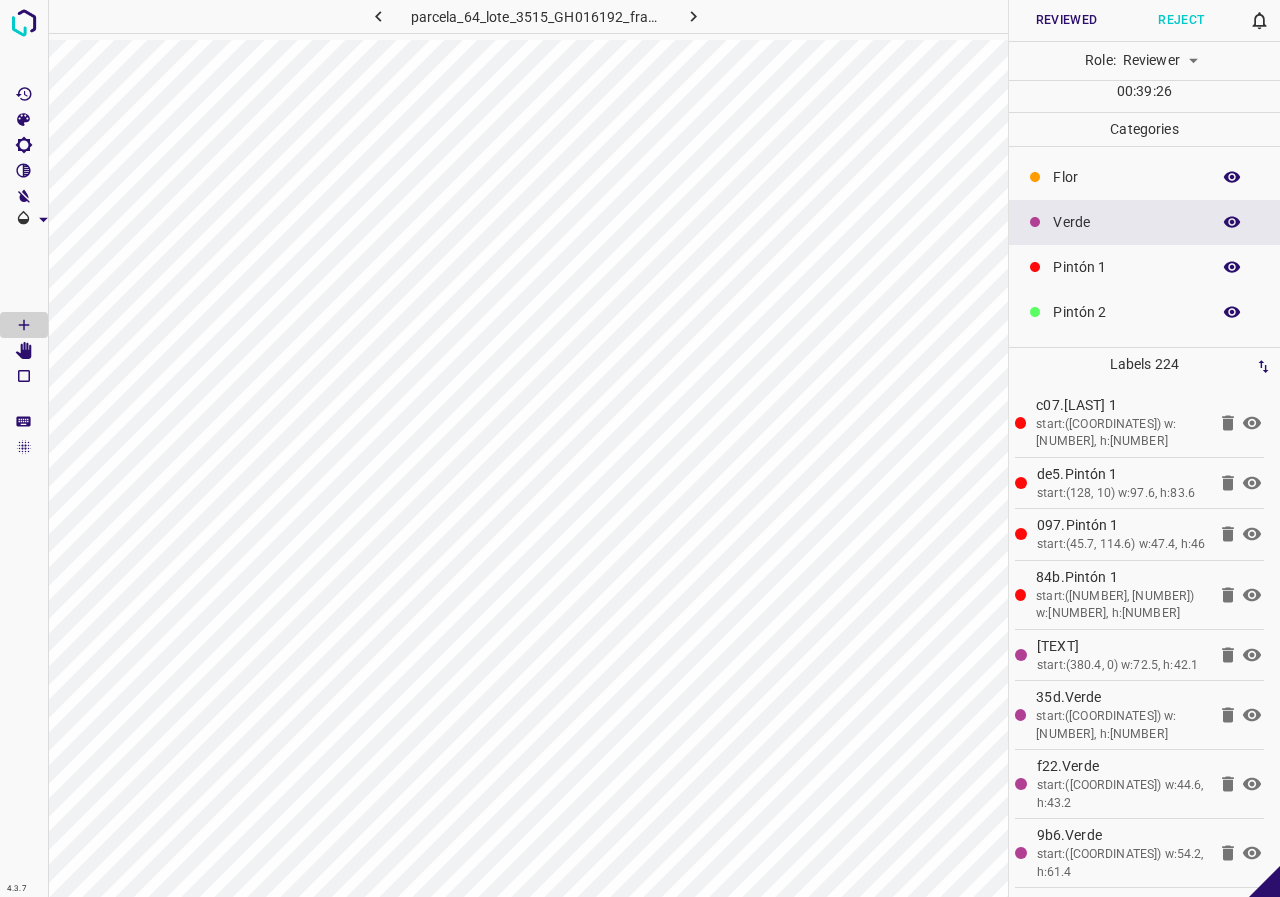 scroll, scrollTop: 176, scrollLeft: 0, axis: vertical 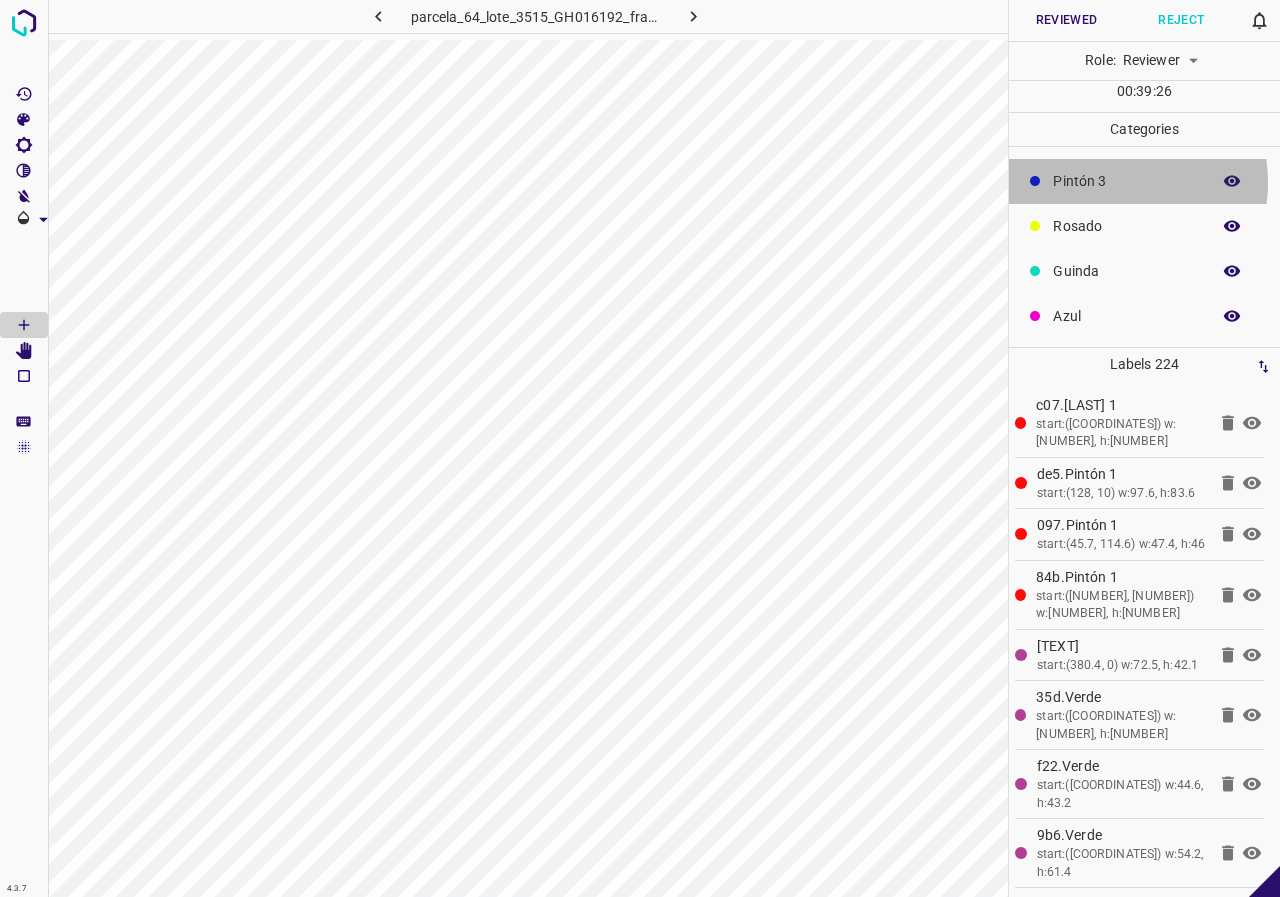 click on "Pintón 3" at bounding box center [1126, 181] 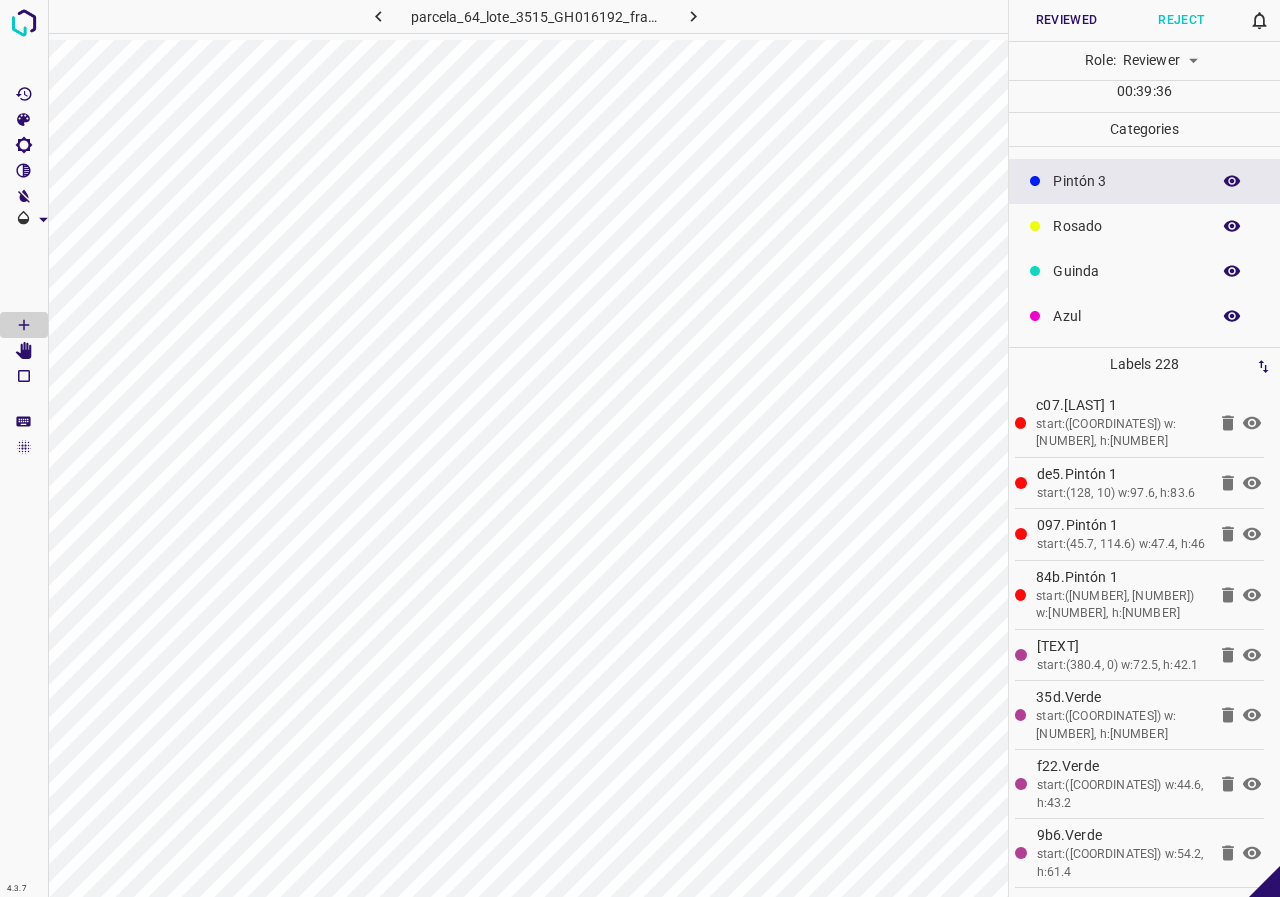 scroll, scrollTop: 76, scrollLeft: 0, axis: vertical 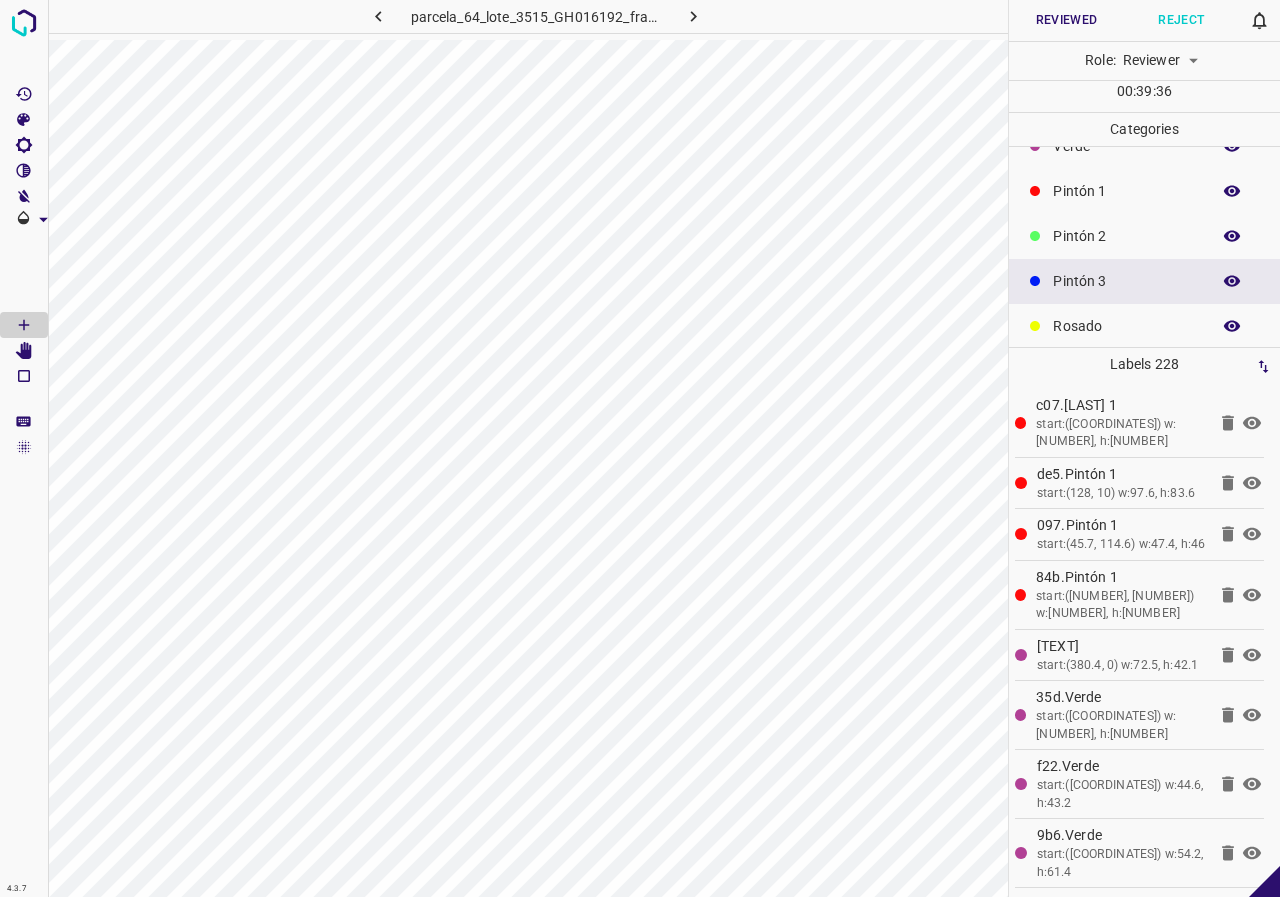 click on "Pintón 2" at bounding box center (1144, 236) 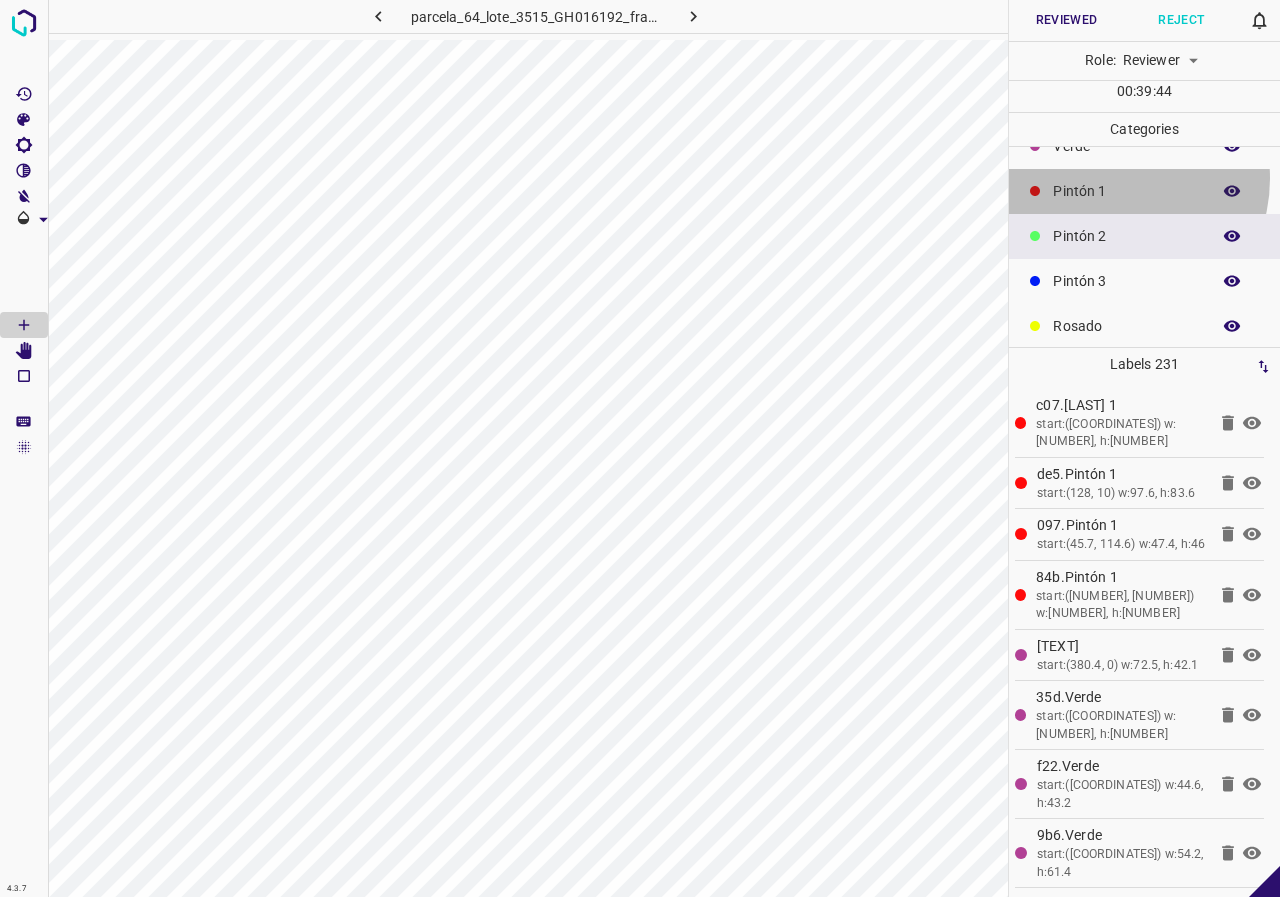 click on "Pintón 1" at bounding box center [1144, 191] 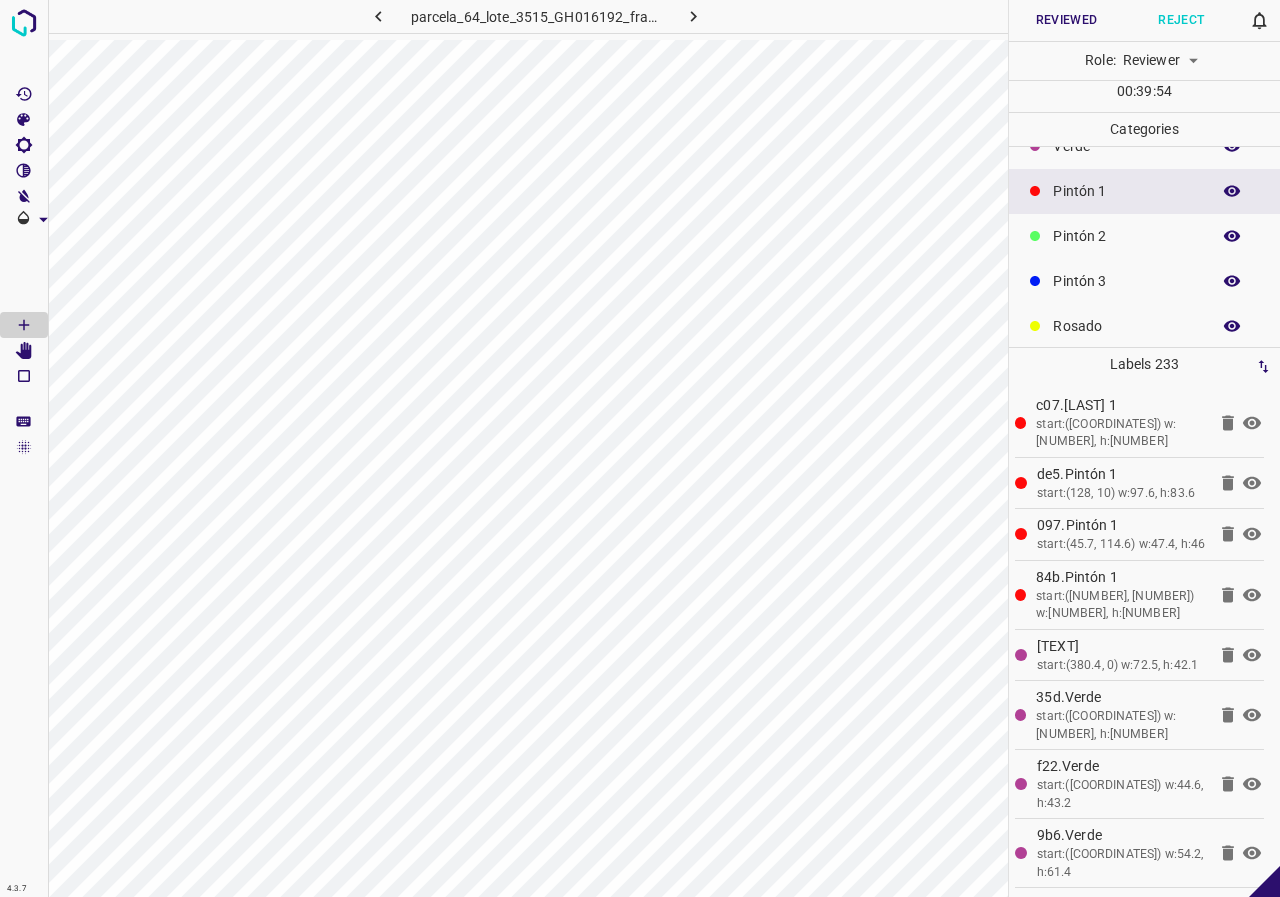 scroll, scrollTop: 0, scrollLeft: 0, axis: both 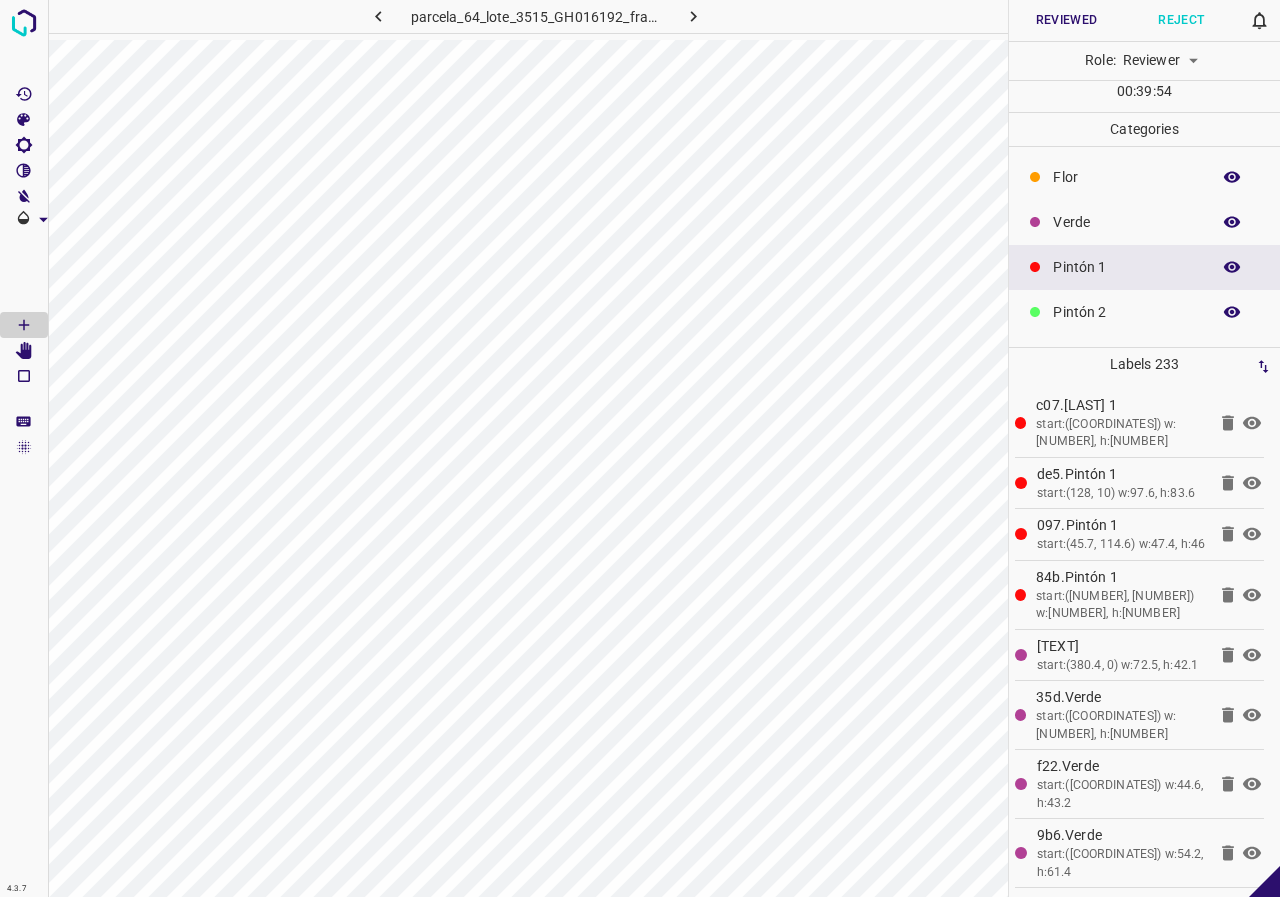click on "Verde" at bounding box center [1144, 222] 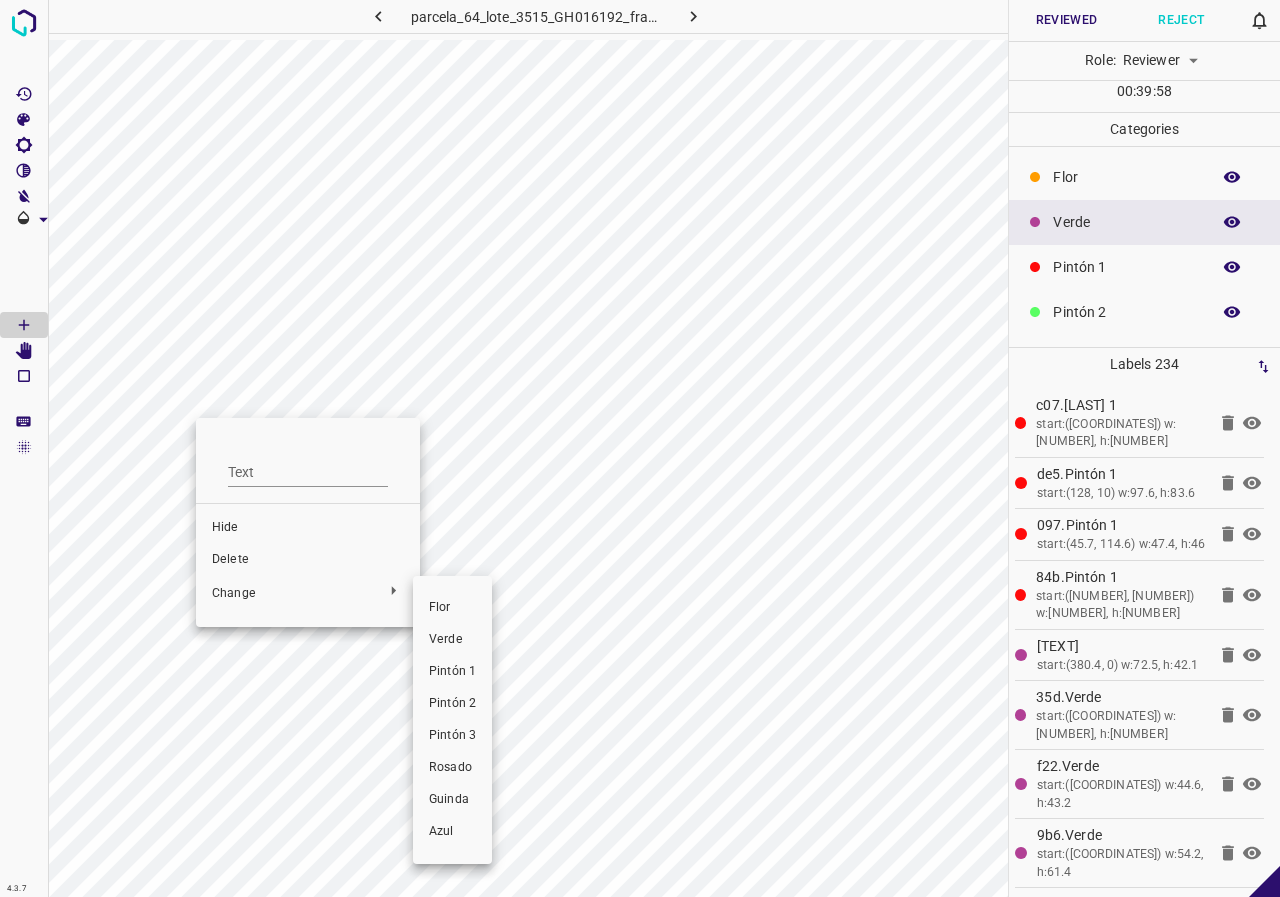 click on "Verde" at bounding box center (452, 640) 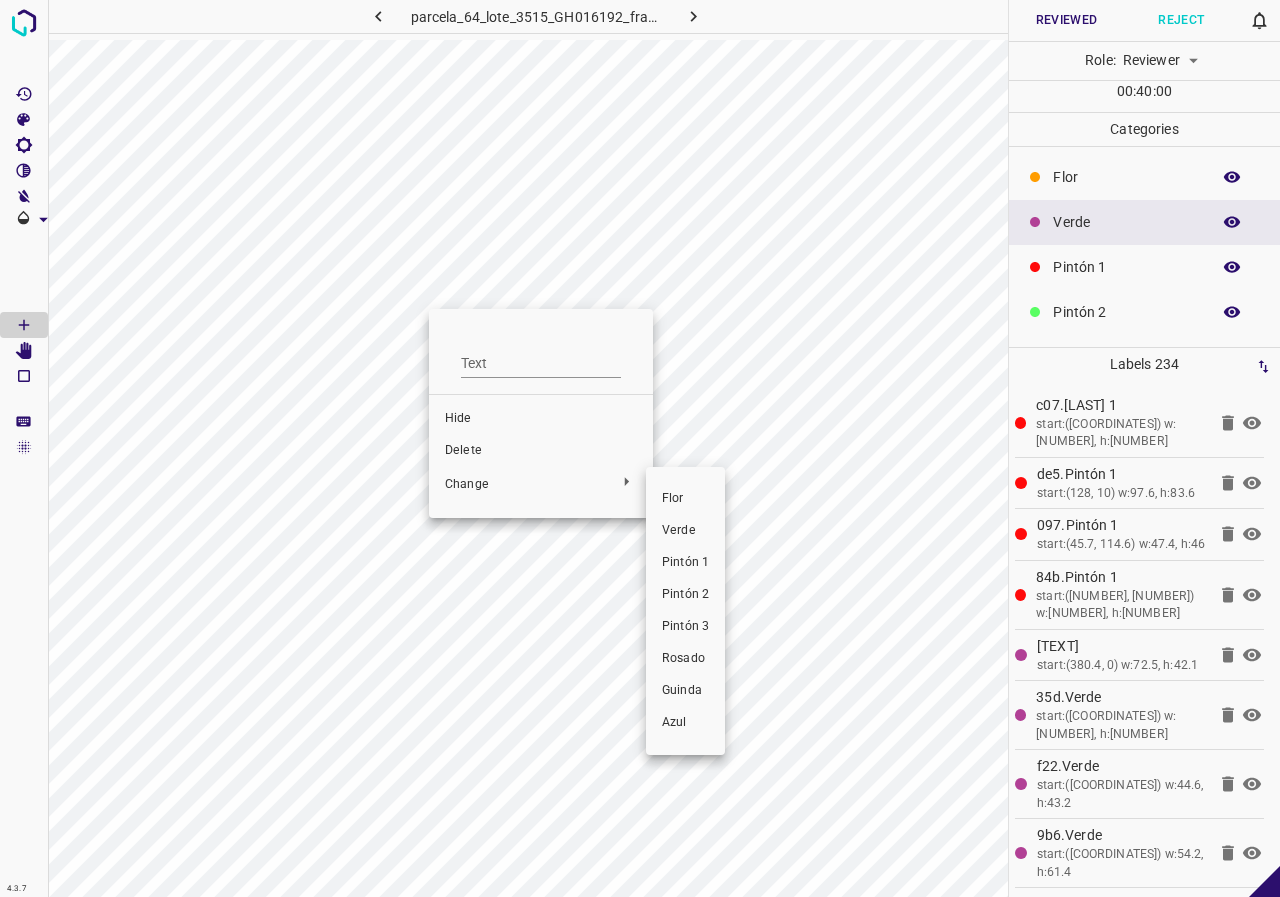 click on "Verde" at bounding box center (685, 531) 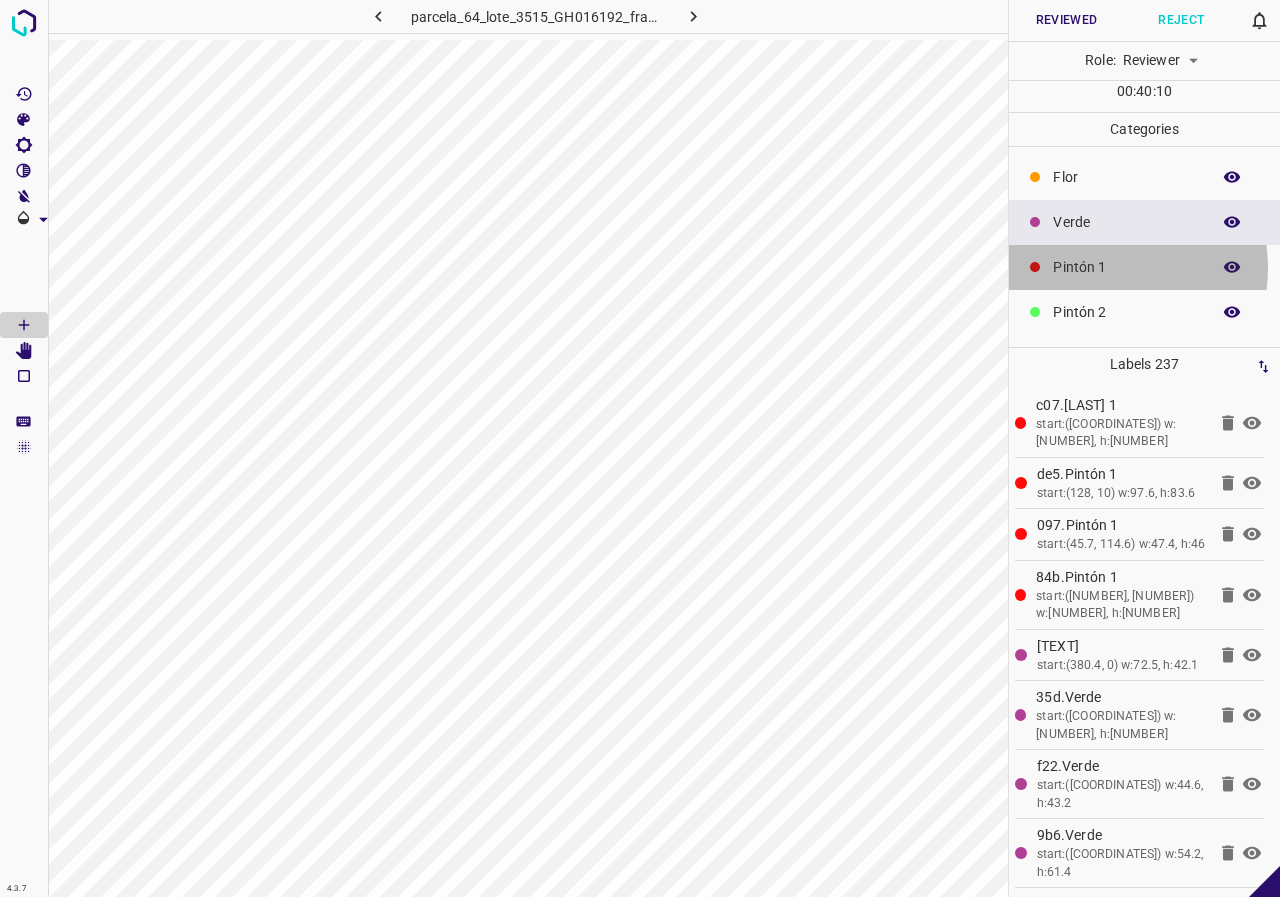 click on "Pintón 1" at bounding box center (1126, 267) 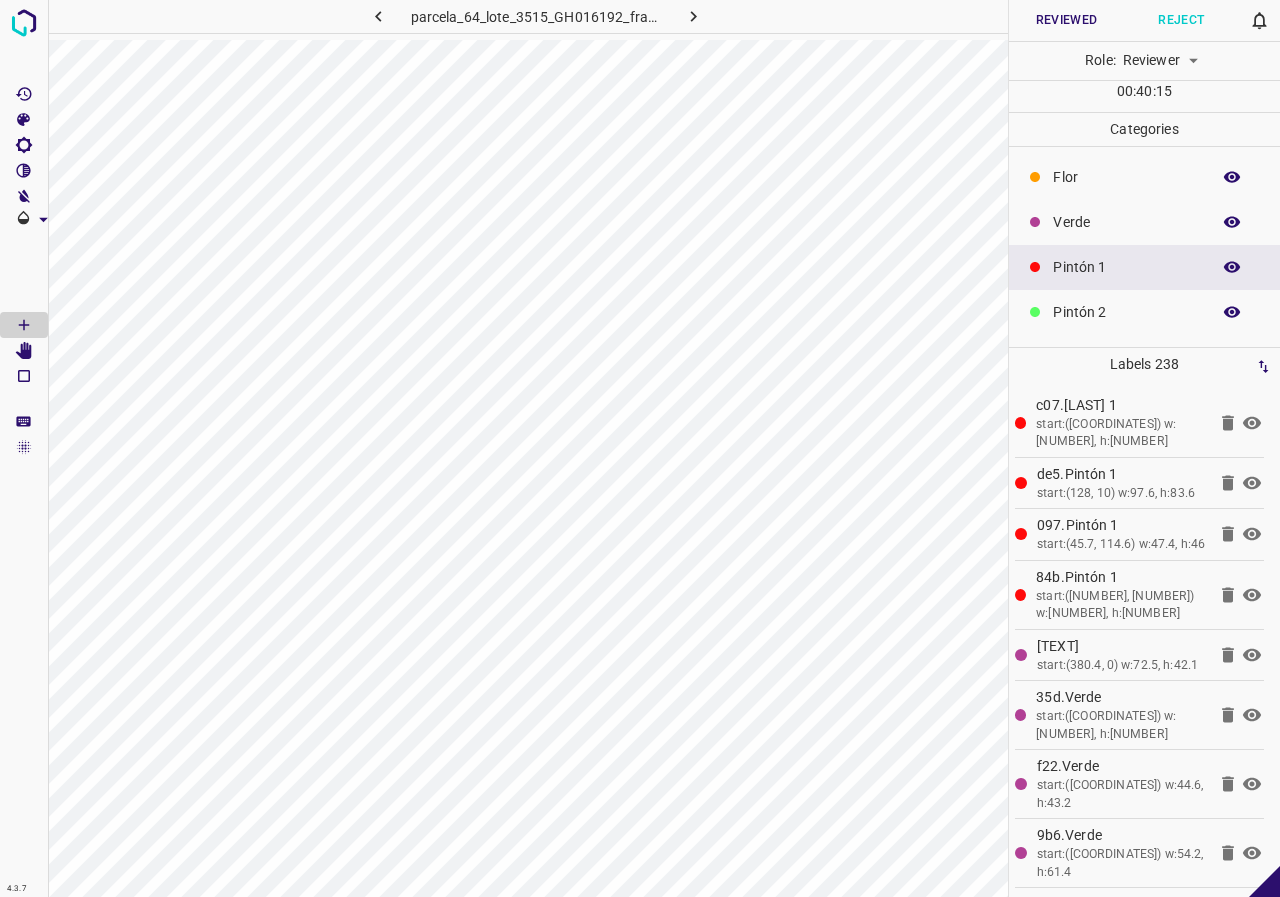 click on "Verde" at bounding box center (1126, 222) 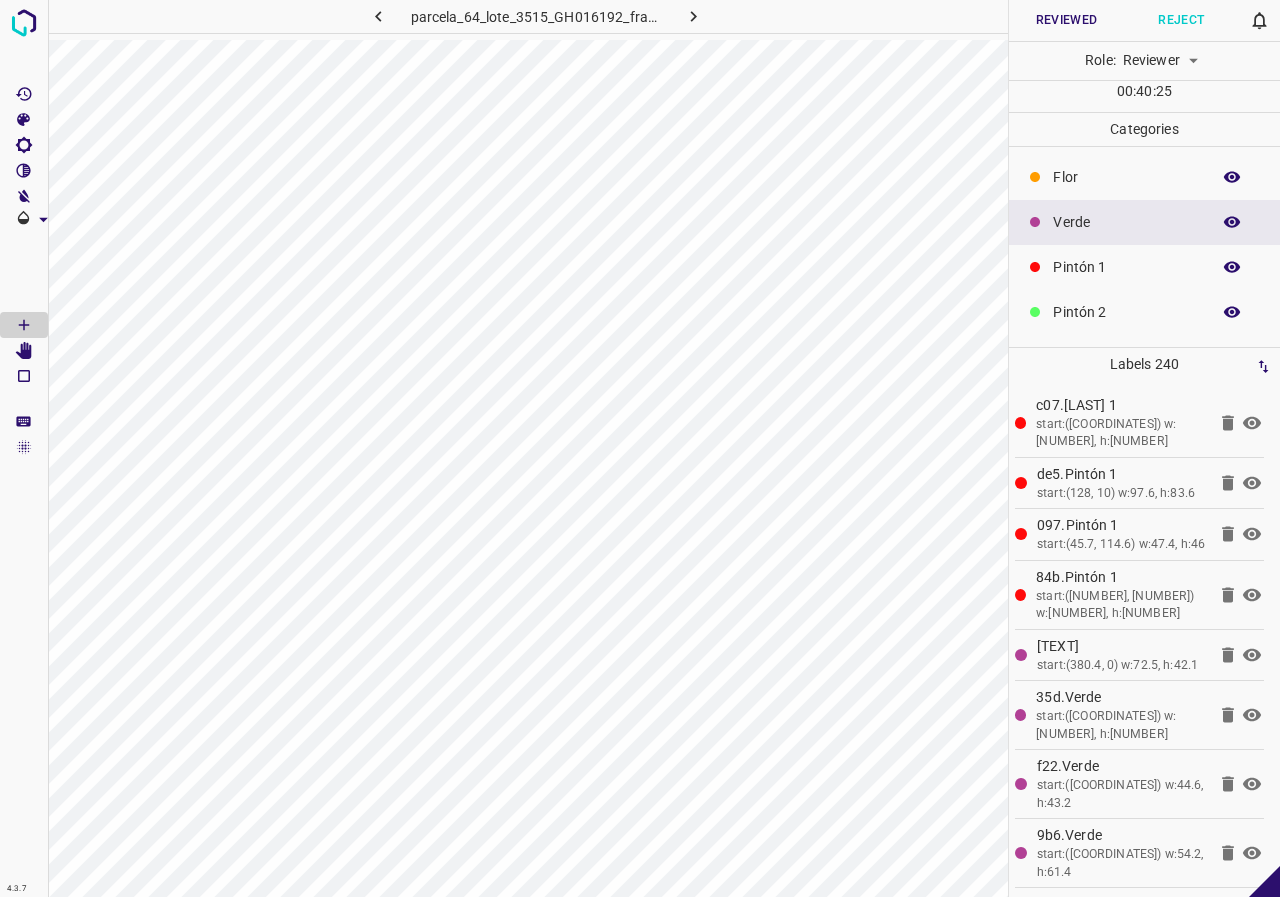 scroll, scrollTop: 176, scrollLeft: 0, axis: vertical 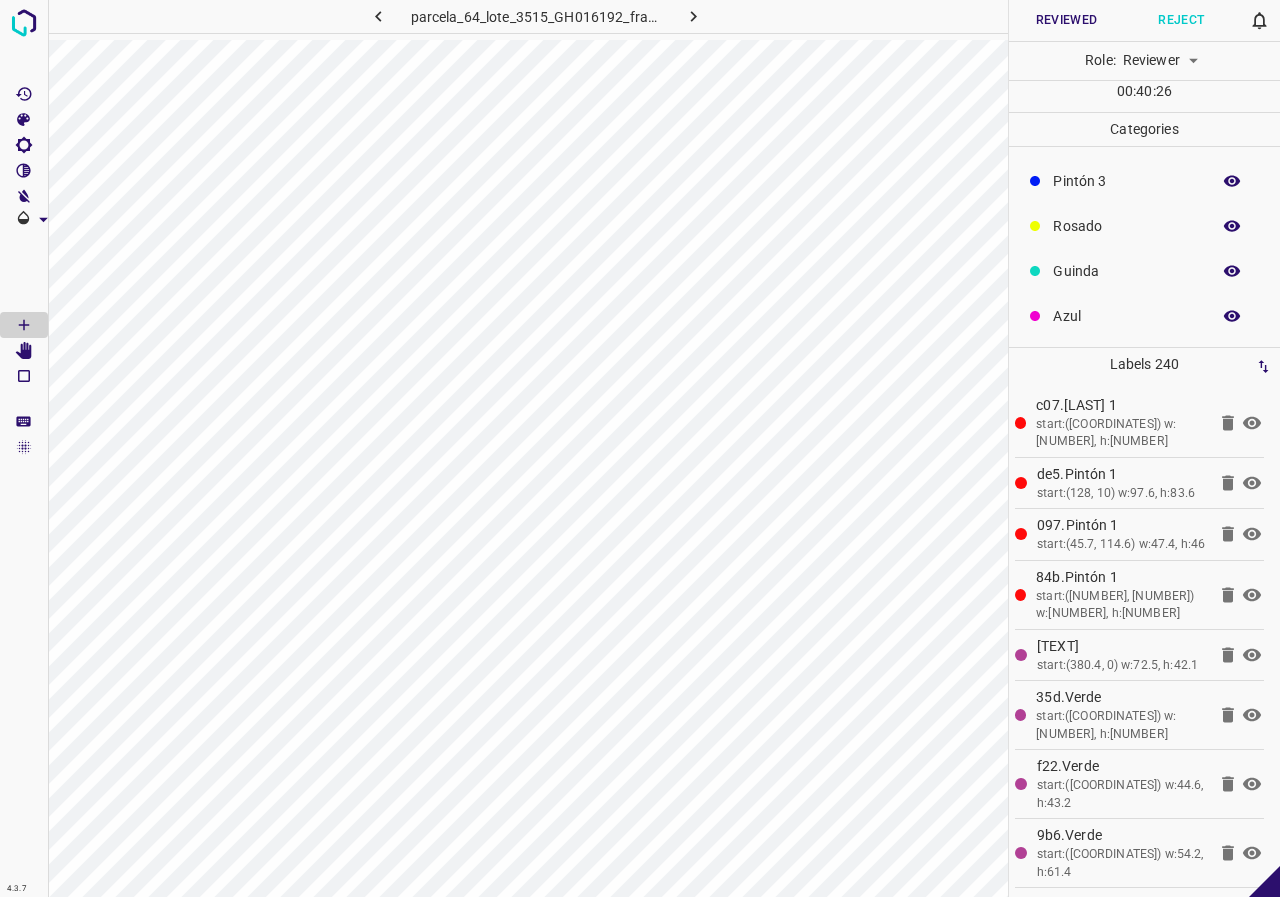 click on "Rosado" at bounding box center (1126, 226) 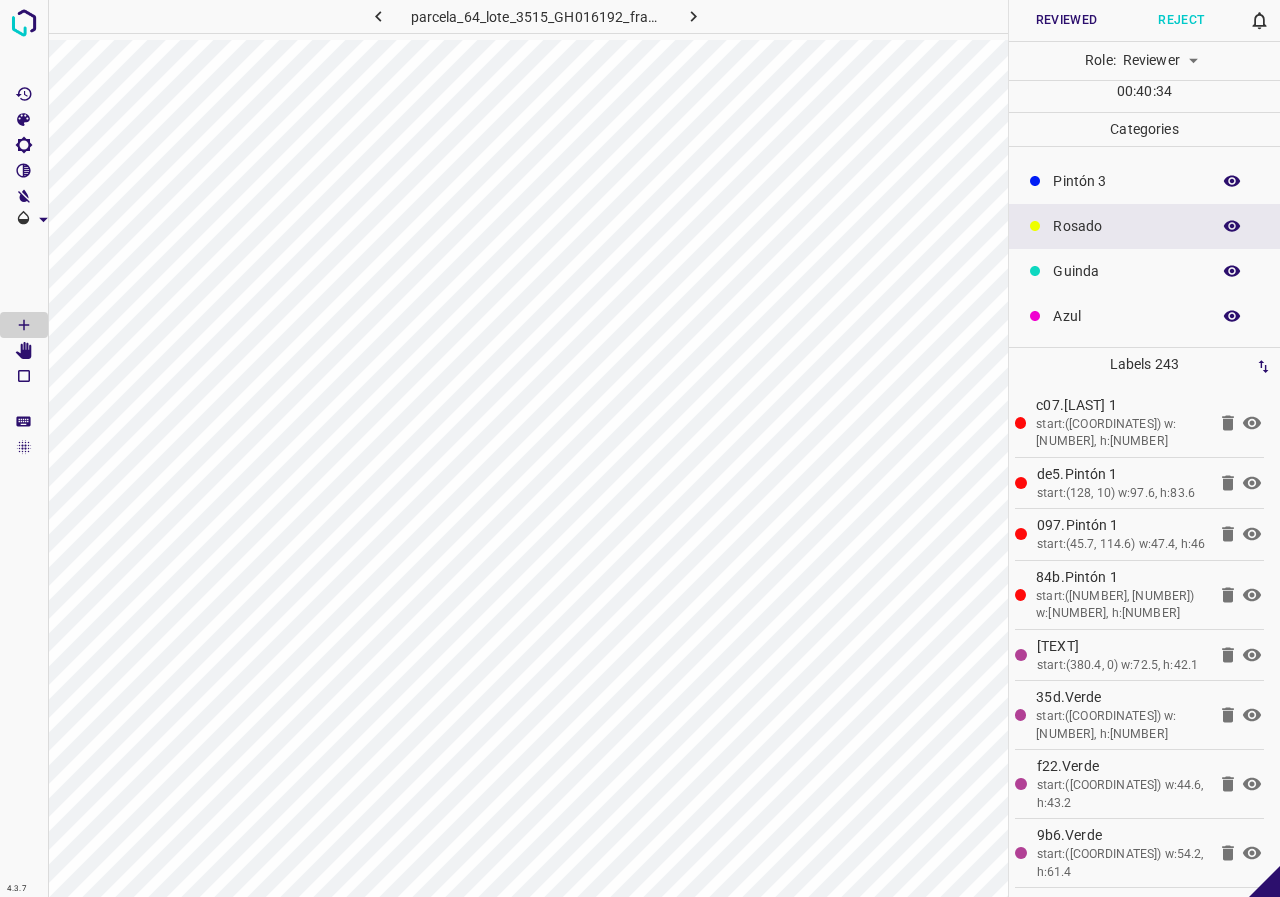 click on "Guinda" at bounding box center [1126, 271] 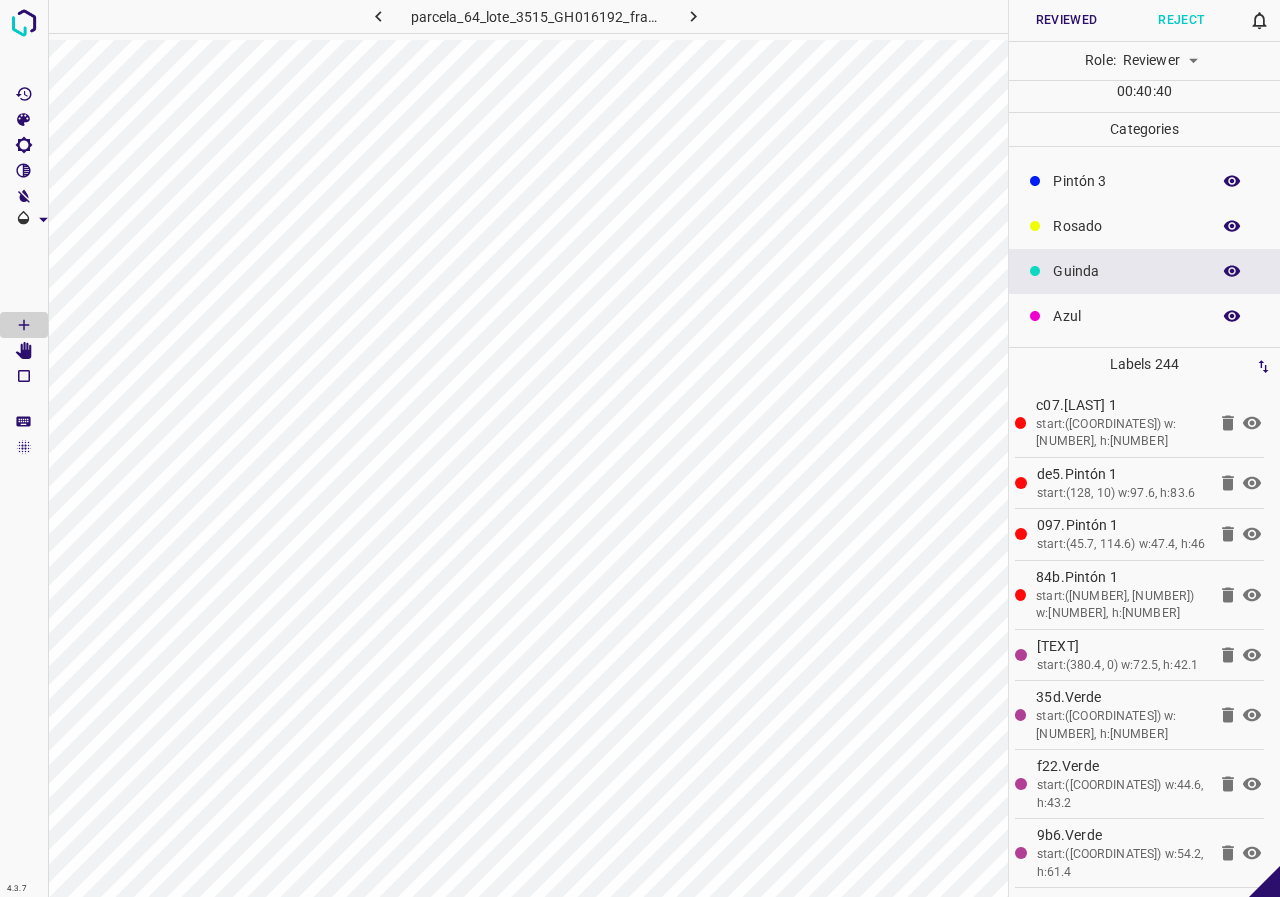 scroll, scrollTop: 76, scrollLeft: 0, axis: vertical 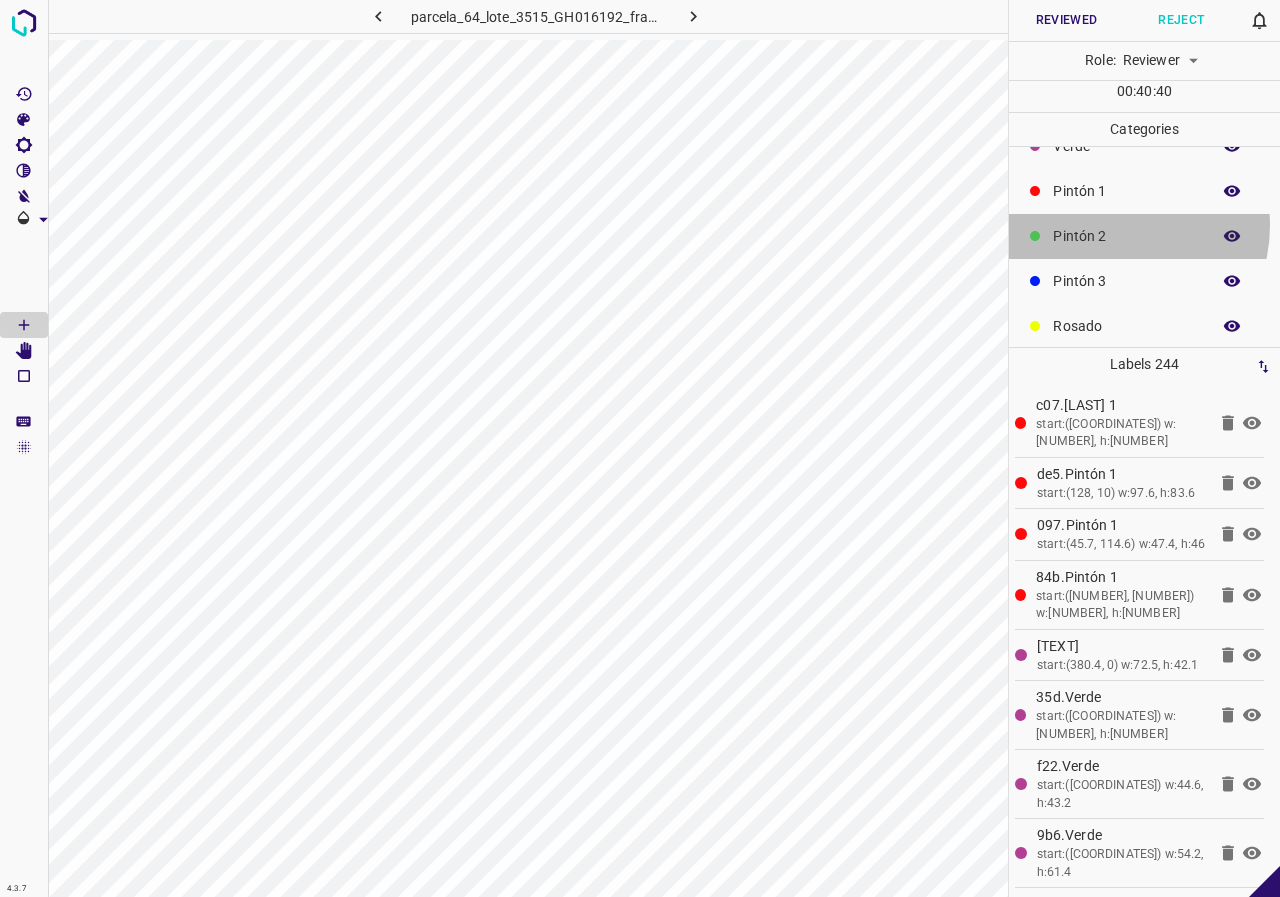 click on "Pintón 2" at bounding box center (1126, 236) 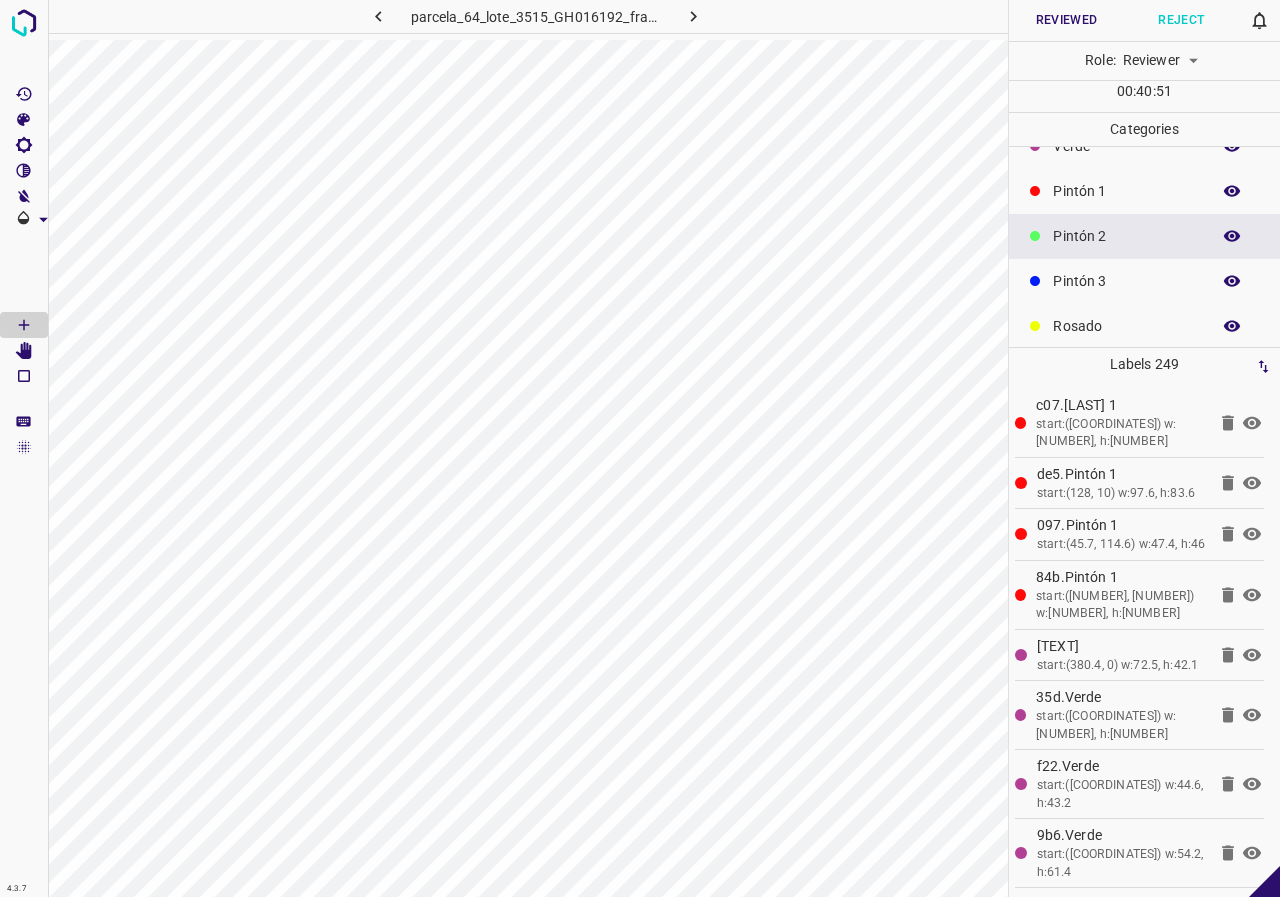 click on "Pintón 2" at bounding box center (1144, 236) 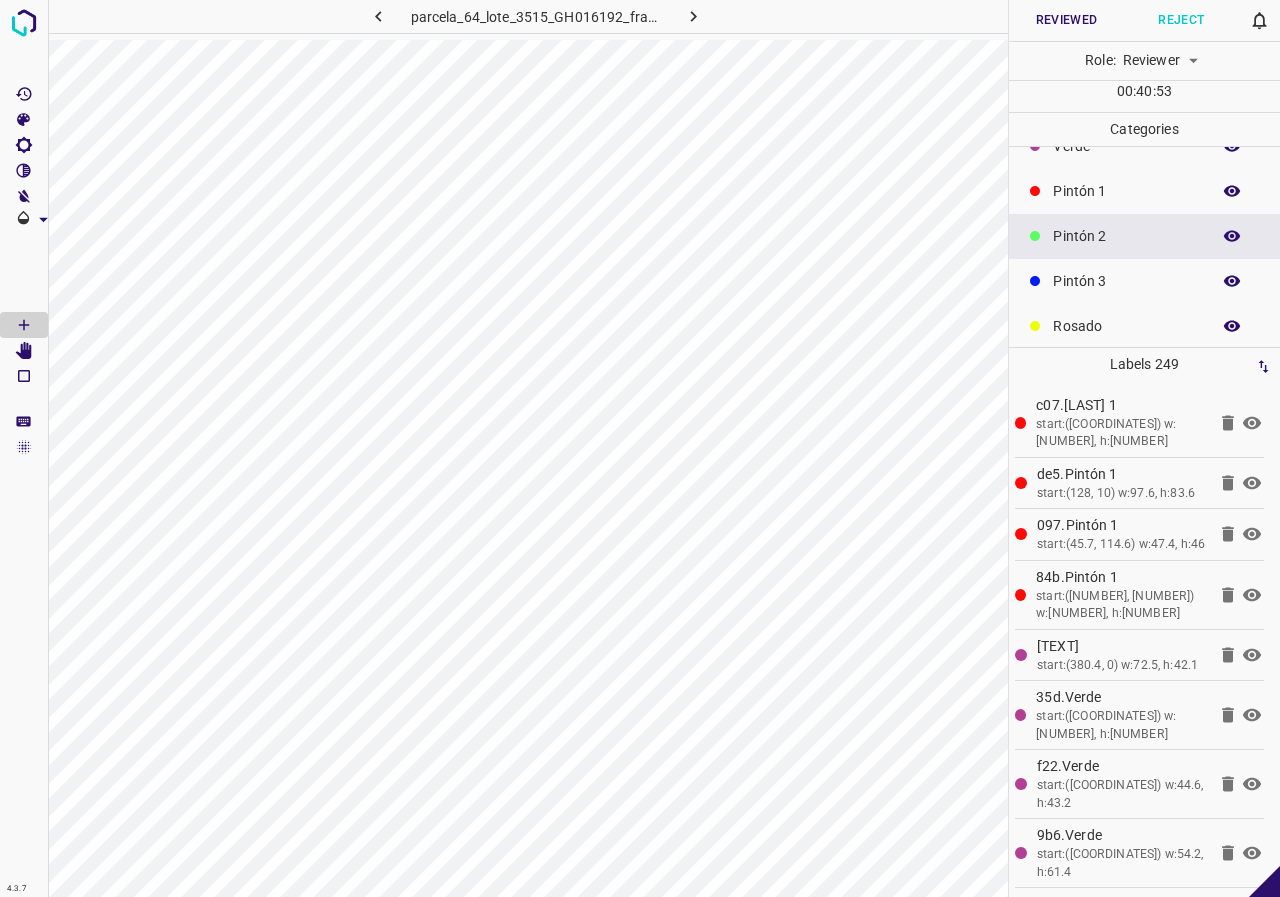 click on "Pintón 1" at bounding box center [1126, 191] 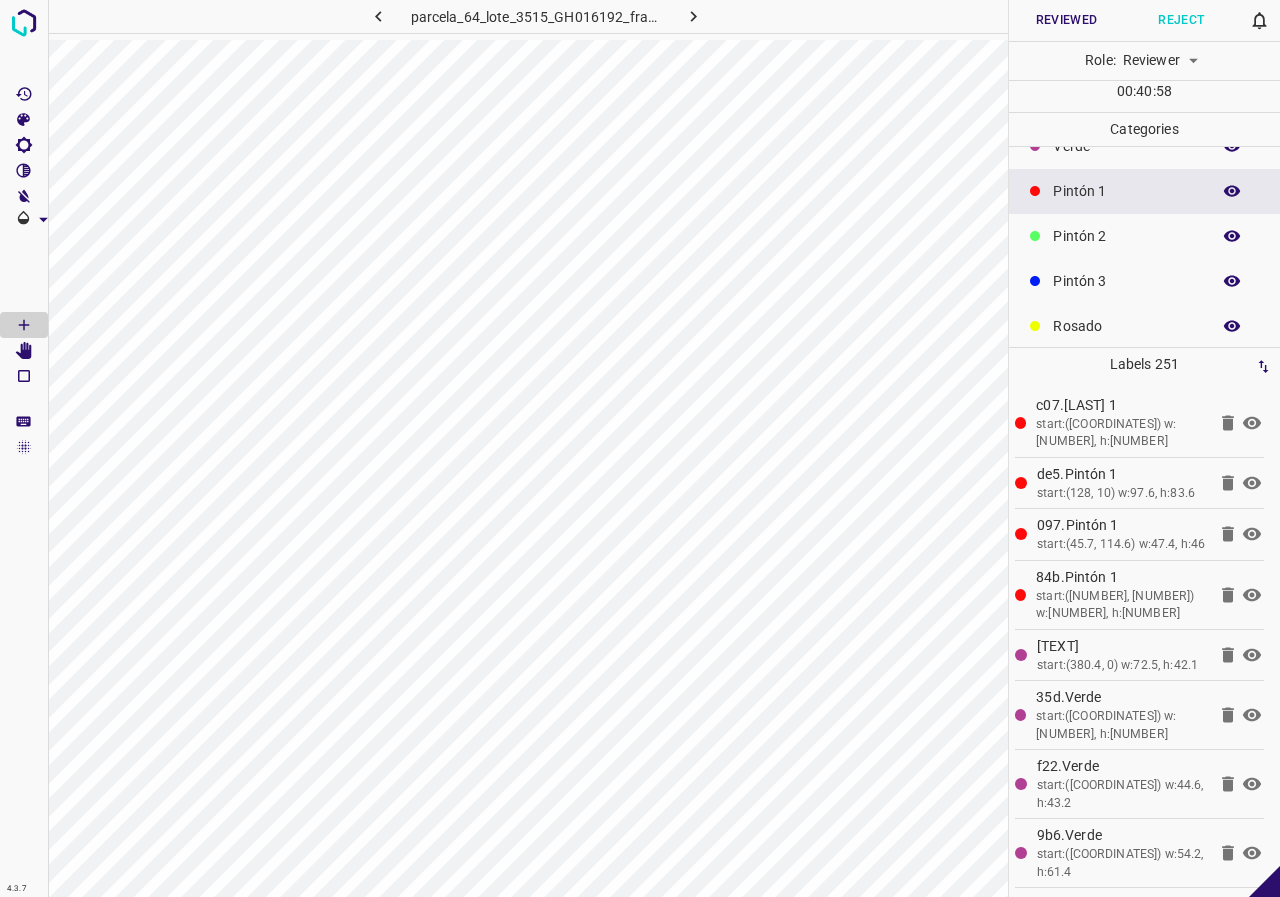 scroll, scrollTop: 0, scrollLeft: 0, axis: both 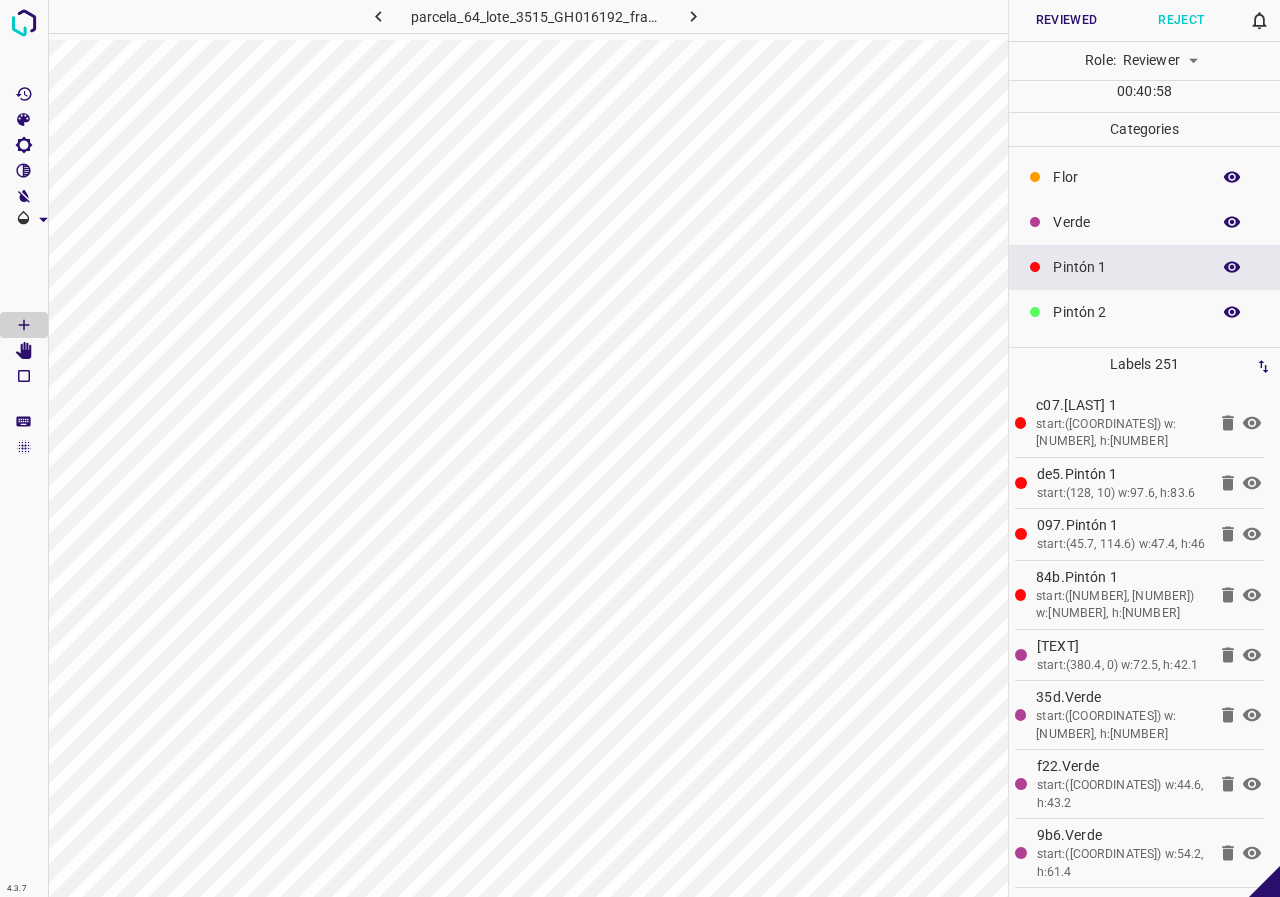 click on "Verde" at bounding box center (1126, 222) 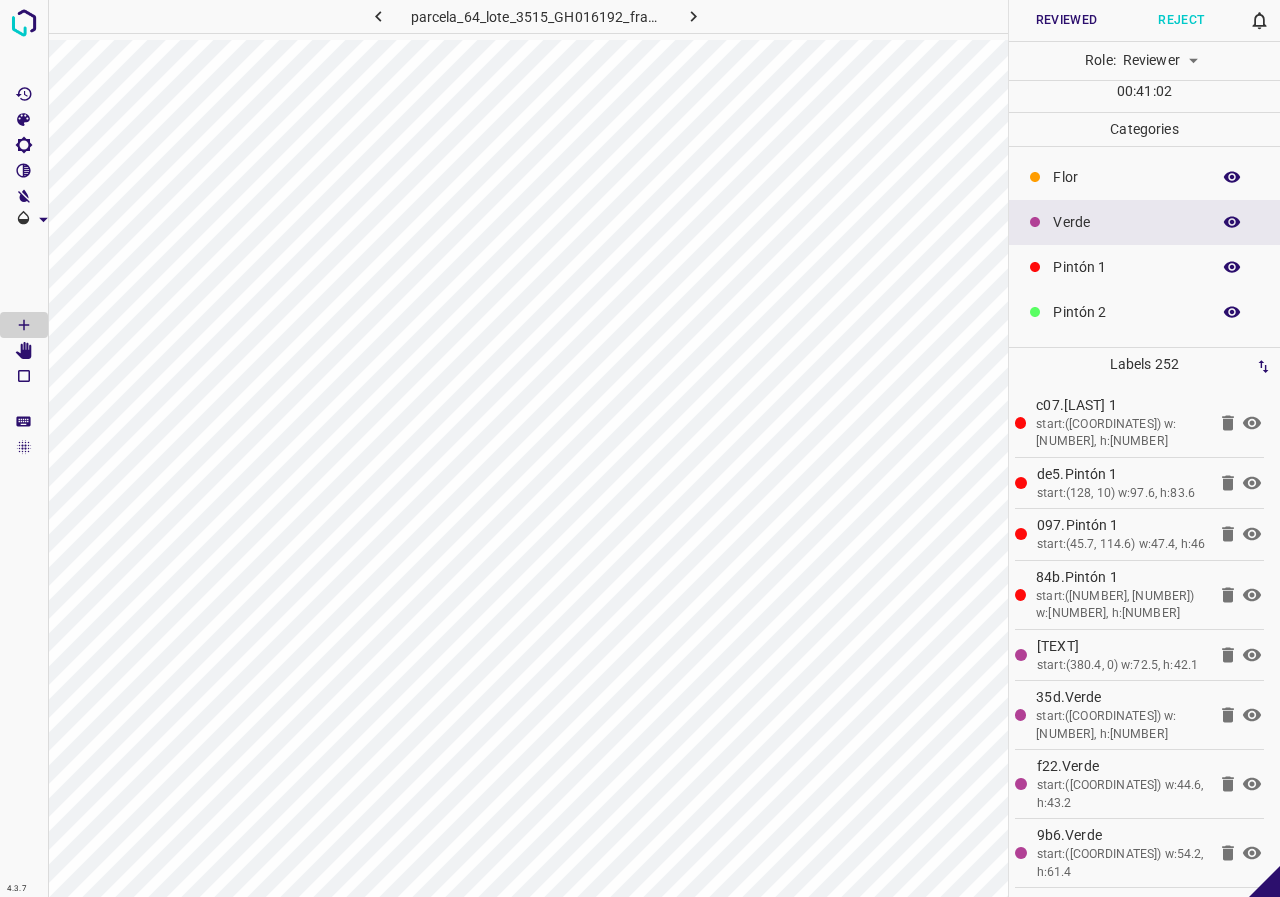 click on "Pintón 1" at bounding box center [1126, 267] 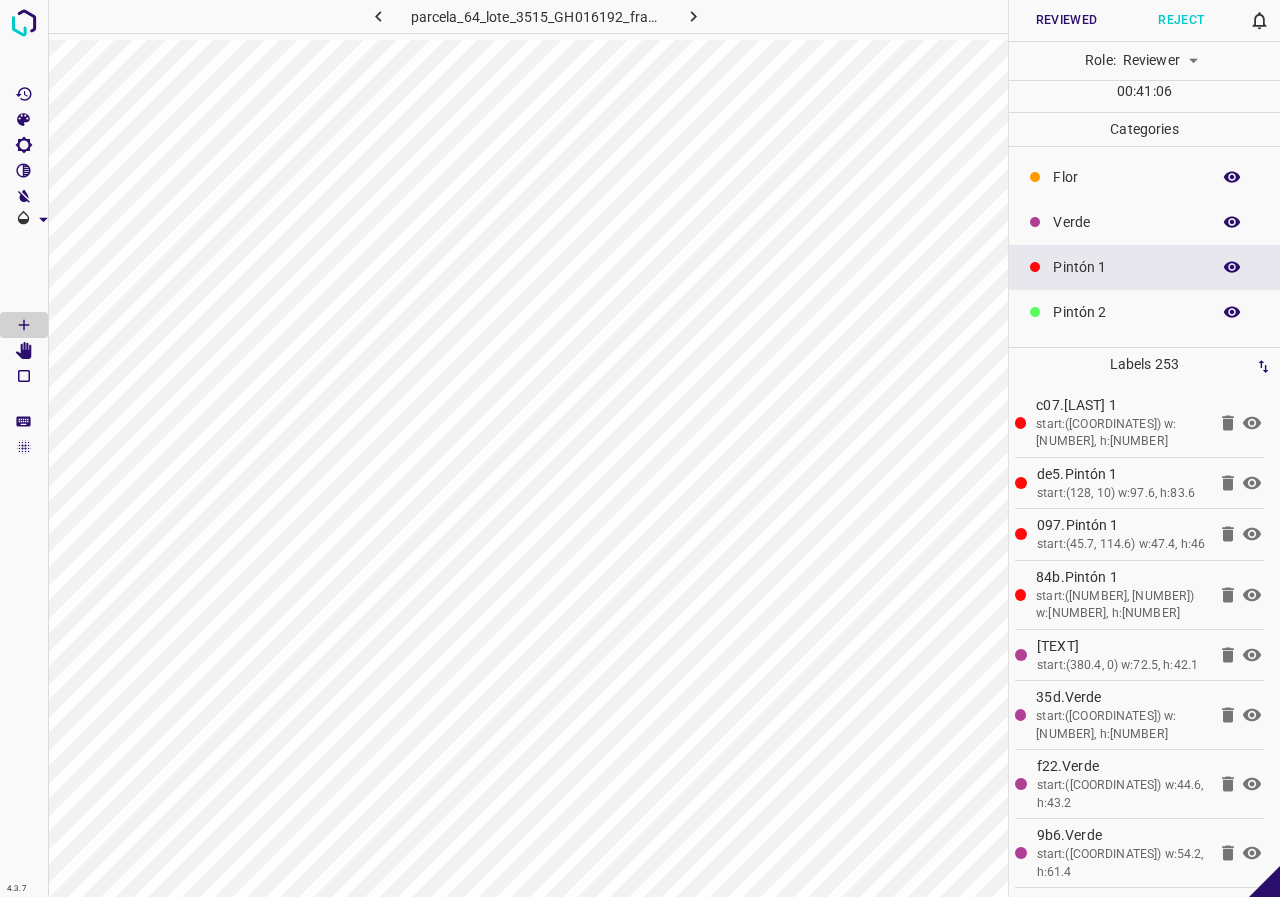 click on "Verde" at bounding box center (1126, 222) 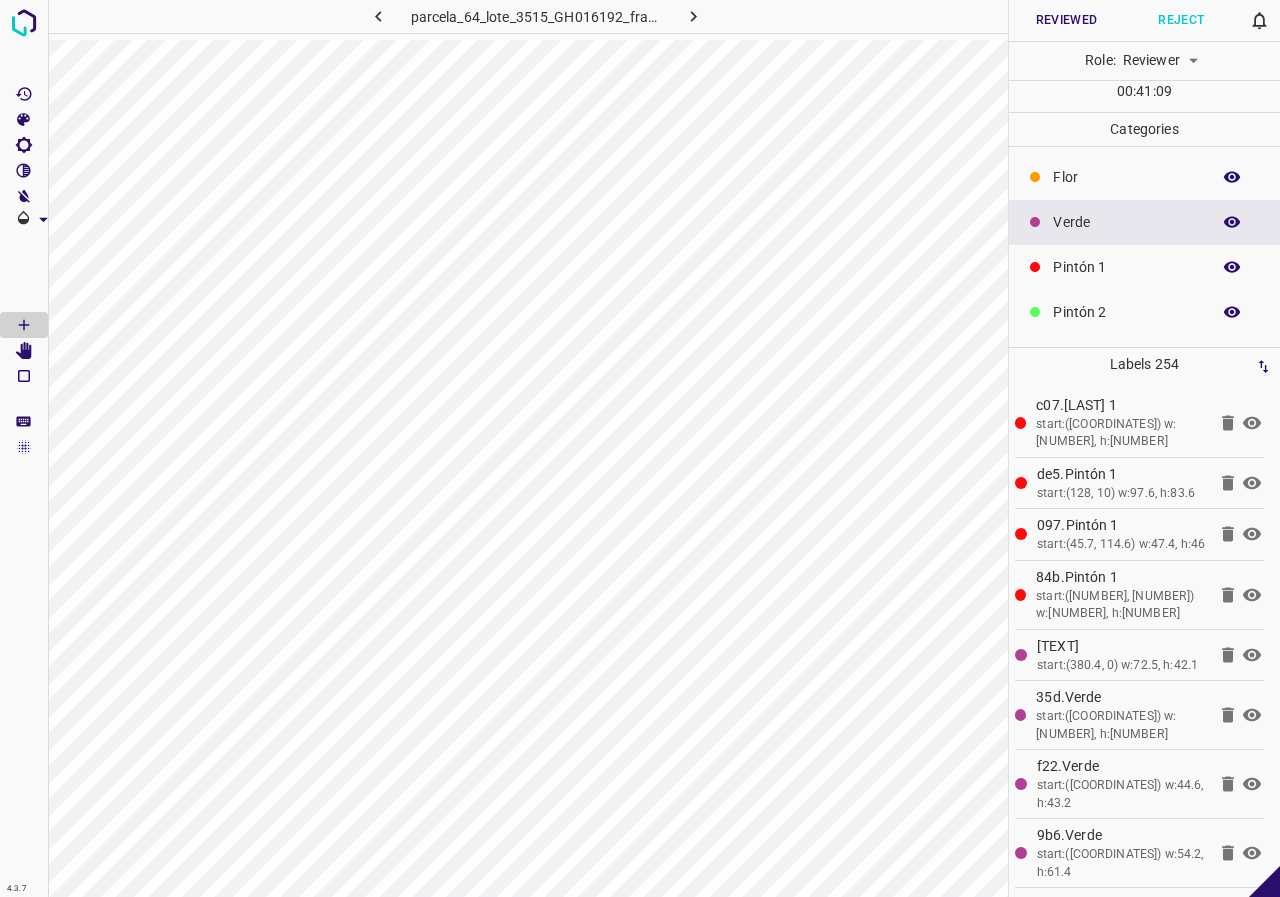 scroll, scrollTop: 176, scrollLeft: 0, axis: vertical 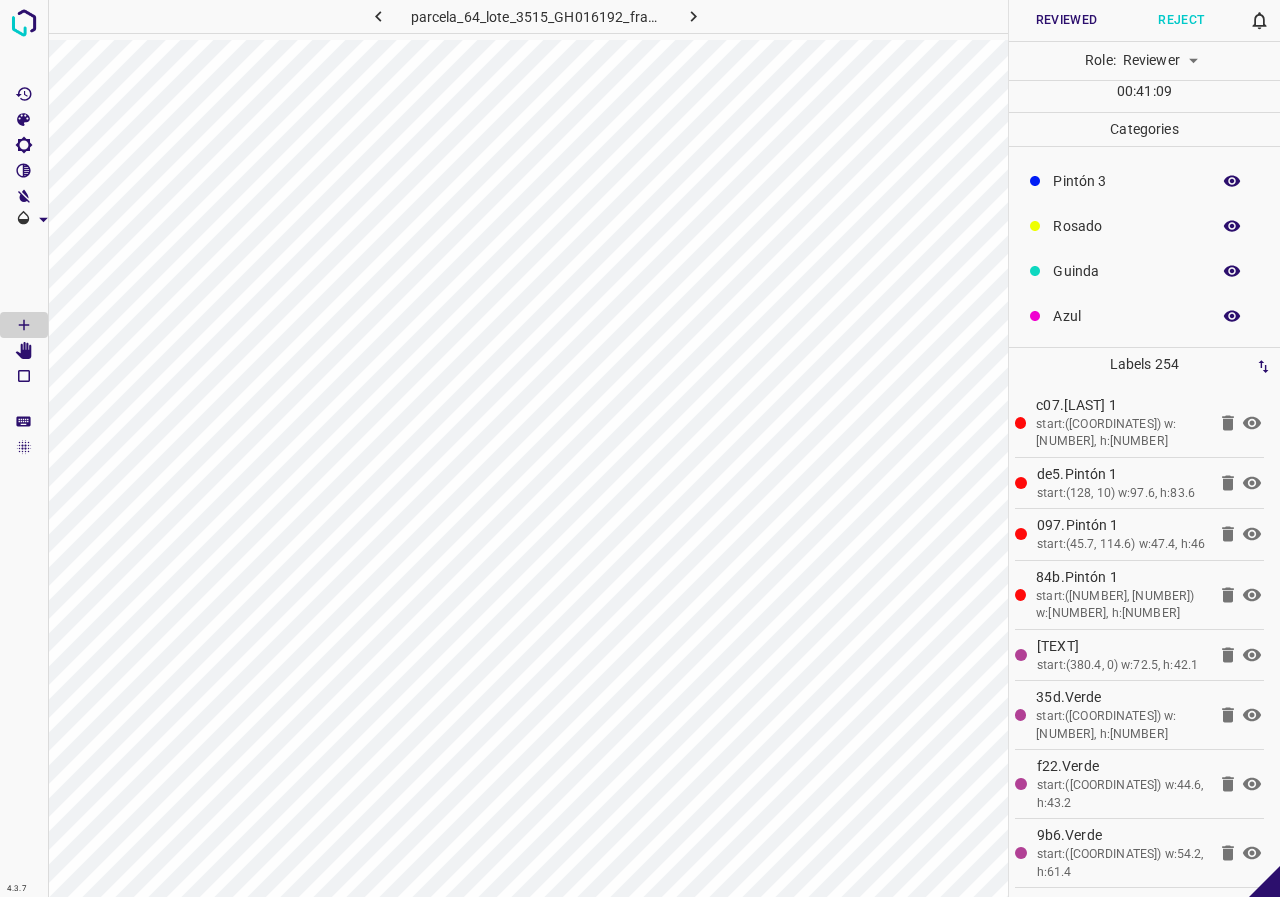 click on "Azul" at bounding box center (1126, 316) 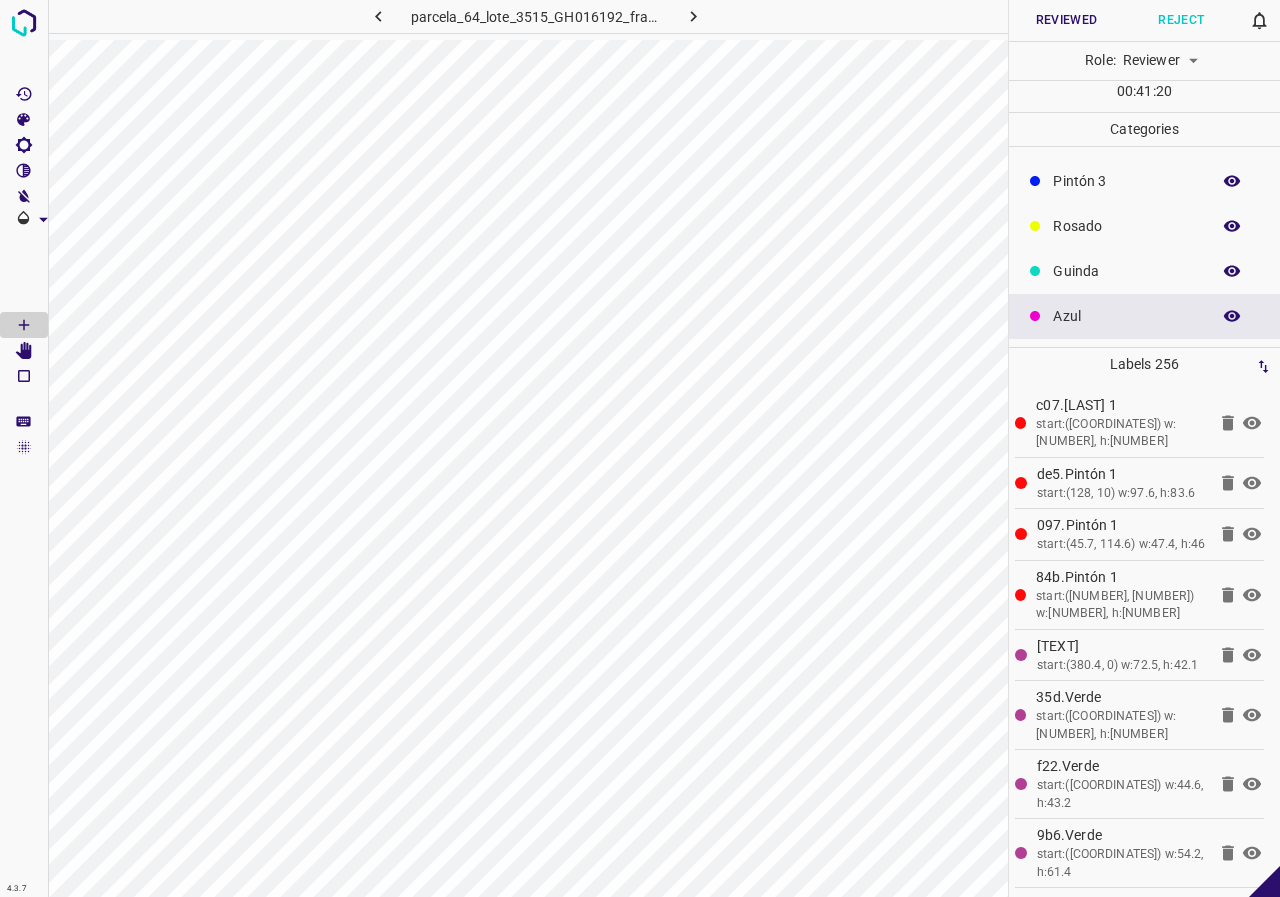 scroll, scrollTop: 0, scrollLeft: 0, axis: both 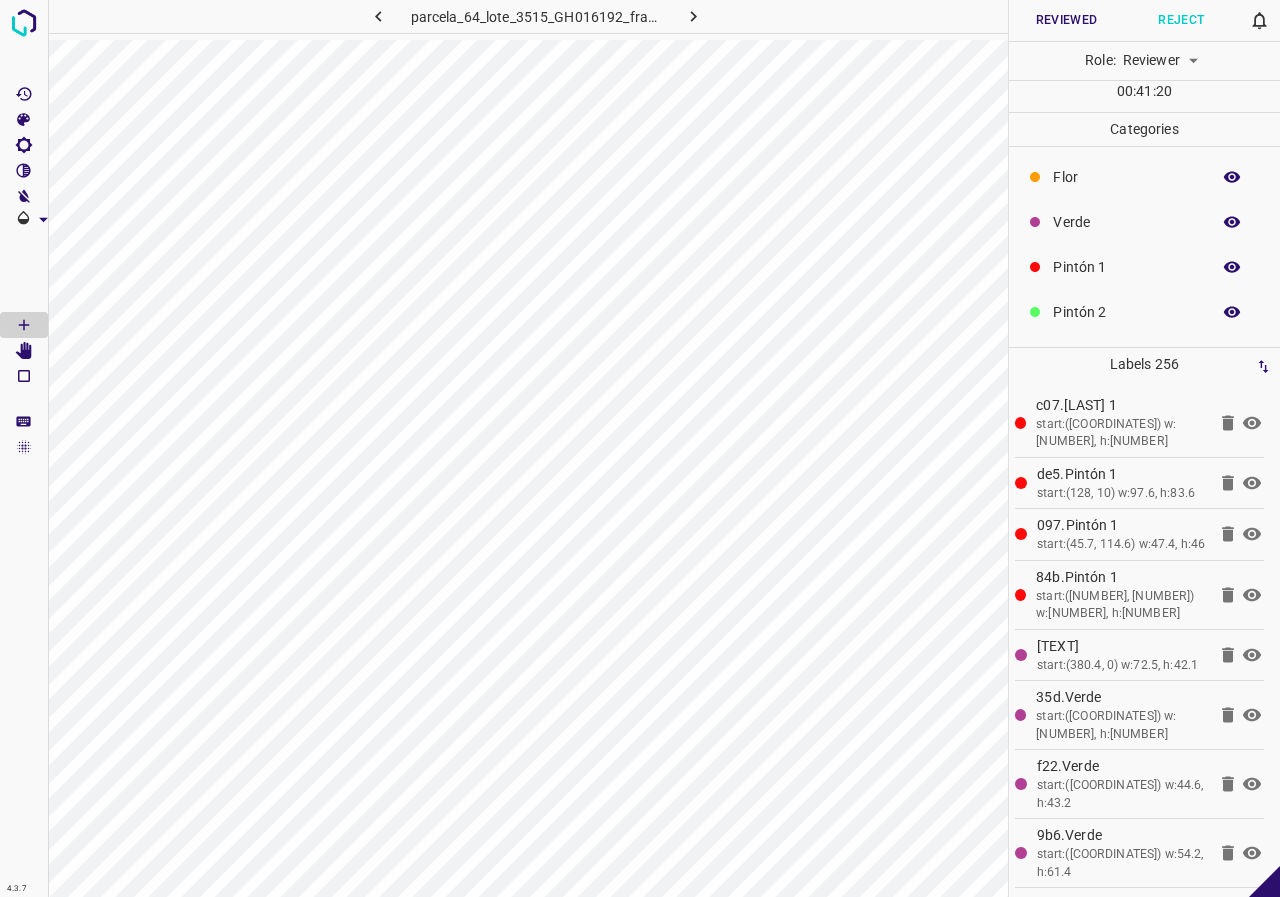 click on "Pintón 2" at bounding box center [1144, 312] 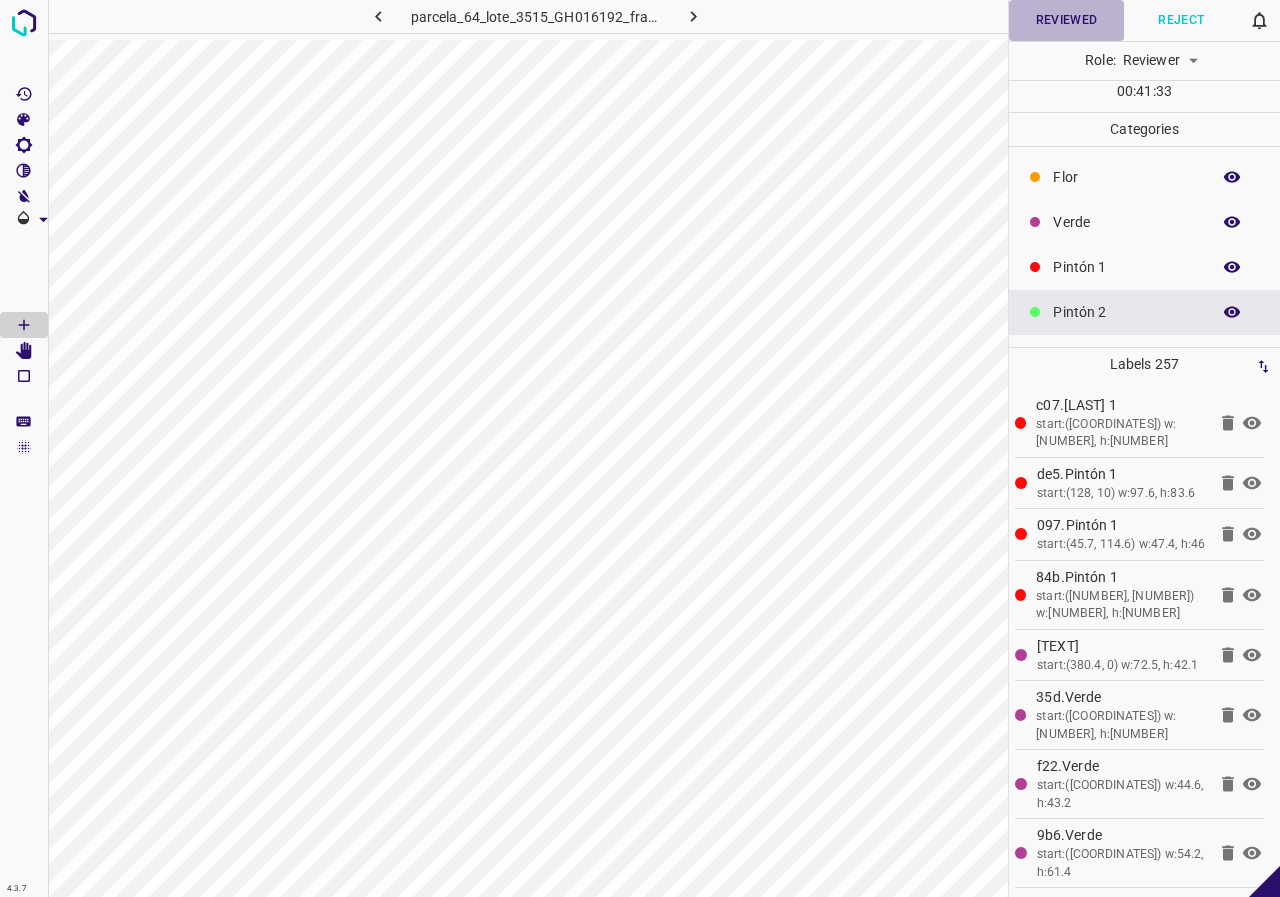 click on "Reviewed" at bounding box center [1066, 20] 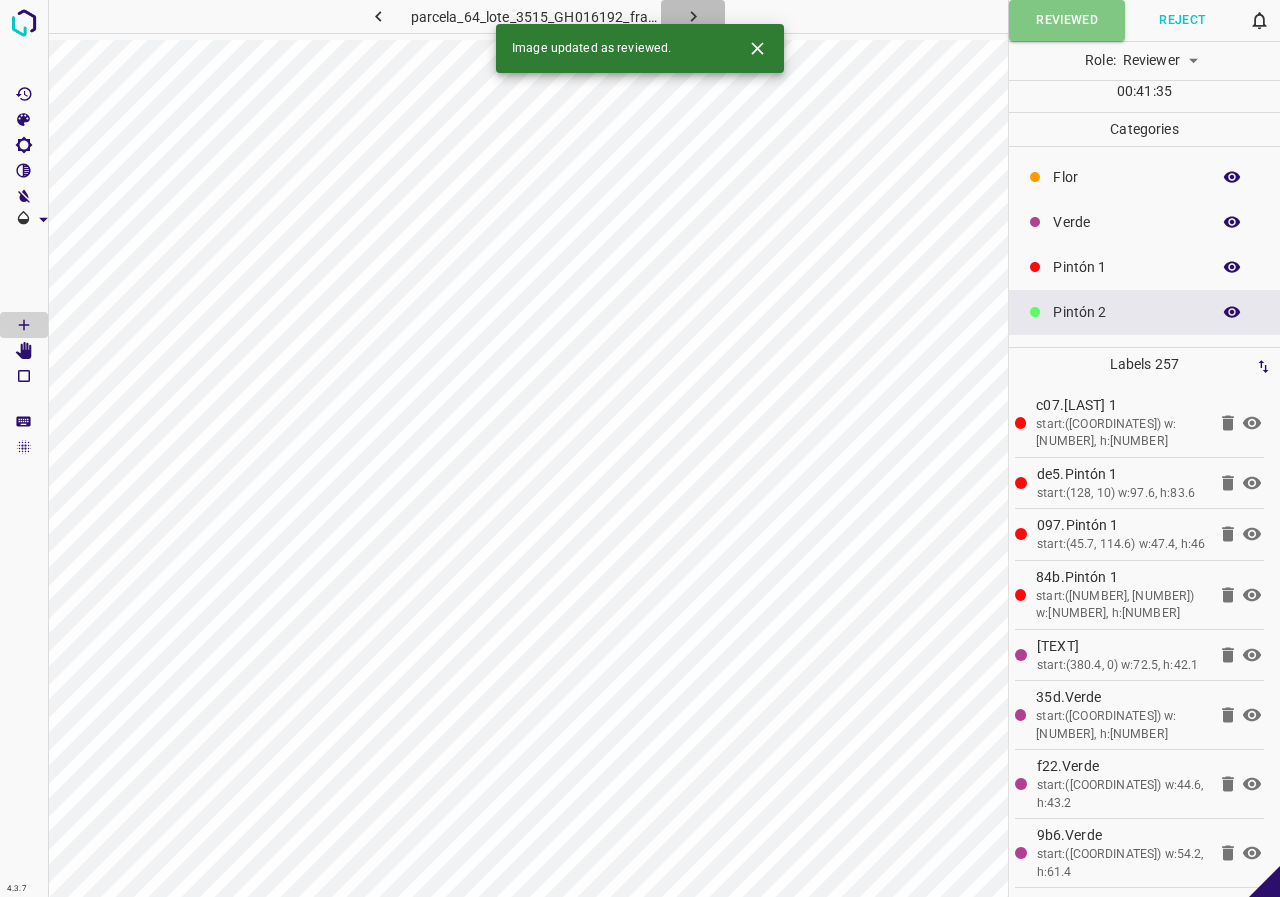 click 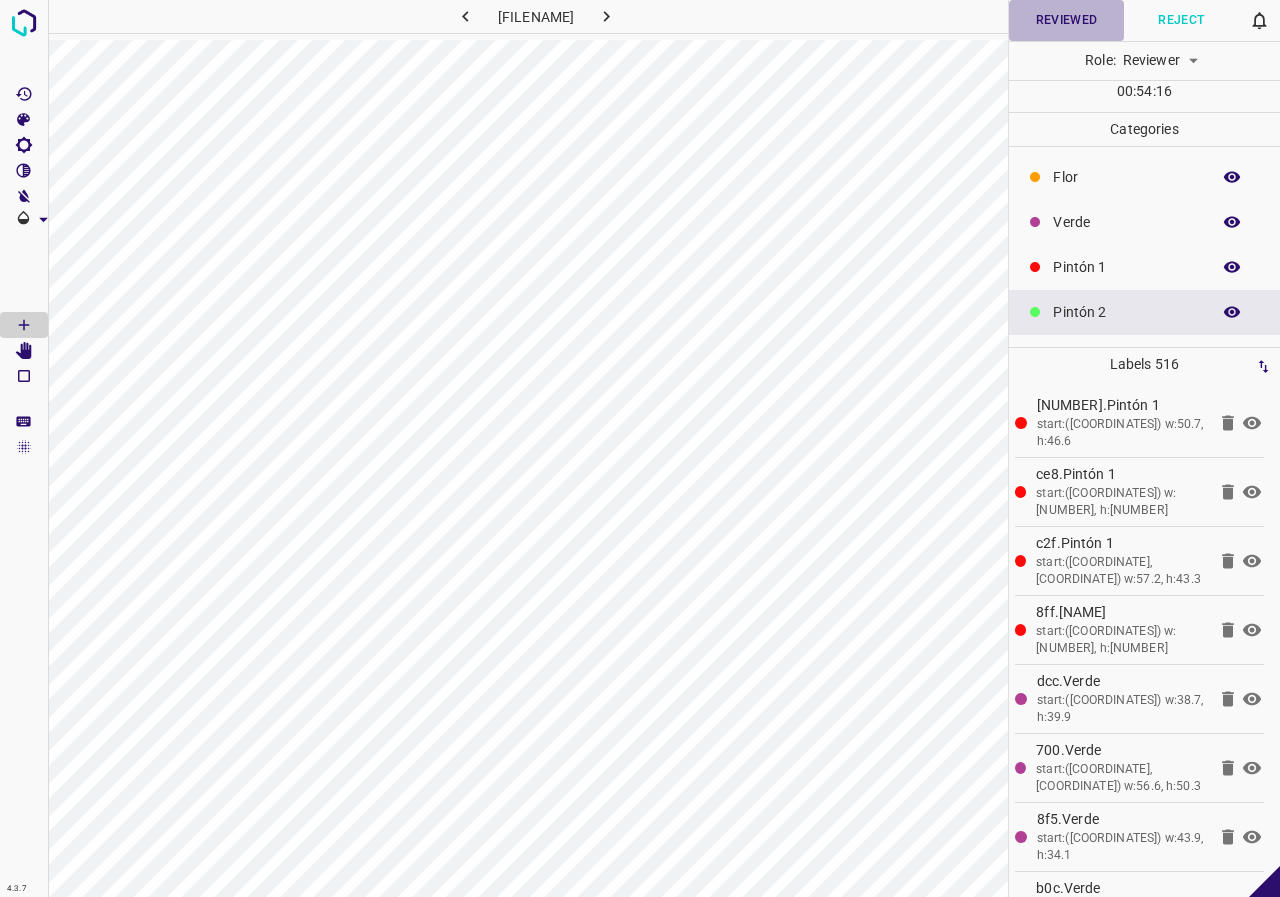 click on "Reviewed" at bounding box center [1066, 20] 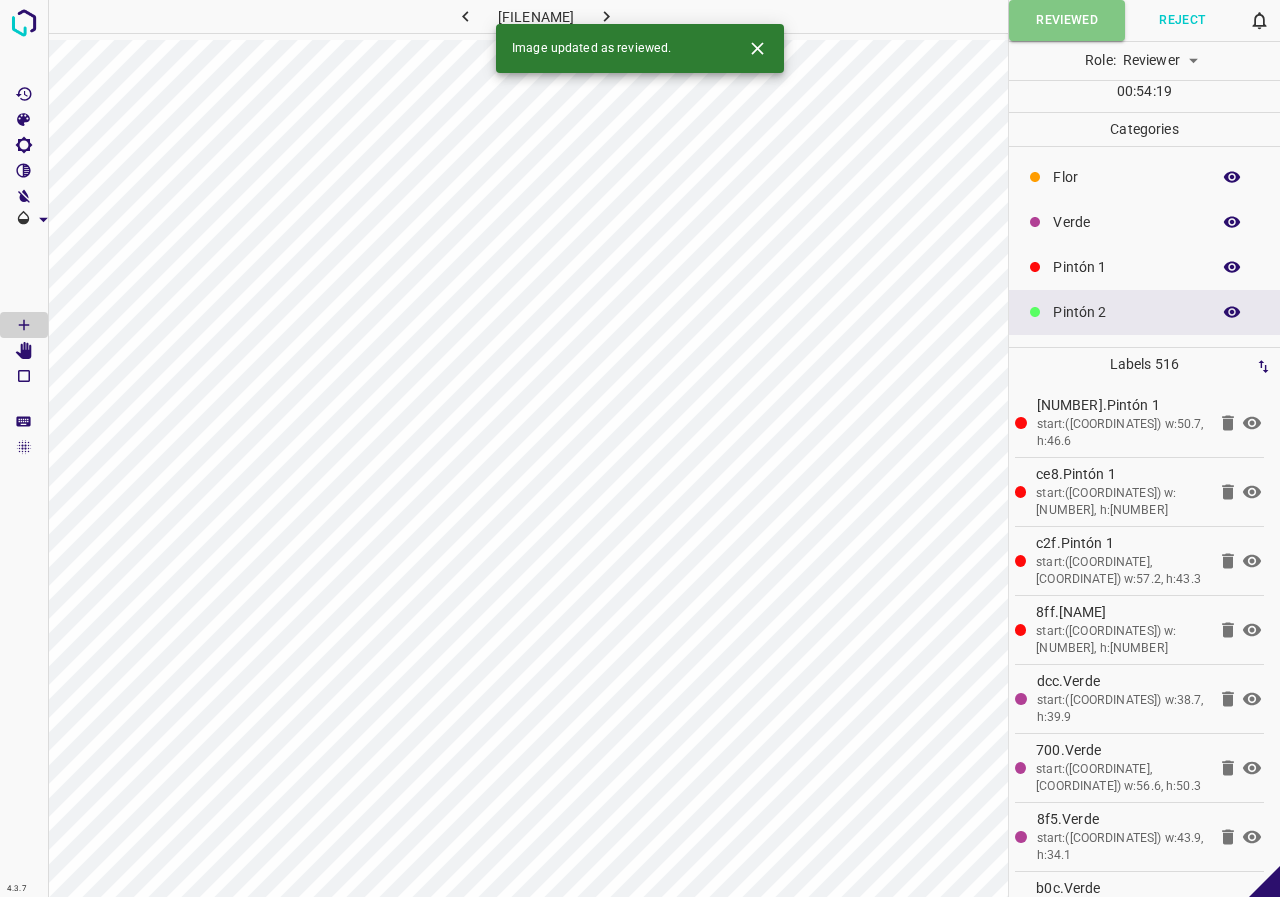 click 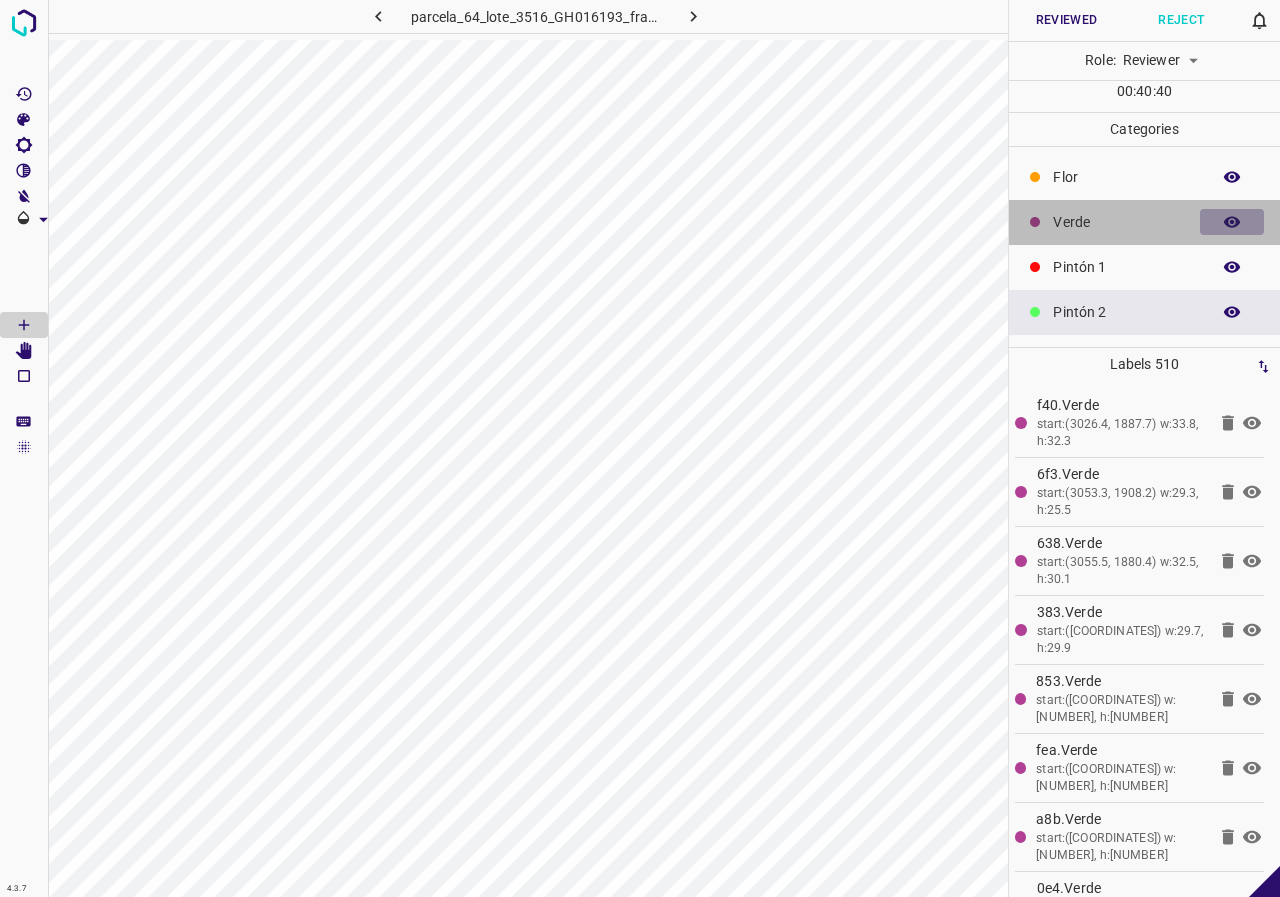 click at bounding box center (1232, 222) 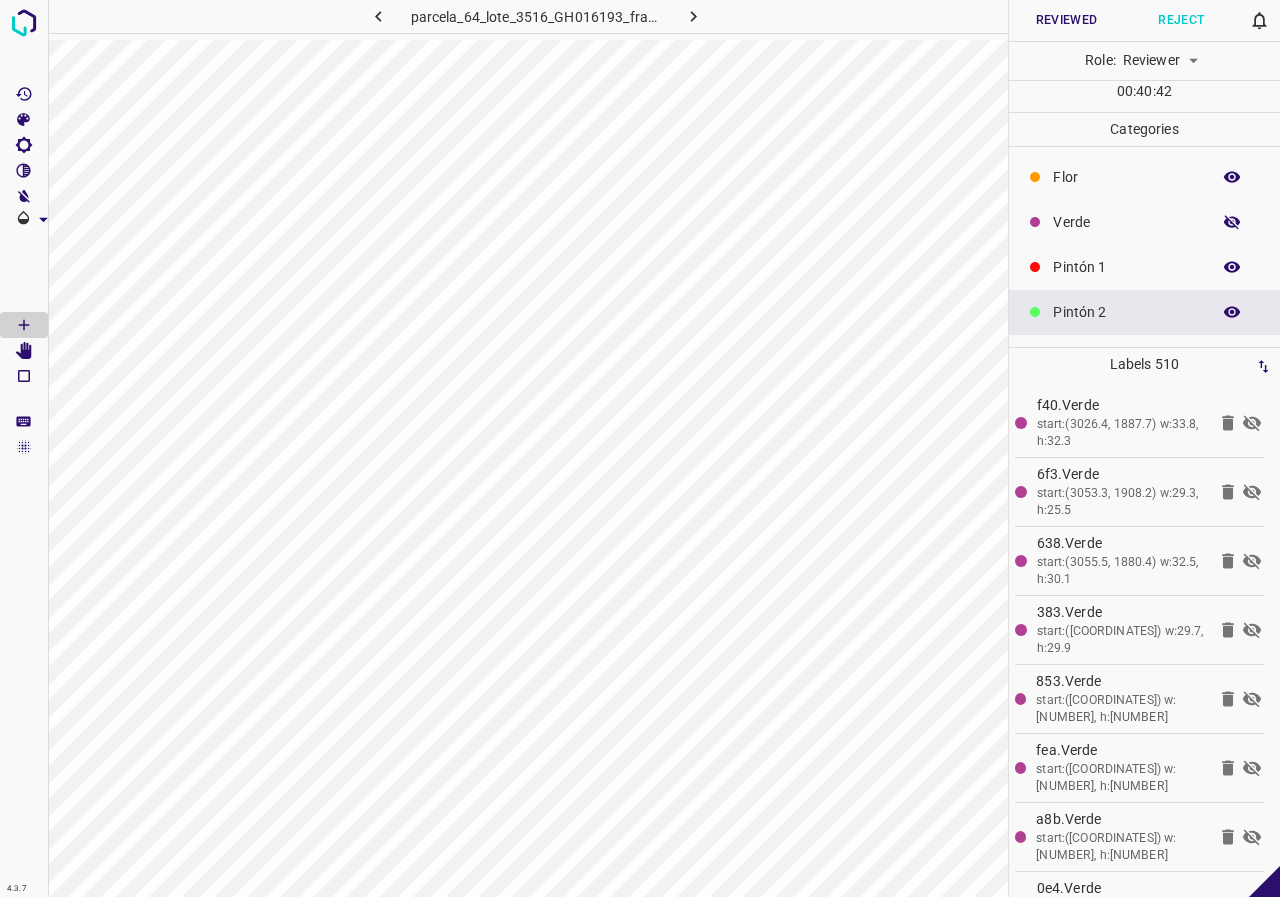 click 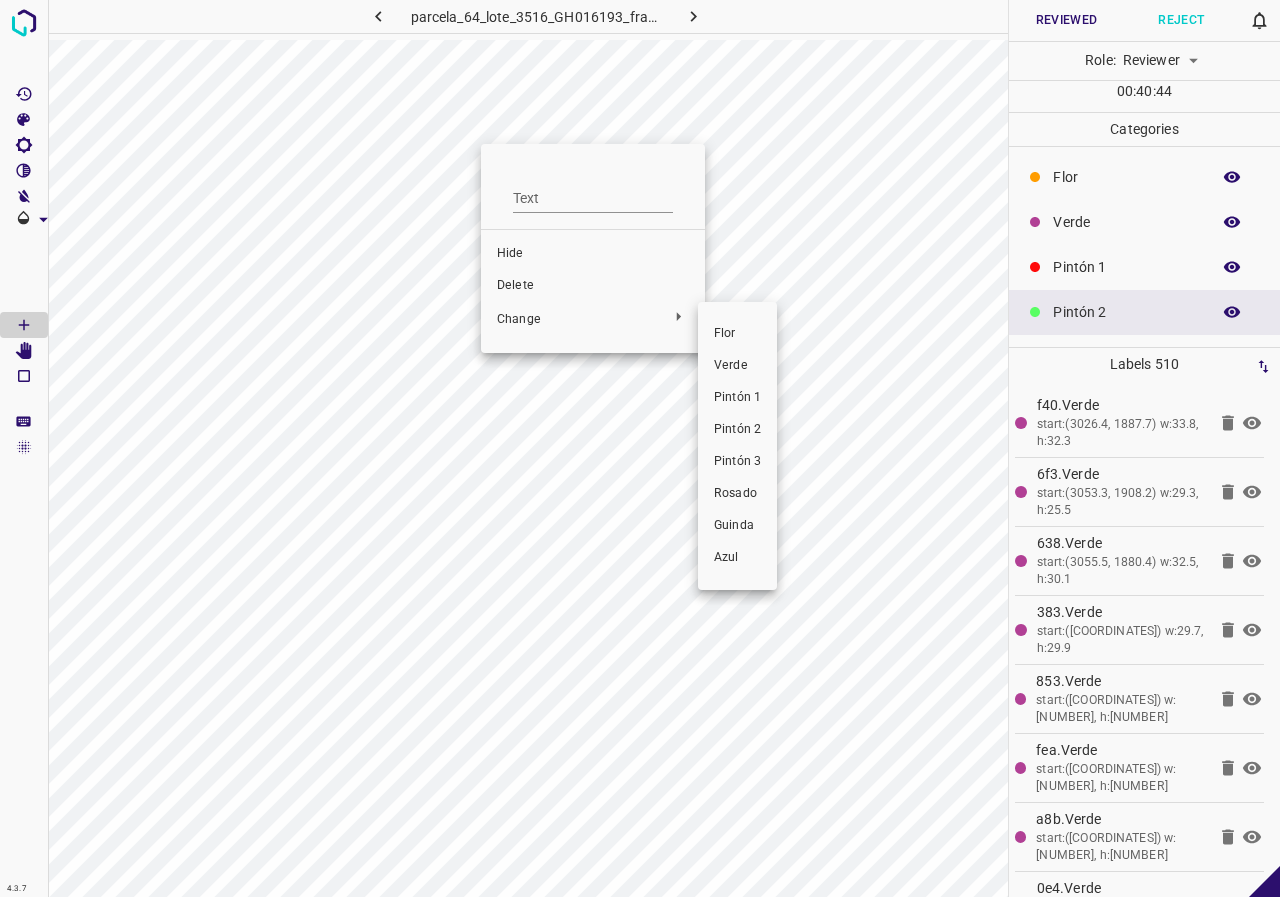 click on "Pintón 1" at bounding box center (737, 398) 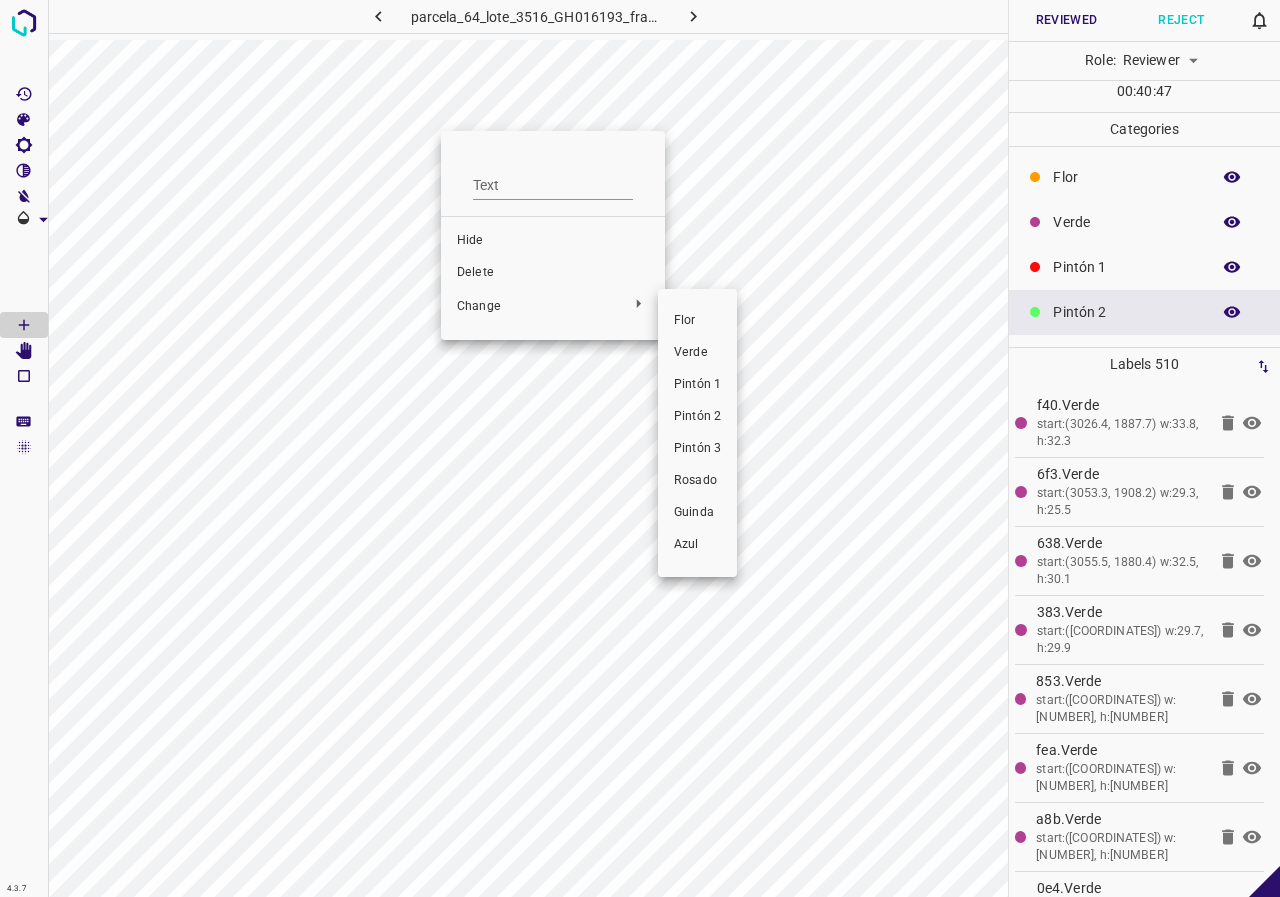 click on "Pintón 1" at bounding box center (697, 385) 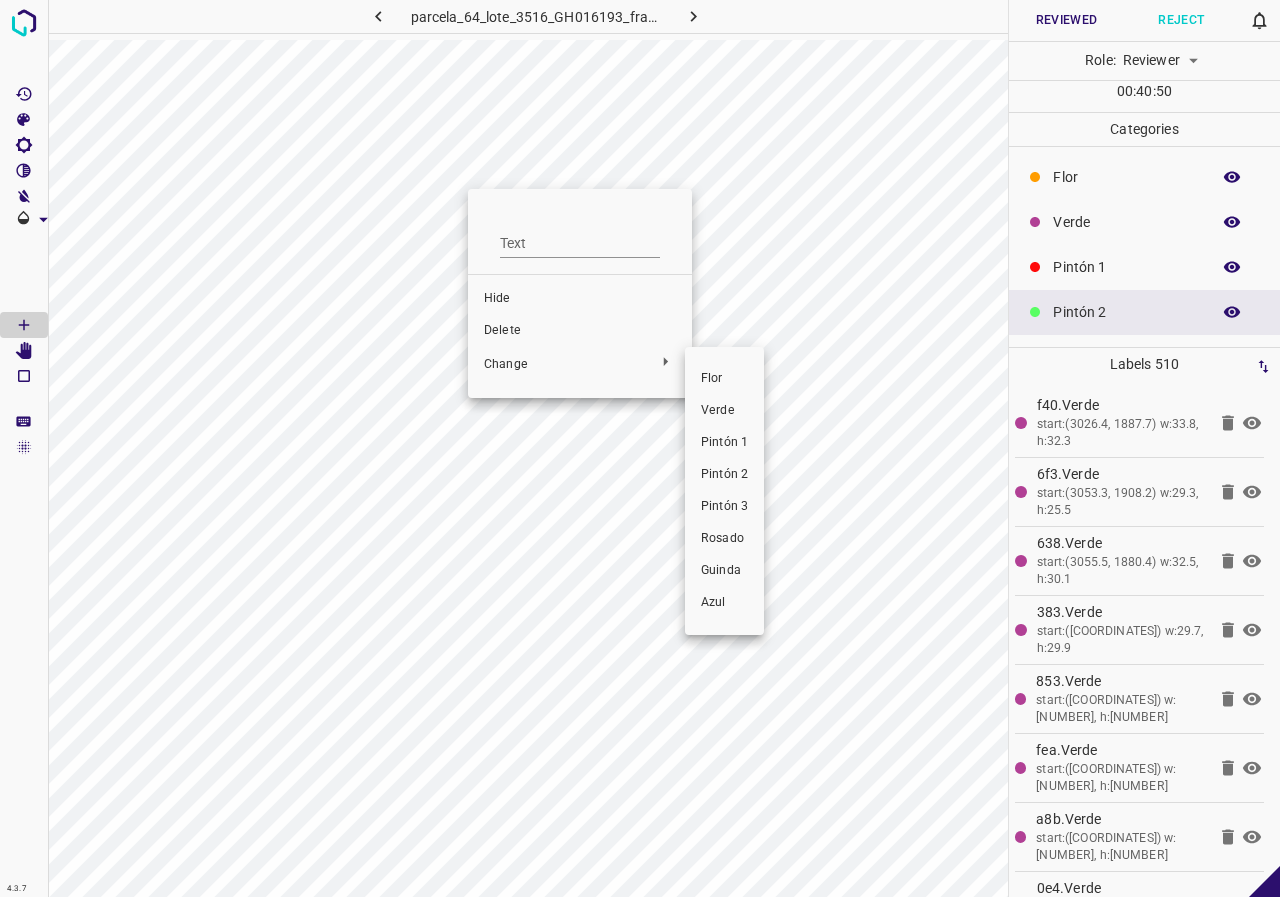 click on "Pintón 1" at bounding box center [724, 443] 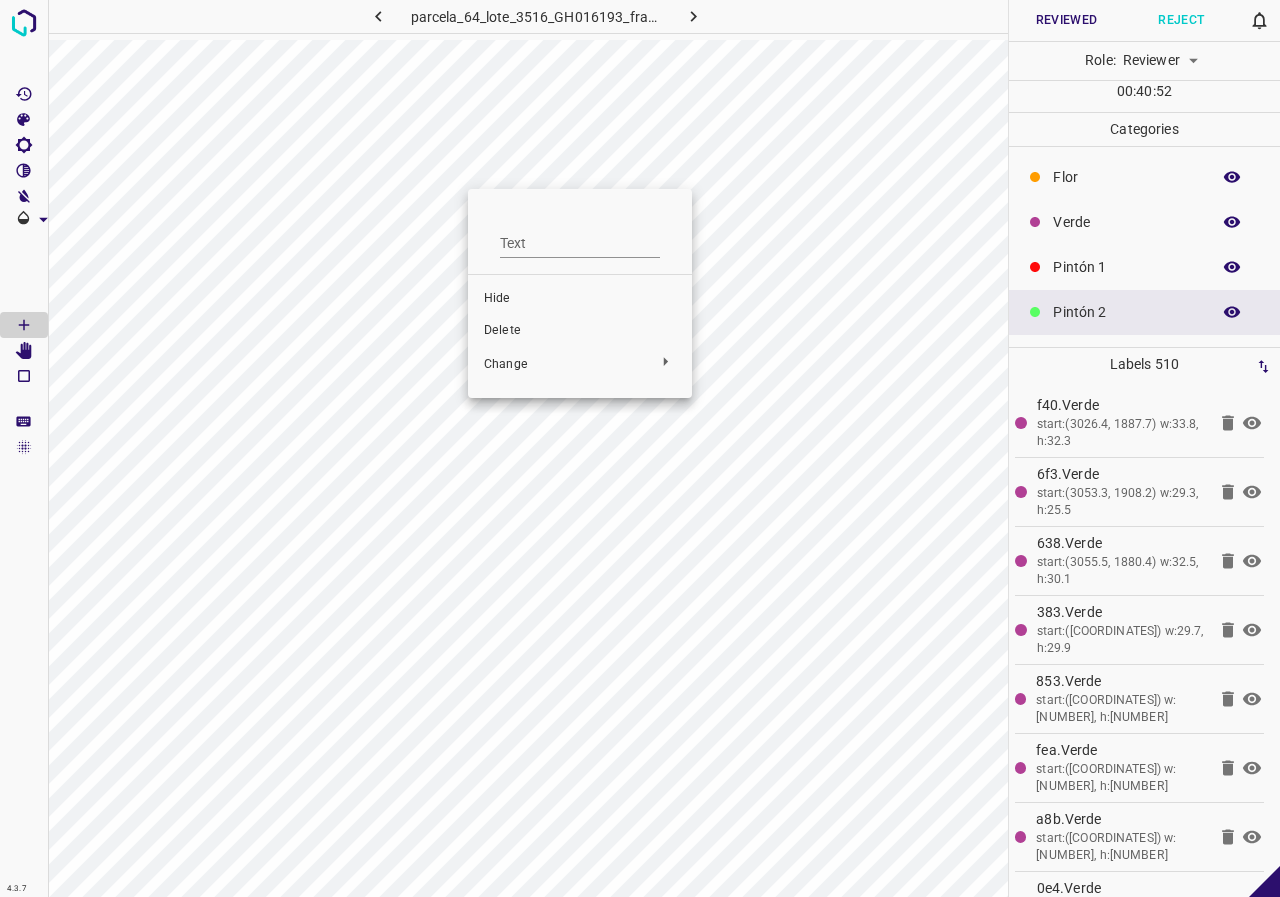 click at bounding box center (640, 448) 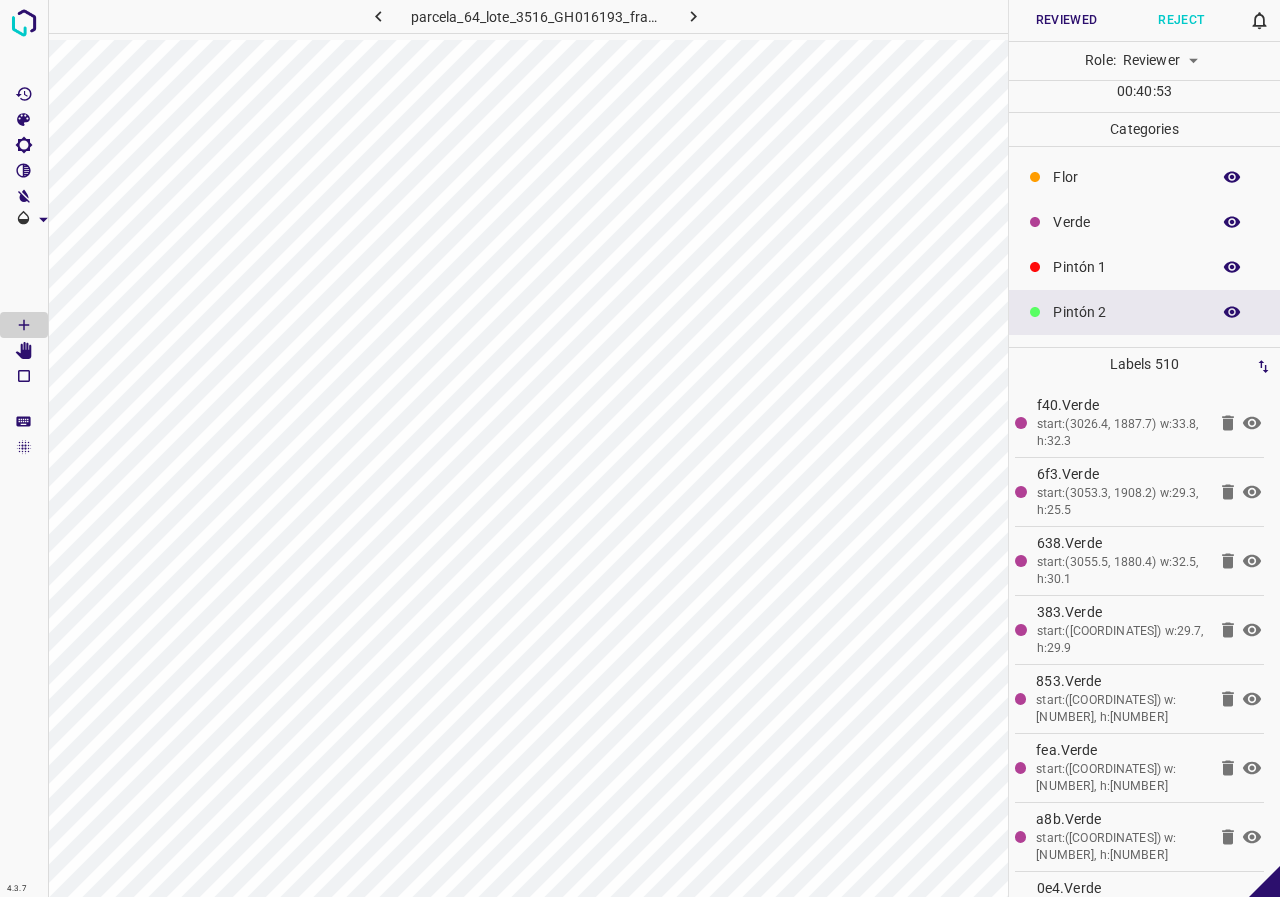click on "Pintón 2" at bounding box center [1126, 312] 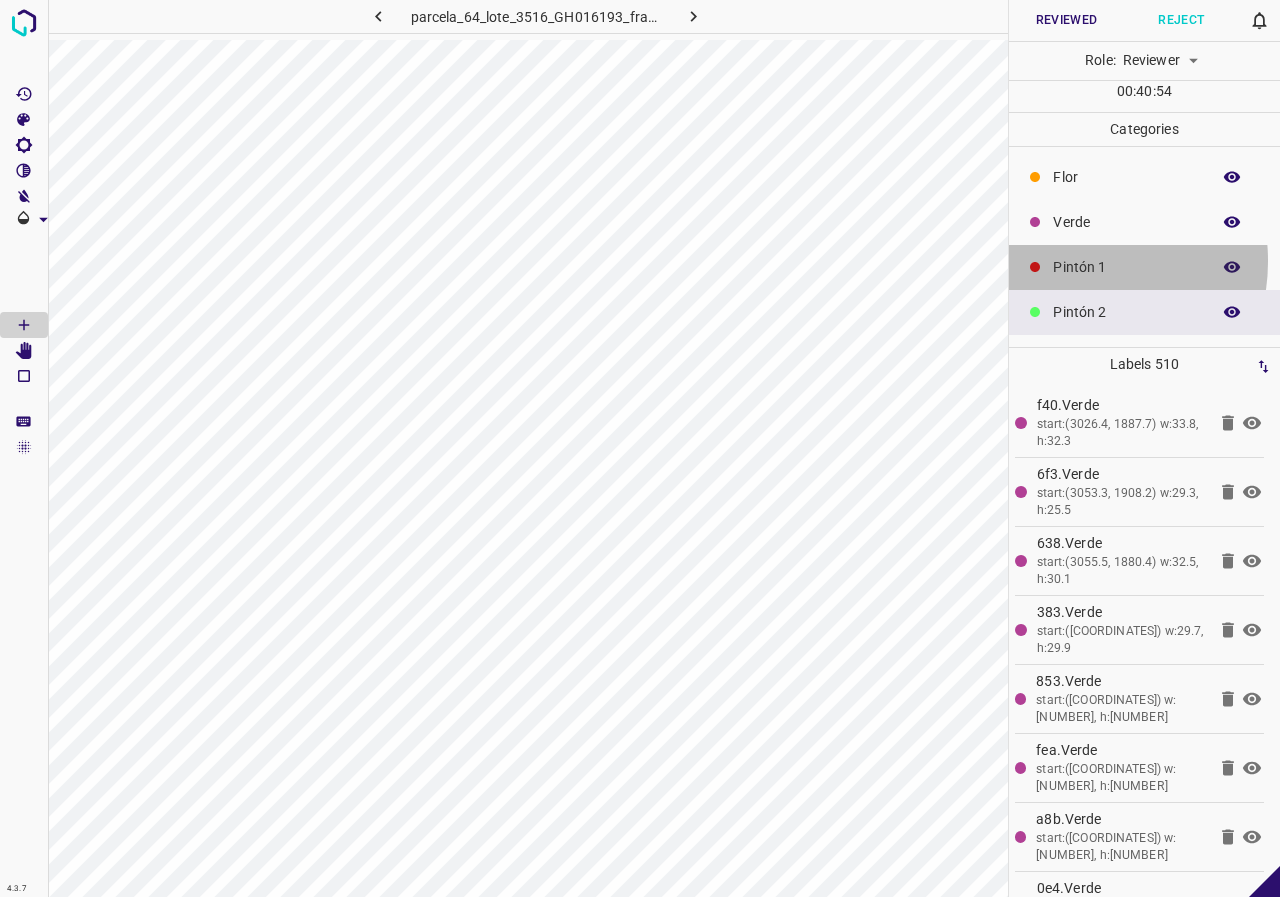 click on "Pintón 1" at bounding box center (1126, 267) 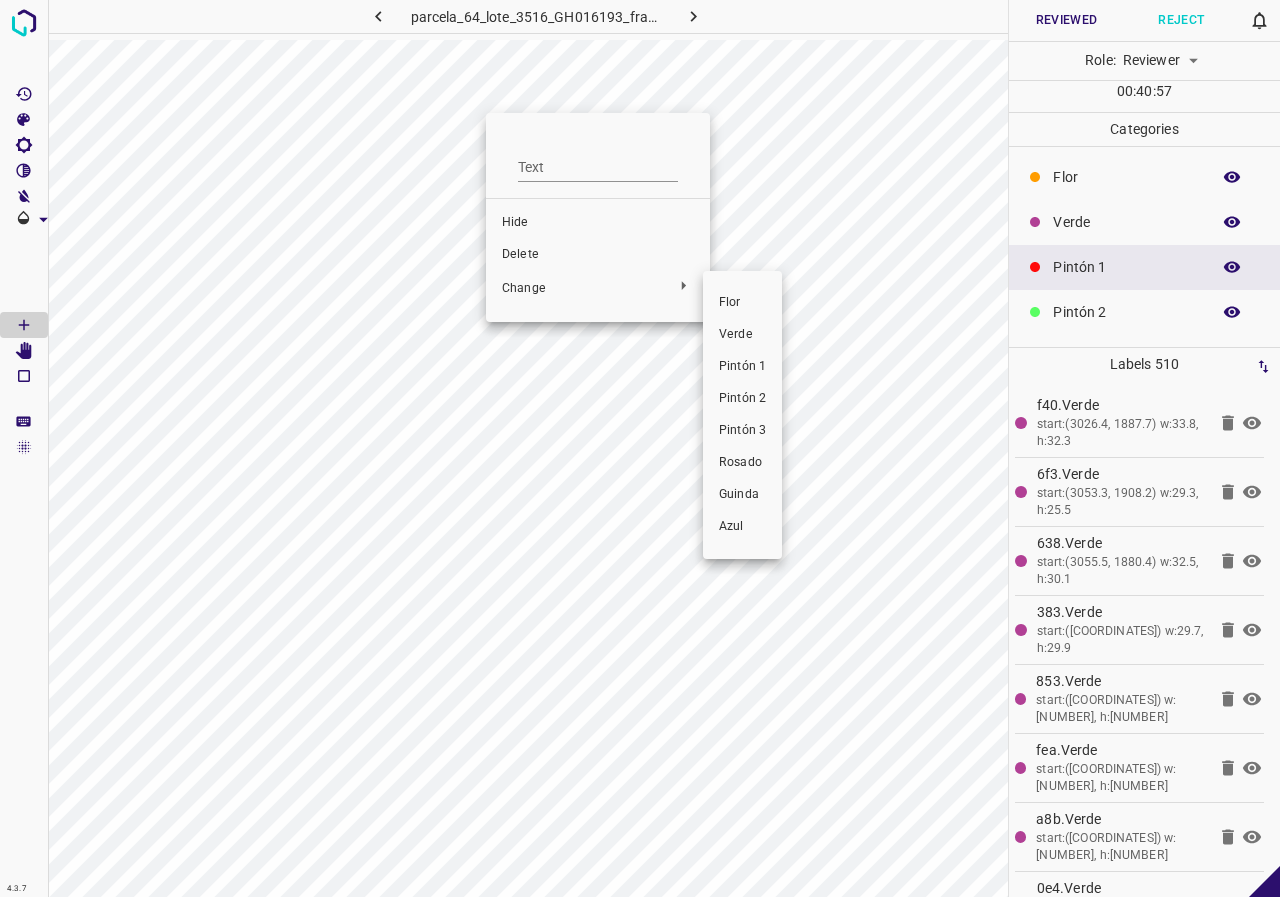 click on "Pintón 1" at bounding box center [742, 367] 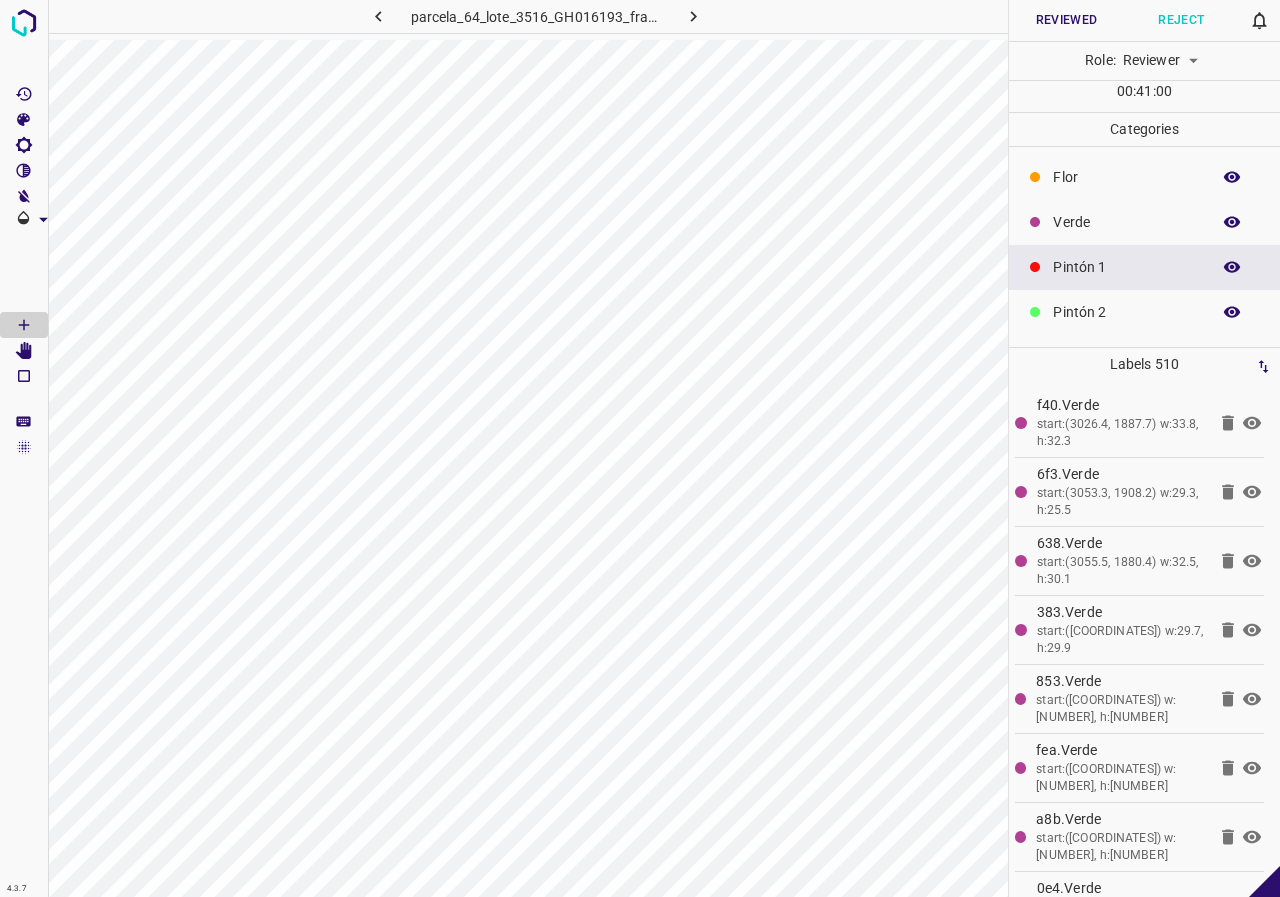 click at bounding box center (1232, 222) 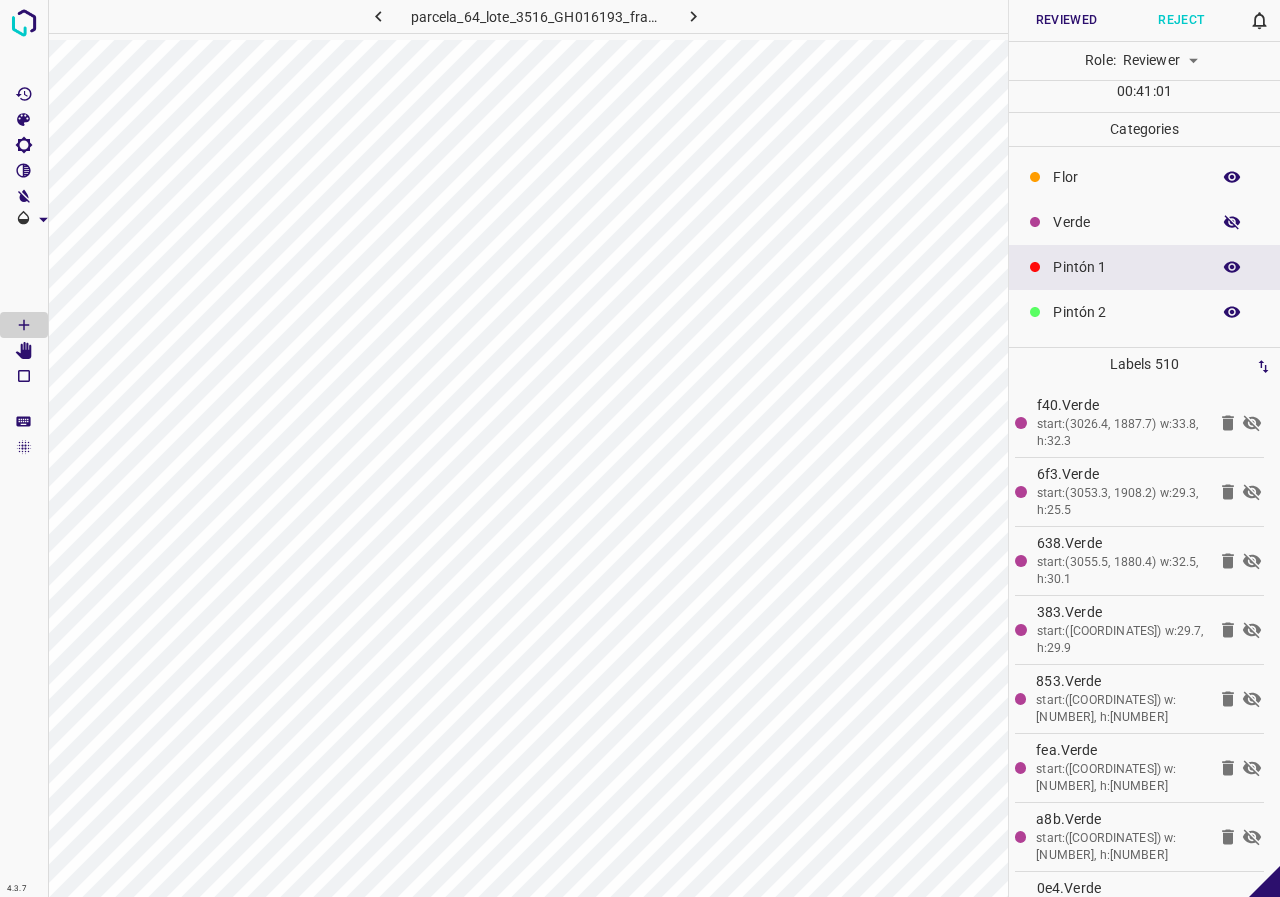 click at bounding box center [1232, 222] 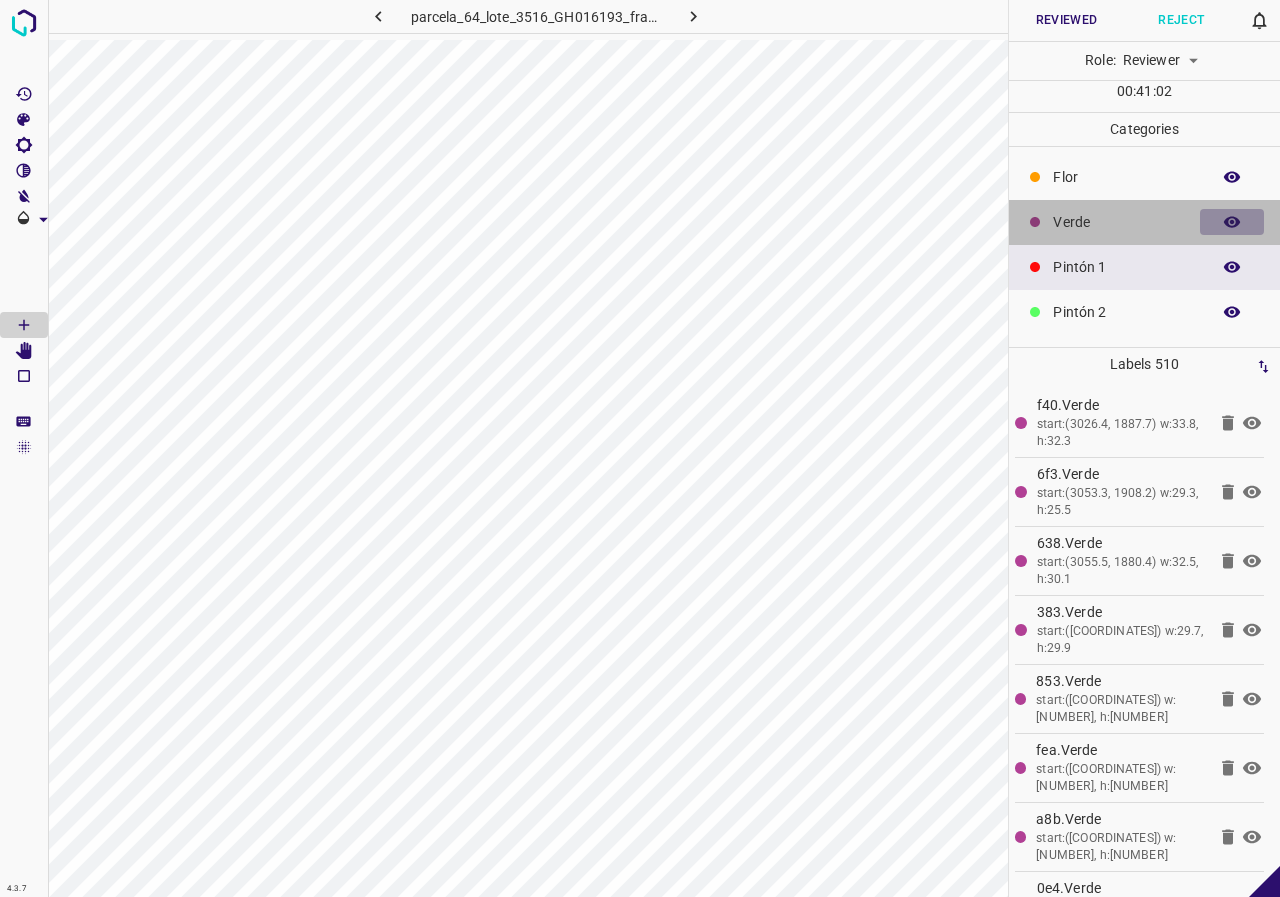 click at bounding box center (1232, 222) 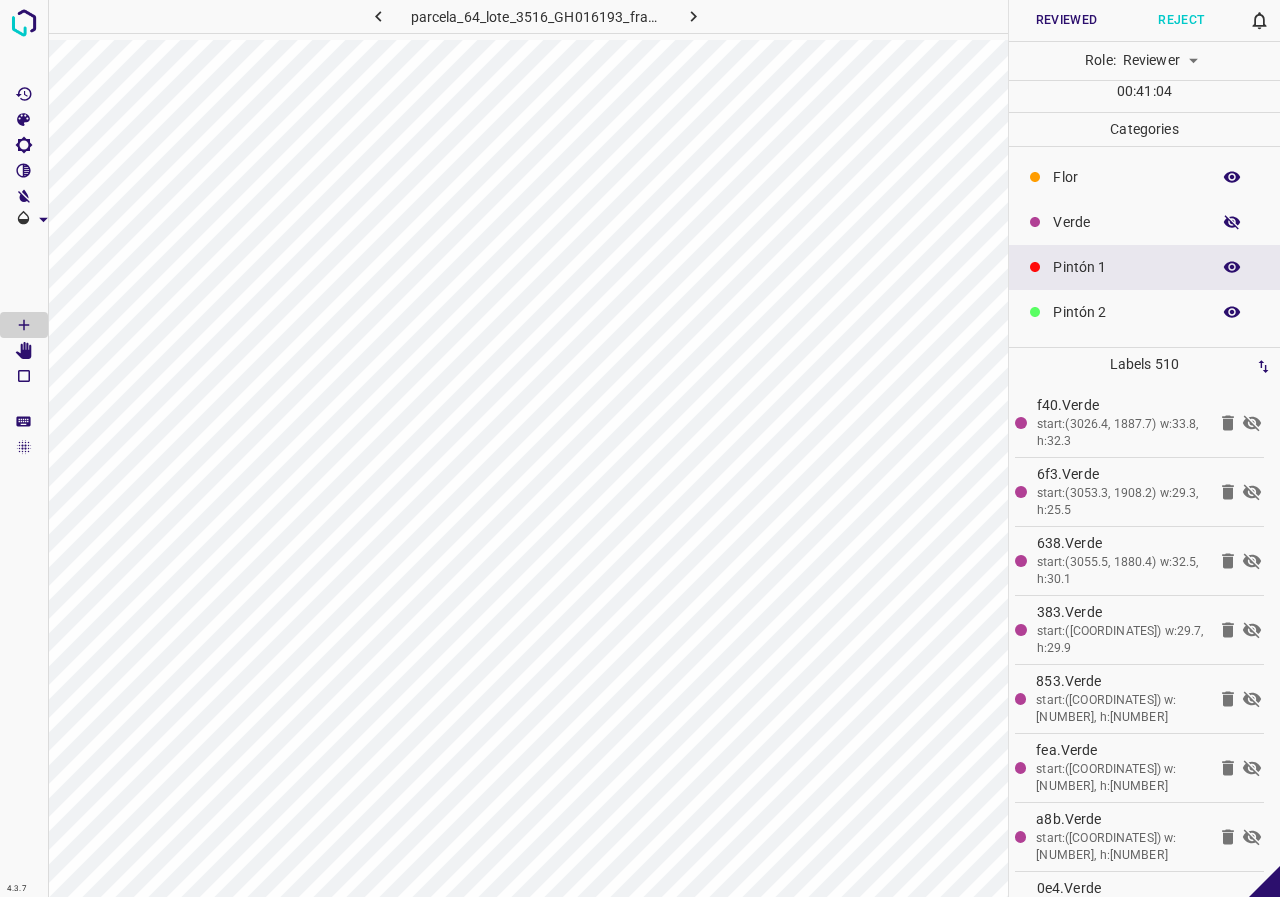 click at bounding box center (1232, 222) 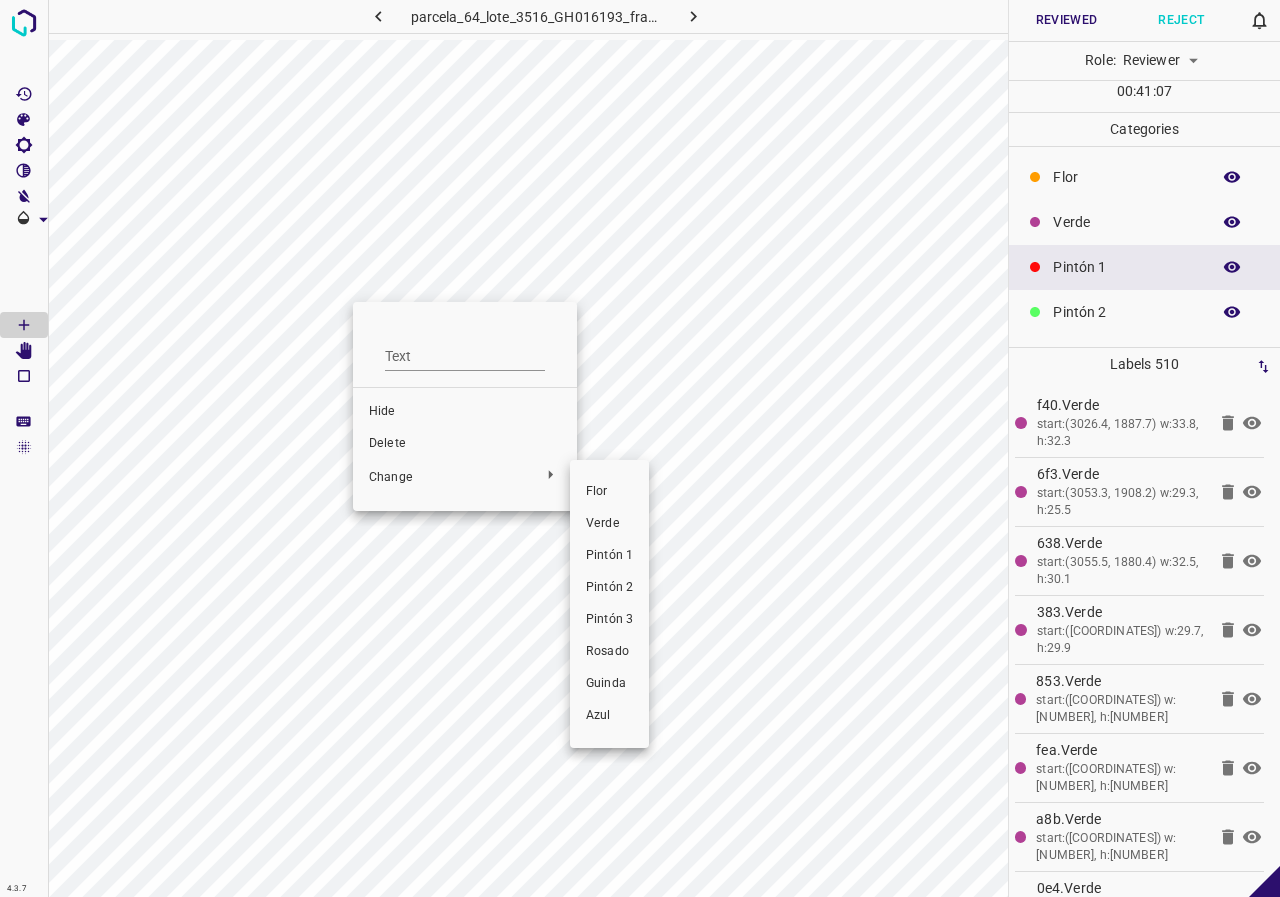 click on "Pintón 1" at bounding box center [609, 556] 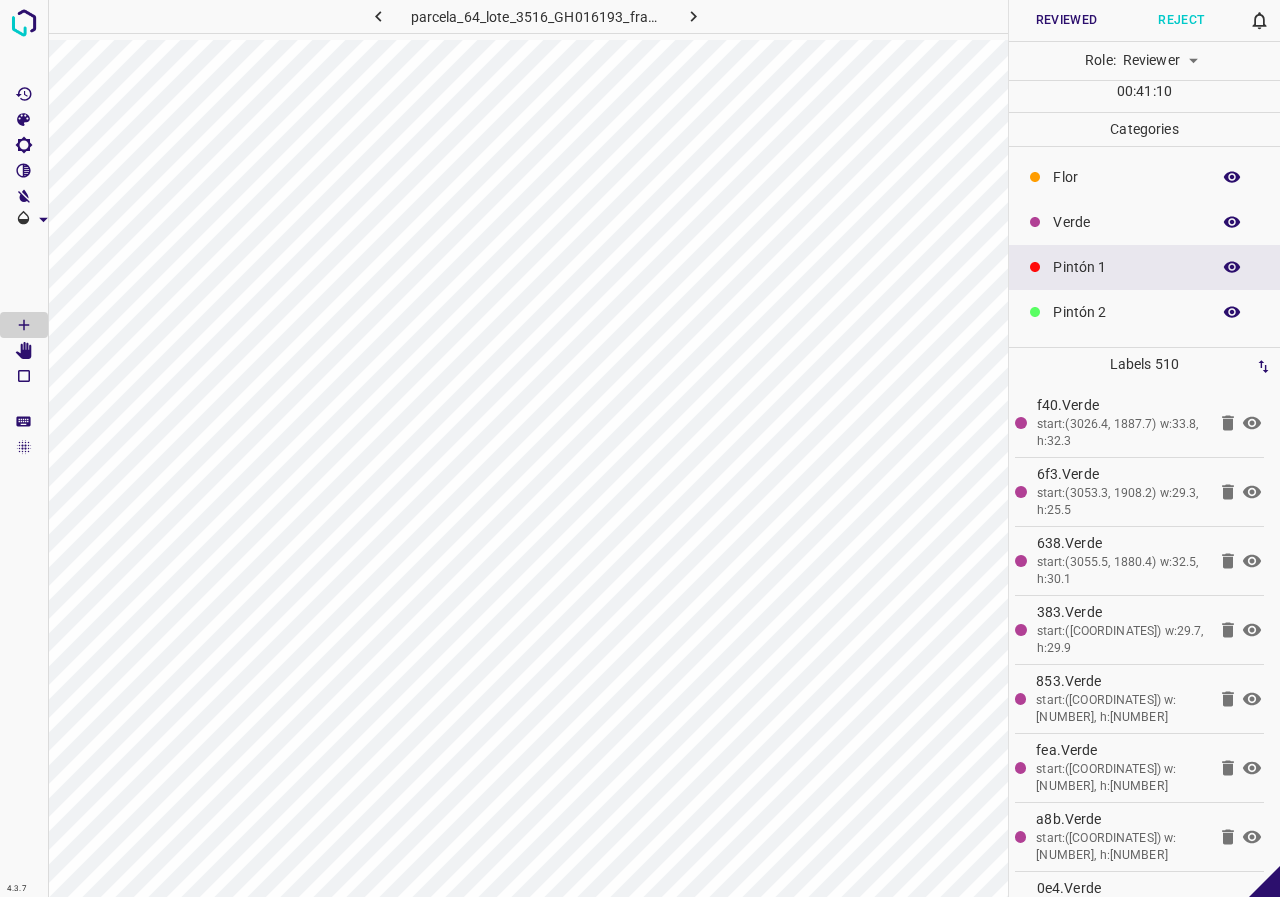 click 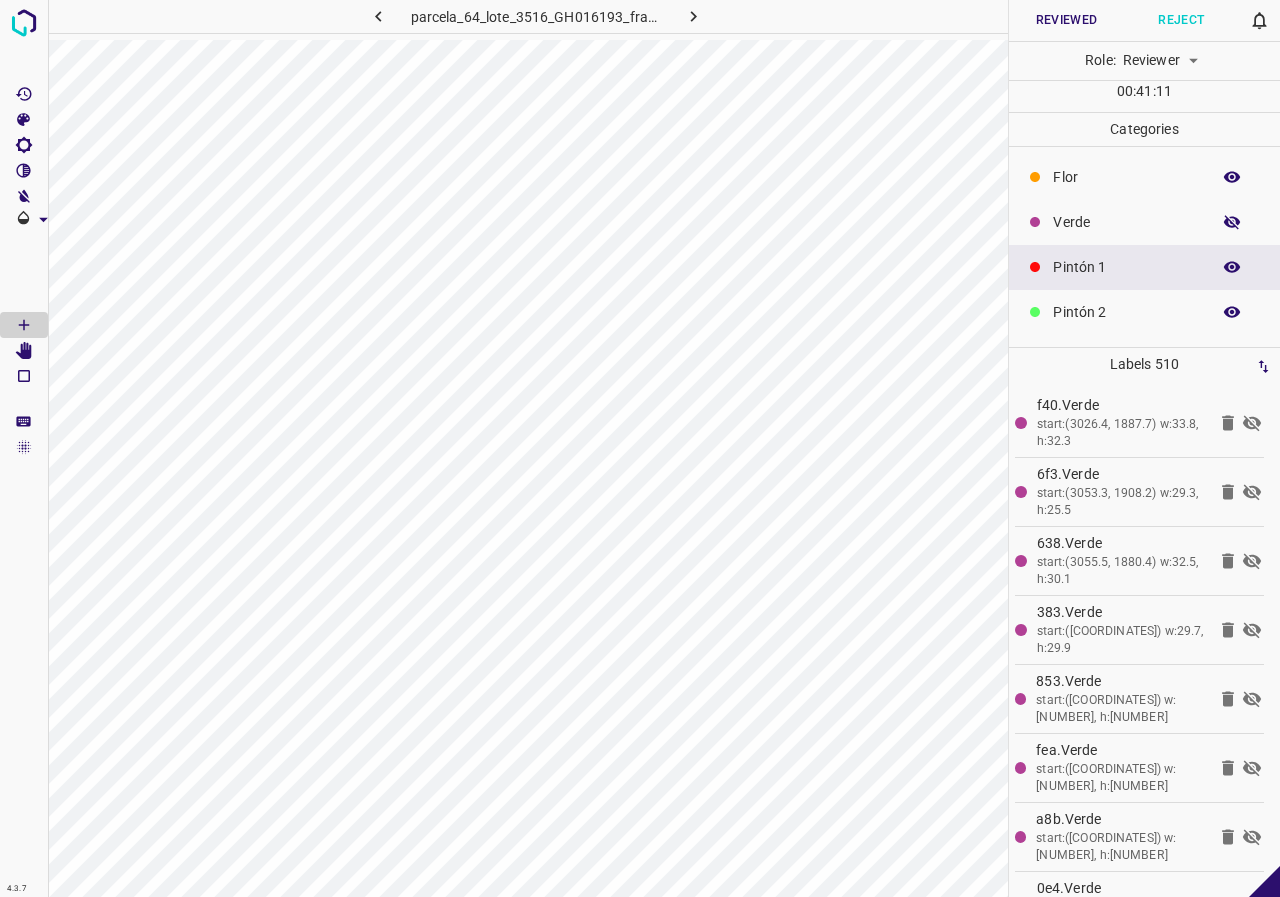click 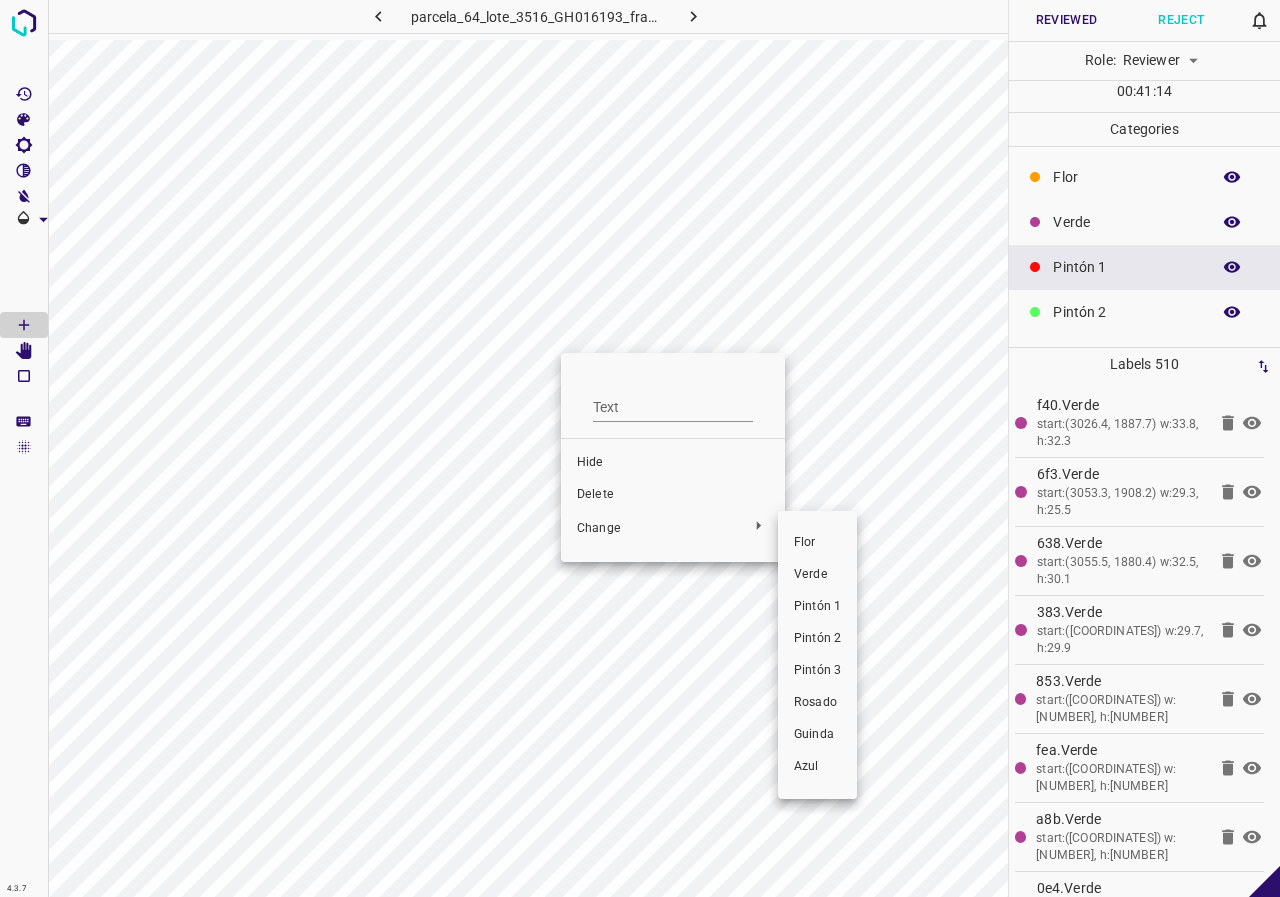click on "Pintón 1" at bounding box center (817, 607) 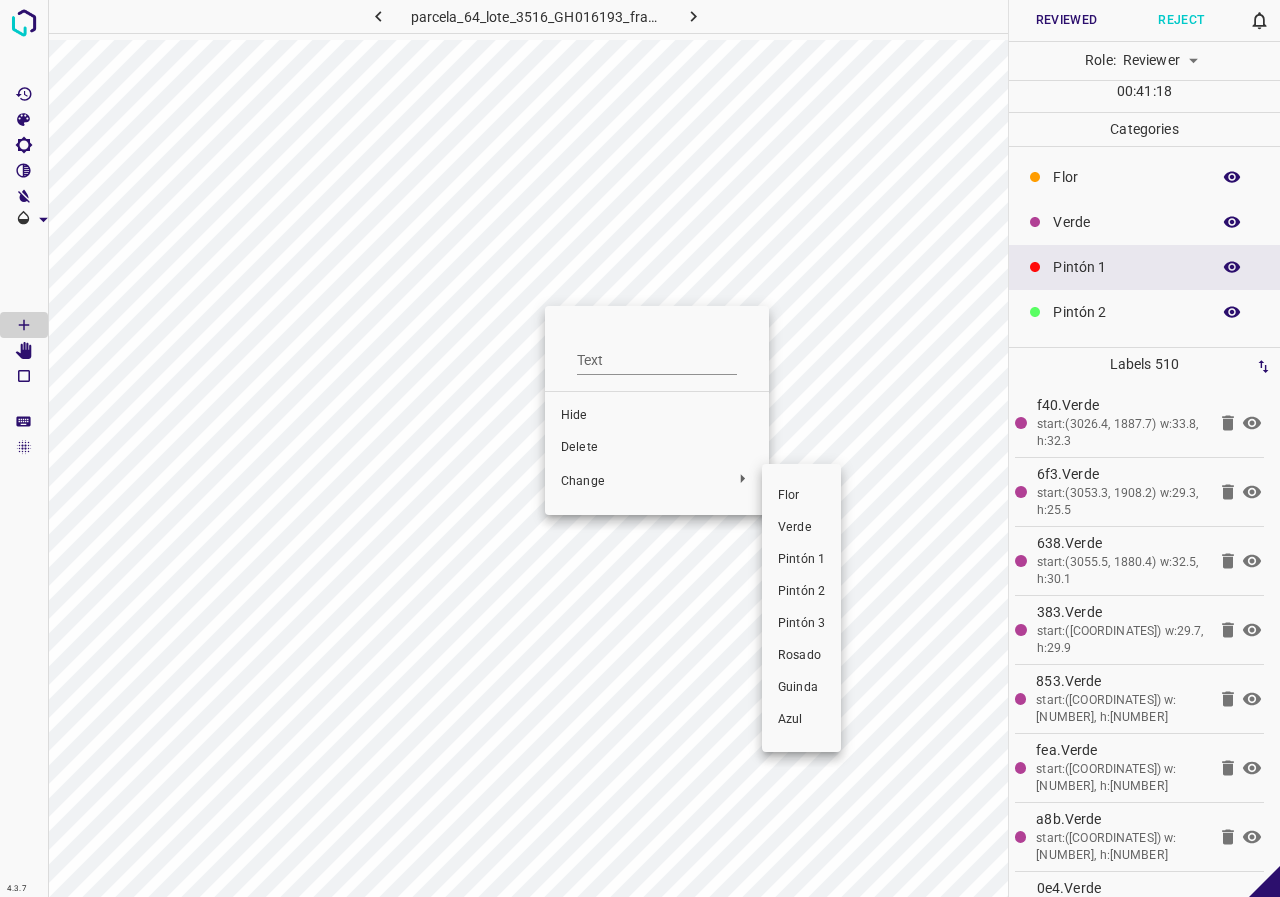 click on "Pintón 1" at bounding box center [801, 560] 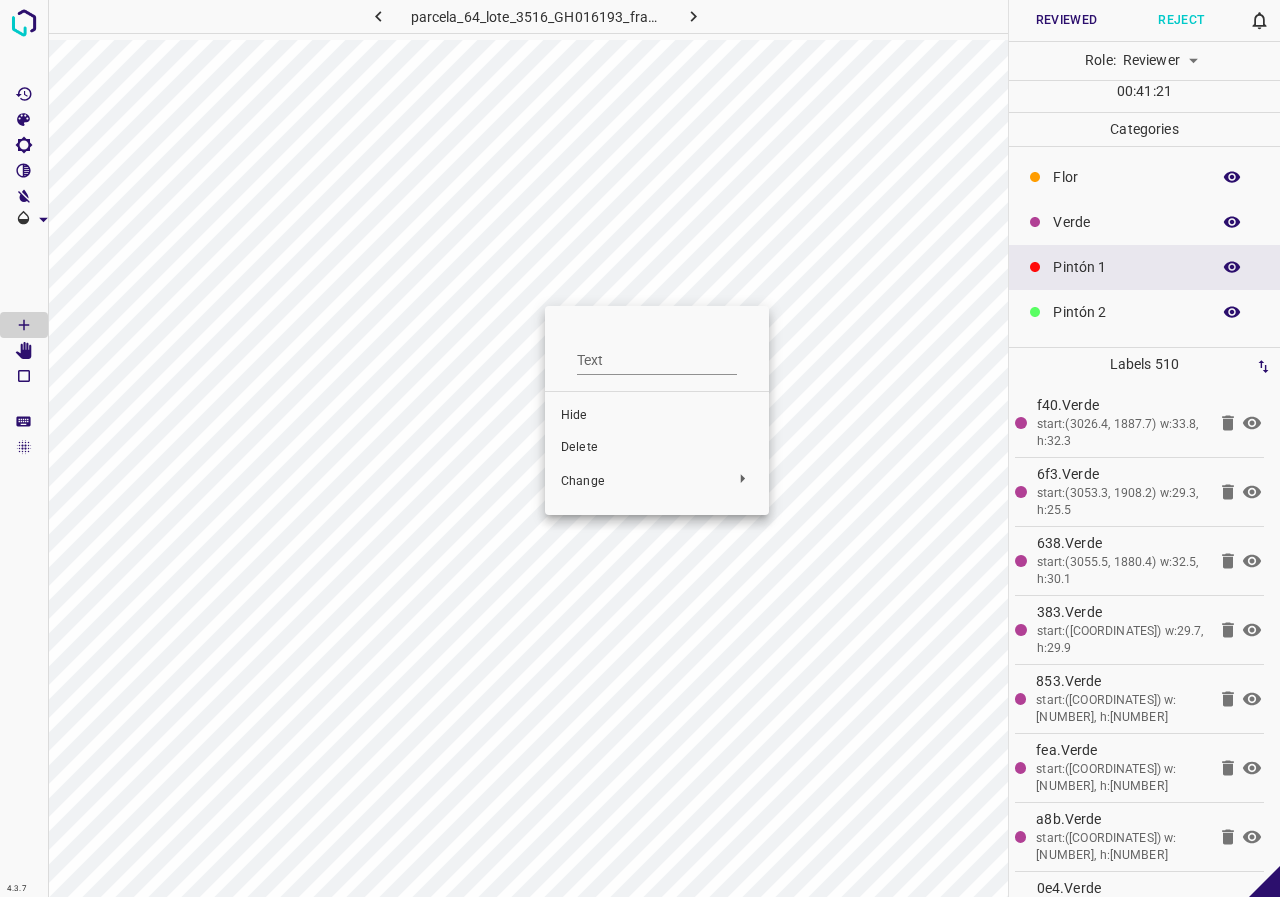 click at bounding box center (640, 448) 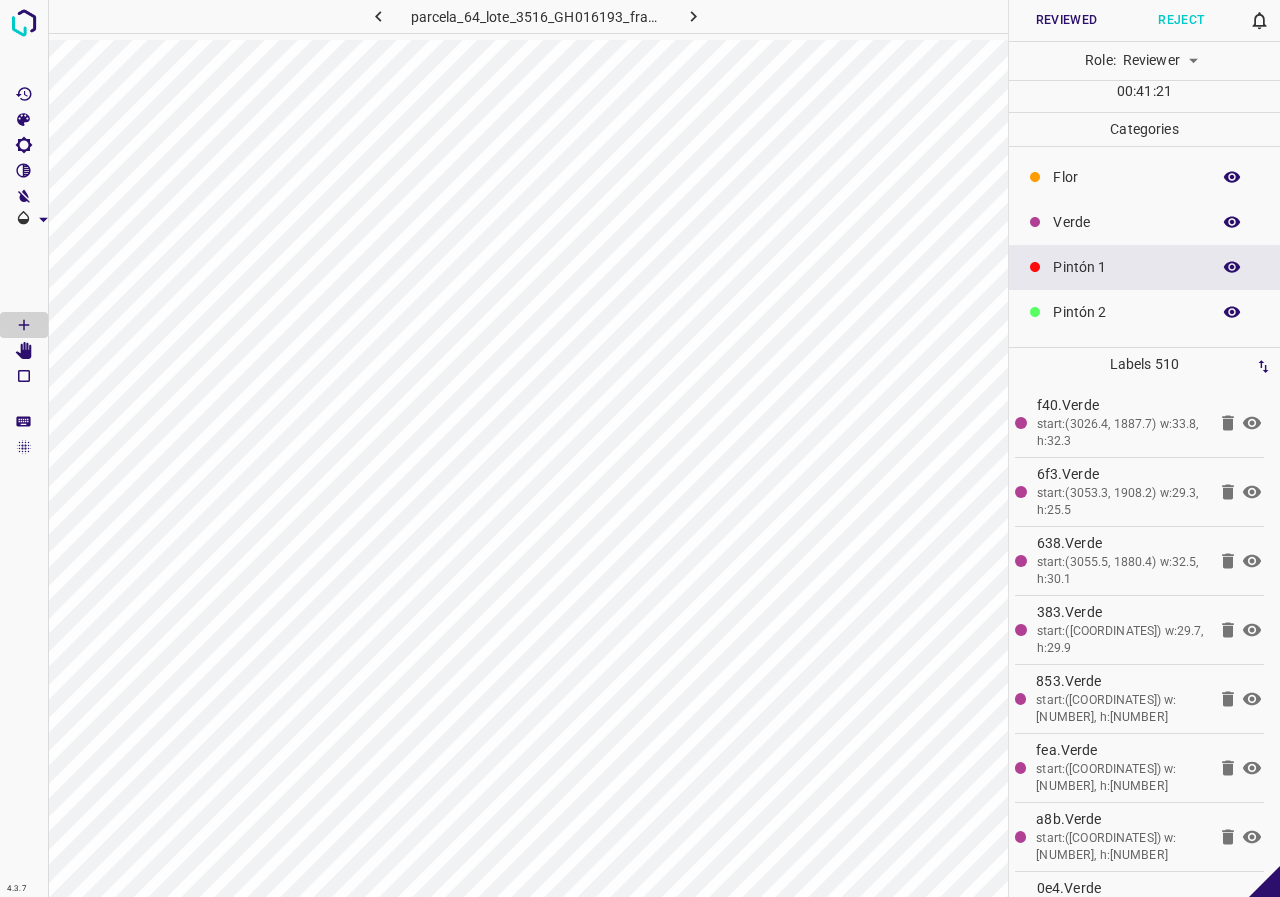 click on "Pintón 1" at bounding box center (1126, 267) 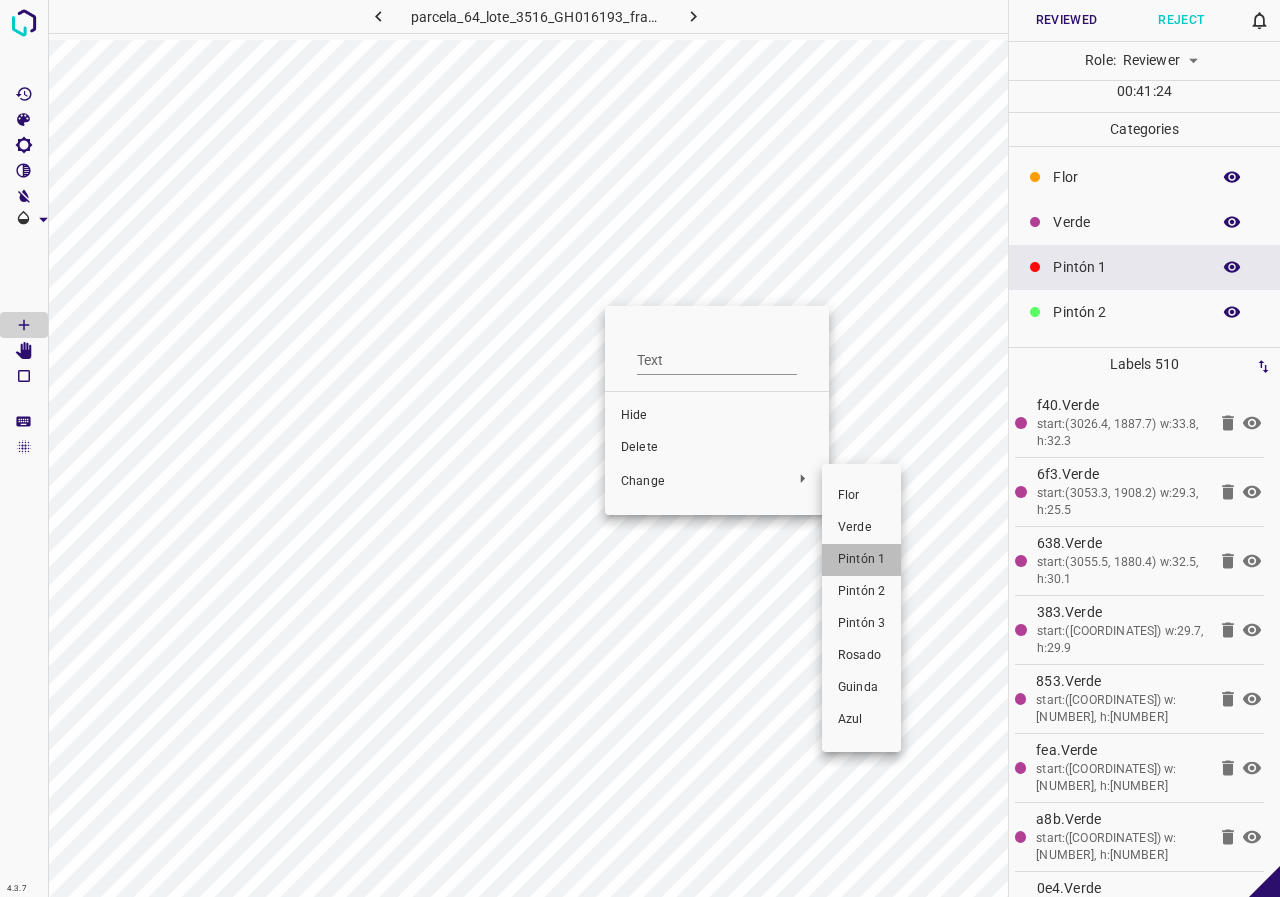 click on "Pintón 1" at bounding box center [861, 560] 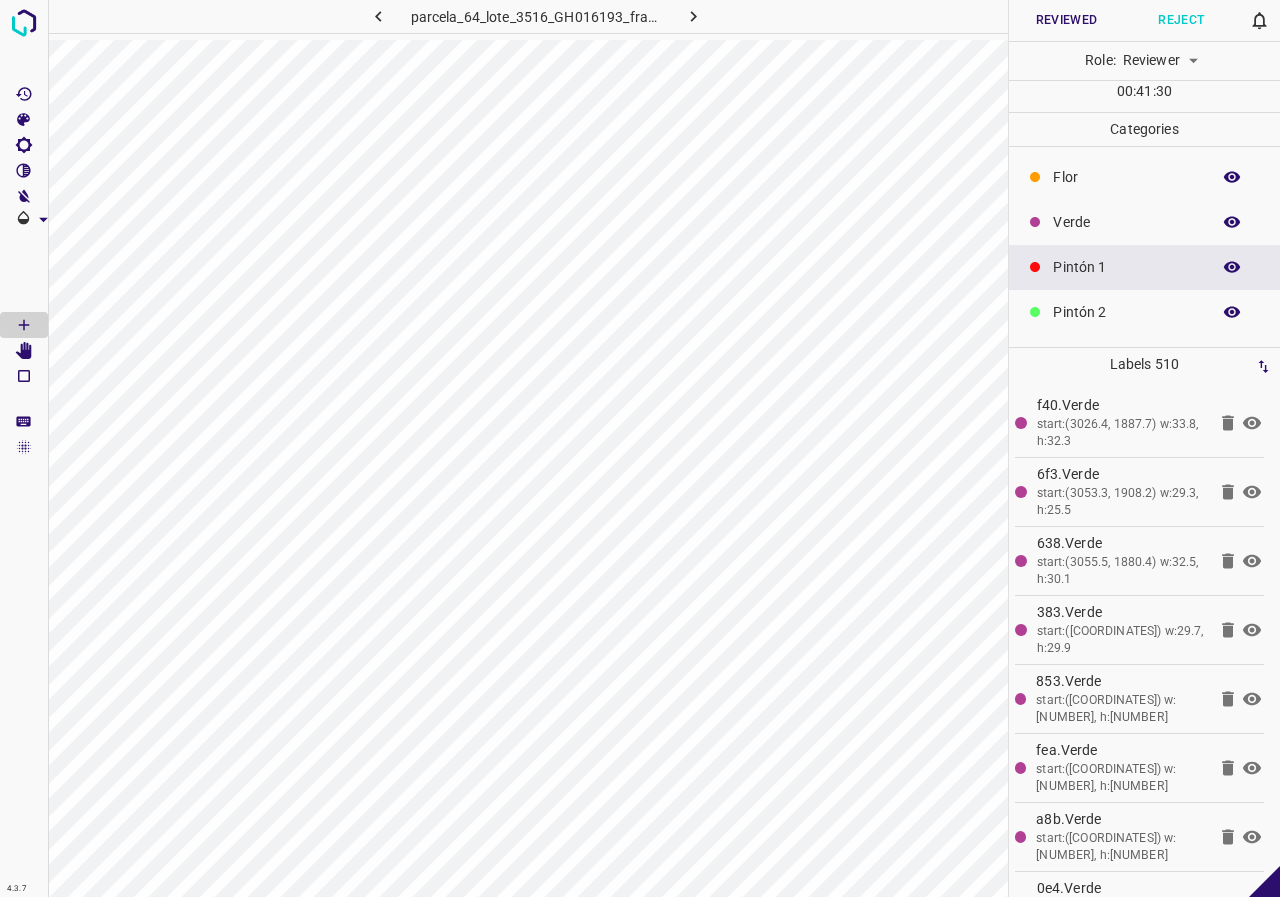 click at bounding box center [1232, 222] 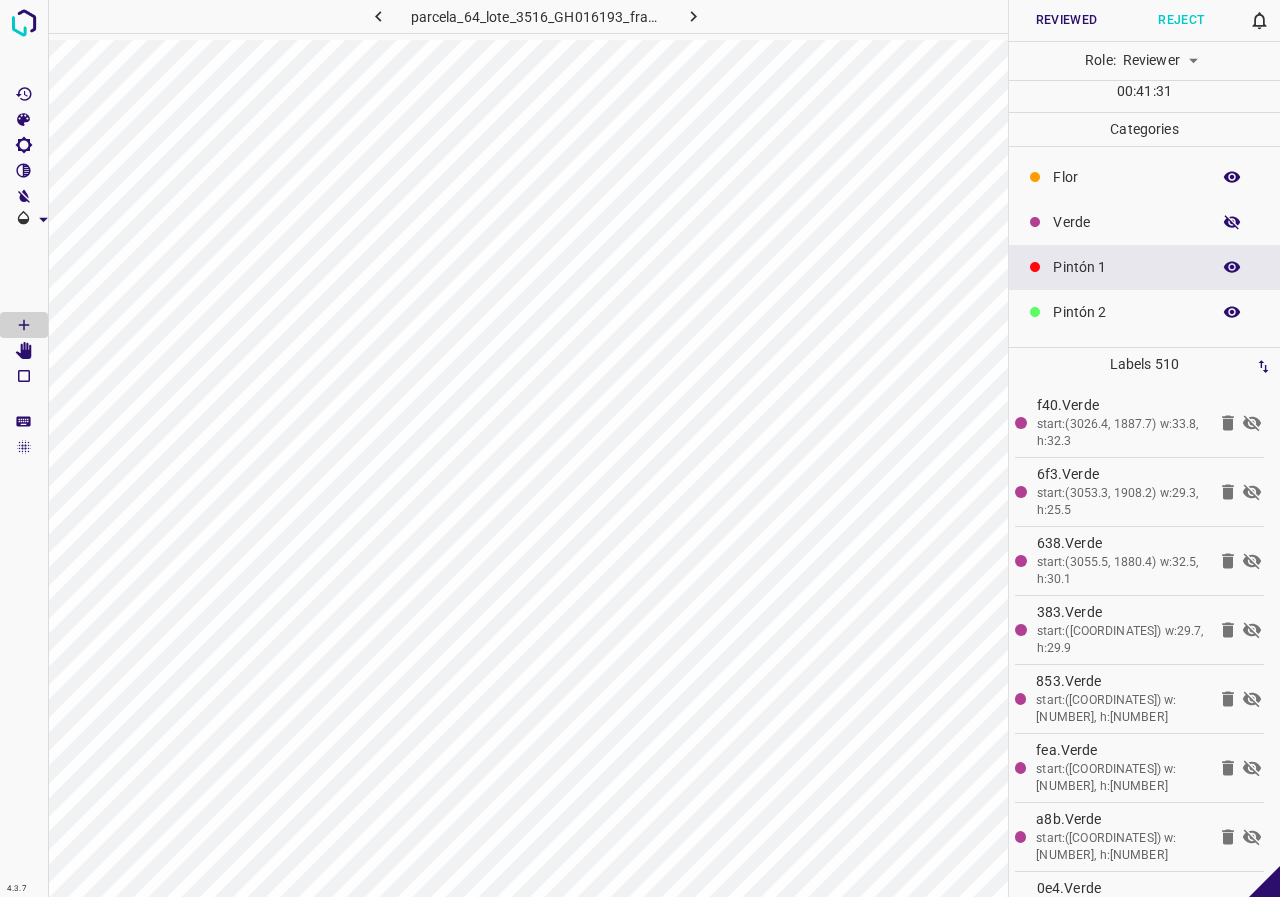 click at bounding box center (1232, 222) 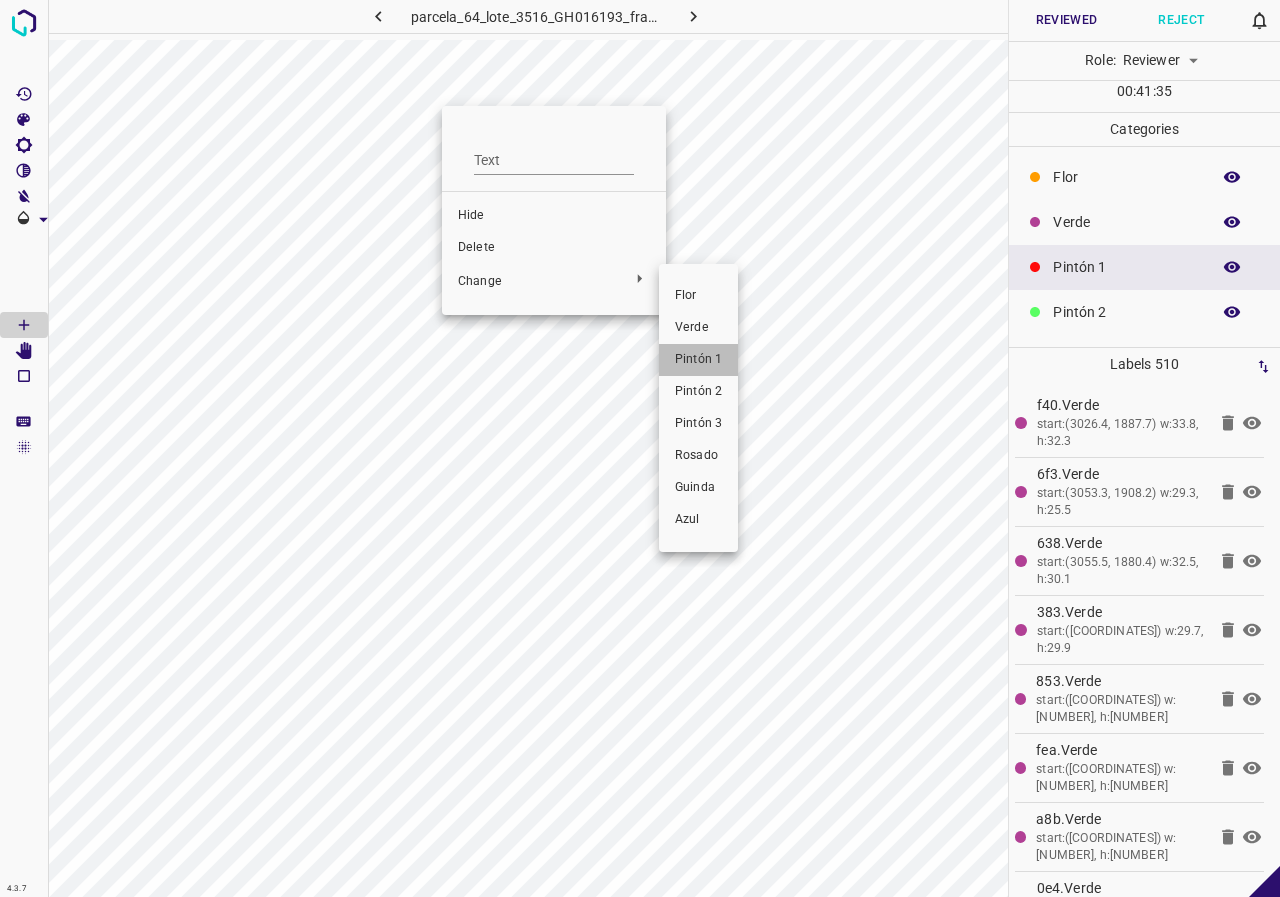 click on "Pintón 1" at bounding box center (698, 360) 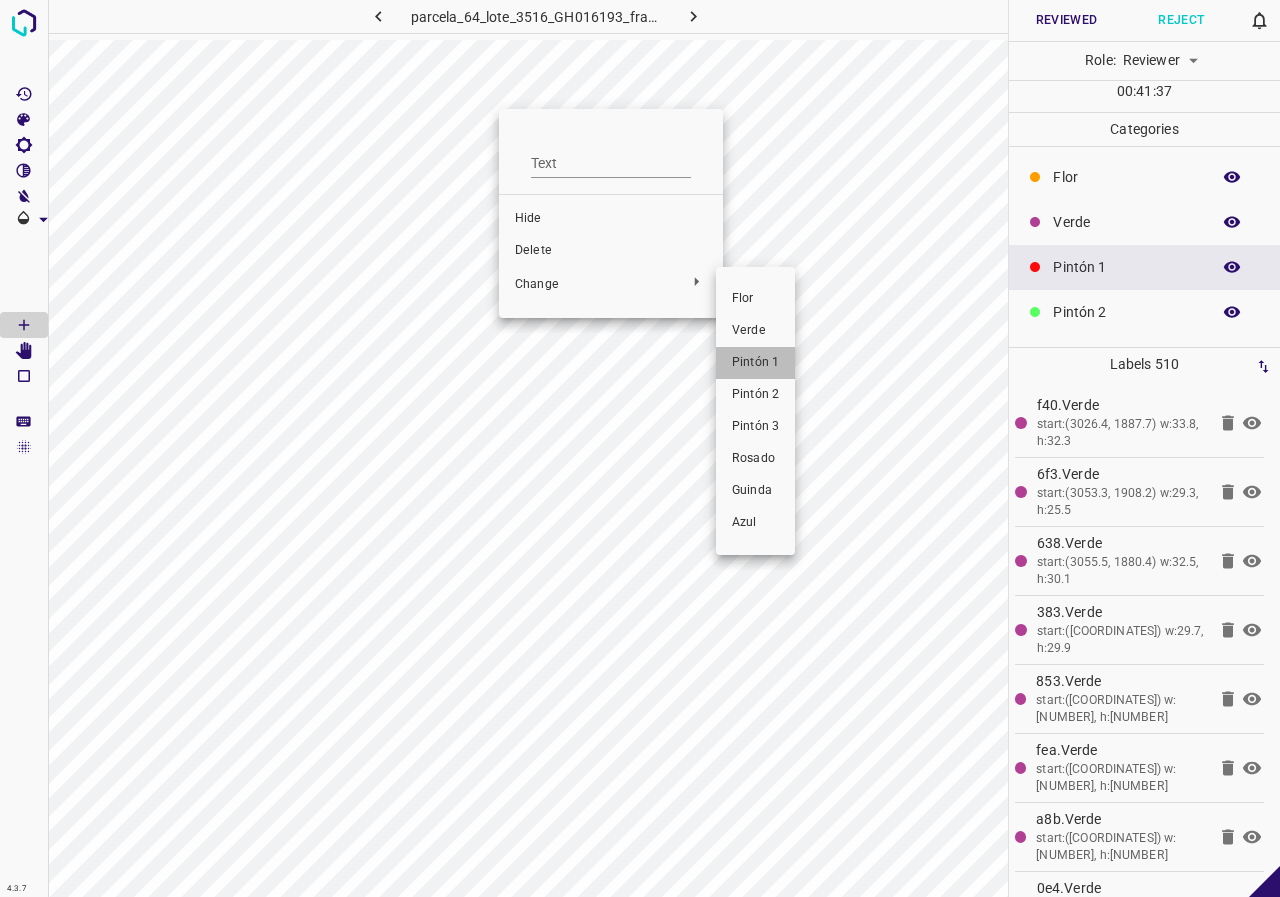 click on "Pintón 1" at bounding box center (755, 363) 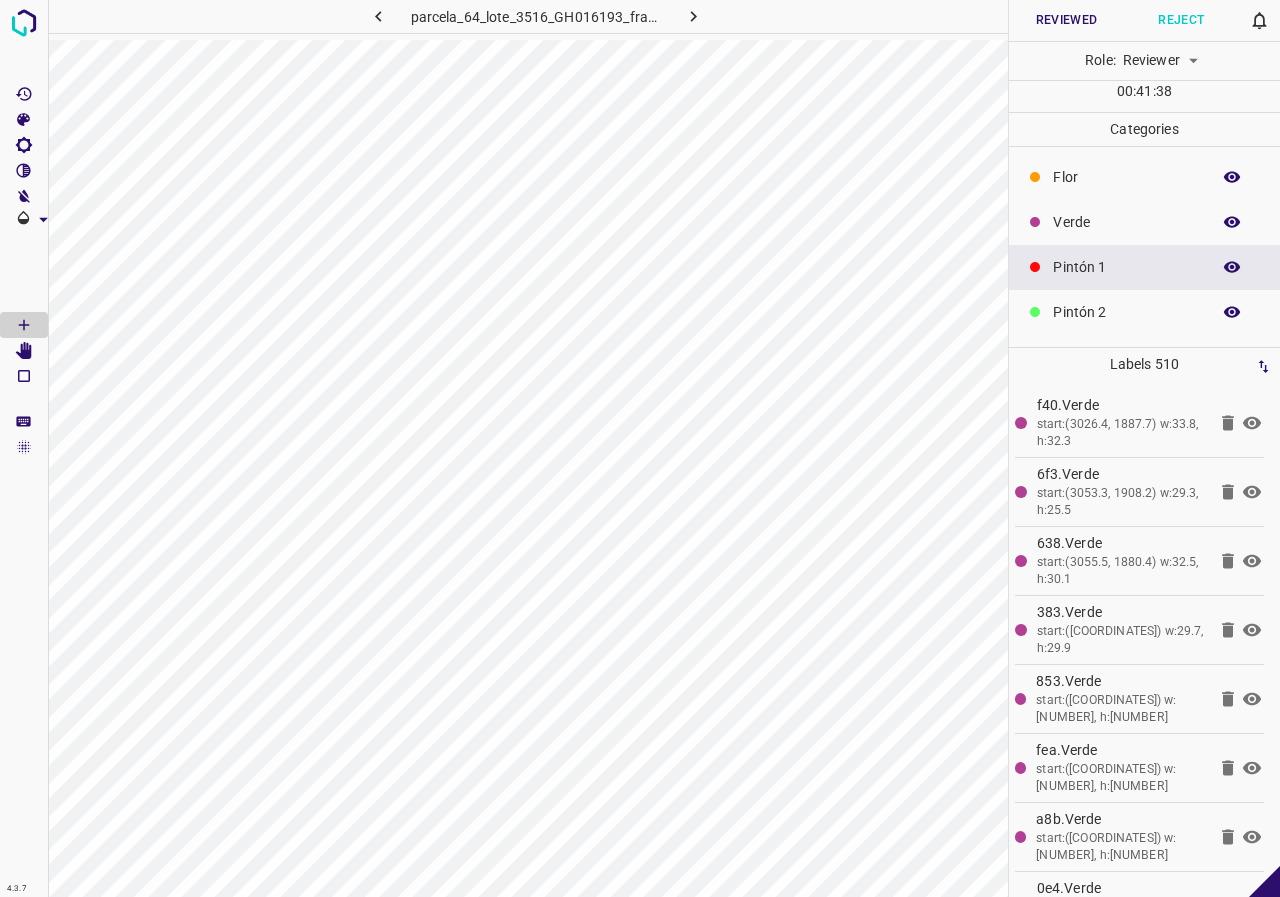 click on "Flor Verde Pintón 1 Pintón 2 Pintón 3 Rosado Guinda Azul" at bounding box center (640, 448) 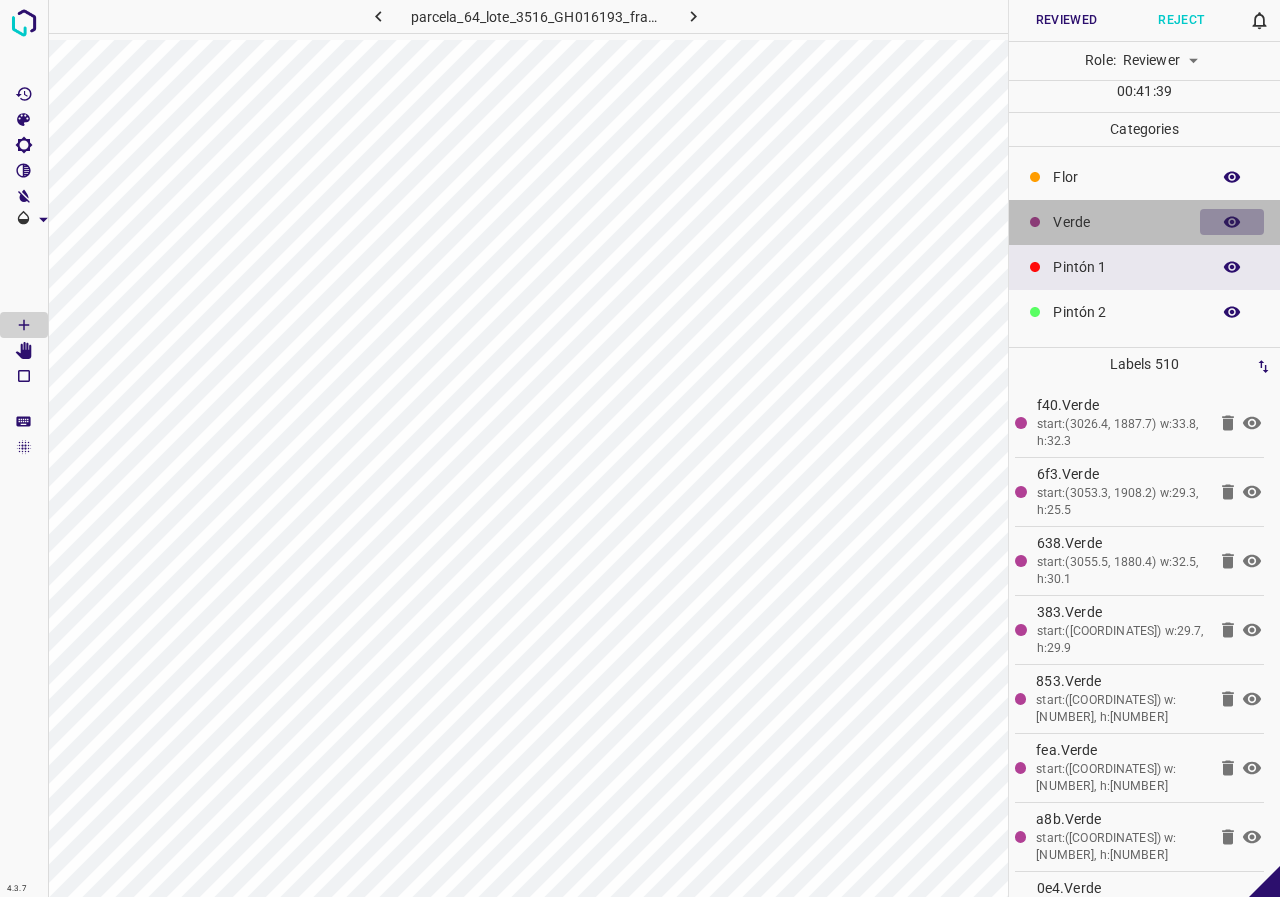 click 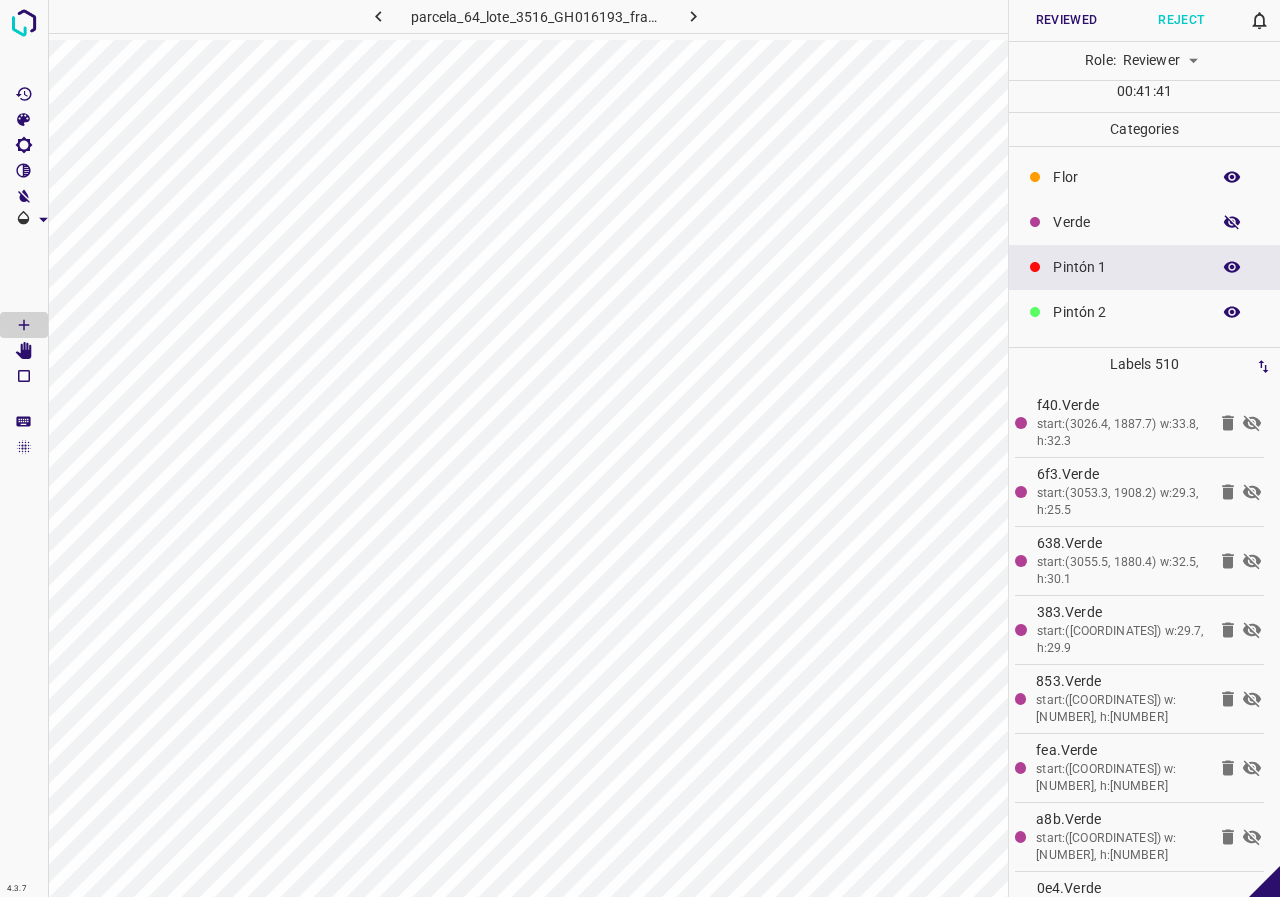 click 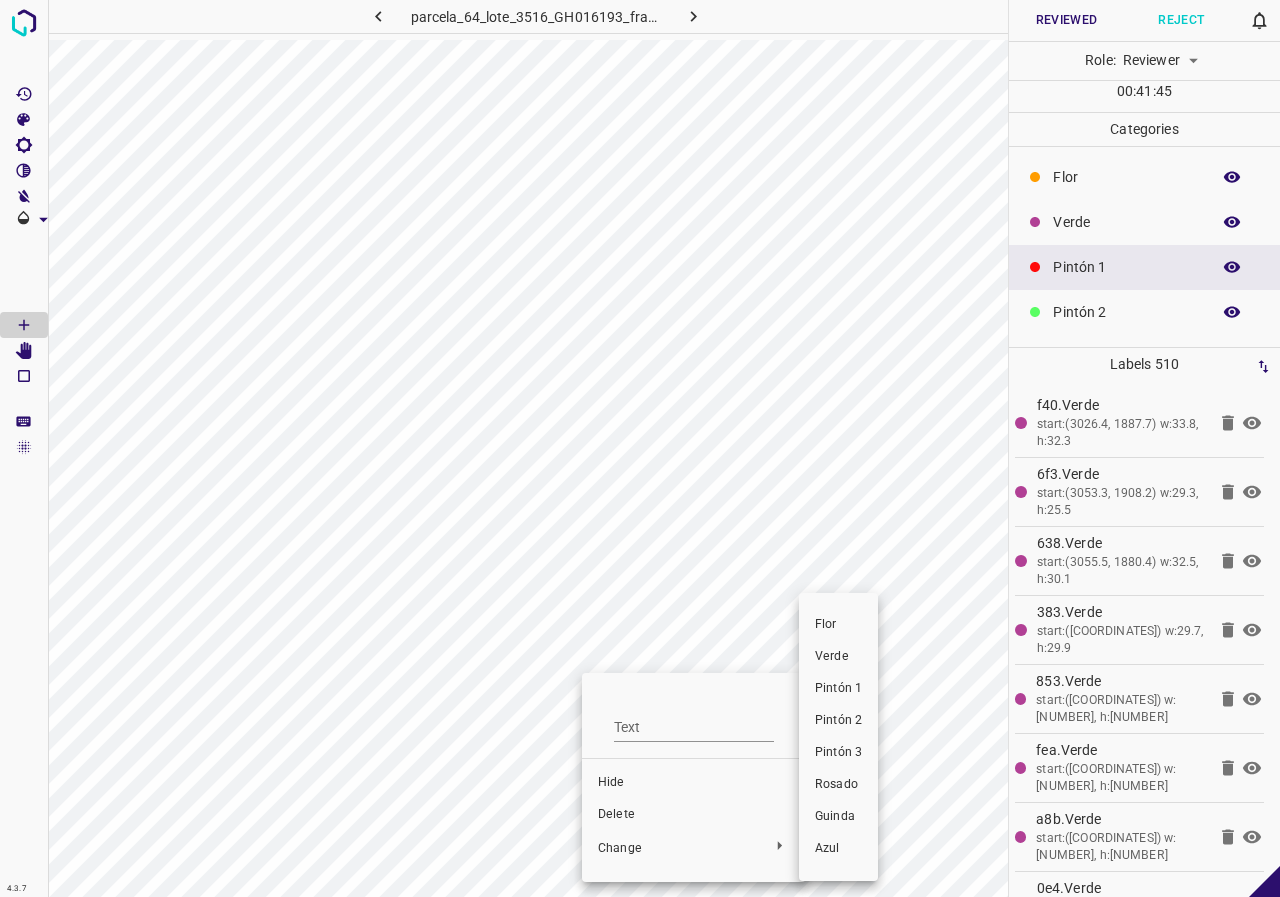 click on "Pintón 1" at bounding box center (838, 689) 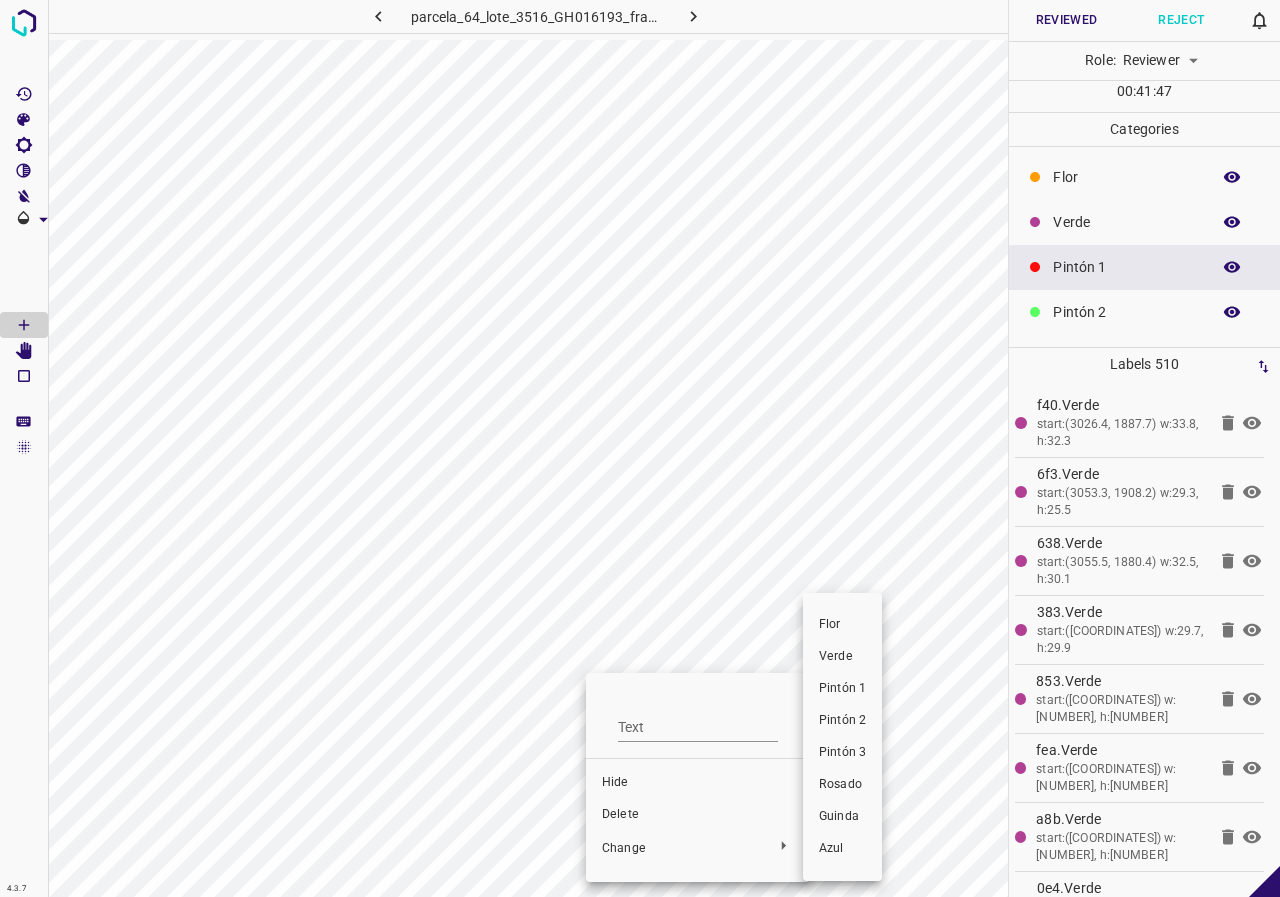 click on "Pintón 1" at bounding box center (842, 689) 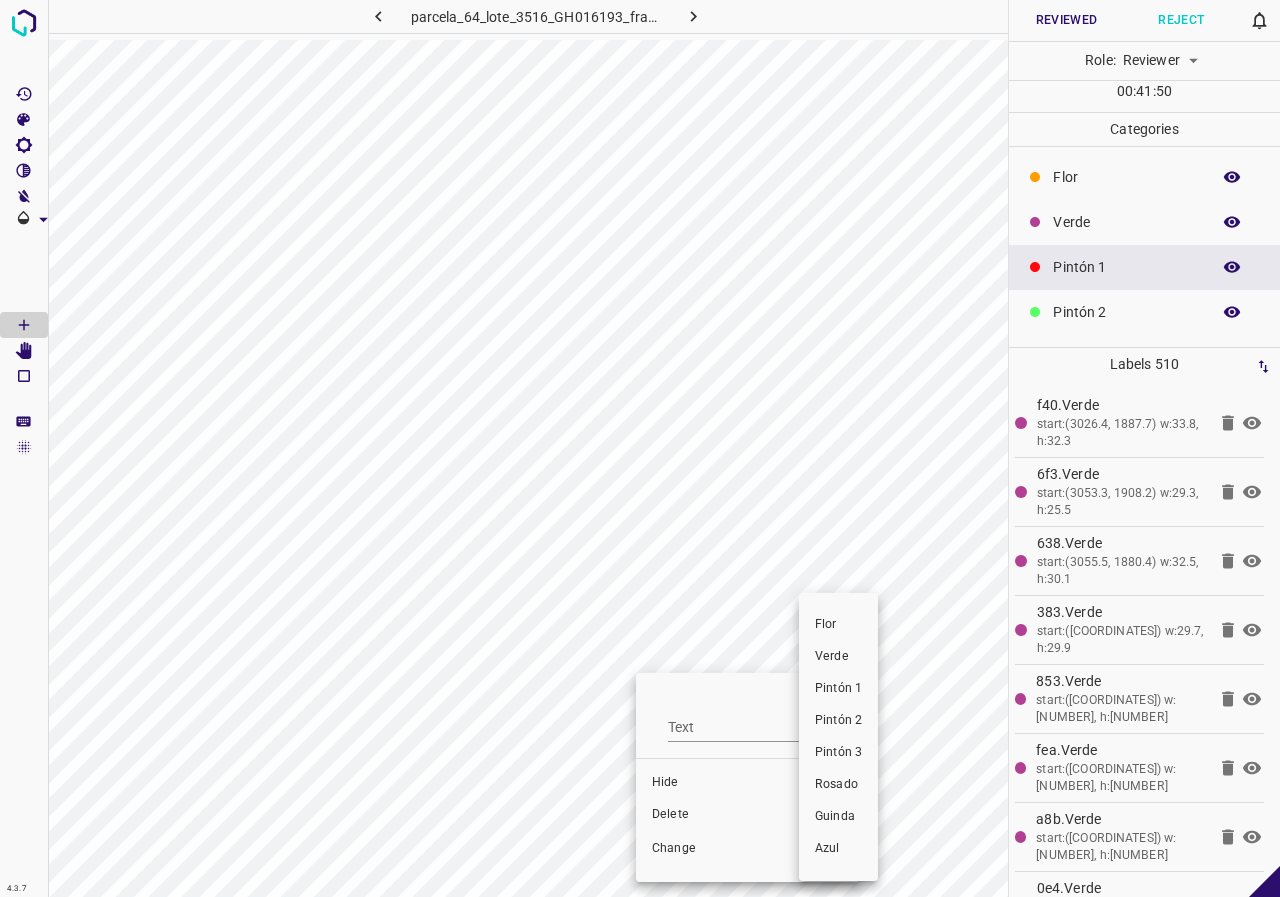 click on "Pintón 1" at bounding box center (838, 689) 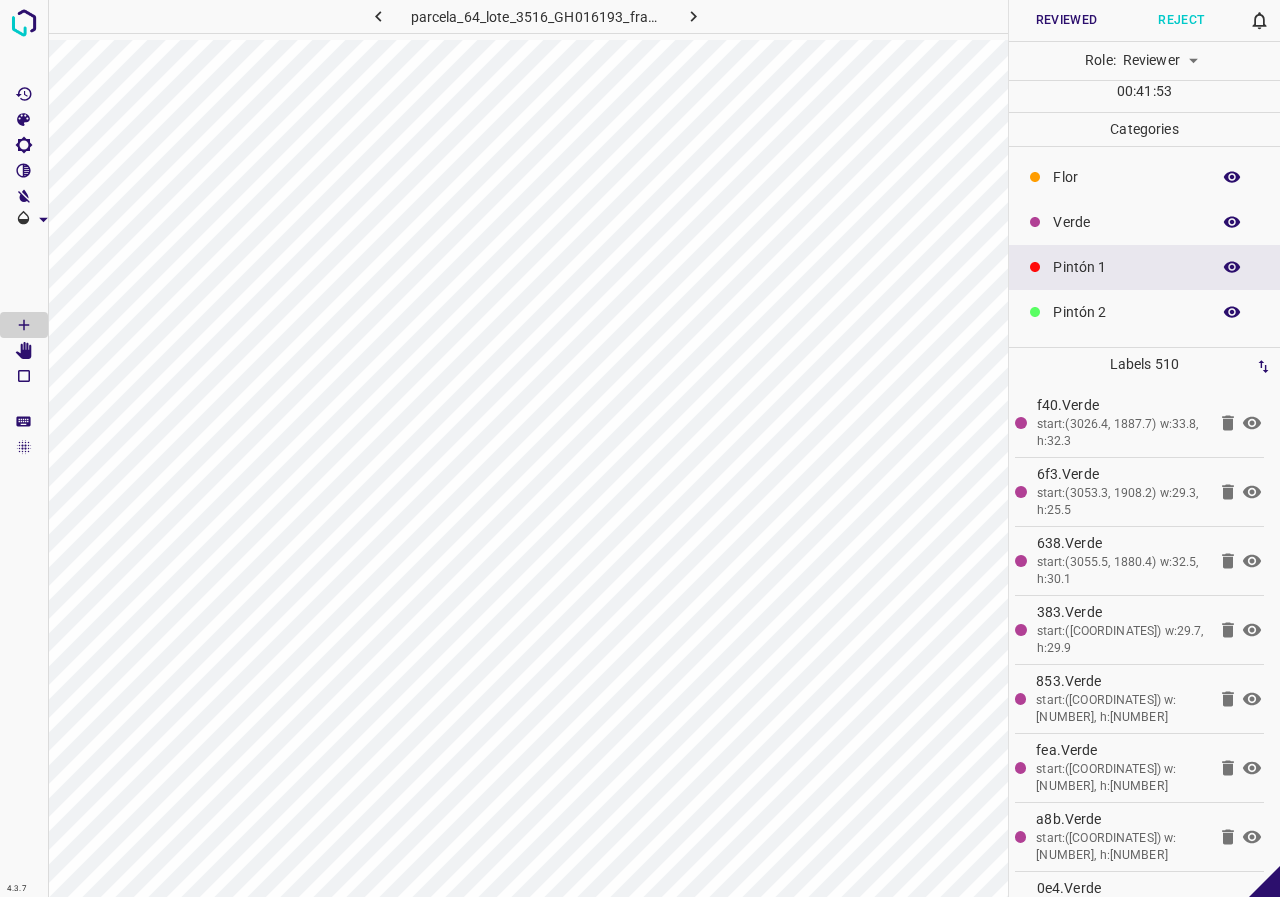 click 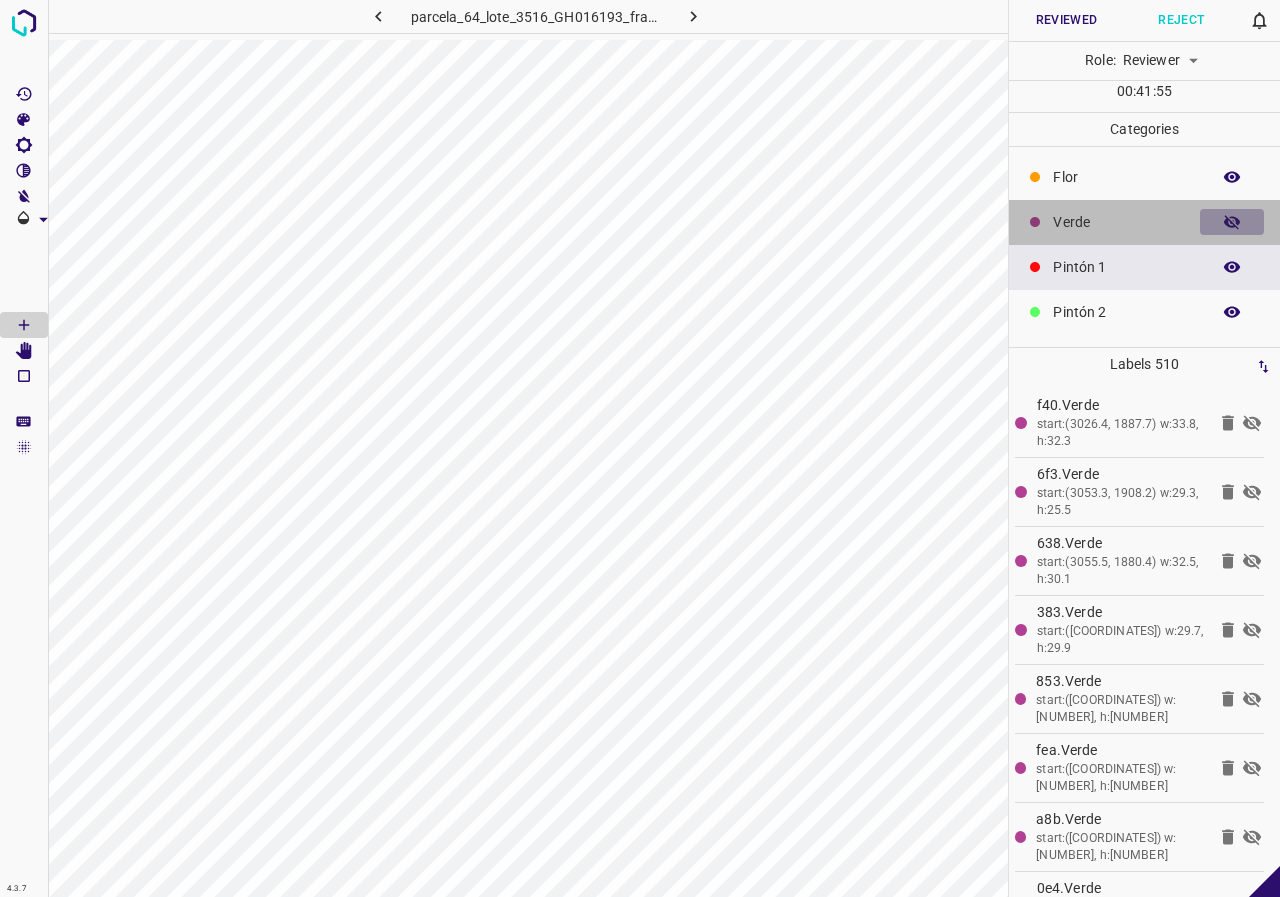 click 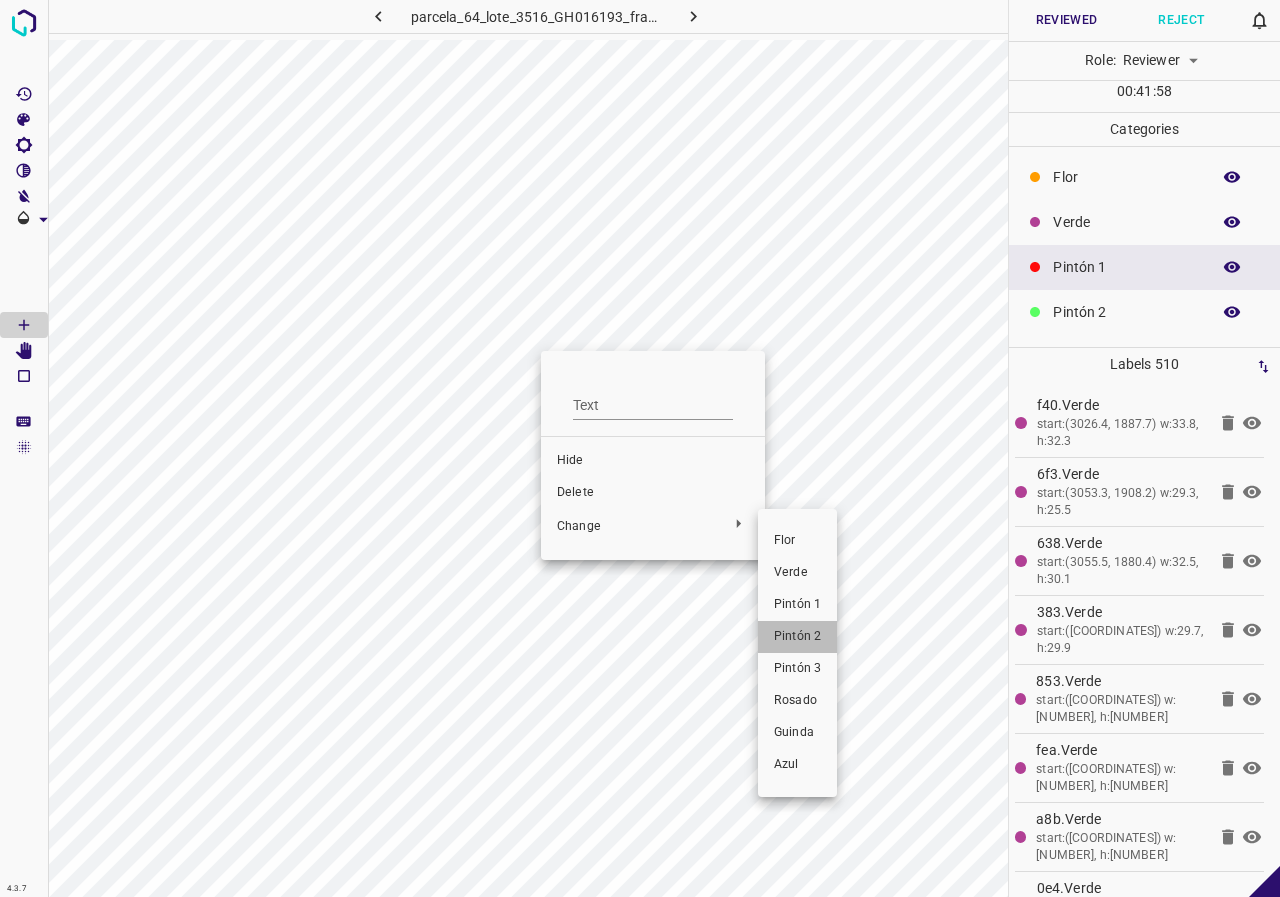 click on "Pintón 2" at bounding box center (797, 637) 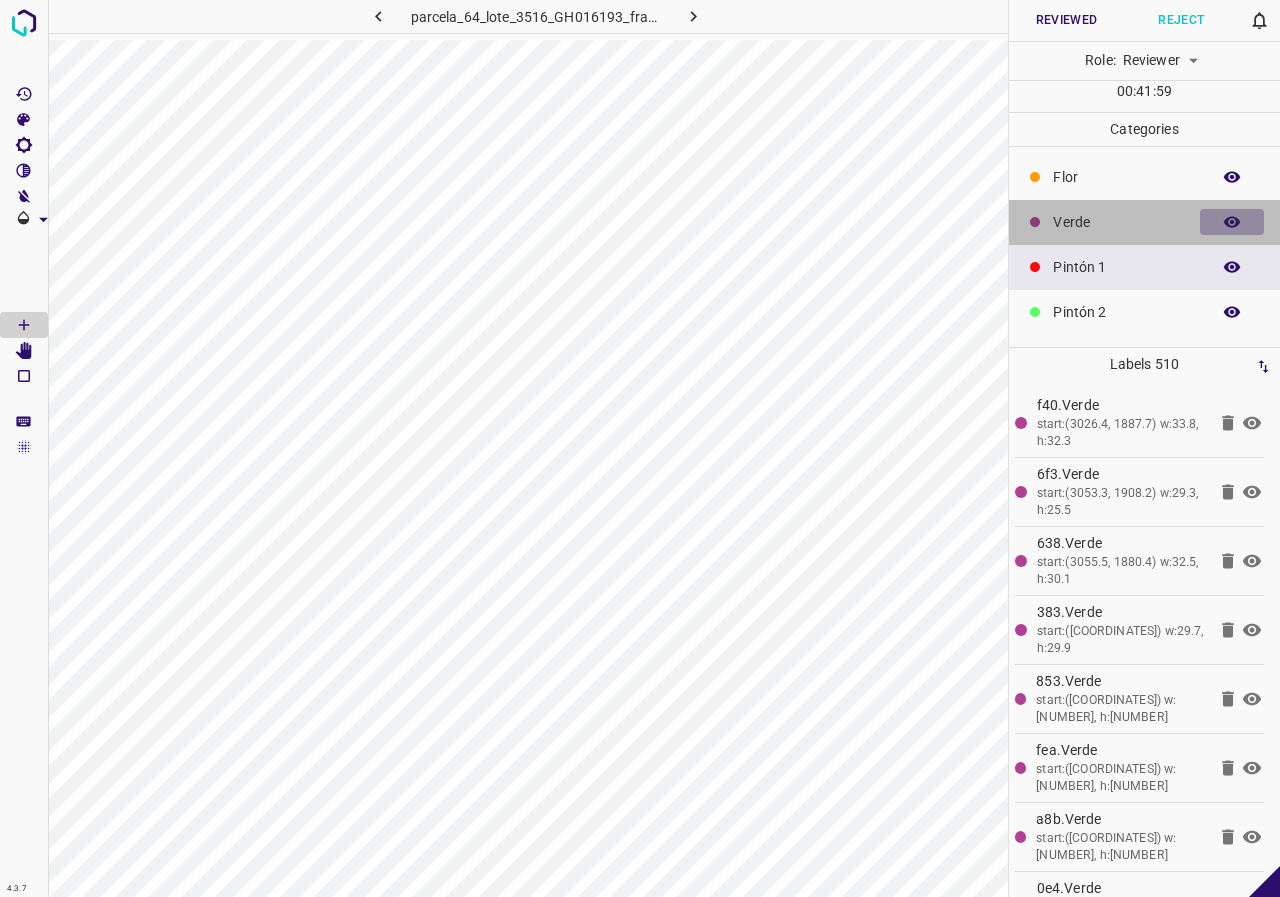 click 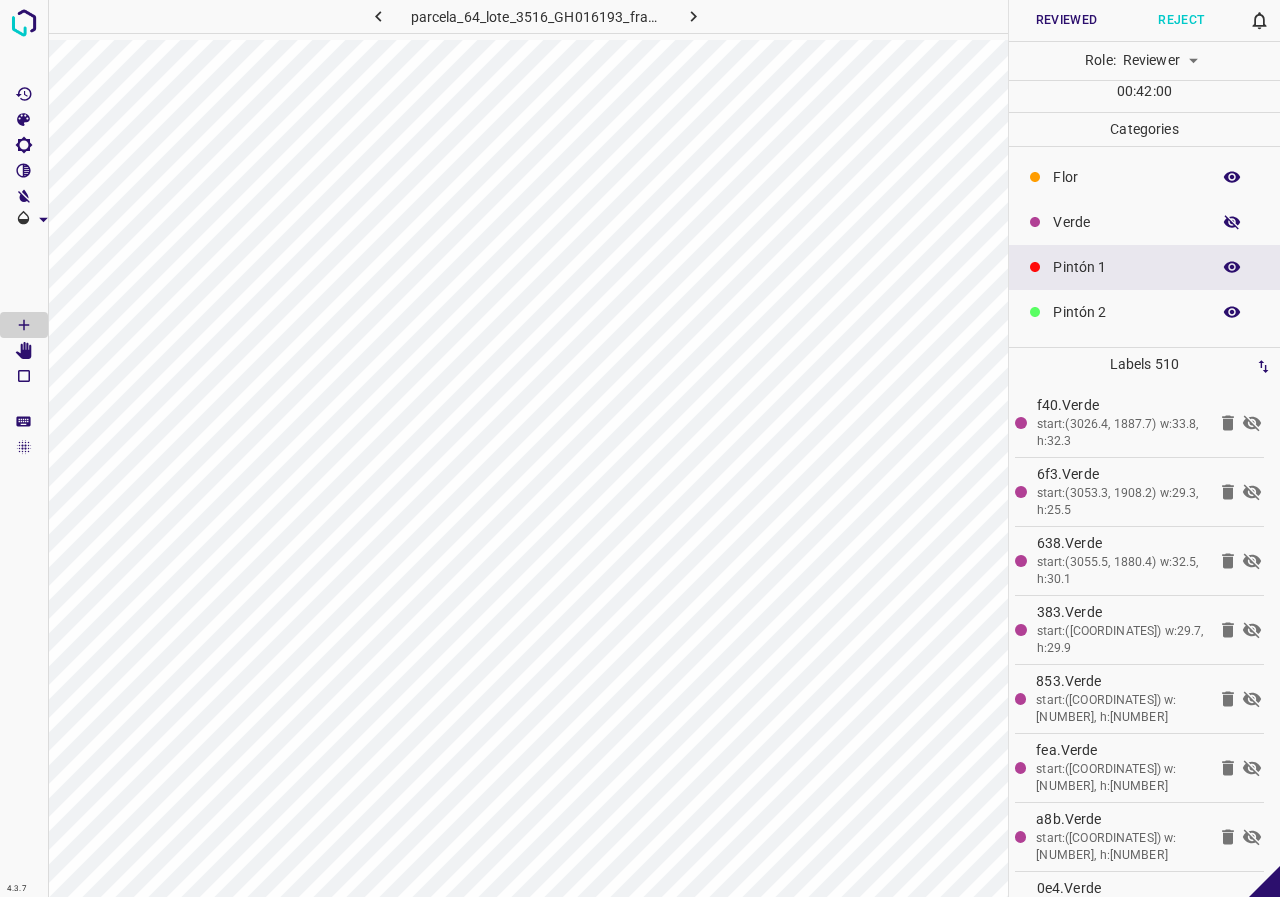 click 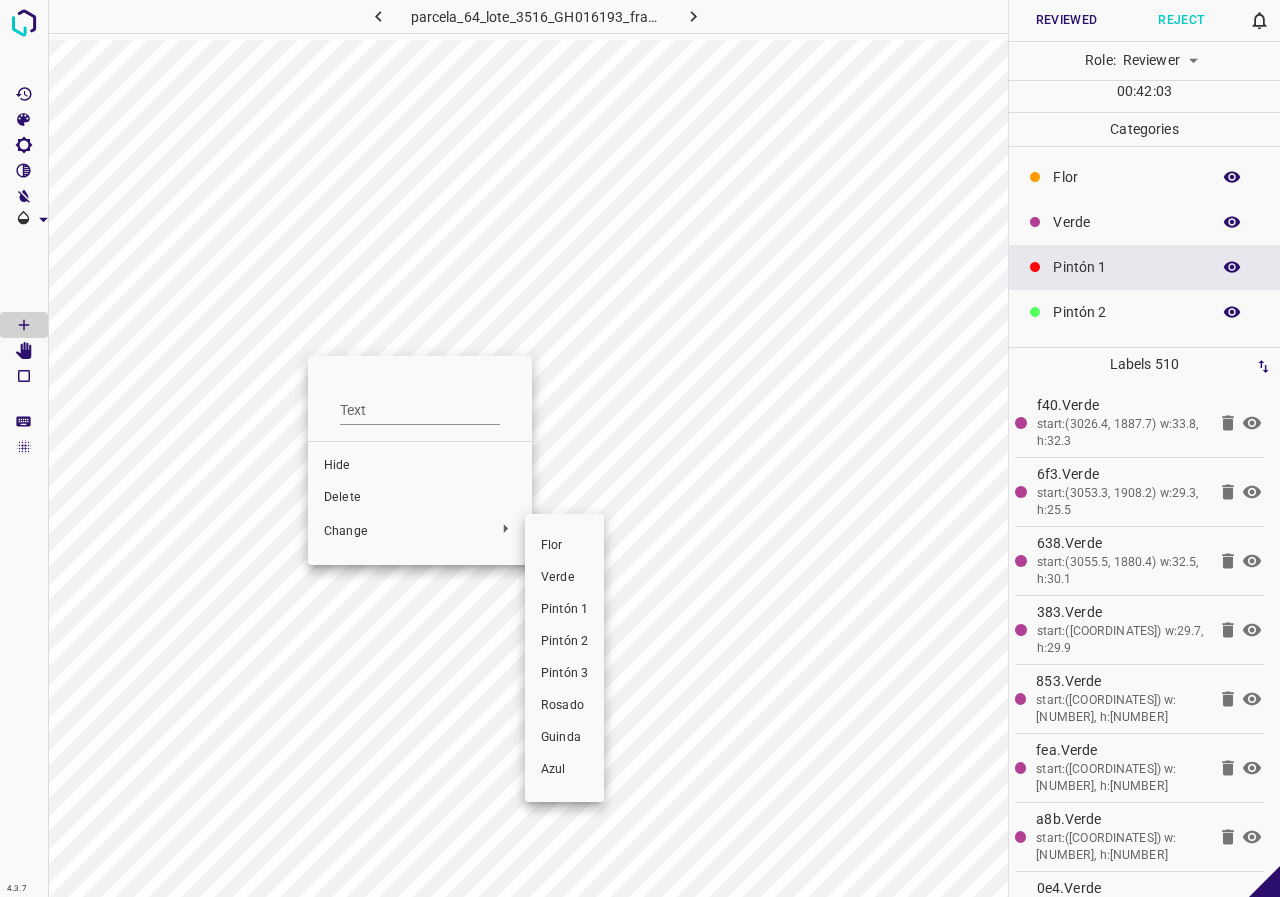 click on "Pintón 1" at bounding box center [564, 610] 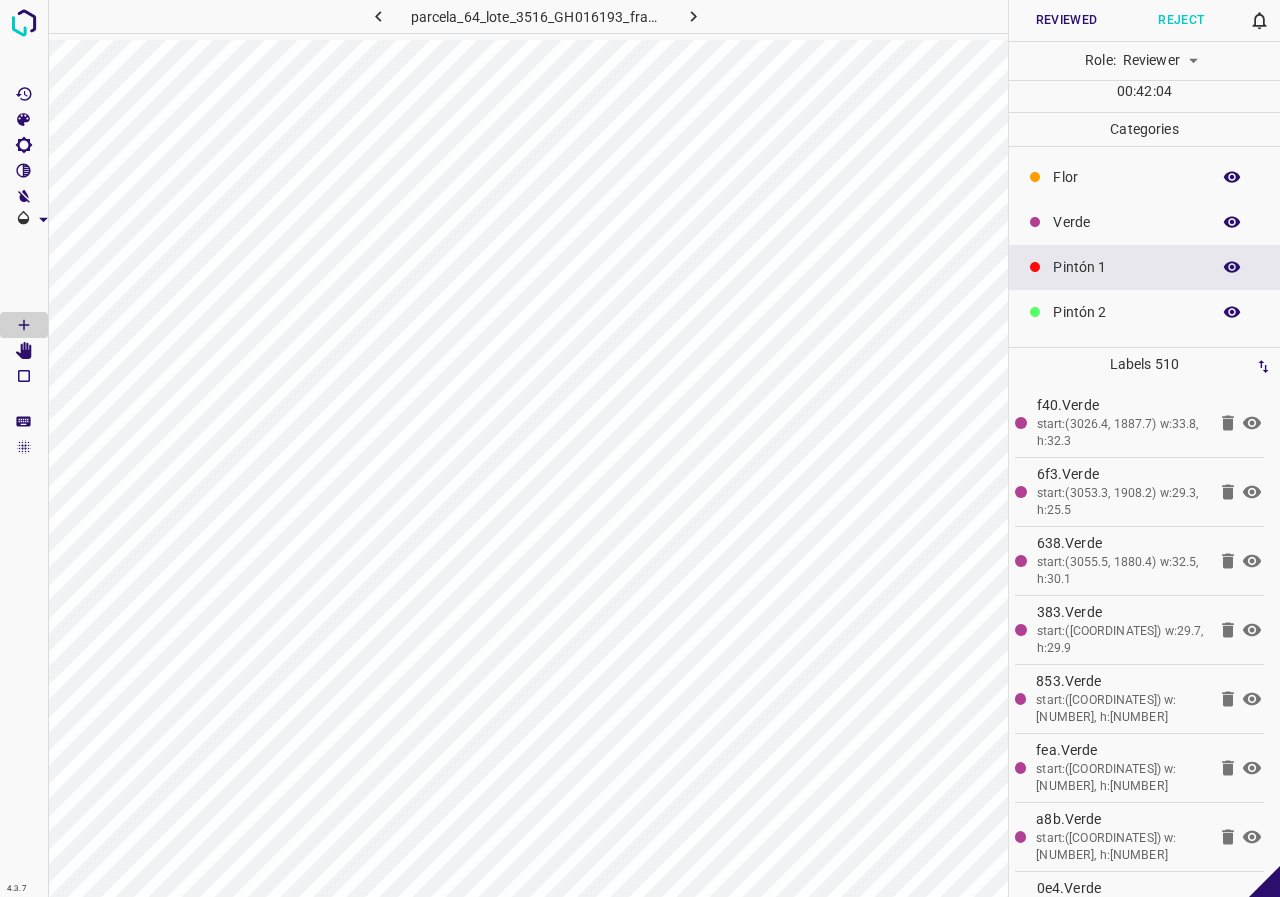 click at bounding box center (1232, 222) 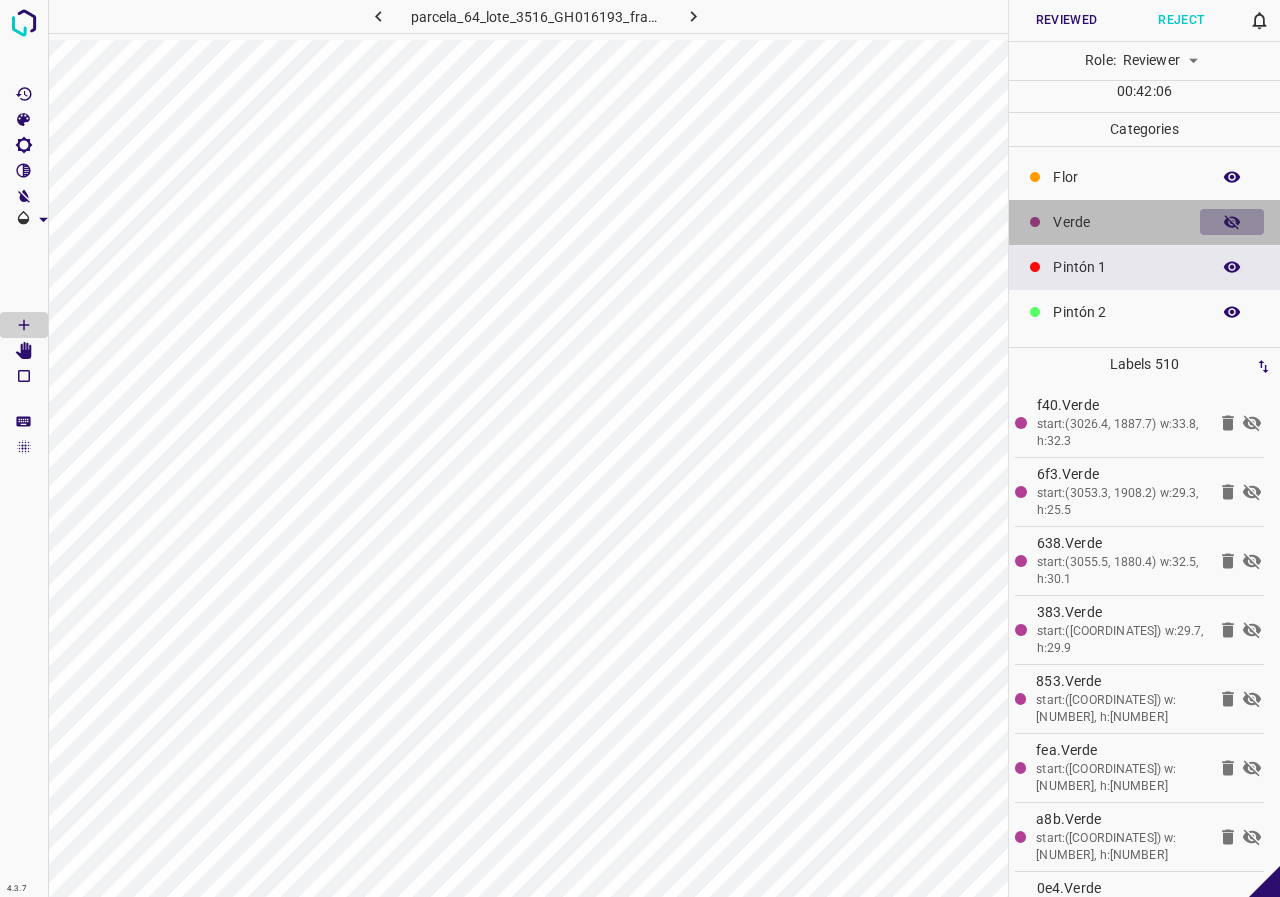 click at bounding box center (1232, 222) 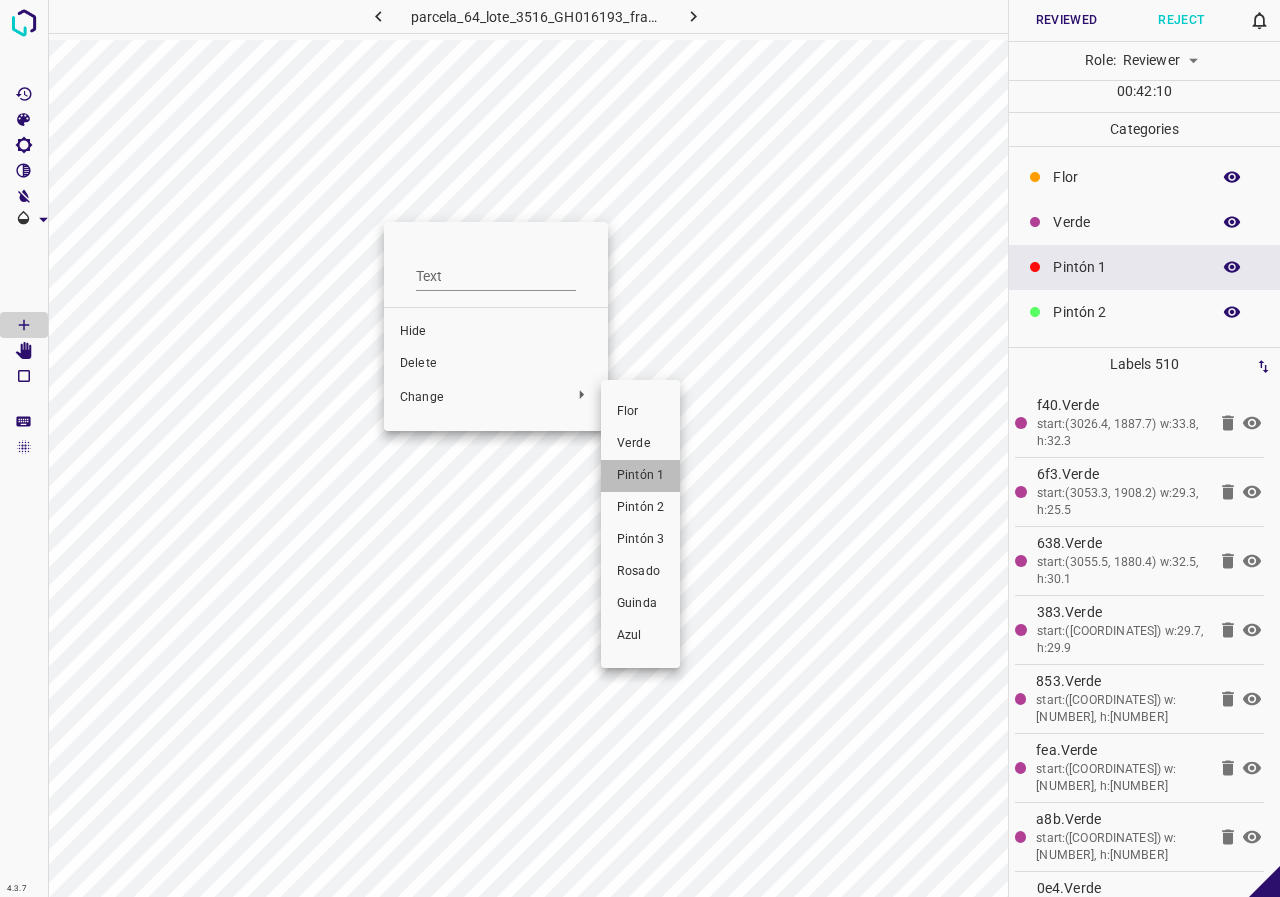 click on "Pintón 1" at bounding box center (640, 476) 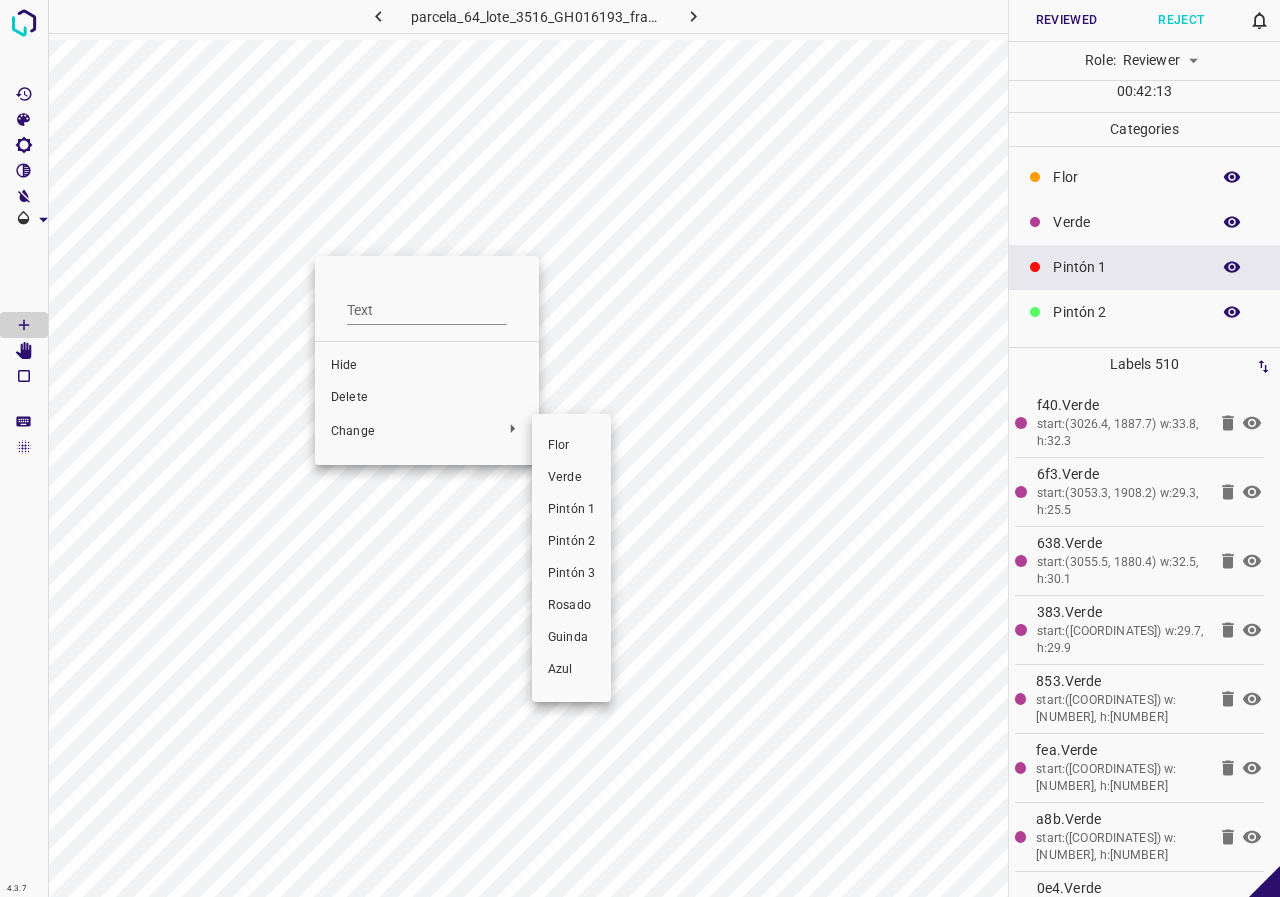 click on "Pintón 1" at bounding box center [571, 510] 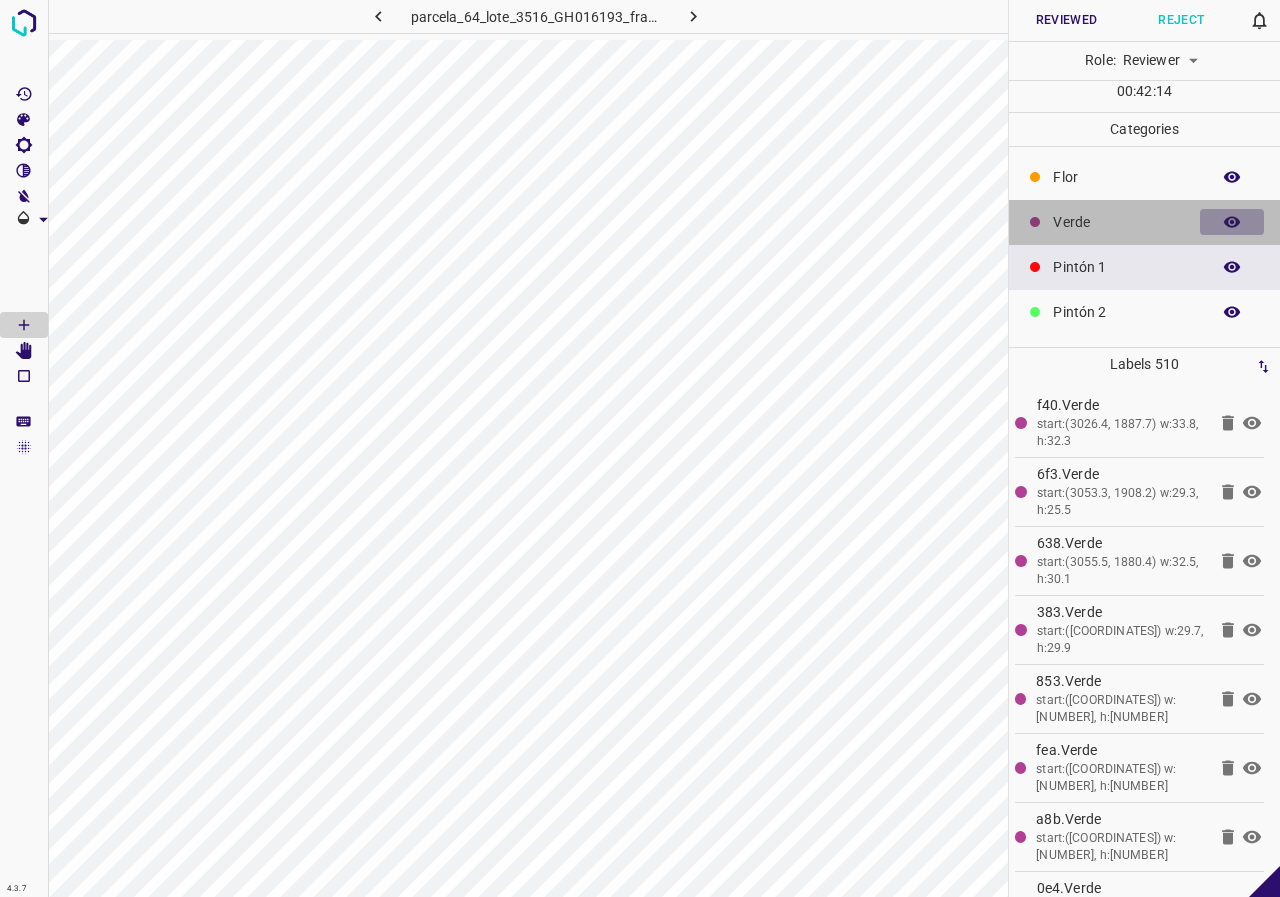 click 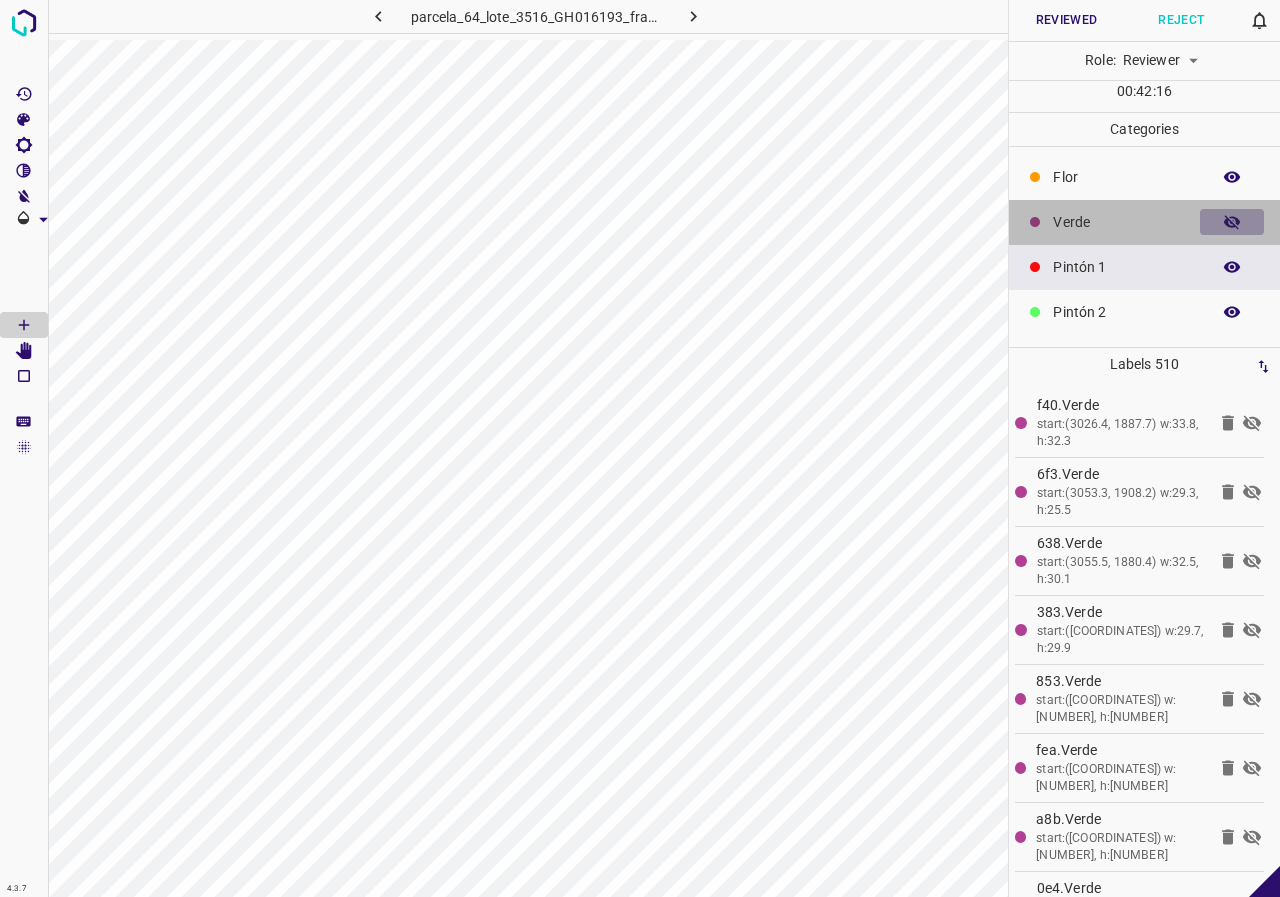 click 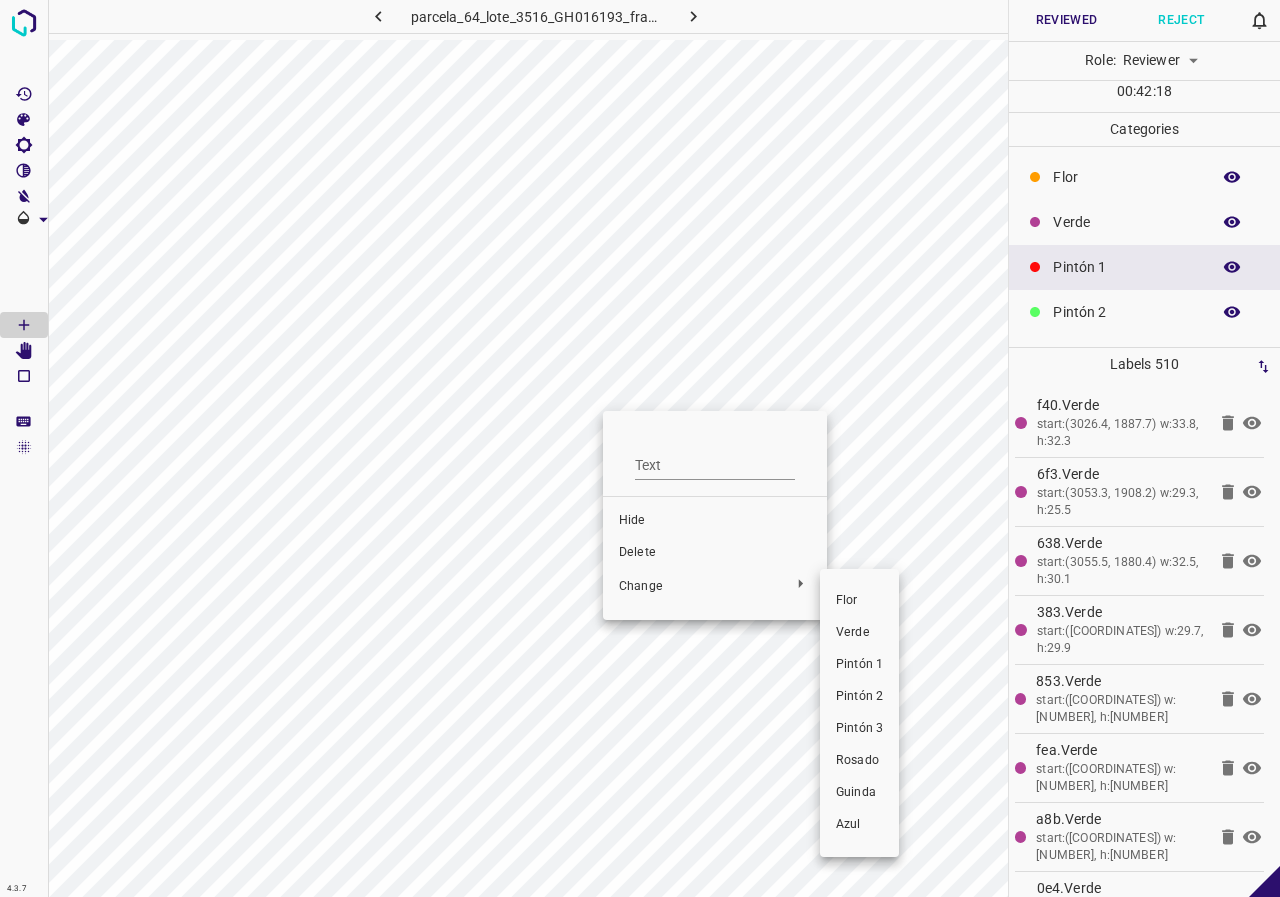click on "Pintón 2" at bounding box center [859, 697] 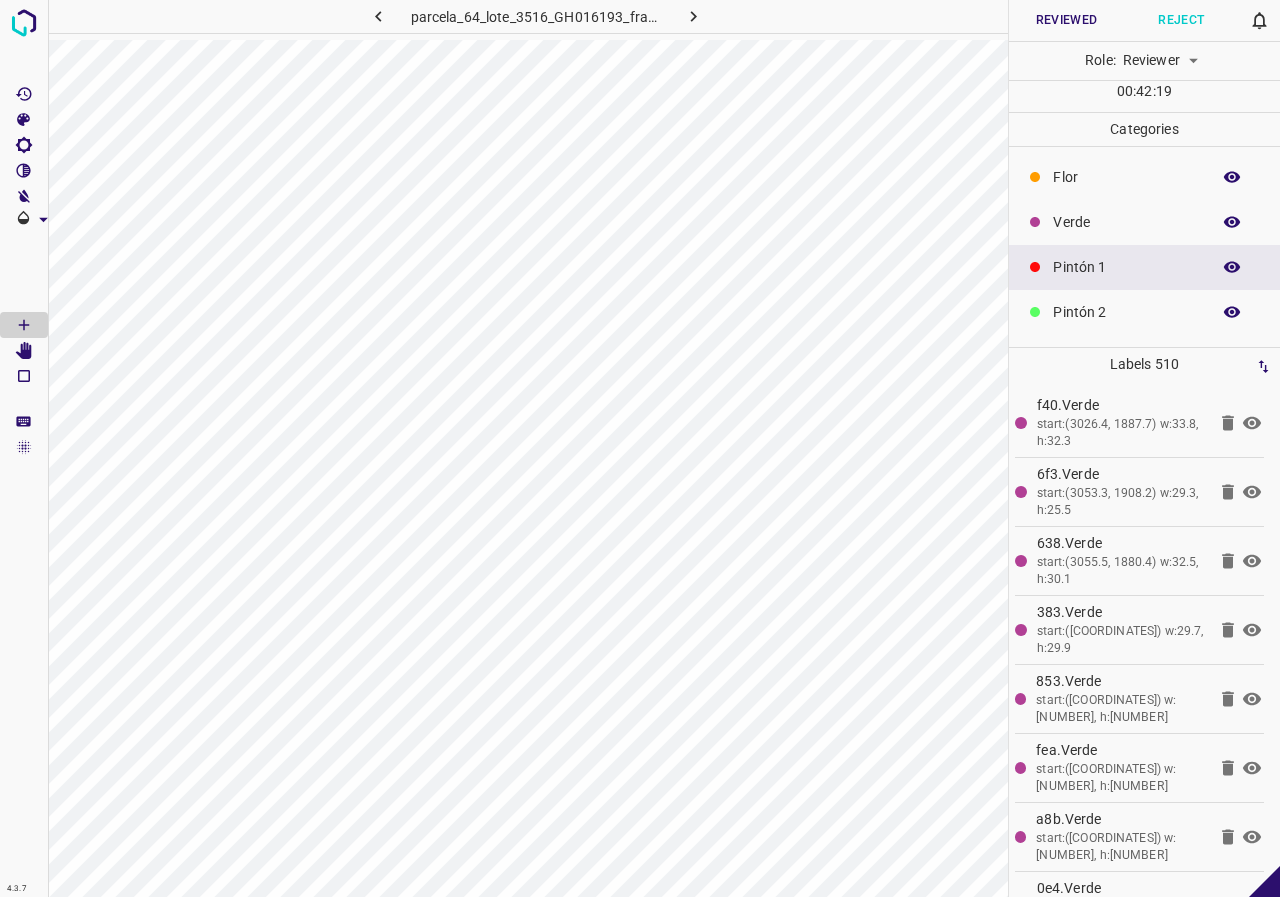 click at bounding box center (1232, 222) 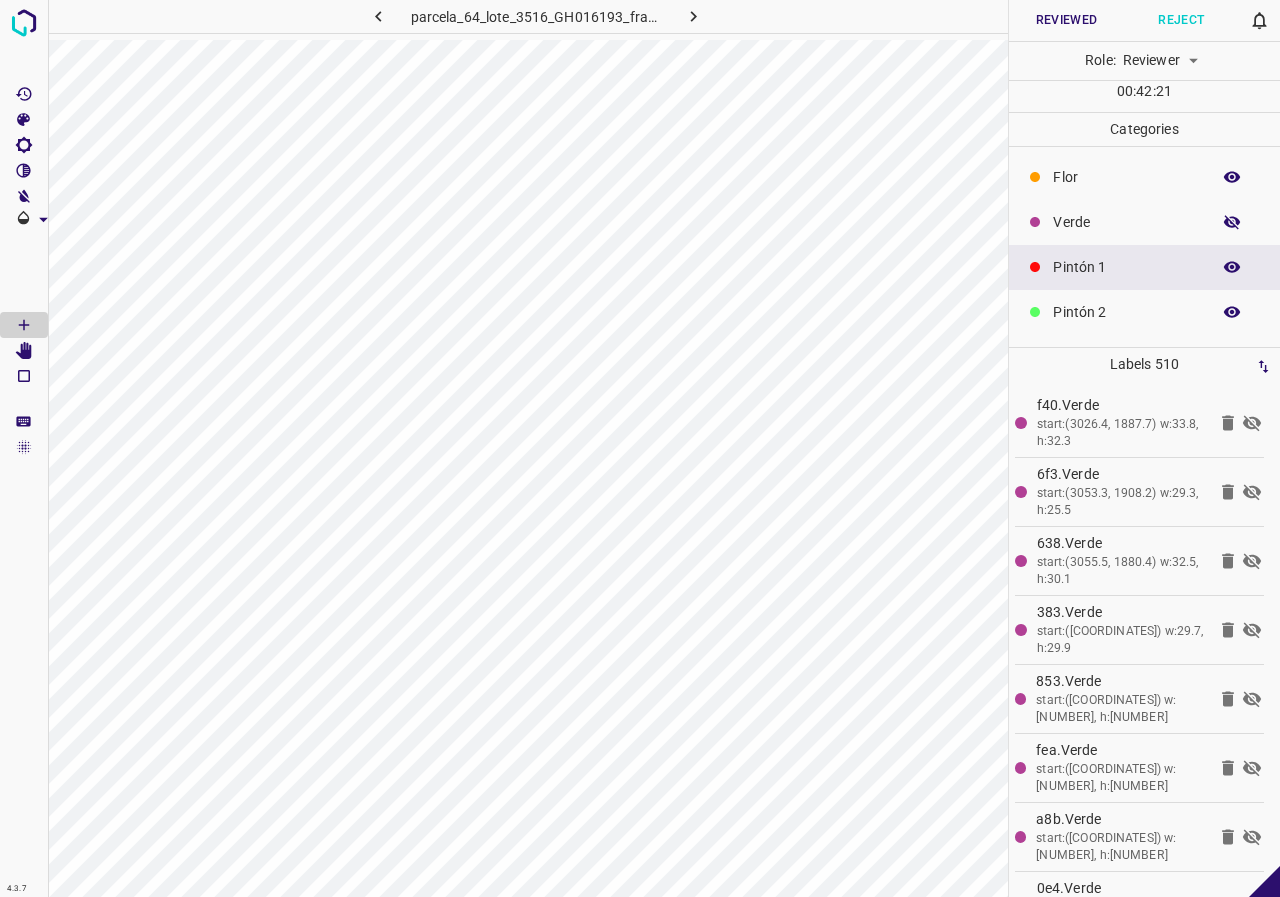 click at bounding box center [1232, 222] 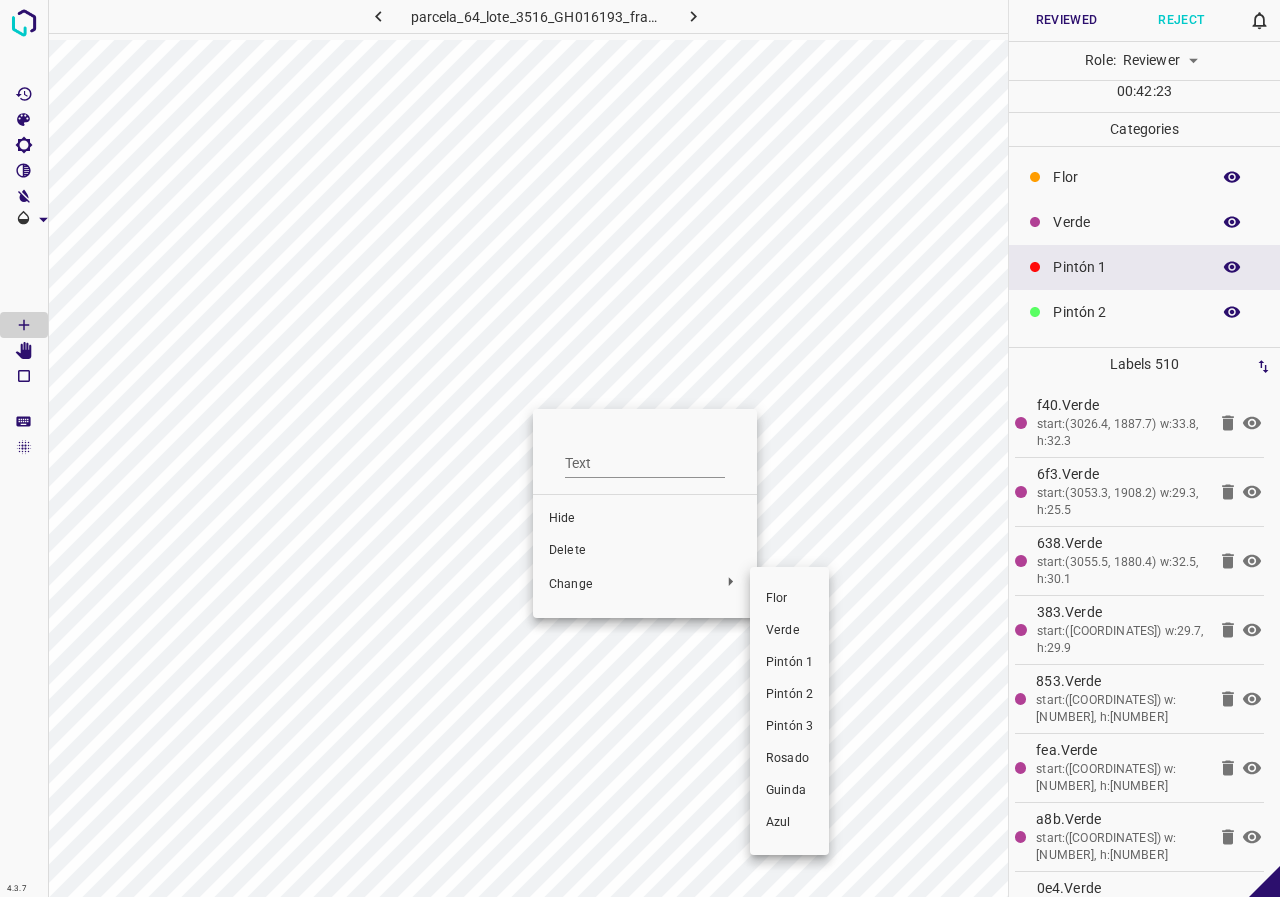 click on "Pintón 1" at bounding box center [789, 663] 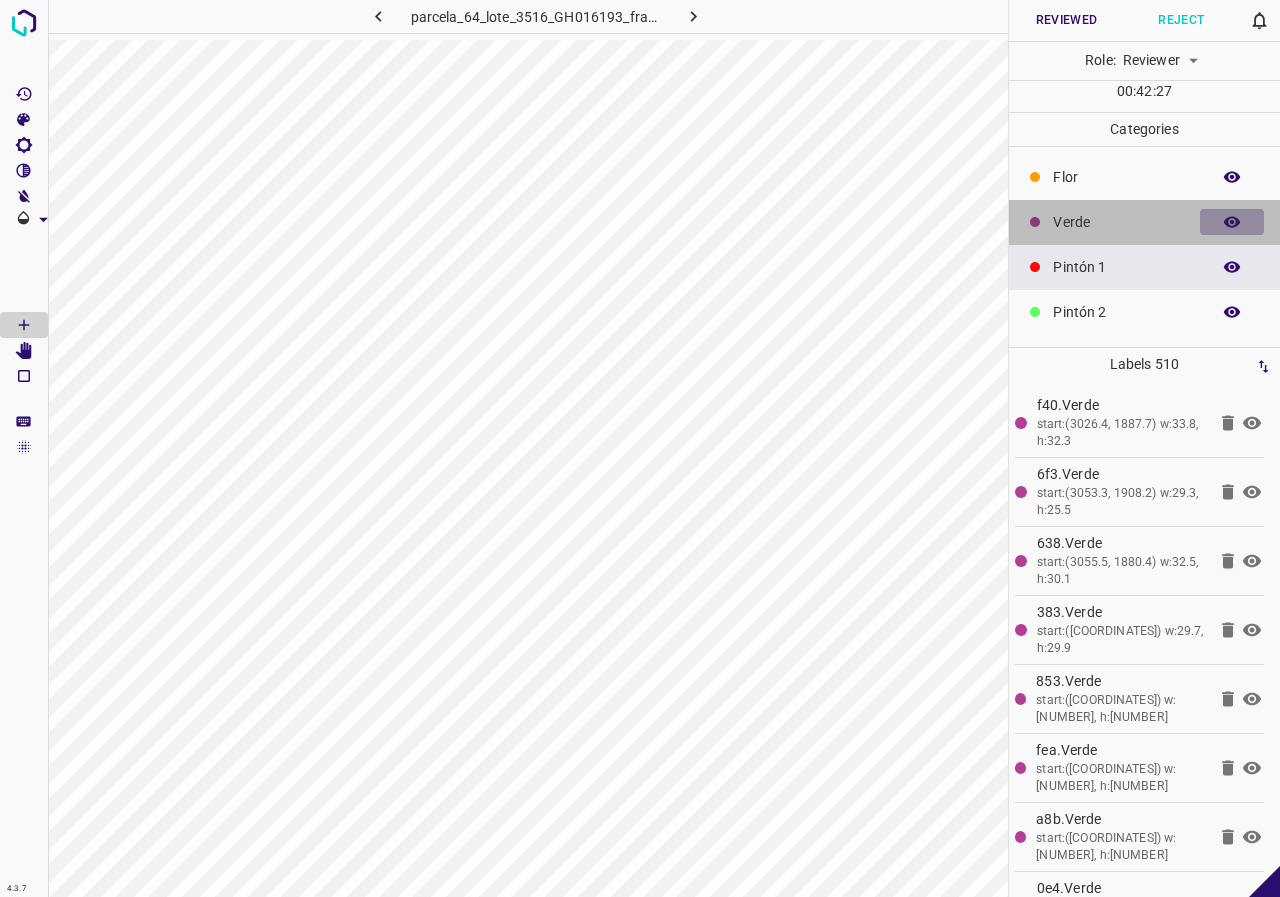 click 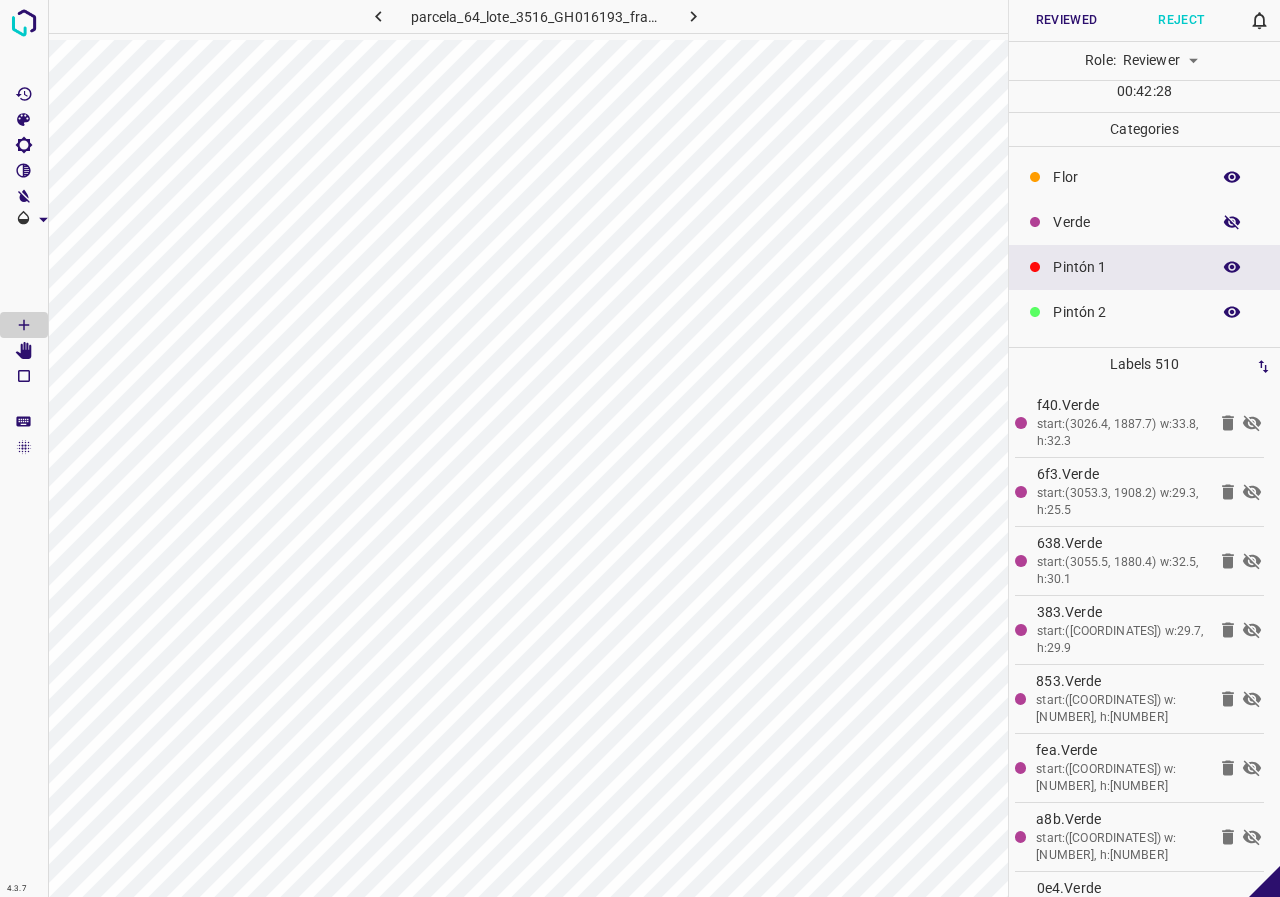 click 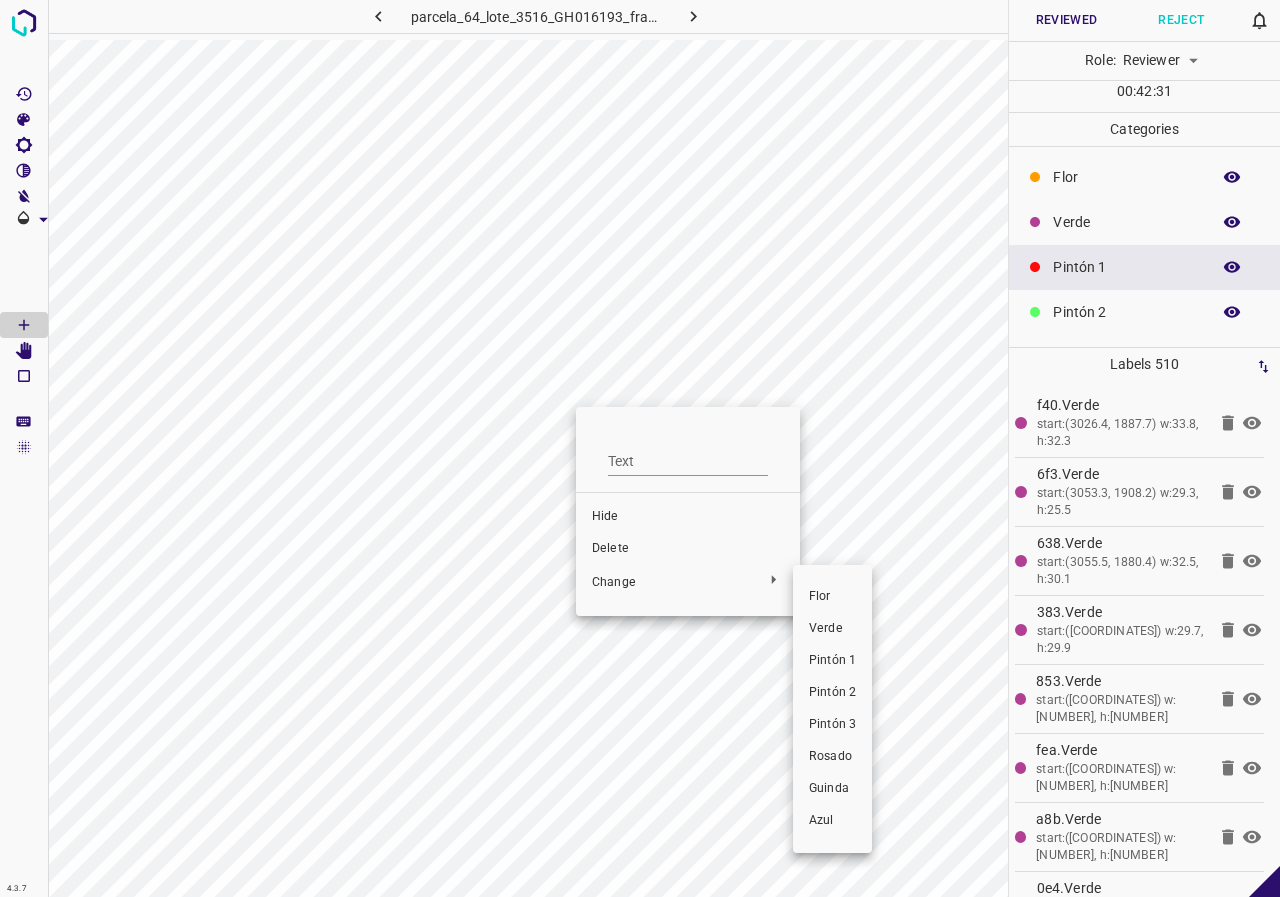 click on "Pintón 1" at bounding box center (832, 661) 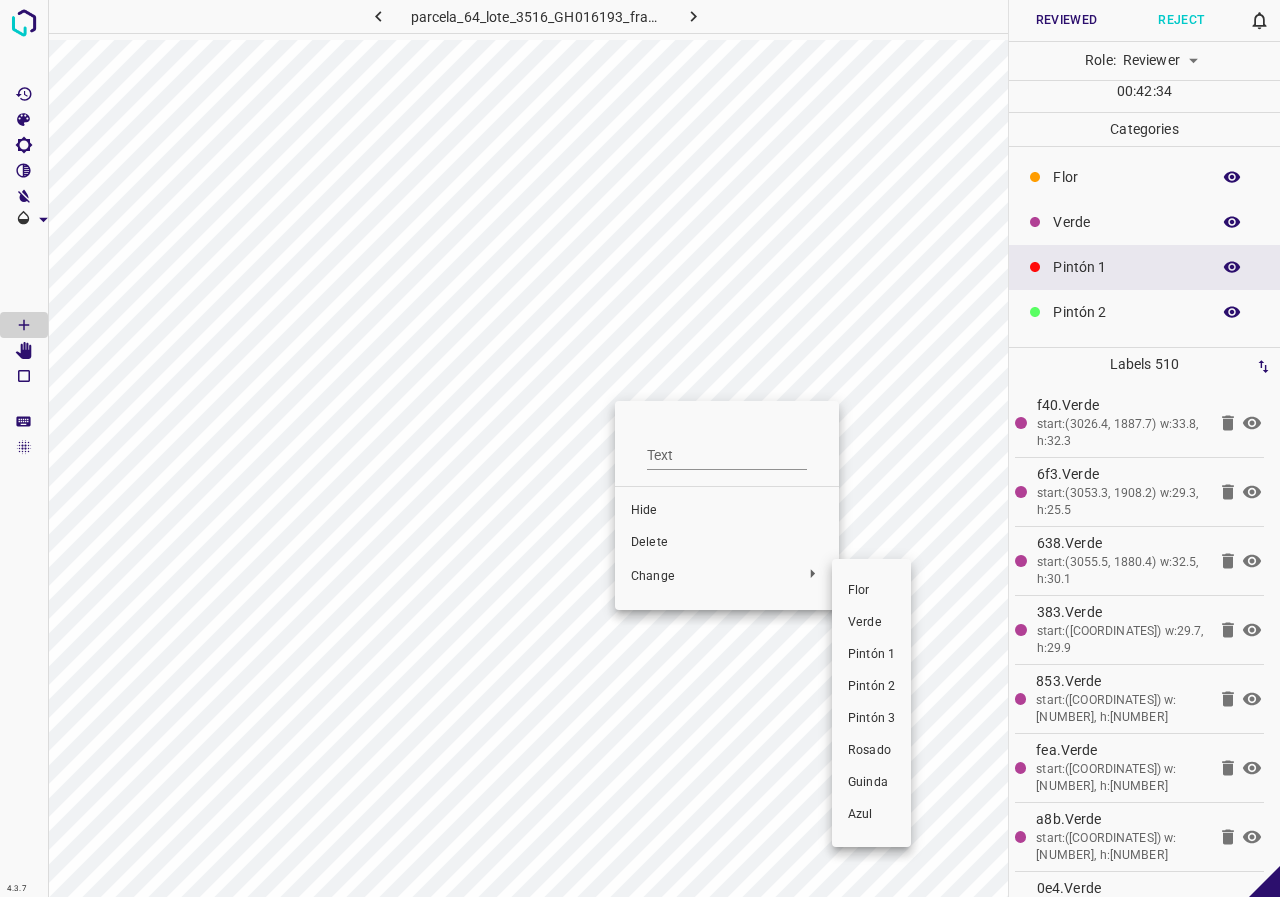 click on "Pintón 1" at bounding box center (871, 655) 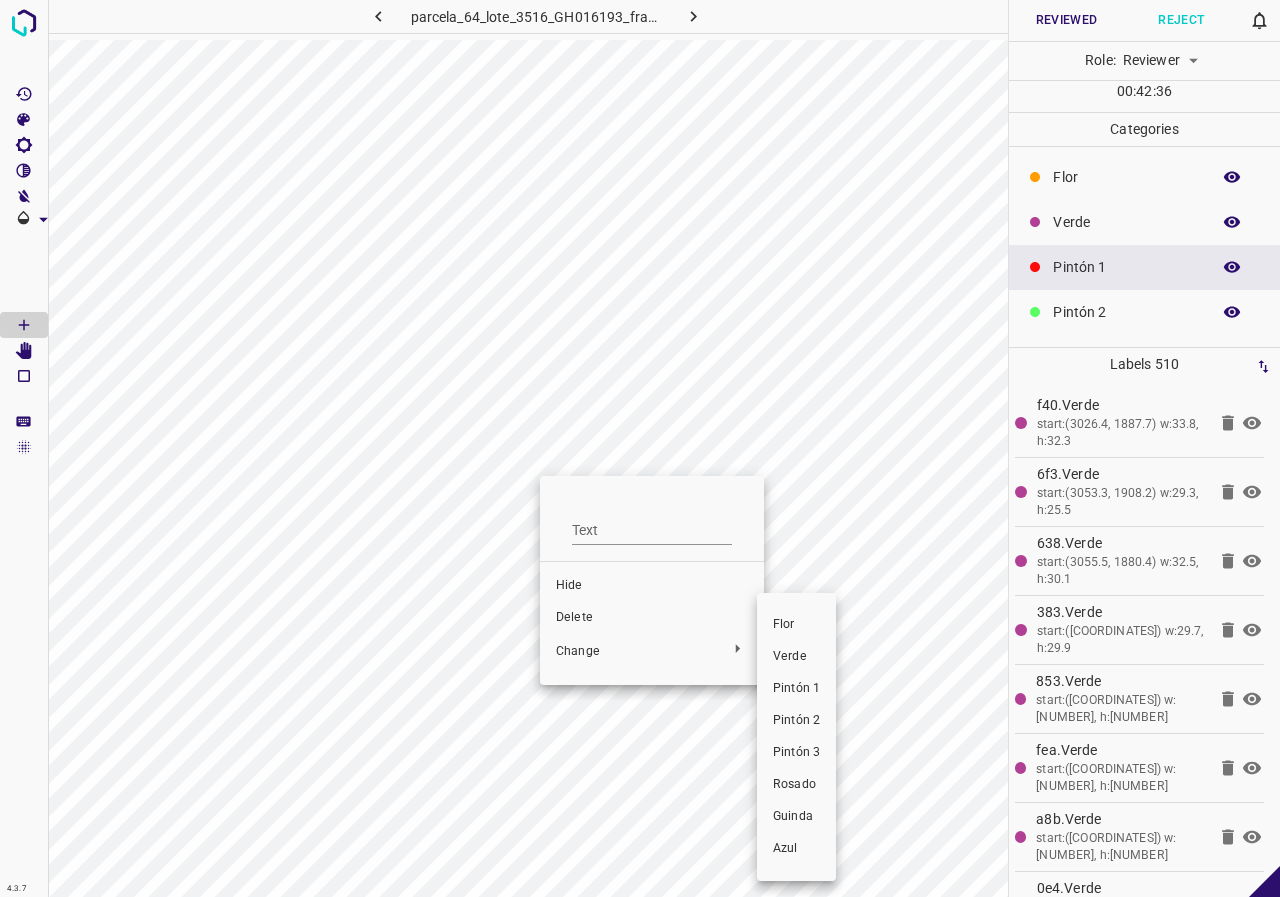 click on "Pintón 1" at bounding box center [796, 689] 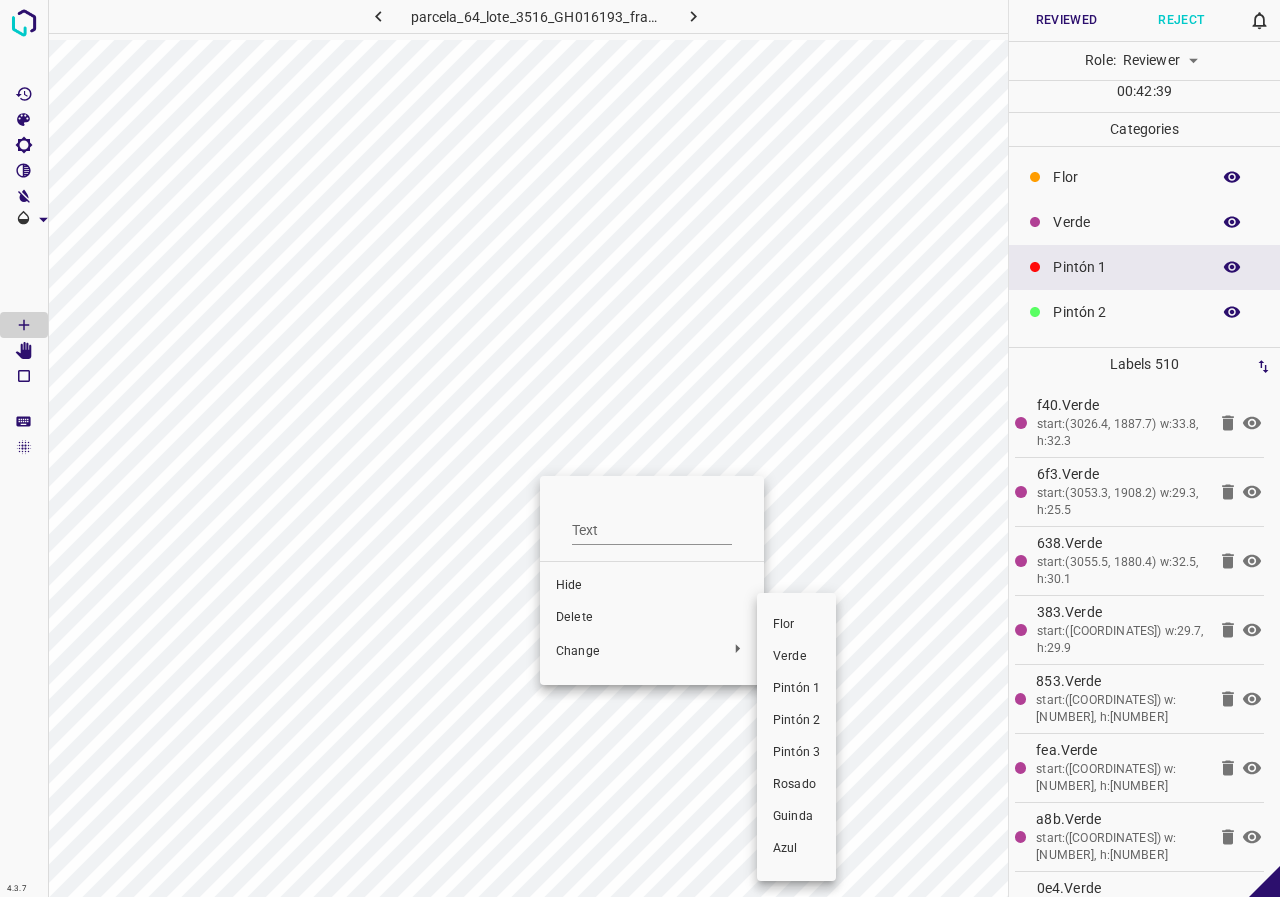 click at bounding box center (640, 448) 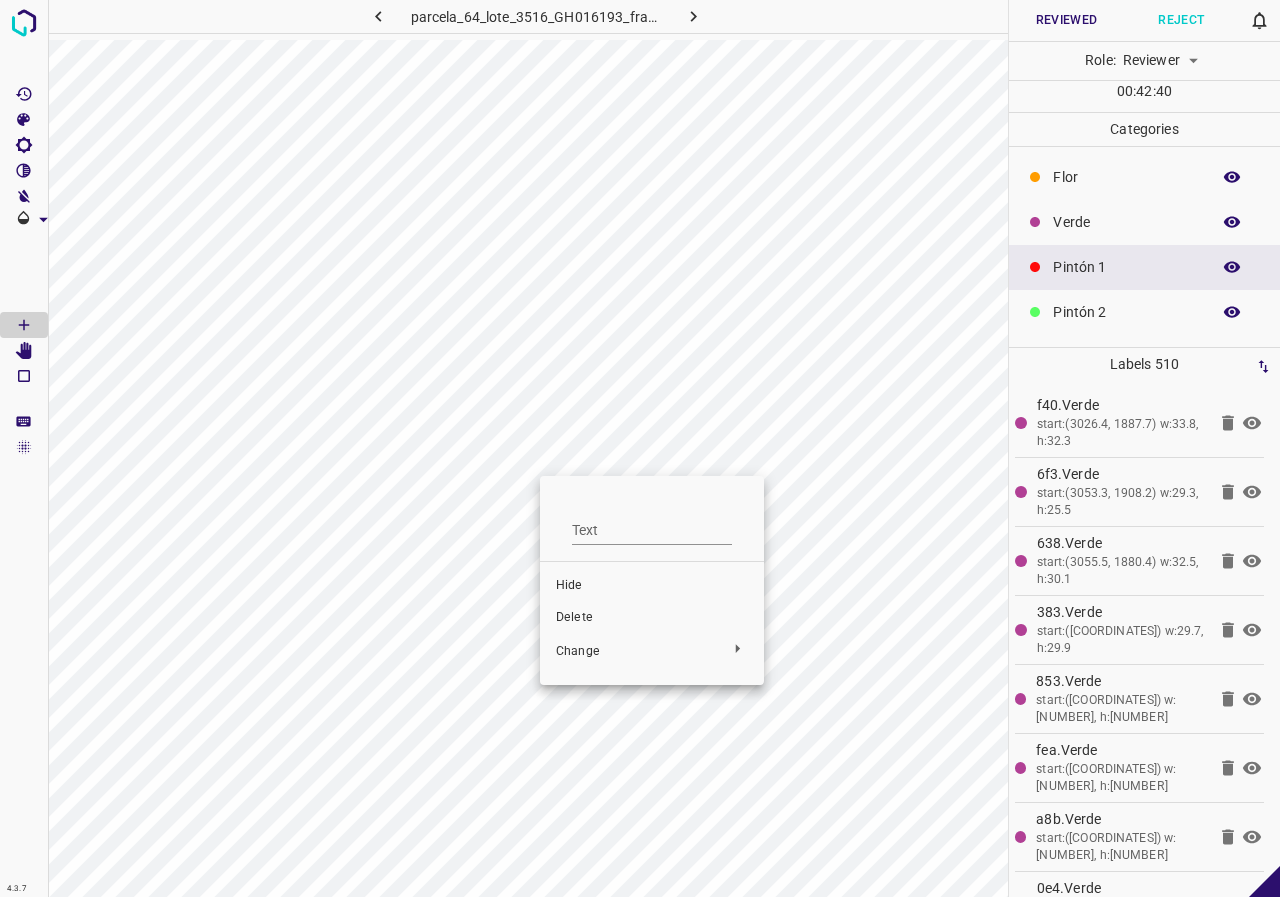 click at bounding box center (640, 448) 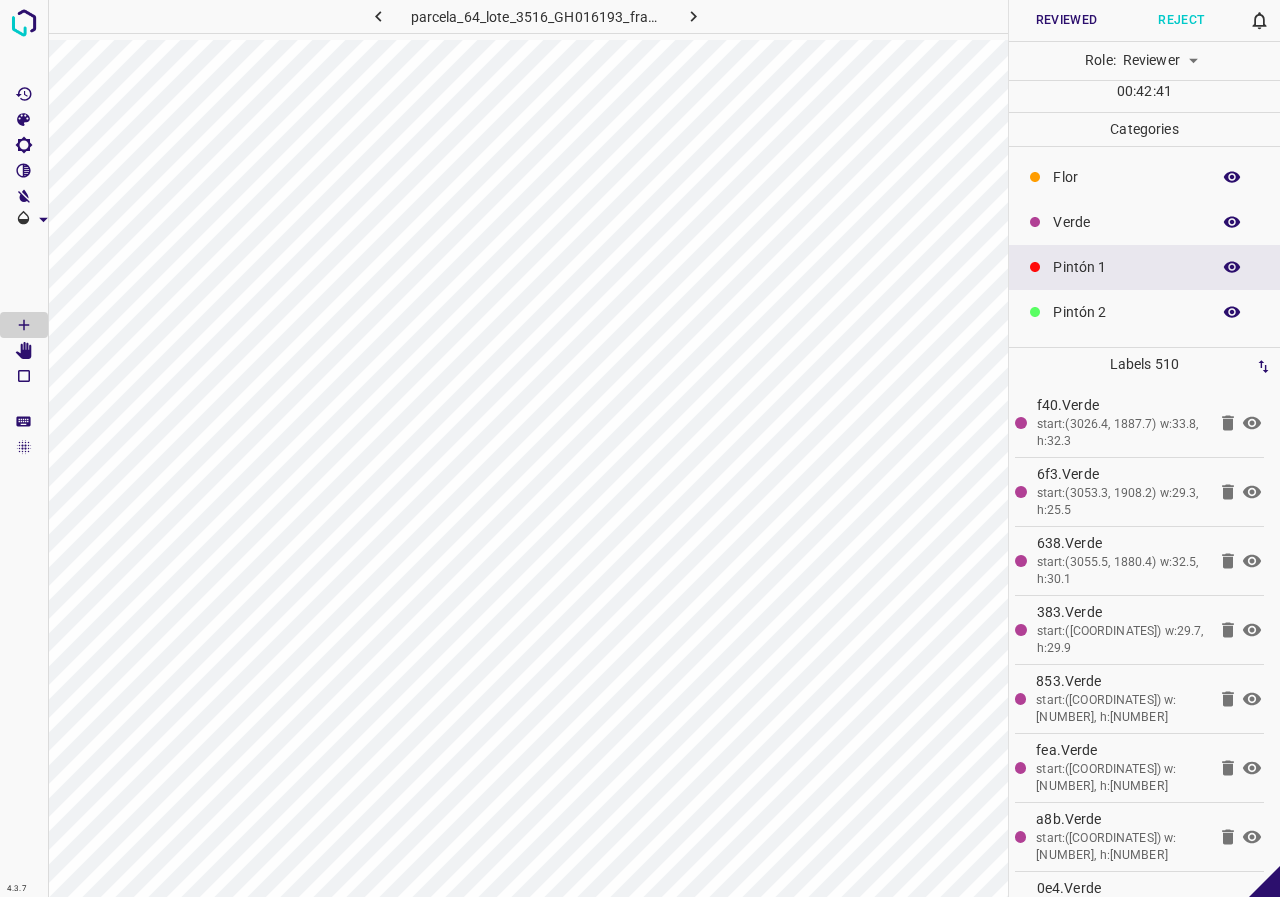 click on "Verde" at bounding box center (1126, 222) 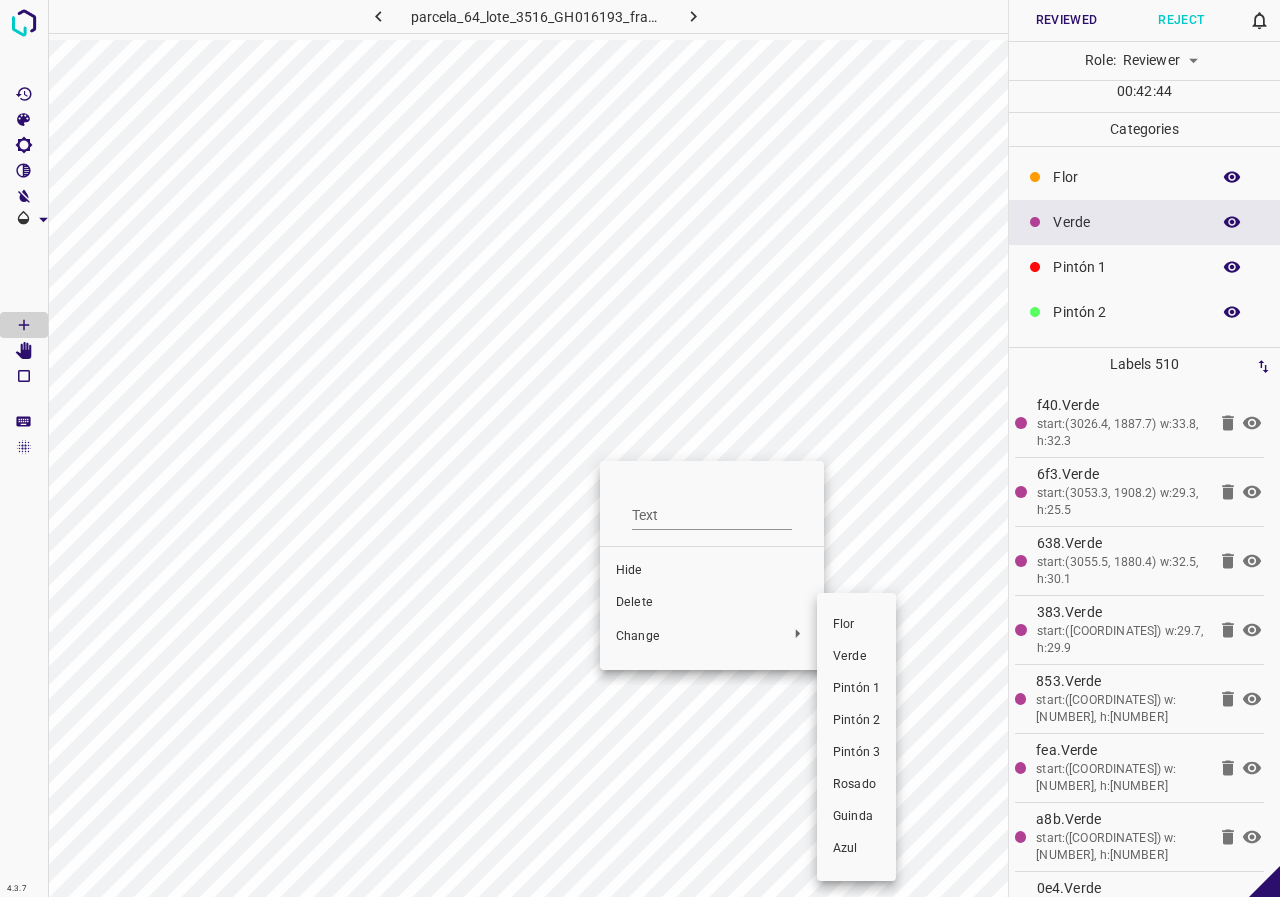 click on "Pintón 1" at bounding box center (856, 689) 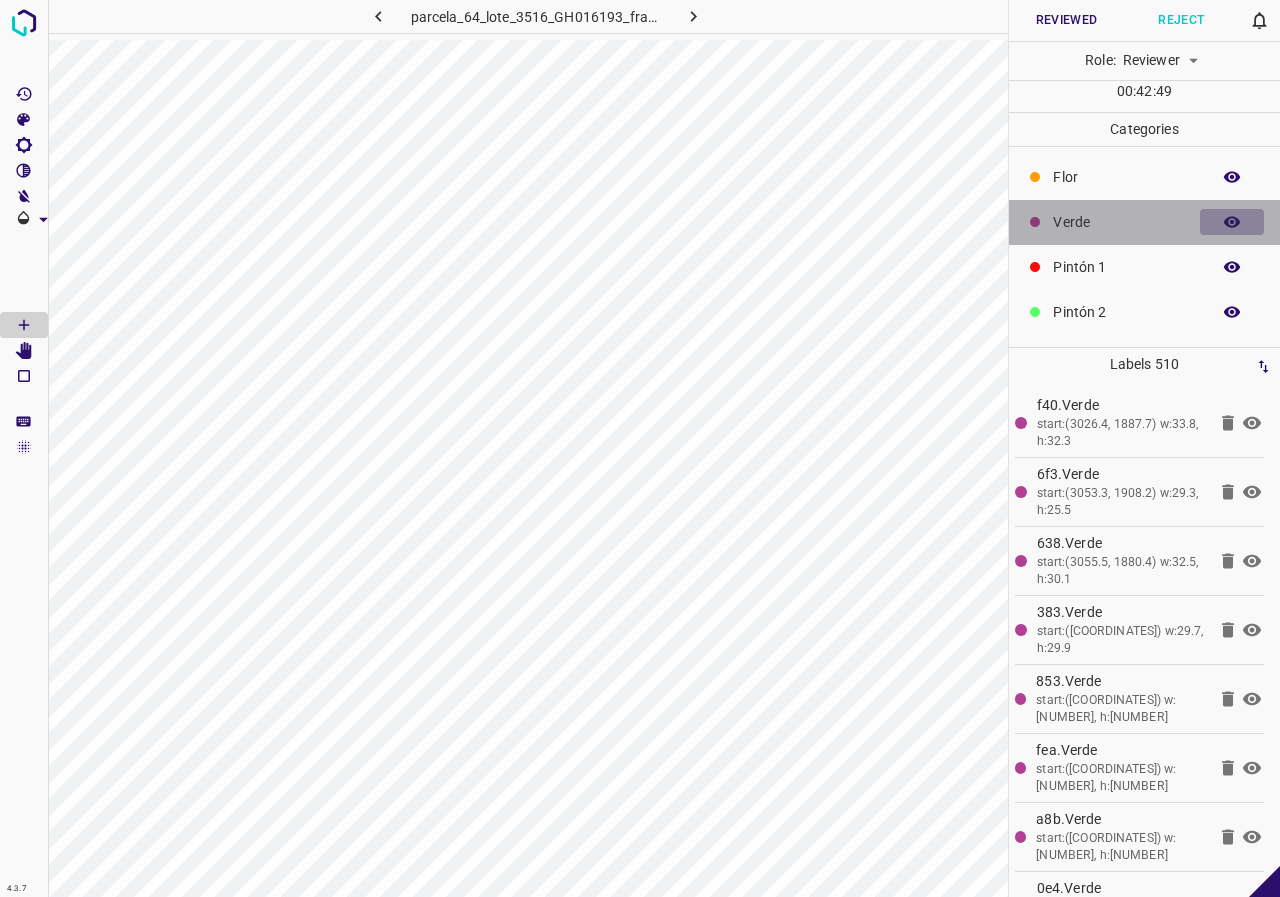 click 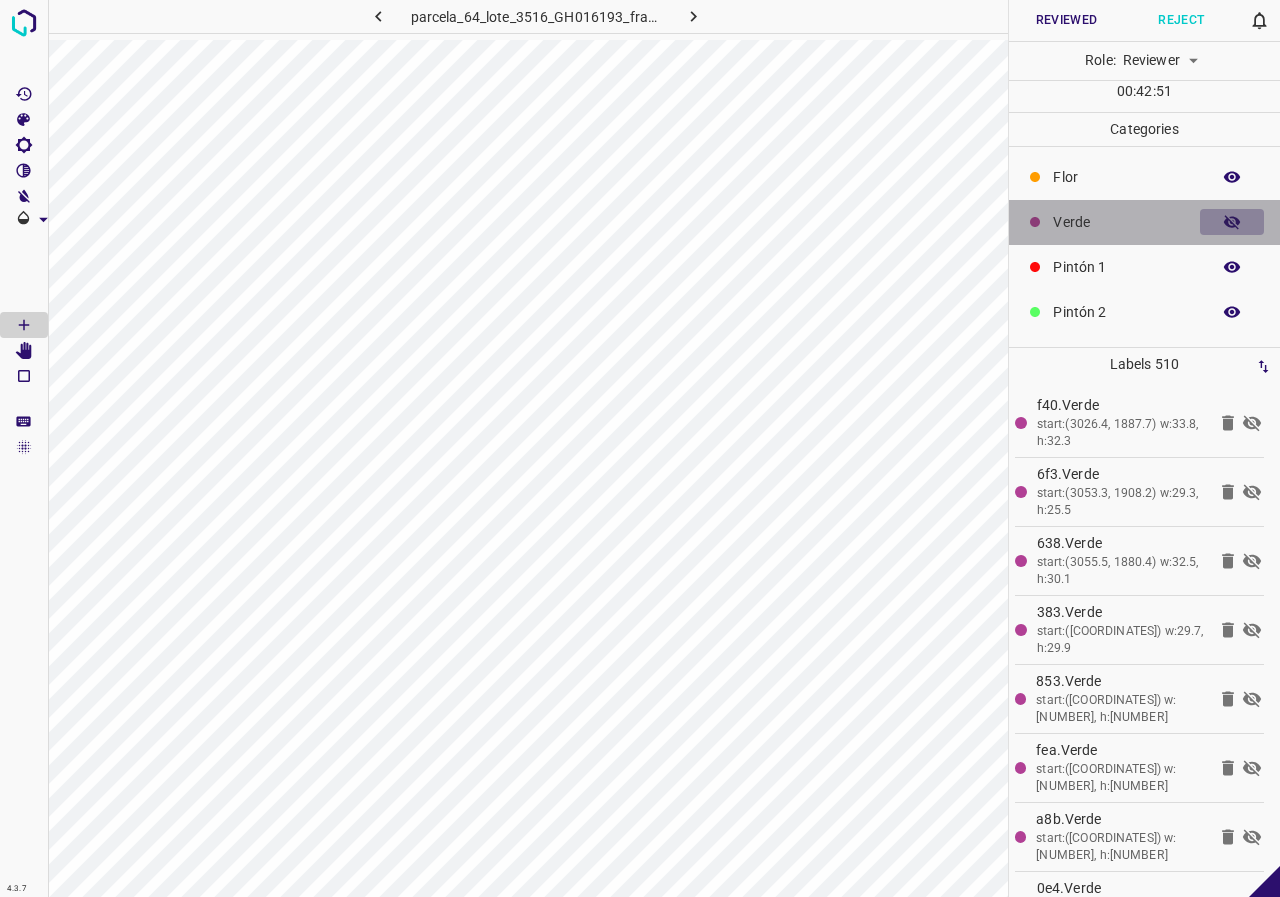 click 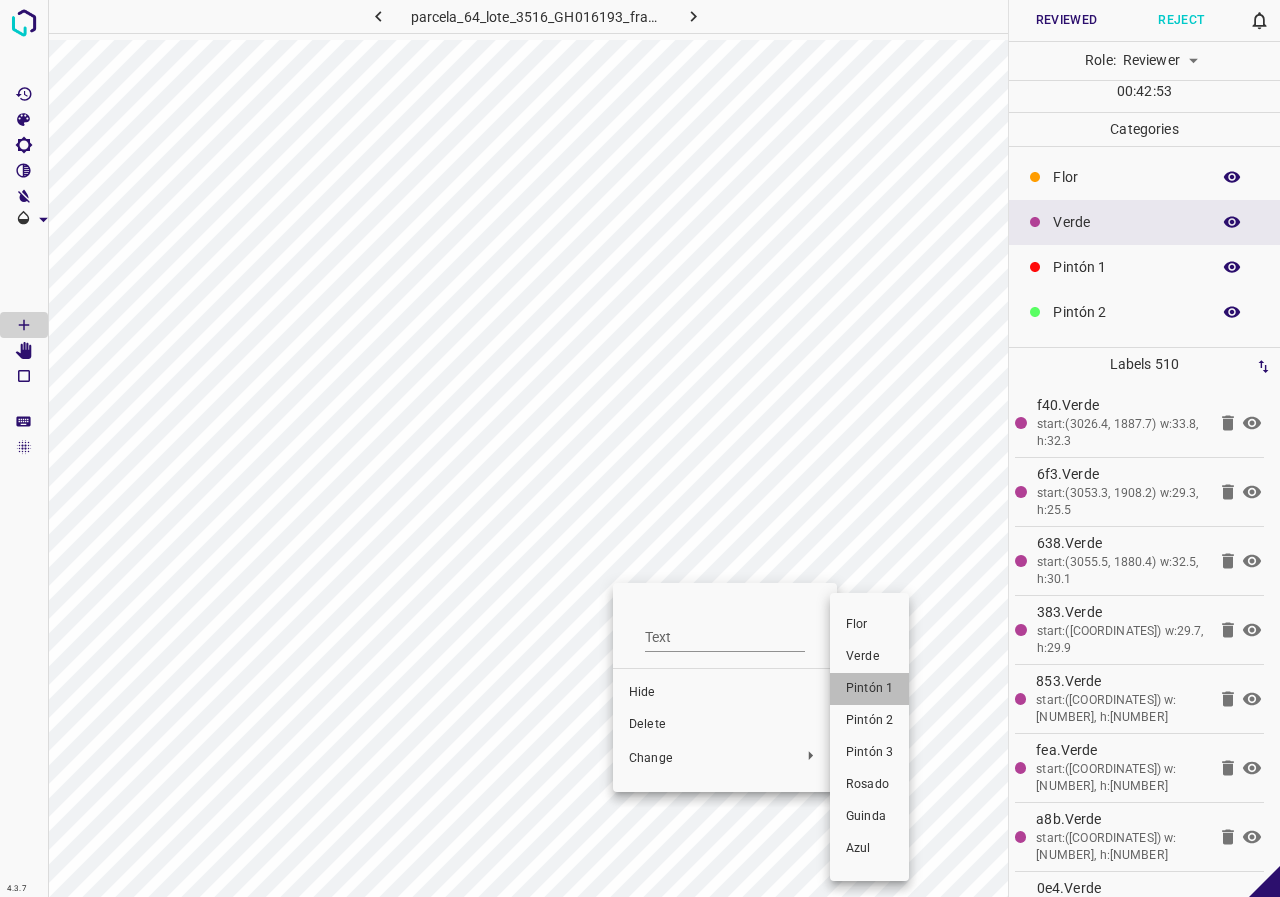 click on "Pintón 1" at bounding box center [869, 689] 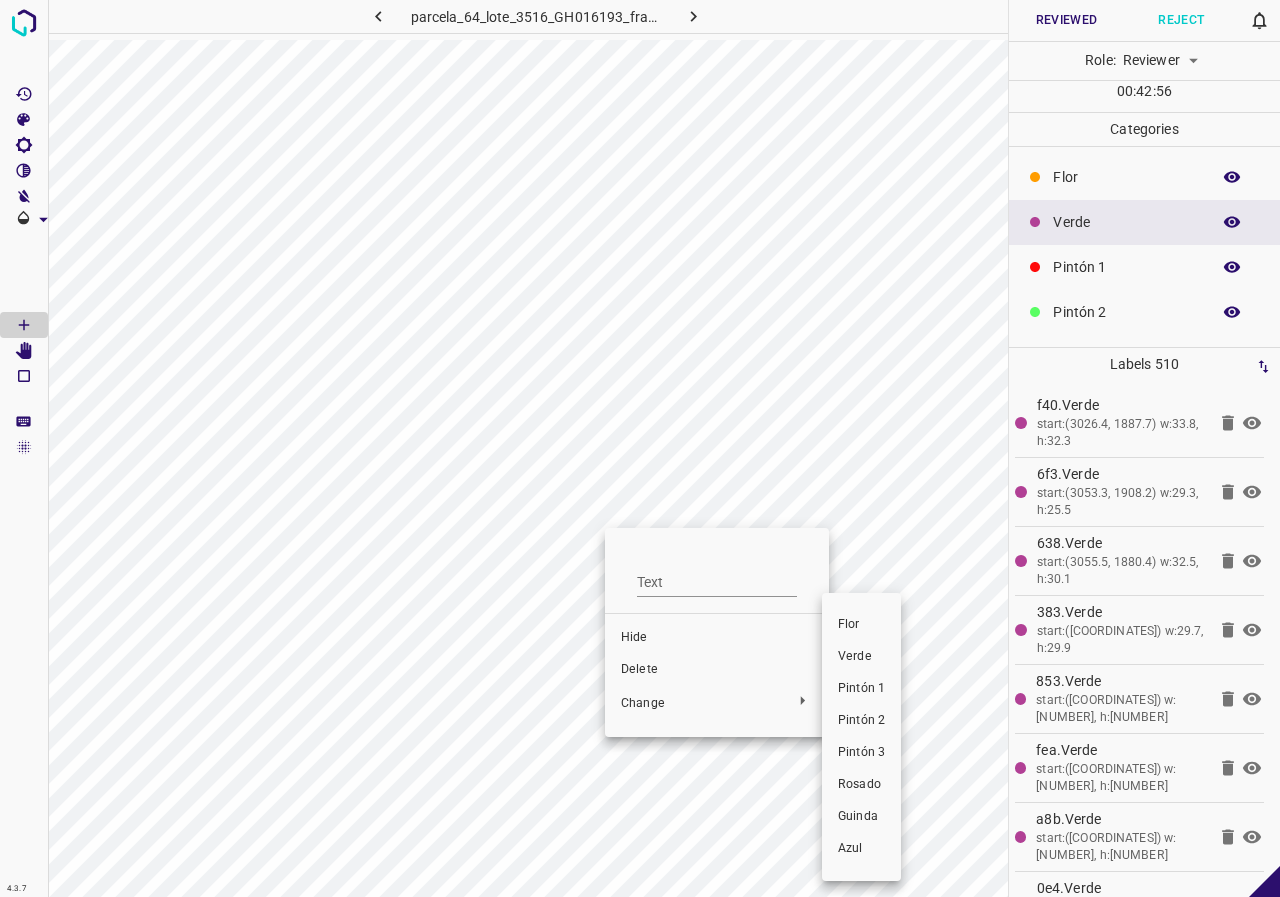 click on "Pintón 1" at bounding box center [861, 689] 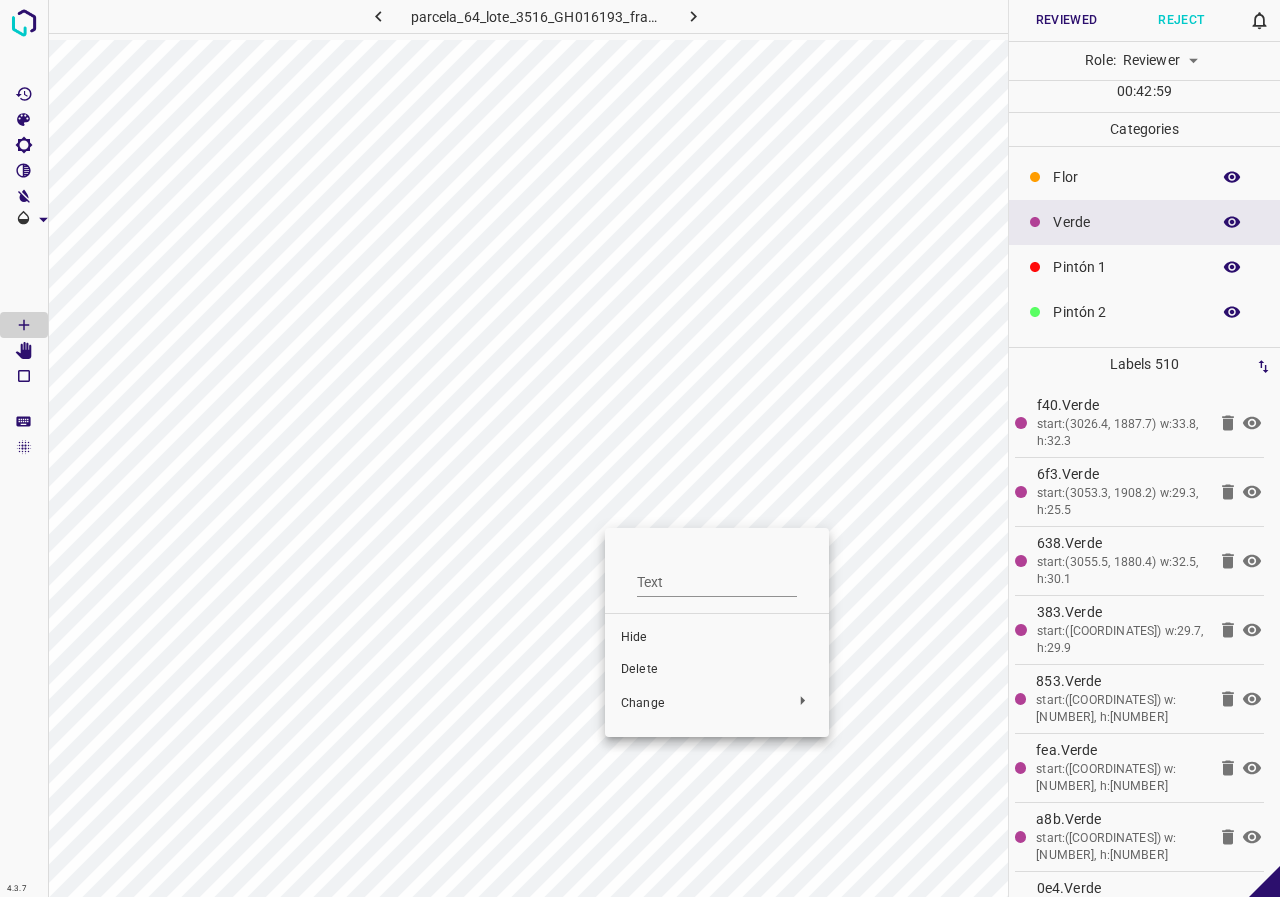 click at bounding box center [640, 448] 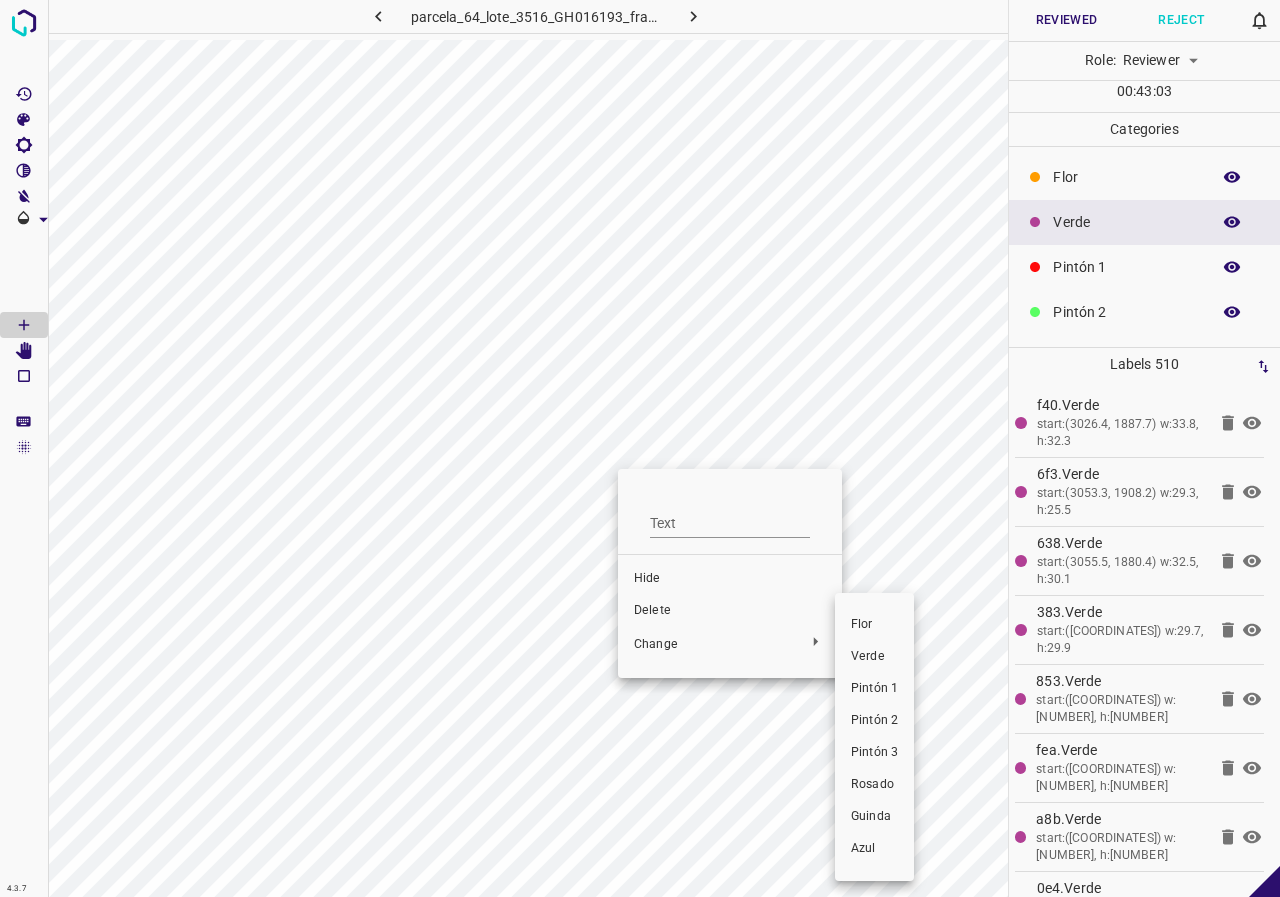 click on "Pintón 1" at bounding box center [874, 689] 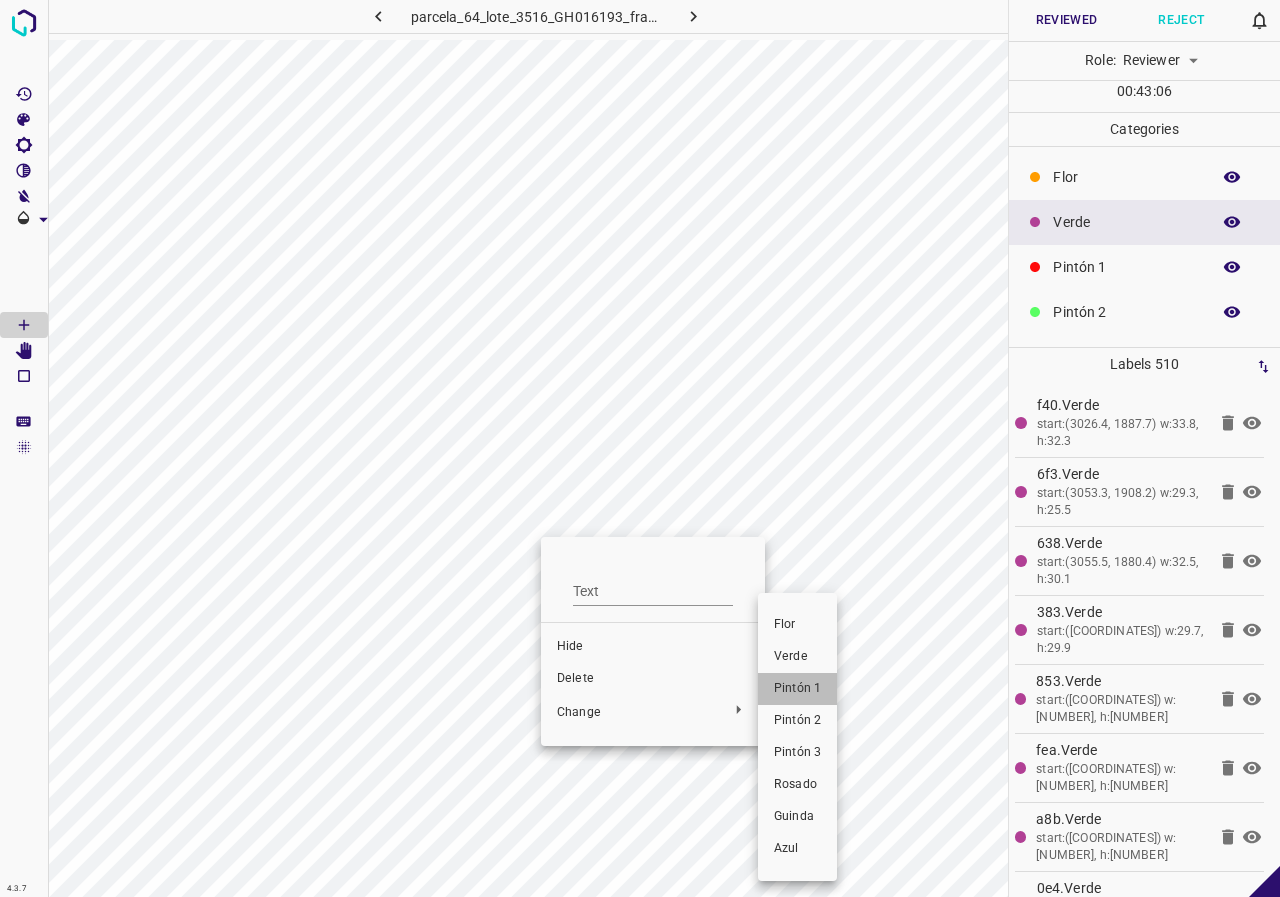 click on "Pintón 1" at bounding box center [797, 689] 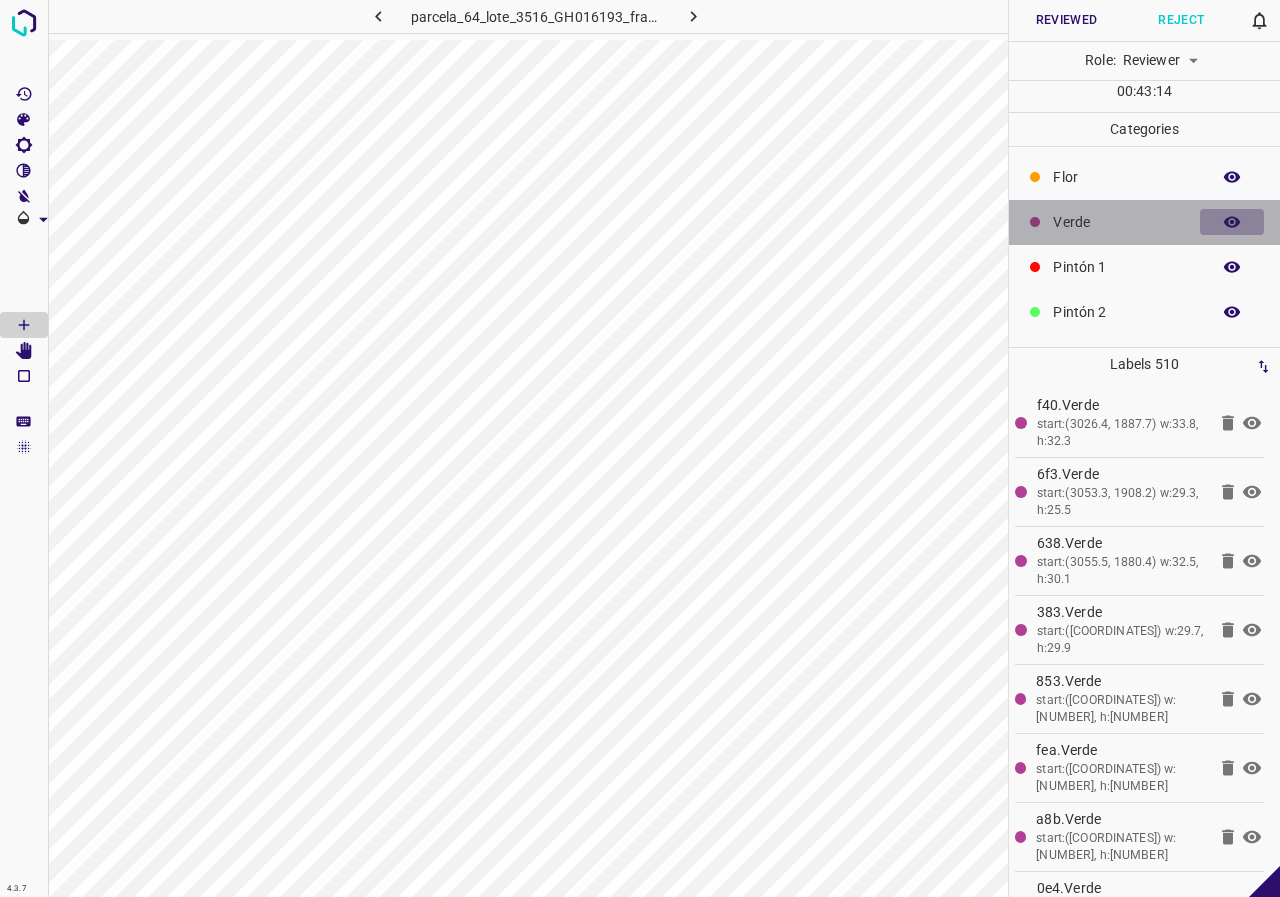 click at bounding box center (1232, 222) 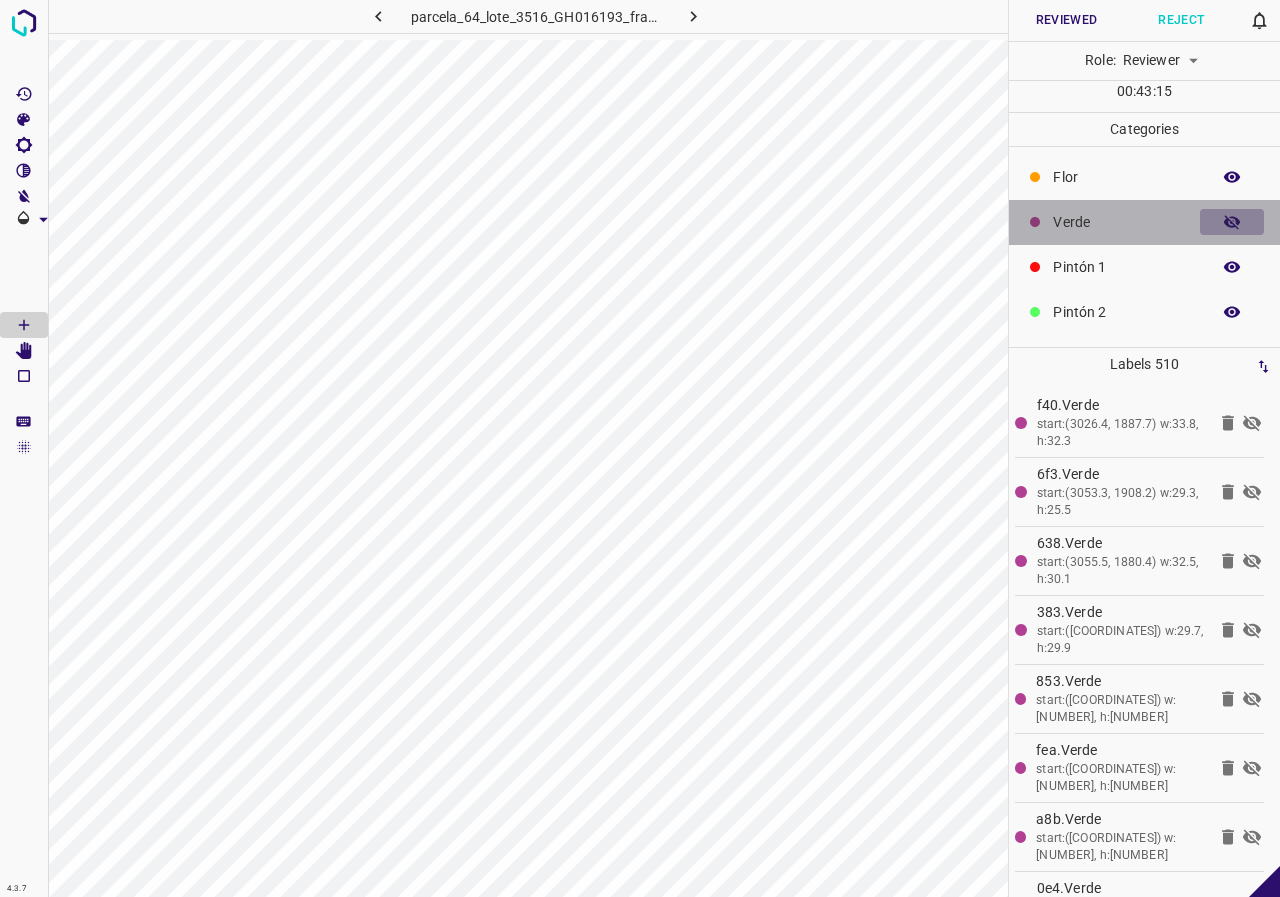 click at bounding box center (1232, 222) 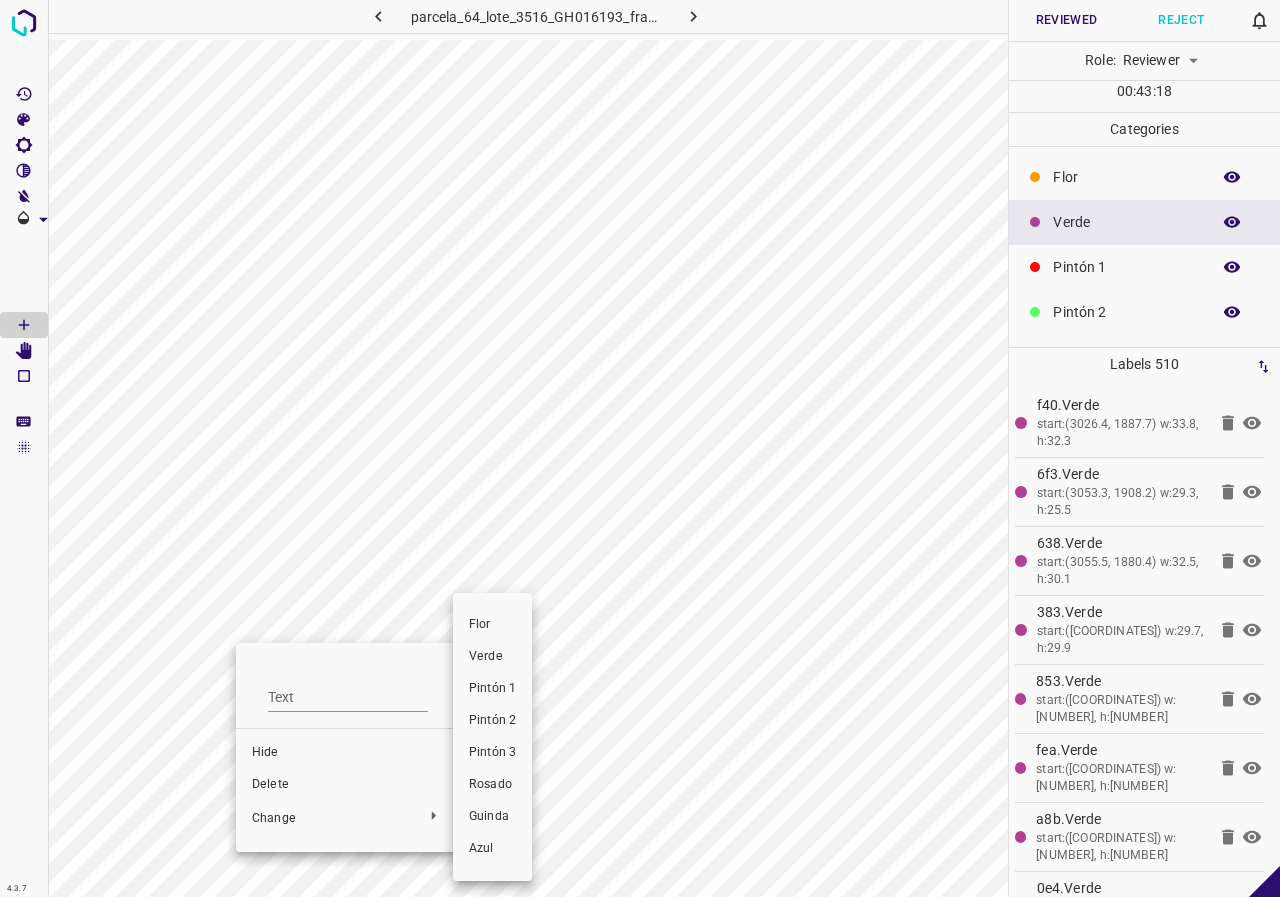 click on "Pintón 1" at bounding box center (492, 689) 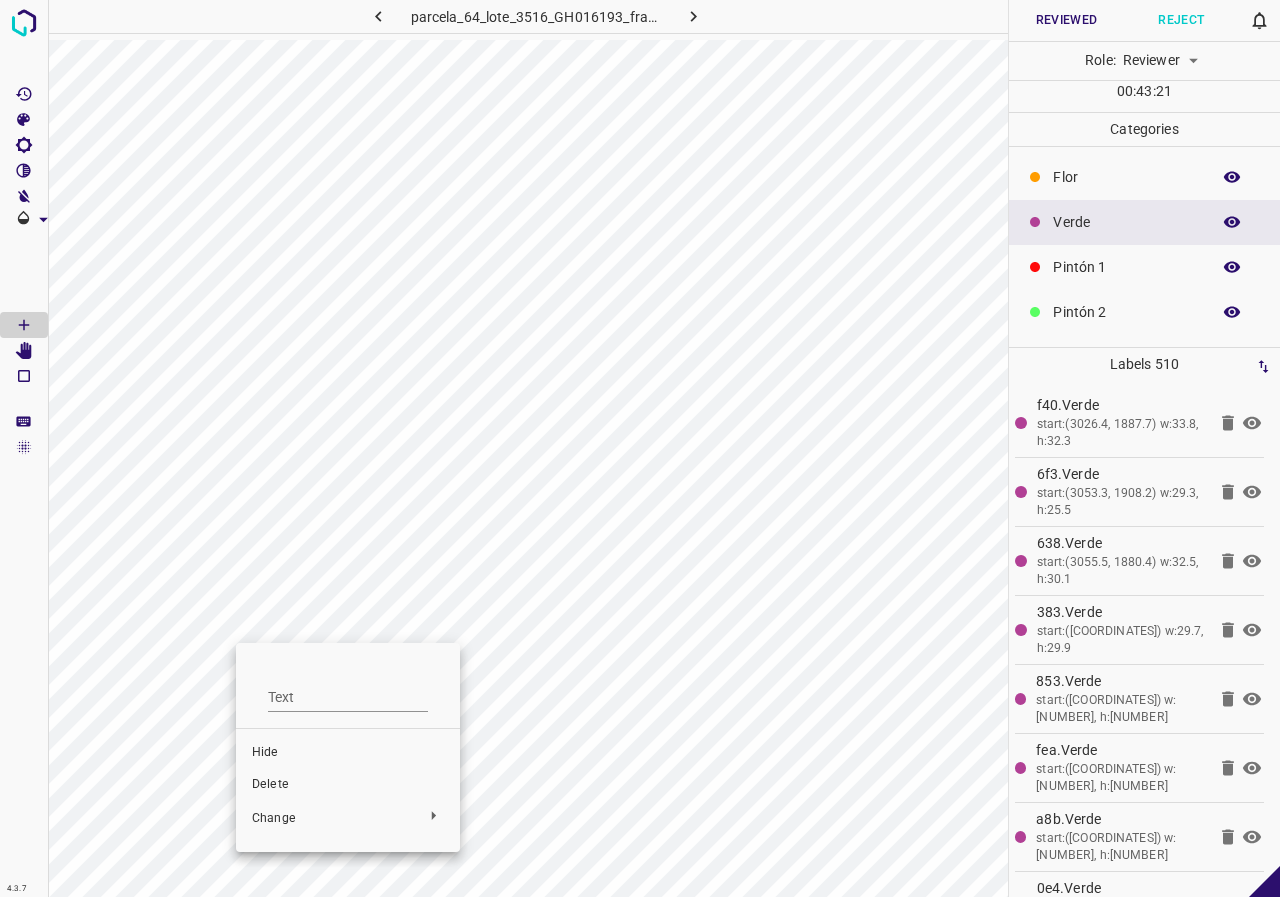 click at bounding box center (640, 448) 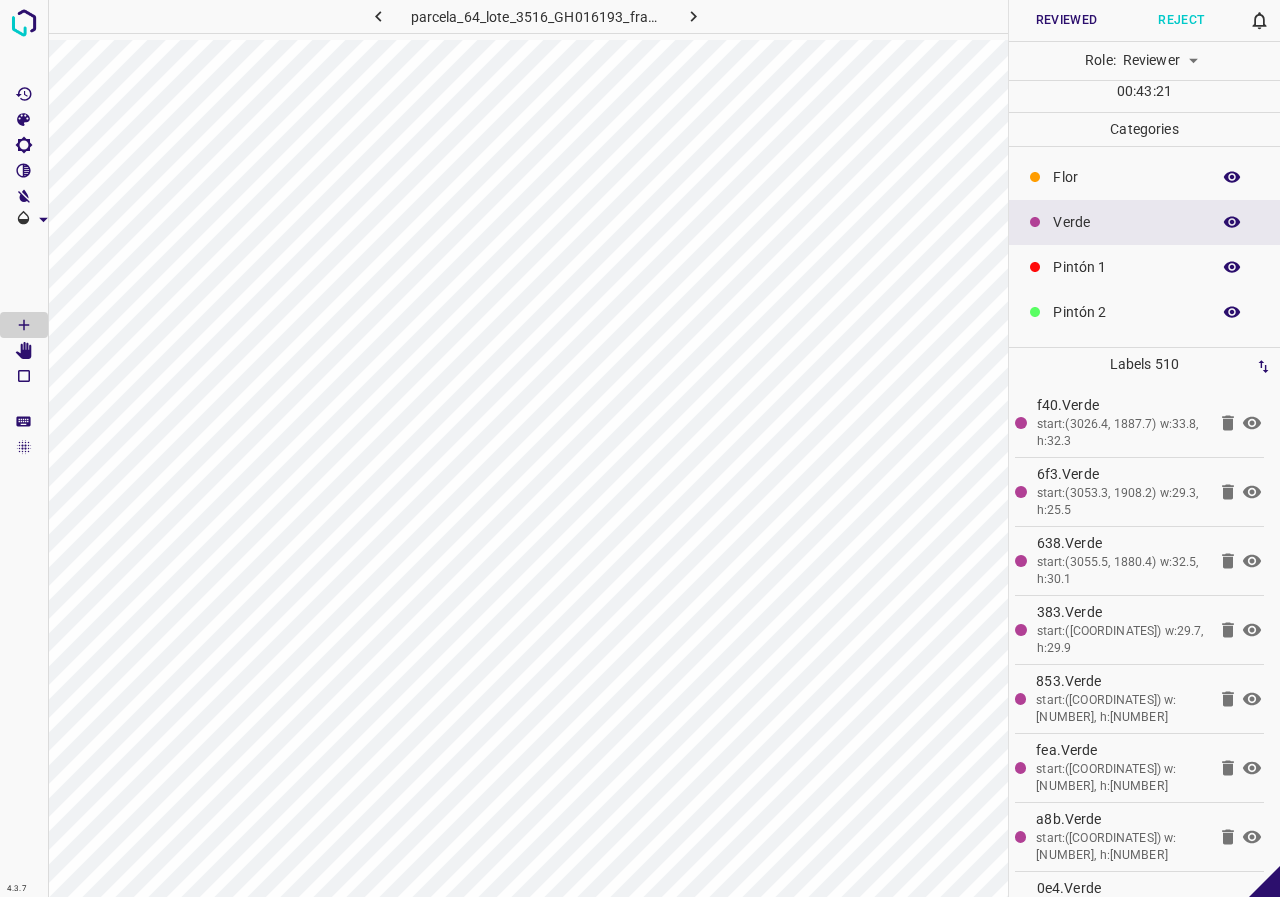 click on "Verde" at bounding box center [1126, 222] 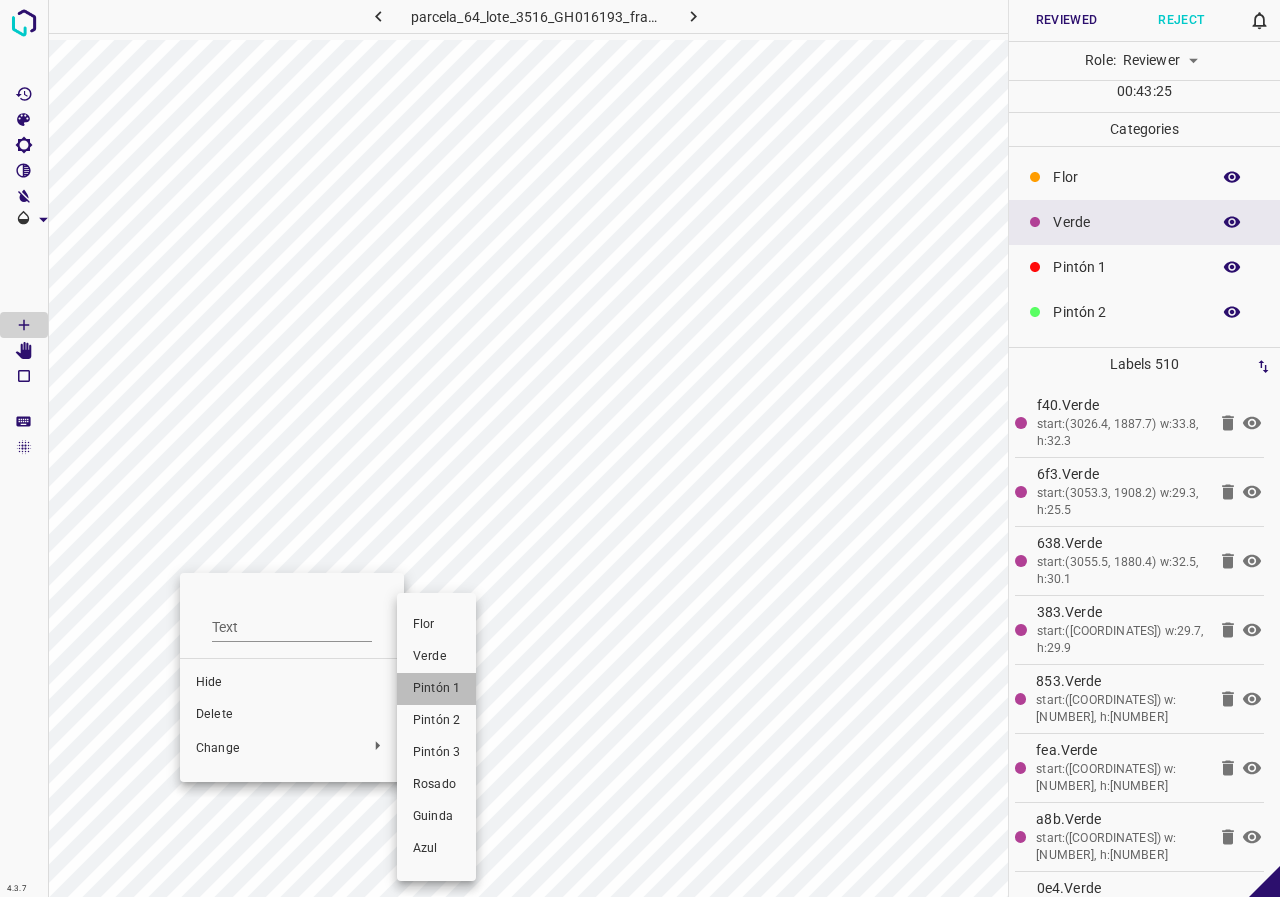 click on "Pintón 1" at bounding box center [436, 689] 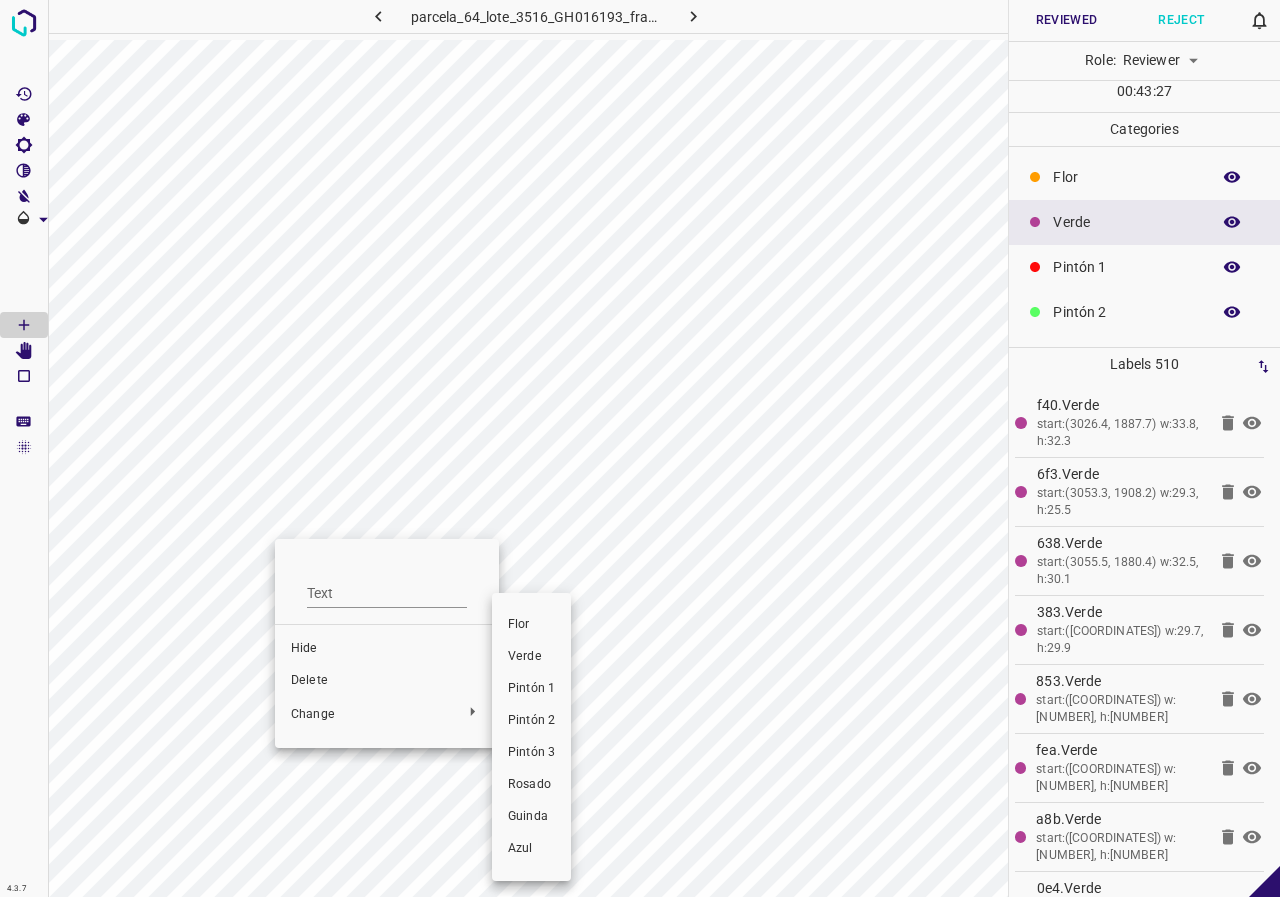 click on "Pintón 1" at bounding box center [531, 689] 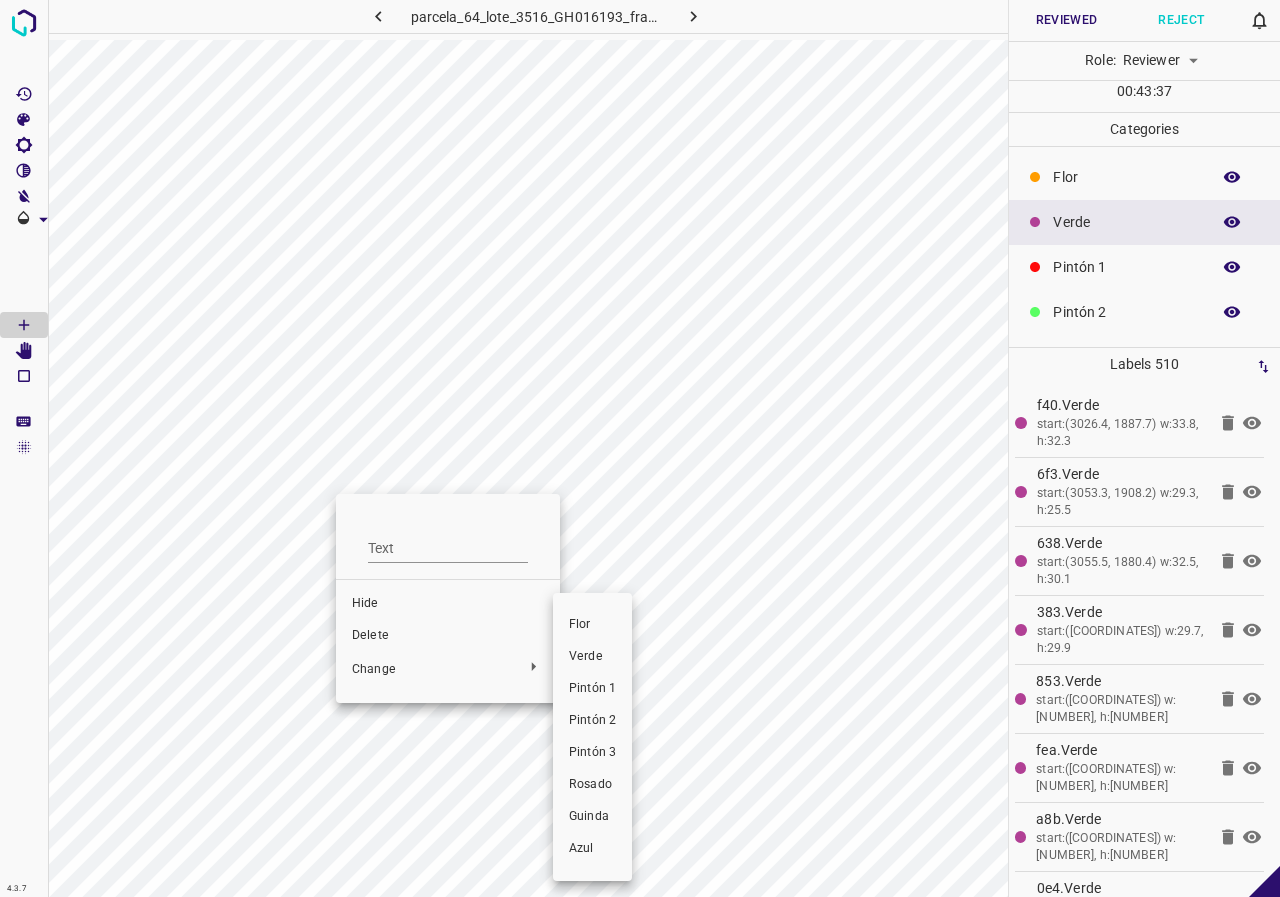 click on "Pintón 1" at bounding box center [592, 689] 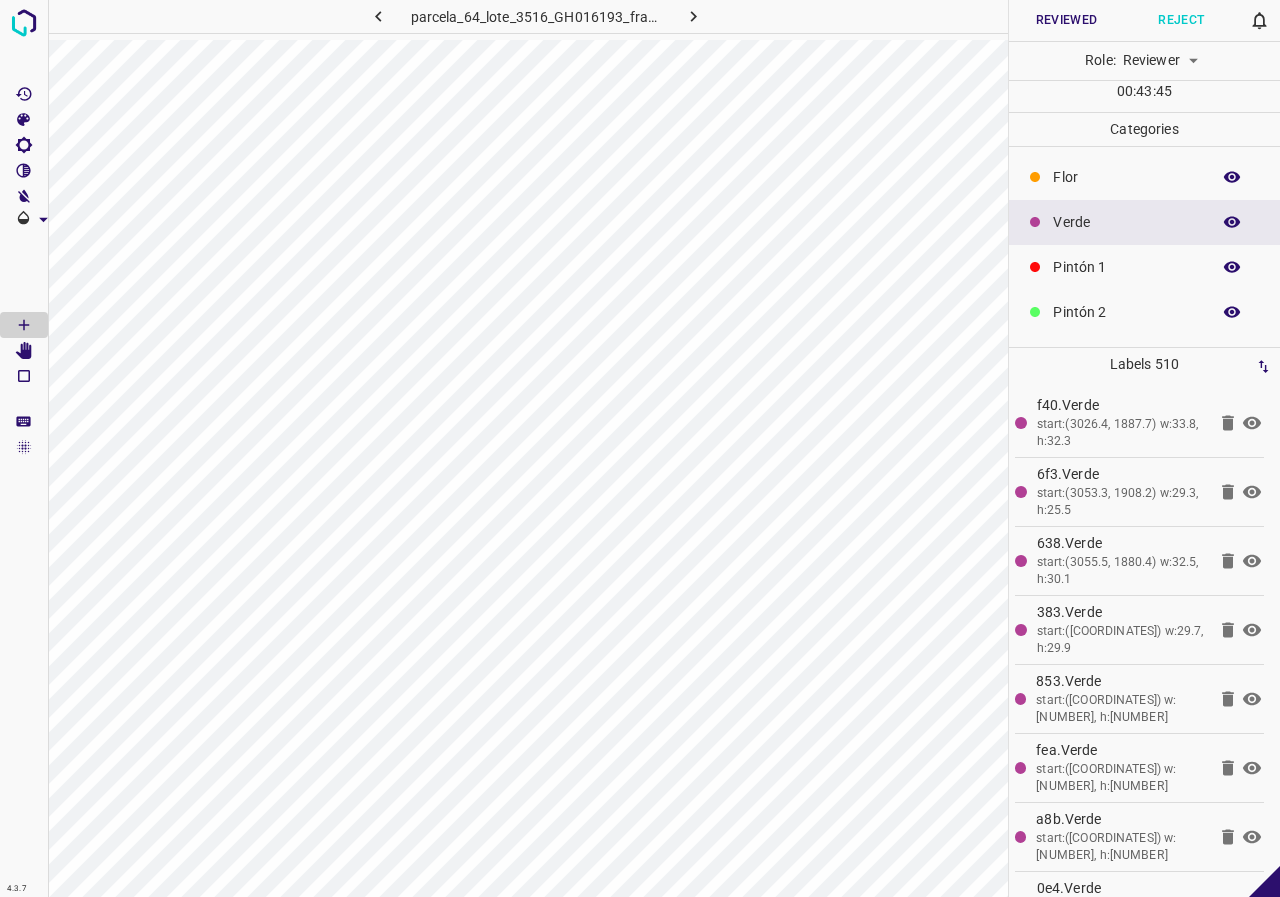 click at bounding box center [1232, 222] 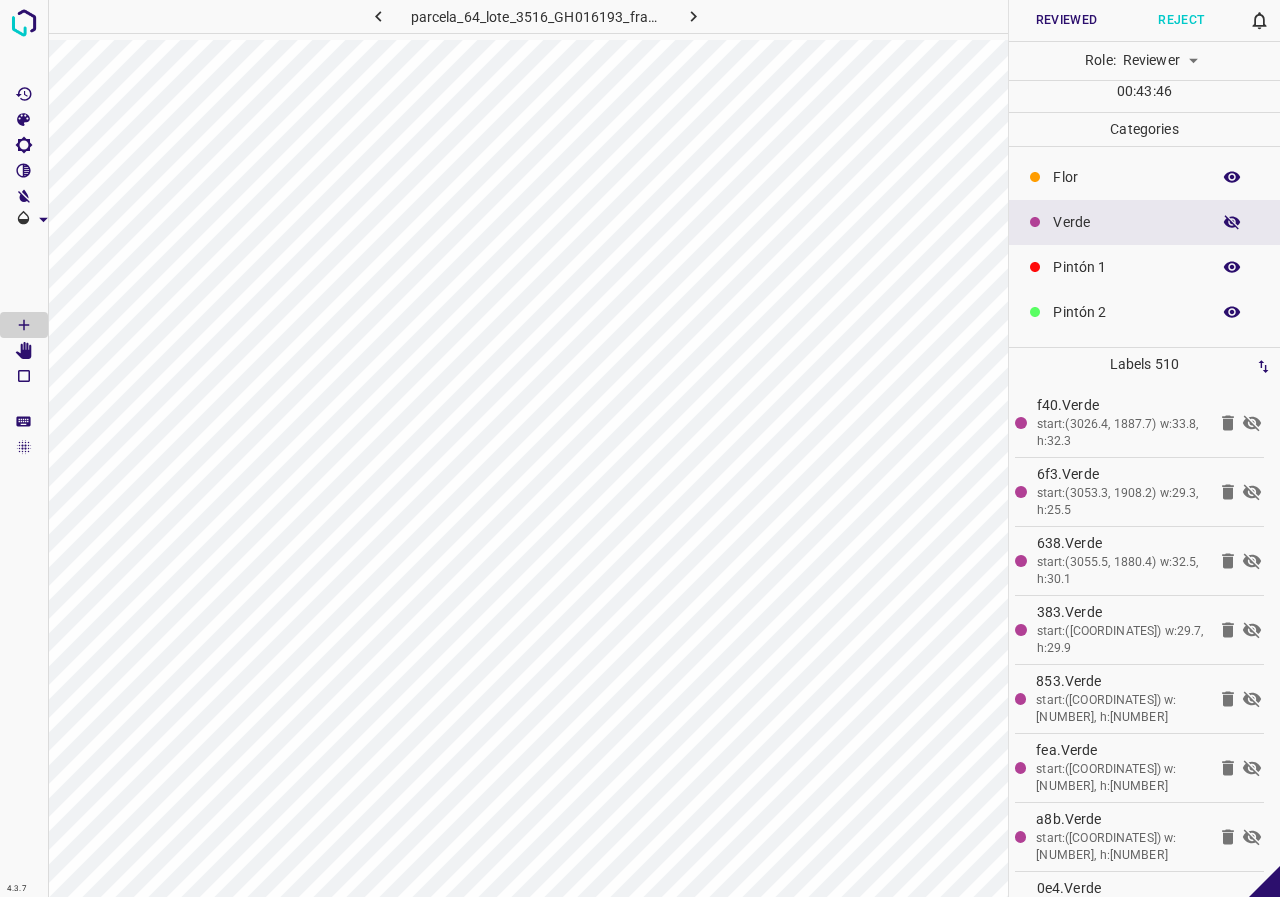 click at bounding box center [1232, 222] 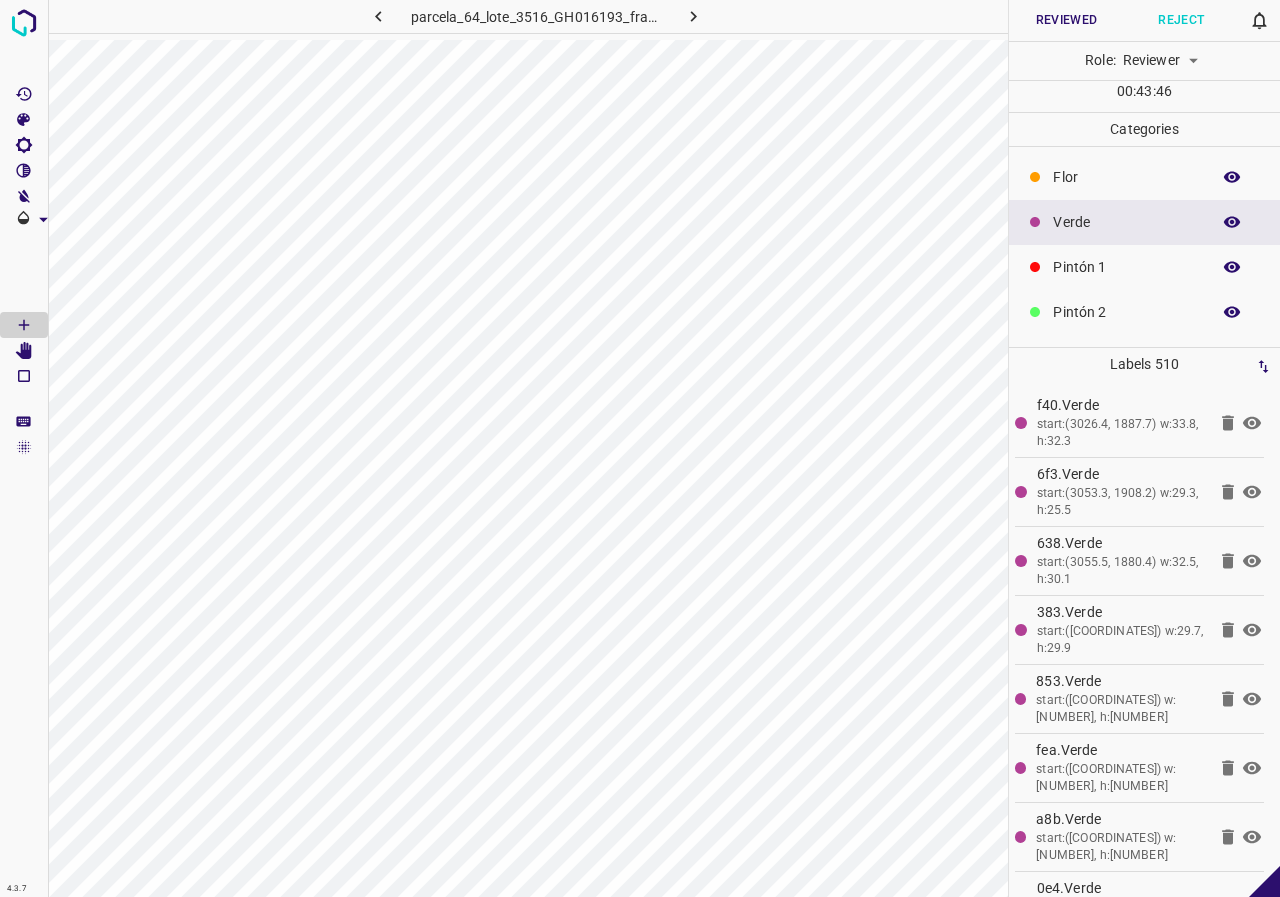 click at bounding box center (1232, 222) 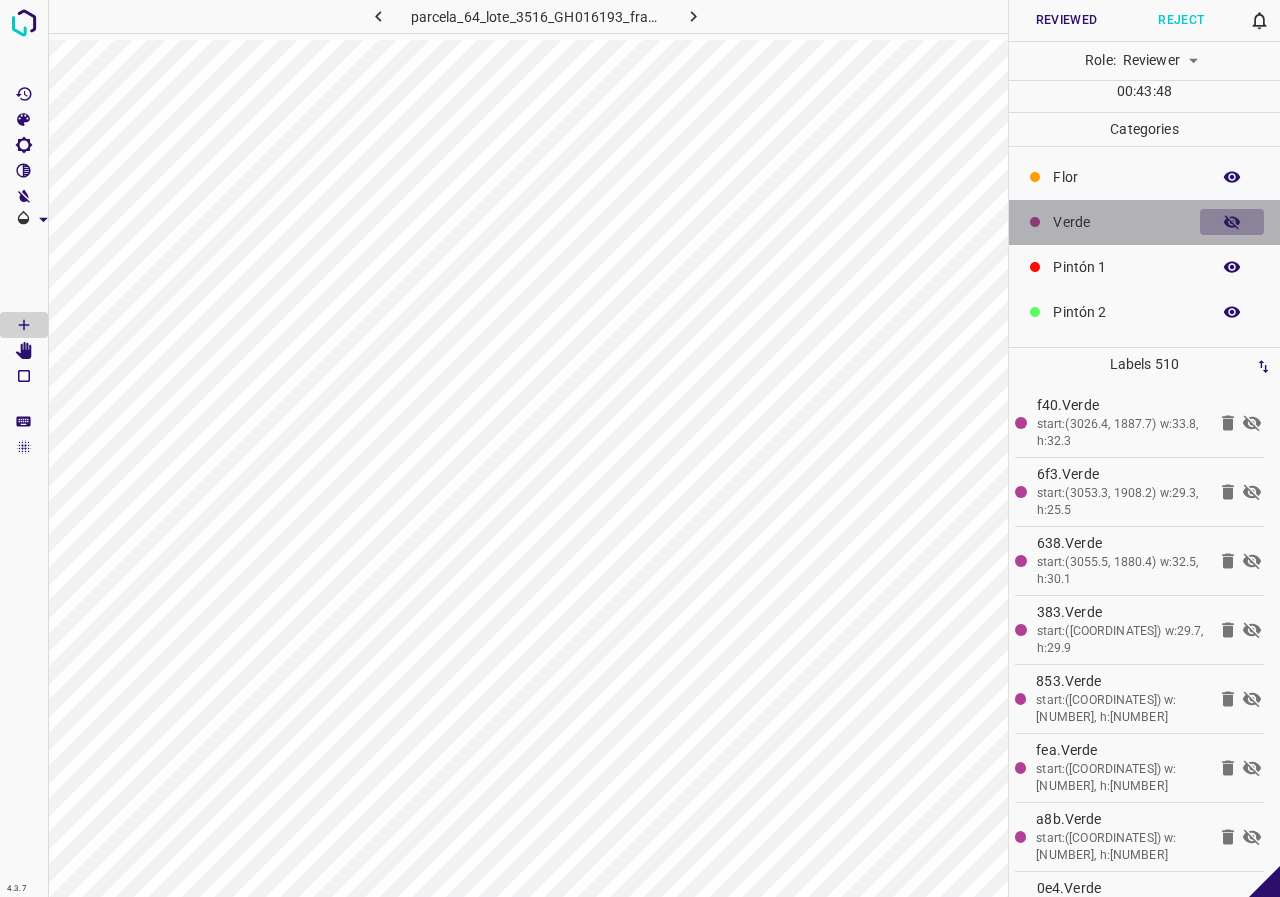 click at bounding box center [1232, 222] 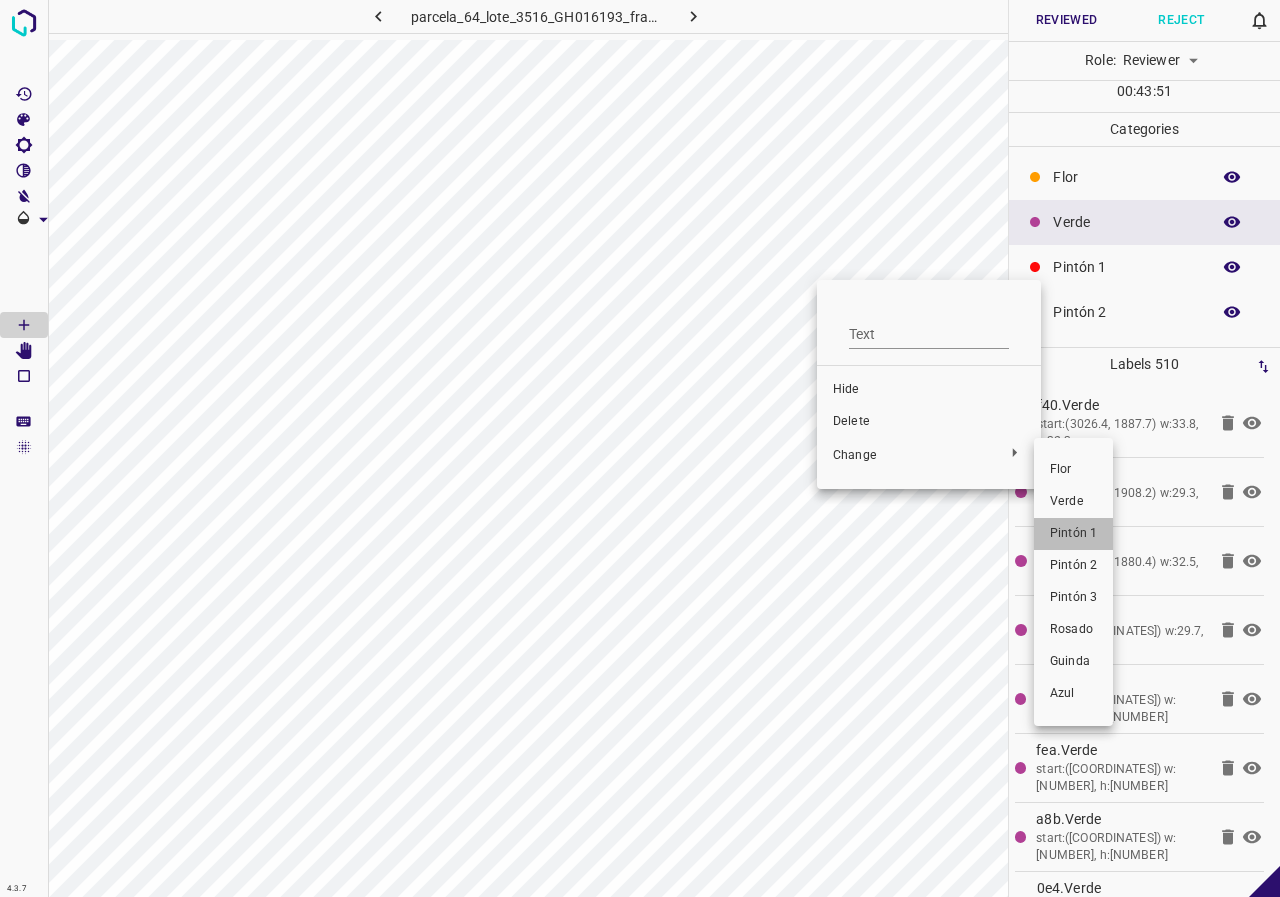 click on "Pintón 1" at bounding box center [1073, 534] 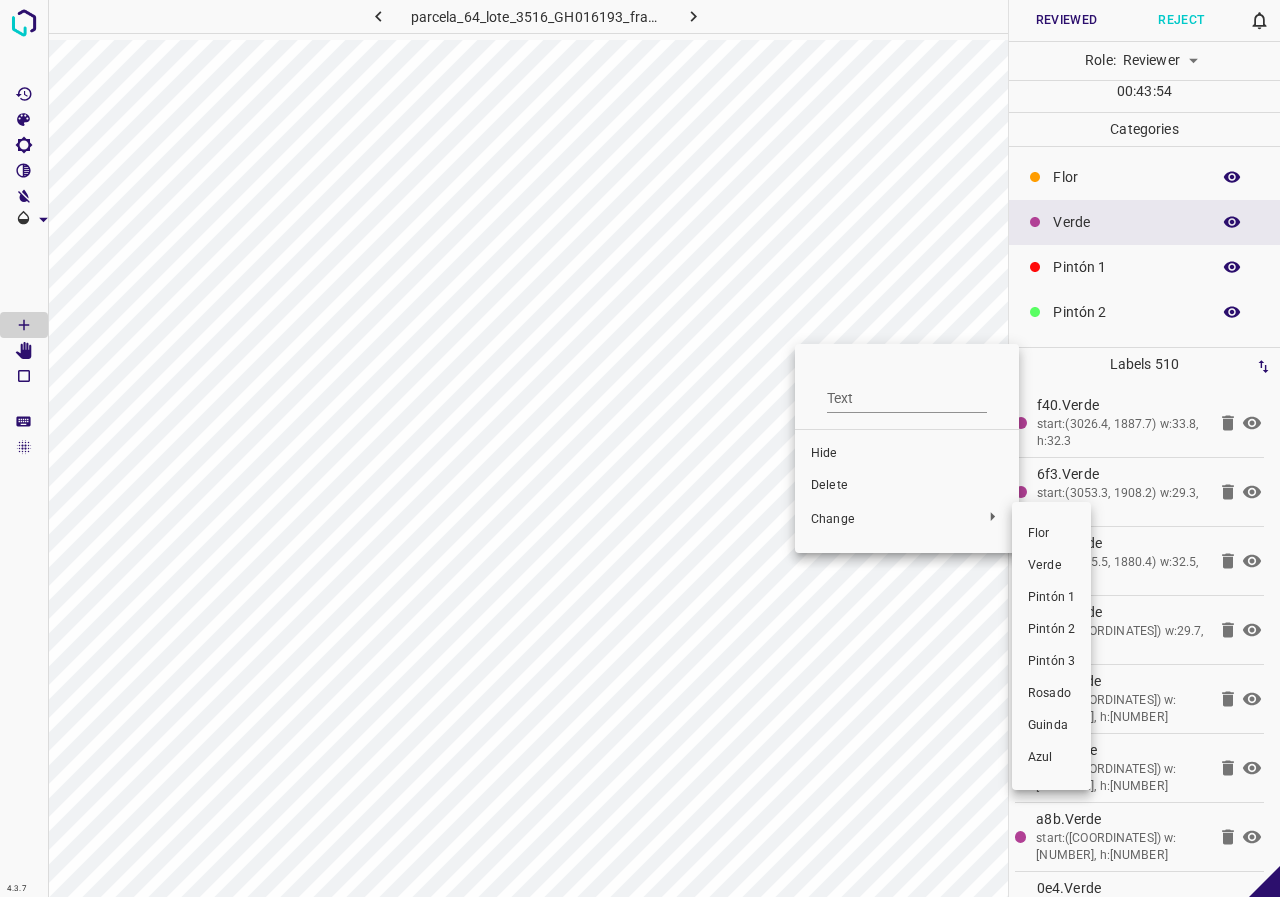 click on "Pintón 1" at bounding box center (1051, 598) 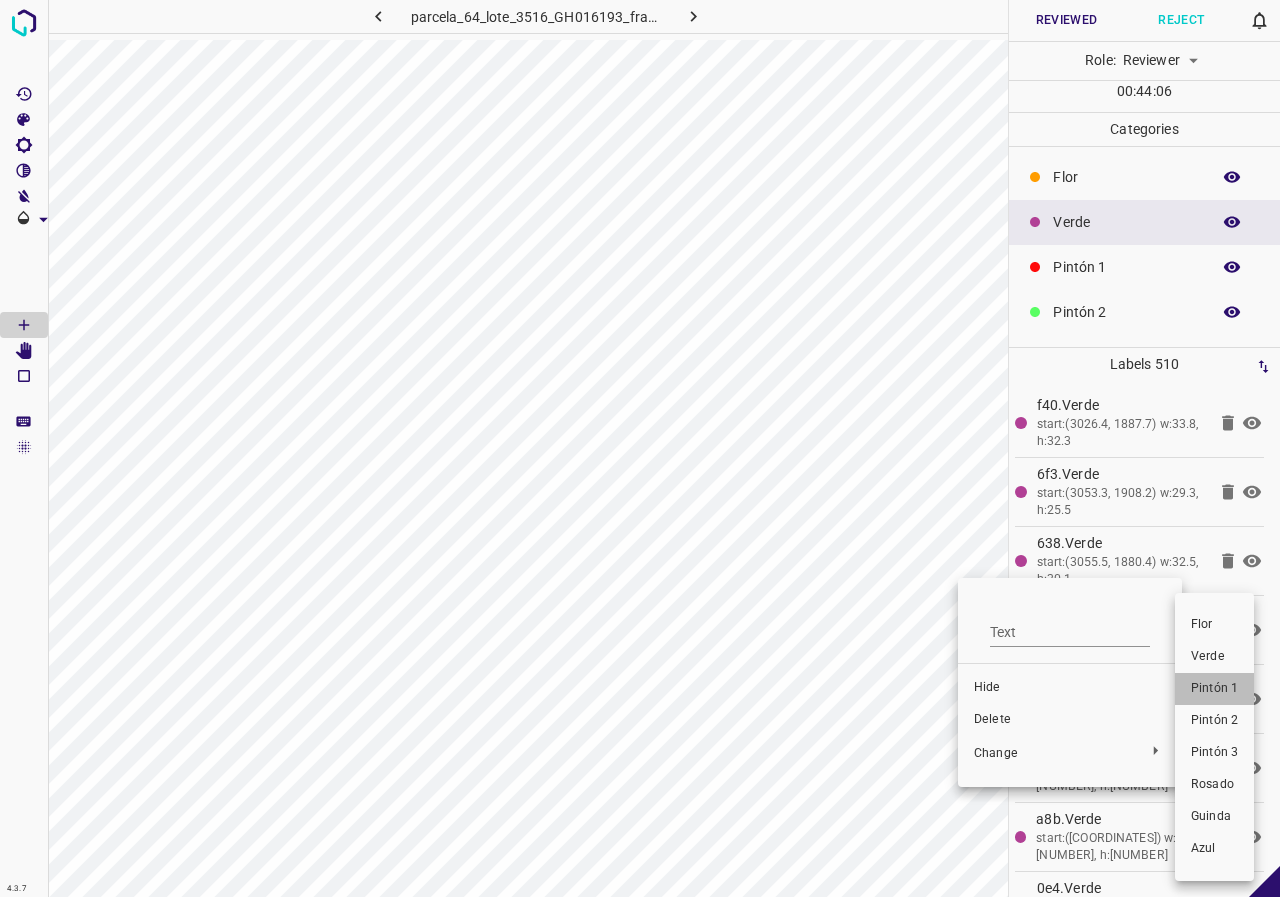 click on "Pintón 1" at bounding box center [1214, 689] 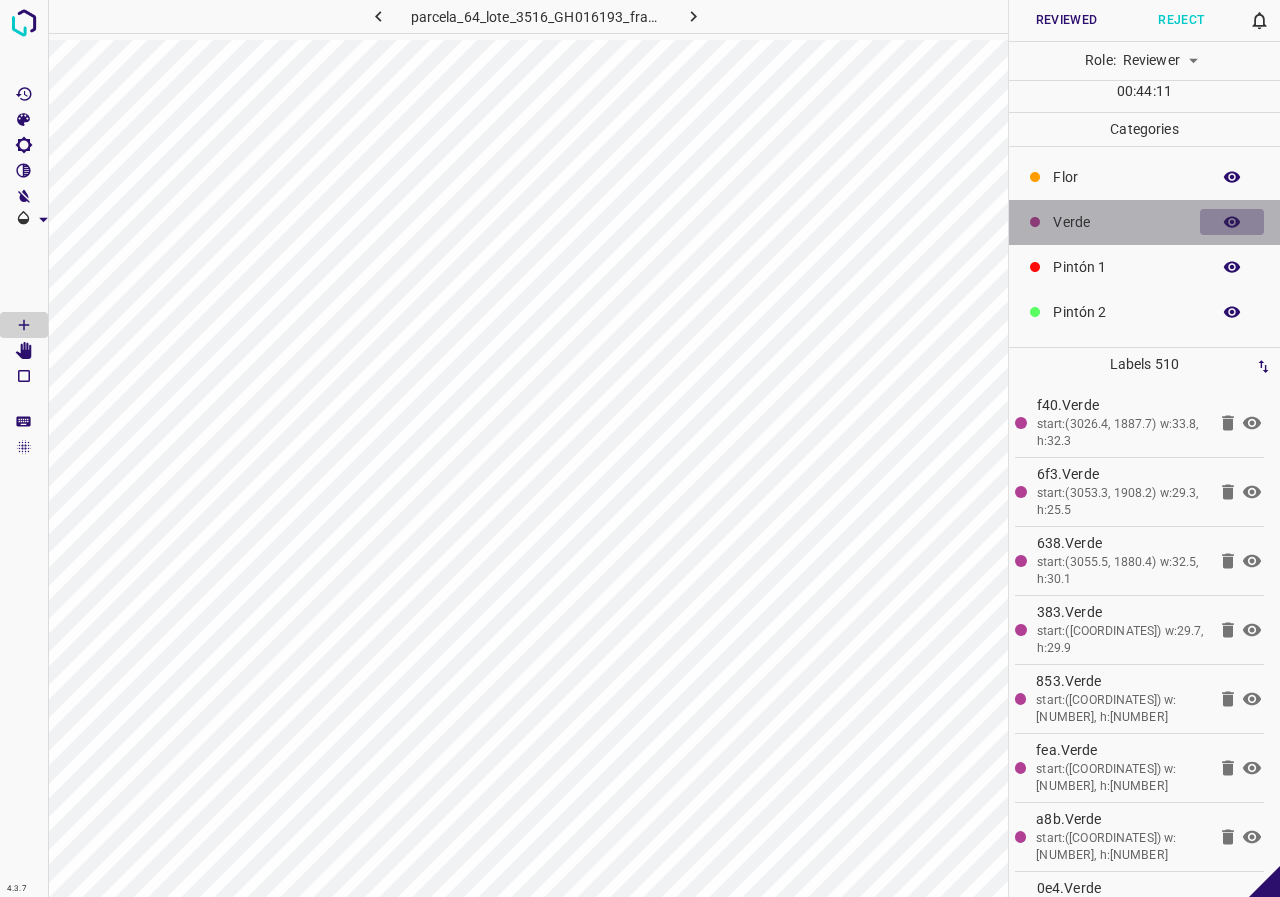 click 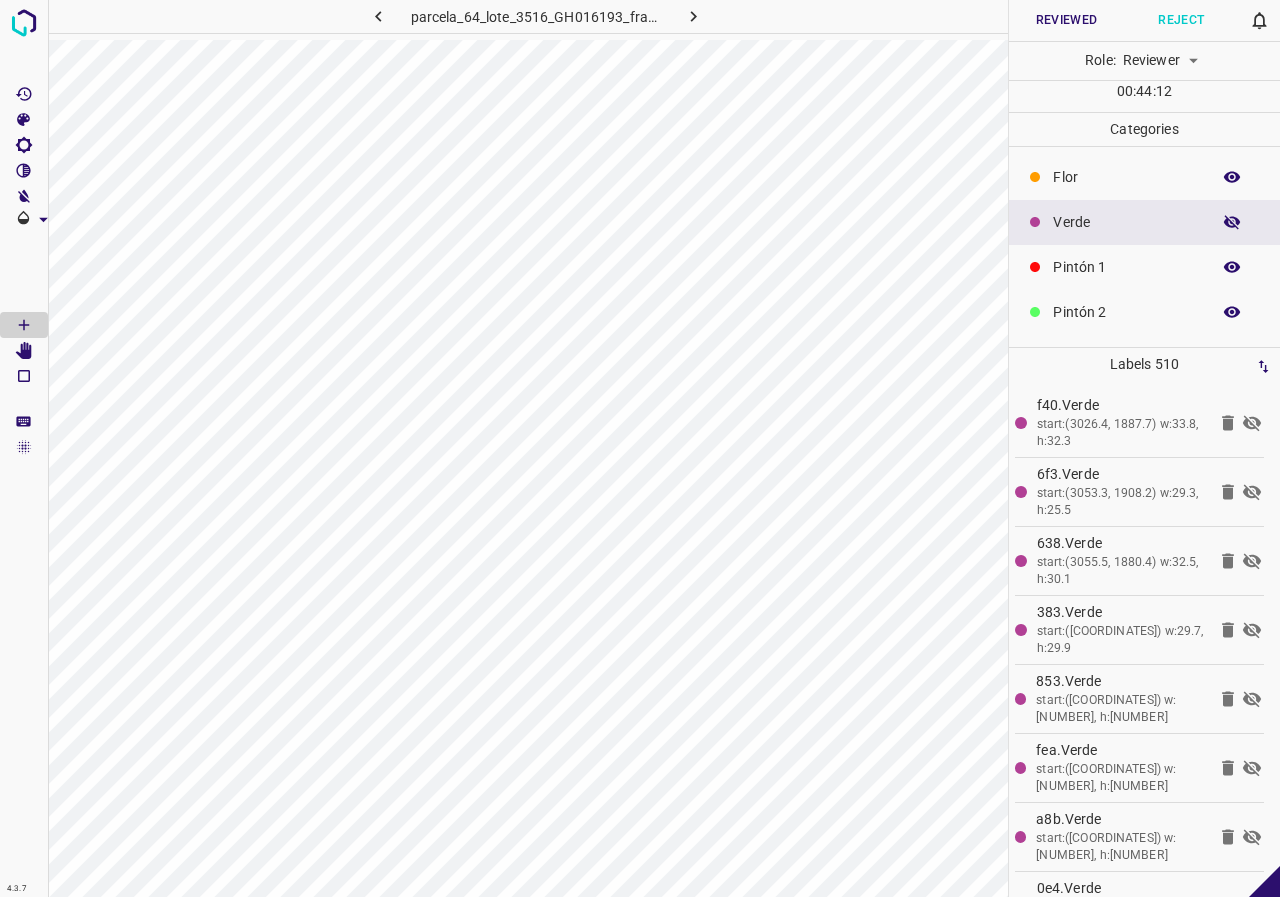 click 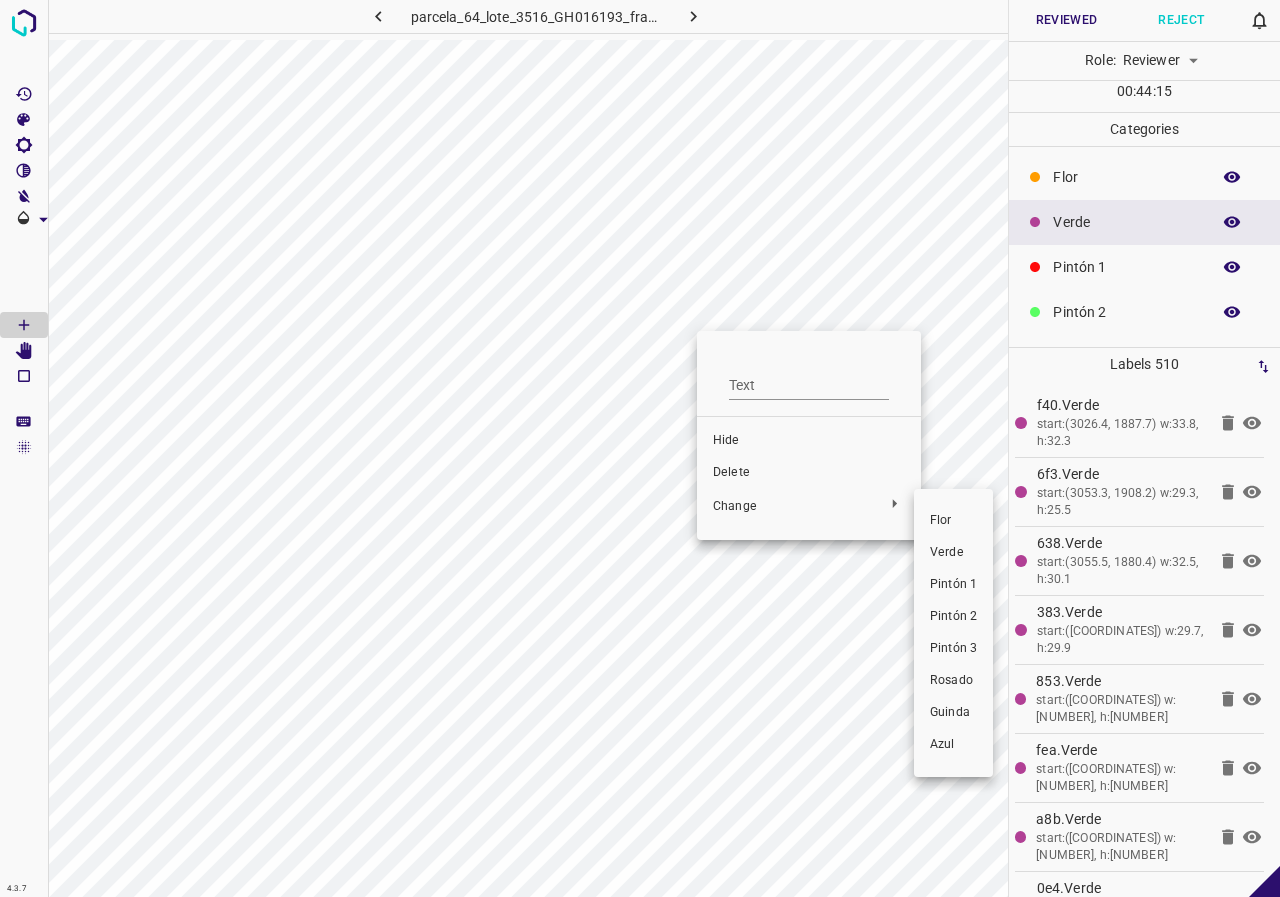 click on "Pintón 1" at bounding box center [953, 585] 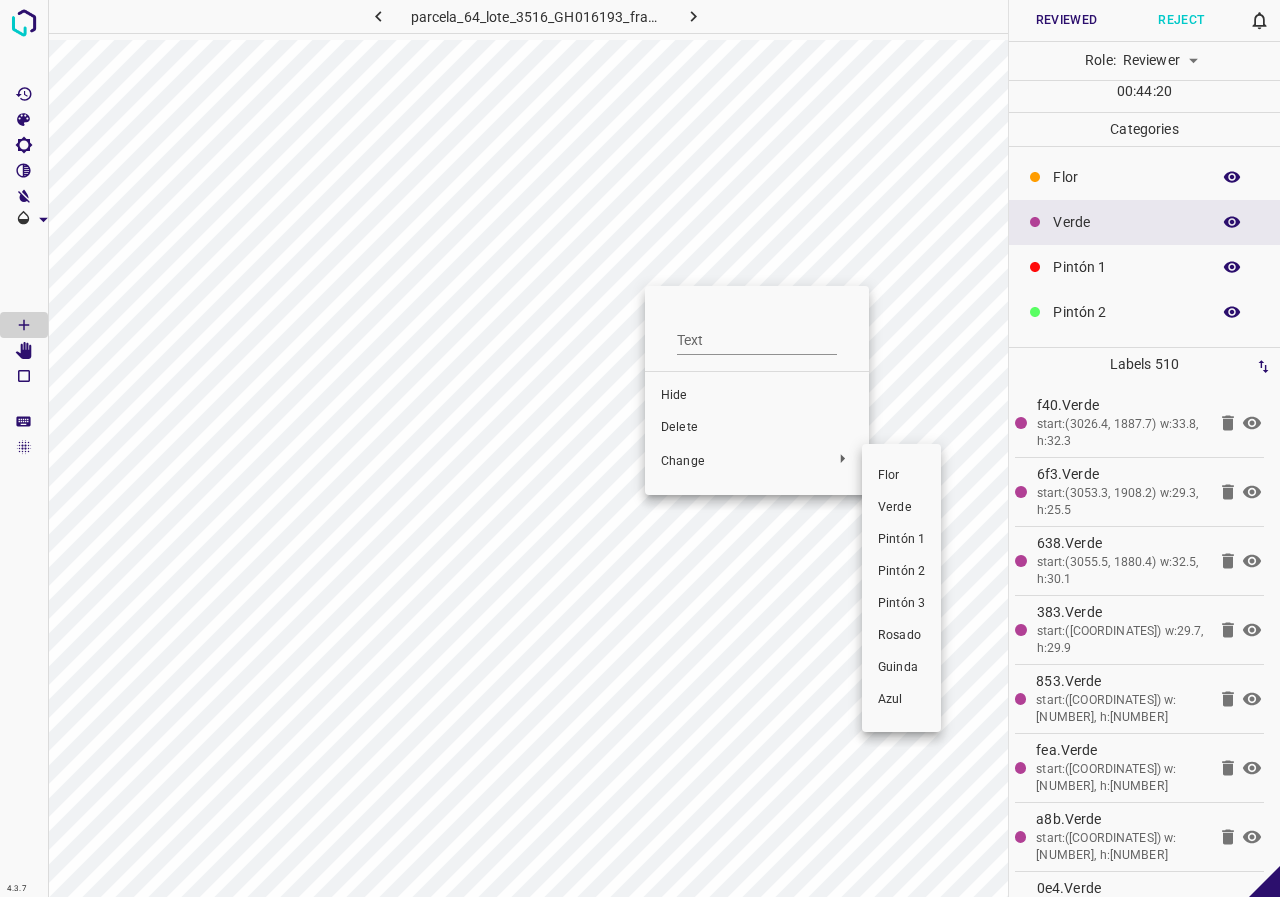 drag, startPoint x: 916, startPoint y: 534, endPoint x: 888, endPoint y: 441, distance: 97.123634 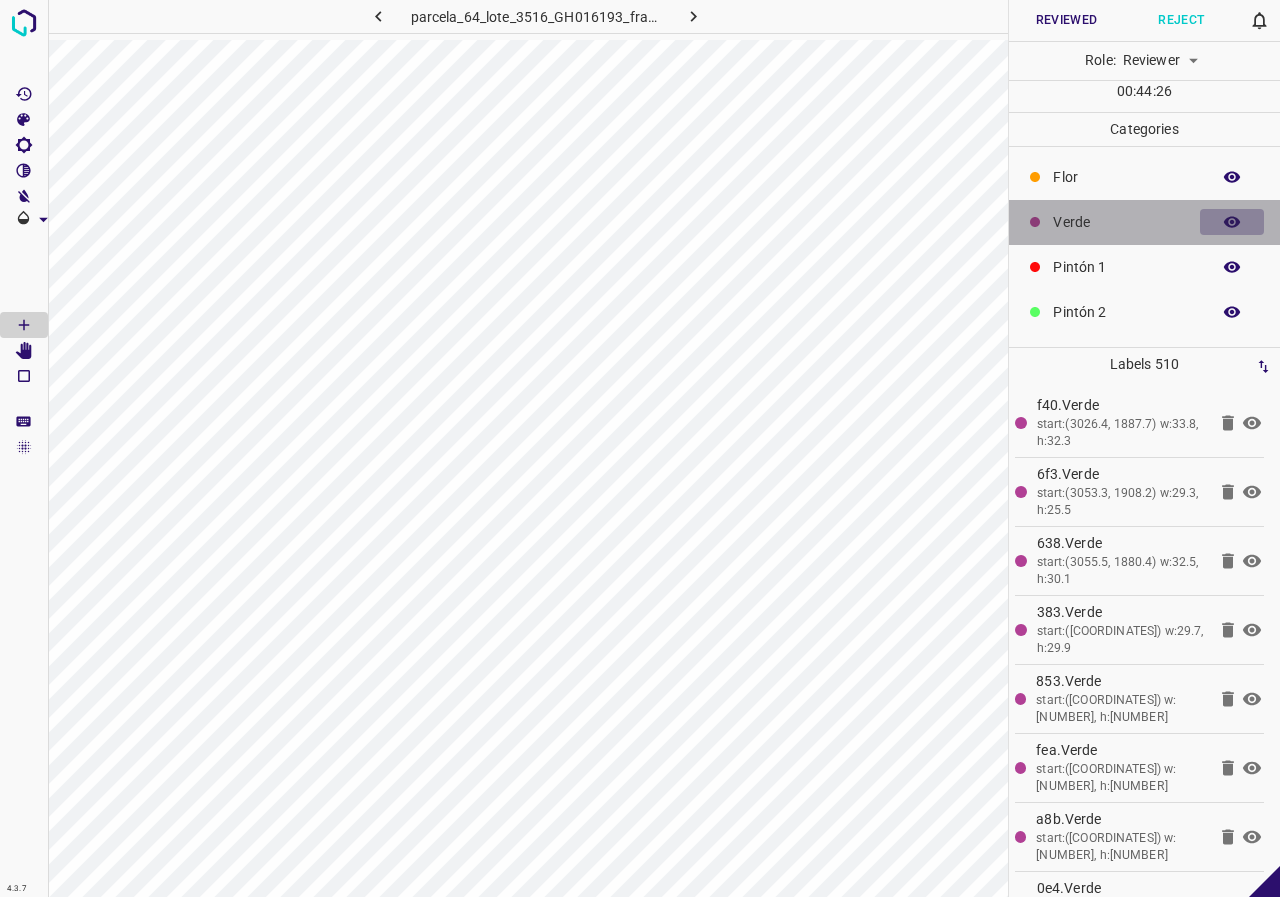 click 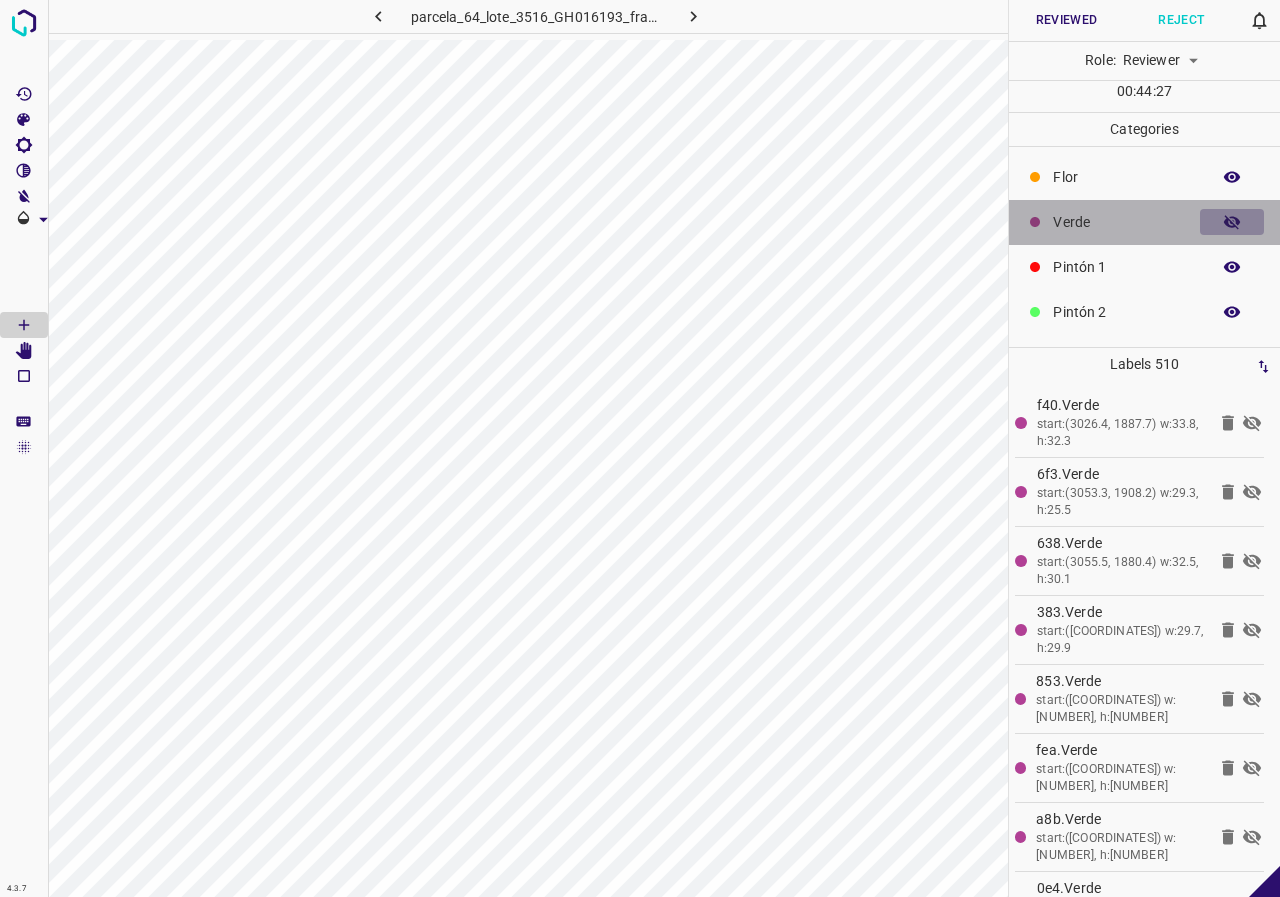 click 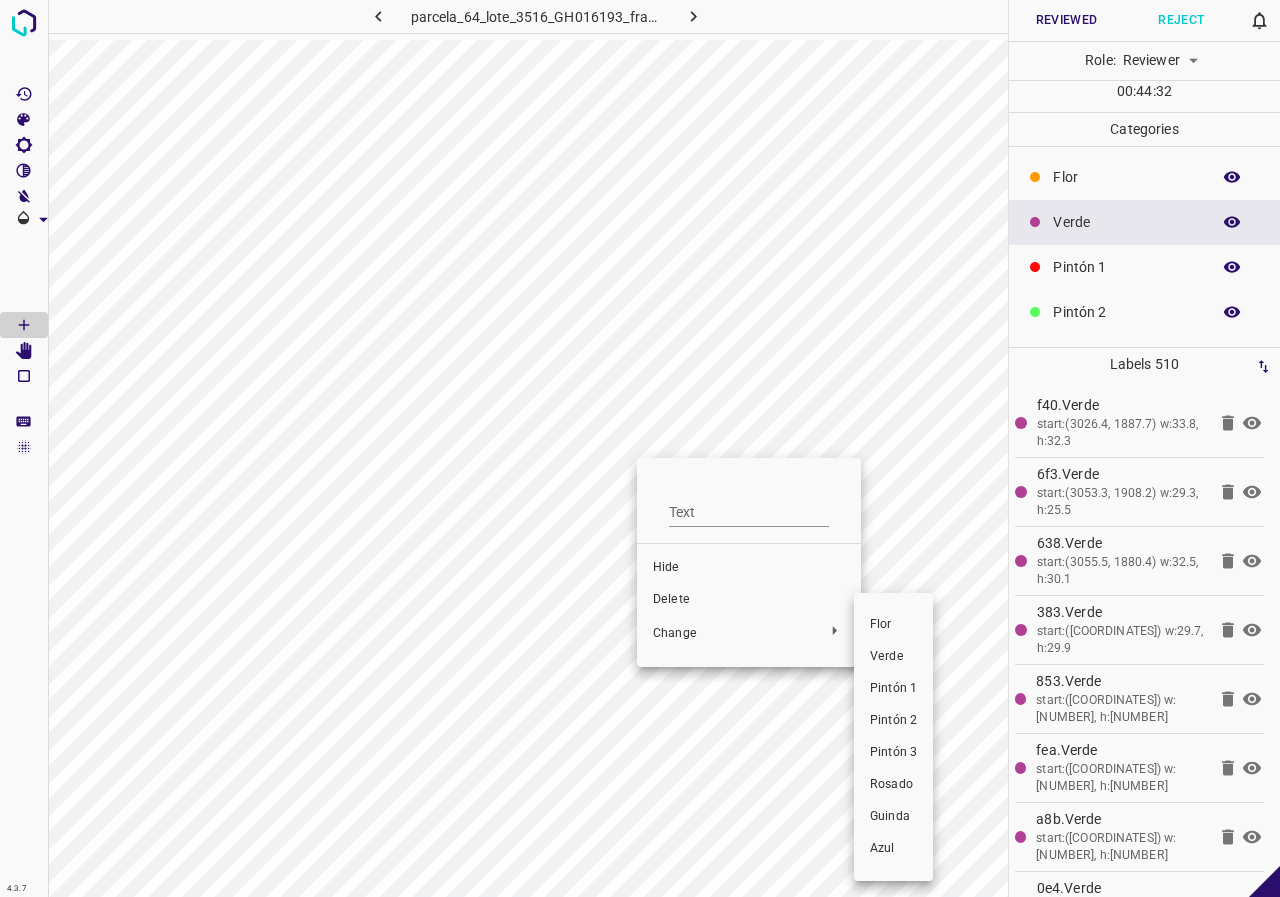 click on "Pintón 1" at bounding box center [893, 689] 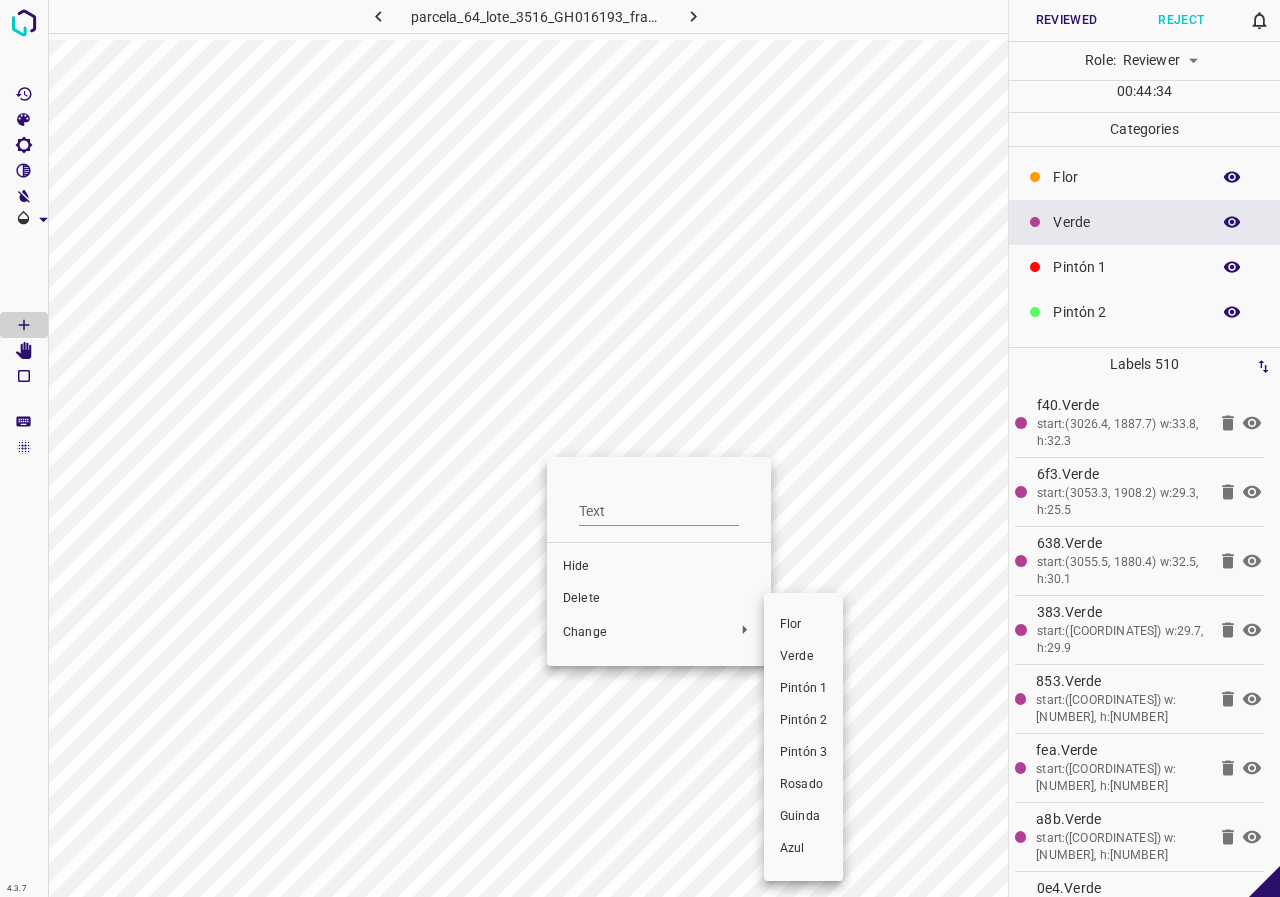 click on "Pintón 1" at bounding box center [803, 689] 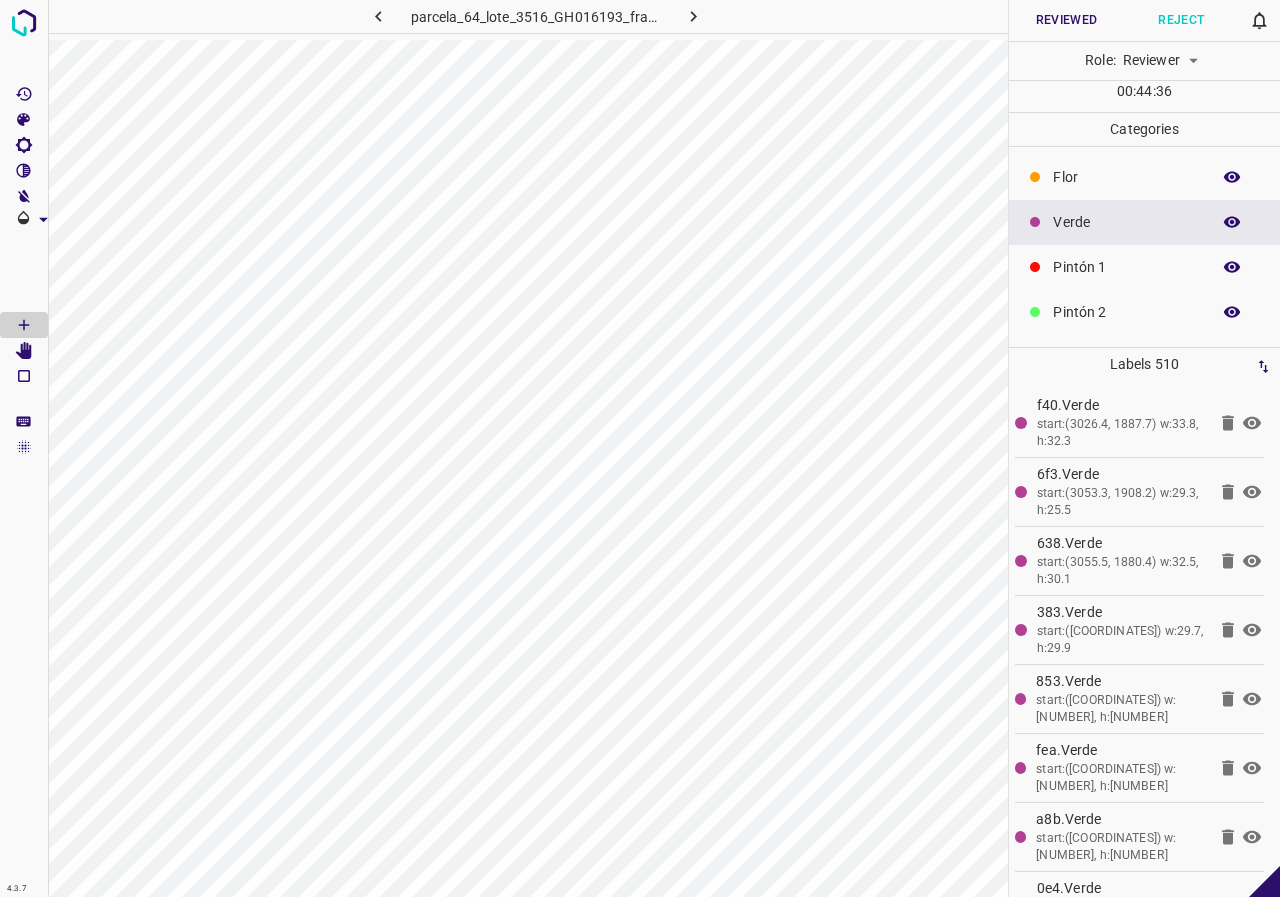 click at bounding box center (1232, 222) 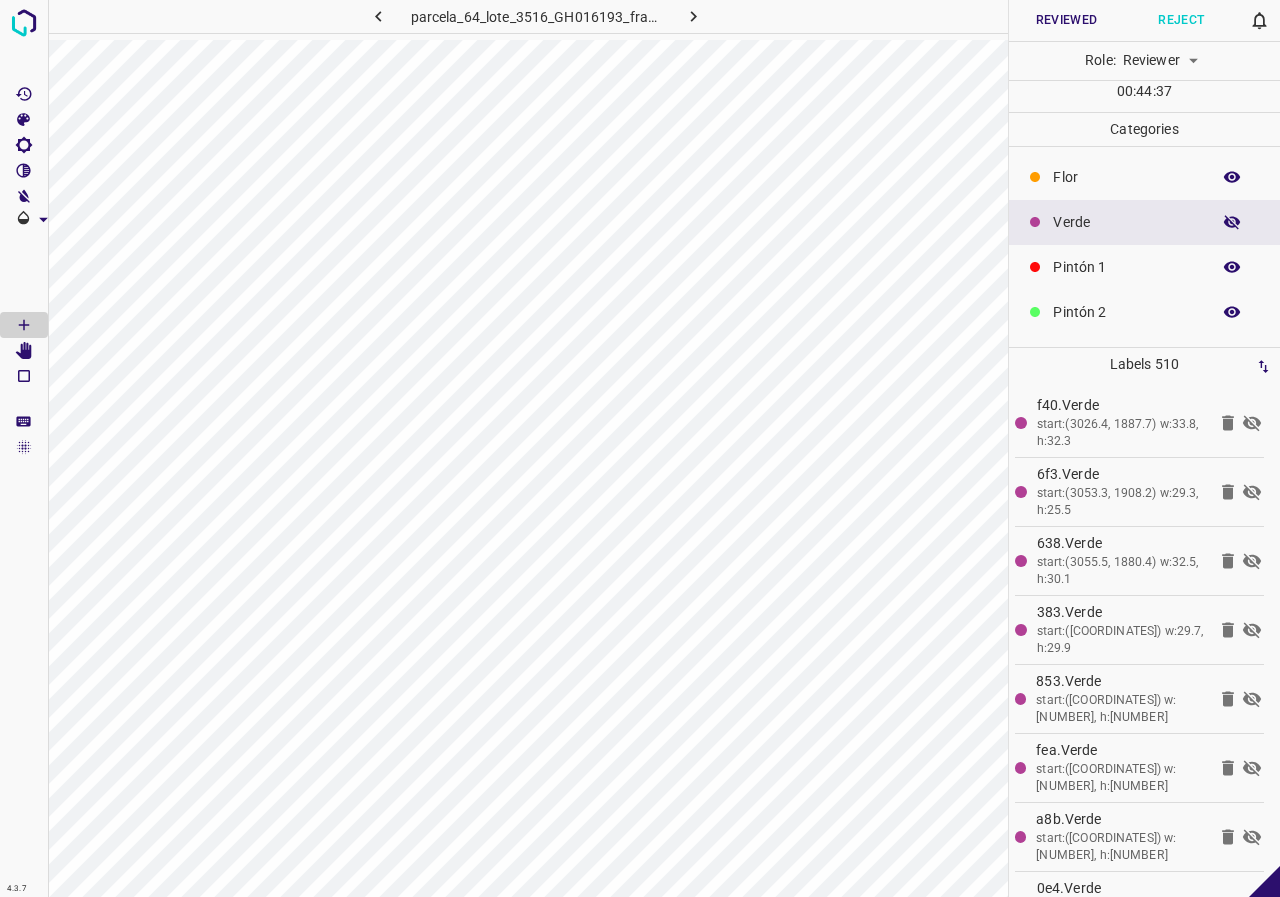 click 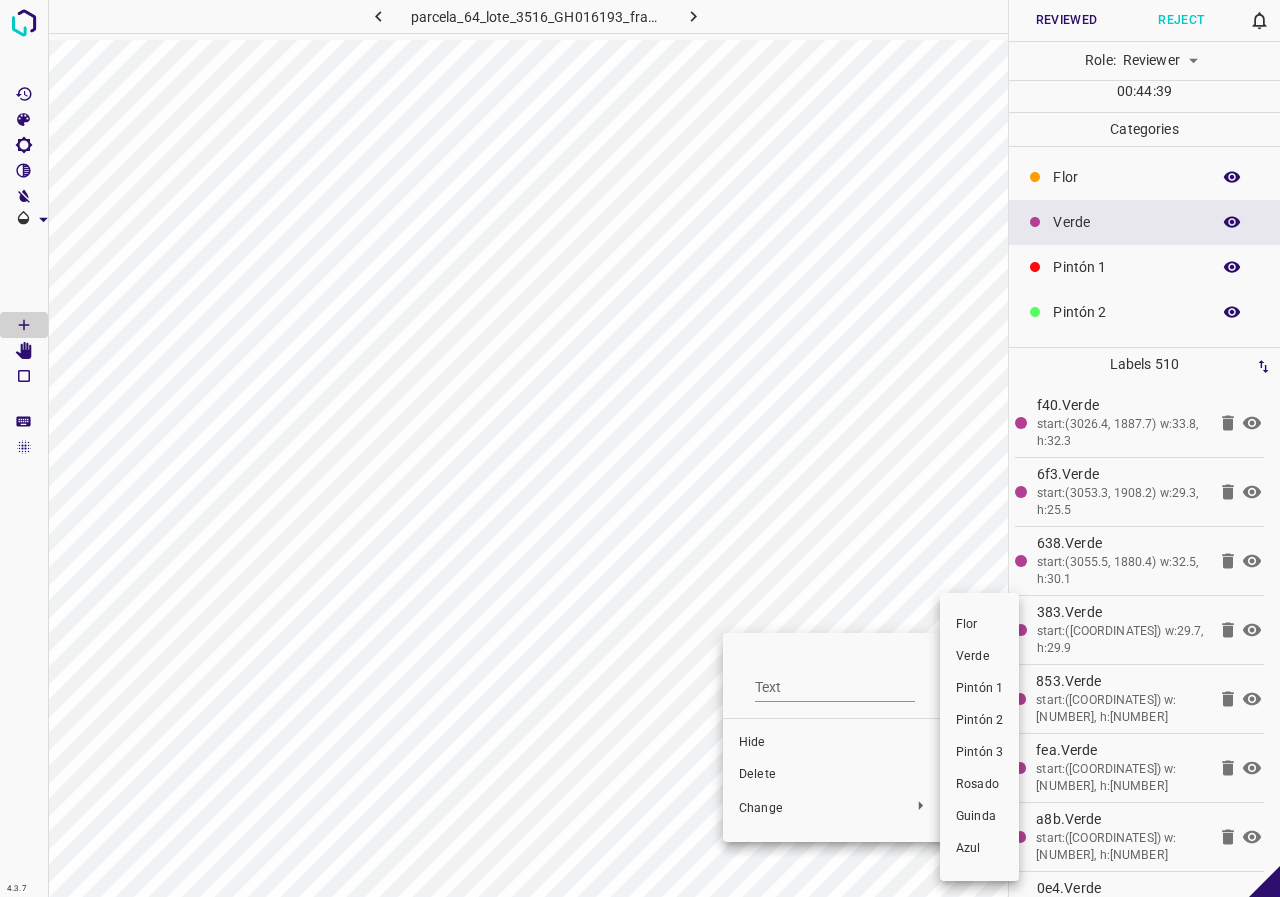 click on "Pintón 1" at bounding box center (979, 689) 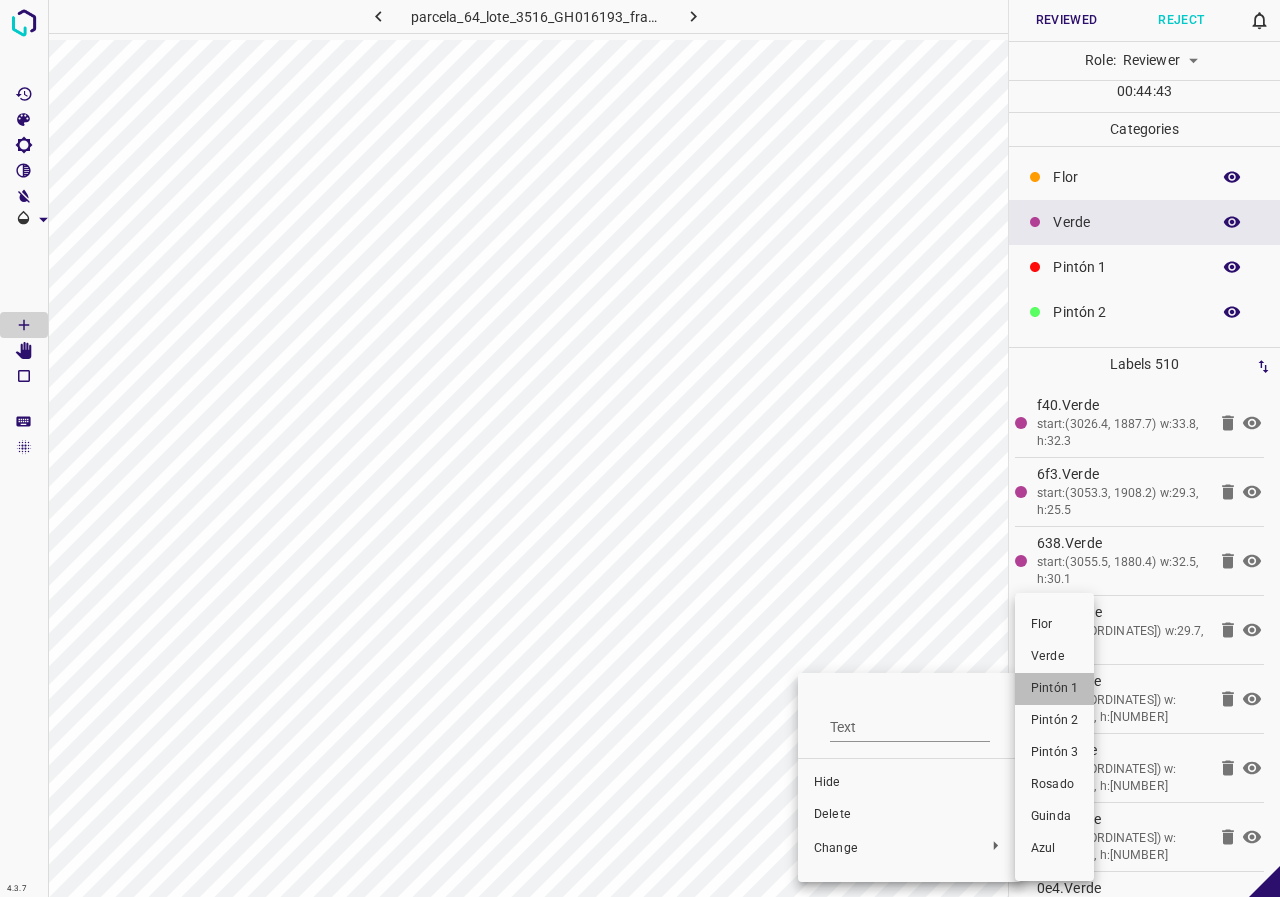 click on "Pintón 1" at bounding box center [1054, 689] 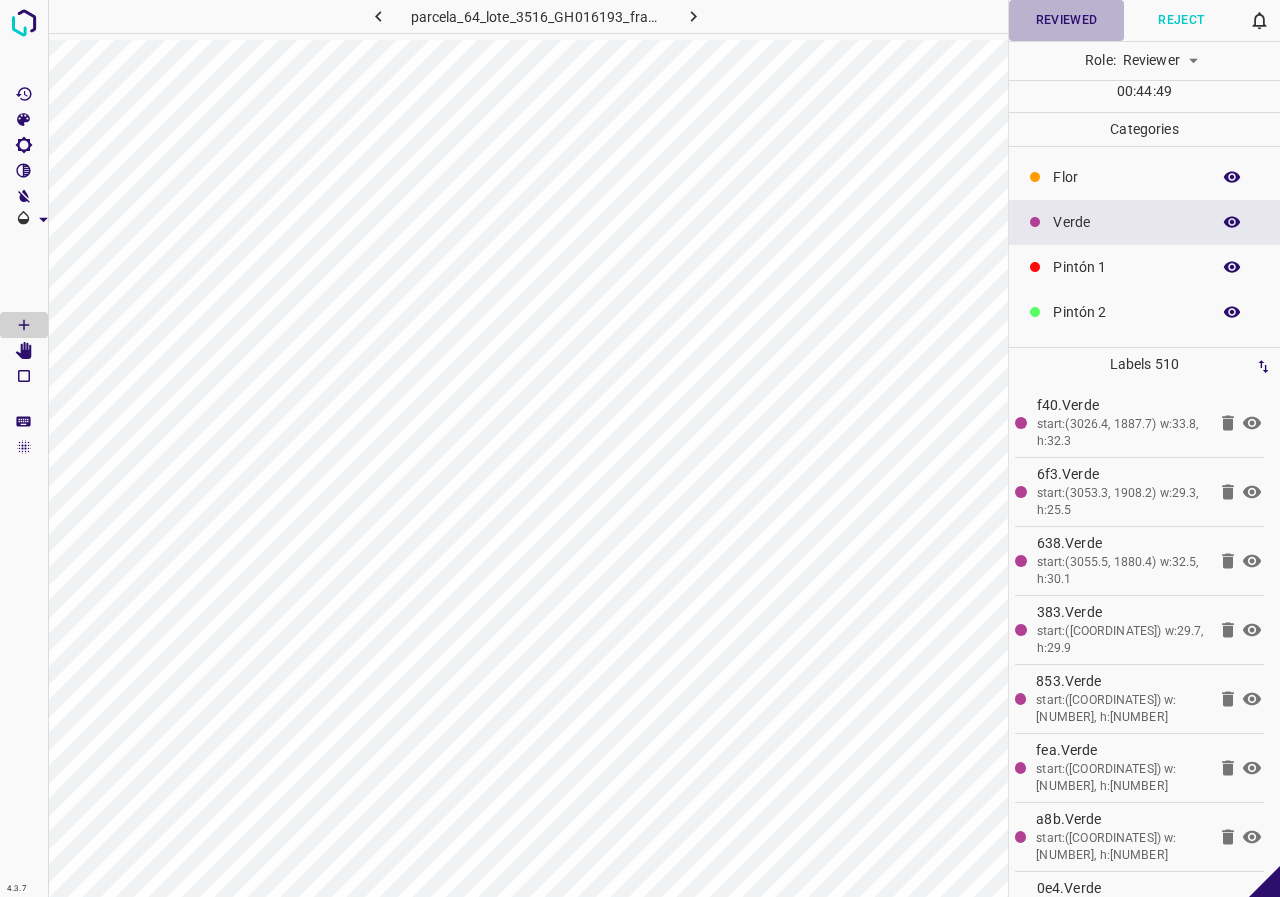 click on "Reviewed" at bounding box center (1066, 20) 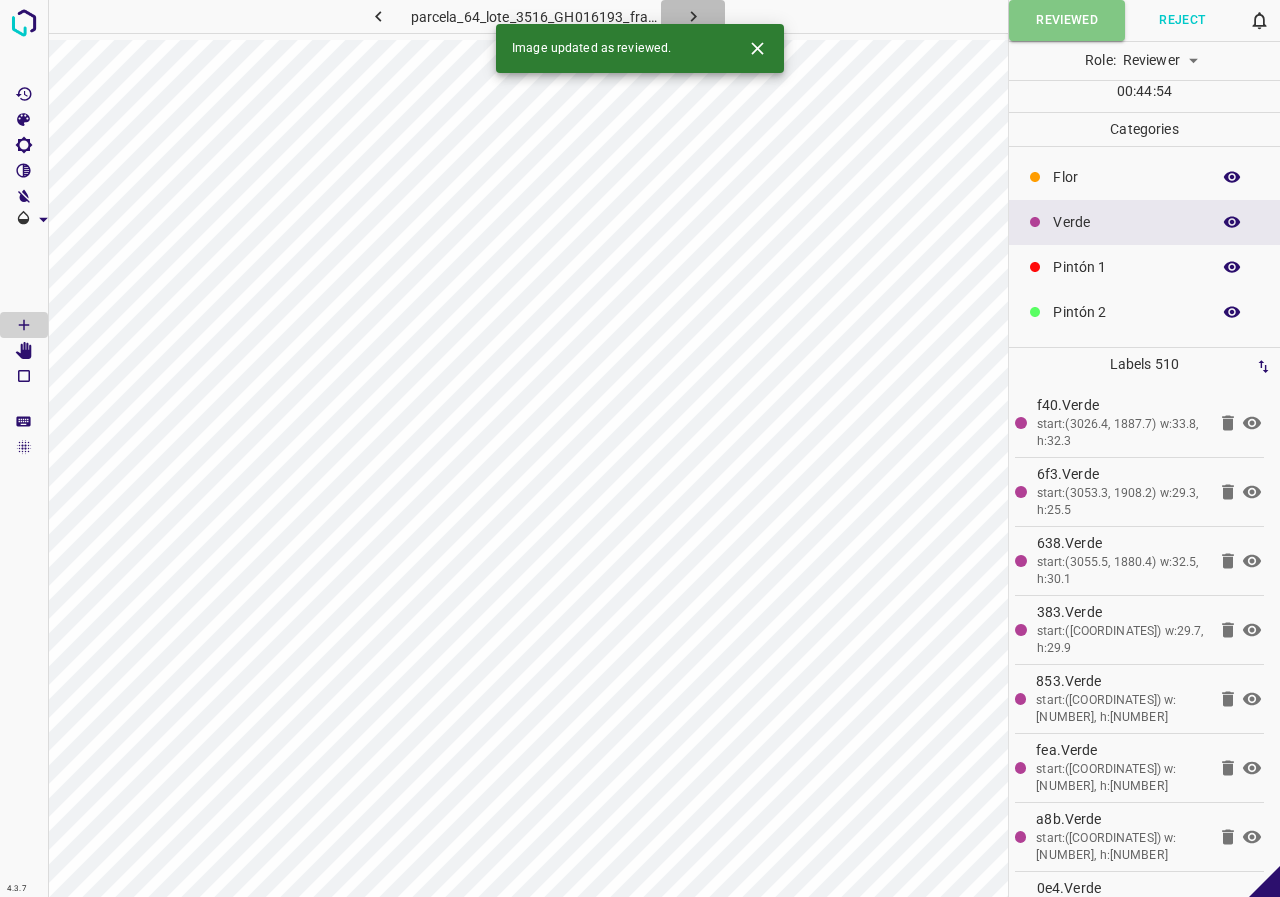click 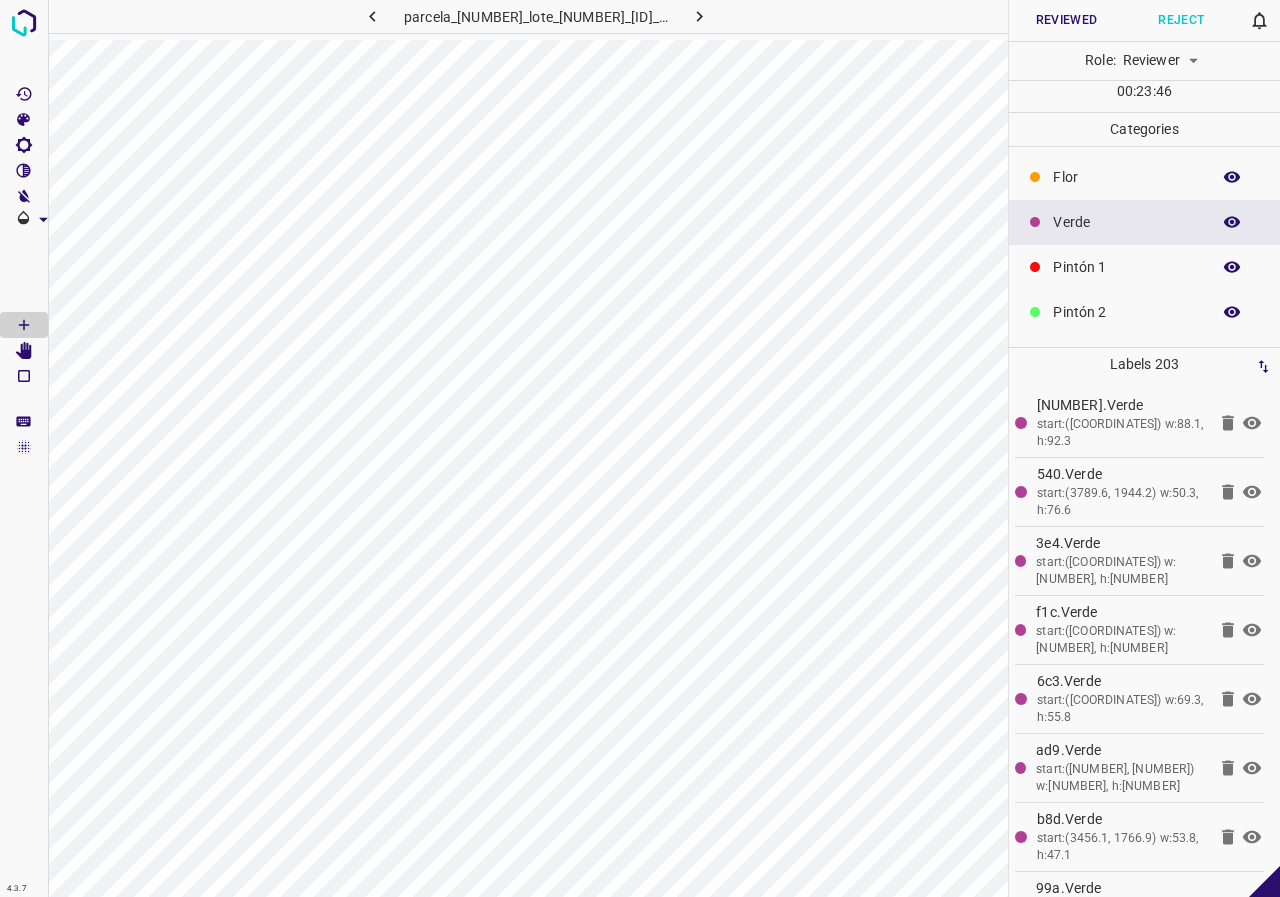 click 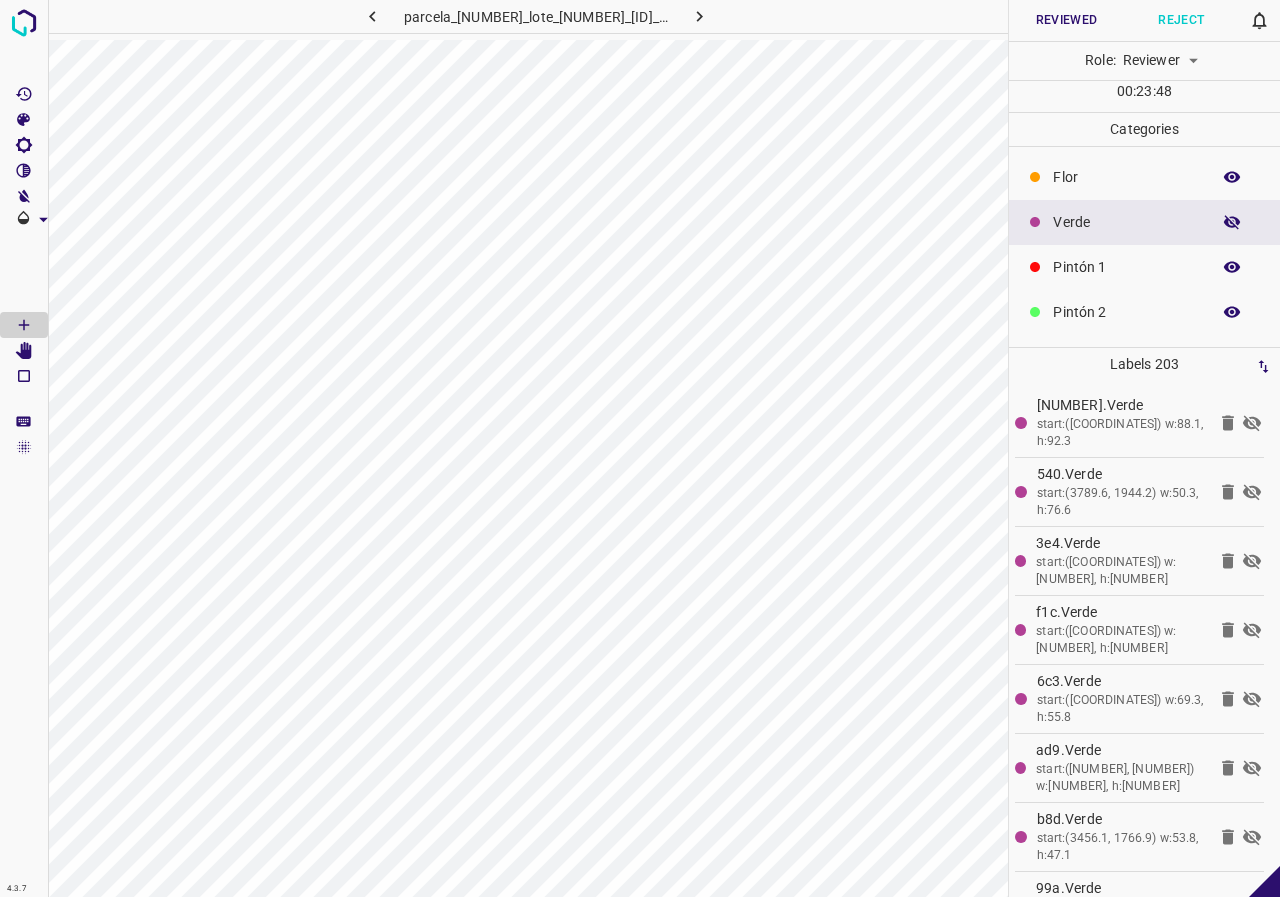 click 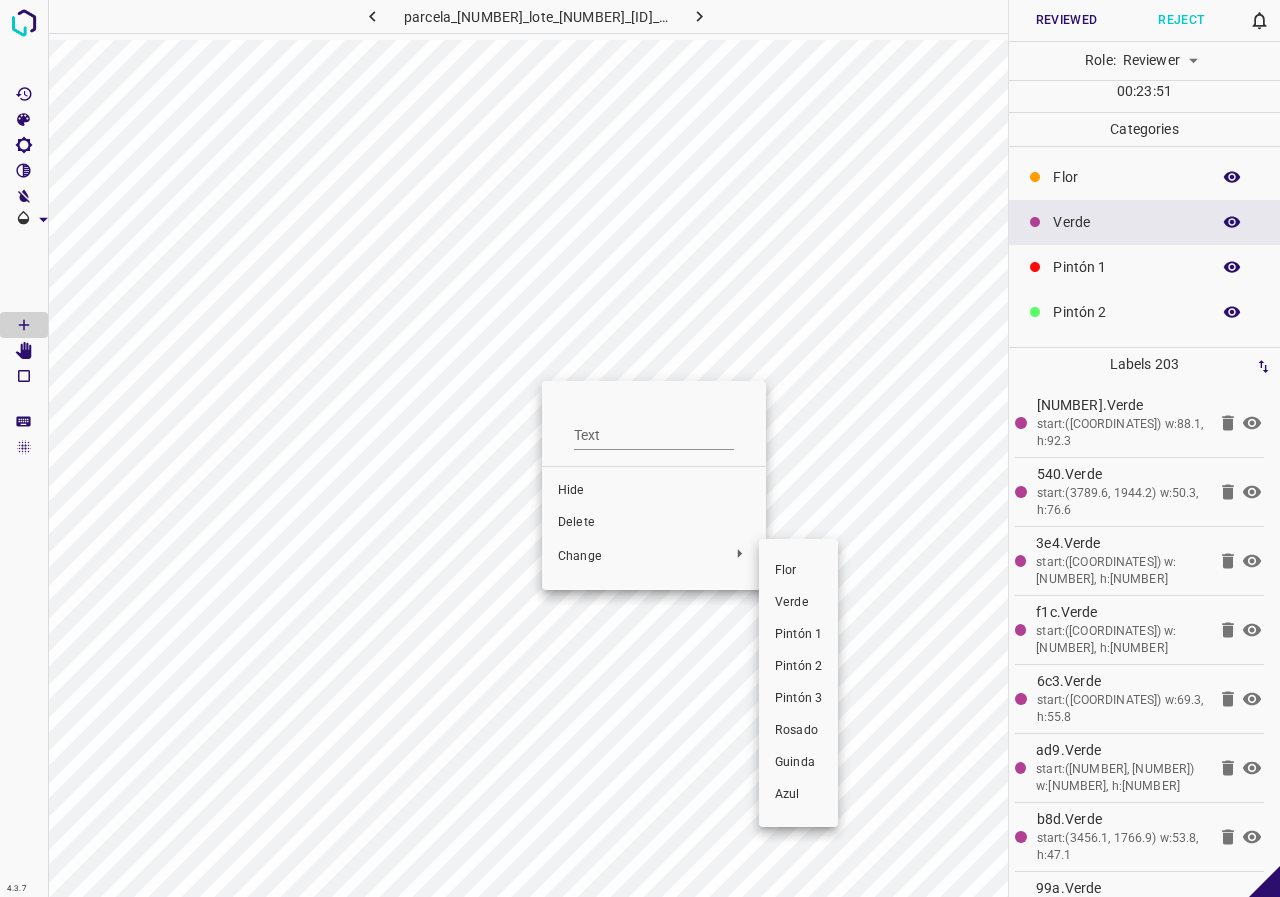 click on "Pintón 2" at bounding box center (798, 667) 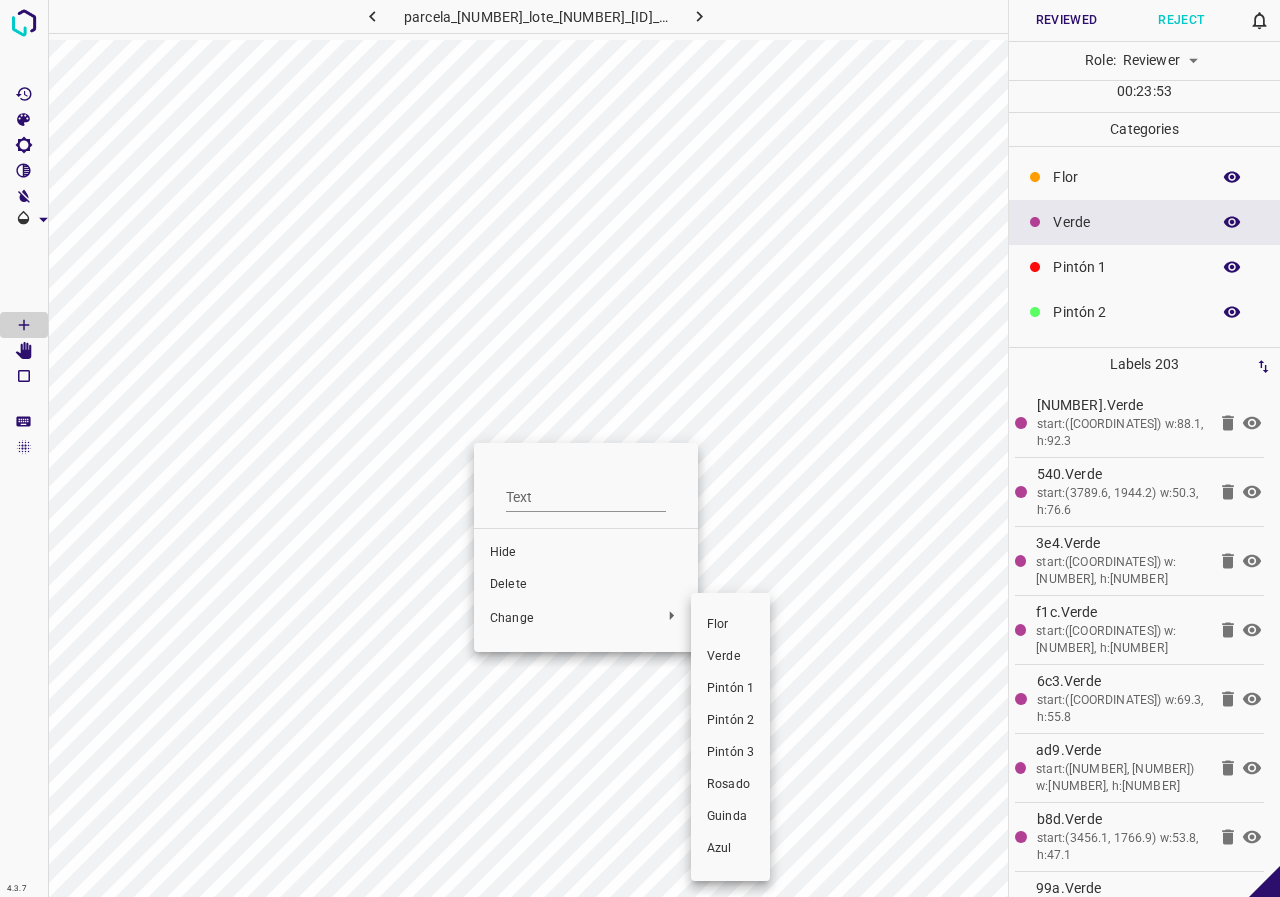 click on "Pintón 2" at bounding box center [730, 721] 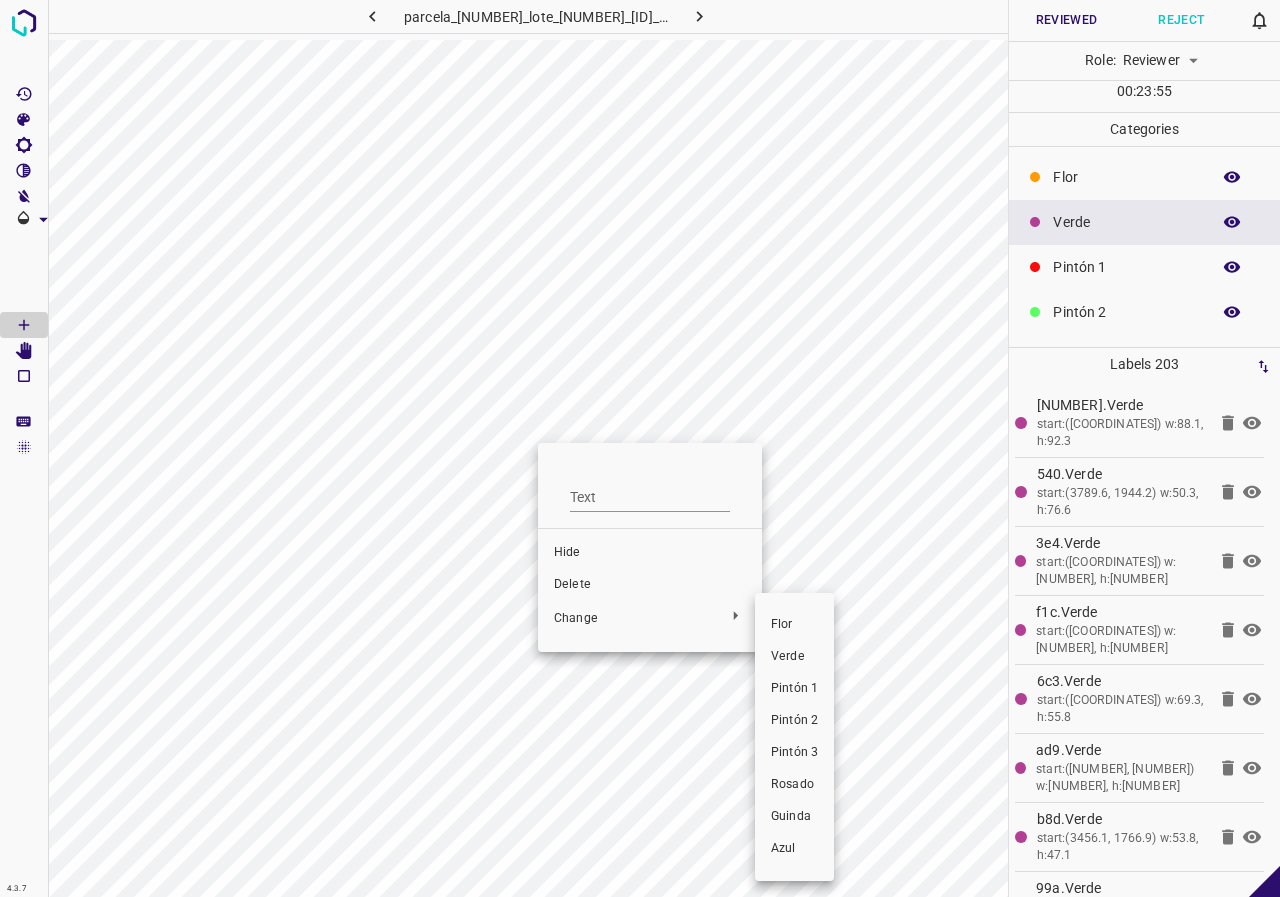 click on "Pintón 2" at bounding box center (794, 721) 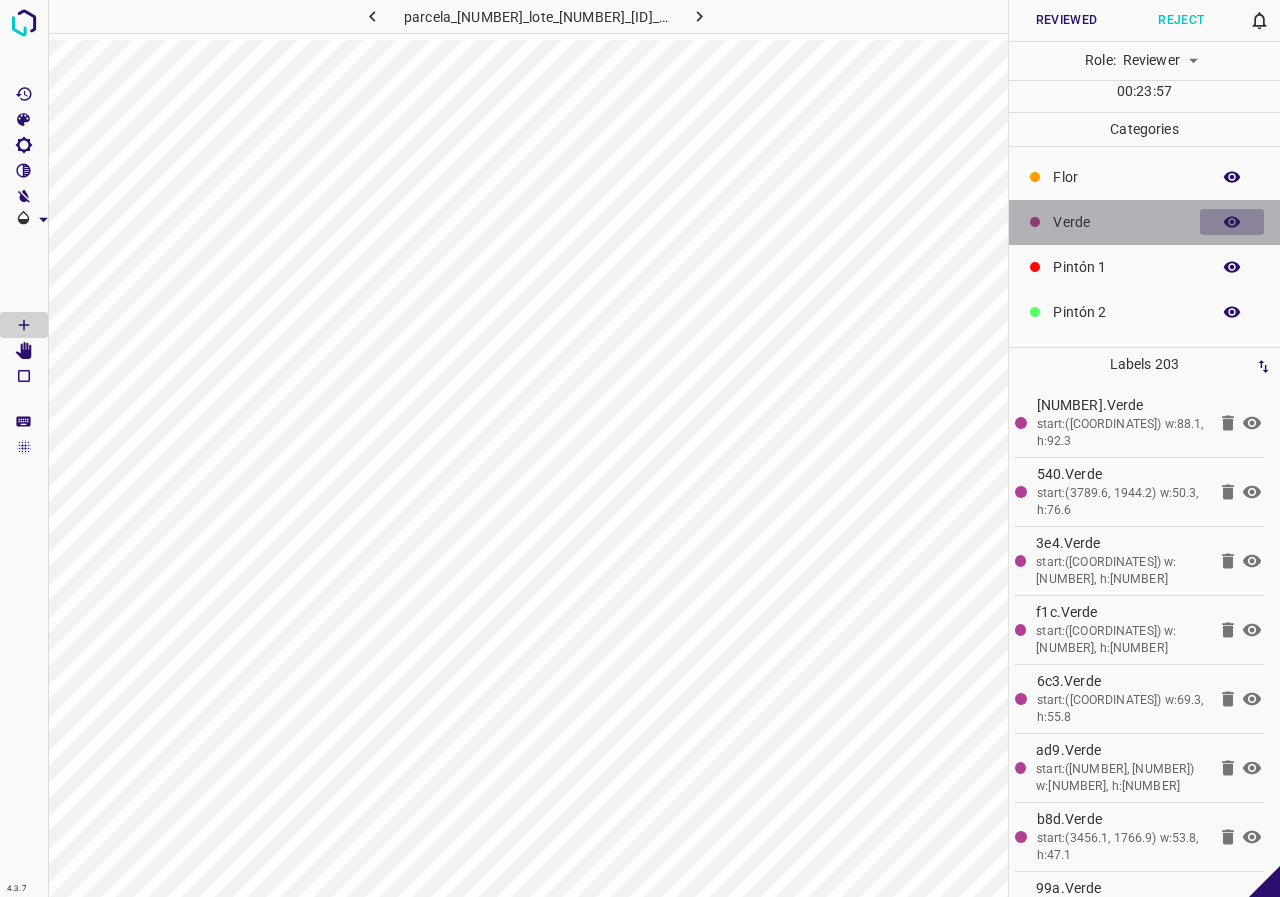 click 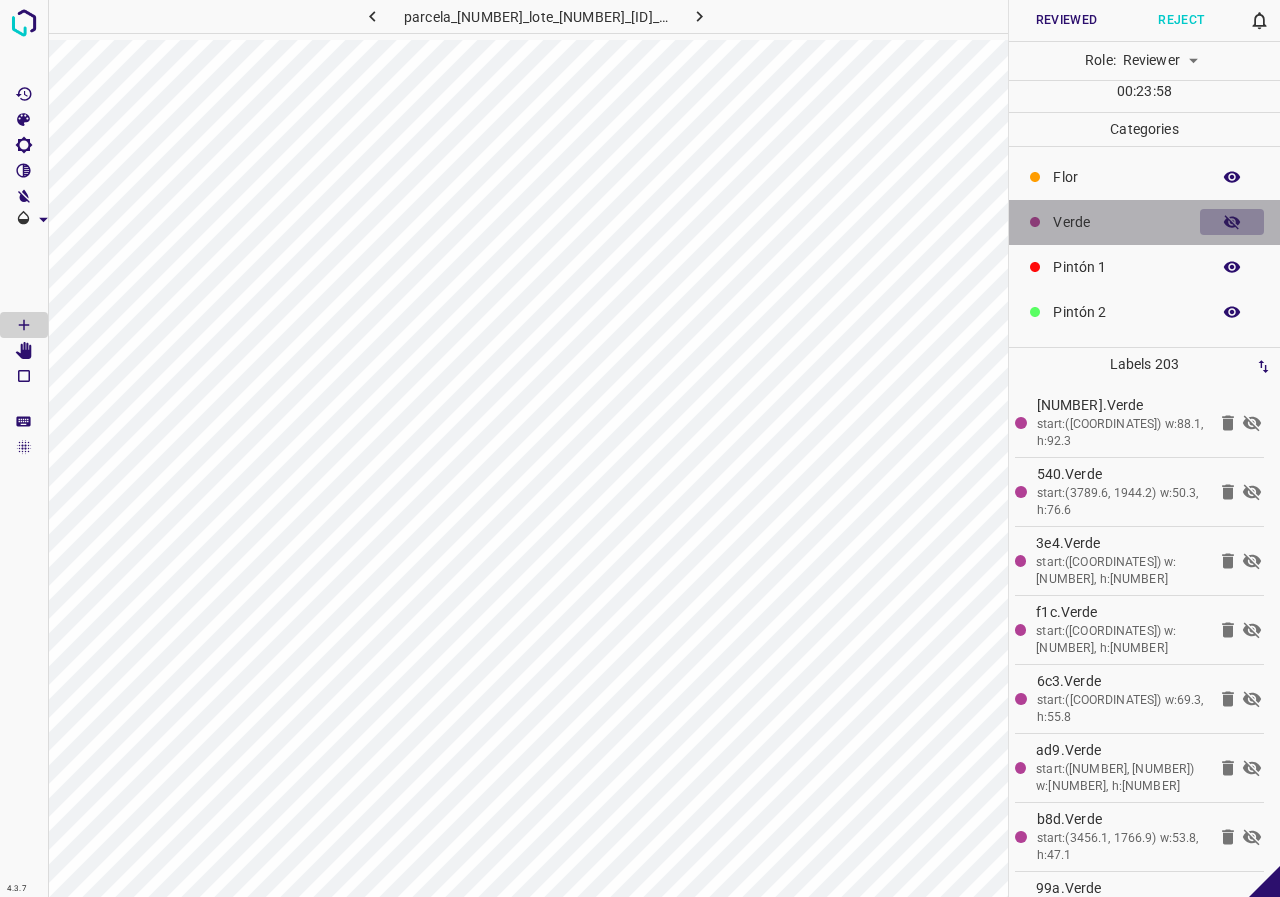 click 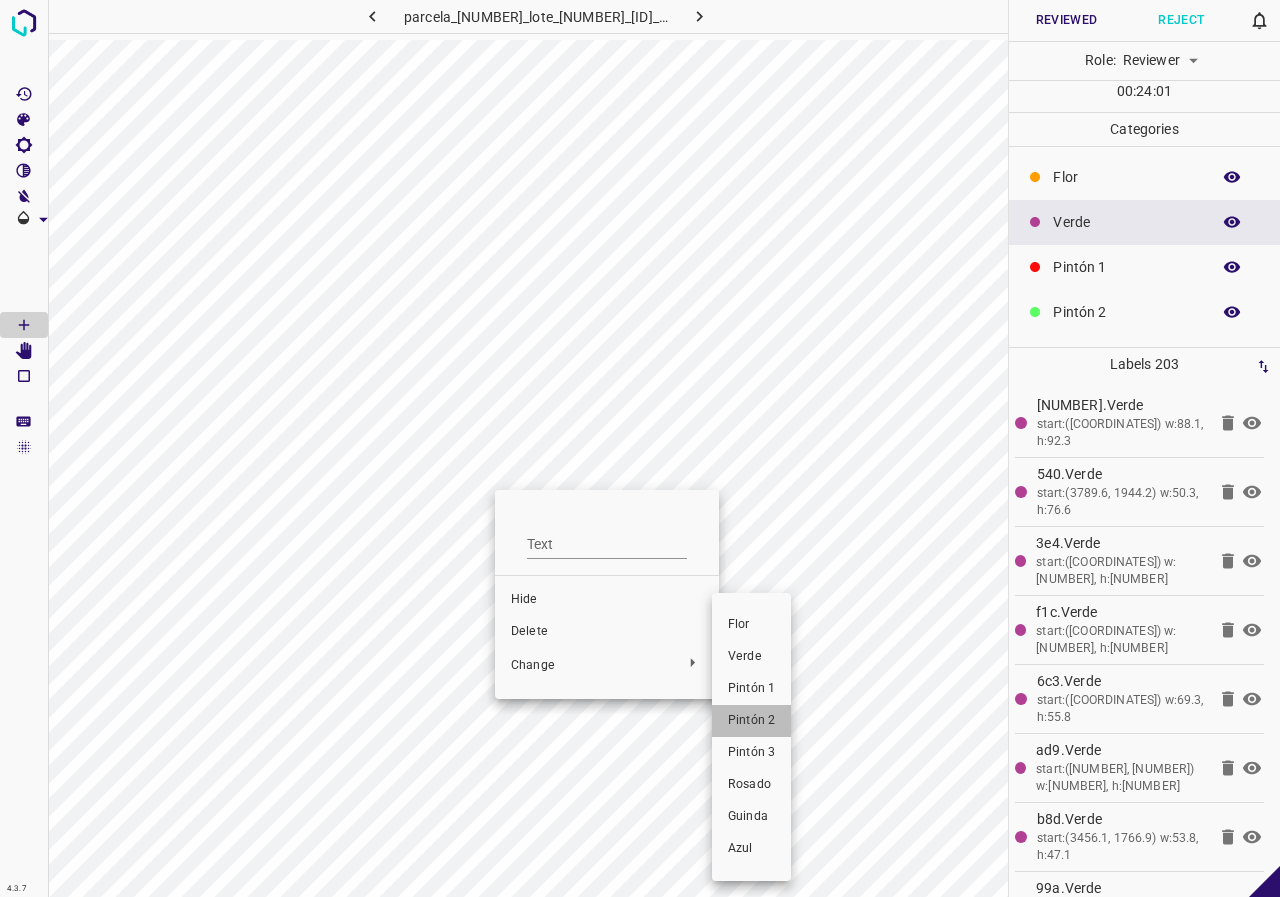 click on "Pintón 2" at bounding box center (751, 721) 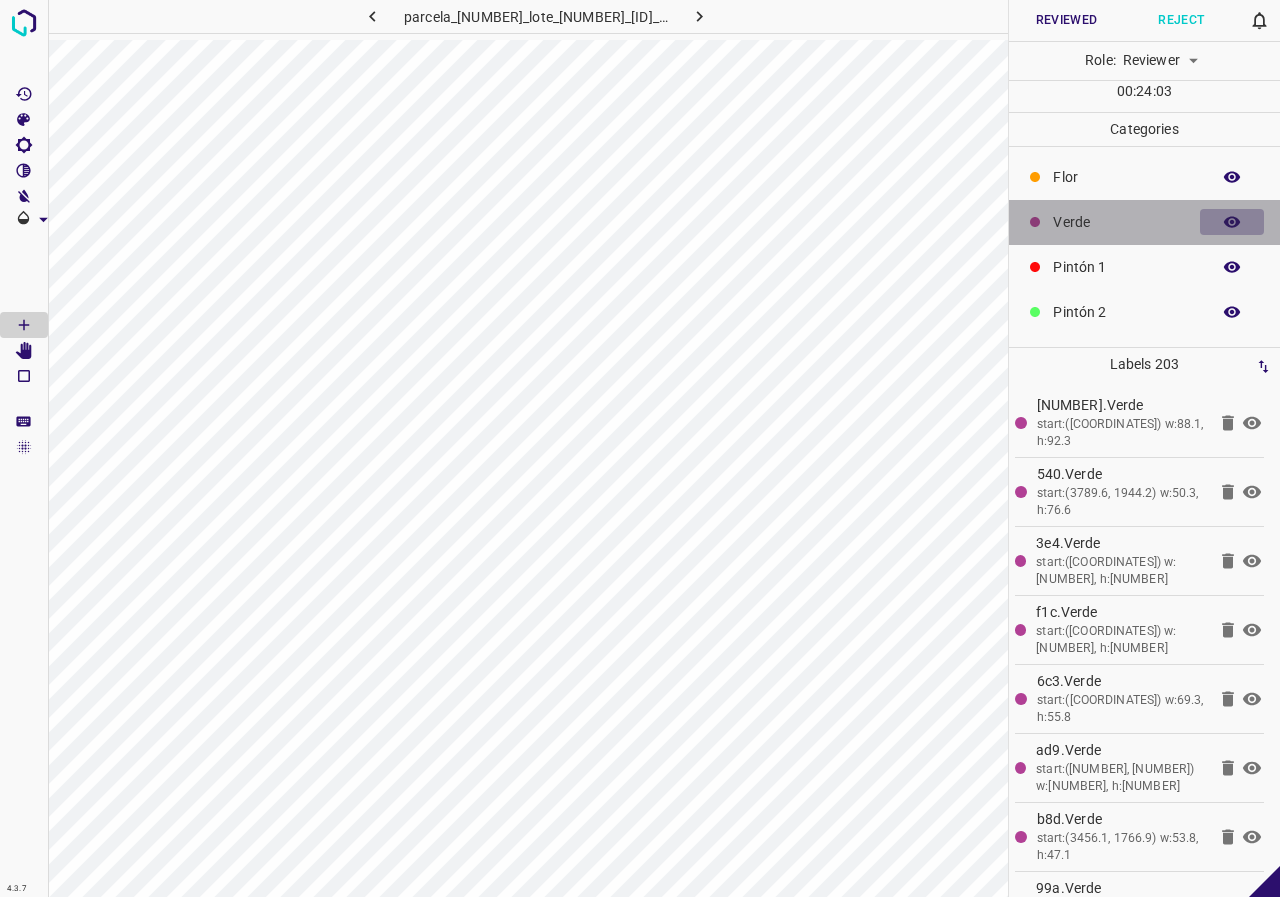 click at bounding box center [1232, 222] 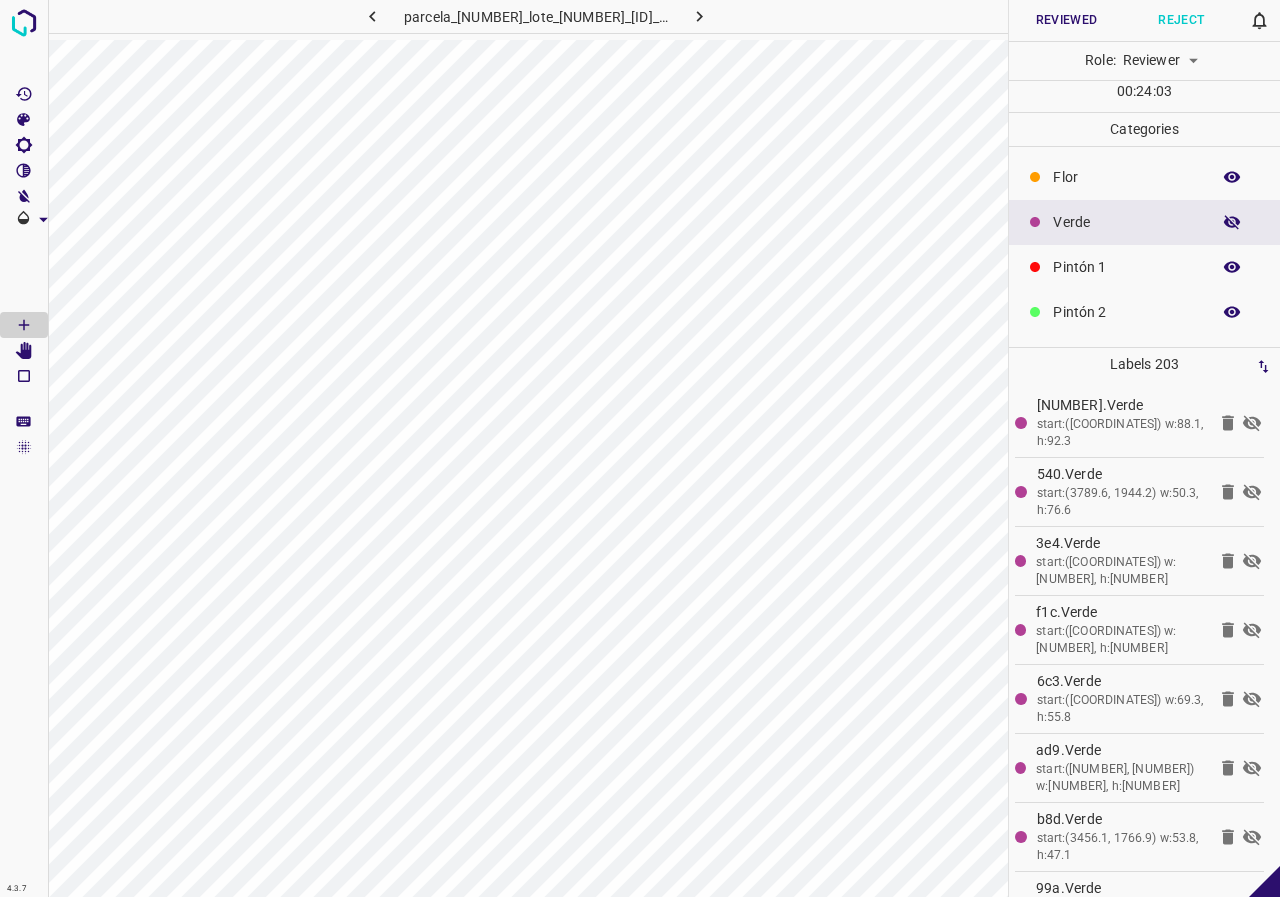 click at bounding box center (1232, 222) 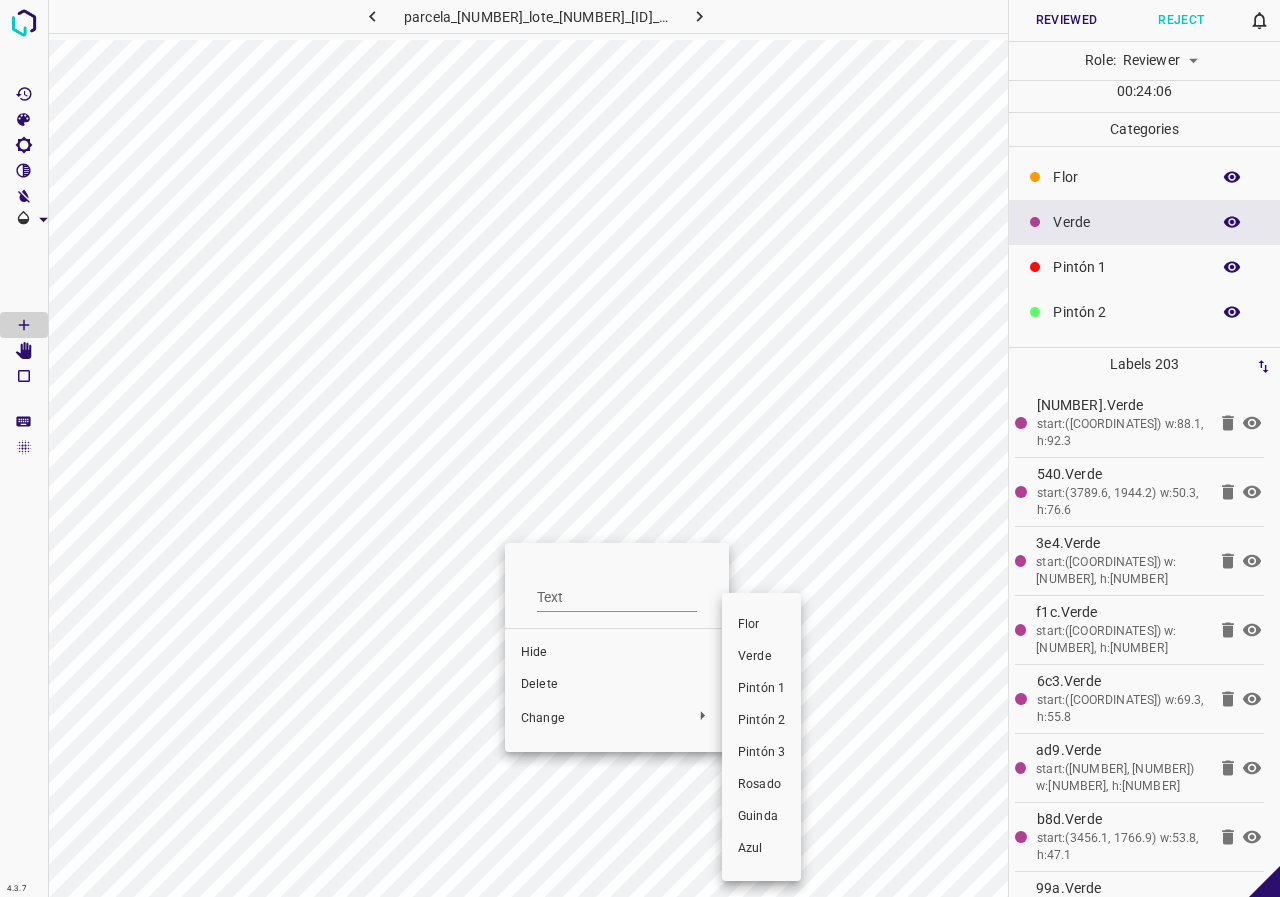 click on "Pintón 2" at bounding box center [761, 721] 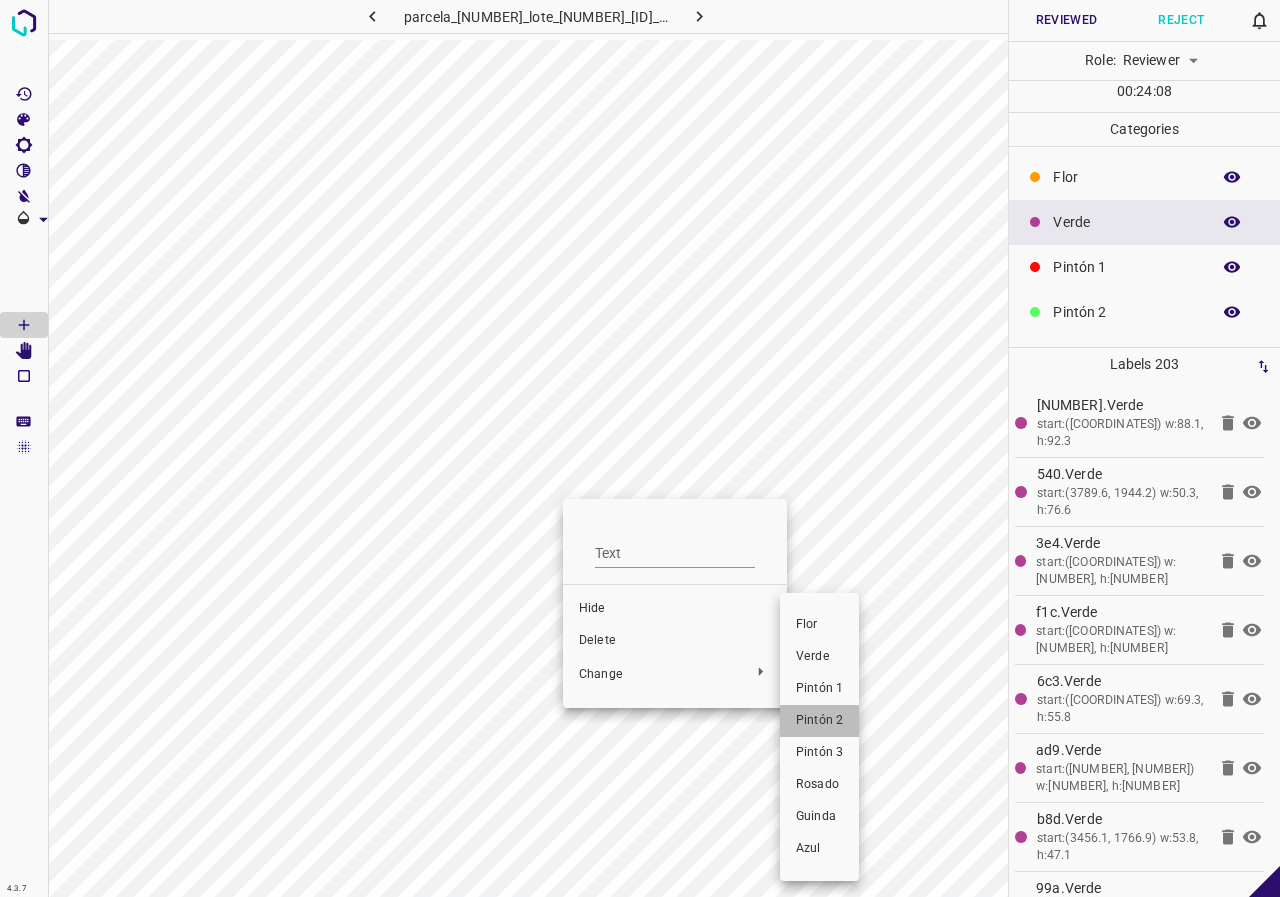 drag, startPoint x: 817, startPoint y: 718, endPoint x: 775, endPoint y: 750, distance: 52.801514 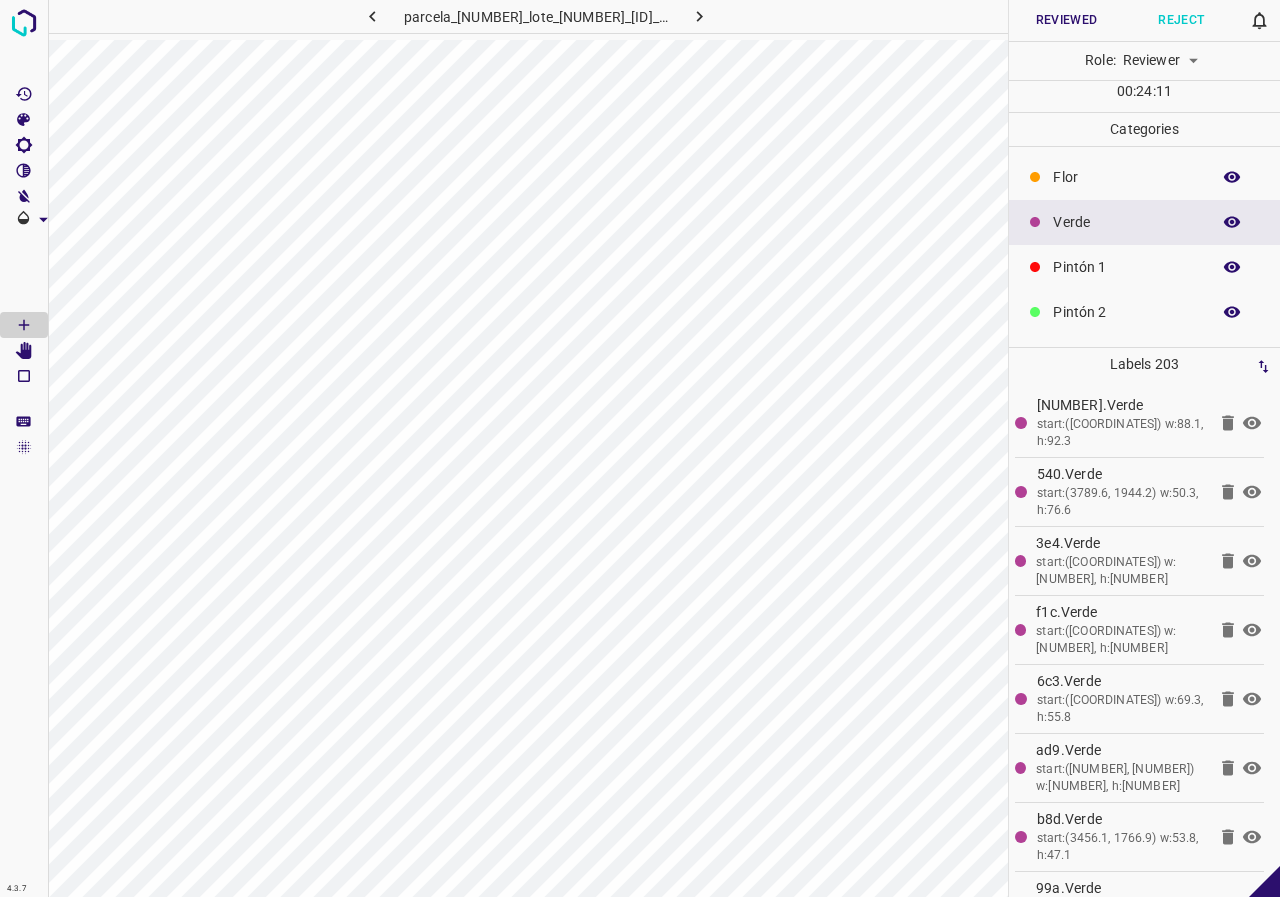 click at bounding box center [1232, 222] 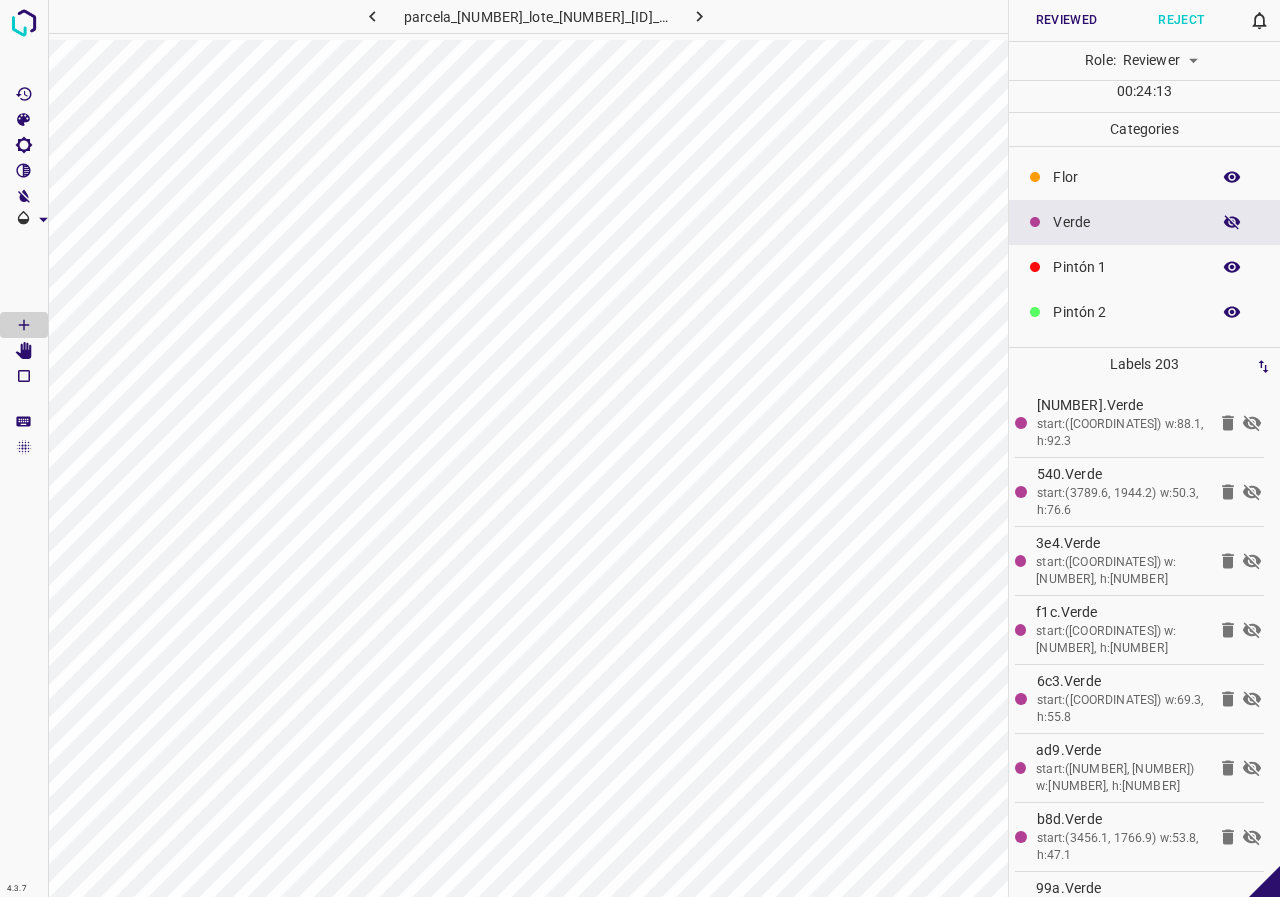 click at bounding box center [1232, 222] 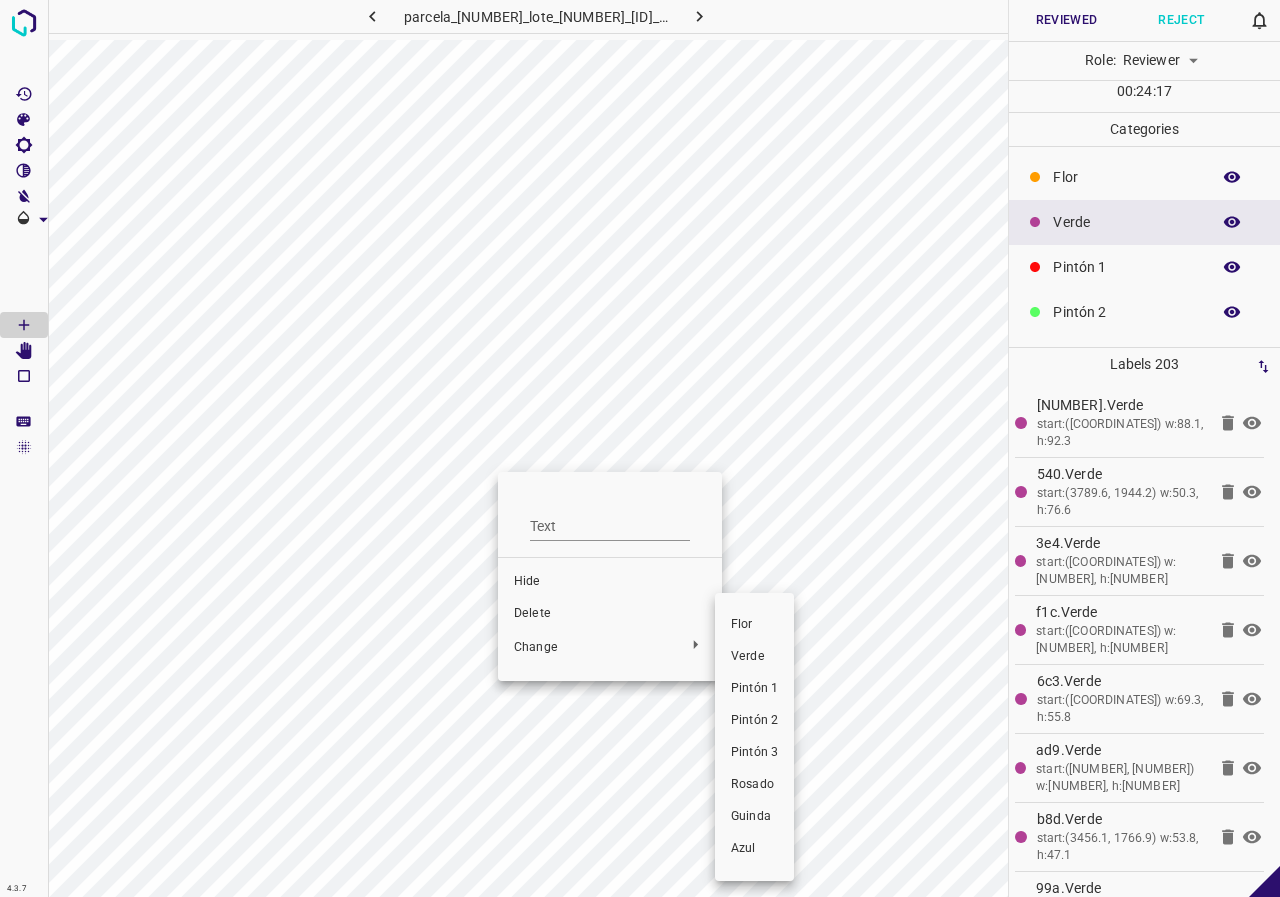 click on "Pintón 1" at bounding box center (754, 689) 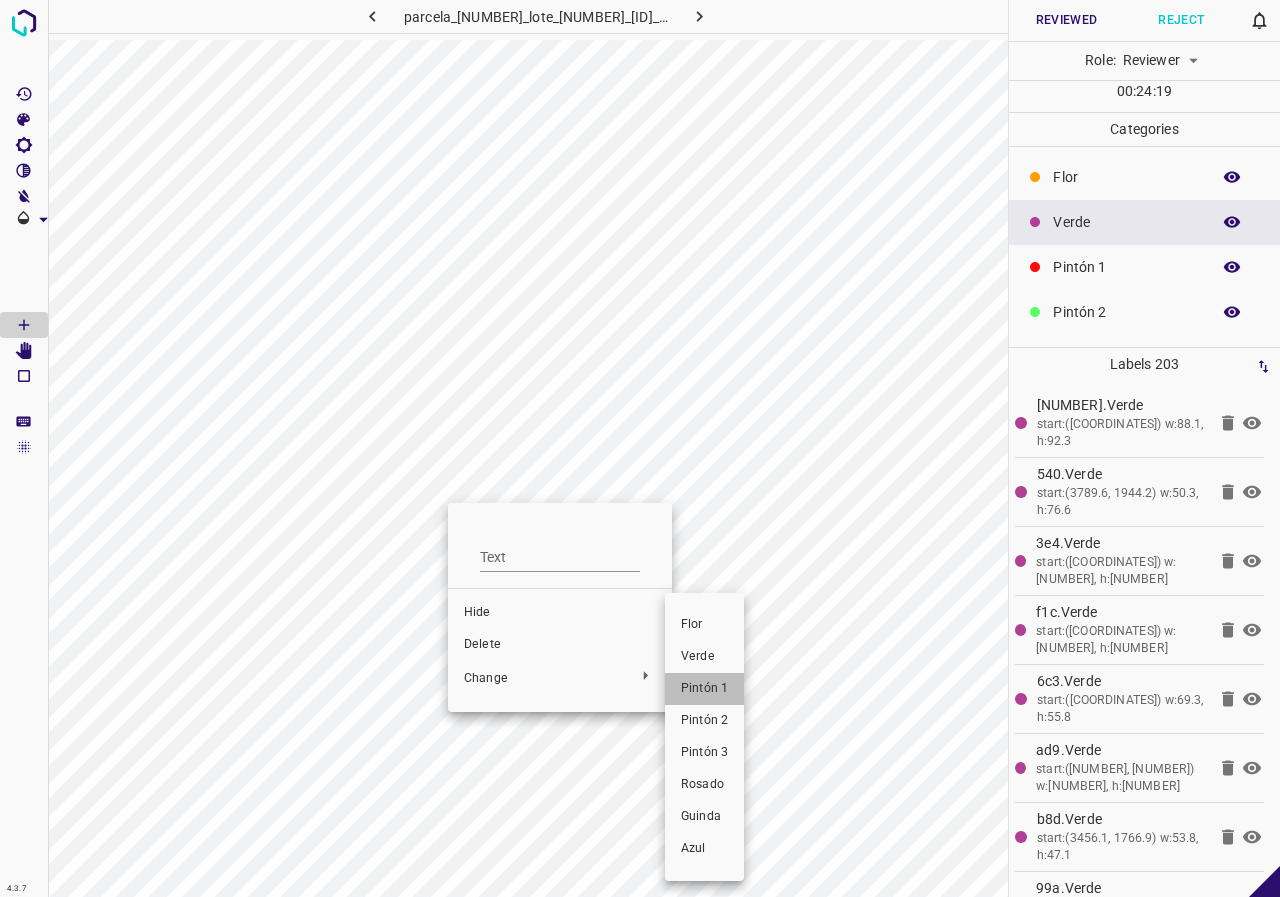 click on "Pintón 1" at bounding box center (704, 689) 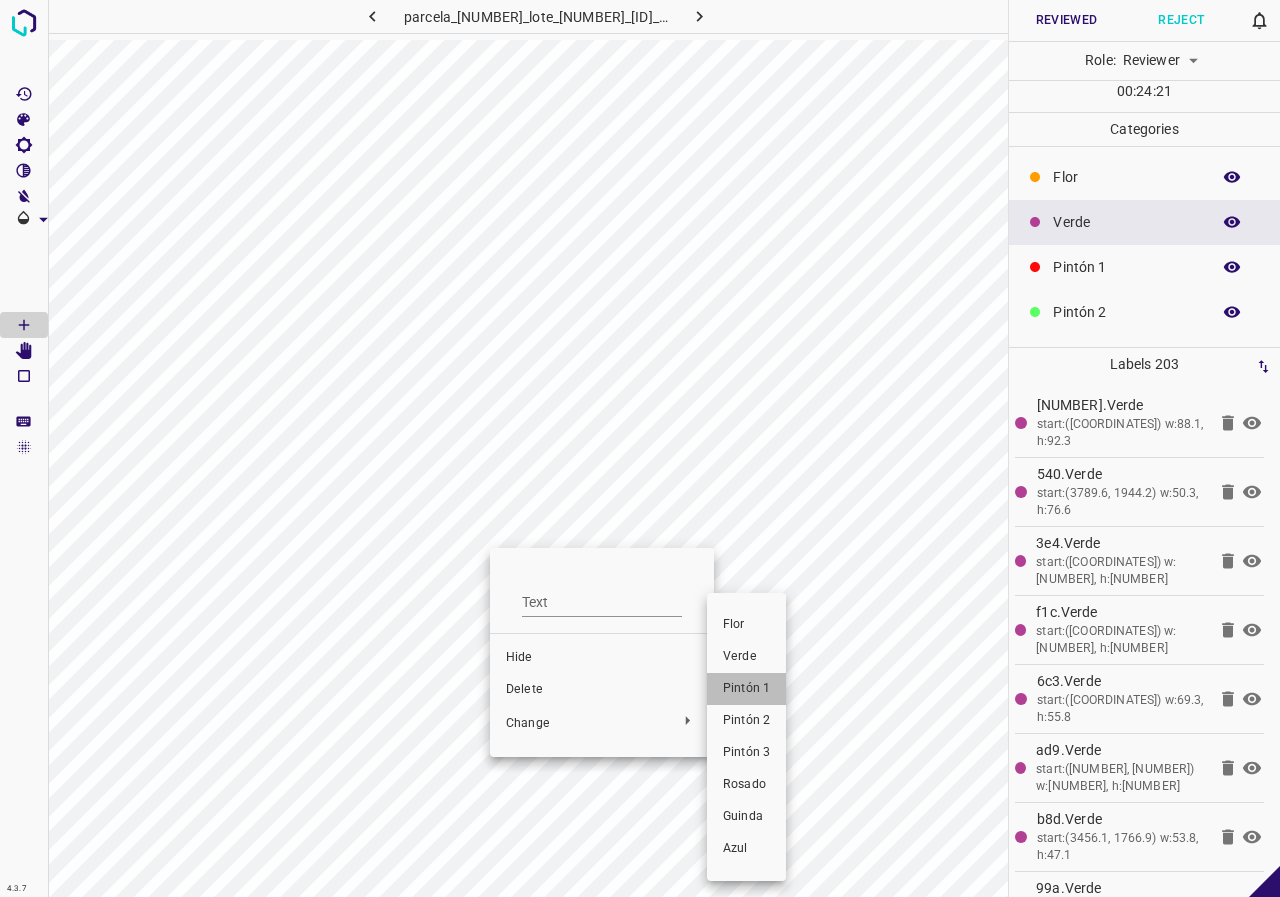 click on "Pintón 1" at bounding box center (746, 689) 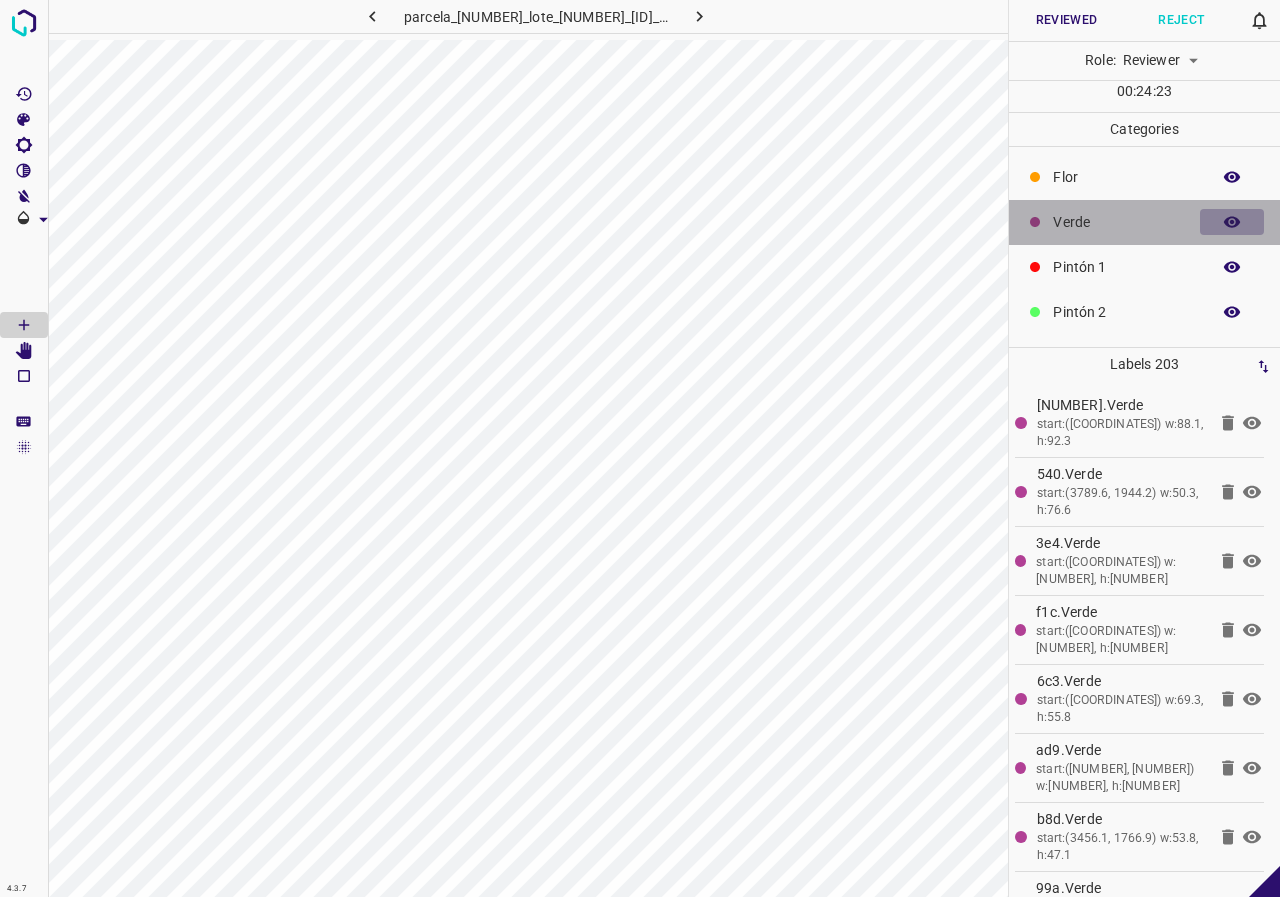 click 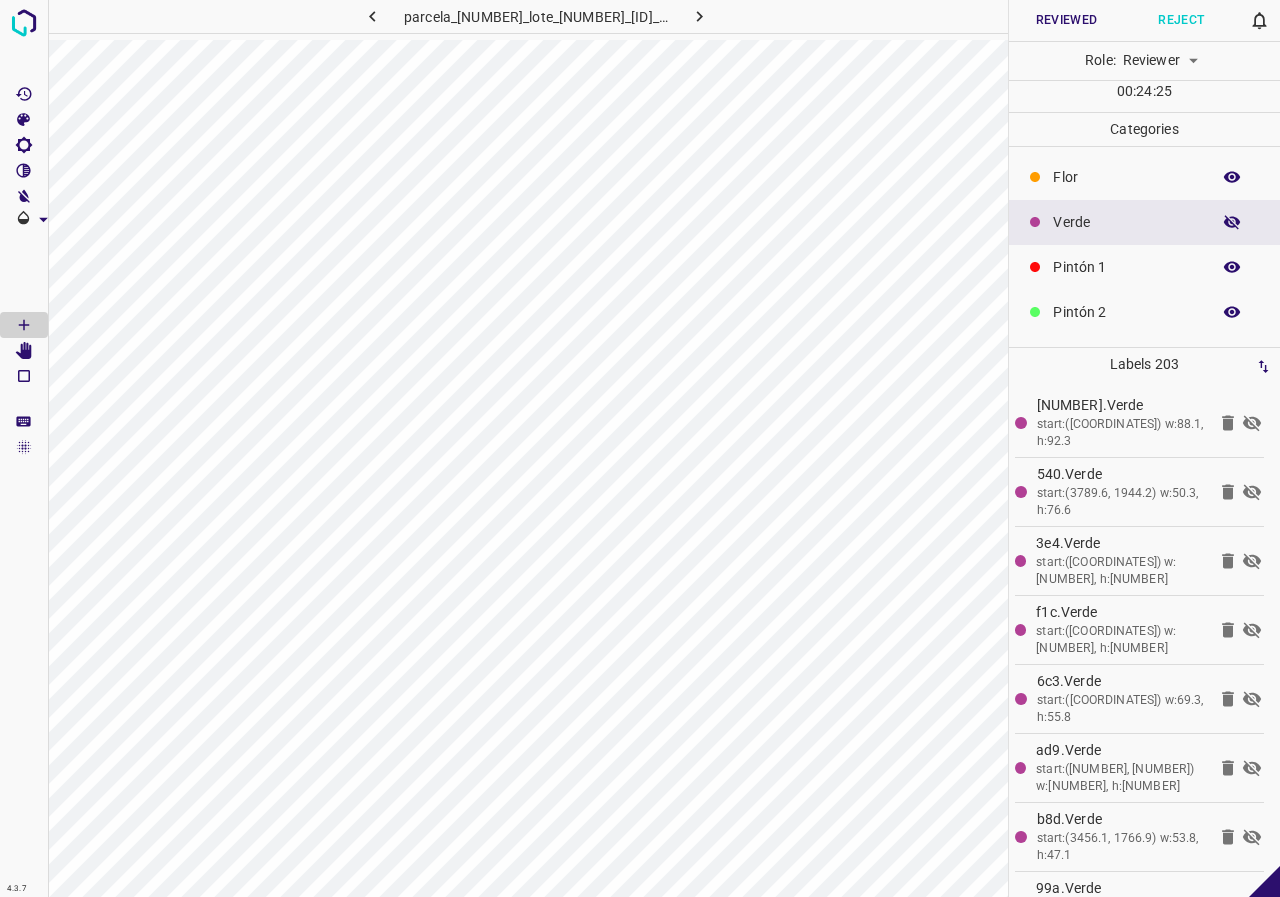 click 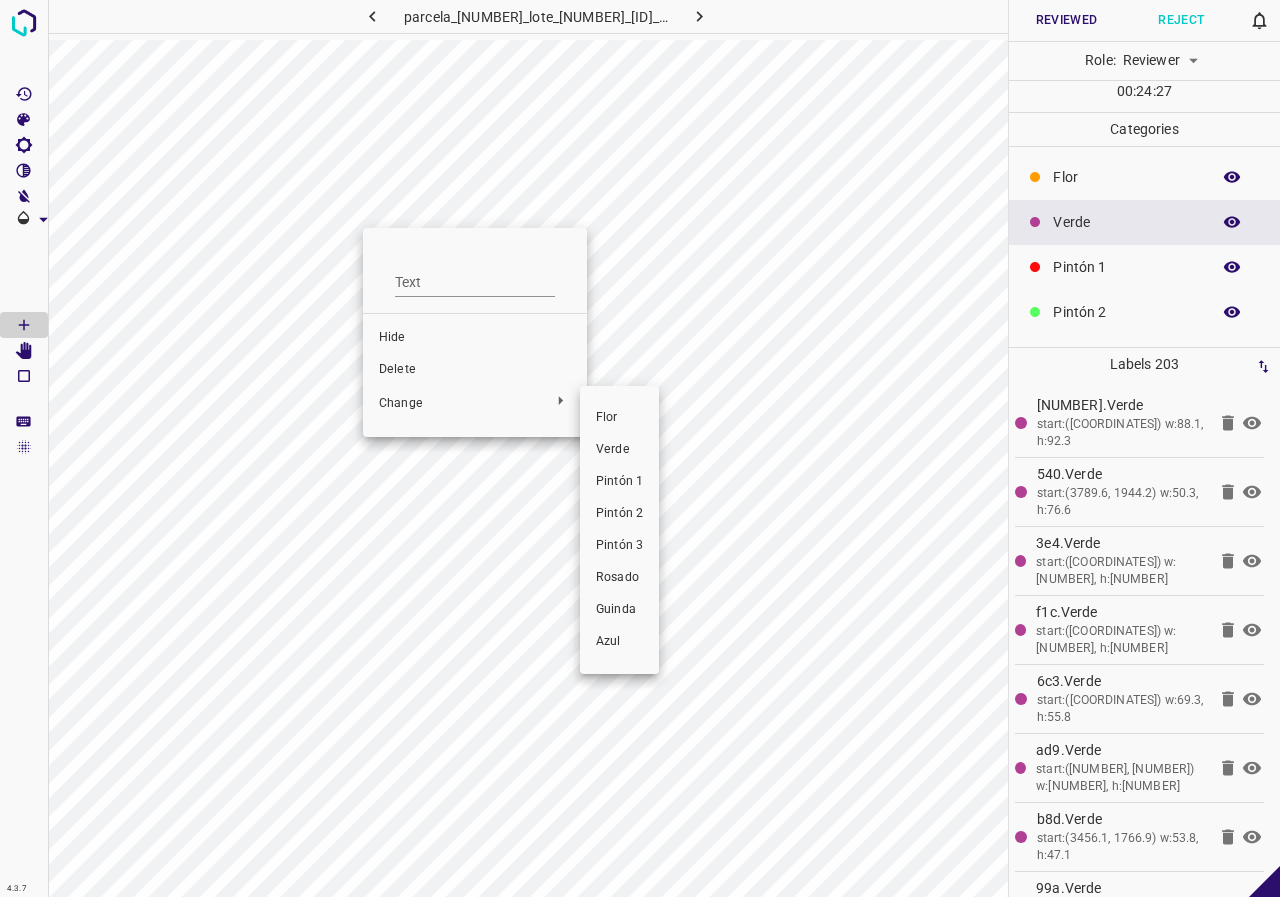 click on "Pintón 2" at bounding box center [619, 514] 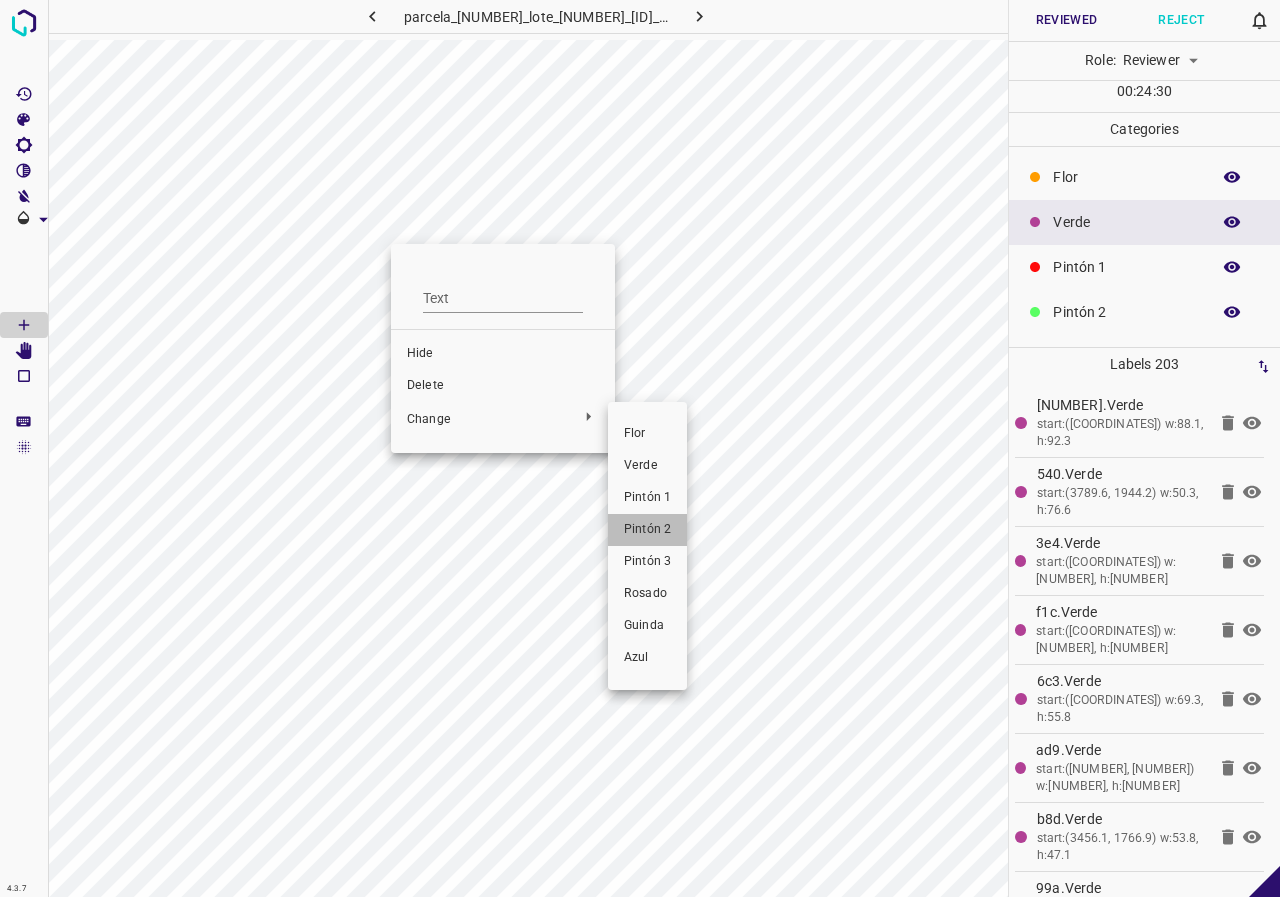 click on "Pintón 2" at bounding box center [647, 530] 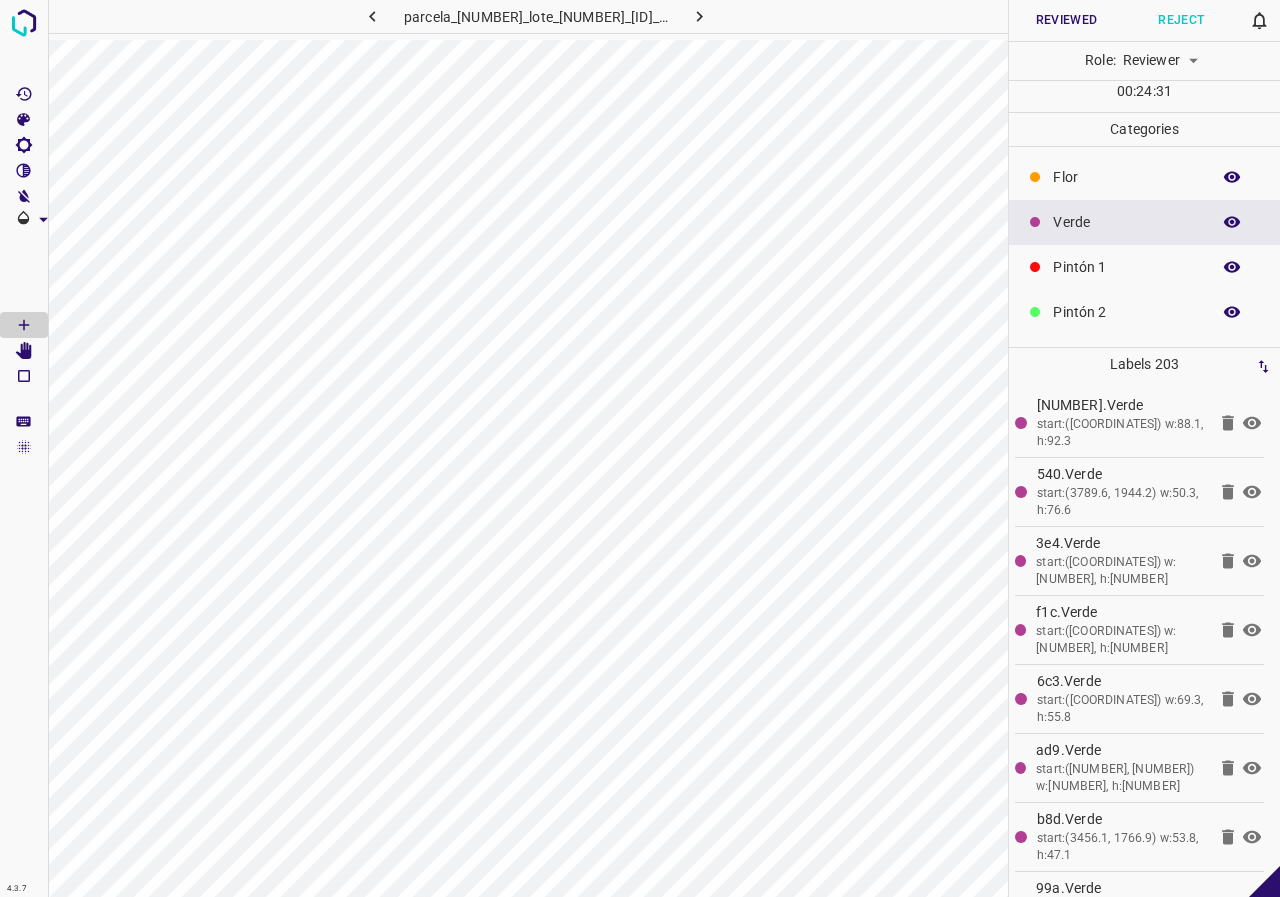 click at bounding box center [1232, 222] 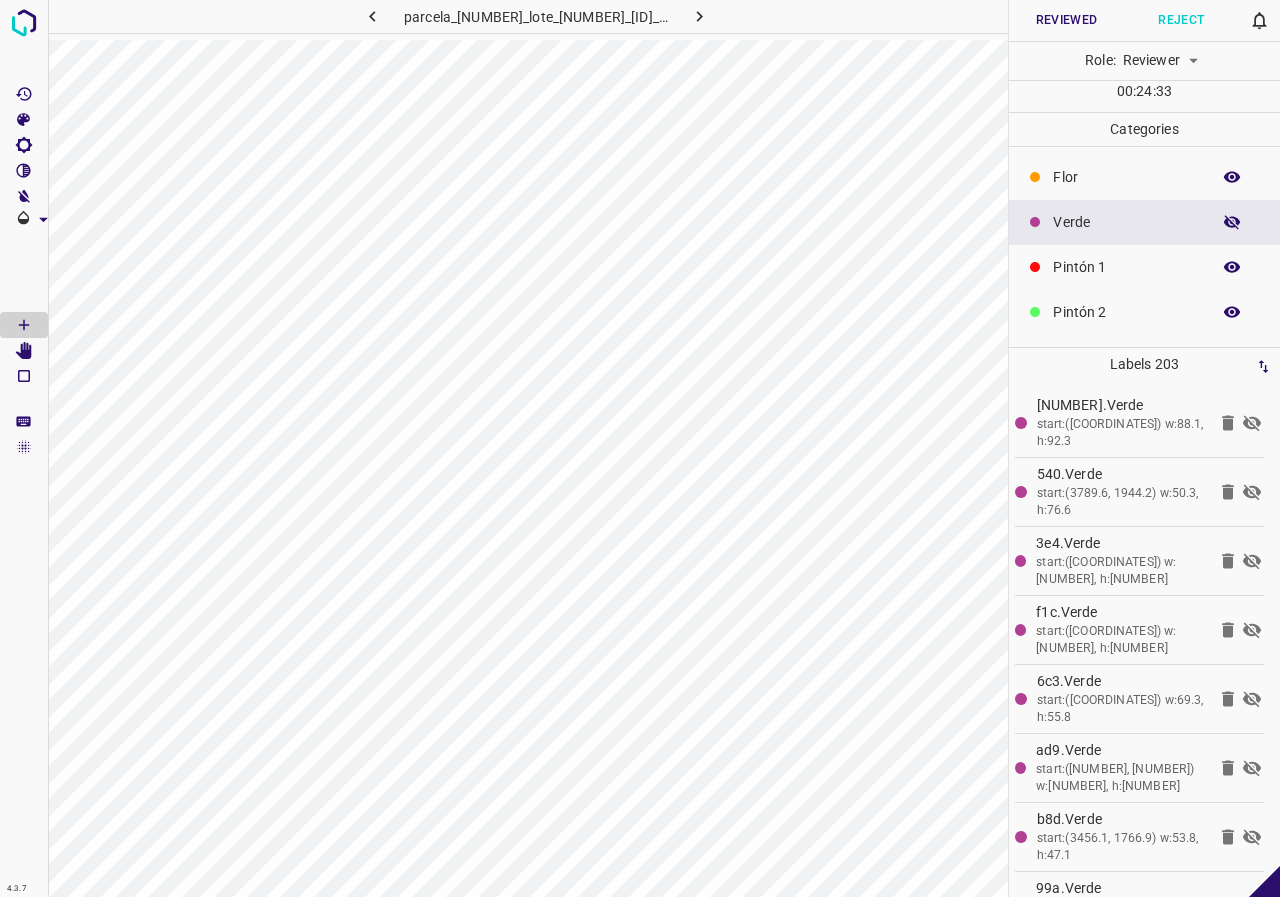 click at bounding box center (1232, 222) 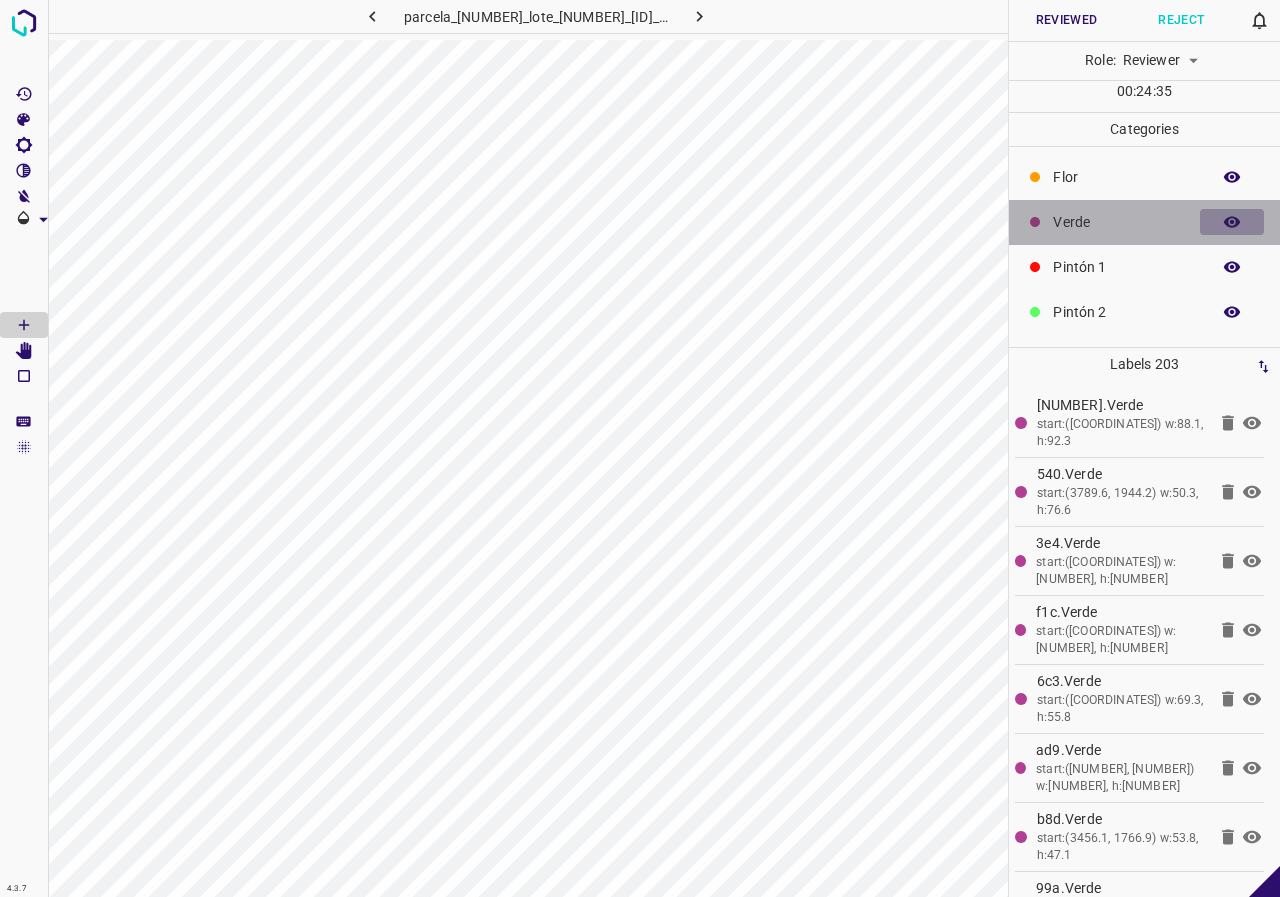 click 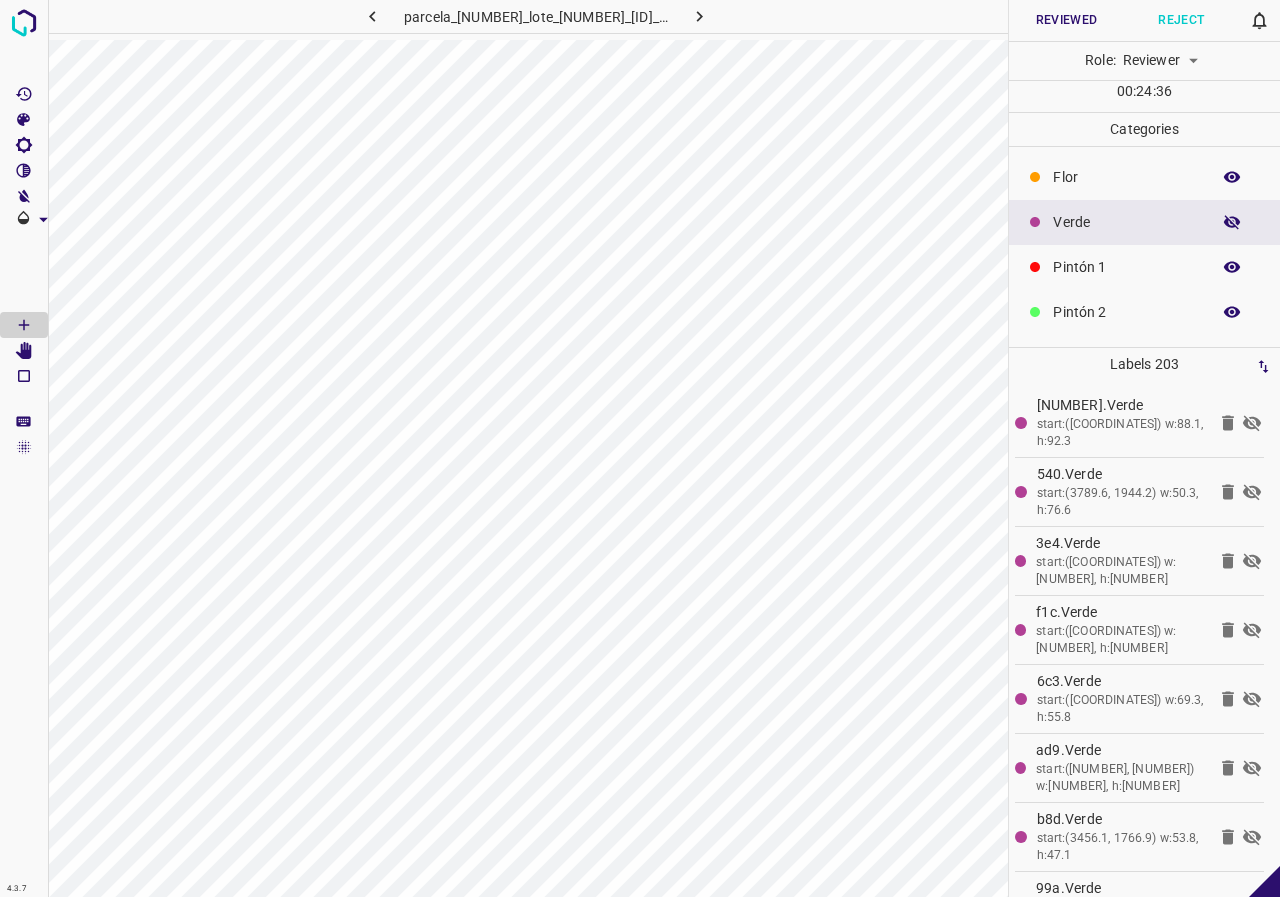 click 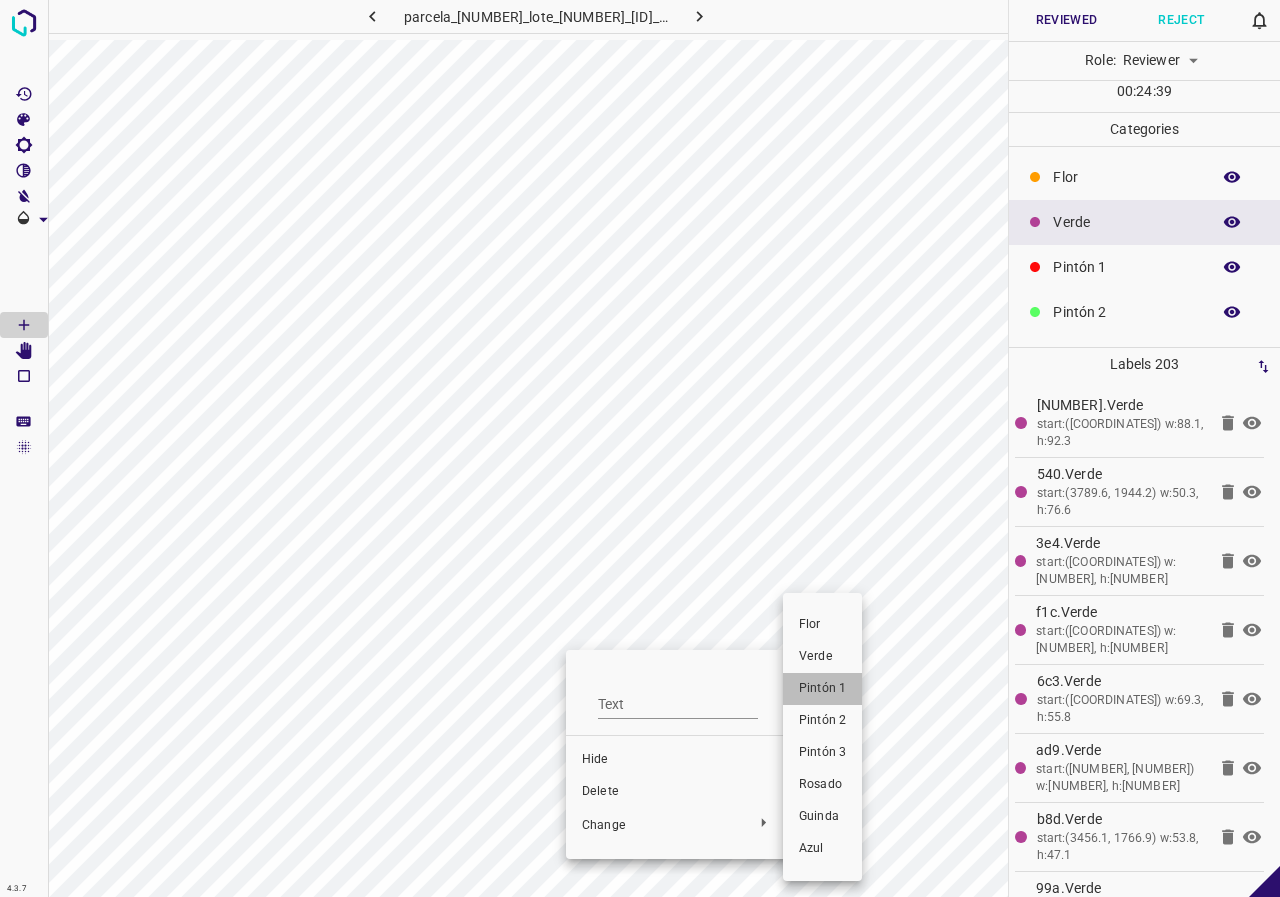 click on "Pintón 1" at bounding box center (822, 689) 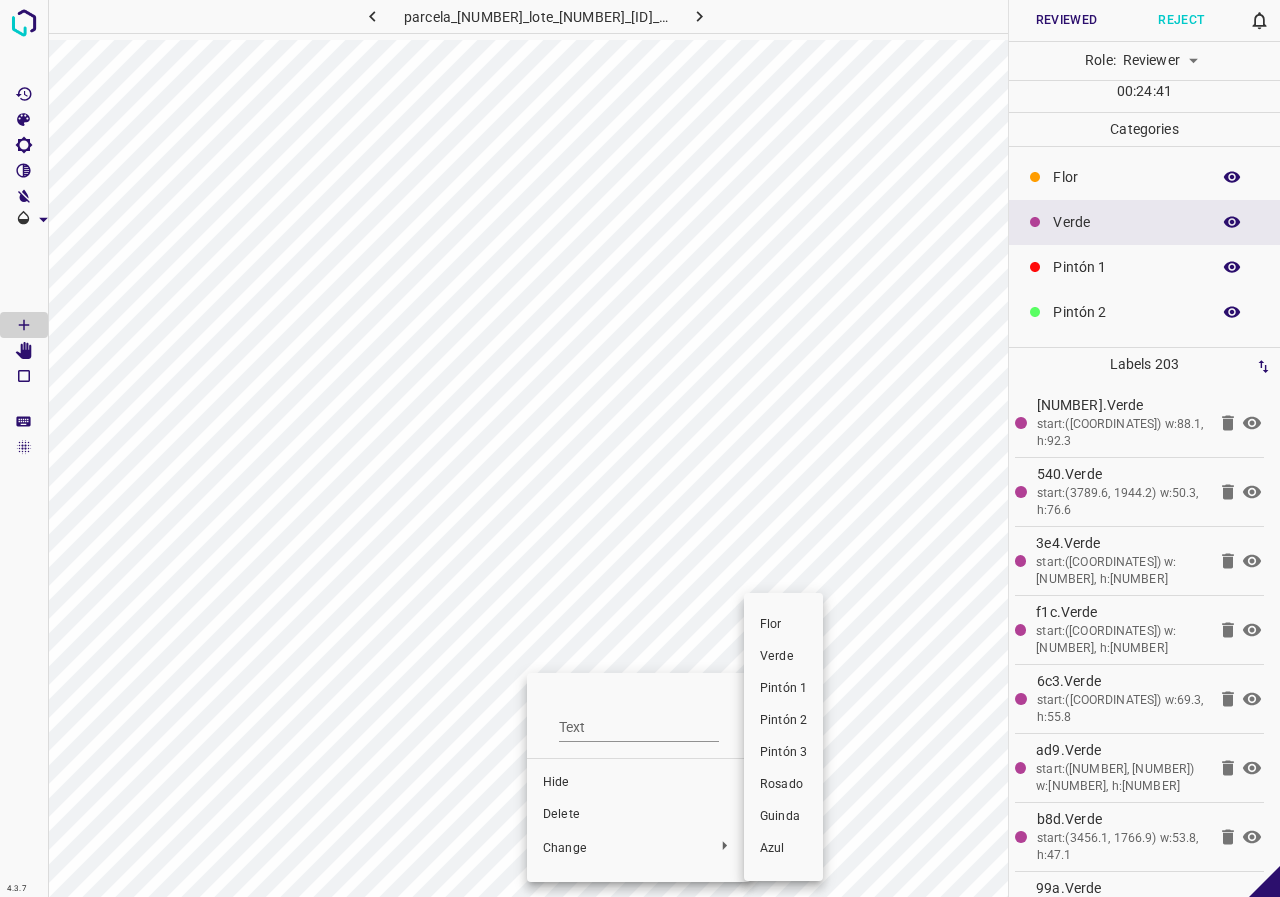 click on "Pintón 1" at bounding box center [783, 689] 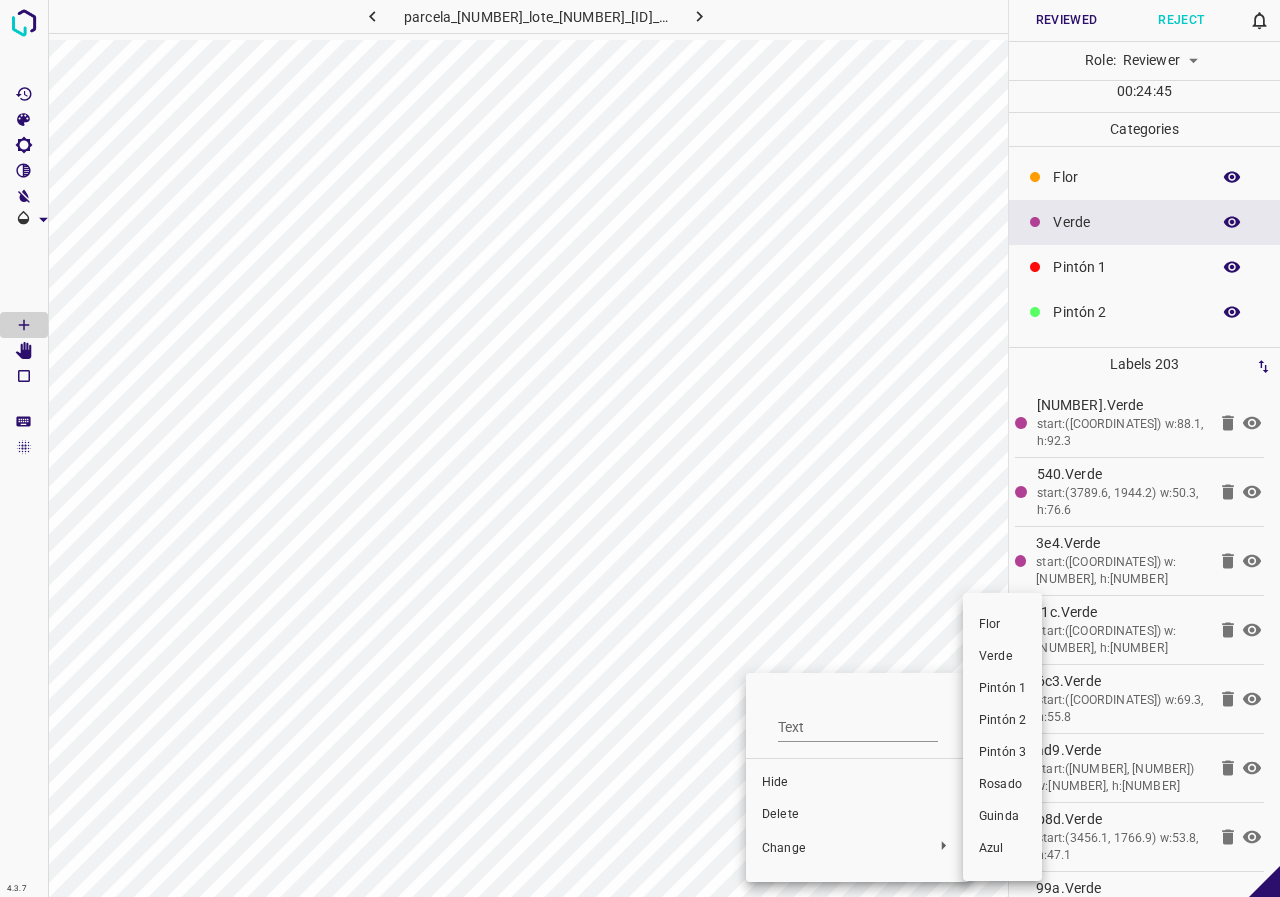 click on "Pintón 1" at bounding box center (1002, 689) 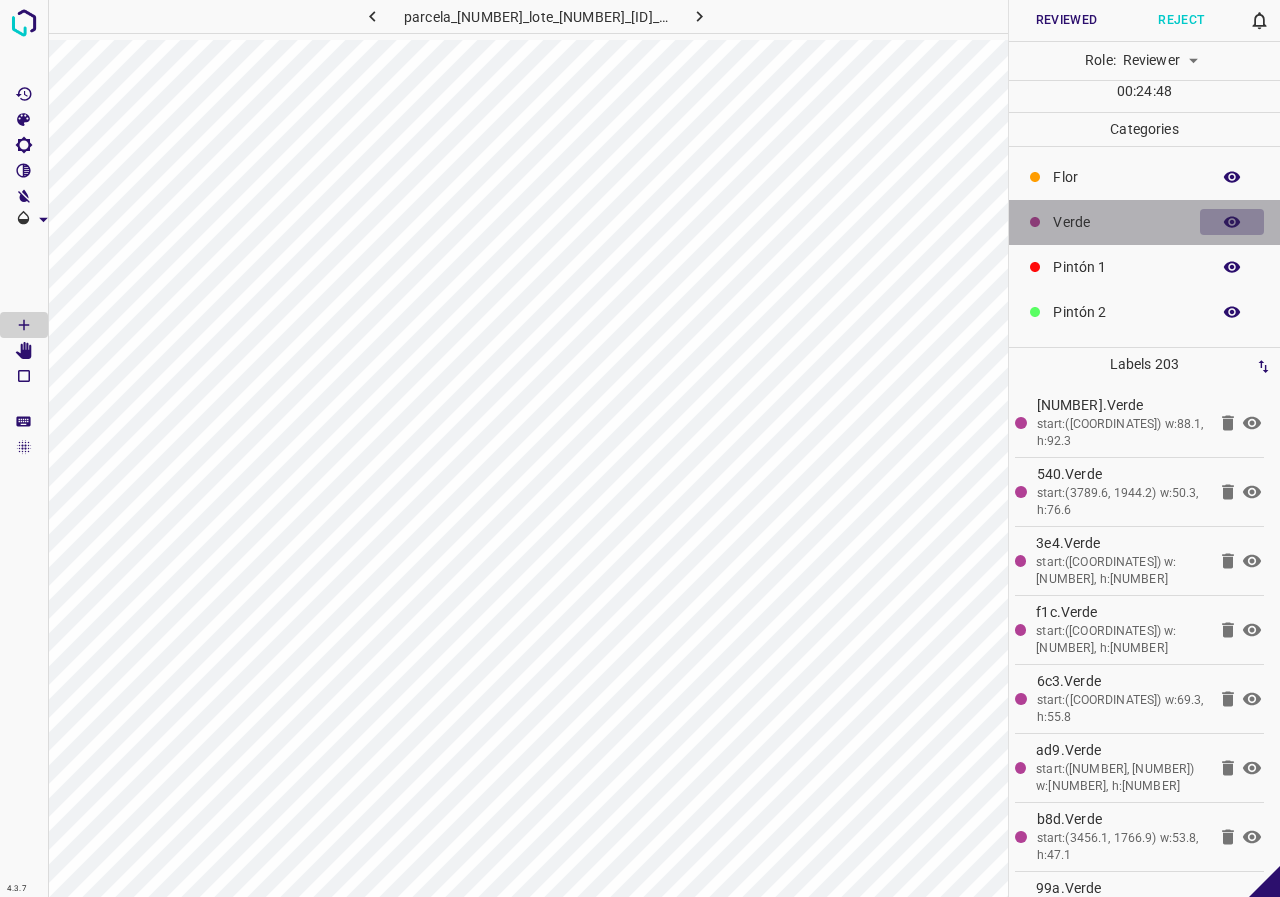 click 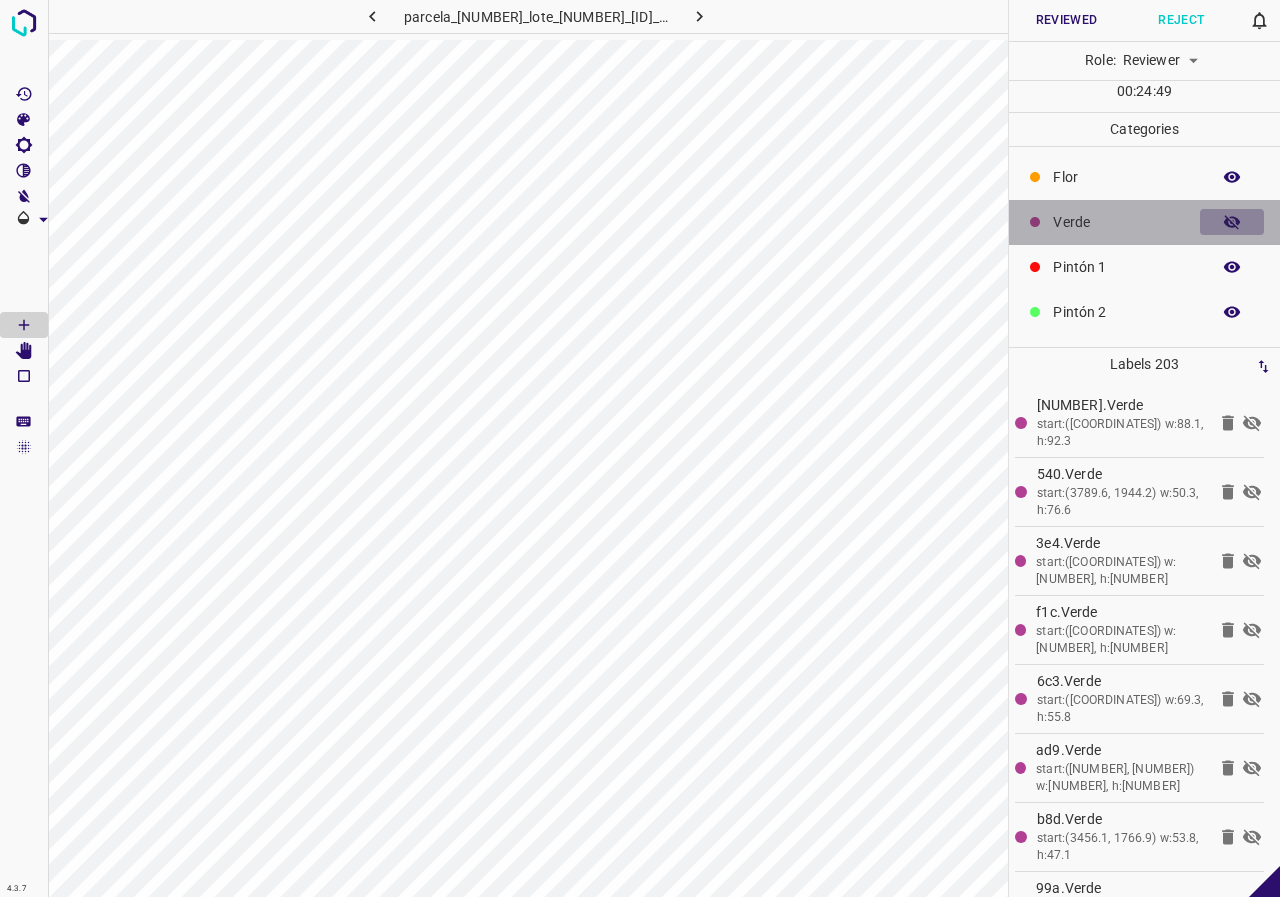 click 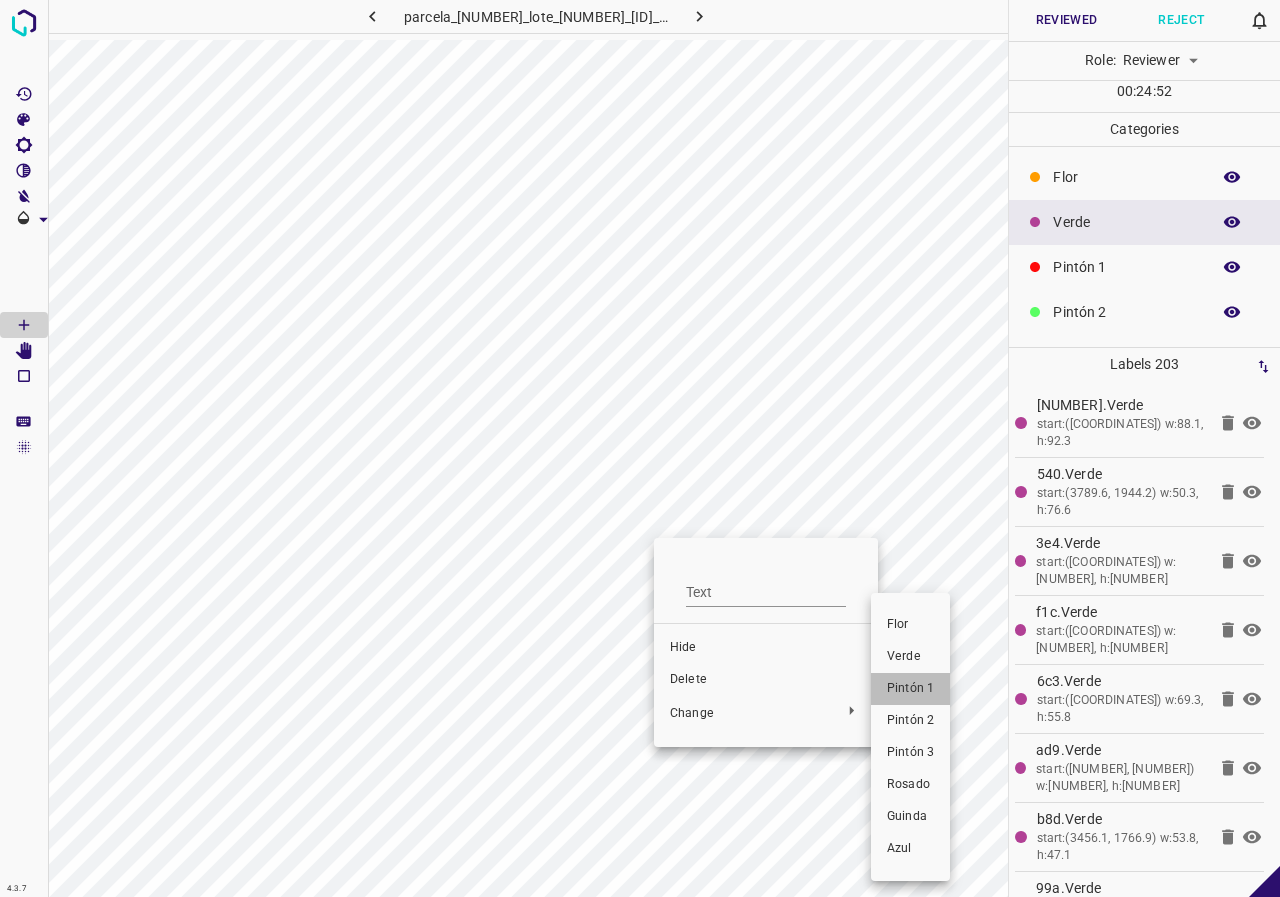click on "Pintón 1" at bounding box center (910, 689) 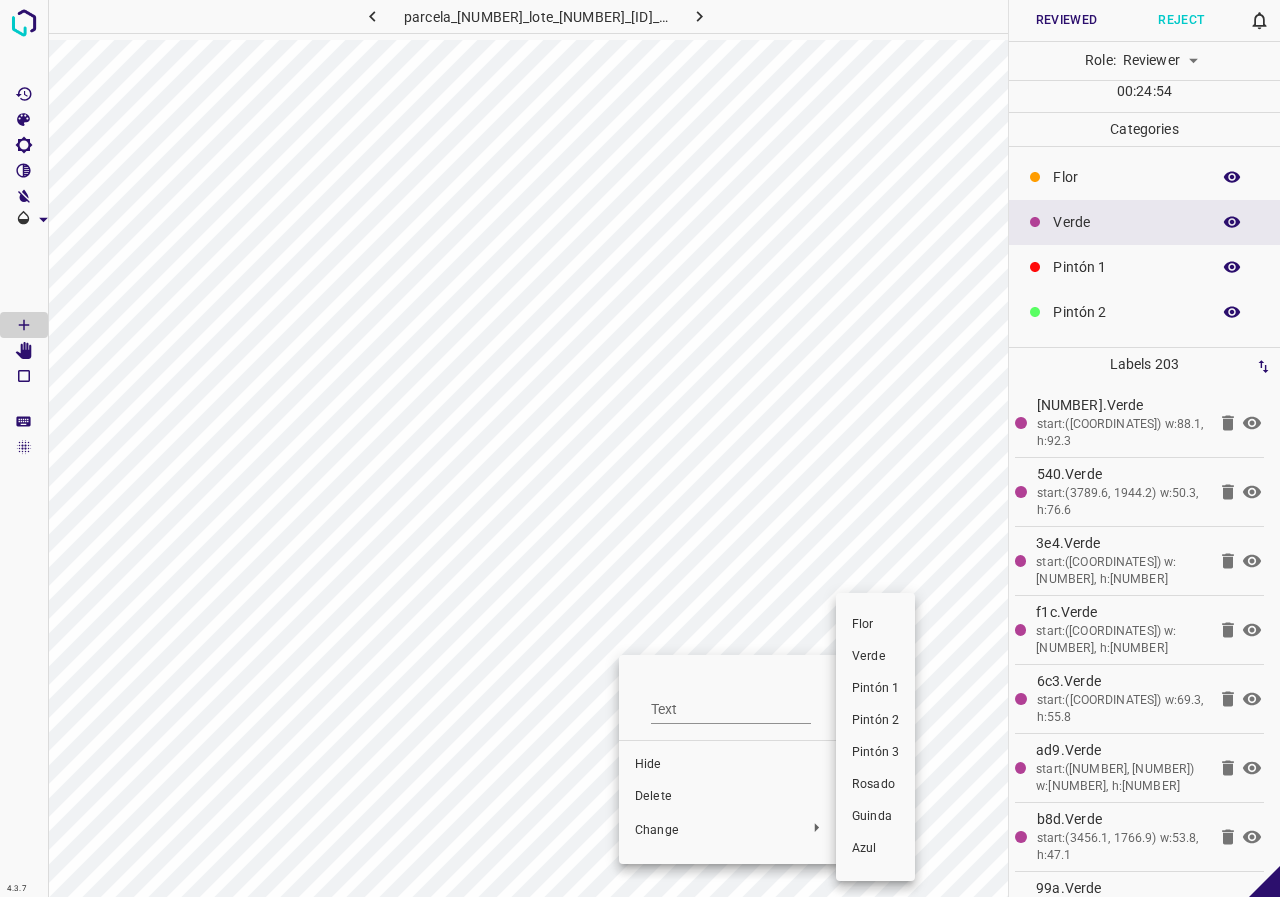 click on "Pintón 1" at bounding box center (875, 689) 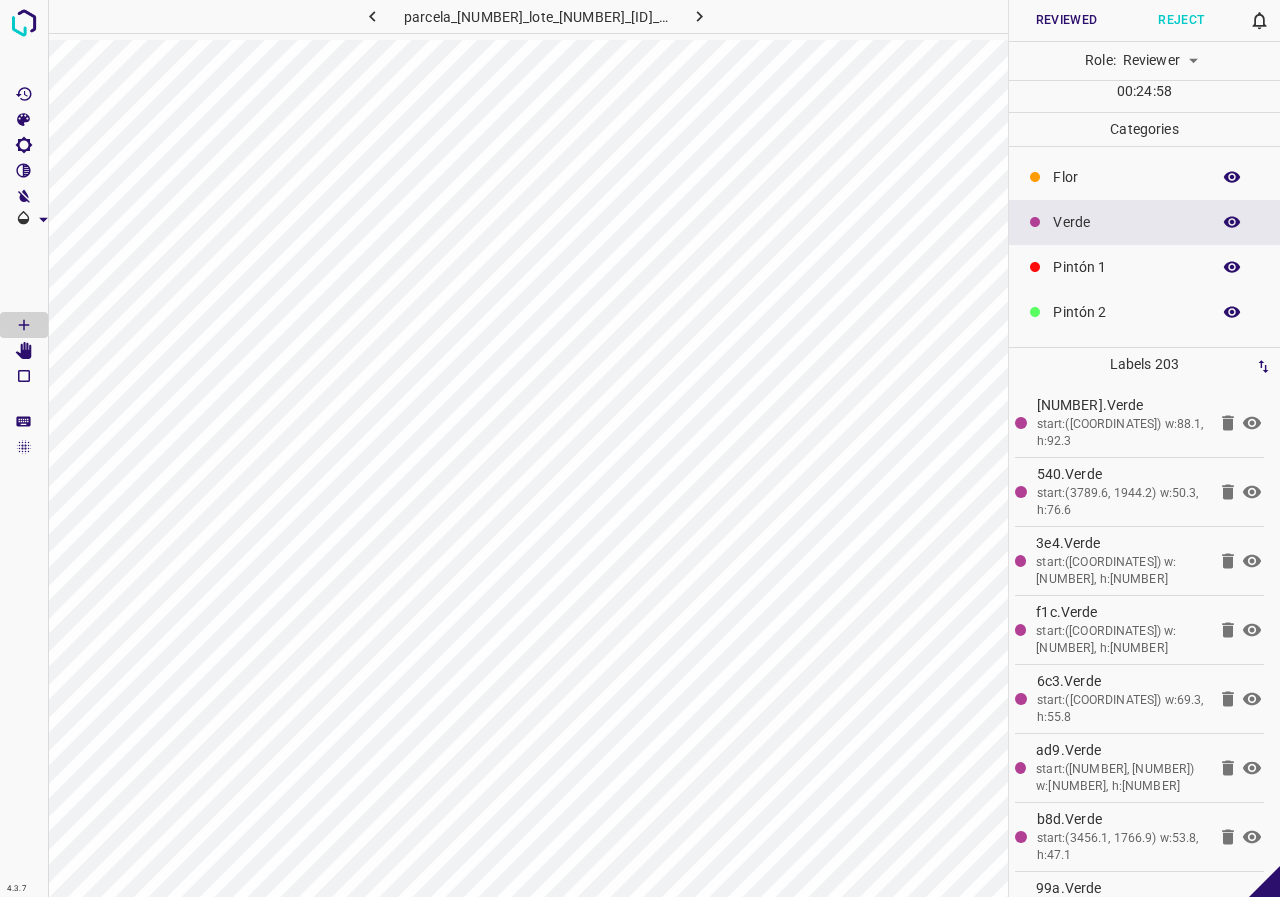 click 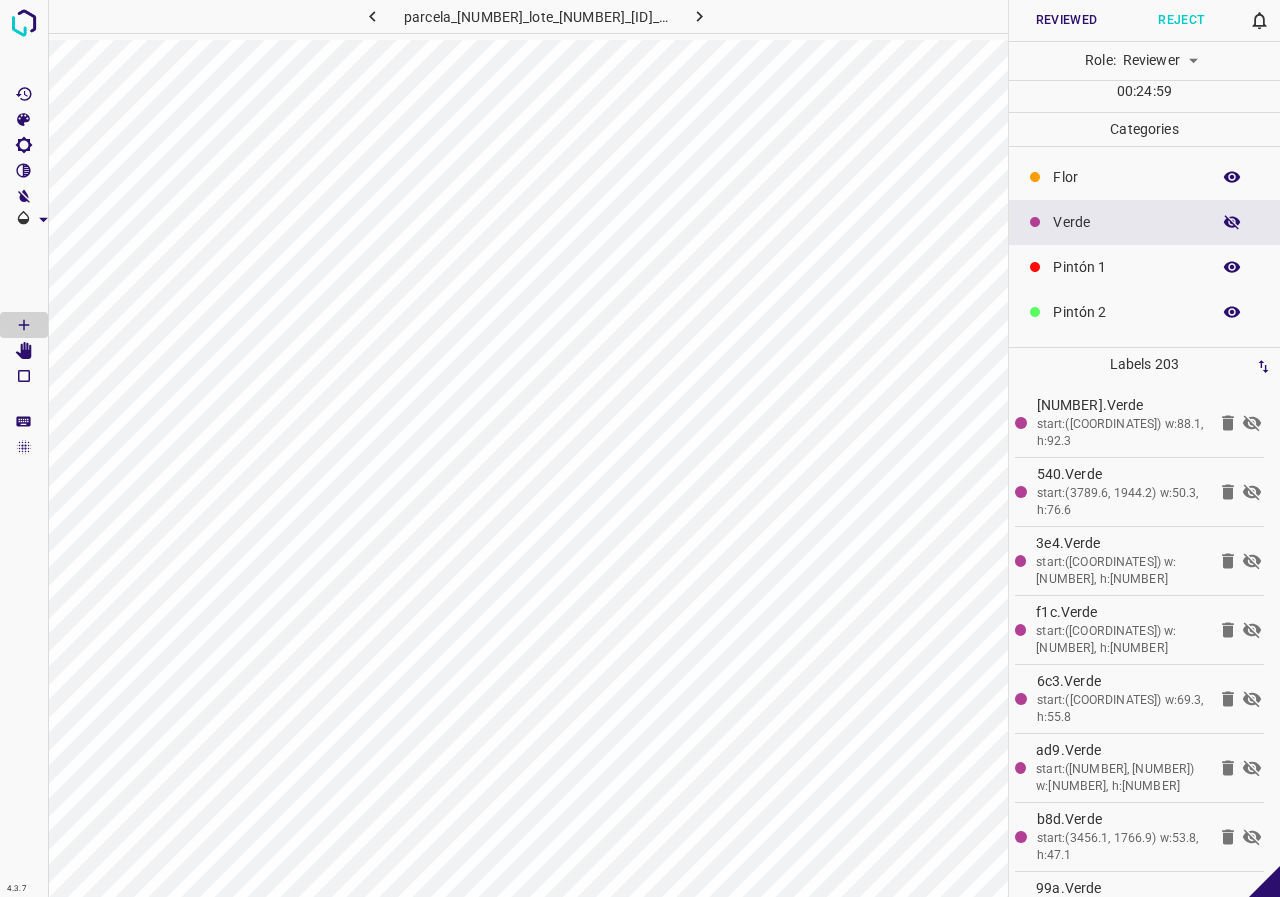 click 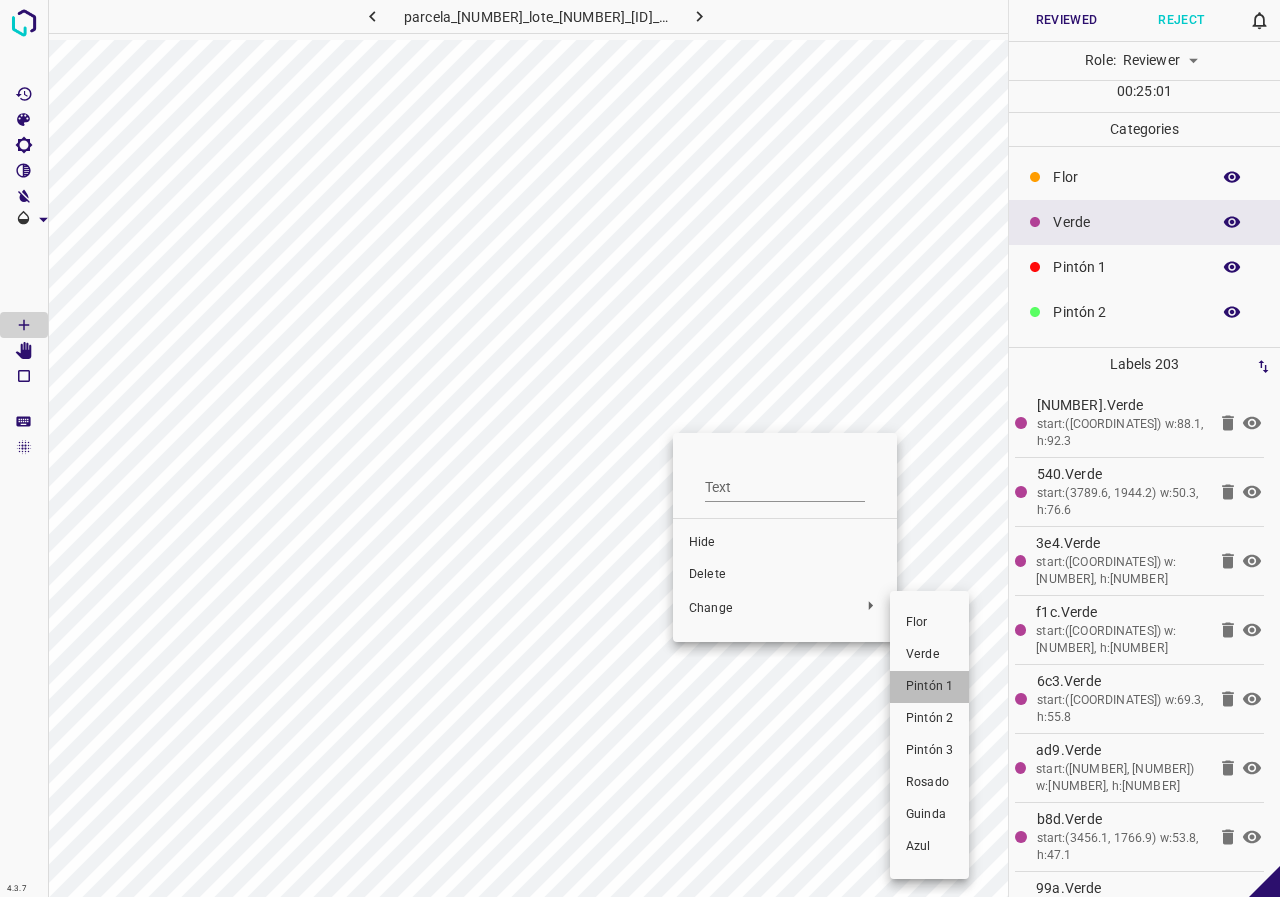 drag, startPoint x: 924, startPoint y: 691, endPoint x: 755, endPoint y: 477, distance: 272.6848 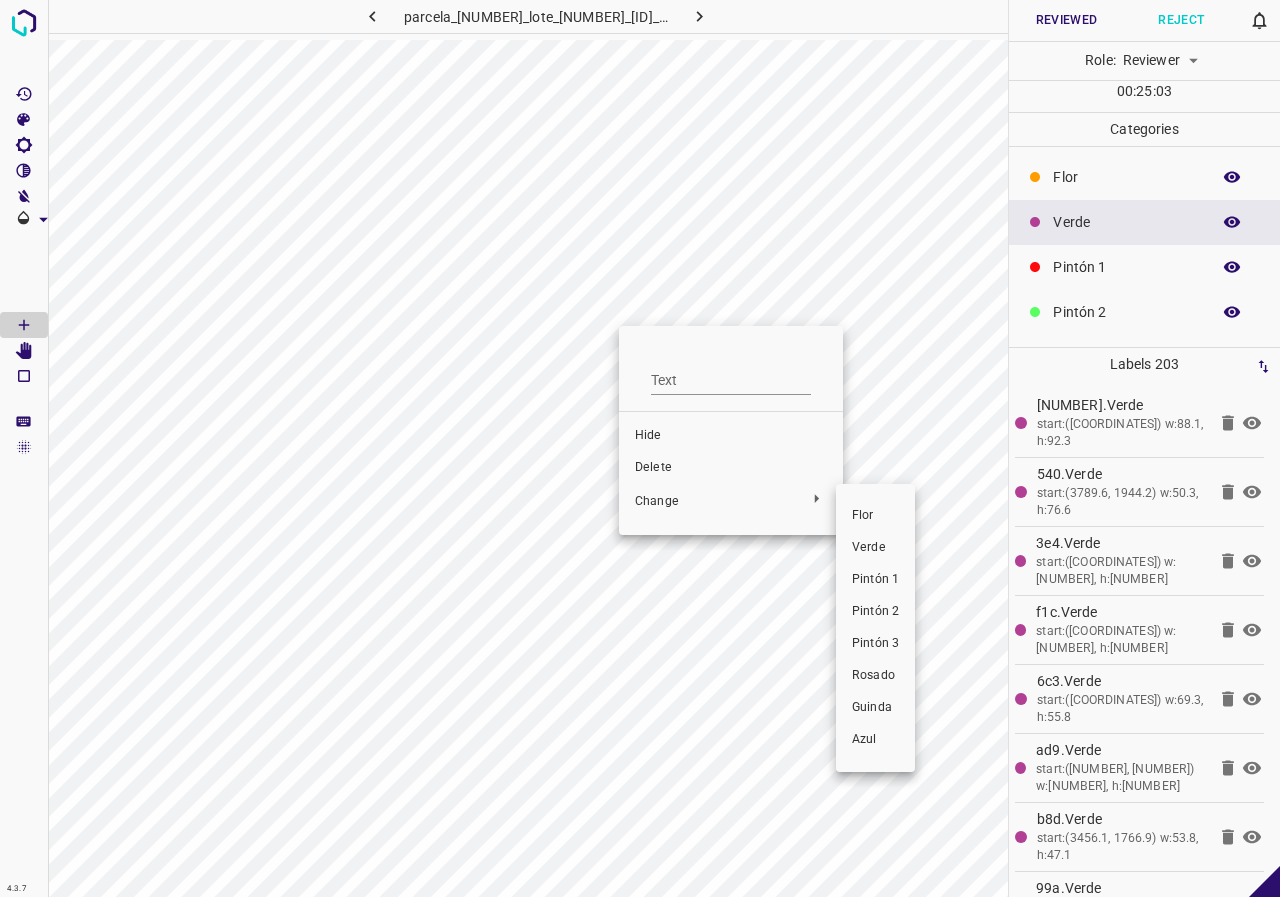 click on "Pintón 1" at bounding box center [875, 580] 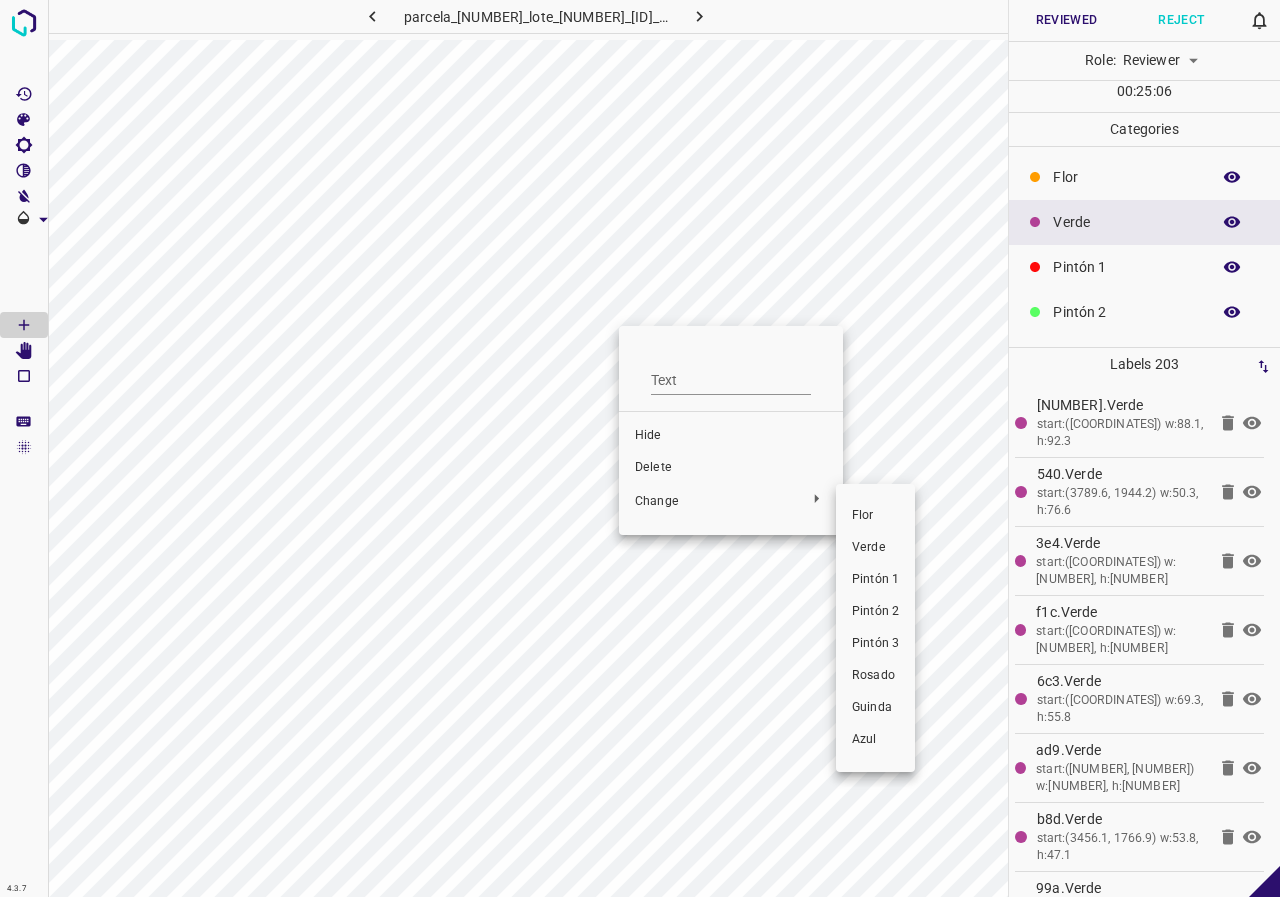 click on "Pintón 1" at bounding box center (875, 580) 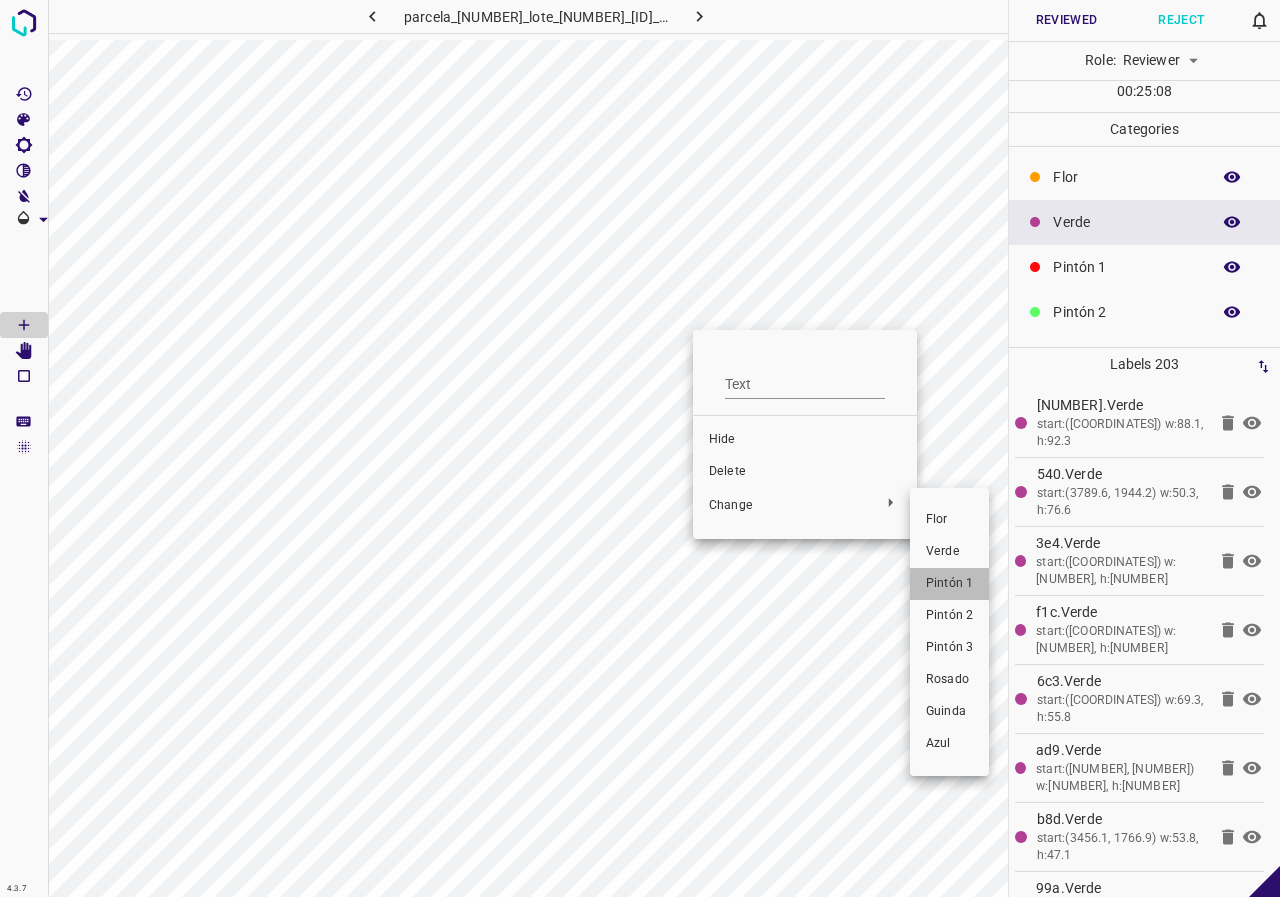 click on "Pintón 1" at bounding box center [949, 584] 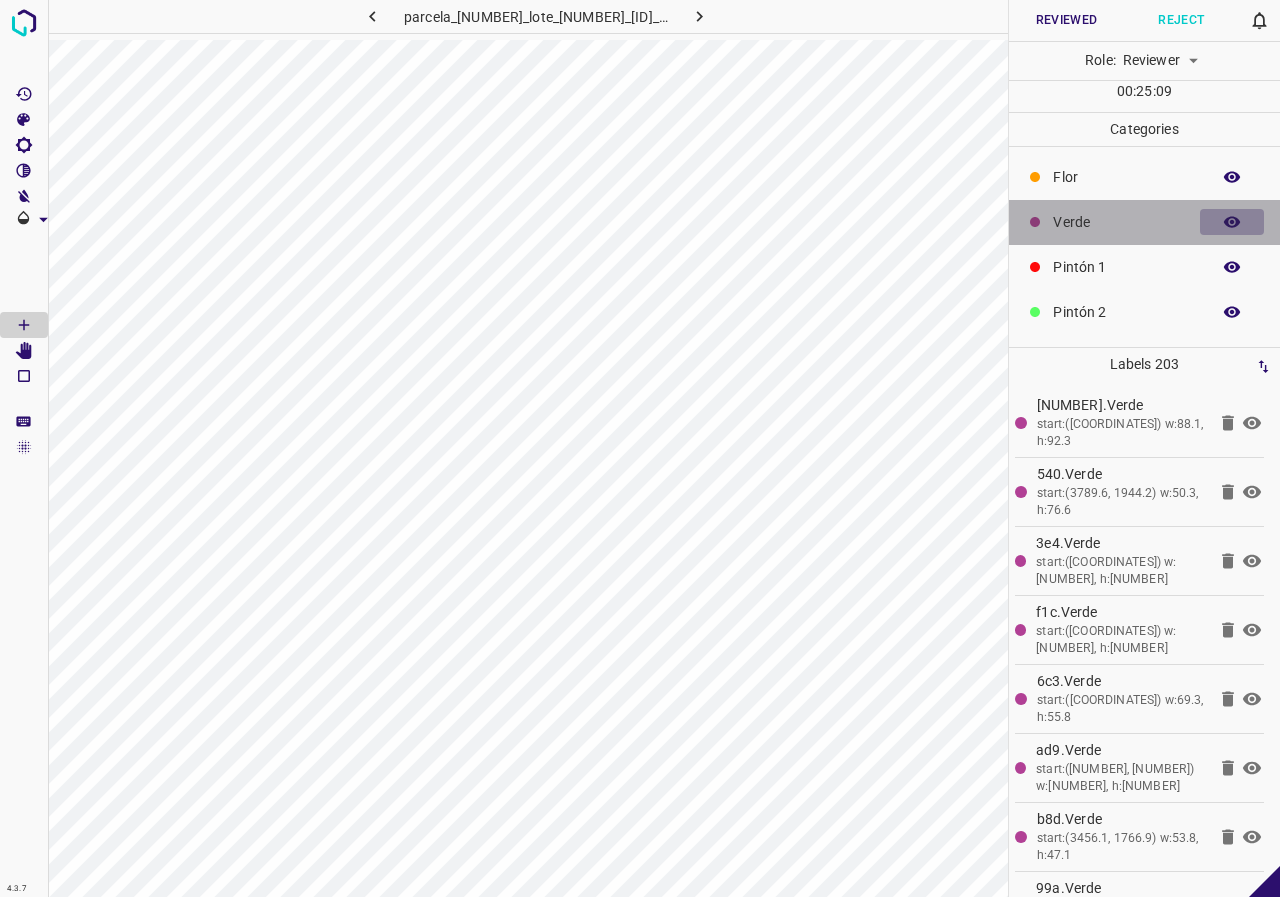 click 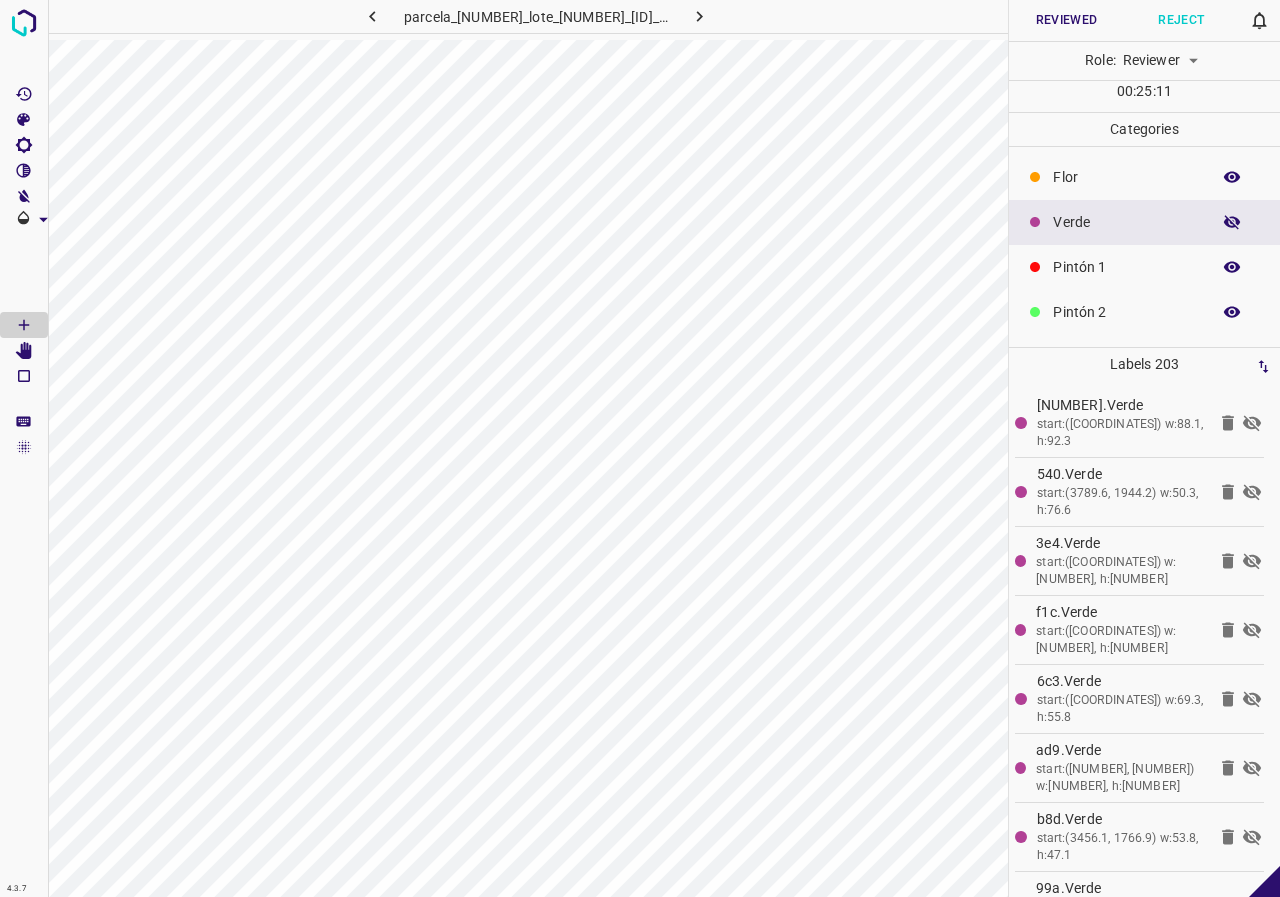click 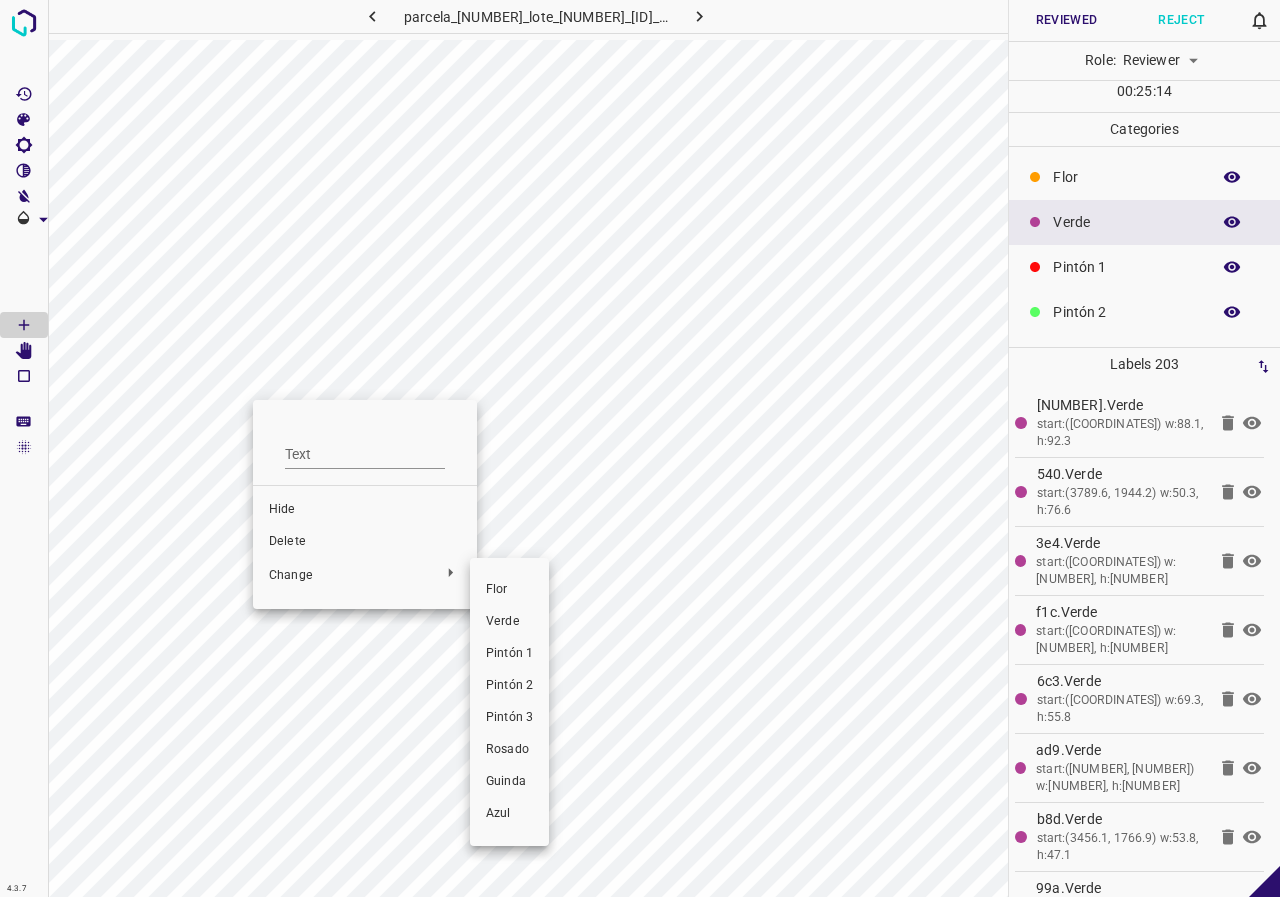 click on "Pintón 1" at bounding box center (509, 654) 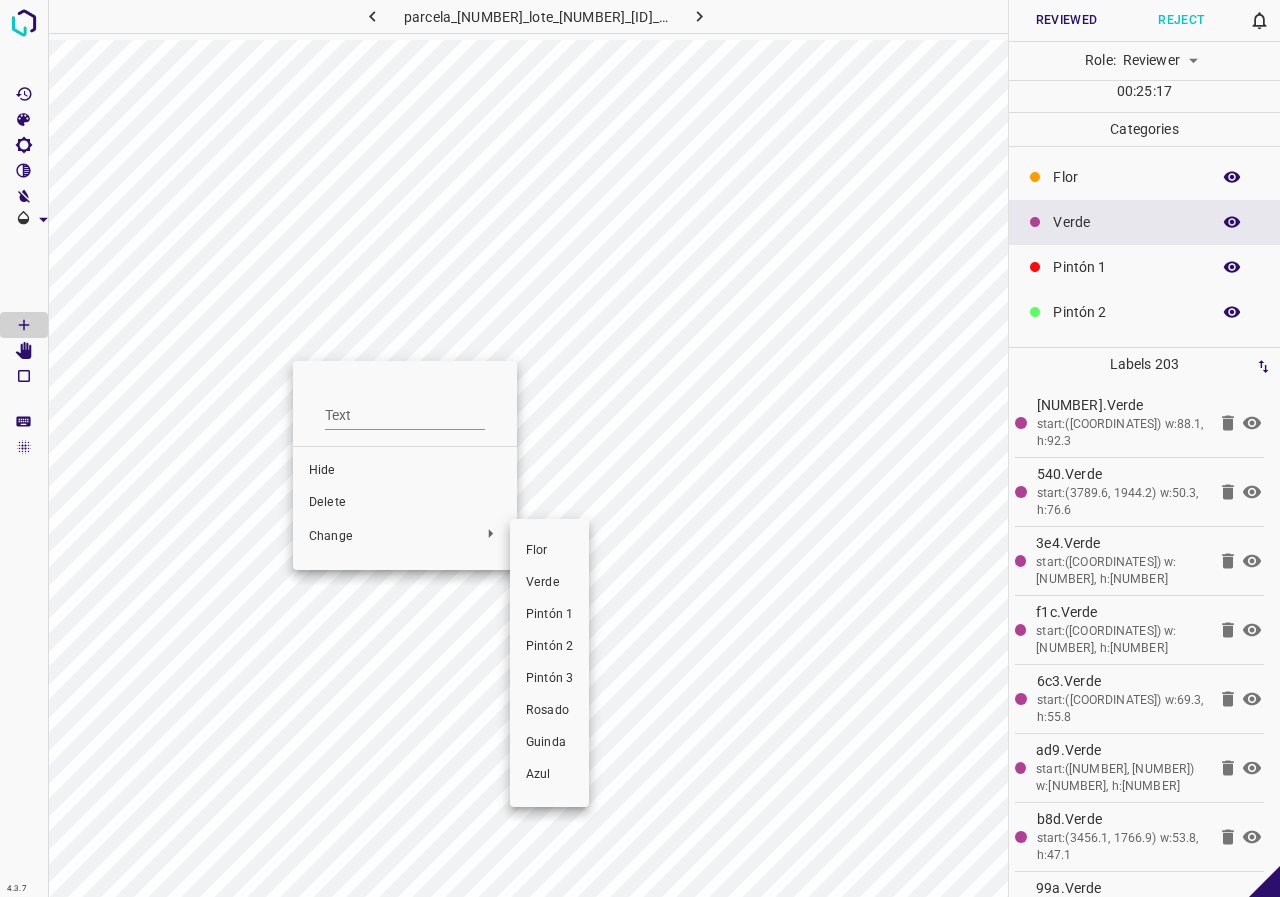 drag, startPoint x: 539, startPoint y: 609, endPoint x: 378, endPoint y: 514, distance: 186.93849 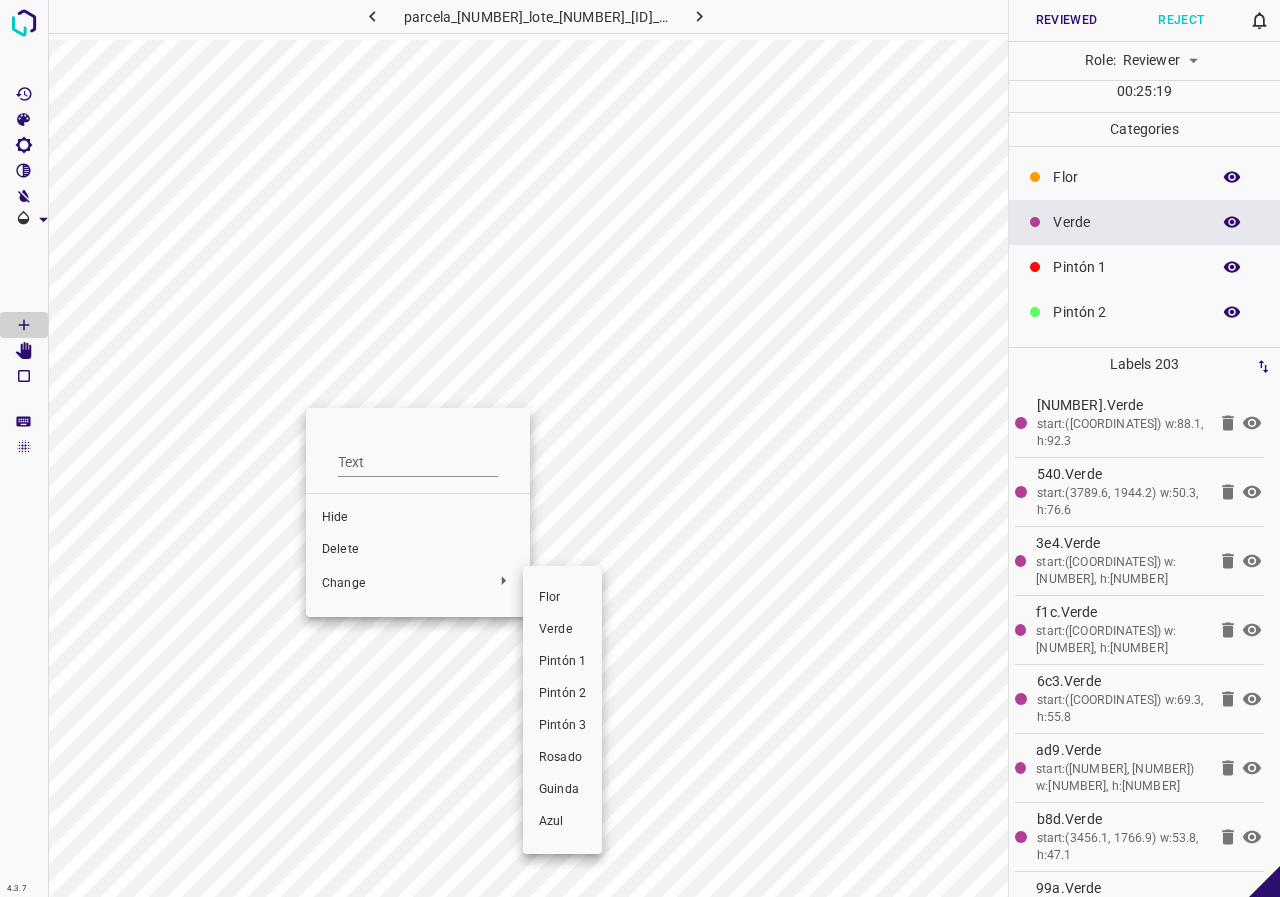 click on "Pintón 1" at bounding box center (562, 662) 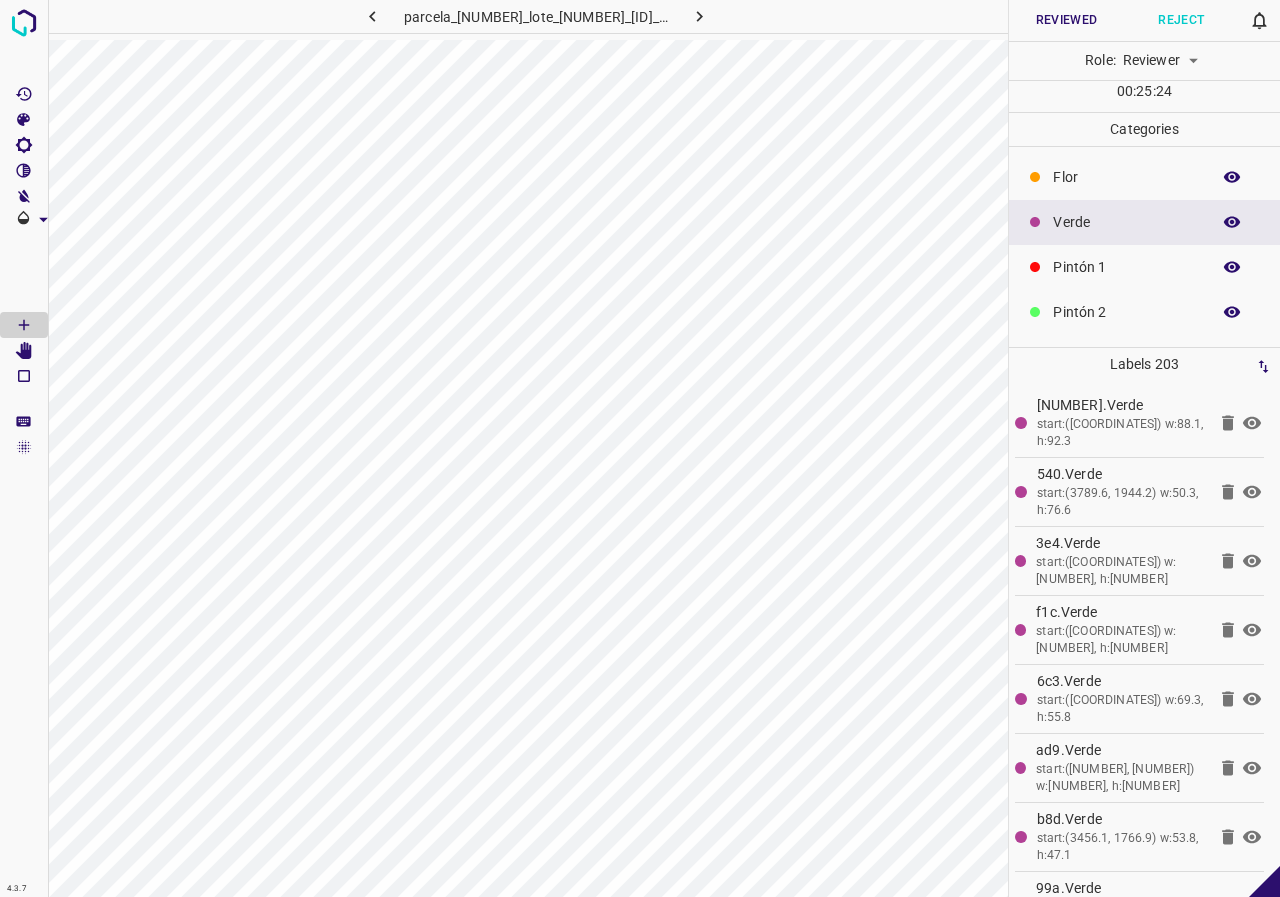 click 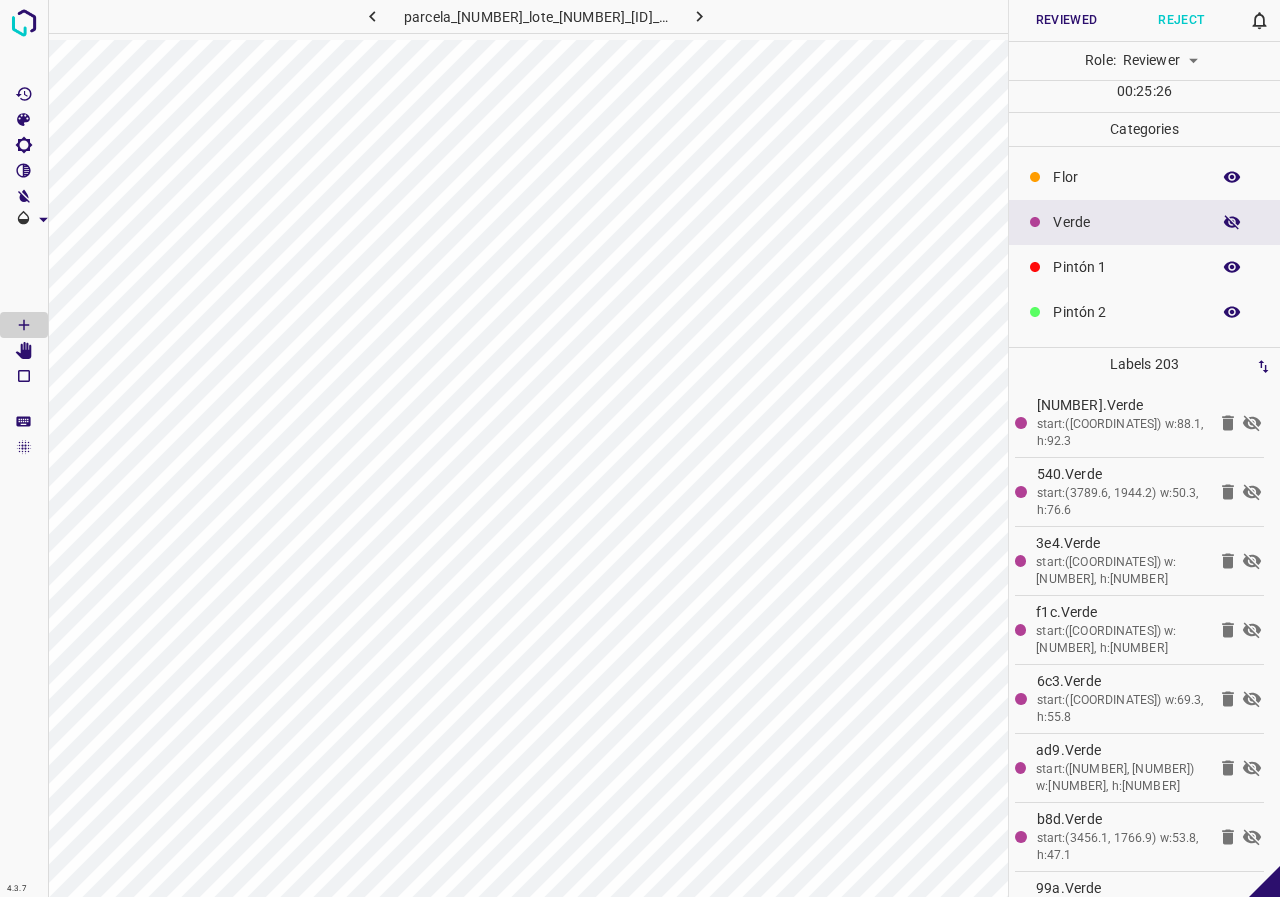 click 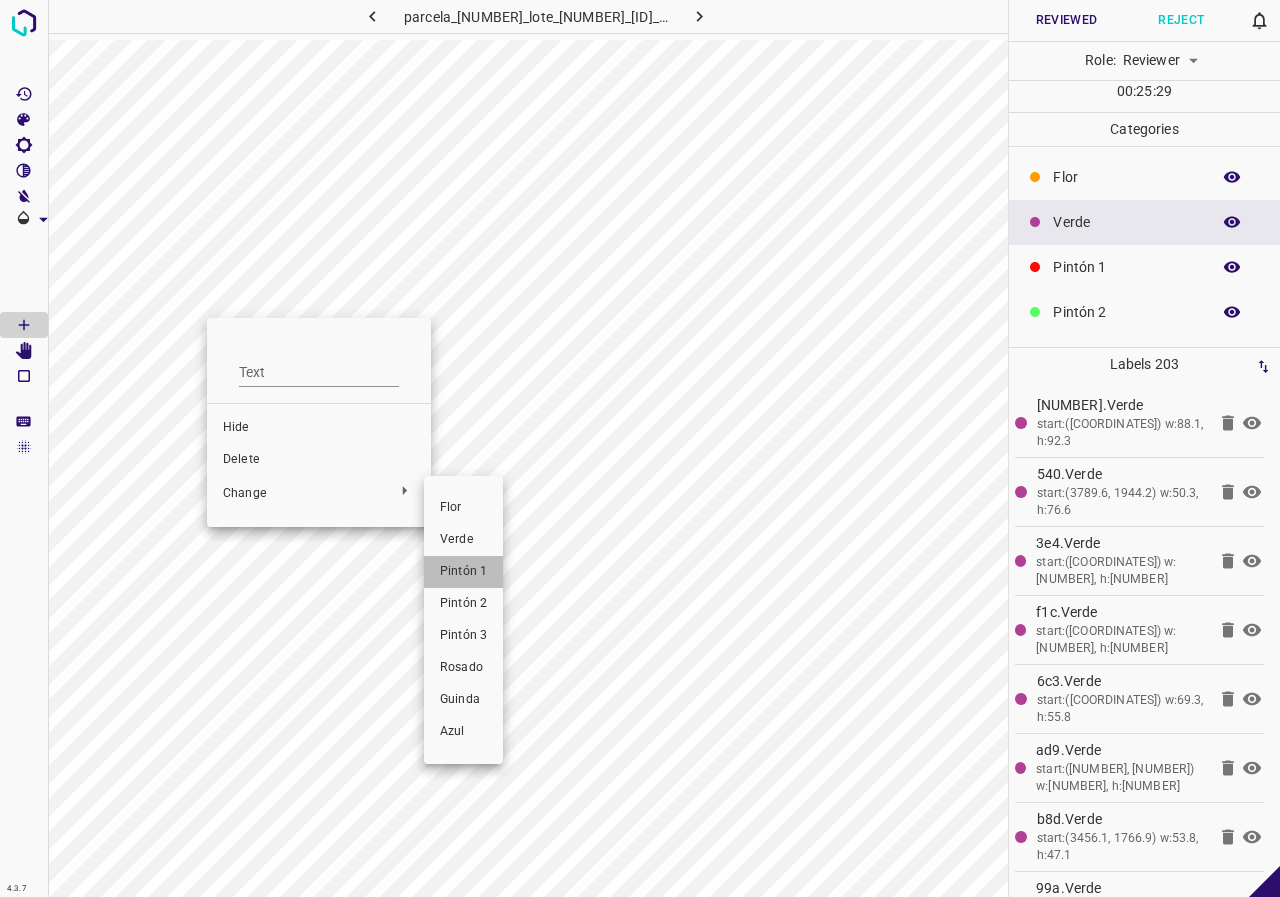 click on "Pintón 1" at bounding box center [463, 572] 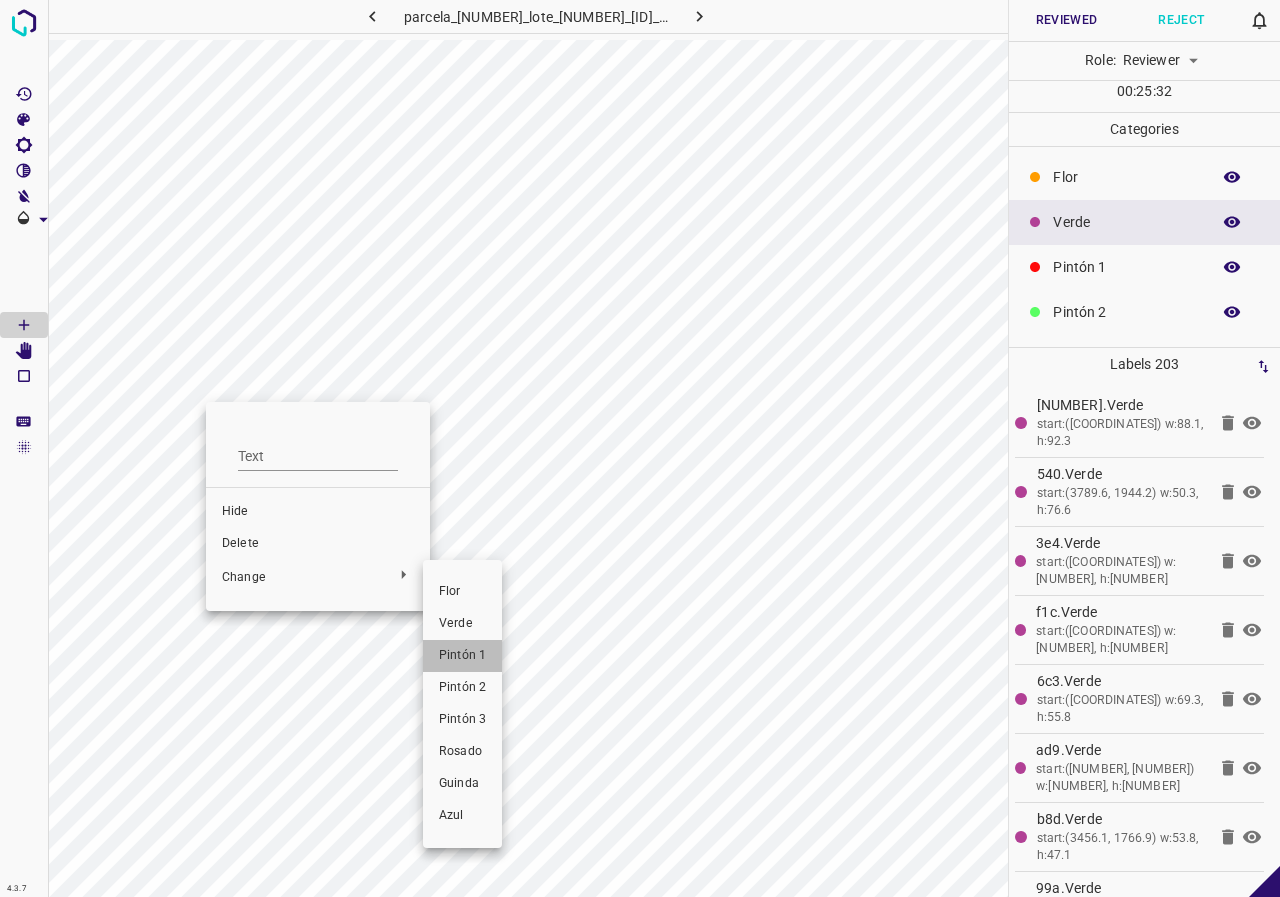 click on "Pintón 1" at bounding box center (462, 656) 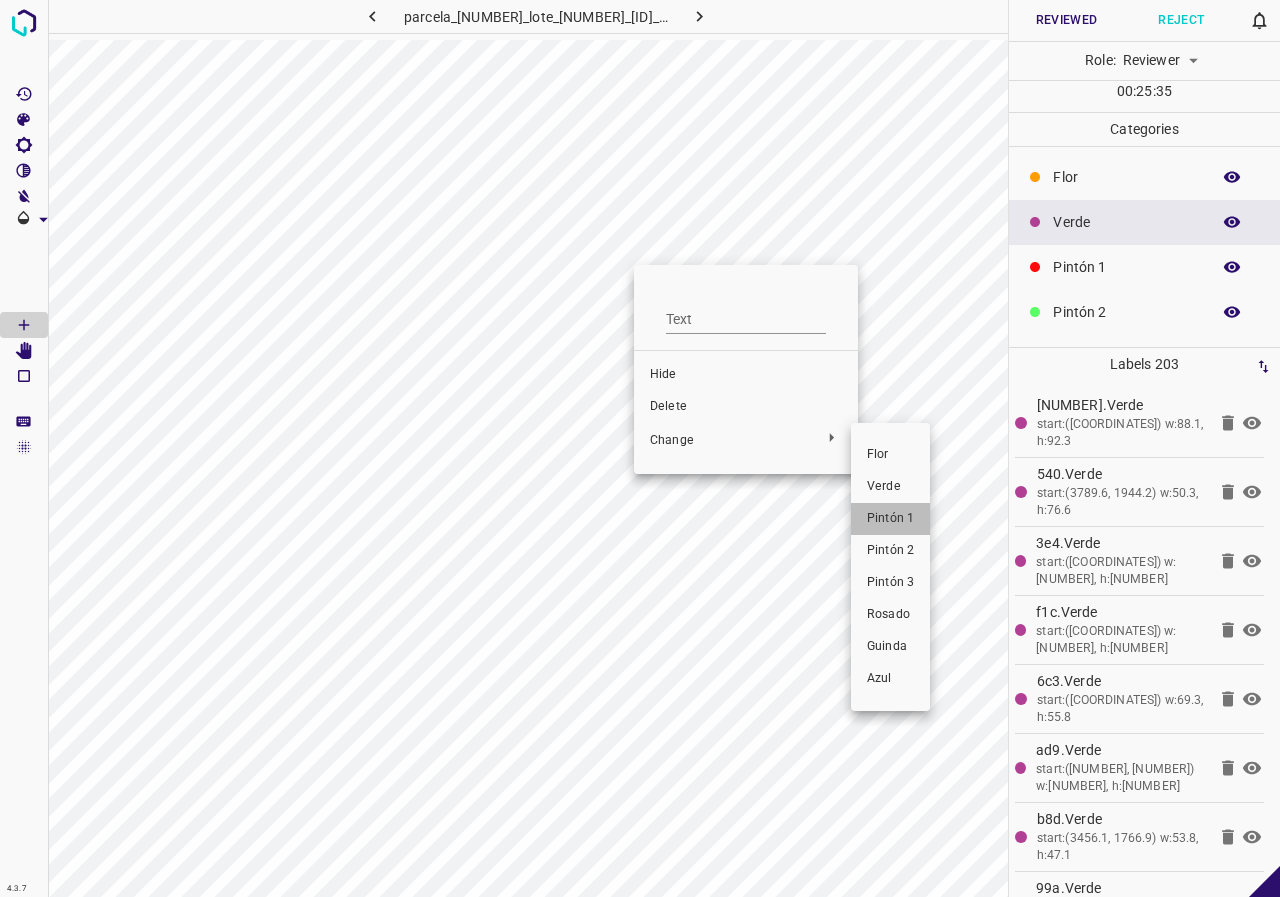 click on "Pintón 1" at bounding box center (890, 519) 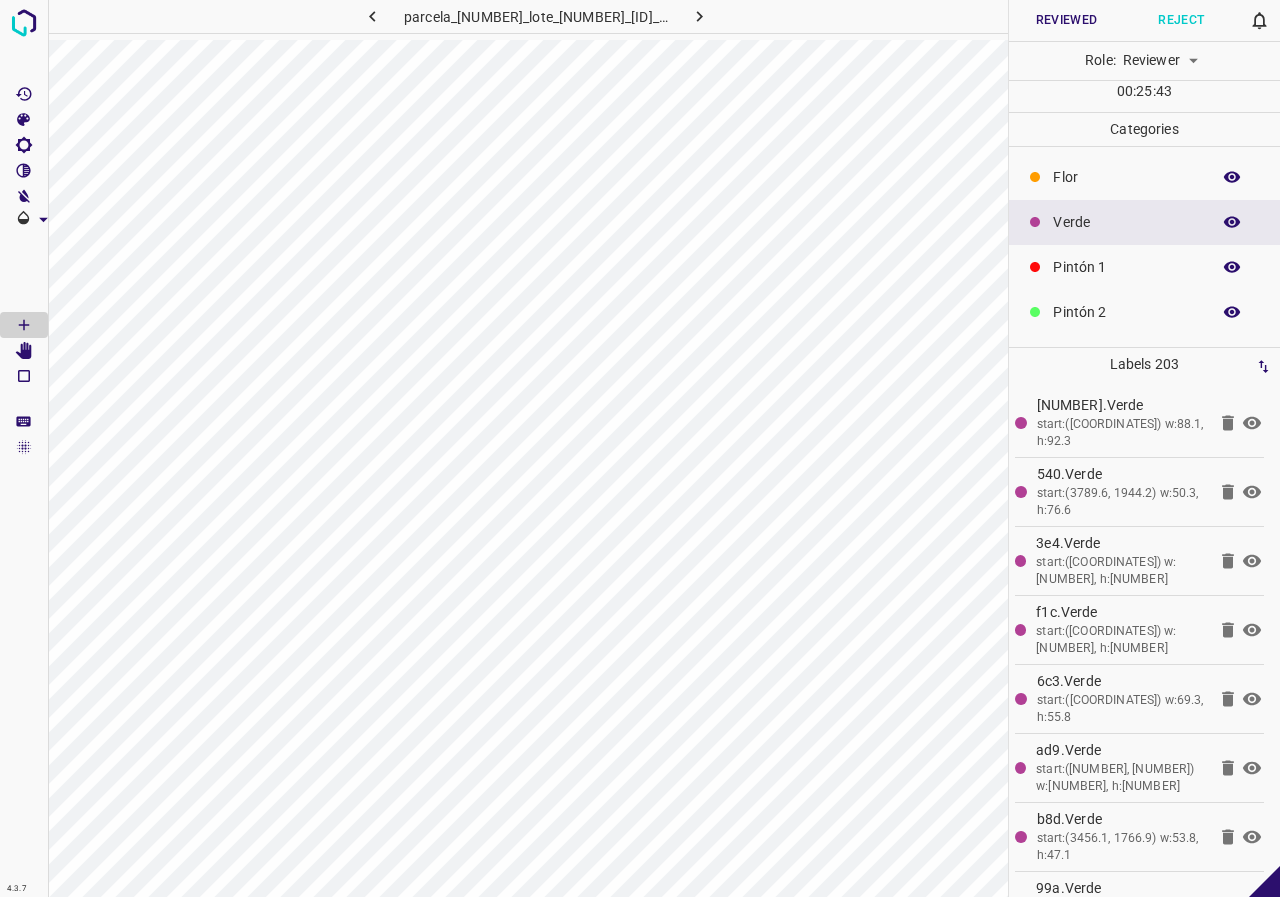 click on "Reviewed" at bounding box center [1066, 20] 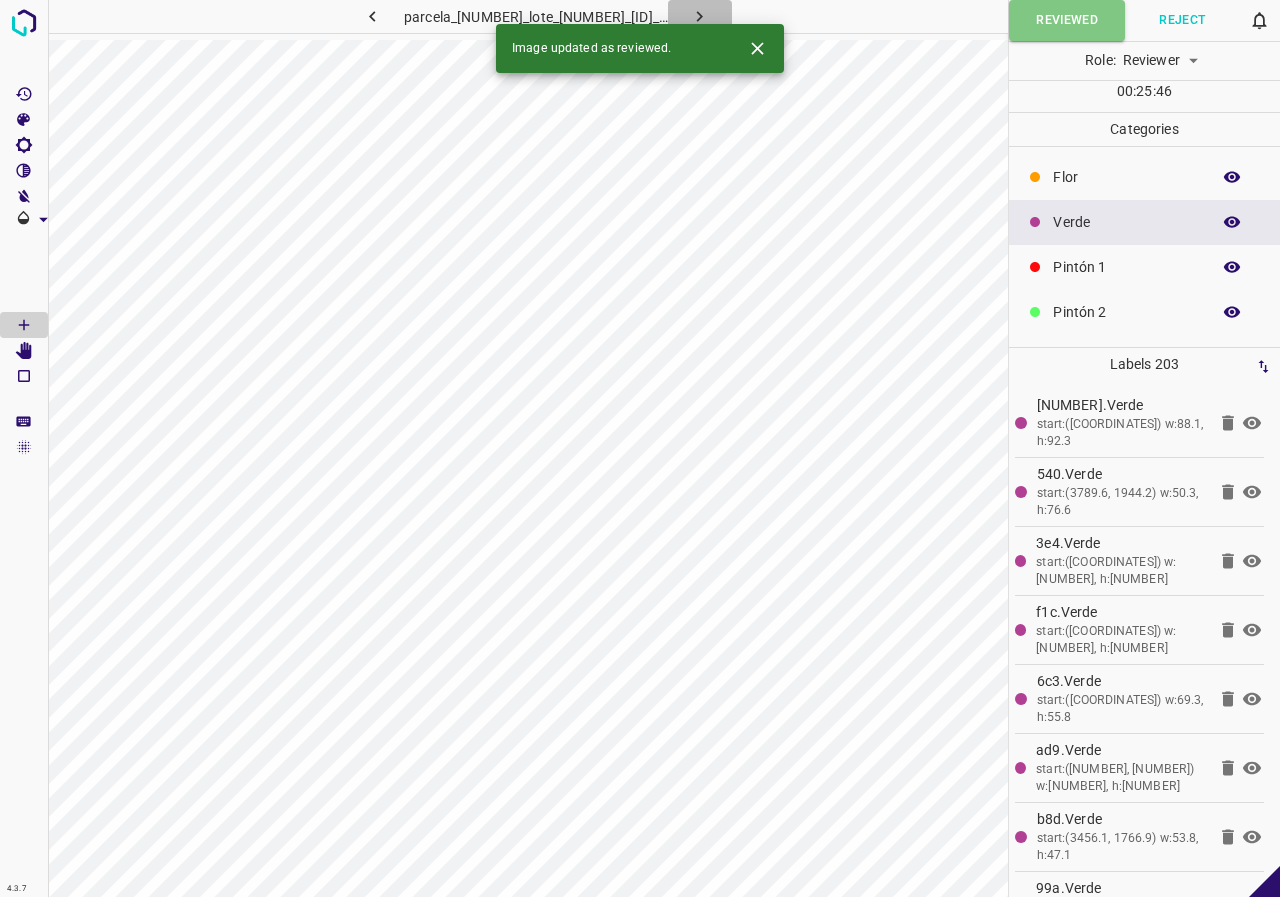 click 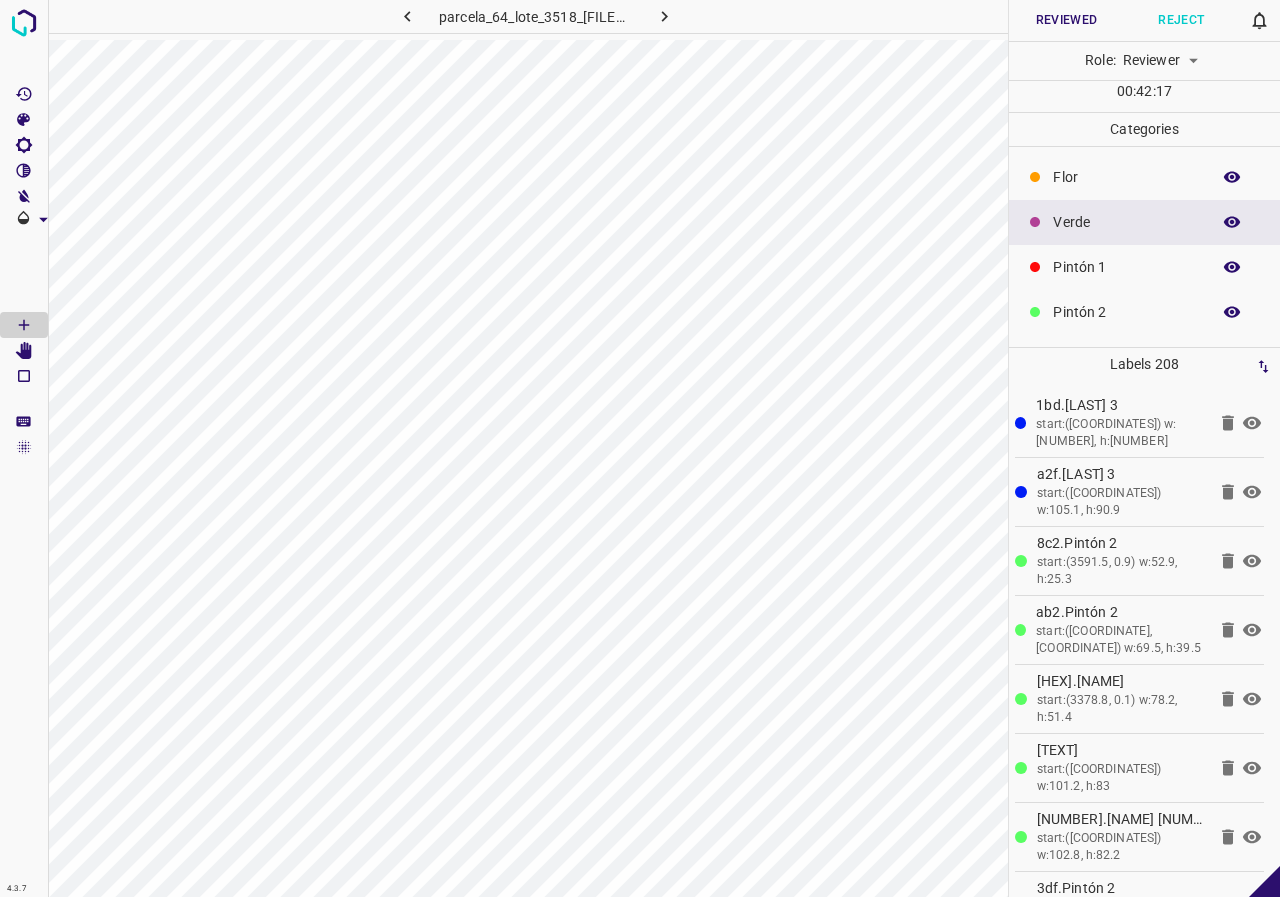 click 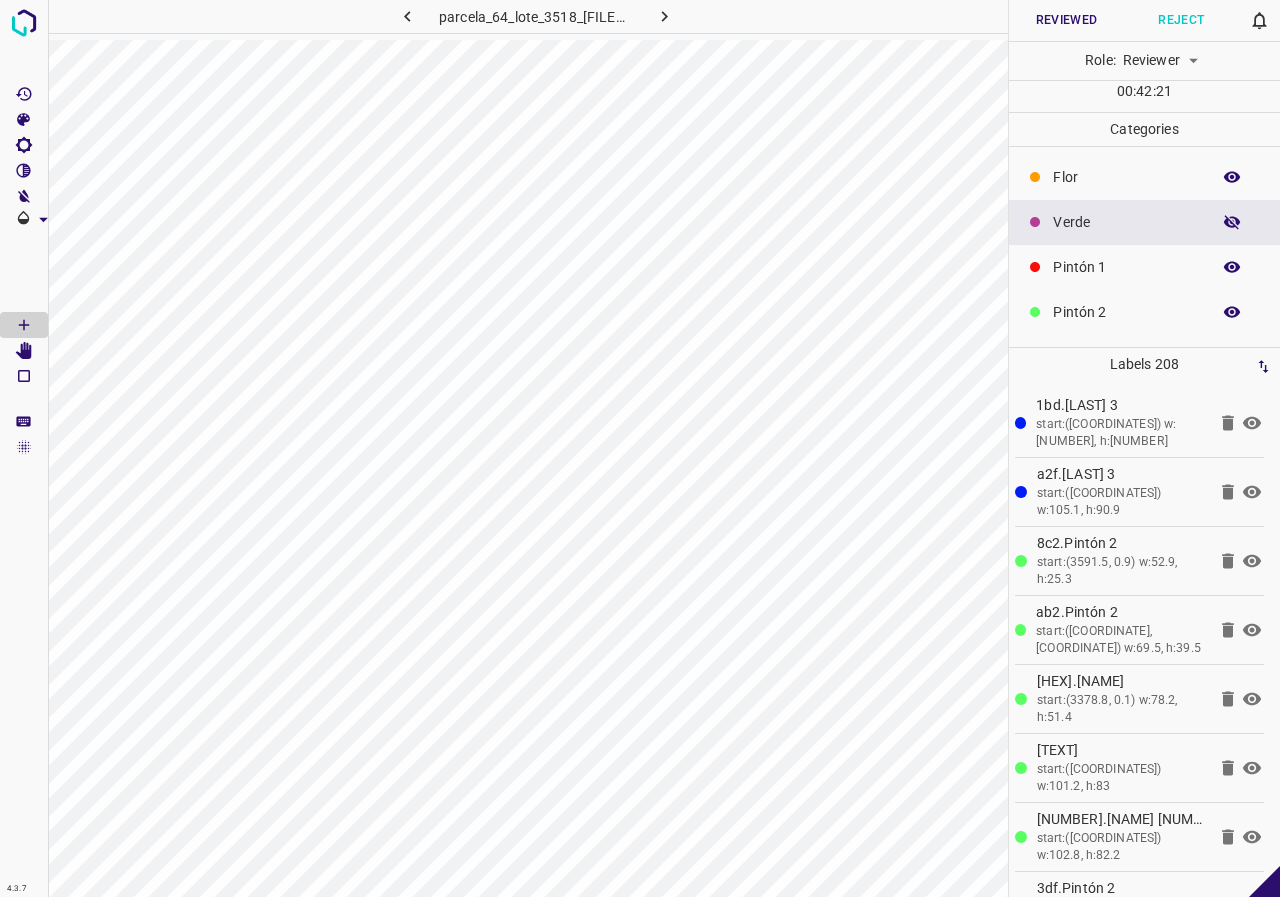 click 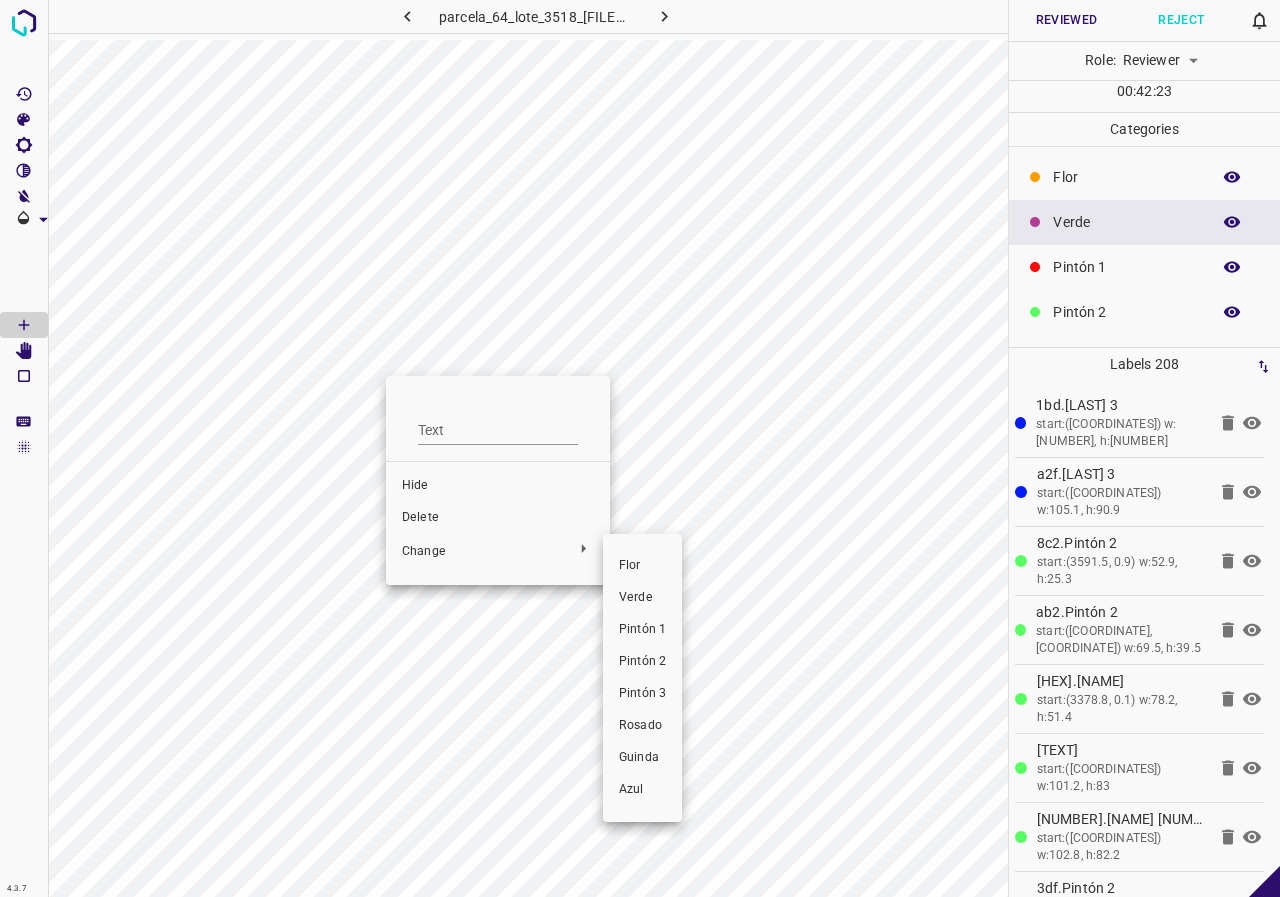 click on "Pintón 1" at bounding box center (642, 630) 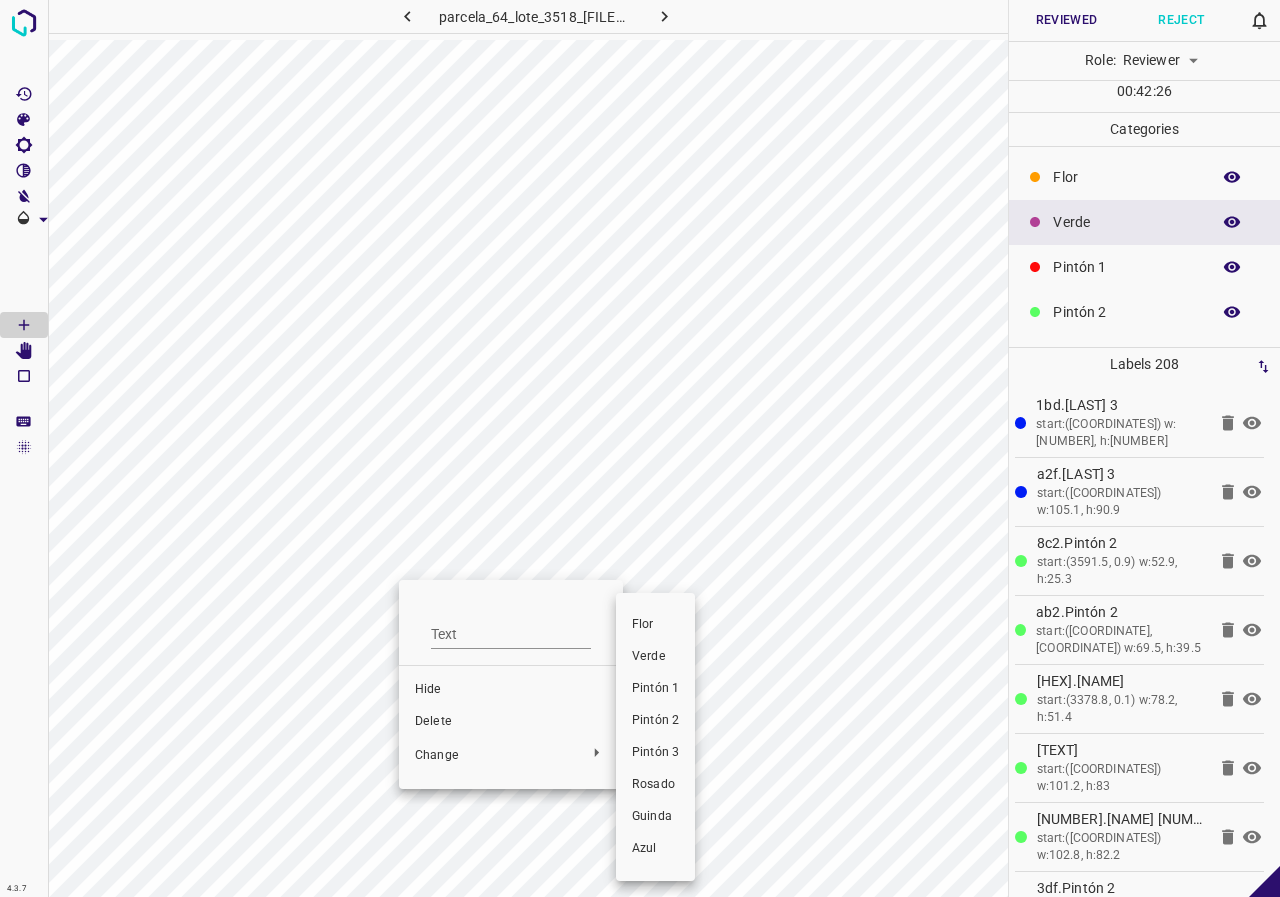 click on "Pintón 1" at bounding box center (655, 689) 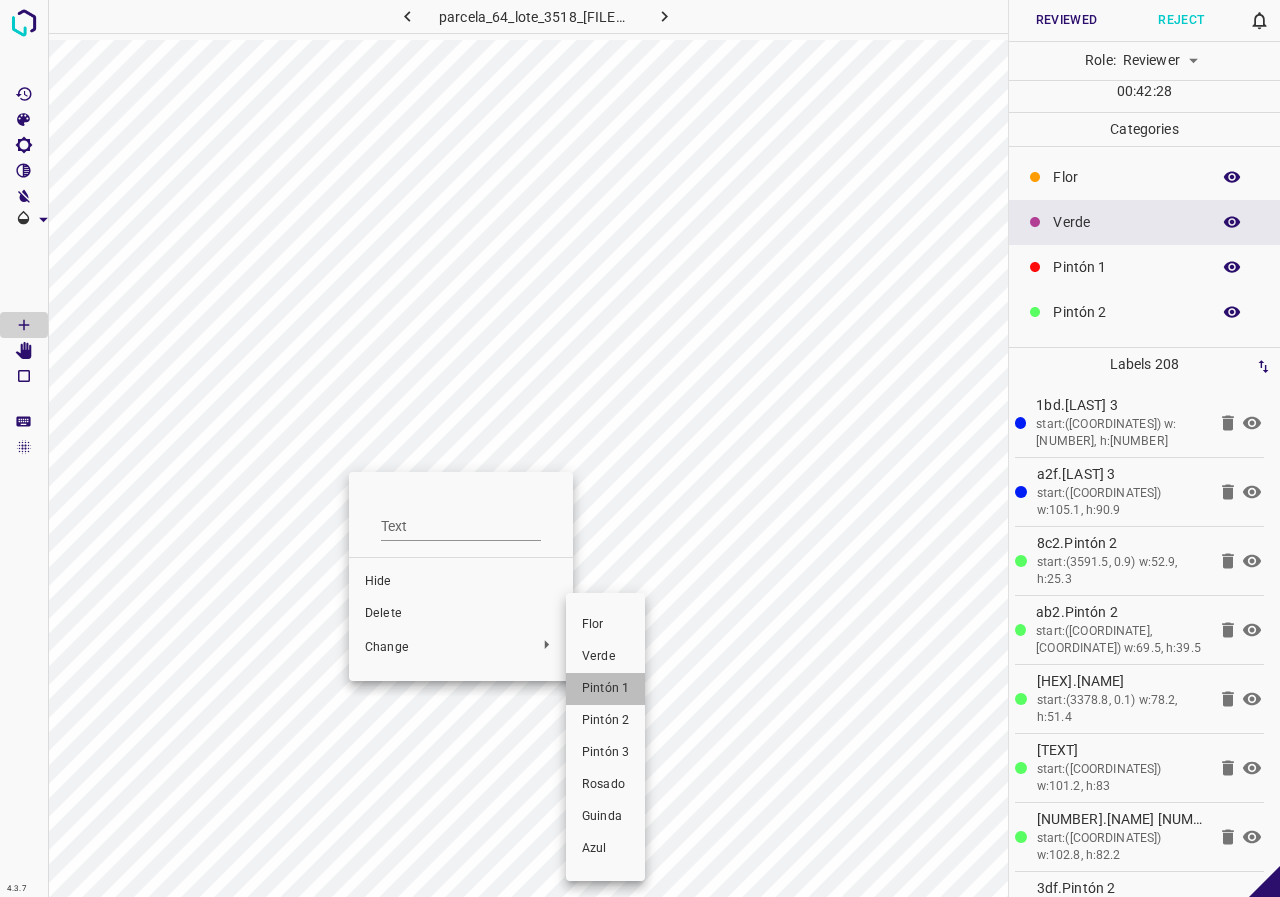 drag, startPoint x: 598, startPoint y: 687, endPoint x: 790, endPoint y: 557, distance: 231.87065 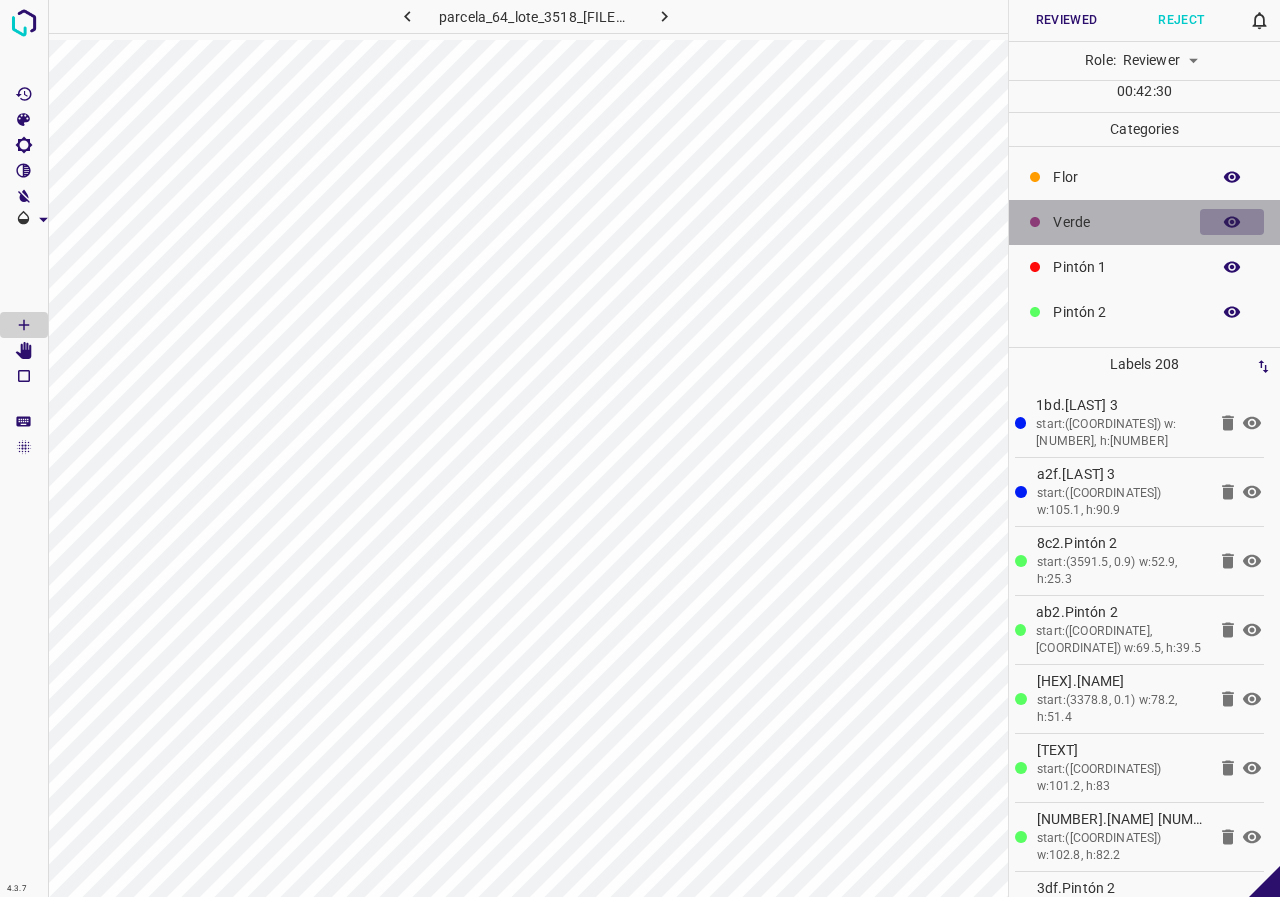 click 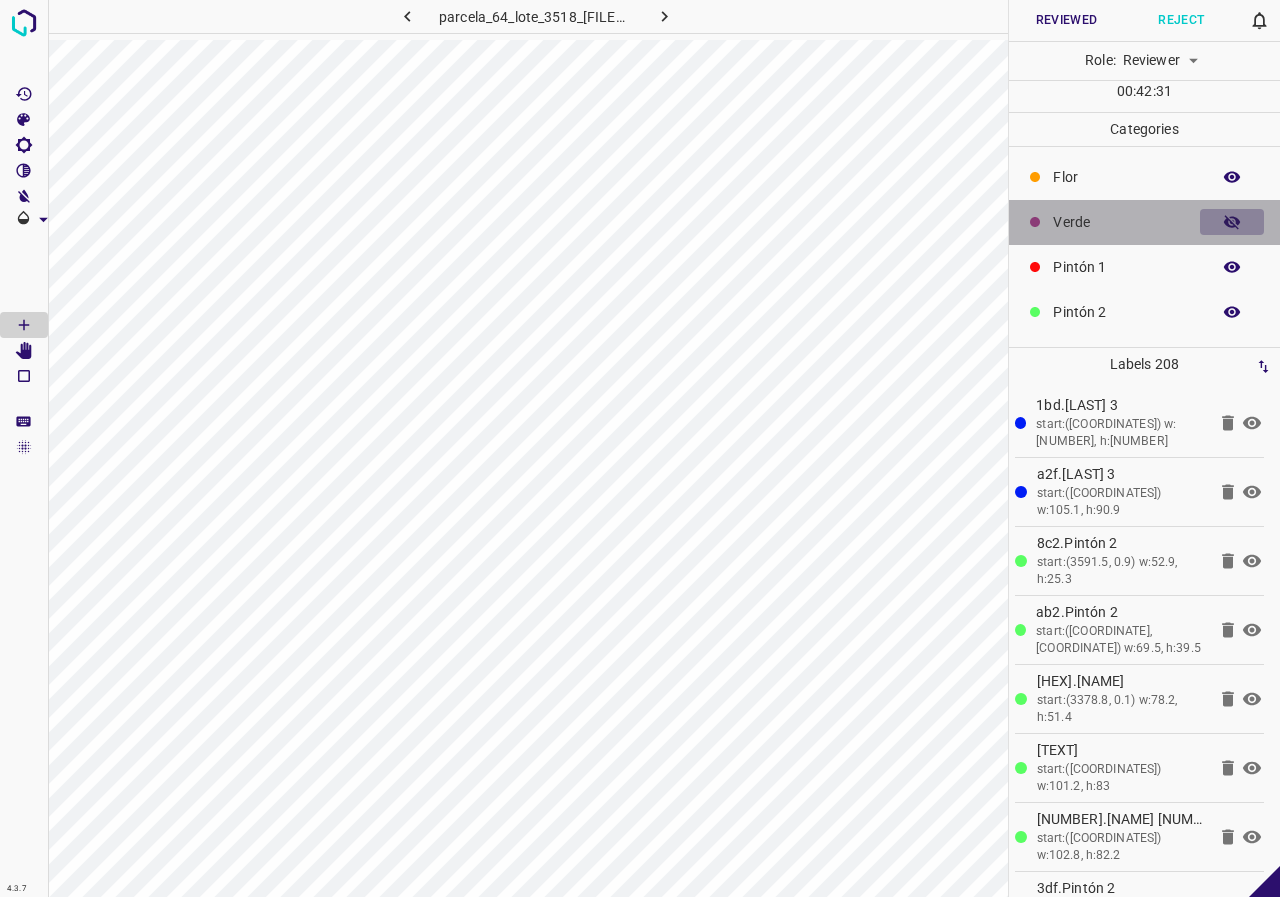 click 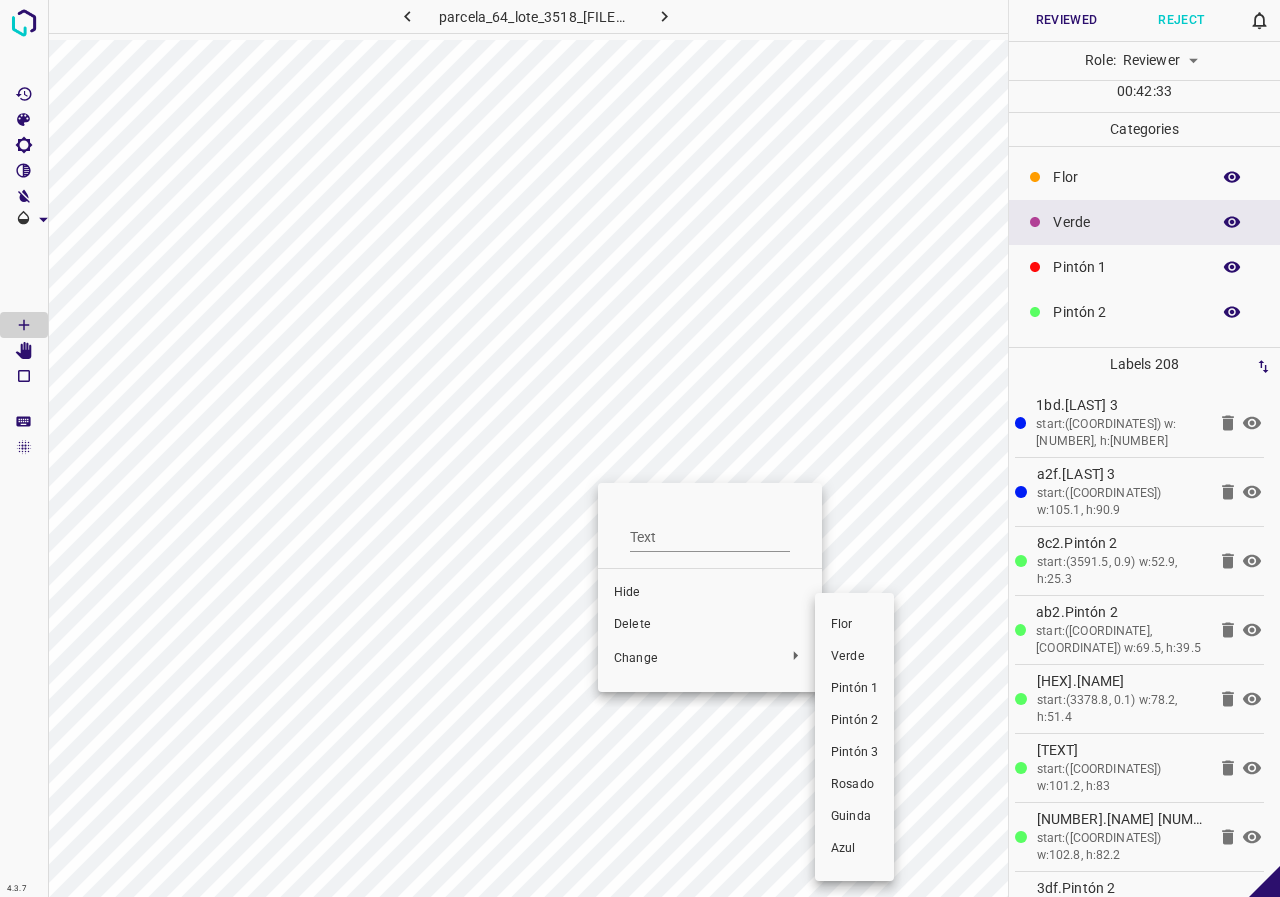 click on "Pintón 1" at bounding box center [854, 689] 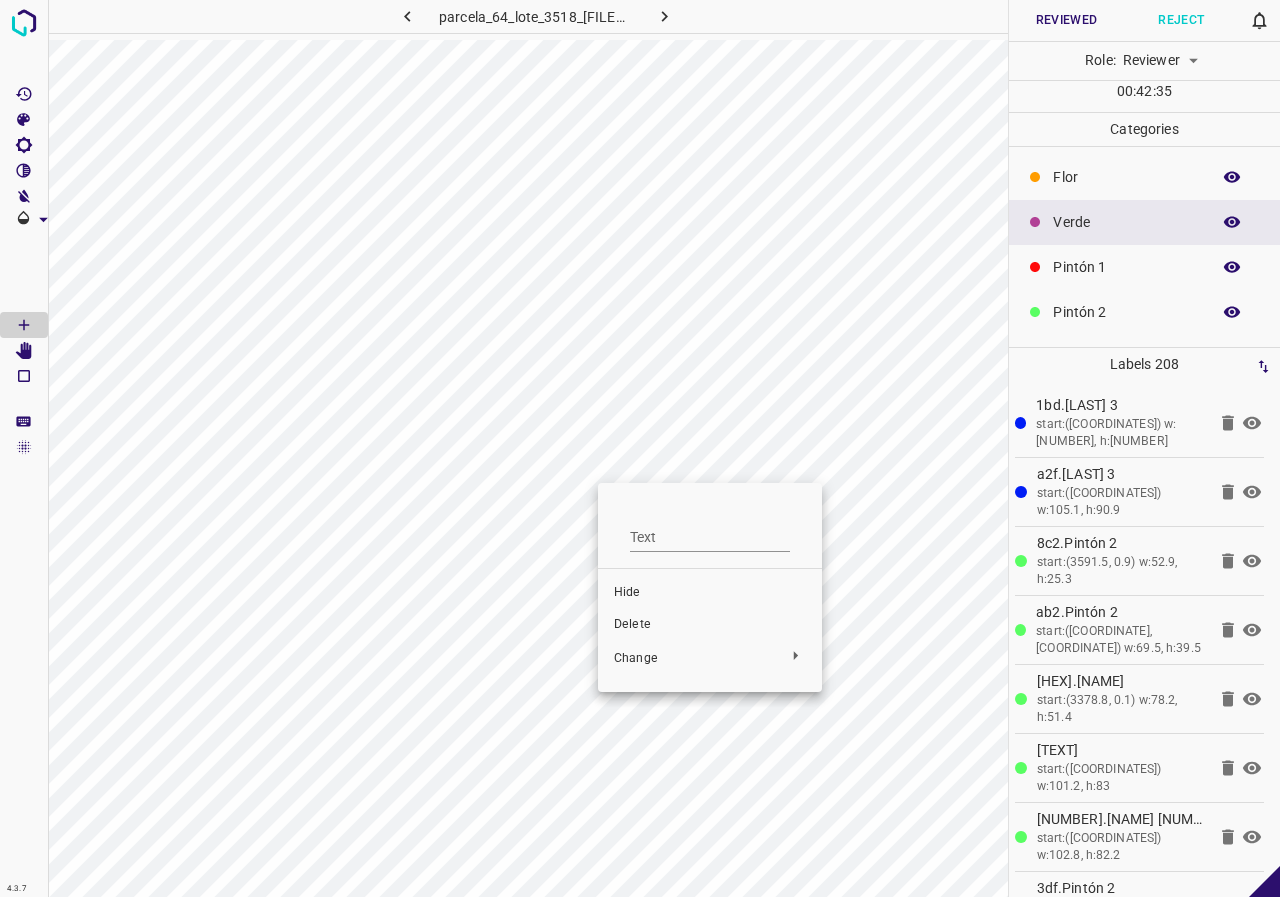click at bounding box center (640, 448) 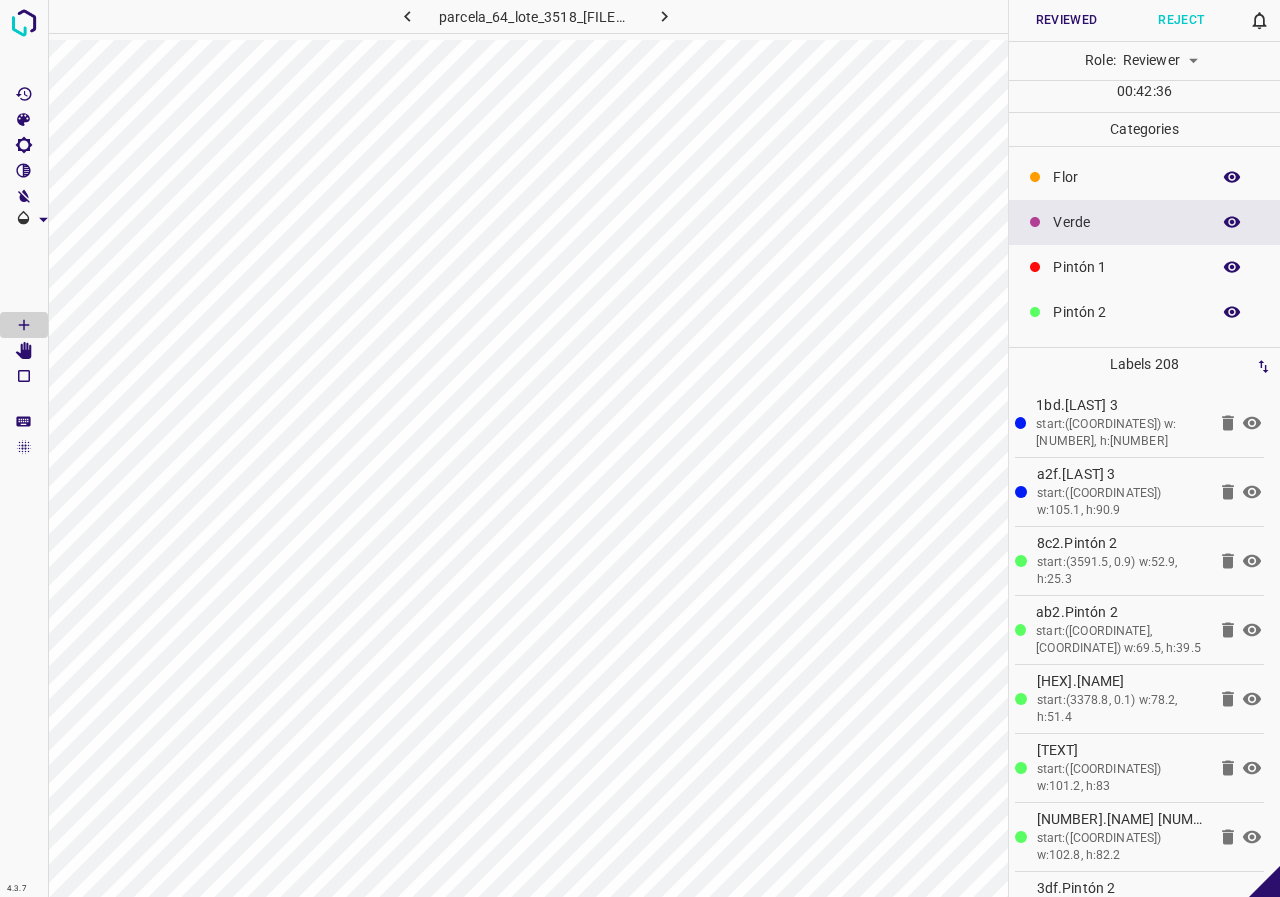 click on "Verde" at bounding box center [1126, 222] 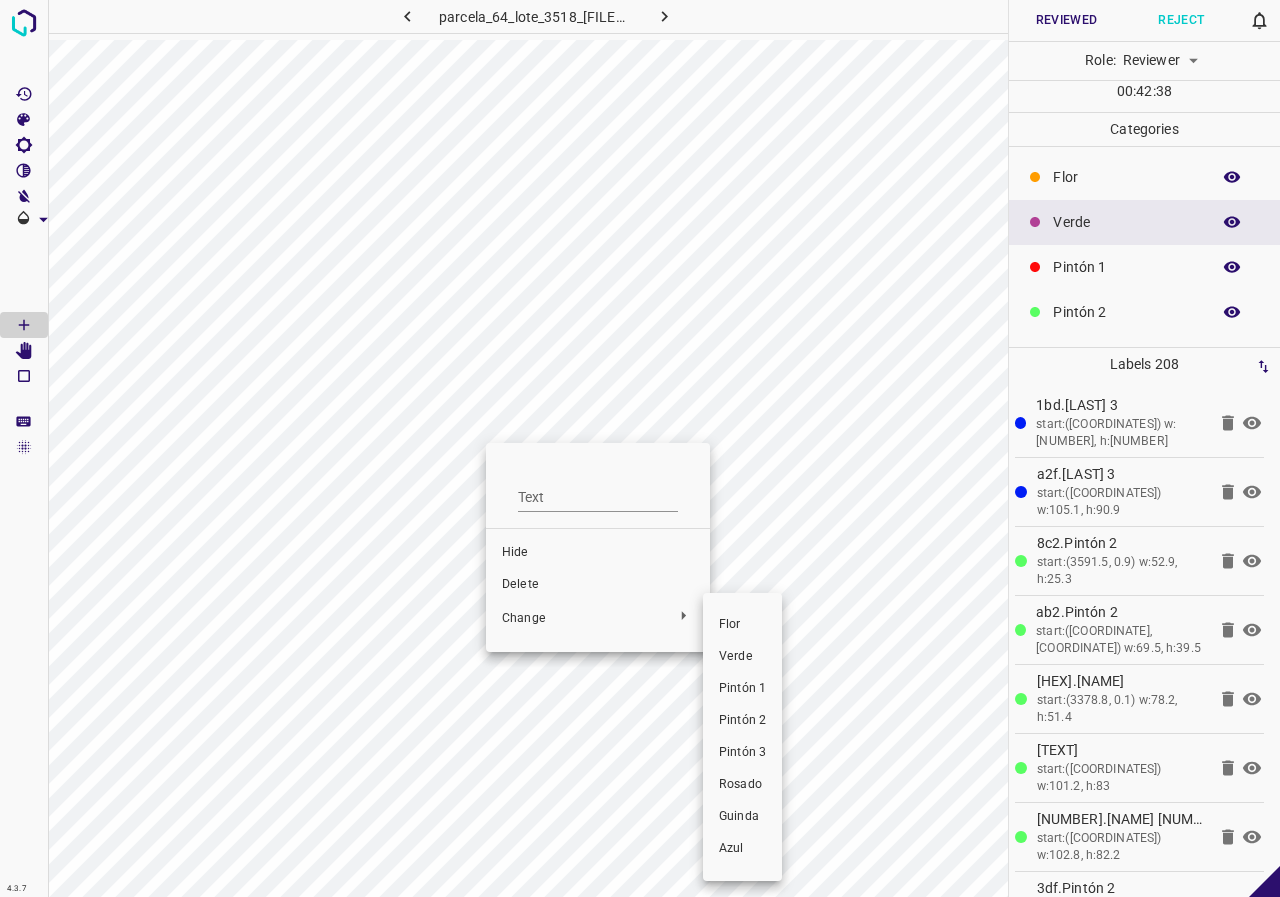 click on "Pintón 1" at bounding box center [742, 689] 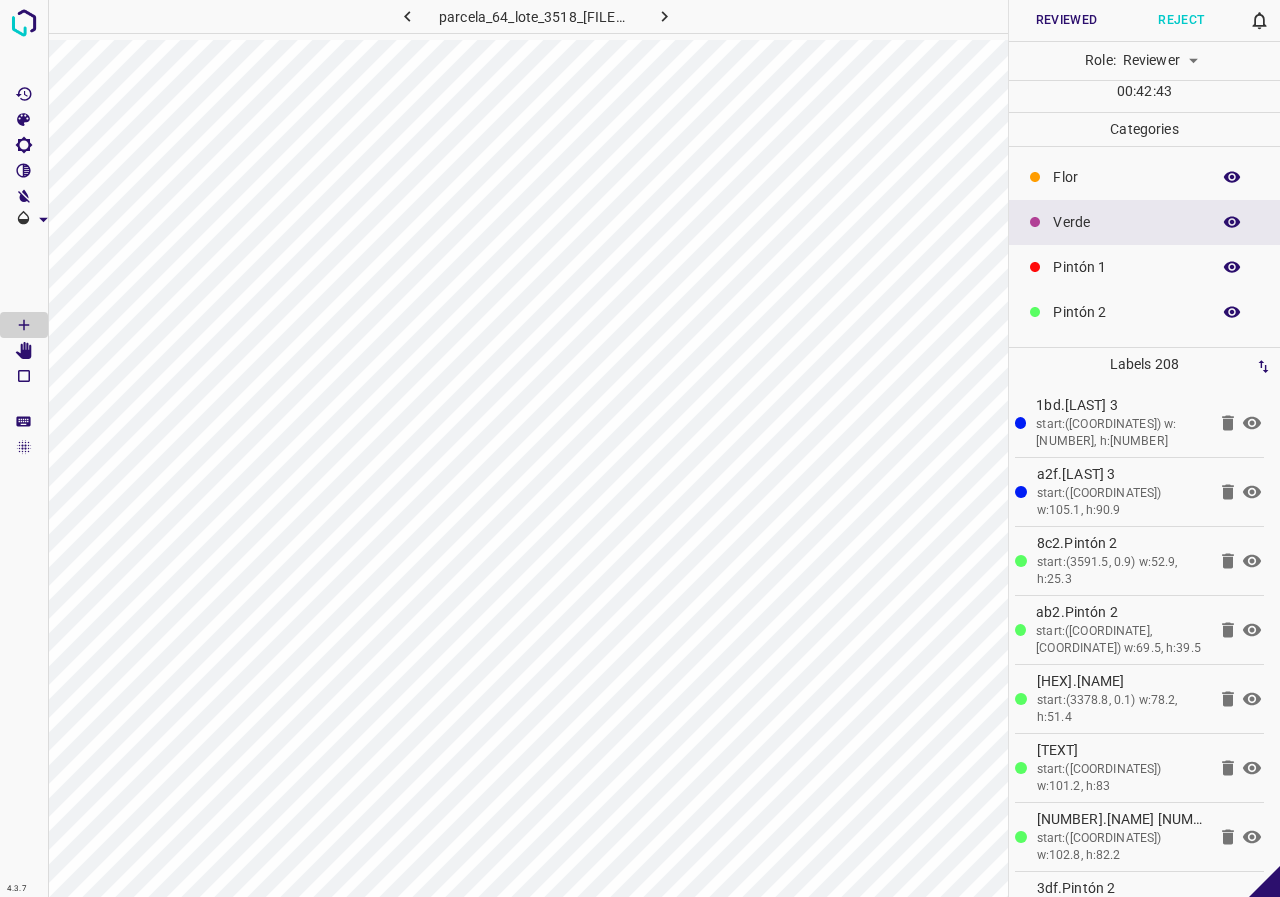 click on "Reviewed" at bounding box center [1066, 20] 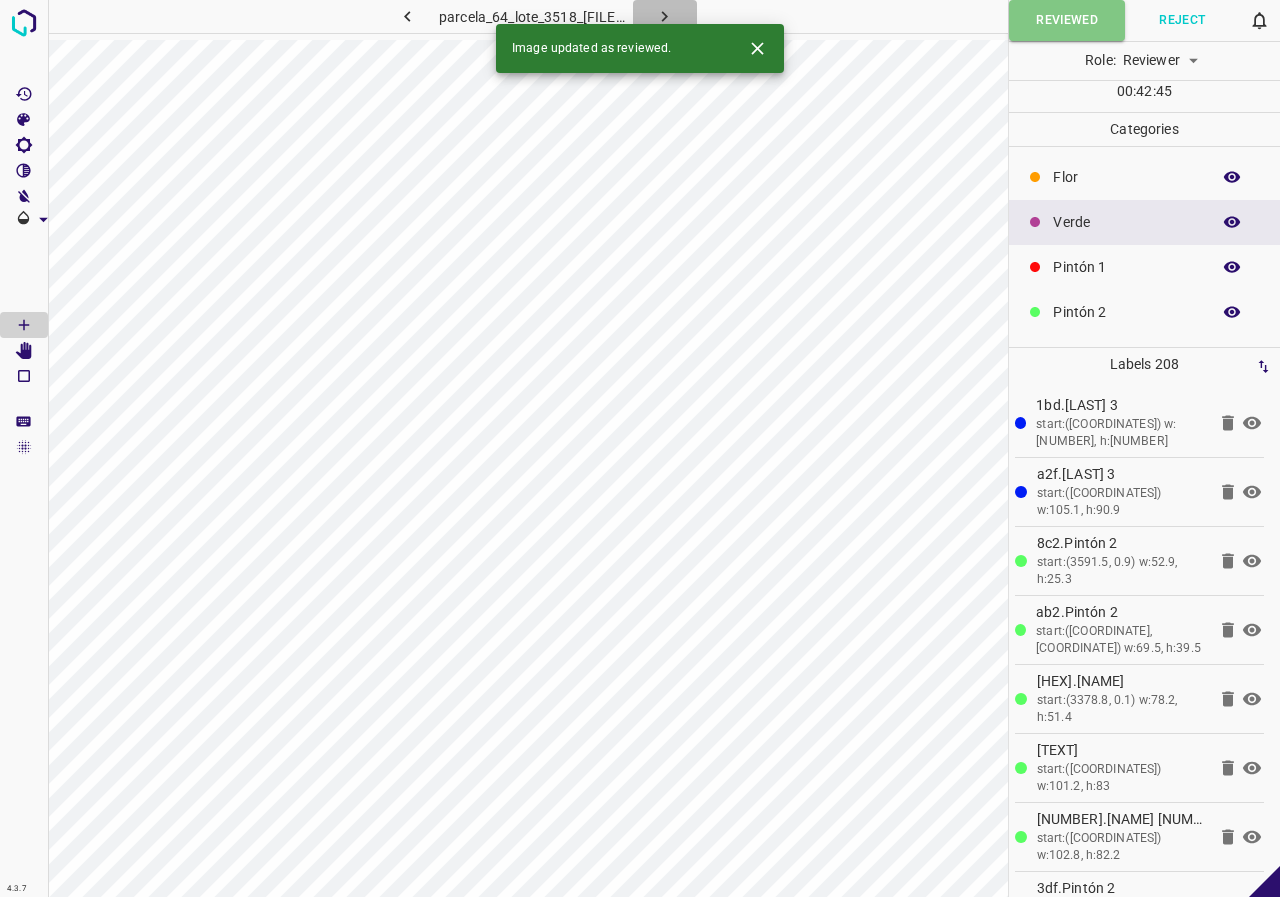 click 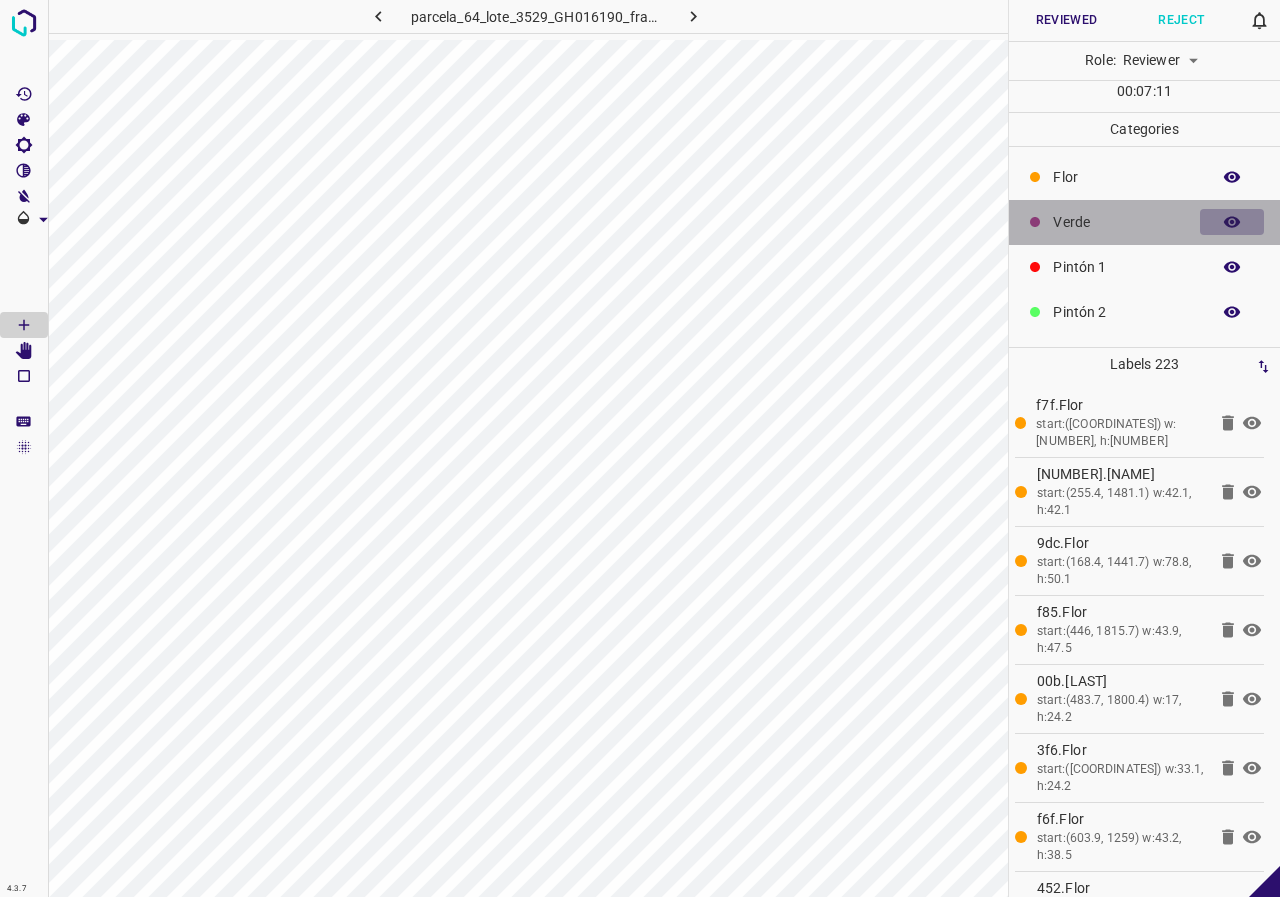 click 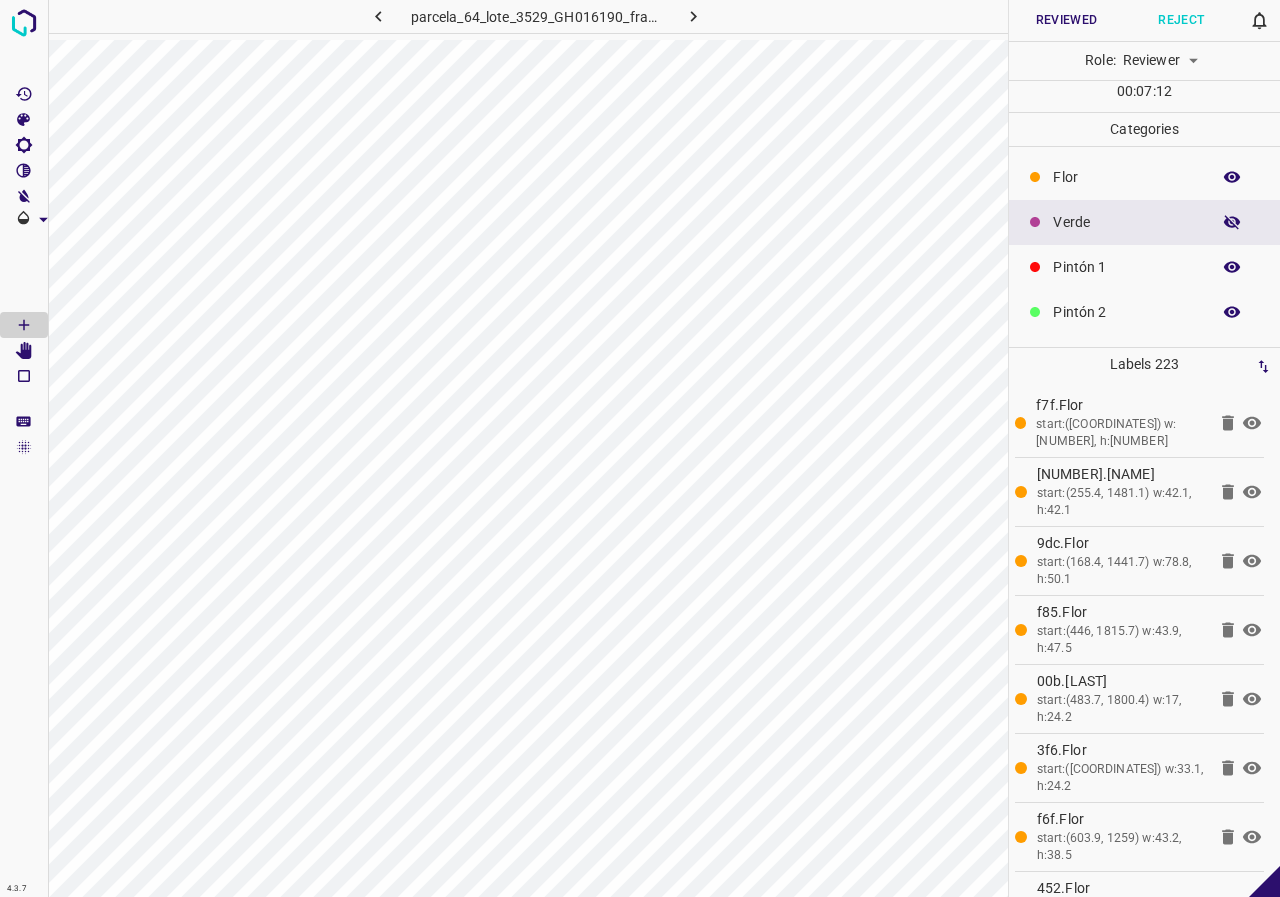 click 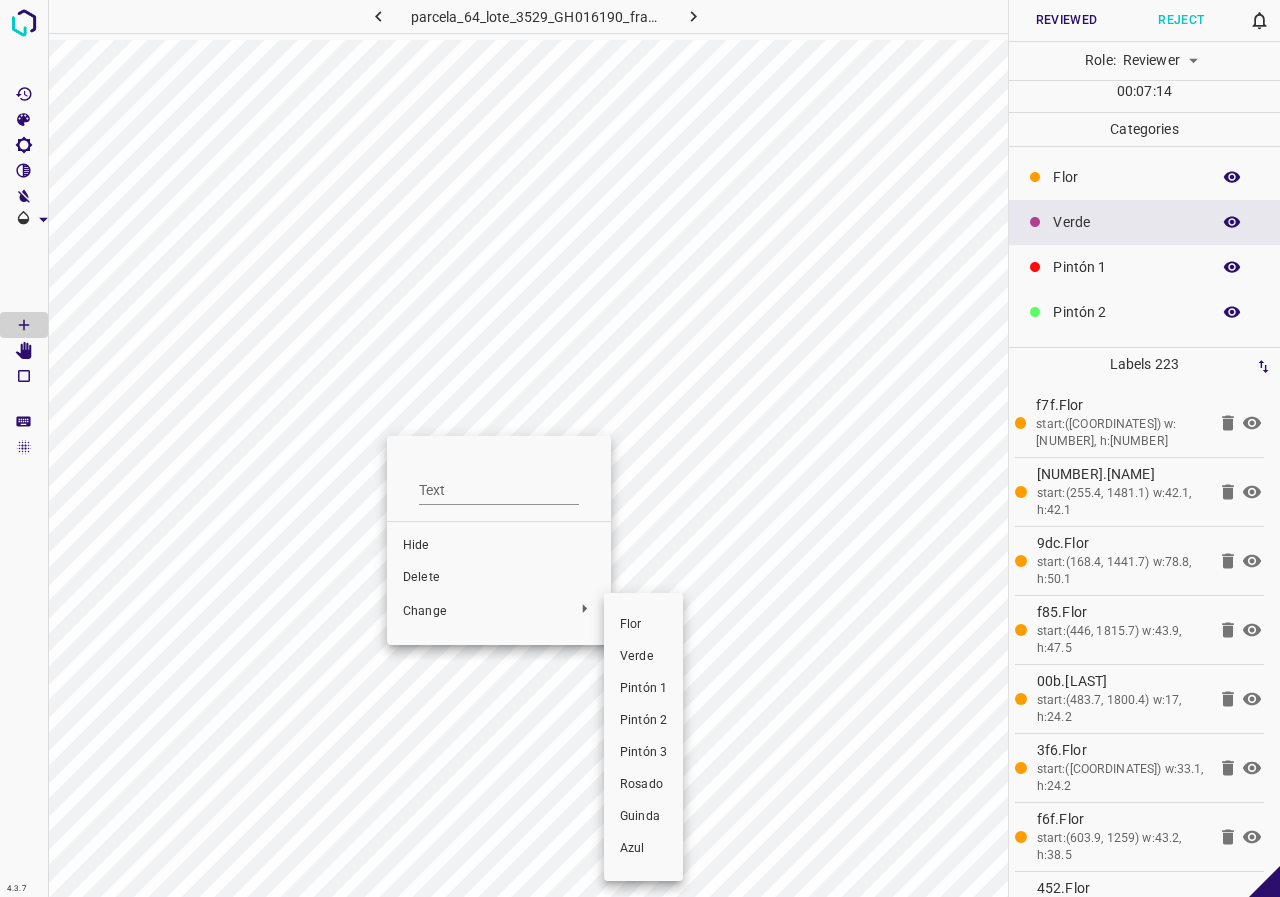 click on "Pintón 1" at bounding box center (643, 689) 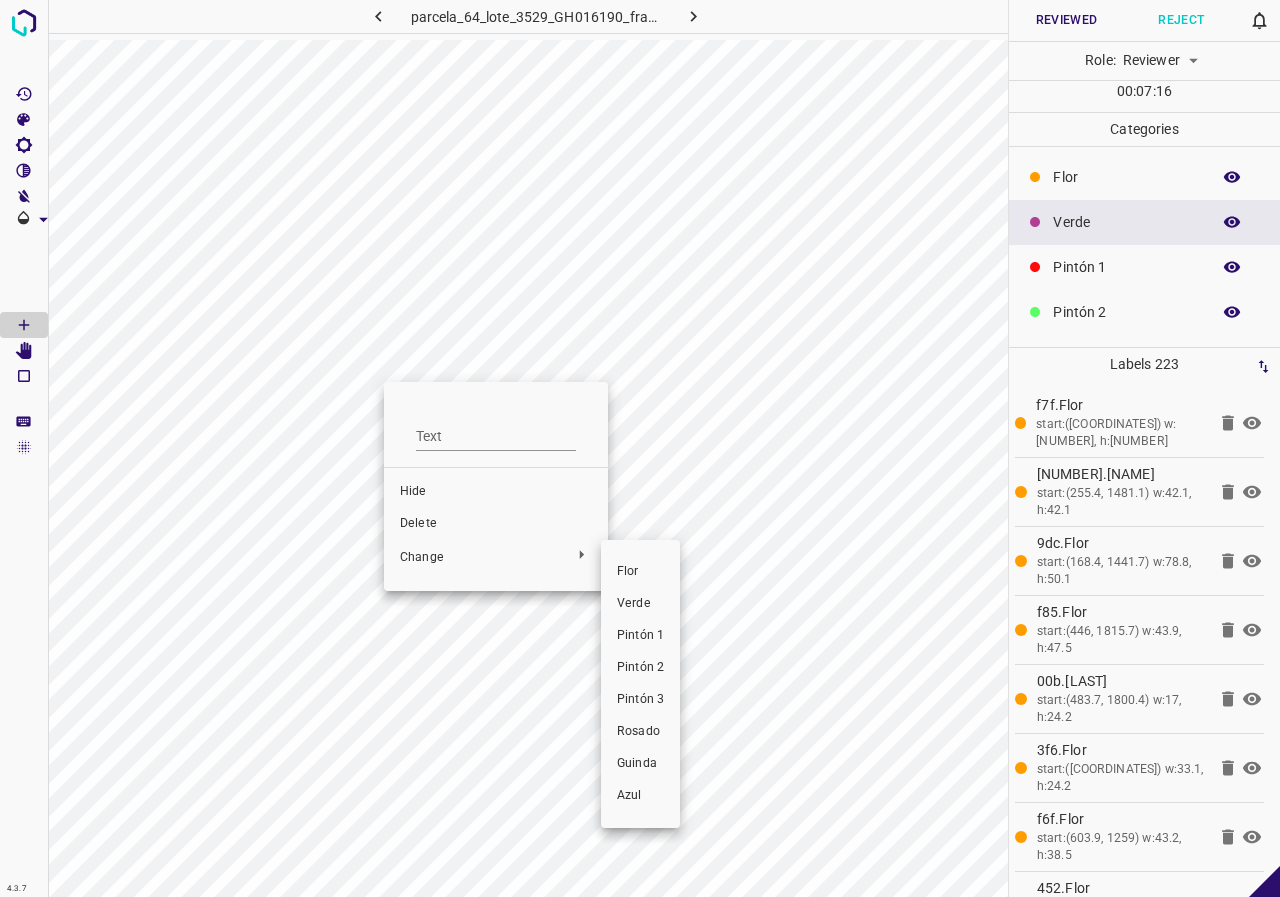 click on "Pintón 1" at bounding box center [640, 636] 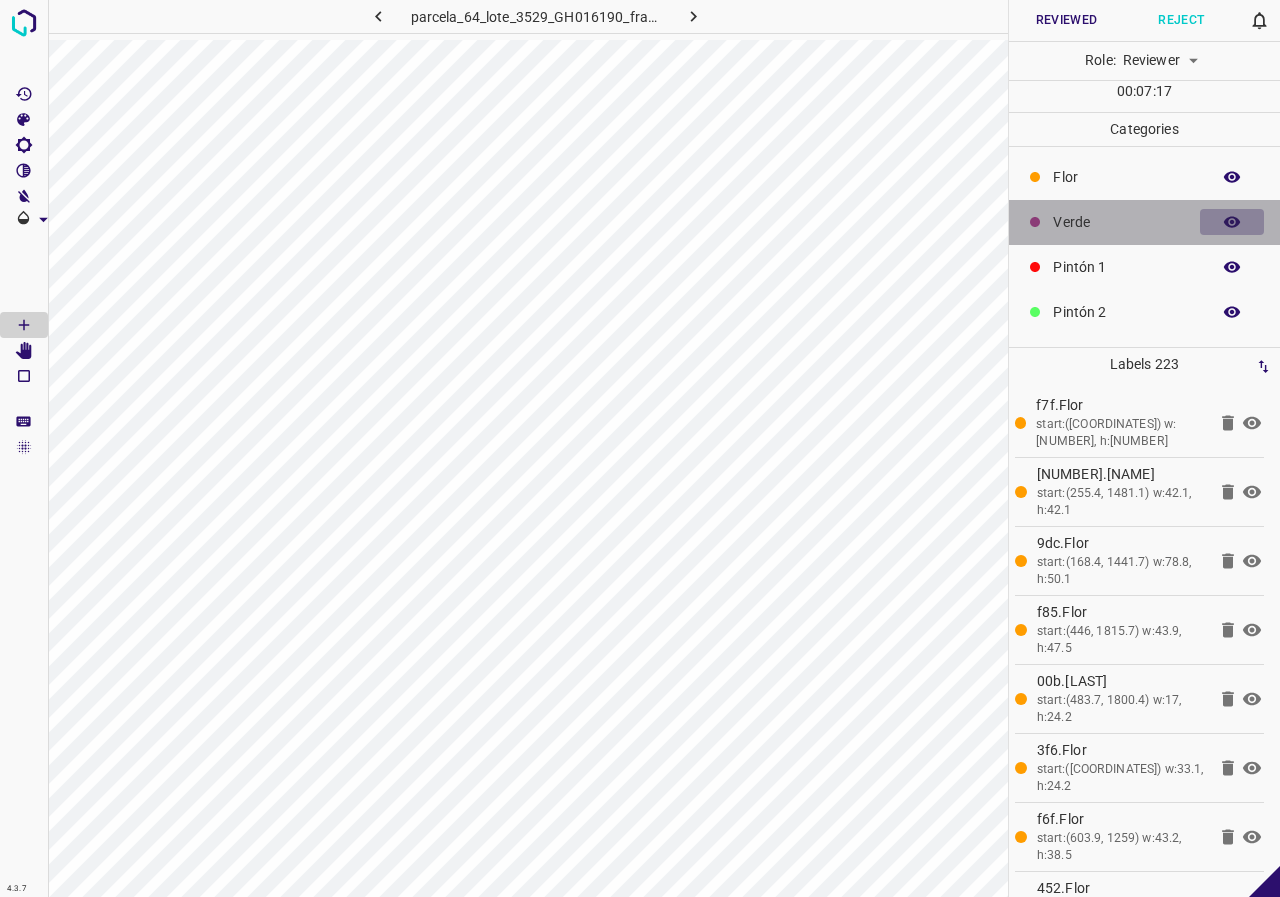click at bounding box center (1232, 222) 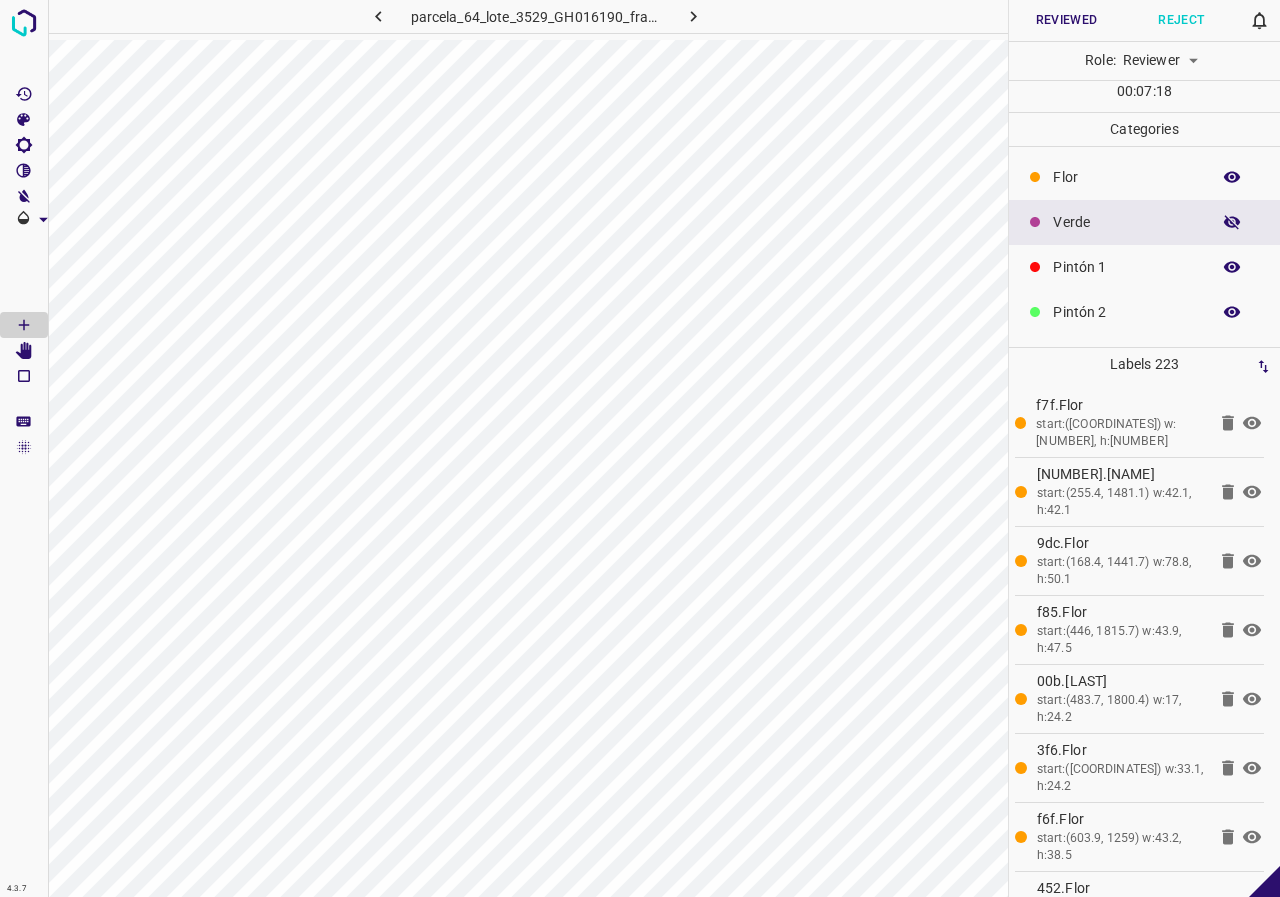 click at bounding box center (1232, 222) 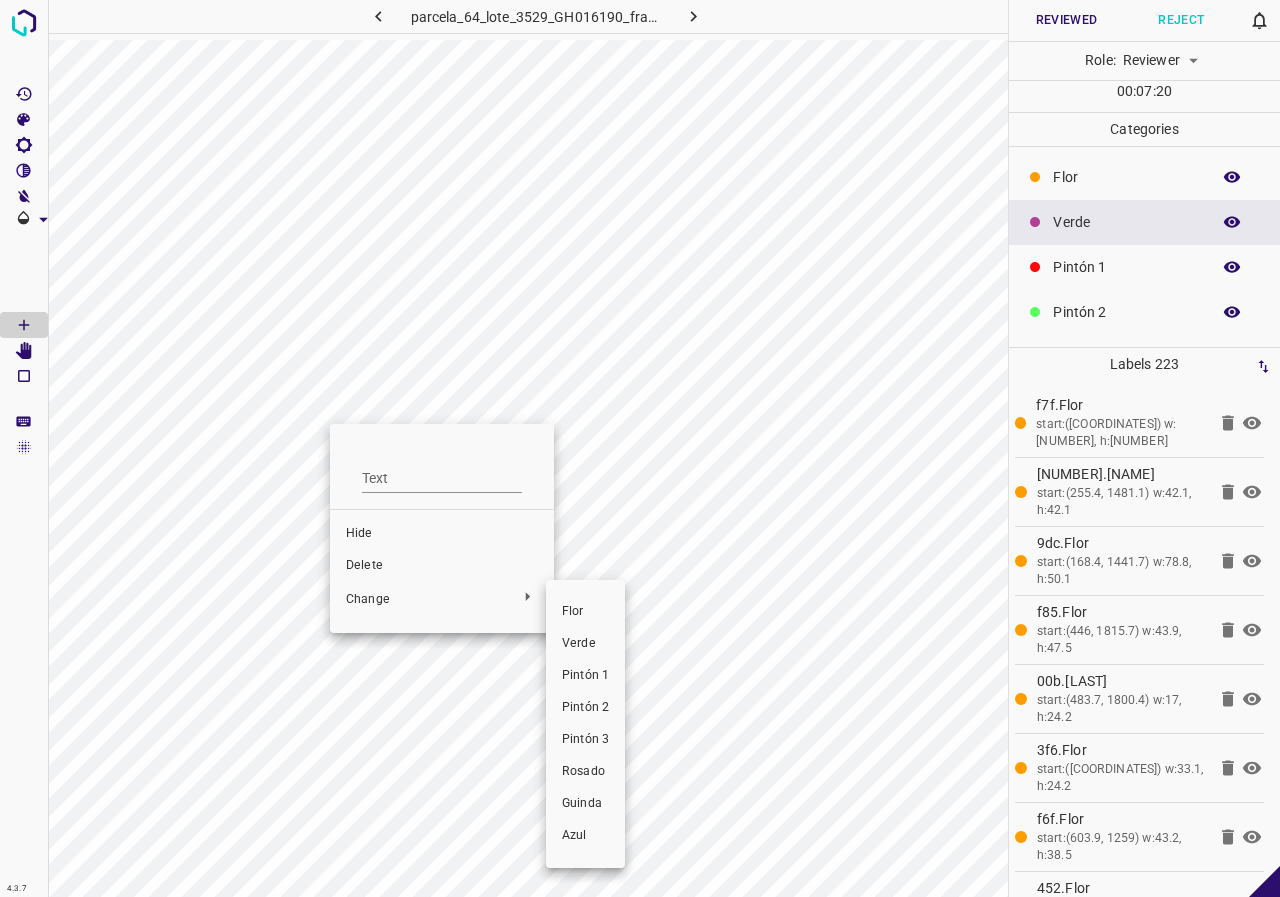 click on "Pintón 1" at bounding box center (585, 676) 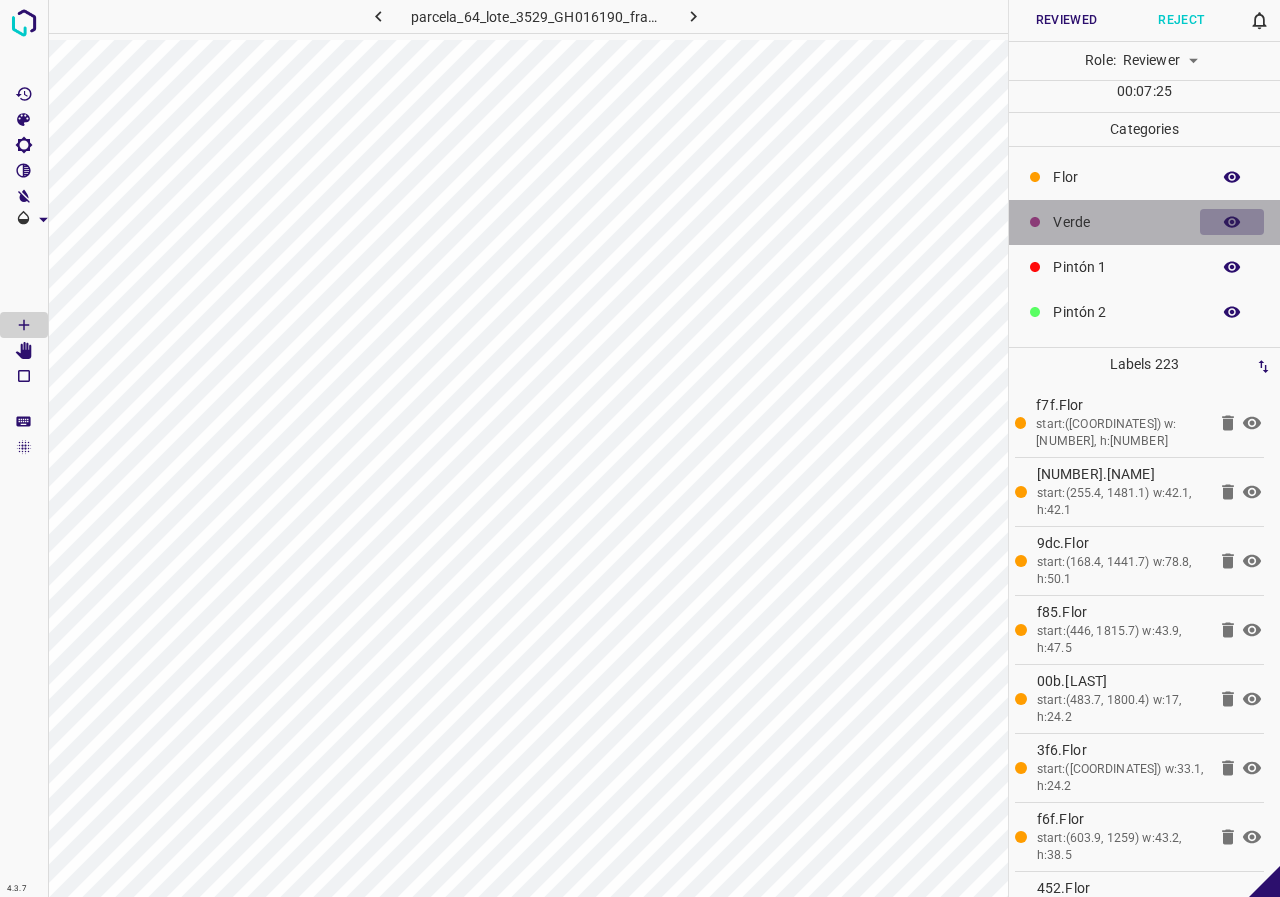 click 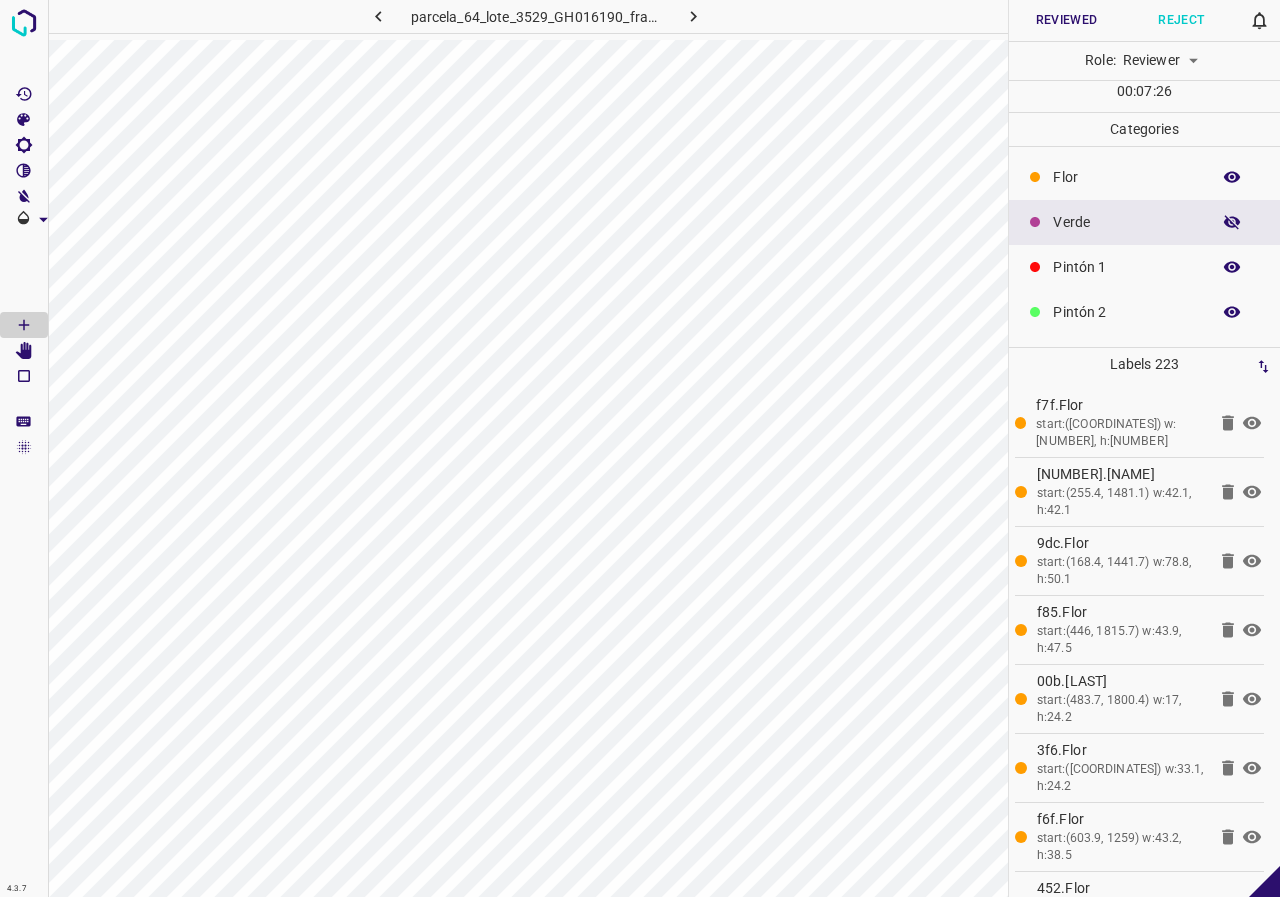 click 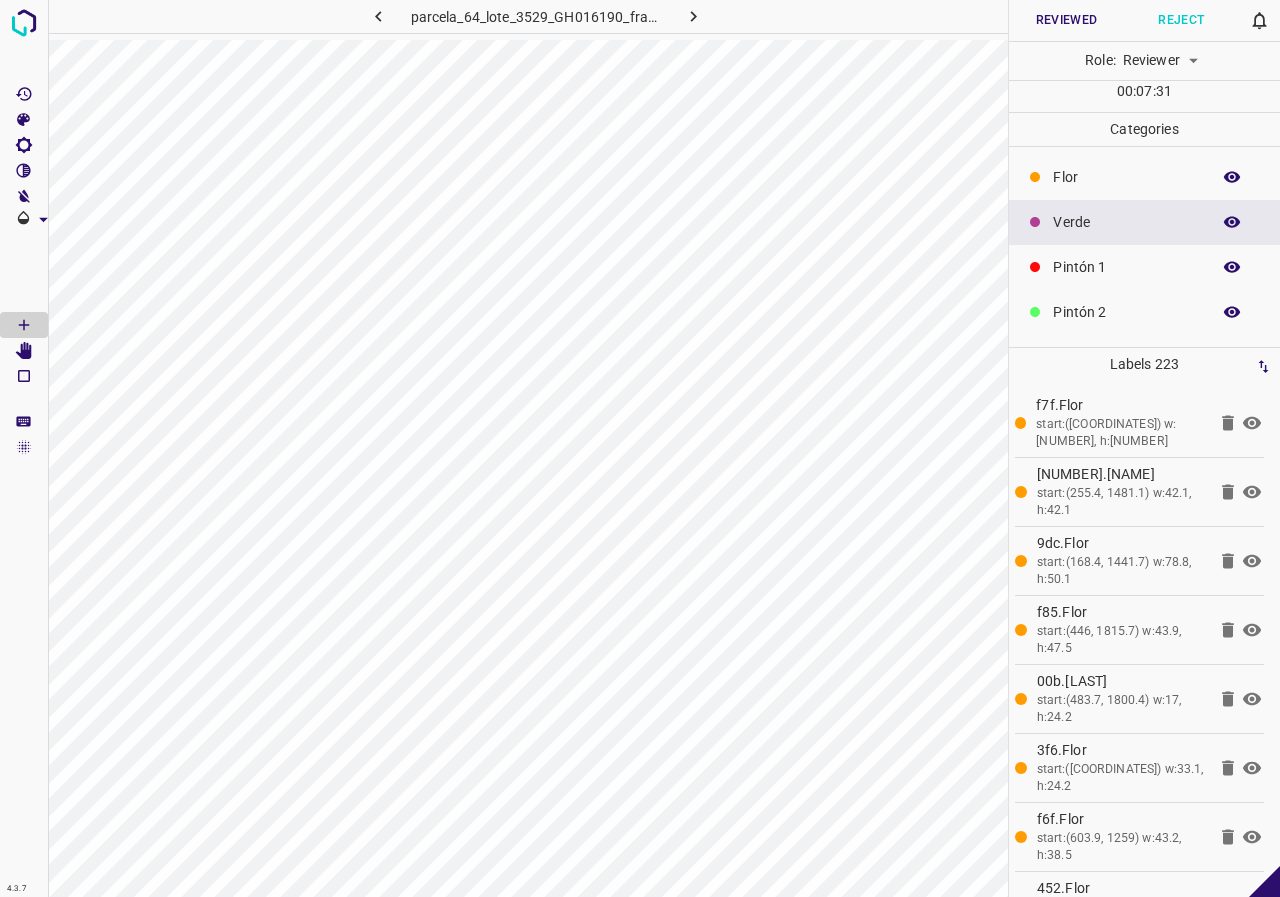 click on "Role: Reviewer reviewer" at bounding box center (1144, 61) 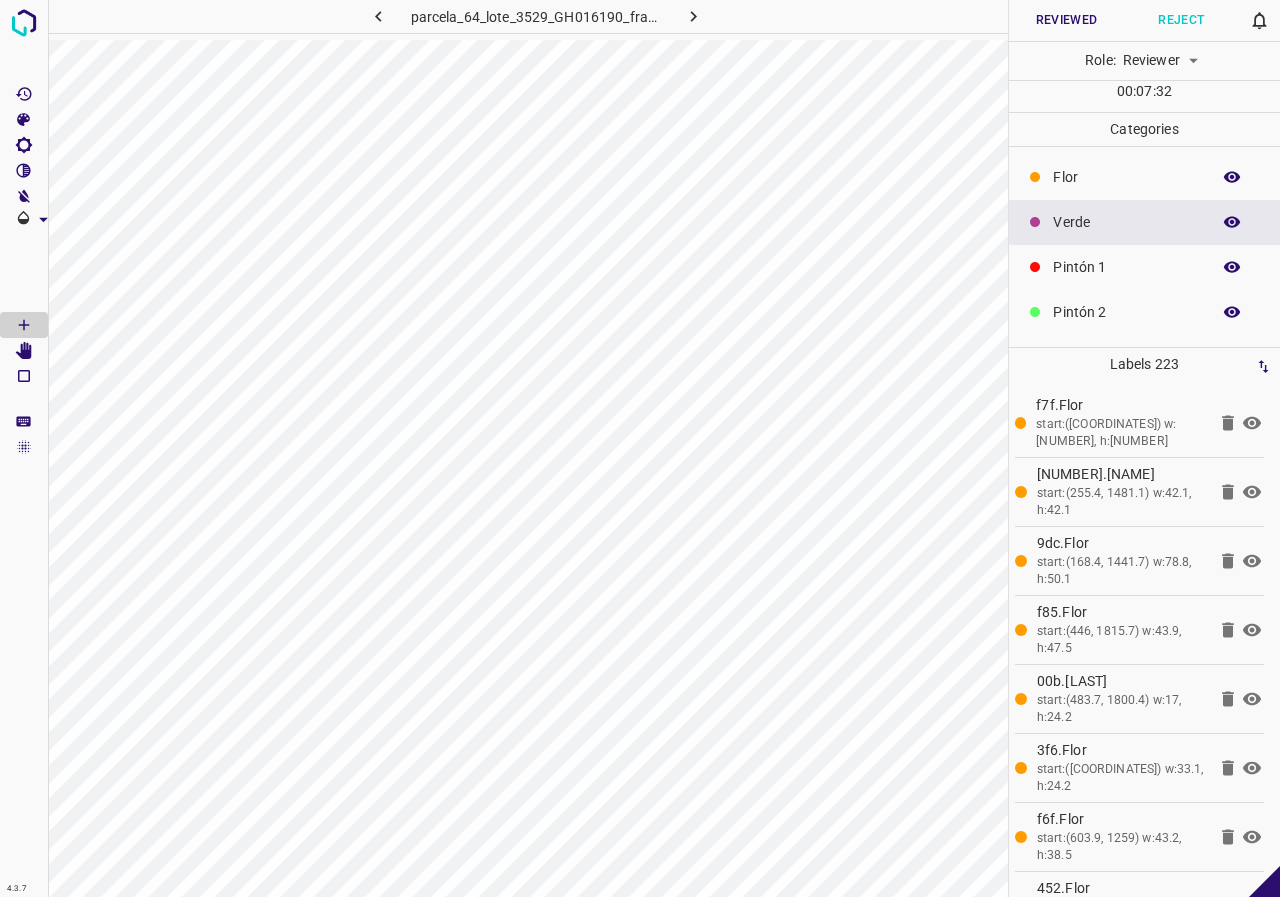 click on "Reviewed" at bounding box center [1066, 20] 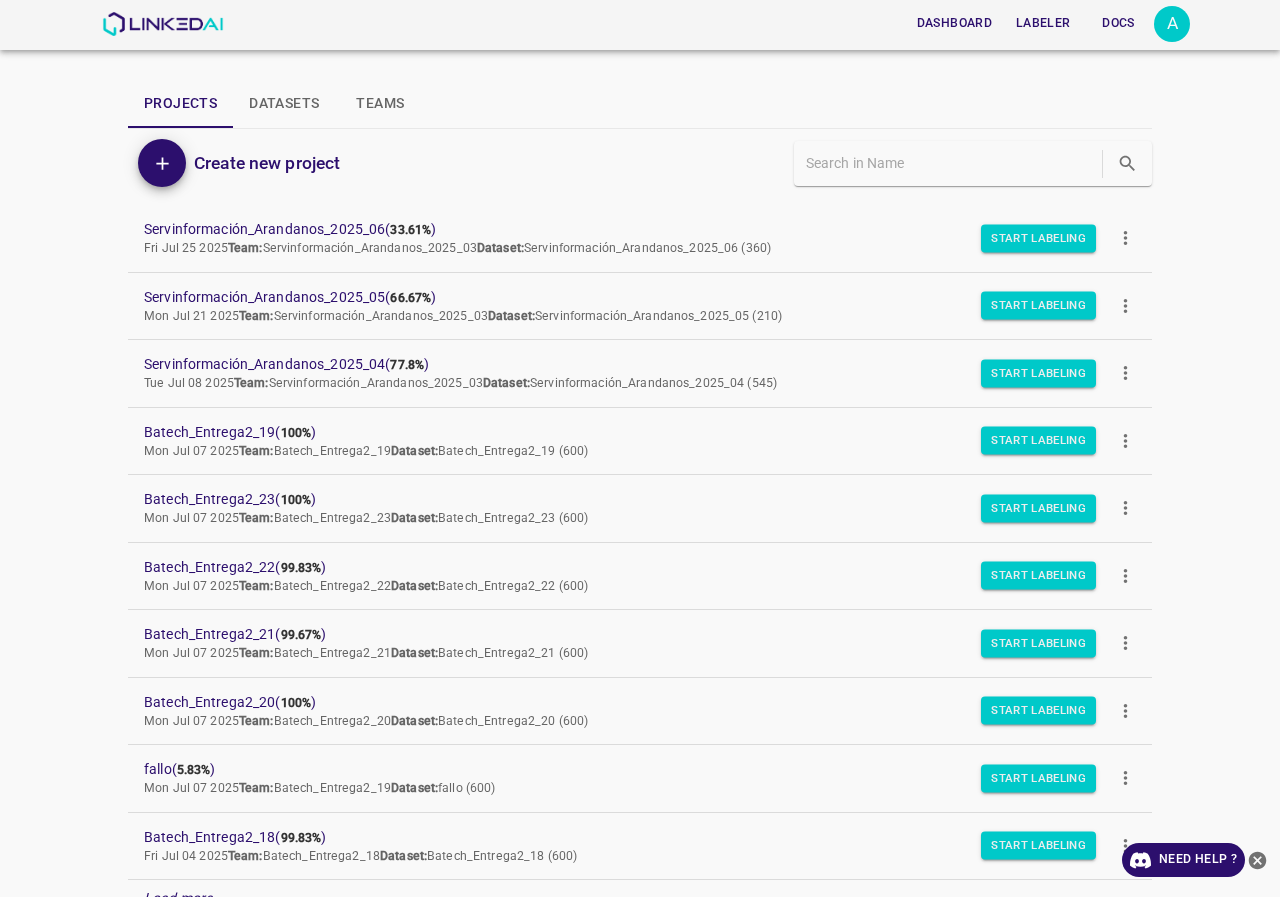 scroll, scrollTop: 0, scrollLeft: 0, axis: both 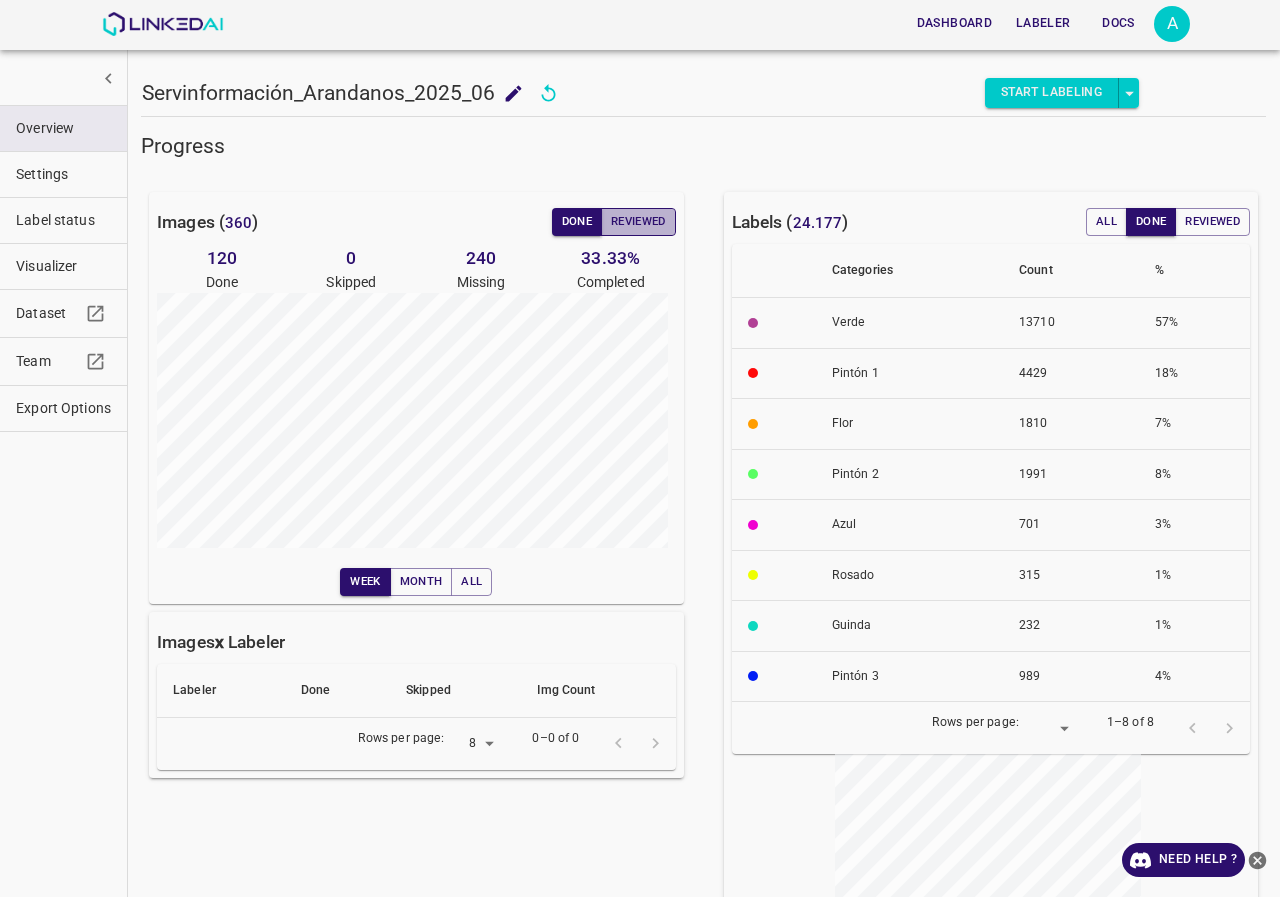 click on "Reviewed" at bounding box center [638, 222] 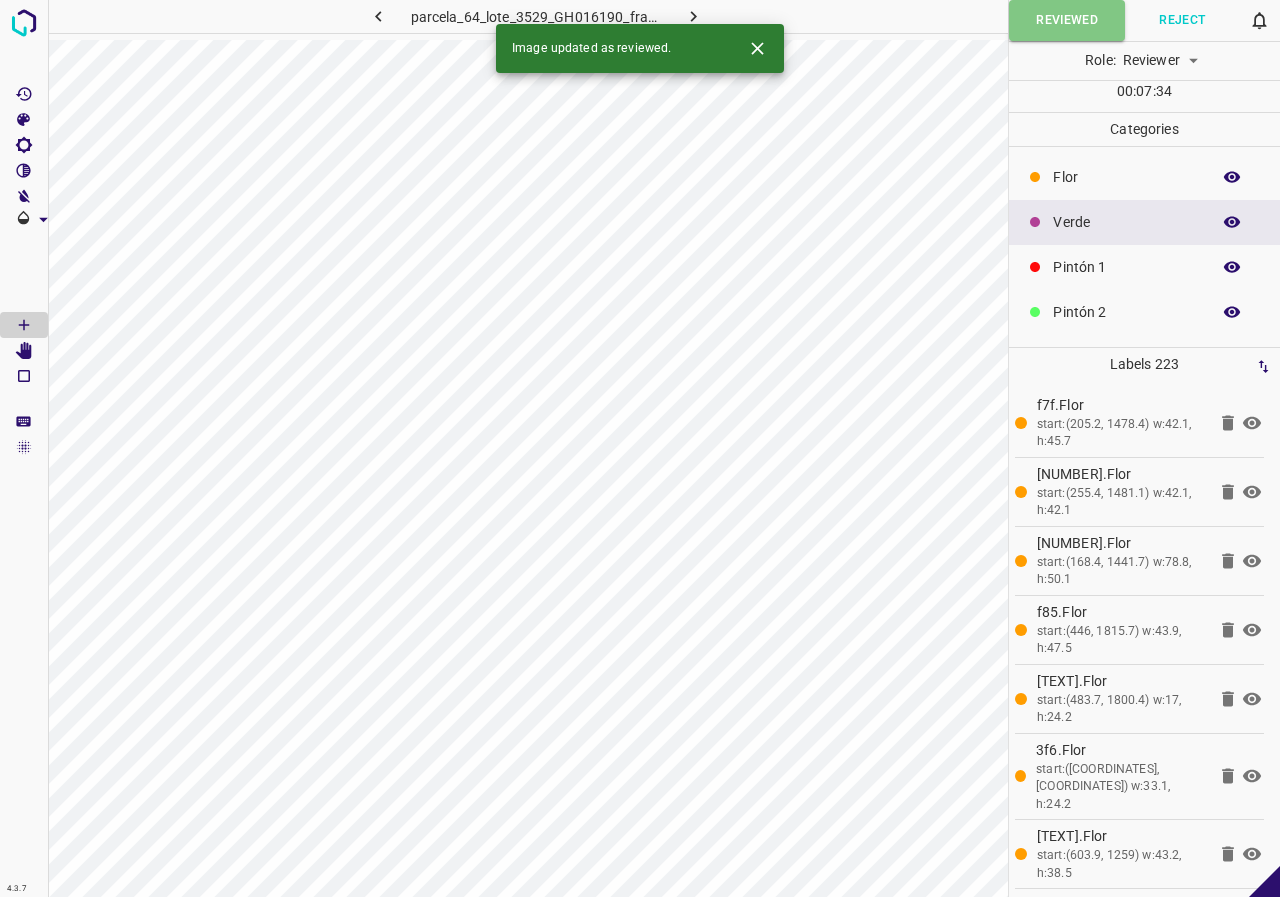 scroll, scrollTop: 0, scrollLeft: 0, axis: both 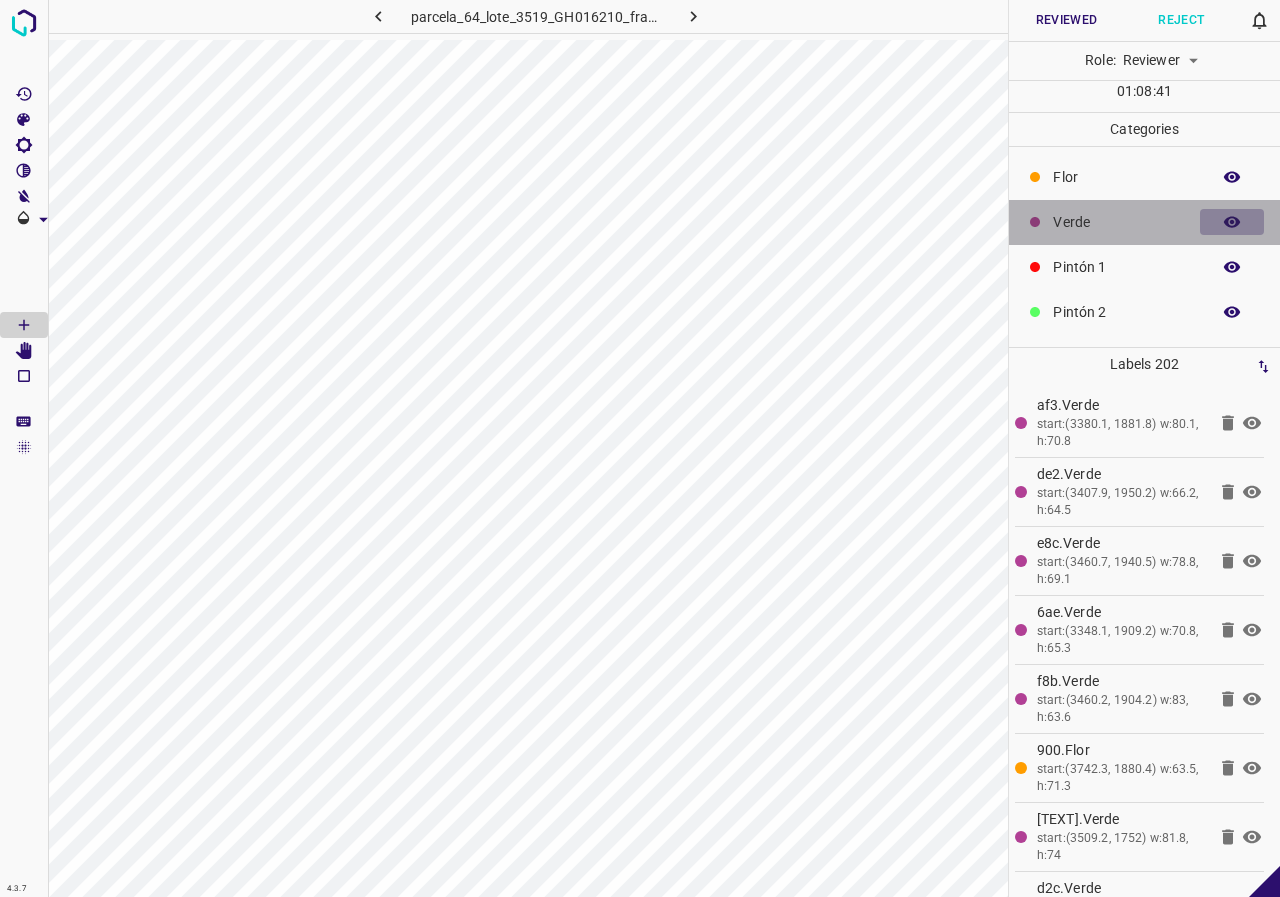click at bounding box center (1232, 222) 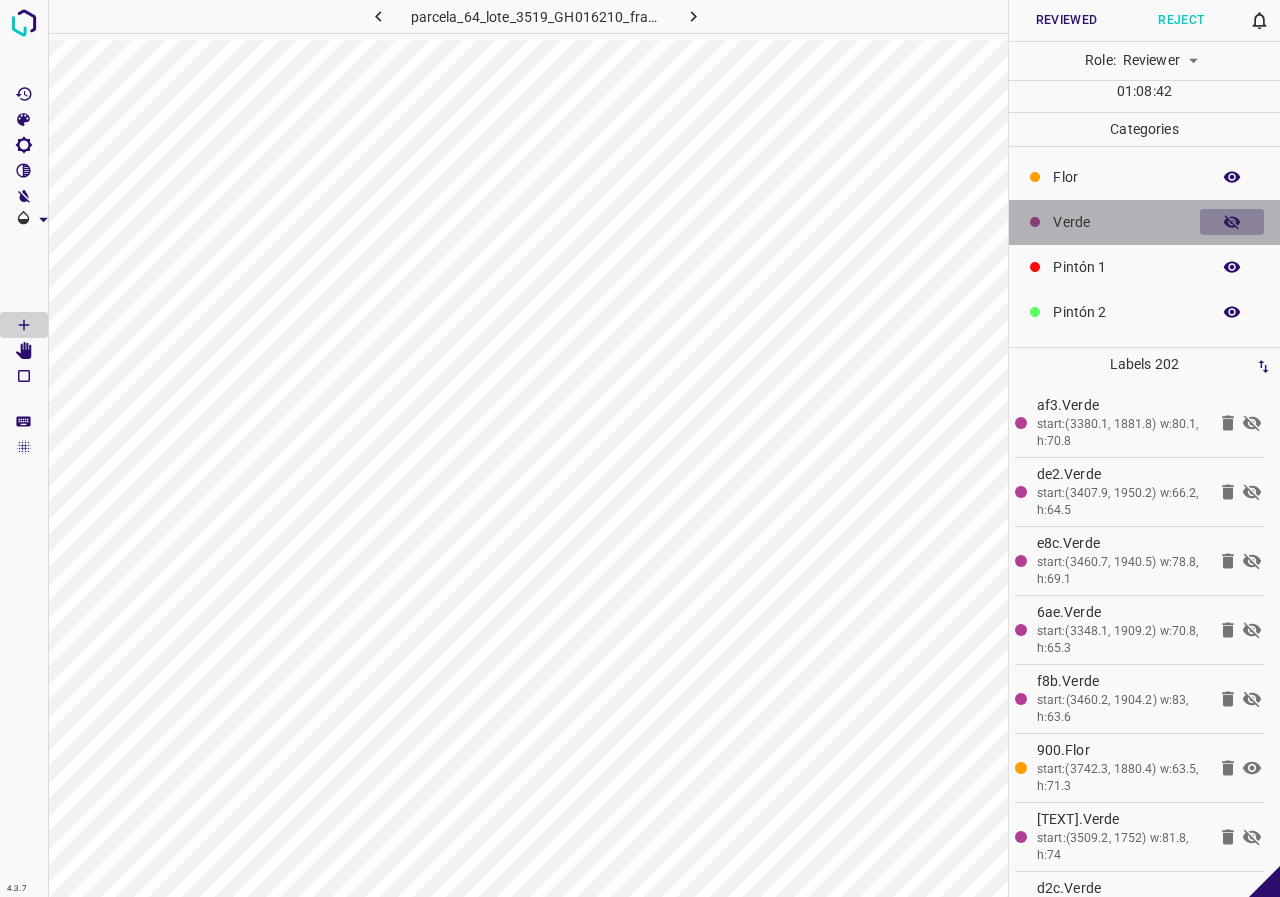 click at bounding box center (1232, 222) 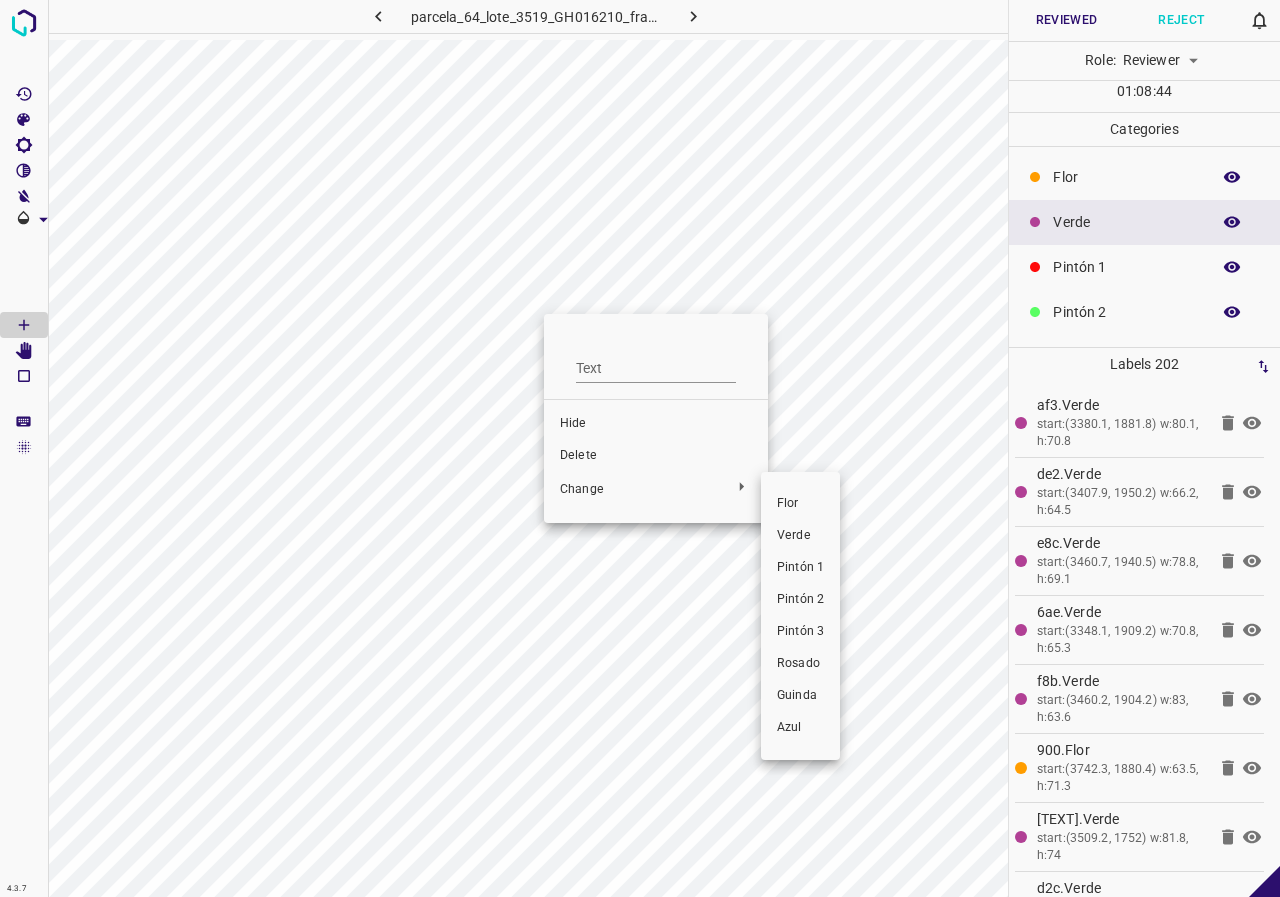 click on "Pintón 1" at bounding box center [800, 568] 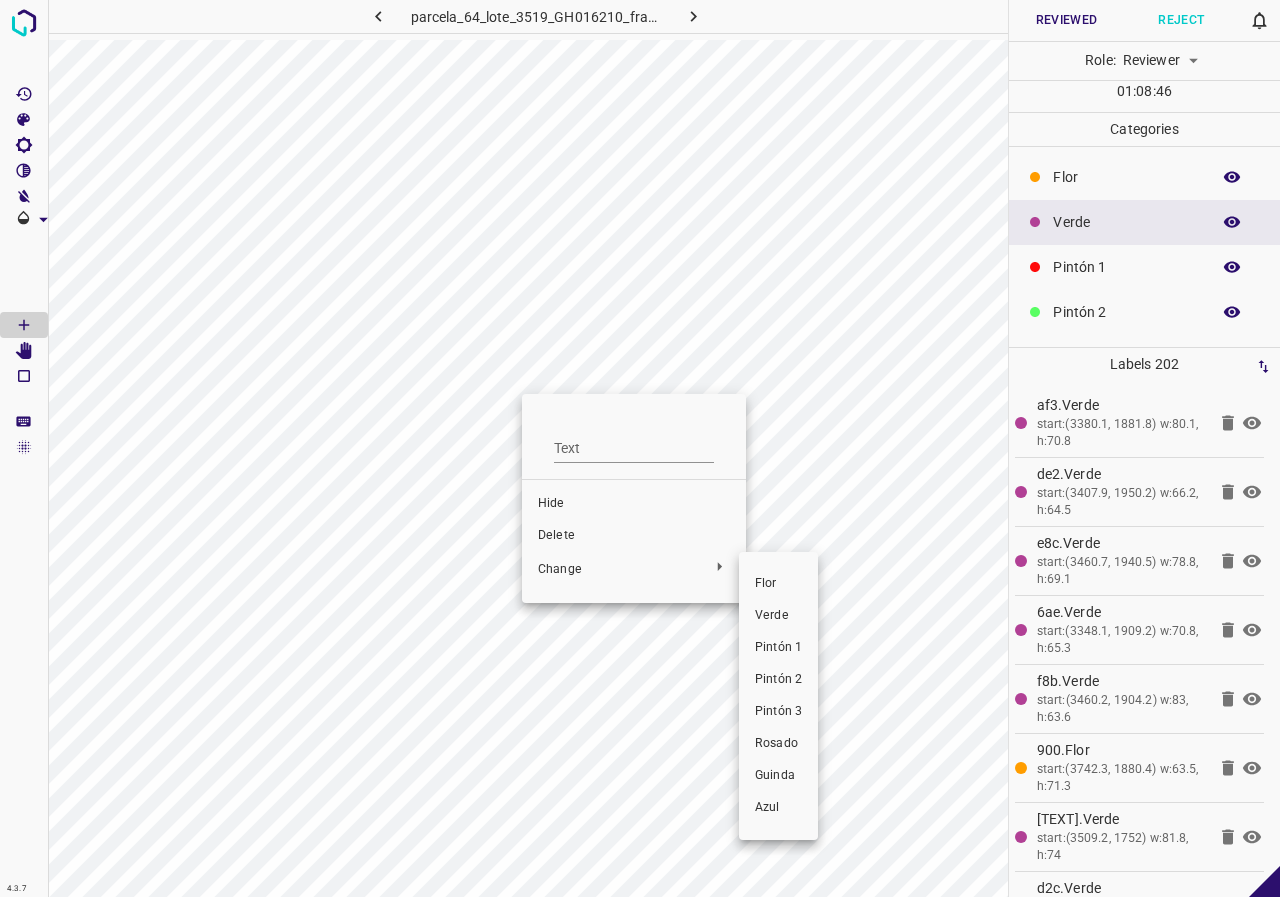 click on "Pintón 1" at bounding box center [778, 648] 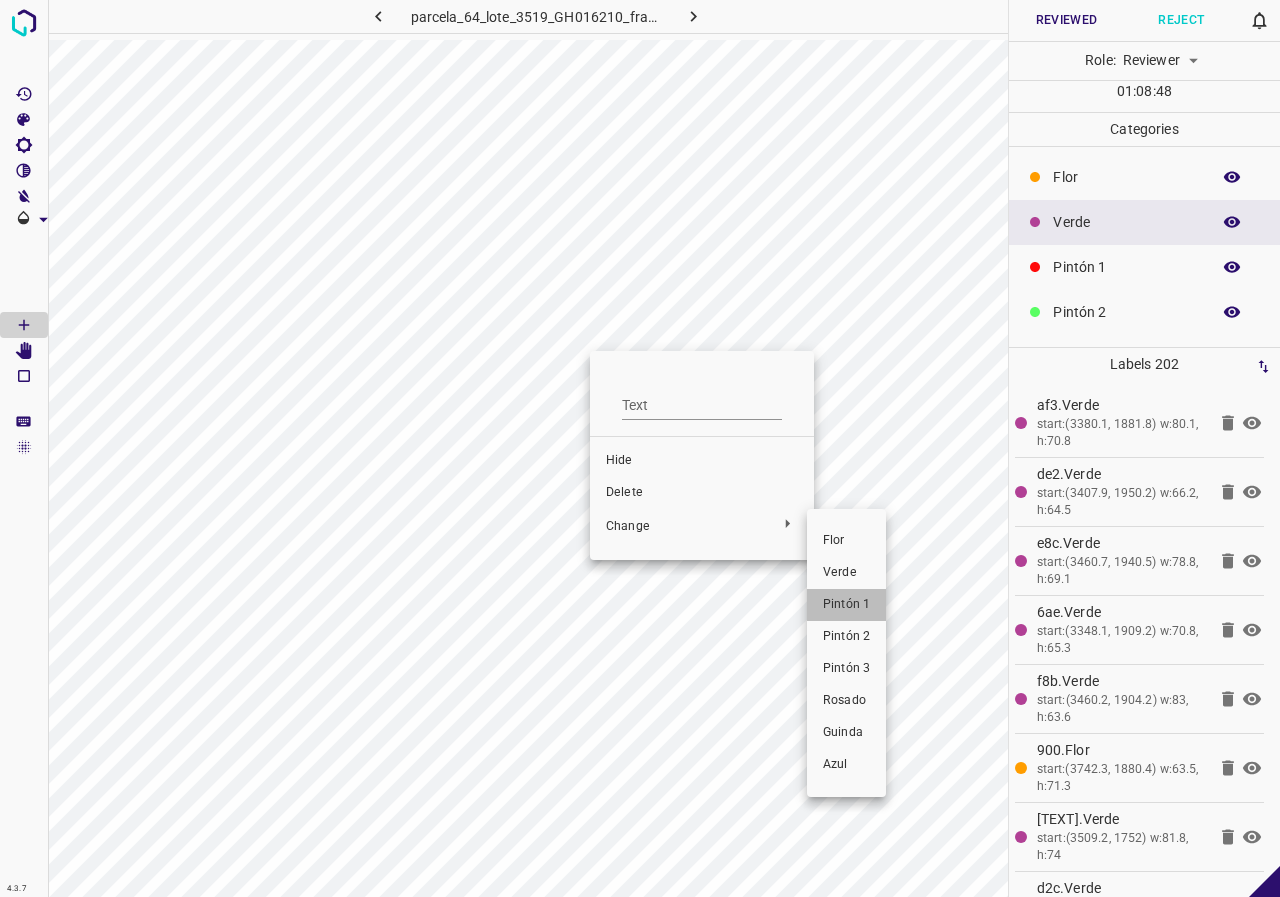 click on "Pintón 1" at bounding box center [846, 605] 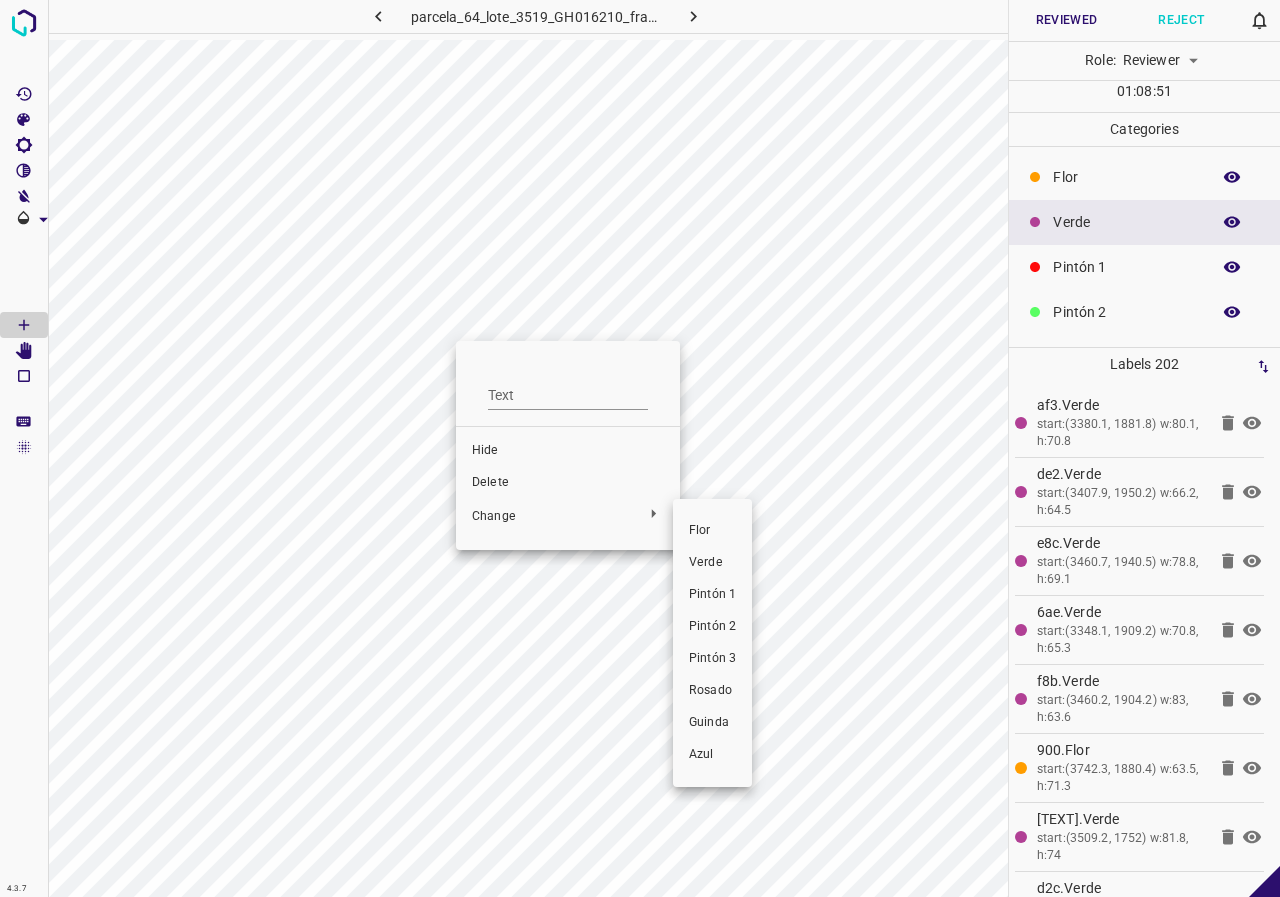 click on "Pintón 1" at bounding box center (712, 595) 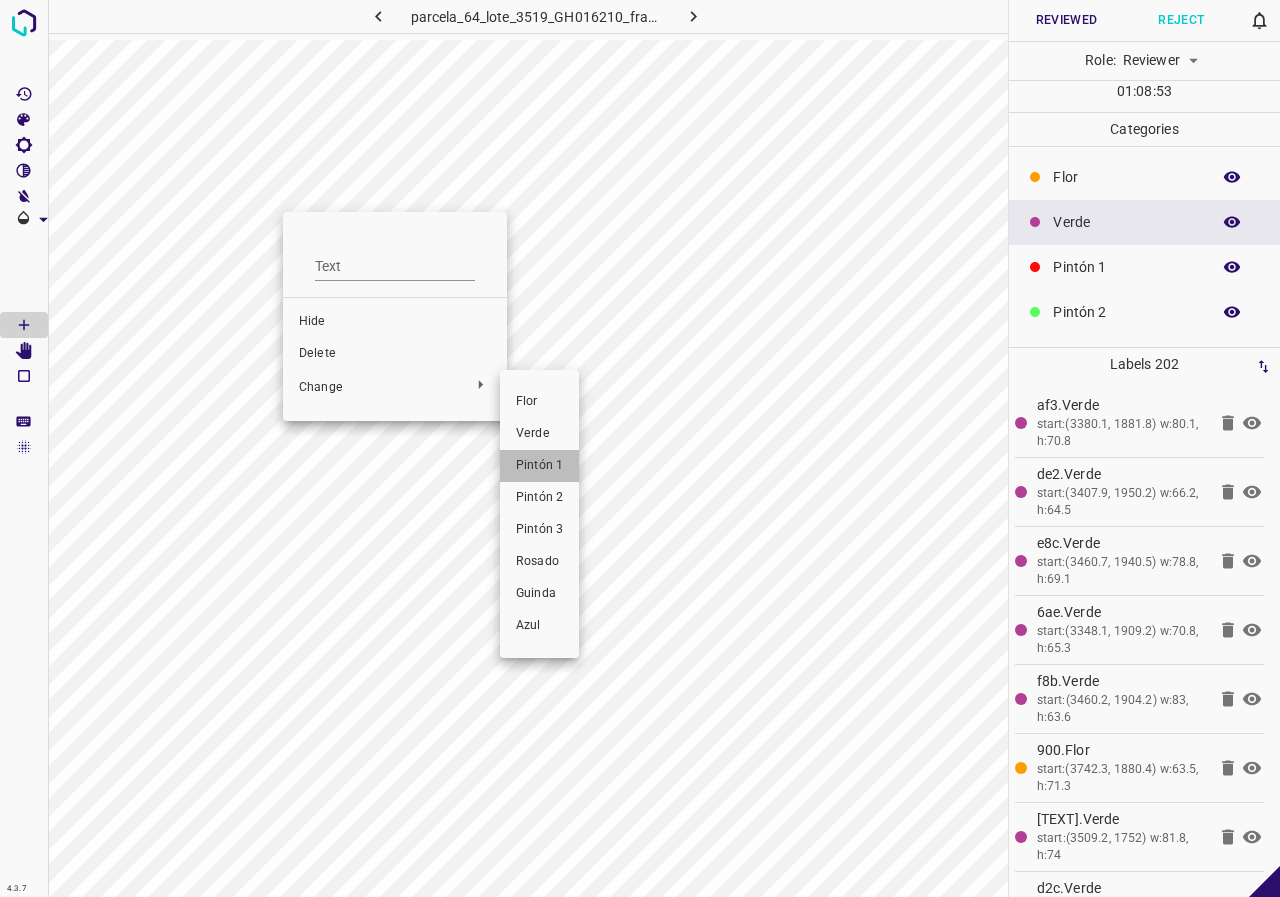 click on "Pintón 1" at bounding box center (539, 466) 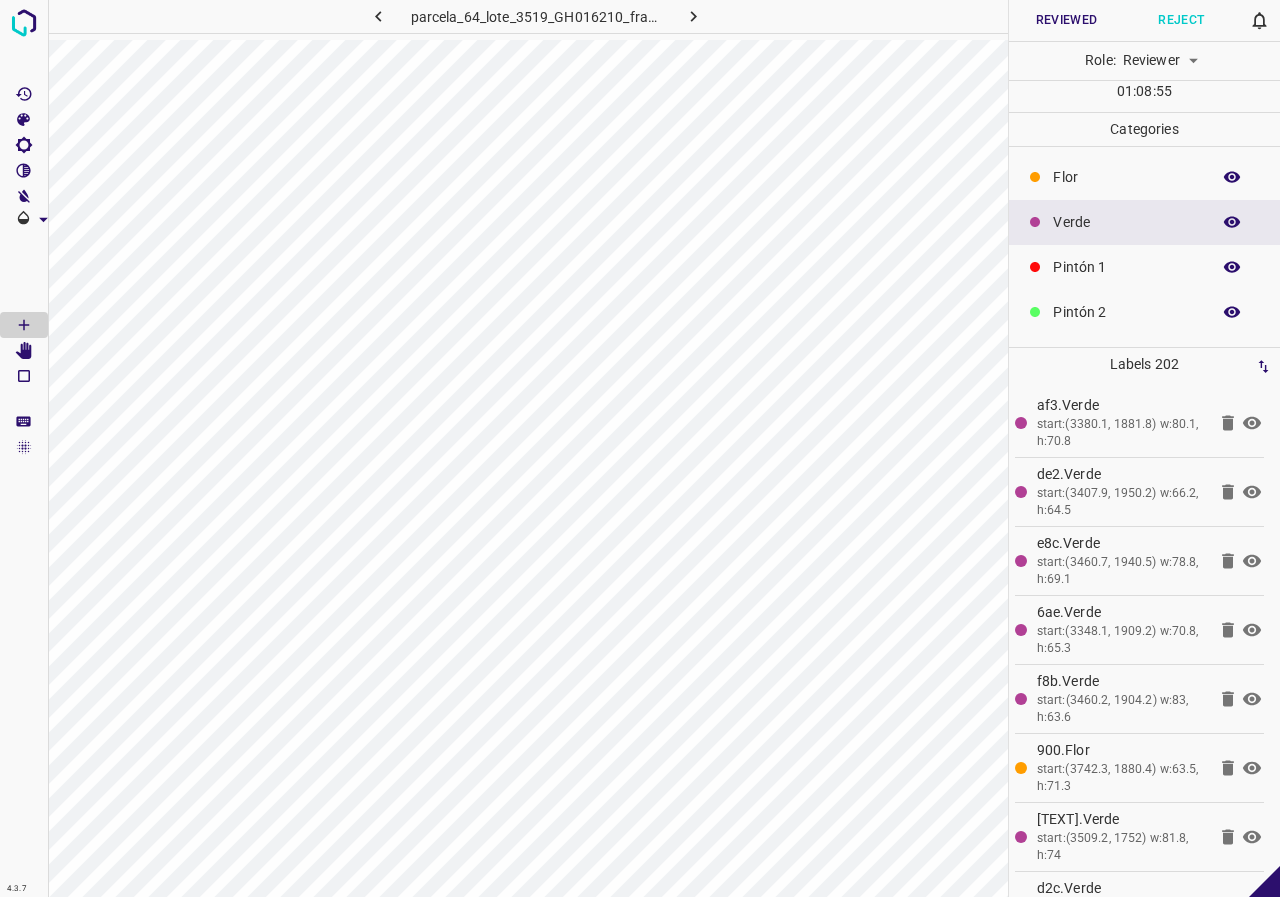 click 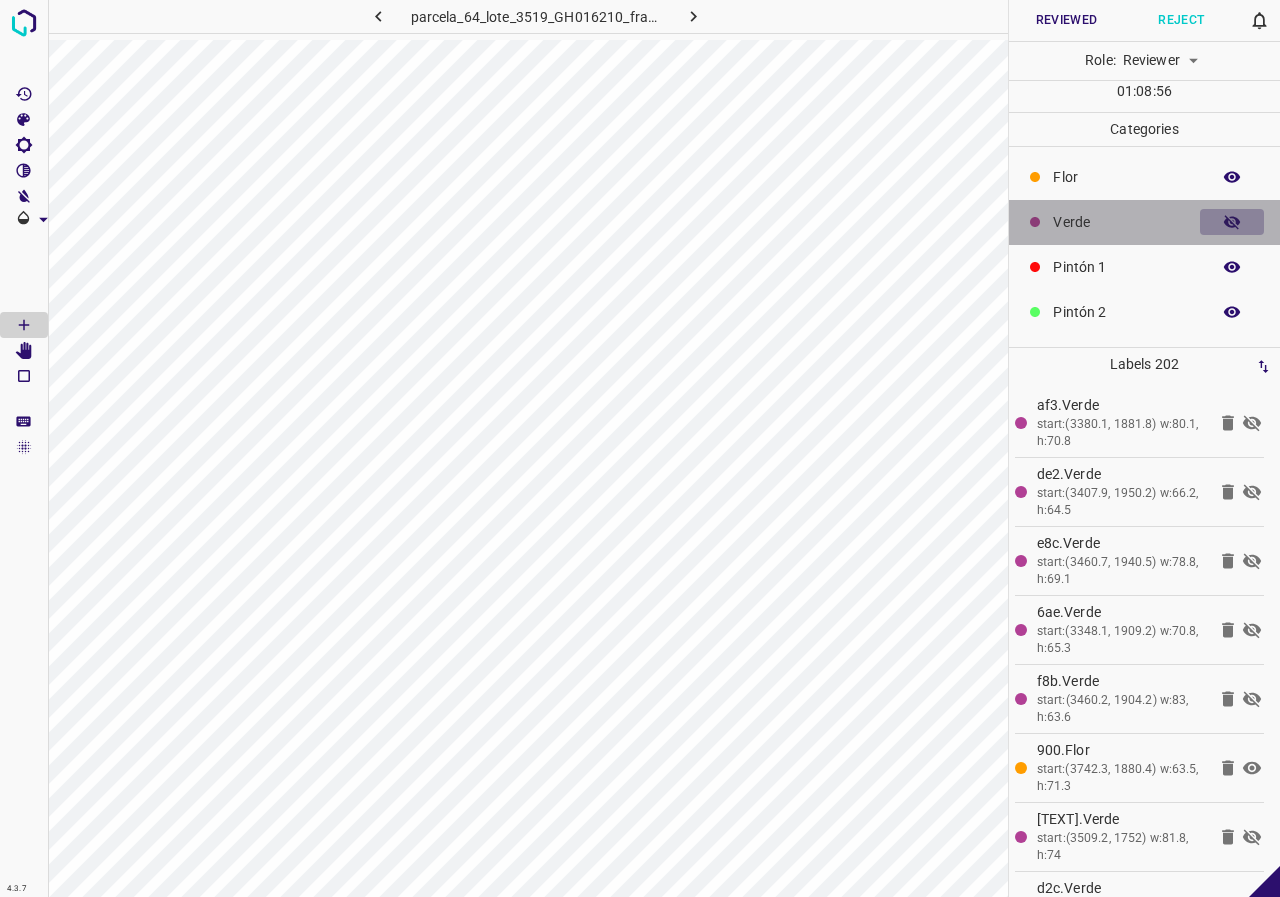 click 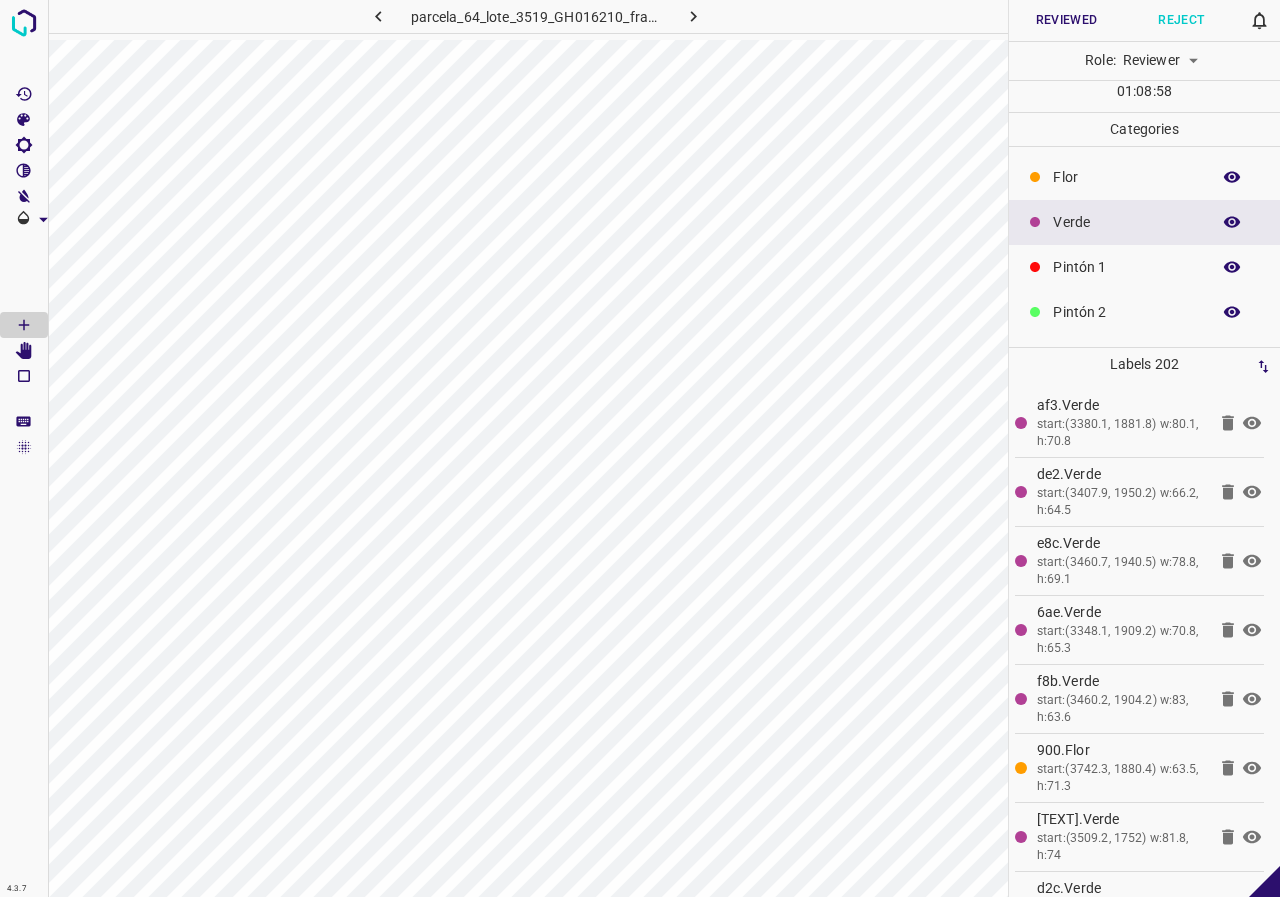 click at bounding box center [1232, 222] 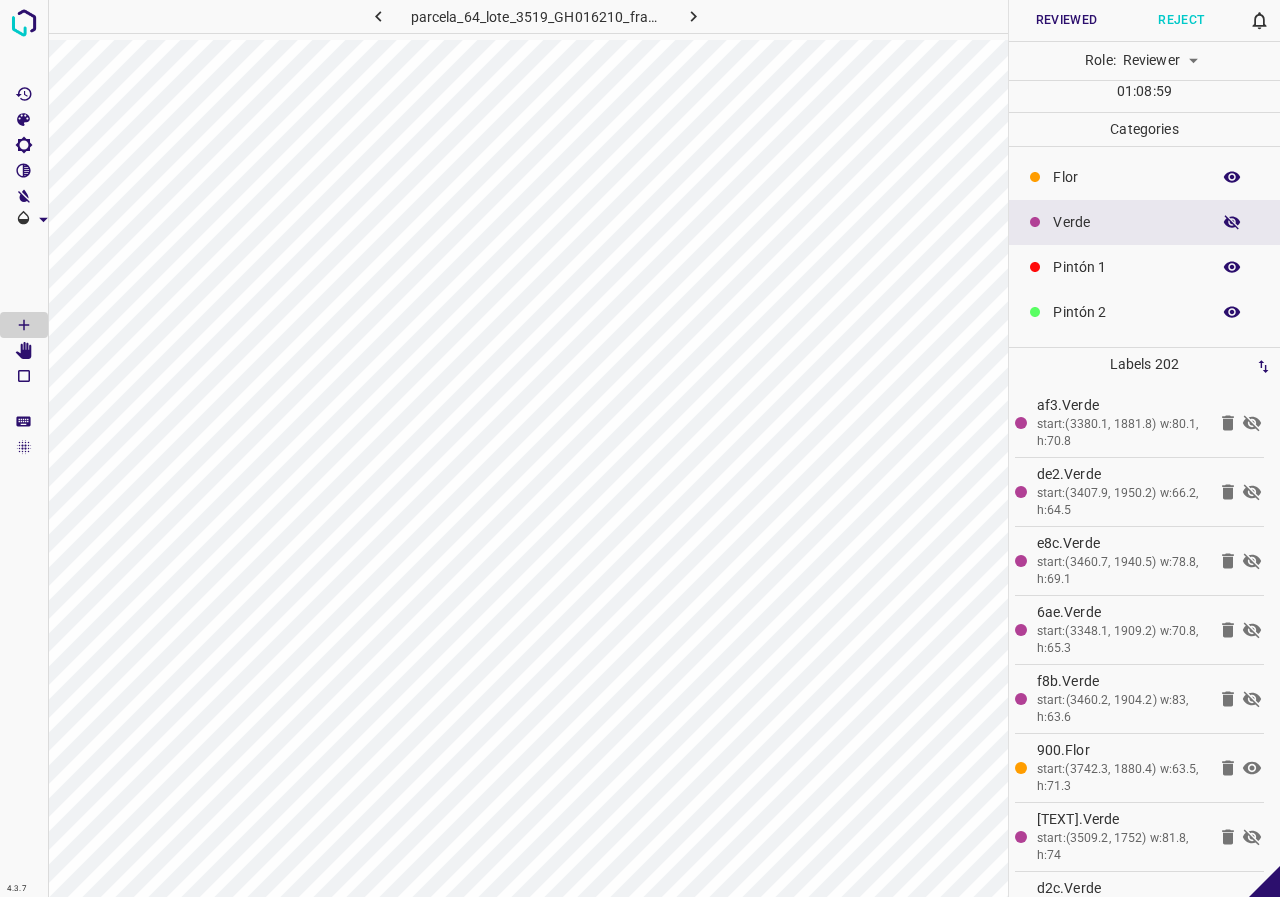 click at bounding box center [1232, 222] 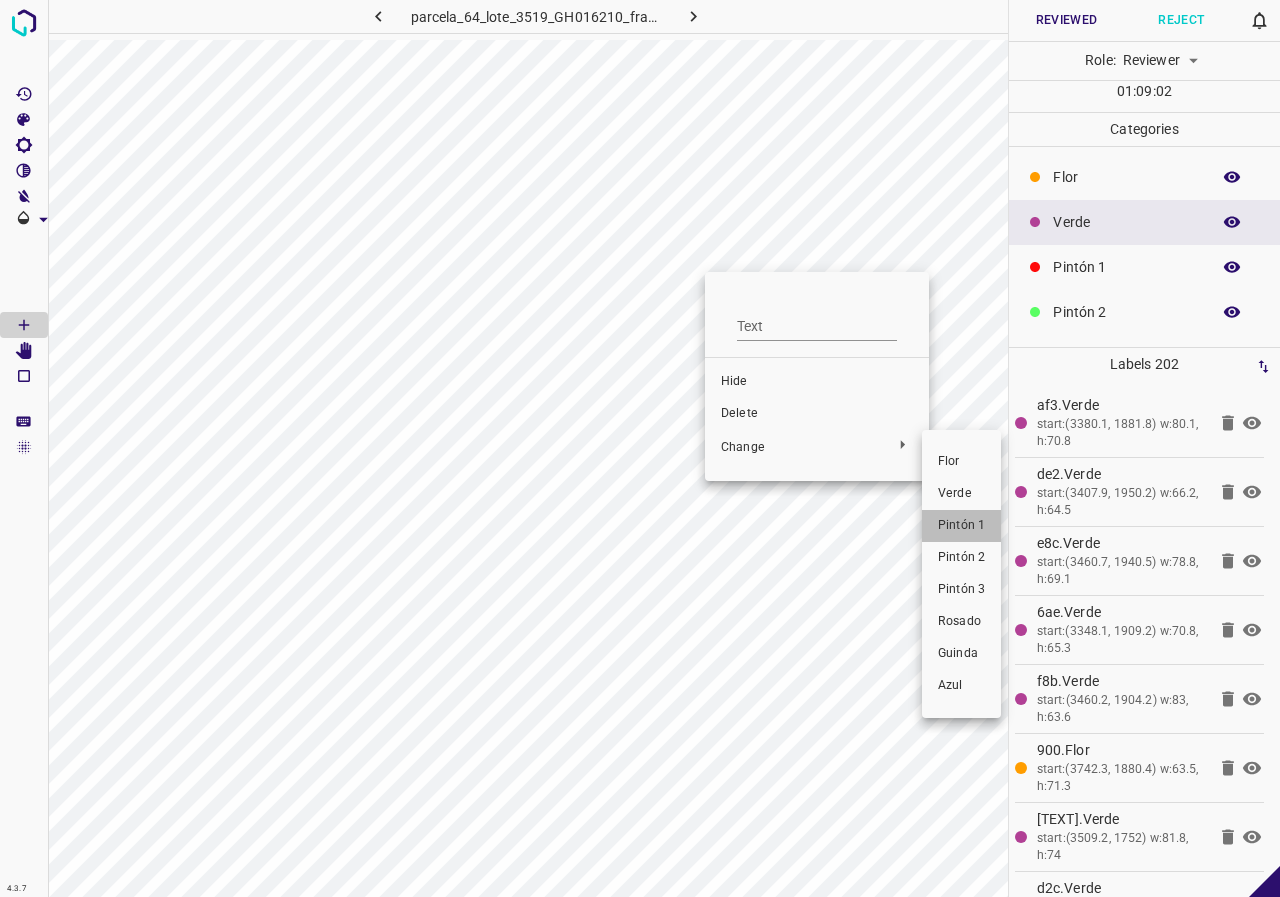 drag, startPoint x: 956, startPoint y: 522, endPoint x: 674, endPoint y: 304, distance: 356.43793 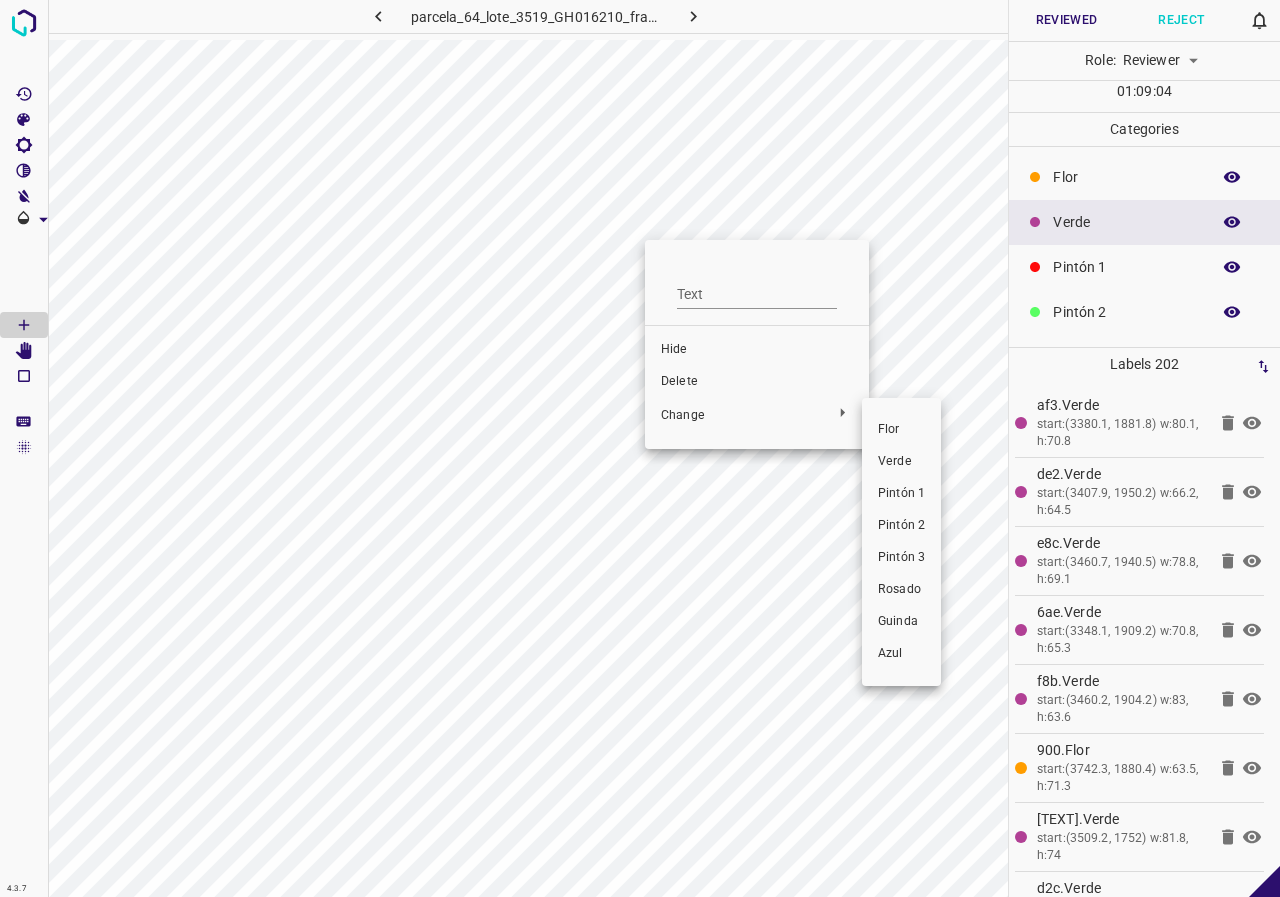 click on "Pintón 1" at bounding box center [901, 494] 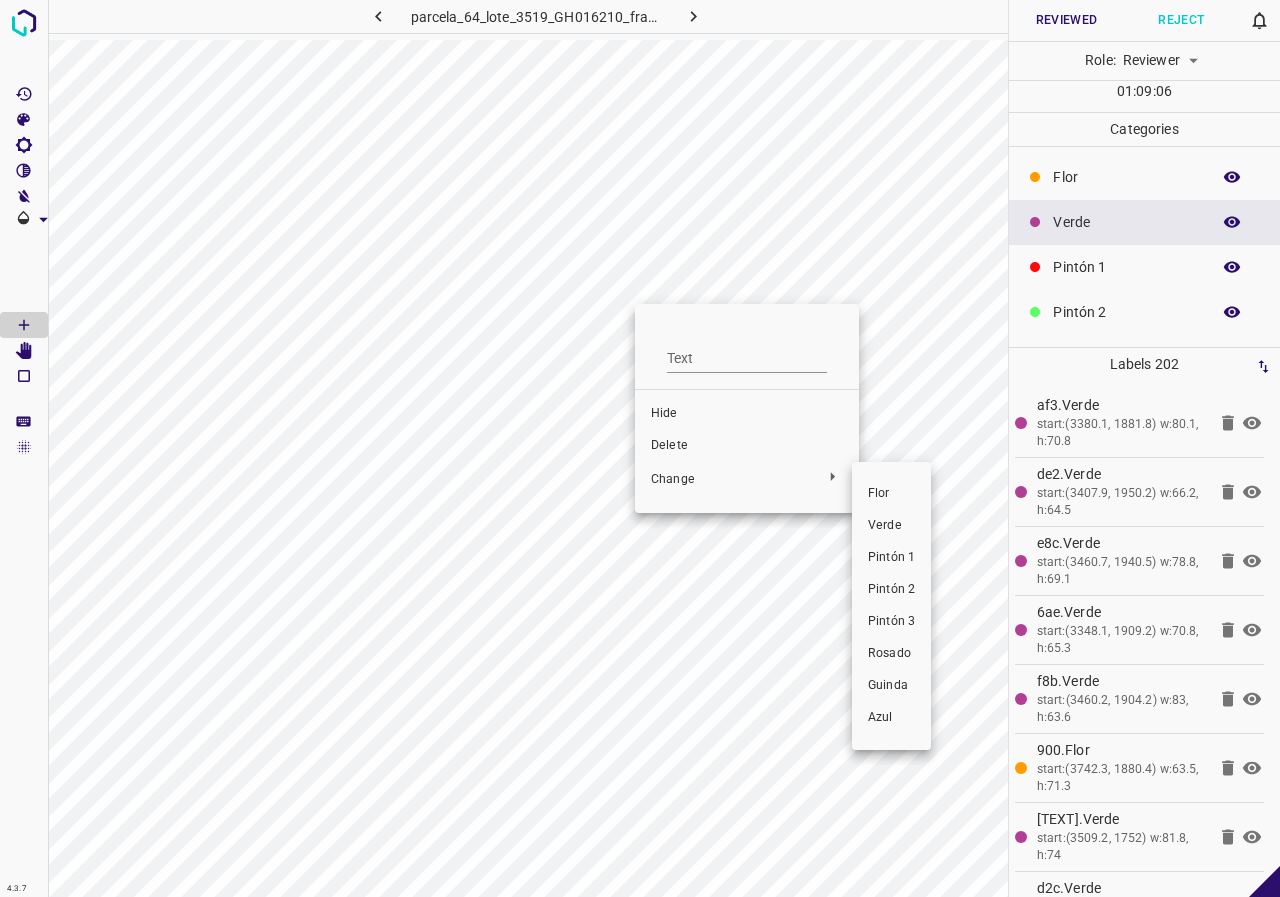 click on "Pintón 1" at bounding box center (891, 558) 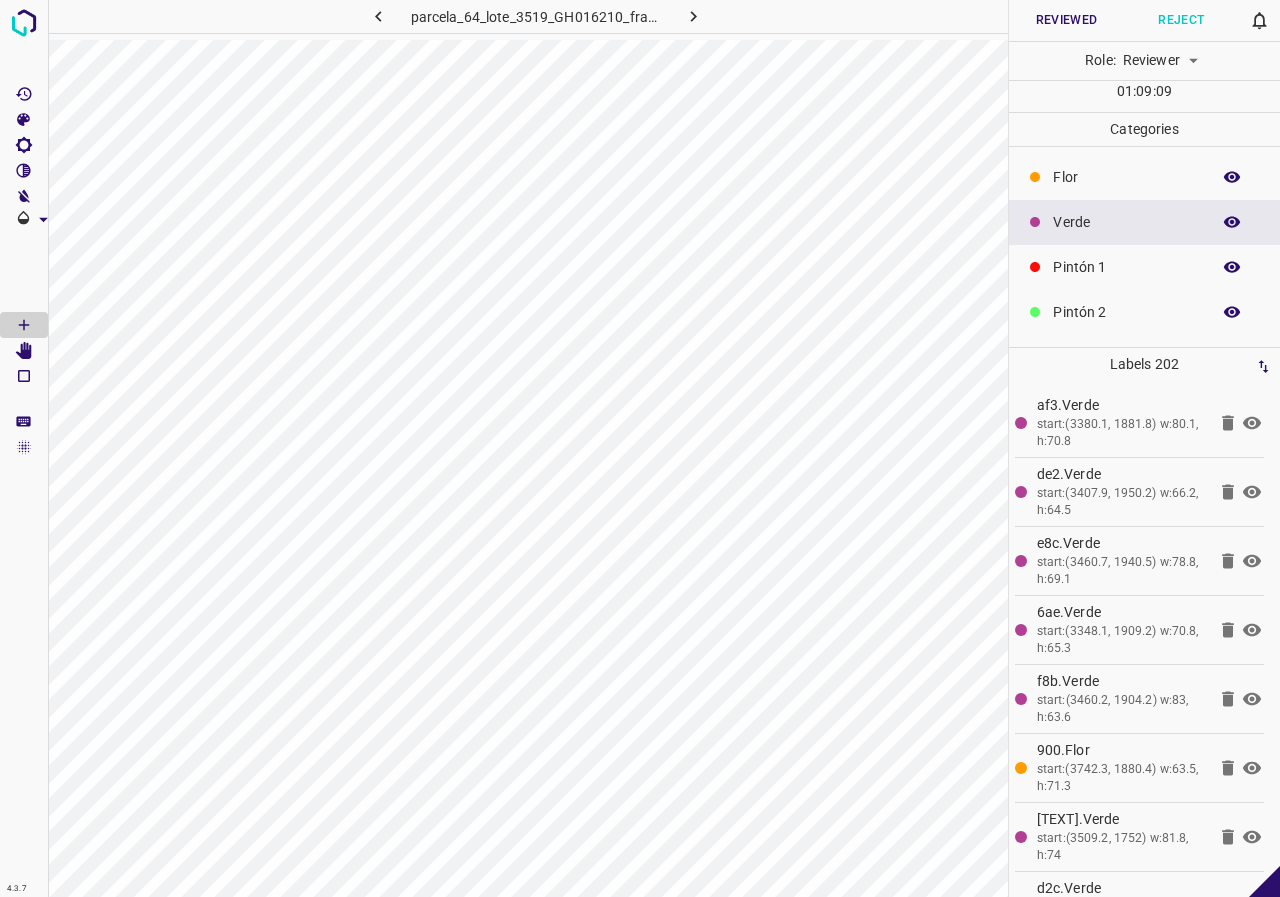 click at bounding box center (1232, 222) 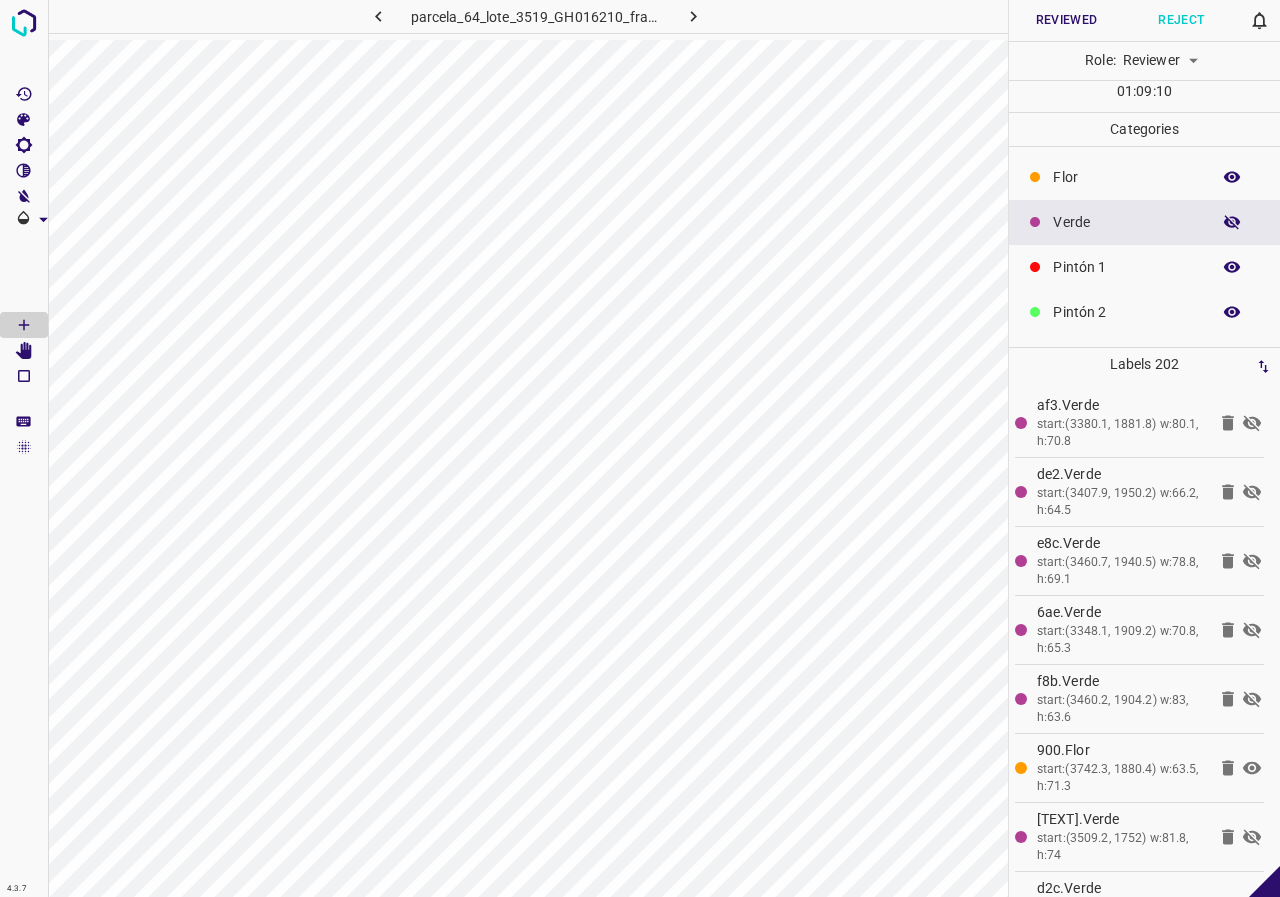 click 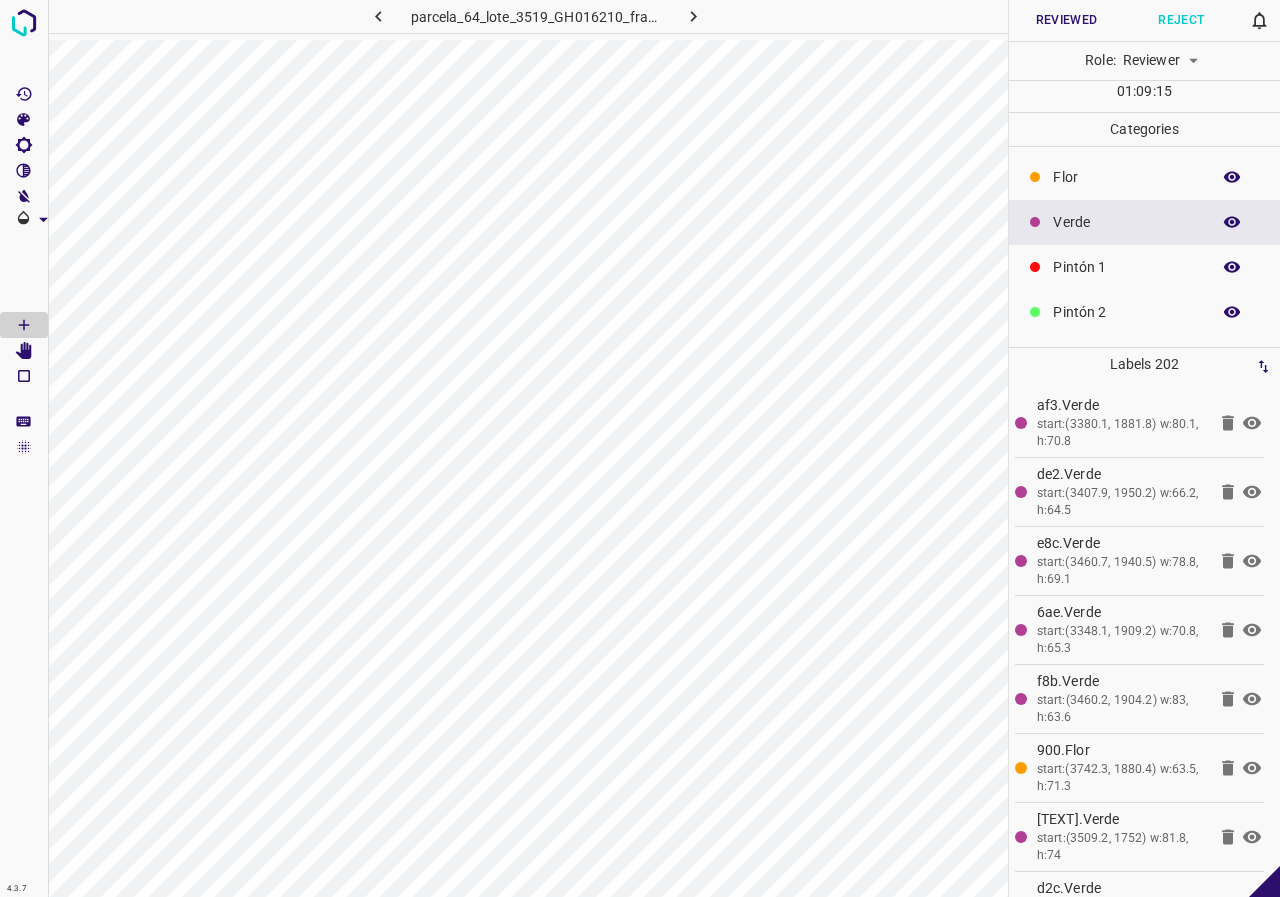 click 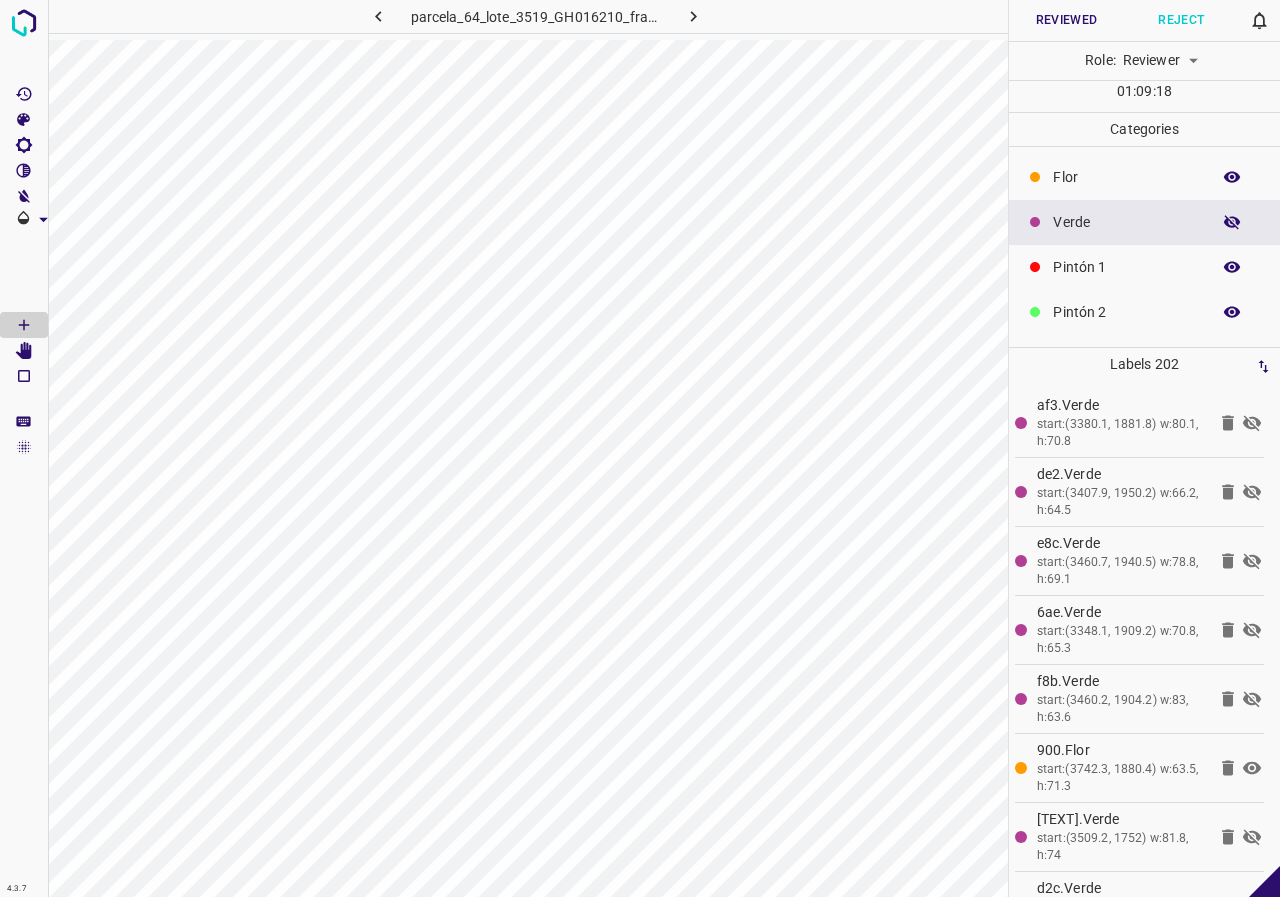 click at bounding box center [1232, 222] 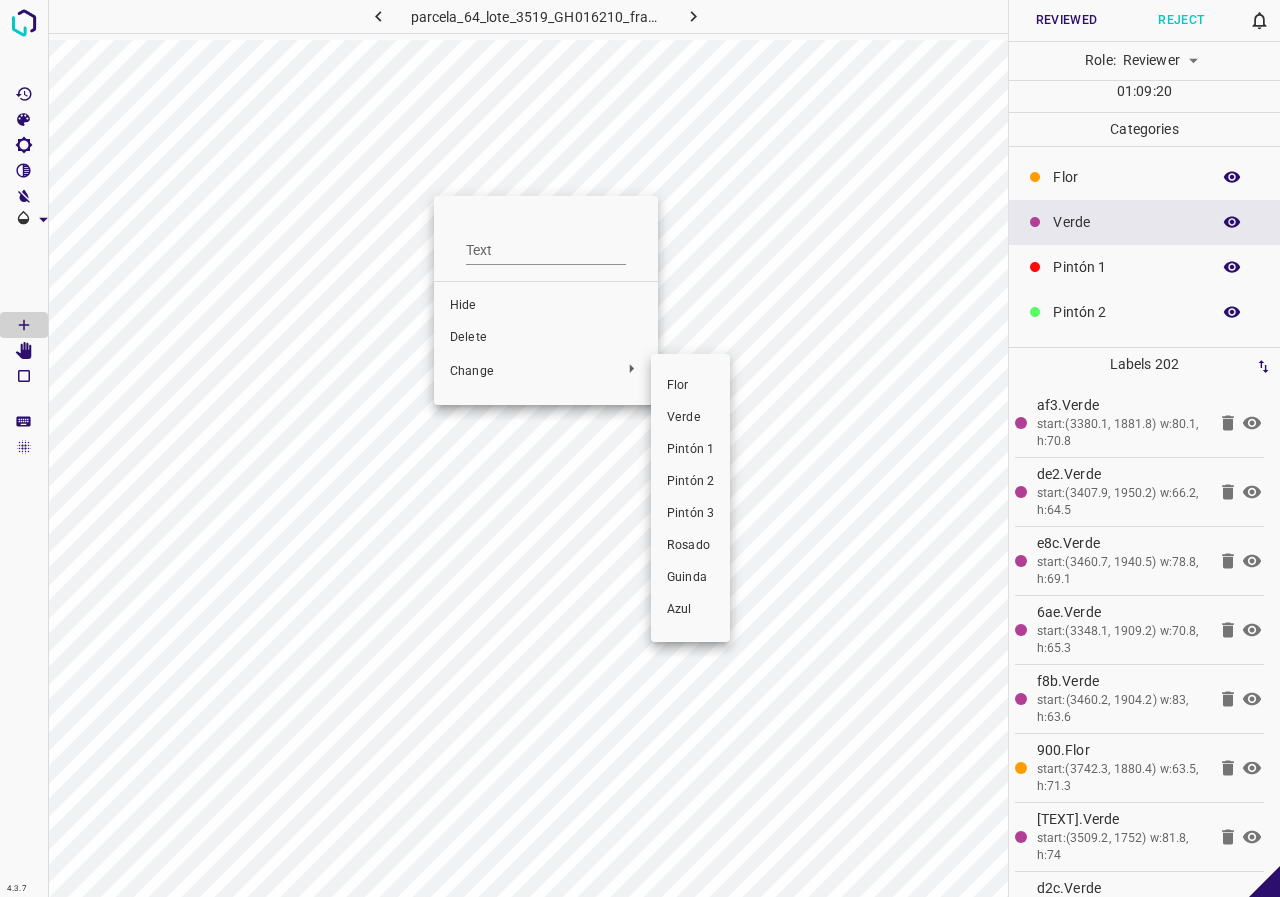 click on "Pintón 1" at bounding box center [690, 450] 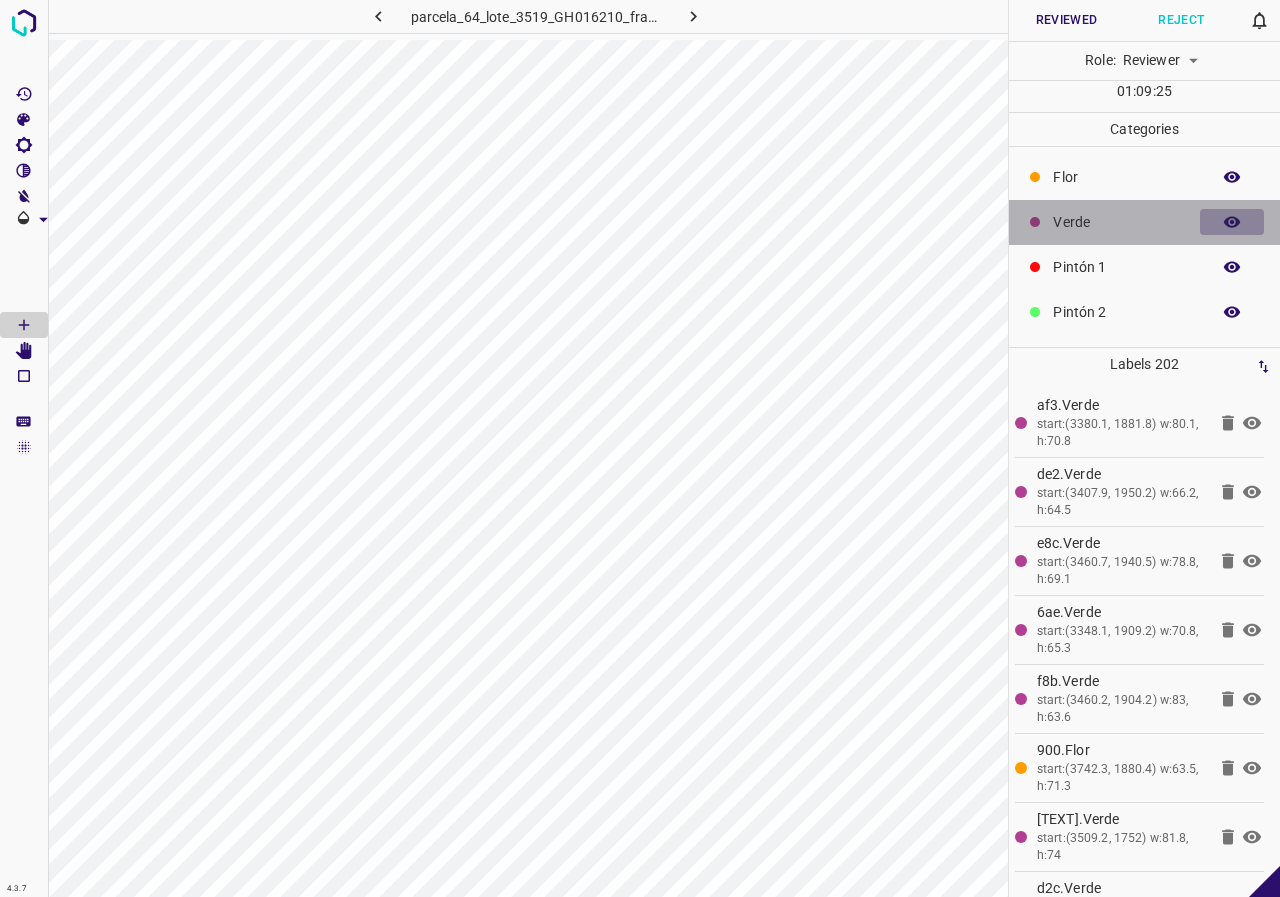 click 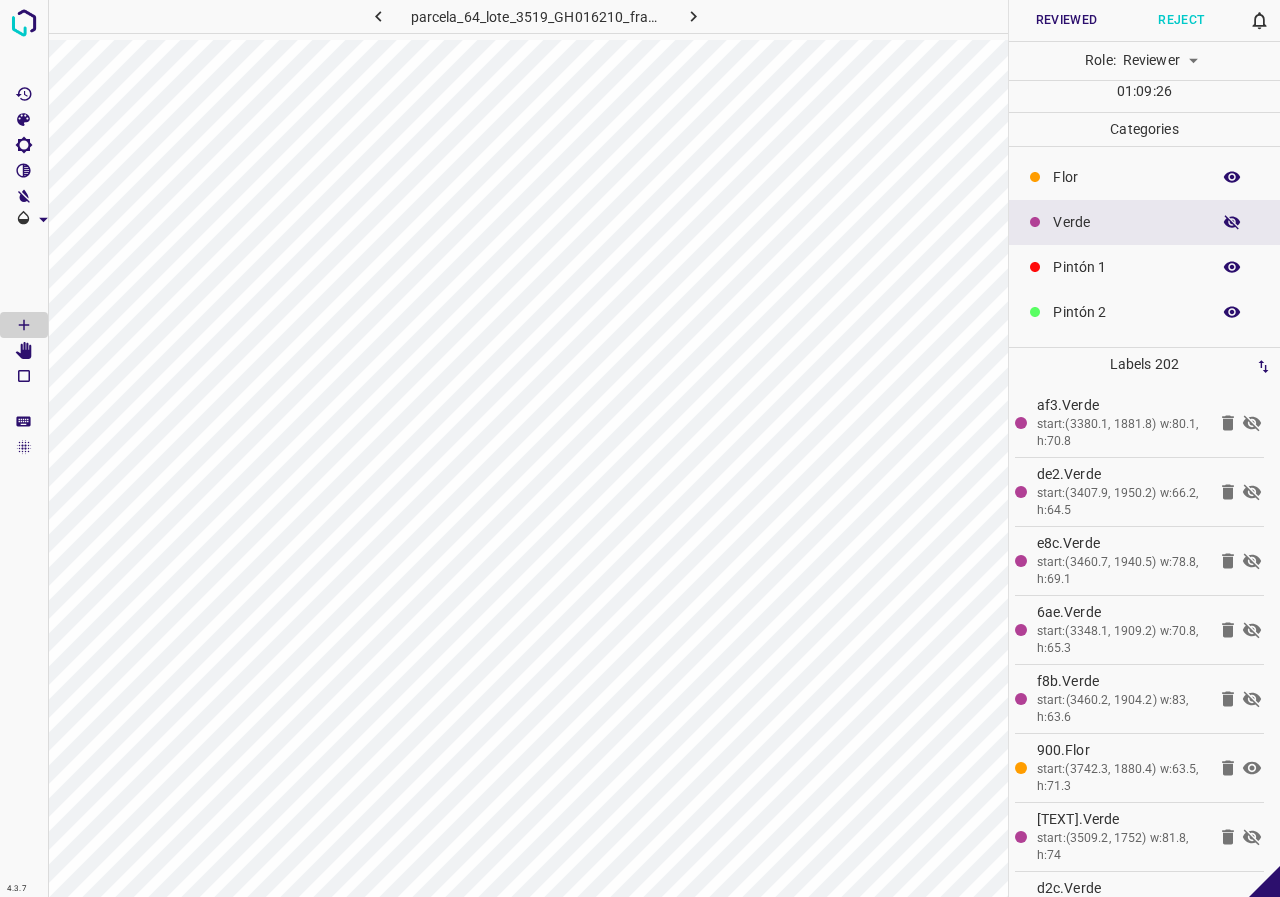 click 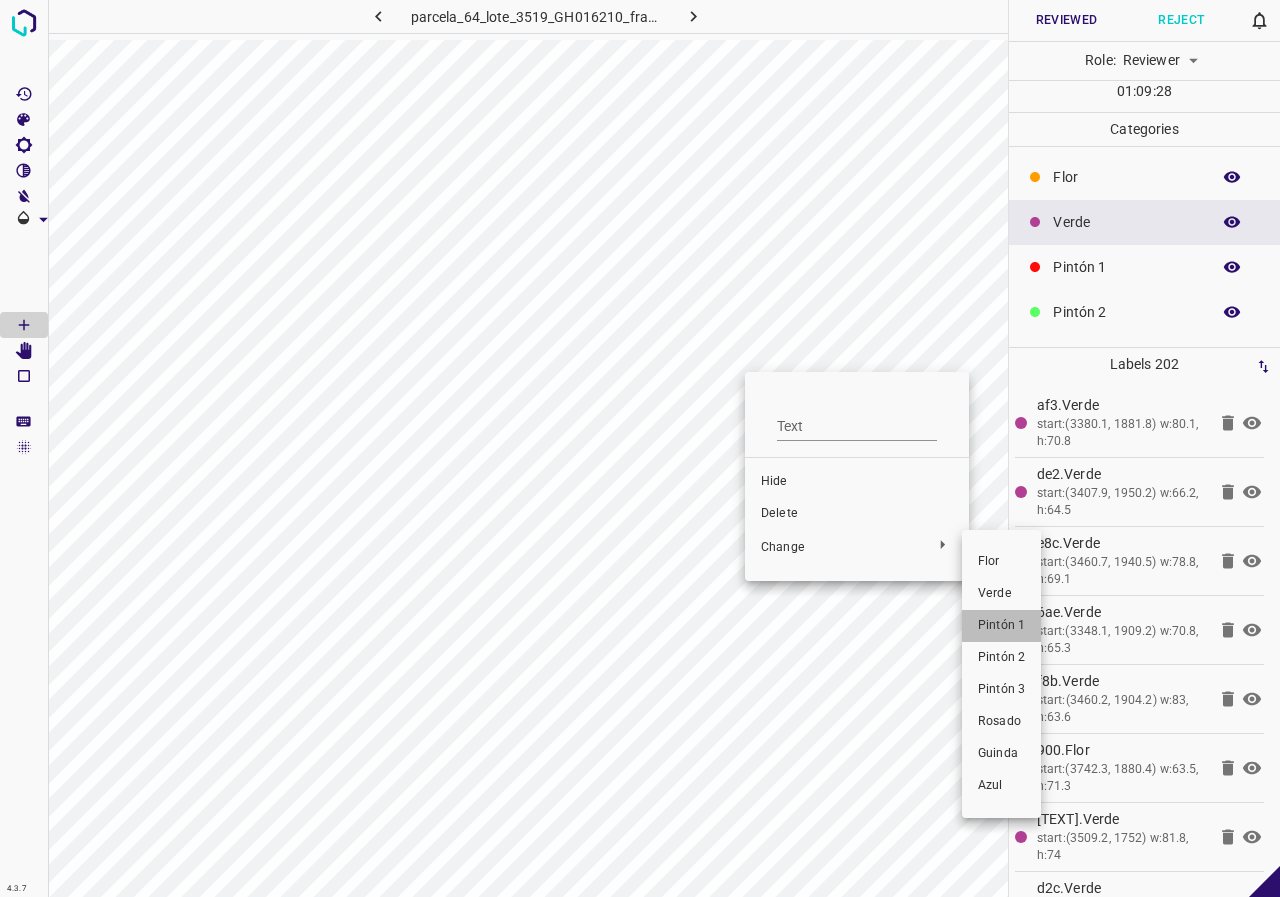 drag, startPoint x: 1002, startPoint y: 625, endPoint x: 783, endPoint y: 505, distance: 249.72185 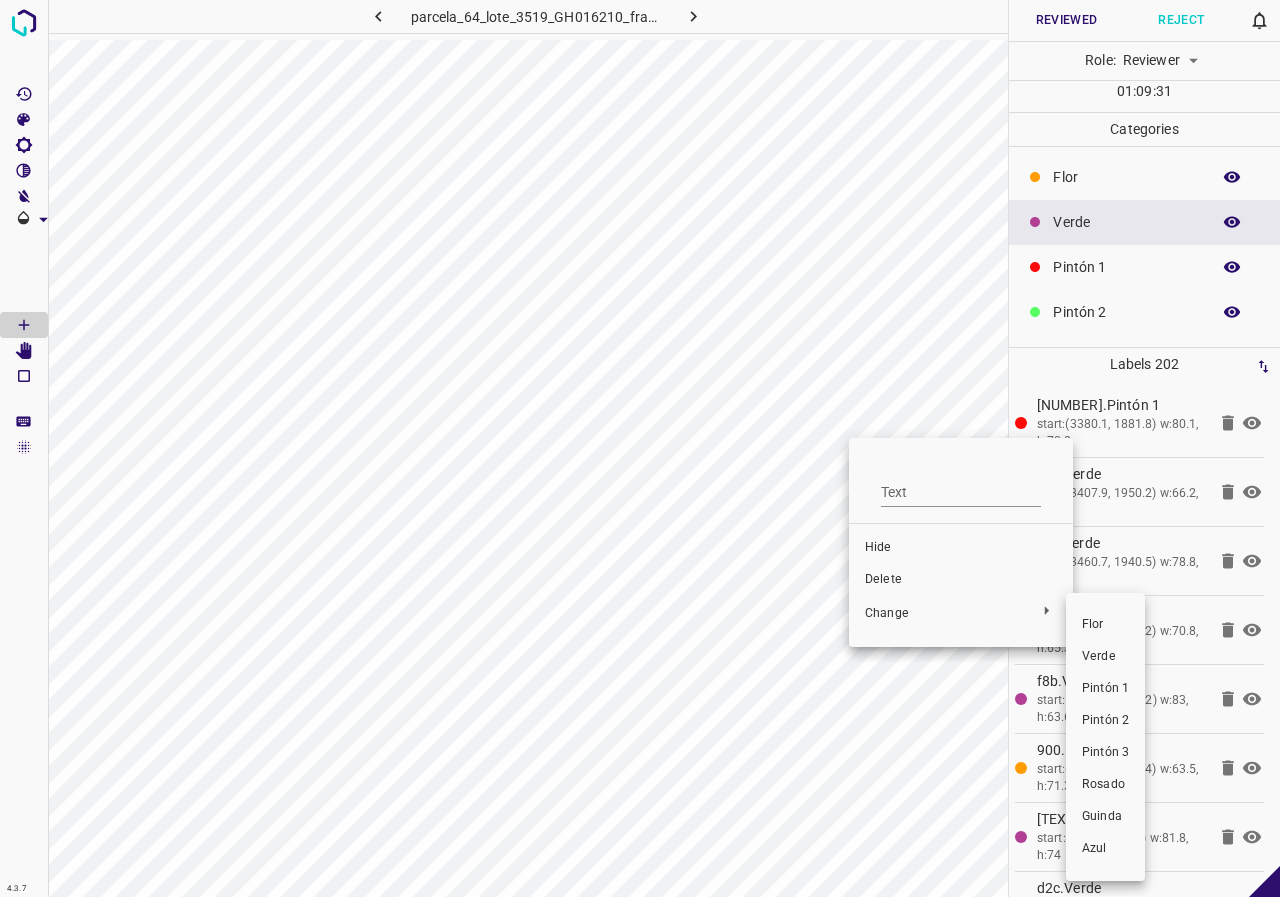 click on "Pintón 1" at bounding box center [1105, 689] 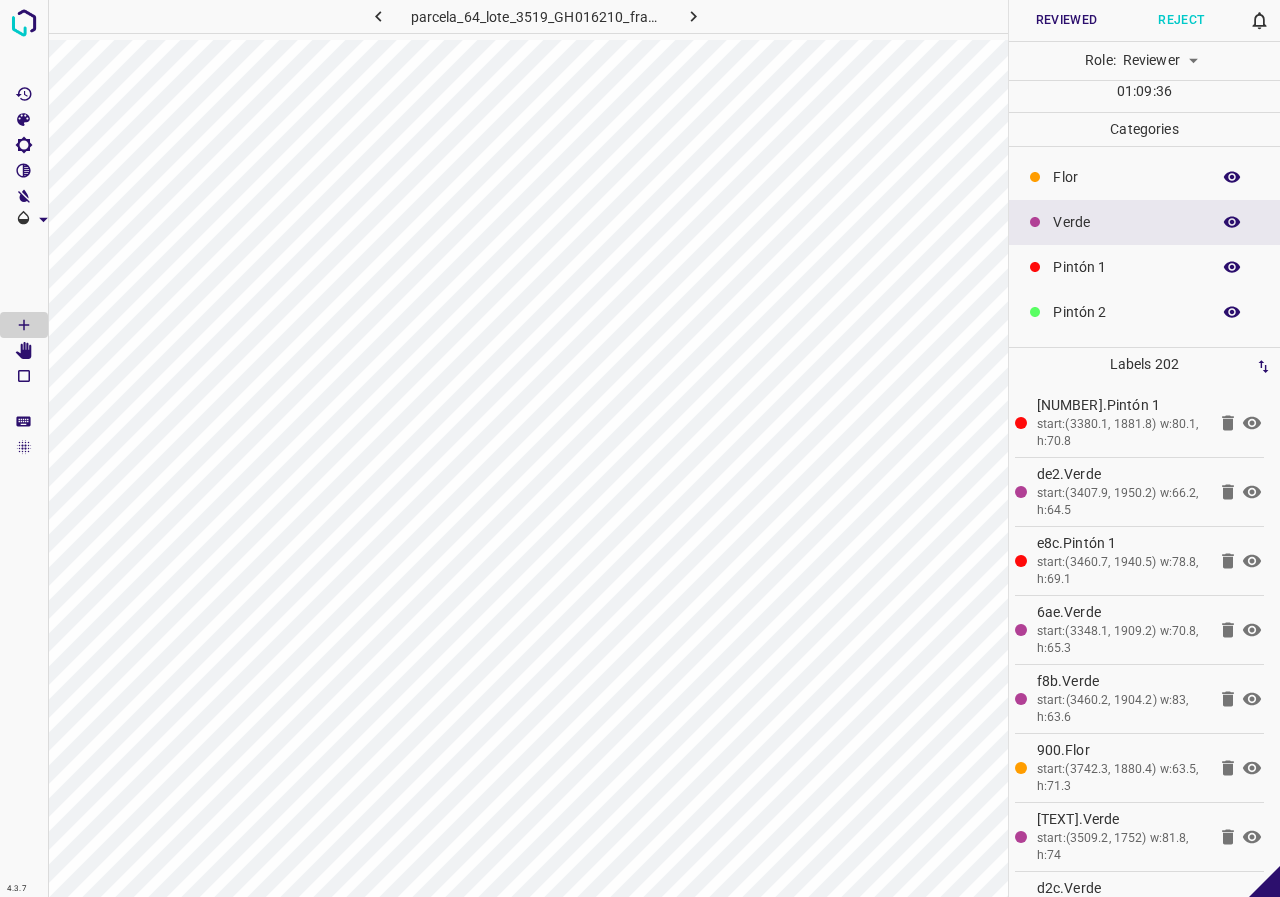 click at bounding box center [1232, 222] 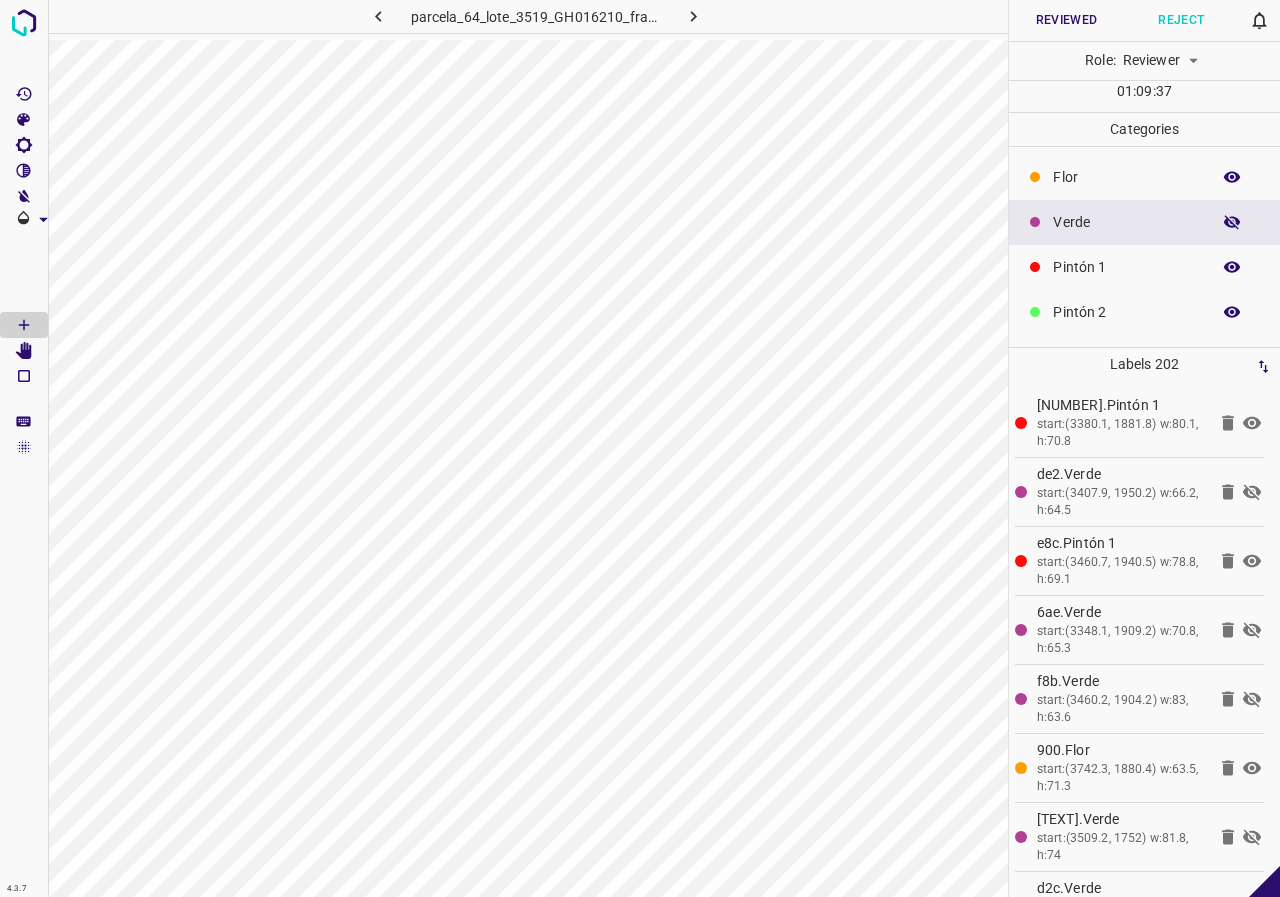 click at bounding box center (1232, 222) 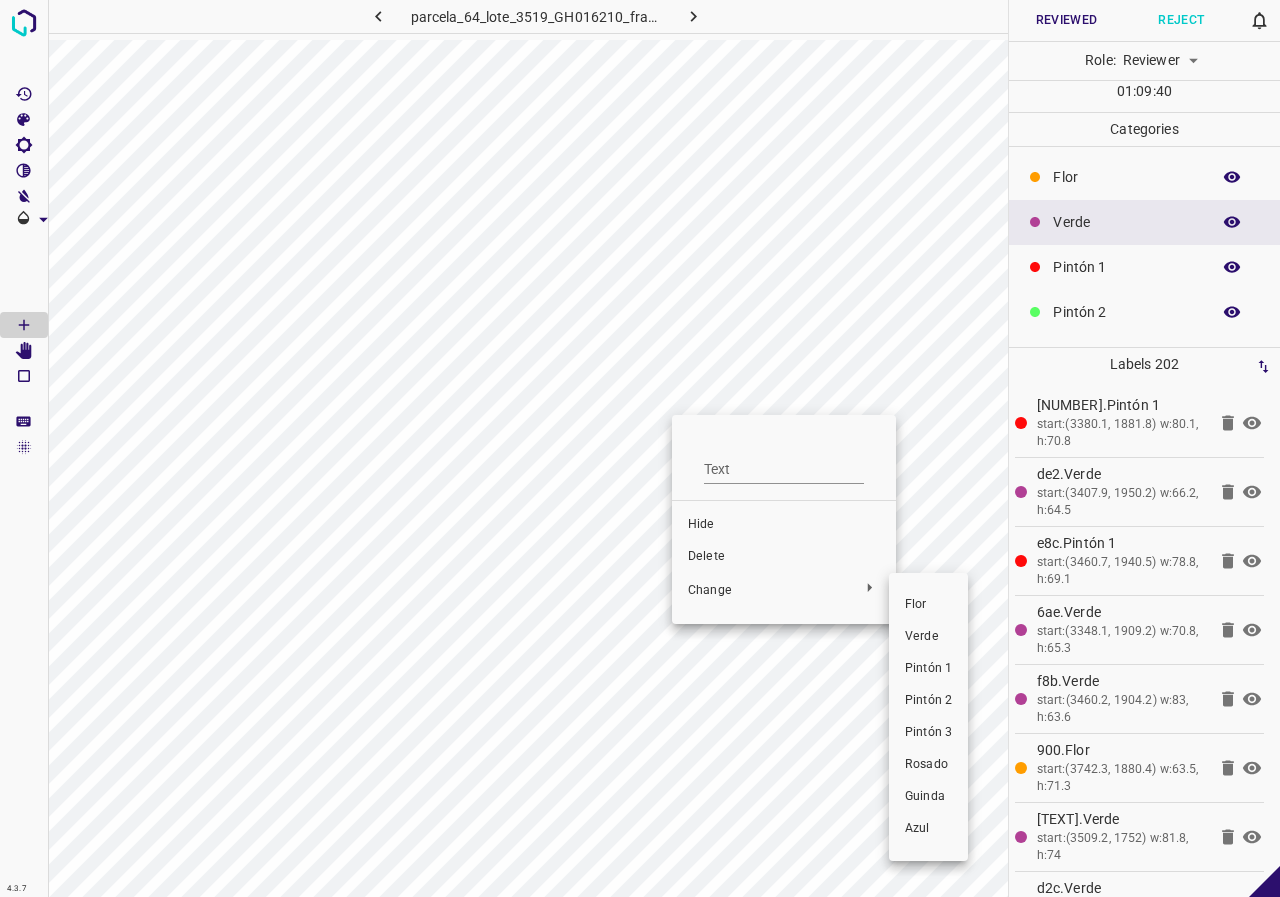drag, startPoint x: 950, startPoint y: 661, endPoint x: 893, endPoint y: 630, distance: 64.884514 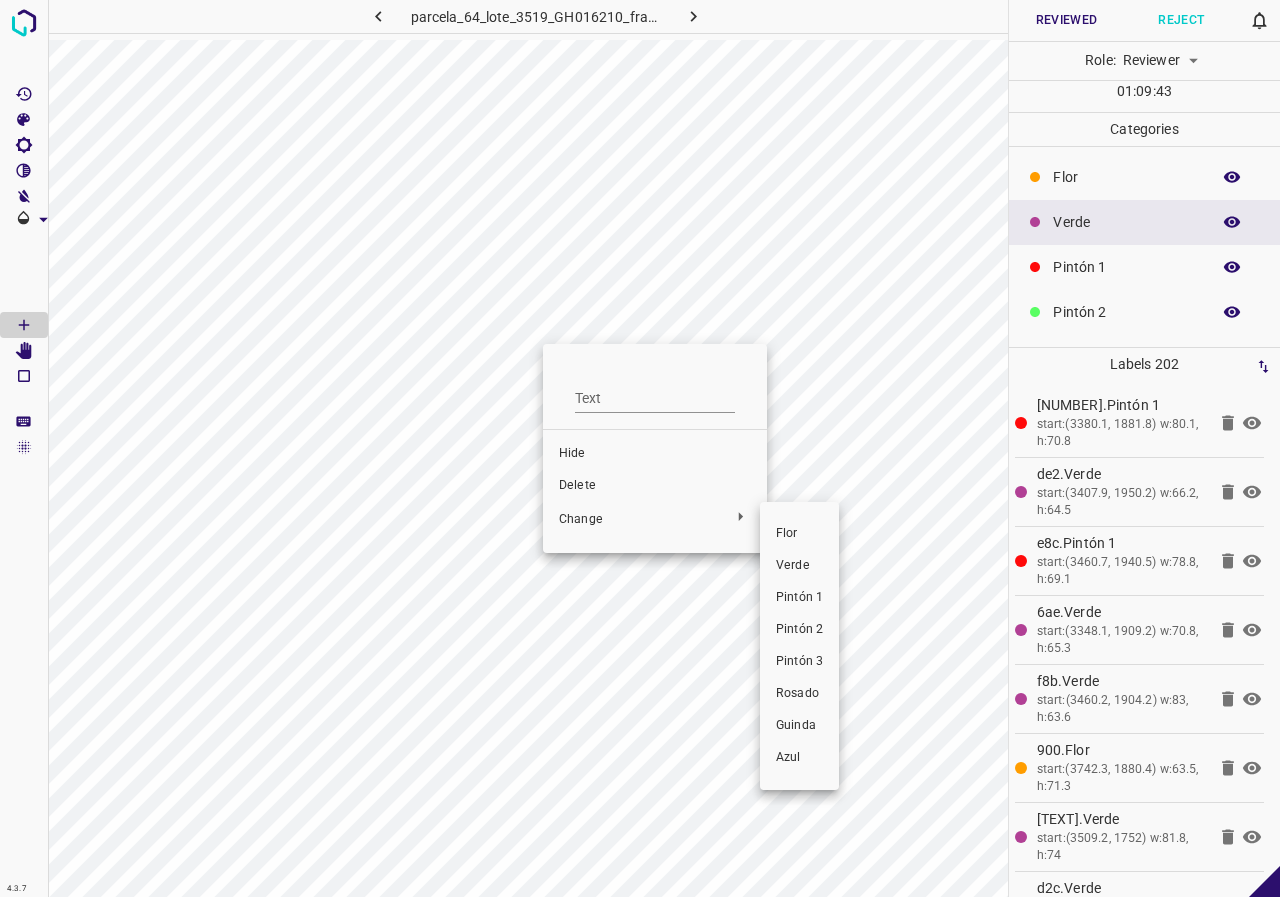 click on "Pintón 1" at bounding box center [799, 598] 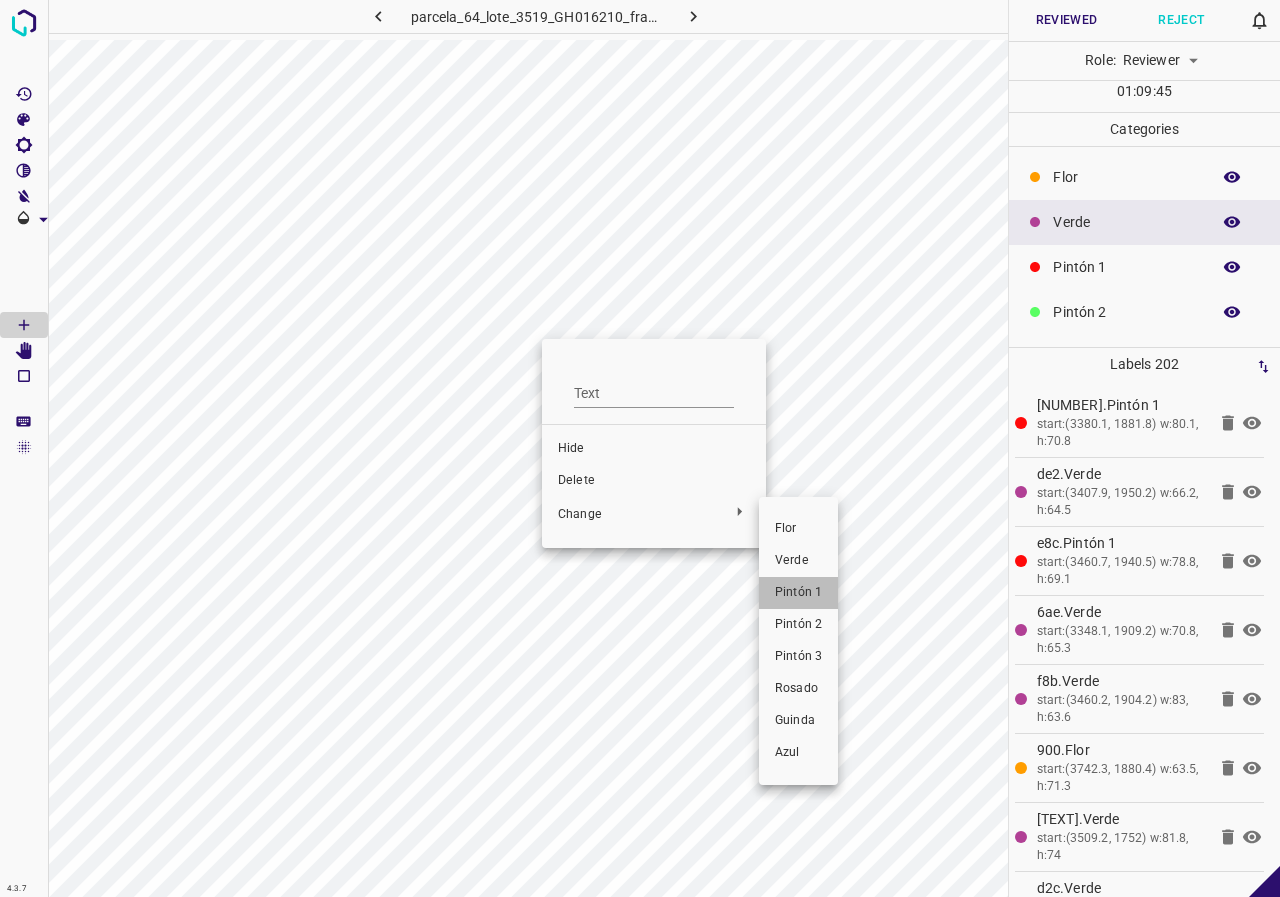 click on "Pintón 1" at bounding box center [798, 593] 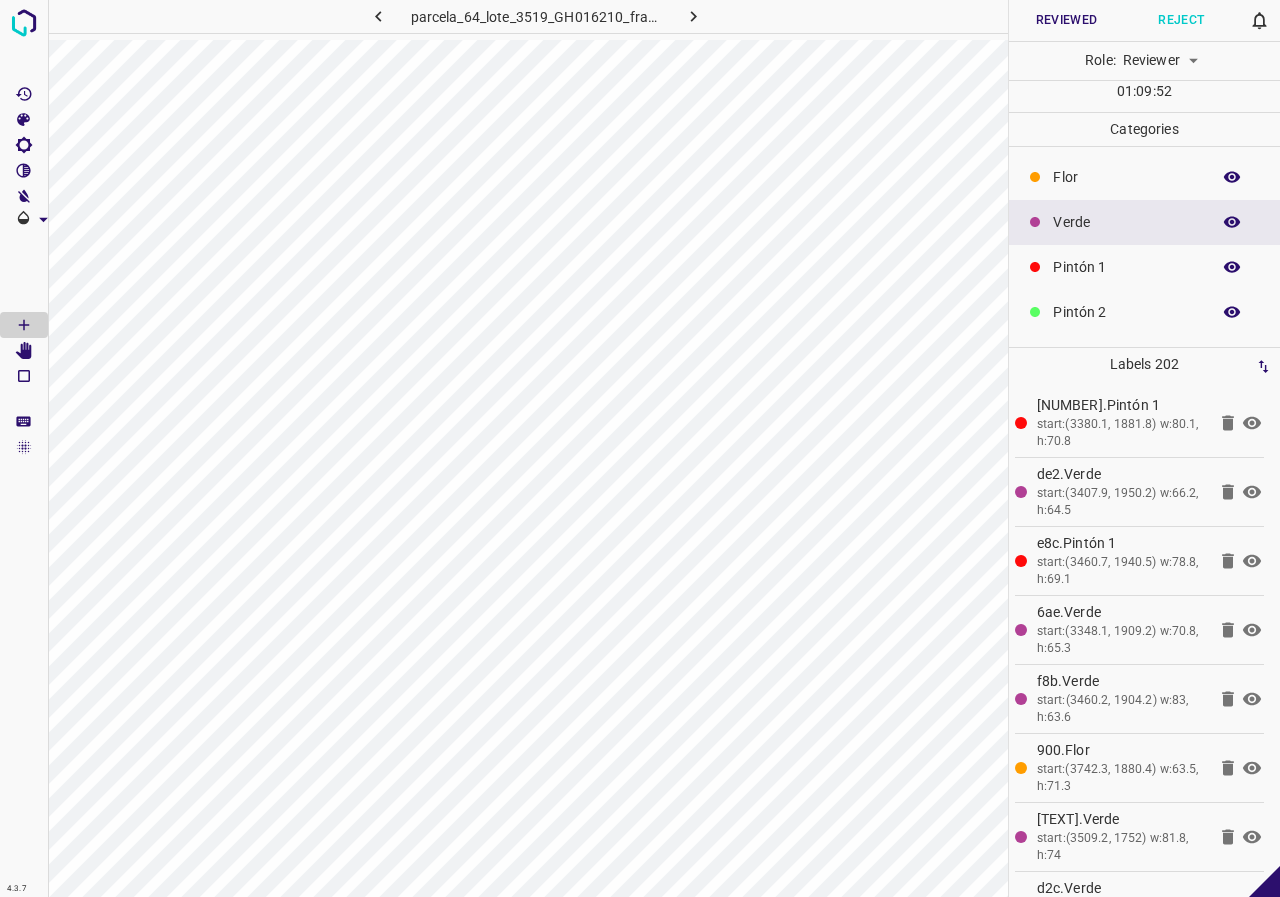click 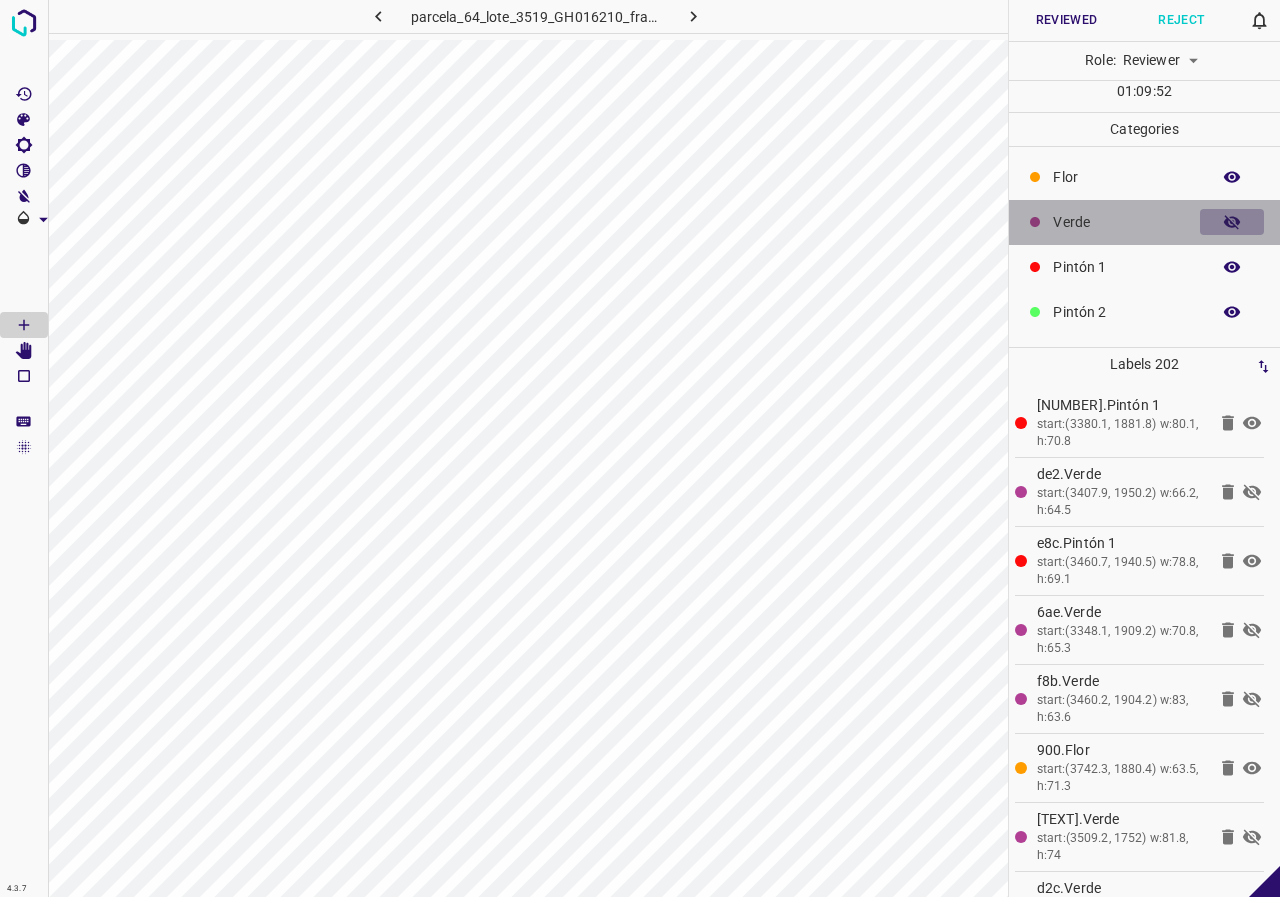 click 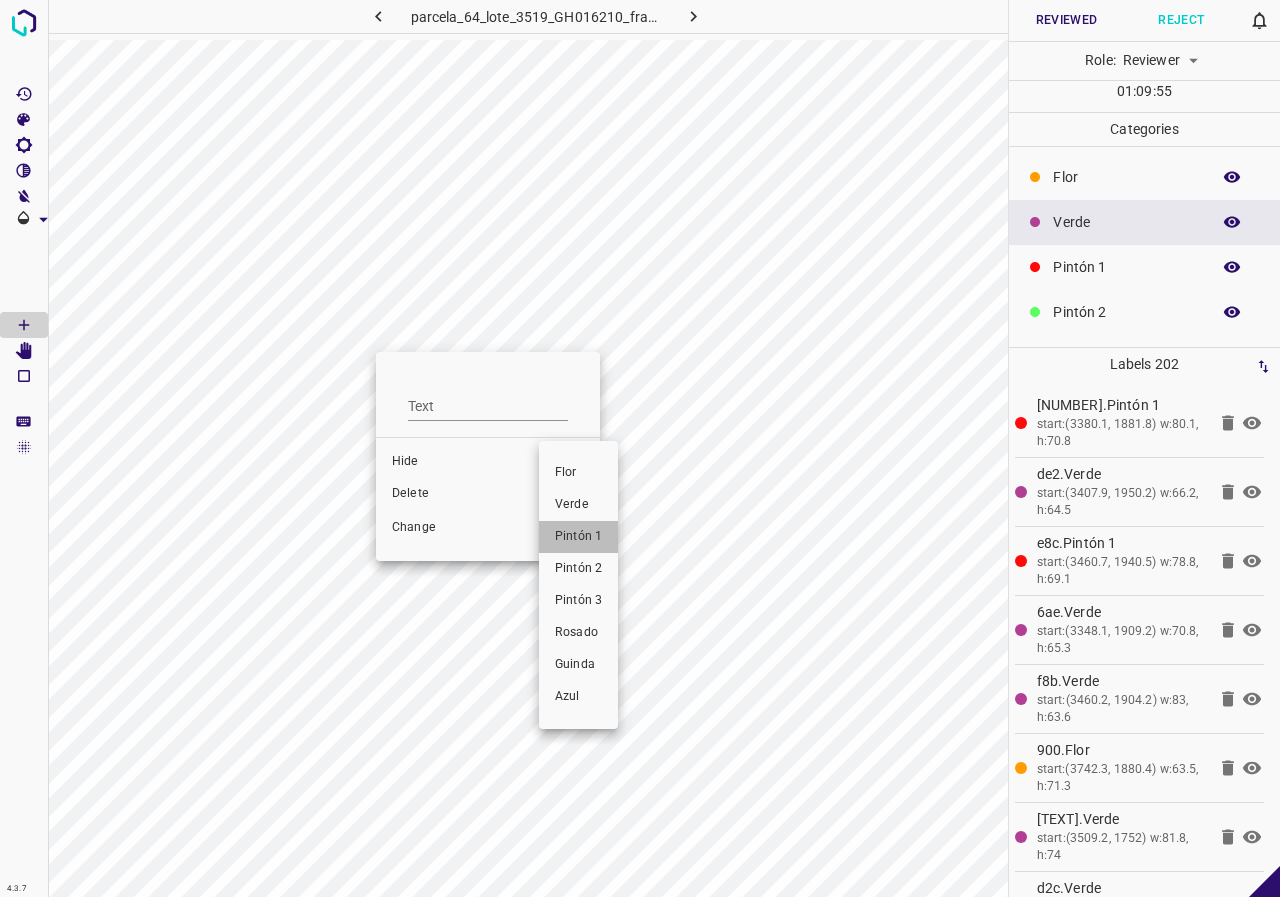 click on "Pintón 1" at bounding box center [578, 537] 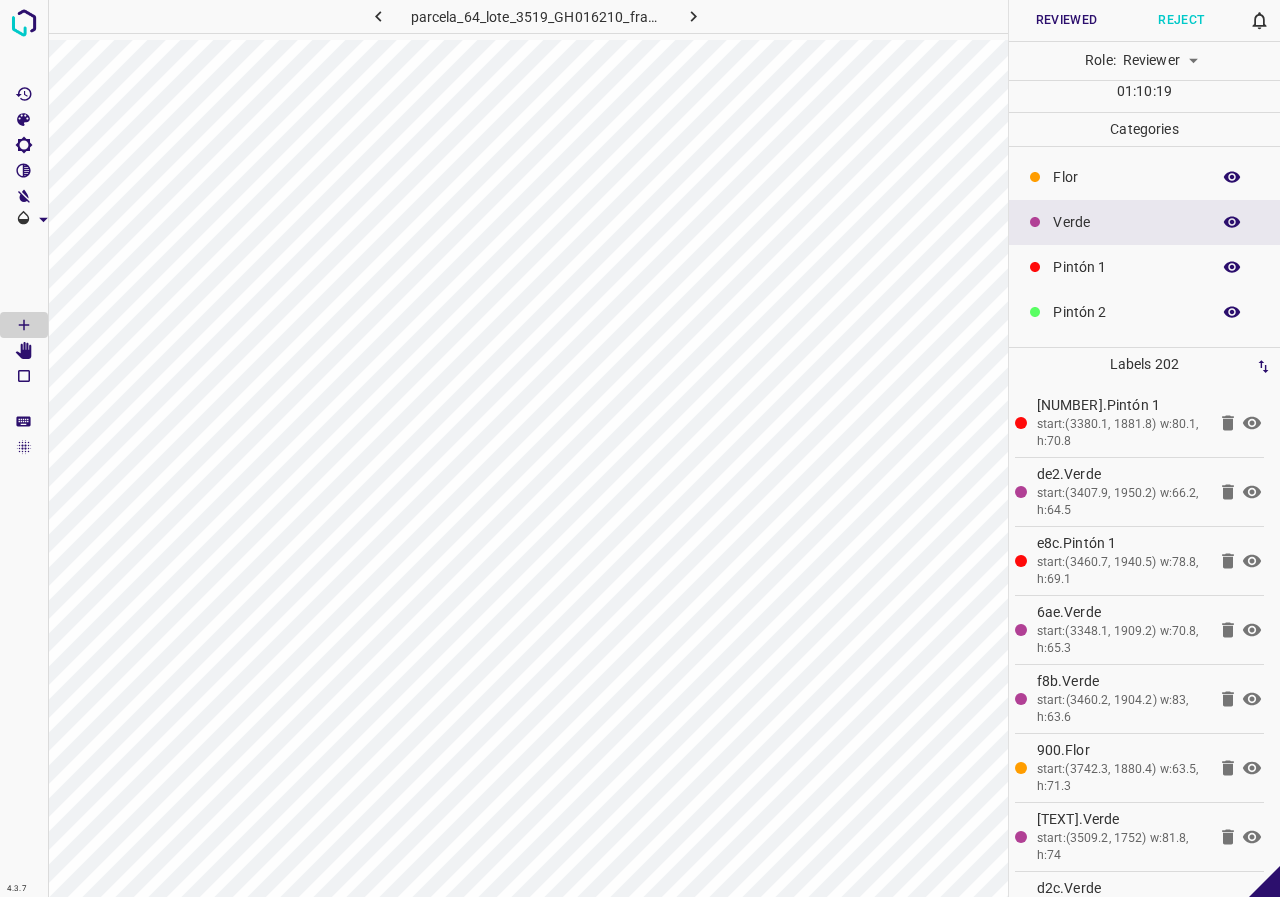 click at bounding box center (1232, 222) 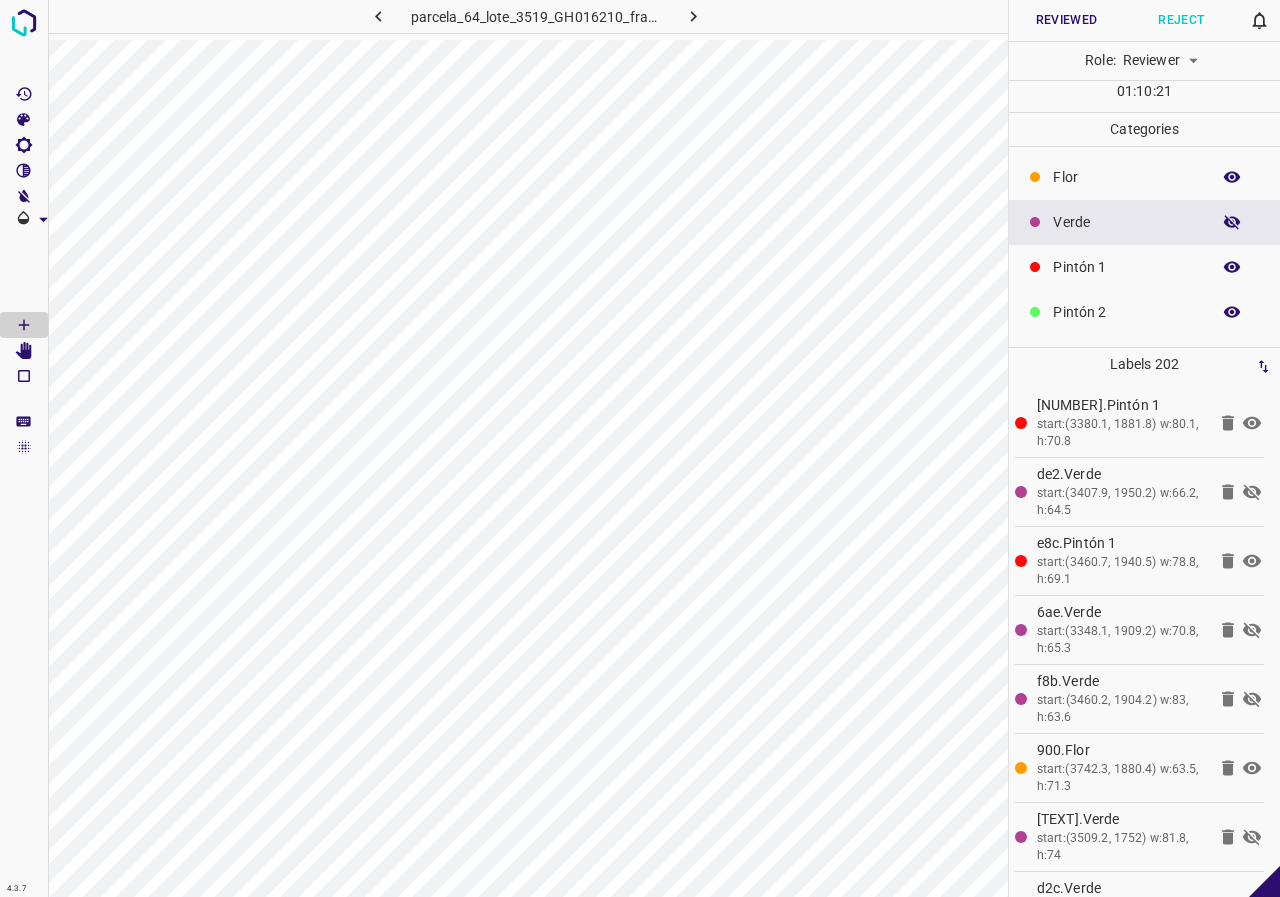 click at bounding box center [1232, 222] 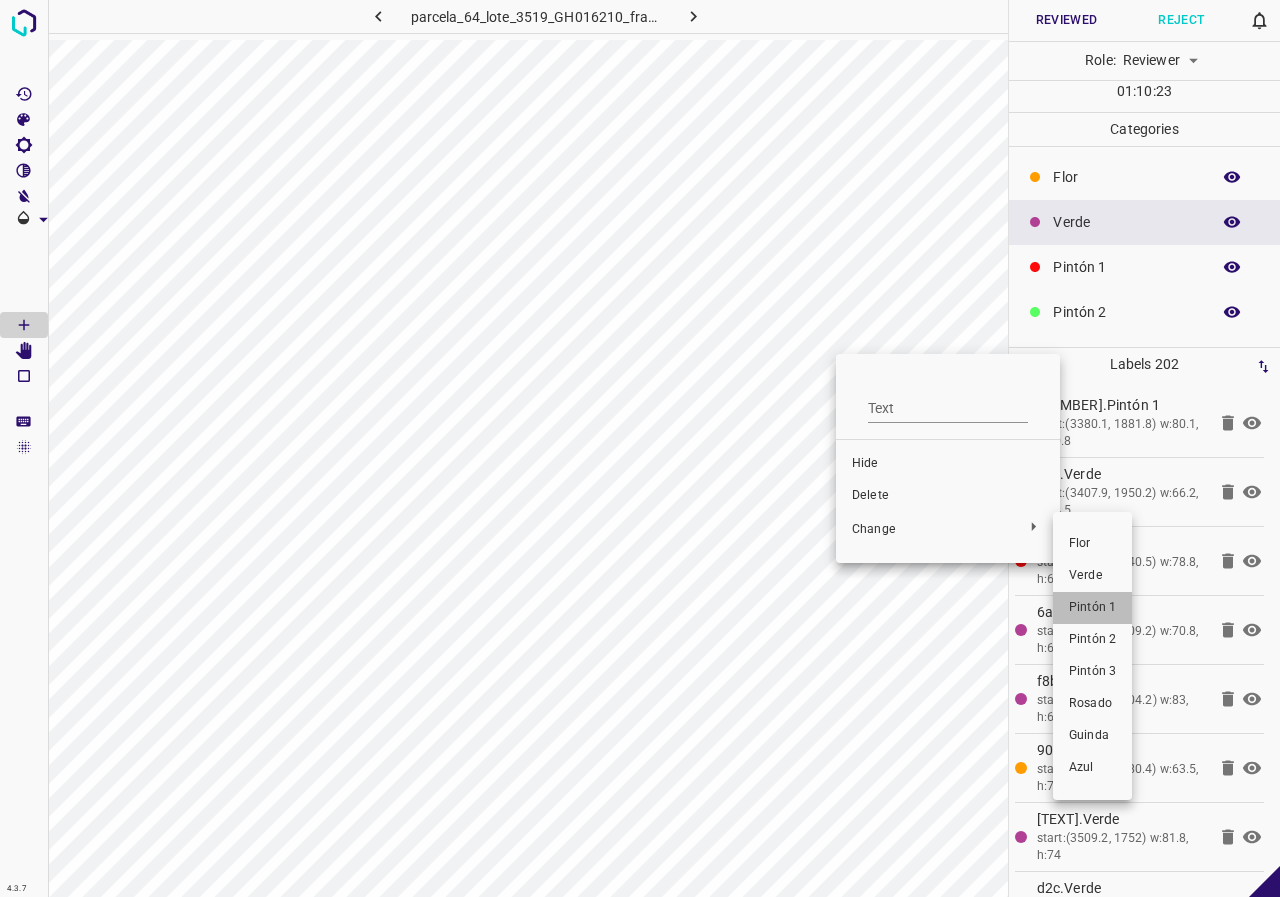 drag, startPoint x: 1090, startPoint y: 605, endPoint x: 933, endPoint y: 376, distance: 277.65085 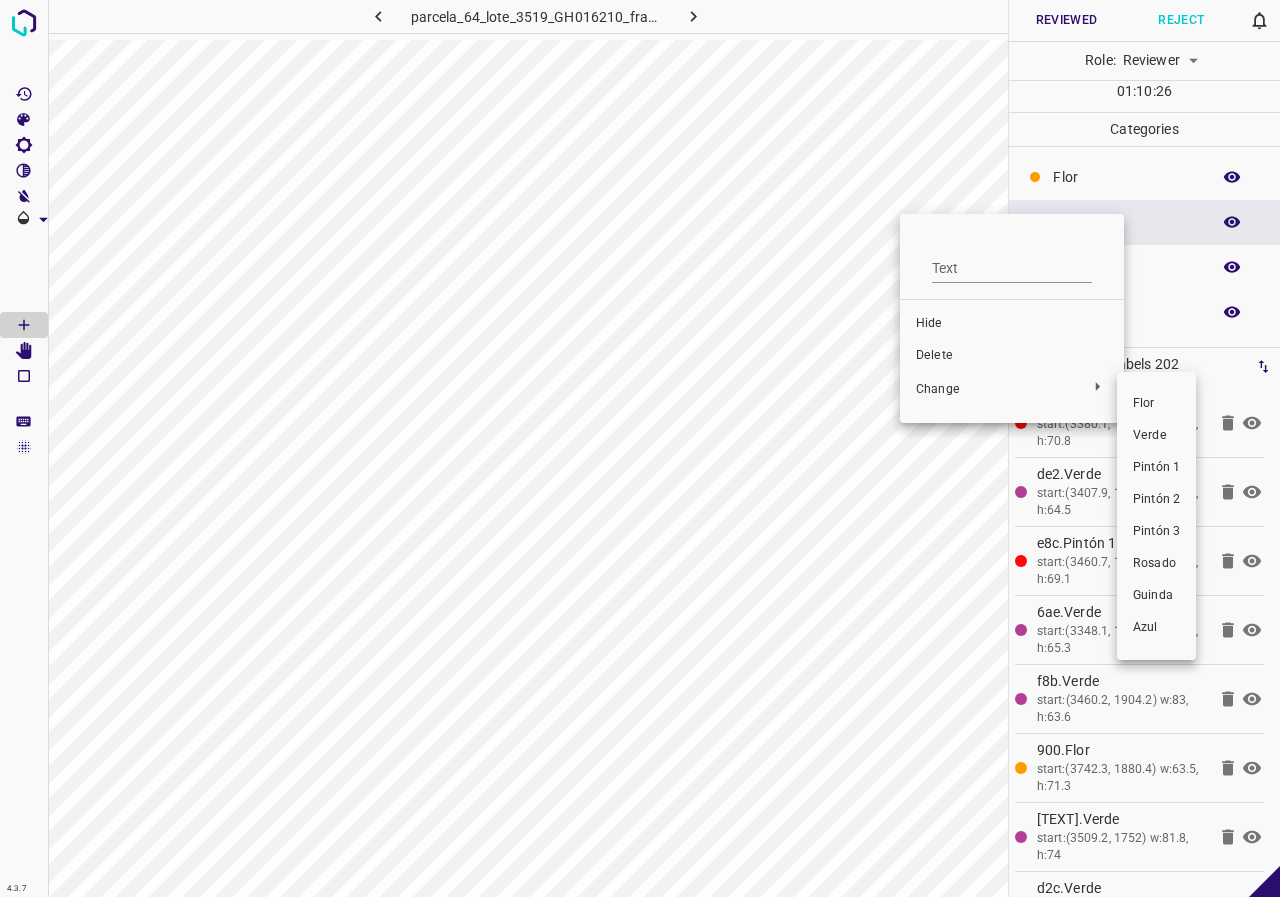 drag, startPoint x: 1158, startPoint y: 471, endPoint x: 829, endPoint y: 329, distance: 358.33643 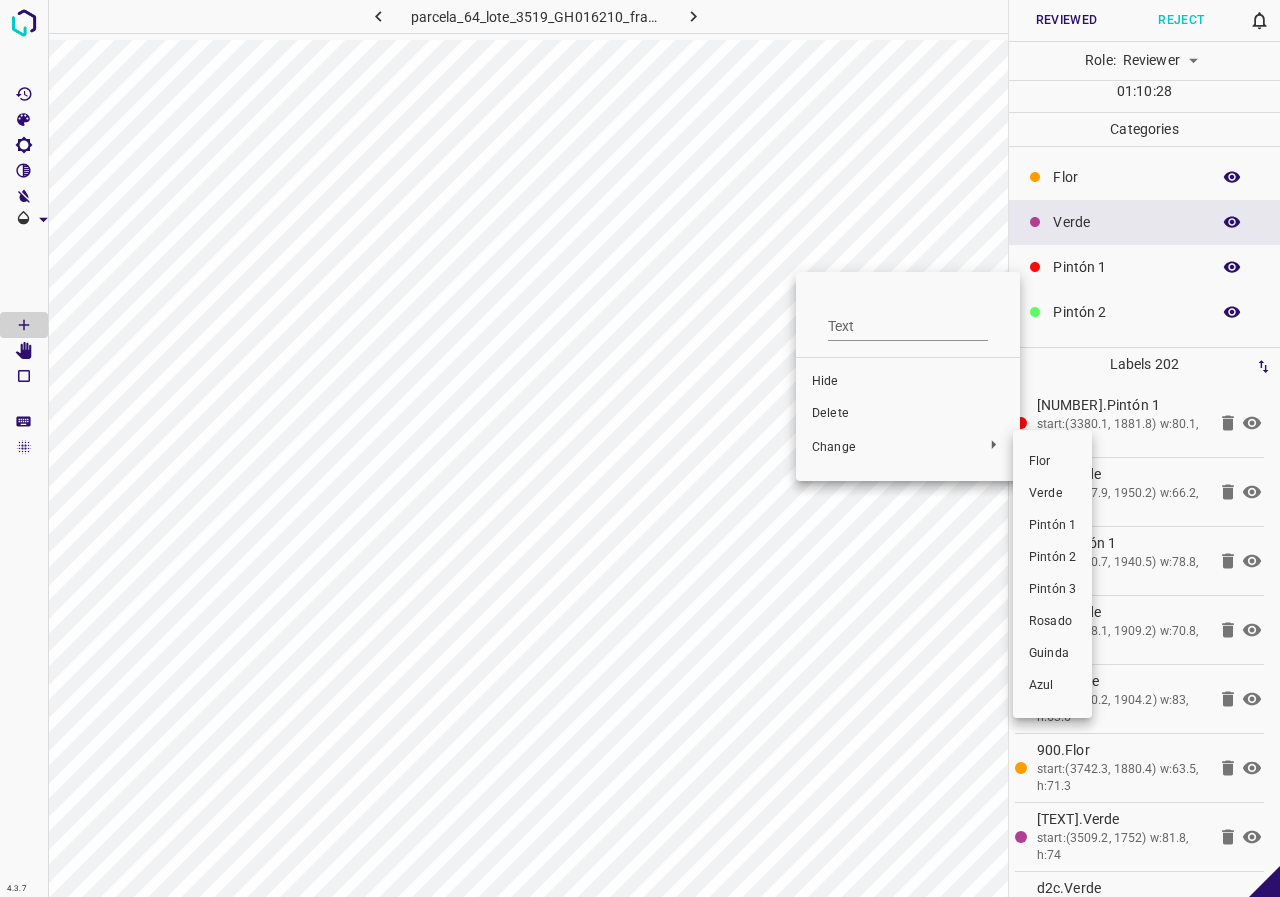 drag, startPoint x: 1045, startPoint y: 516, endPoint x: 1057, endPoint y: 461, distance: 56.293873 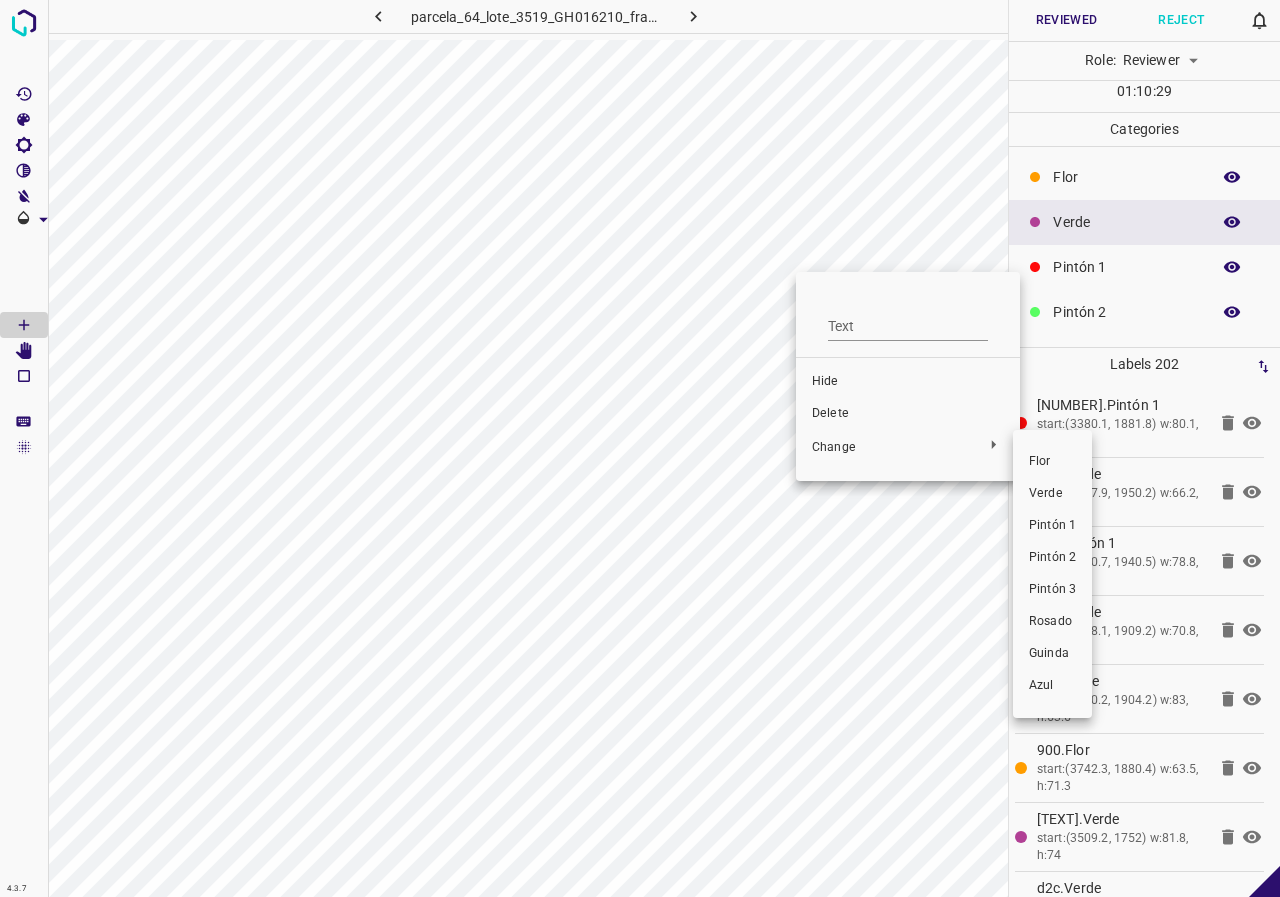 click at bounding box center (640, 448) 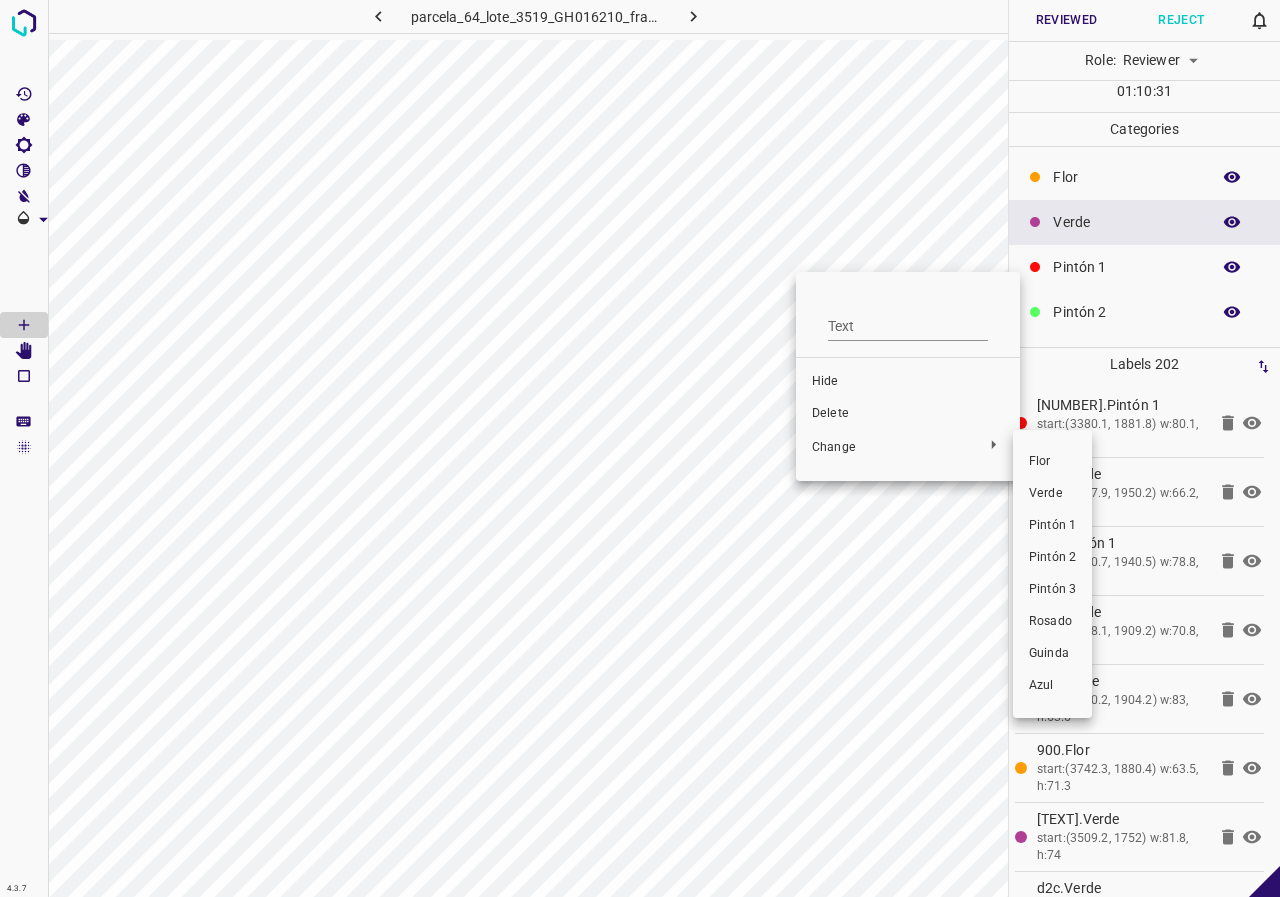 click at bounding box center (640, 448) 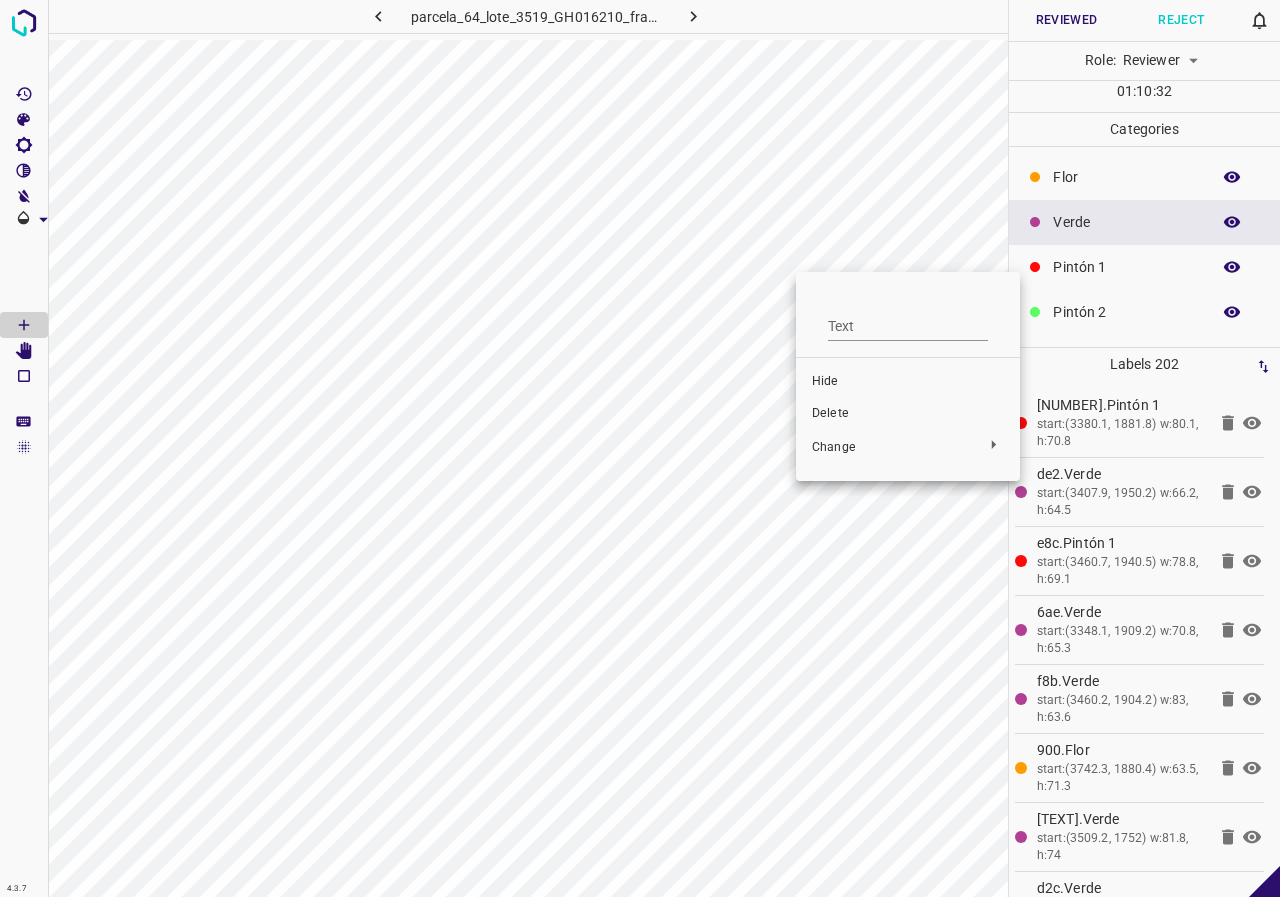 click at bounding box center (640, 448) 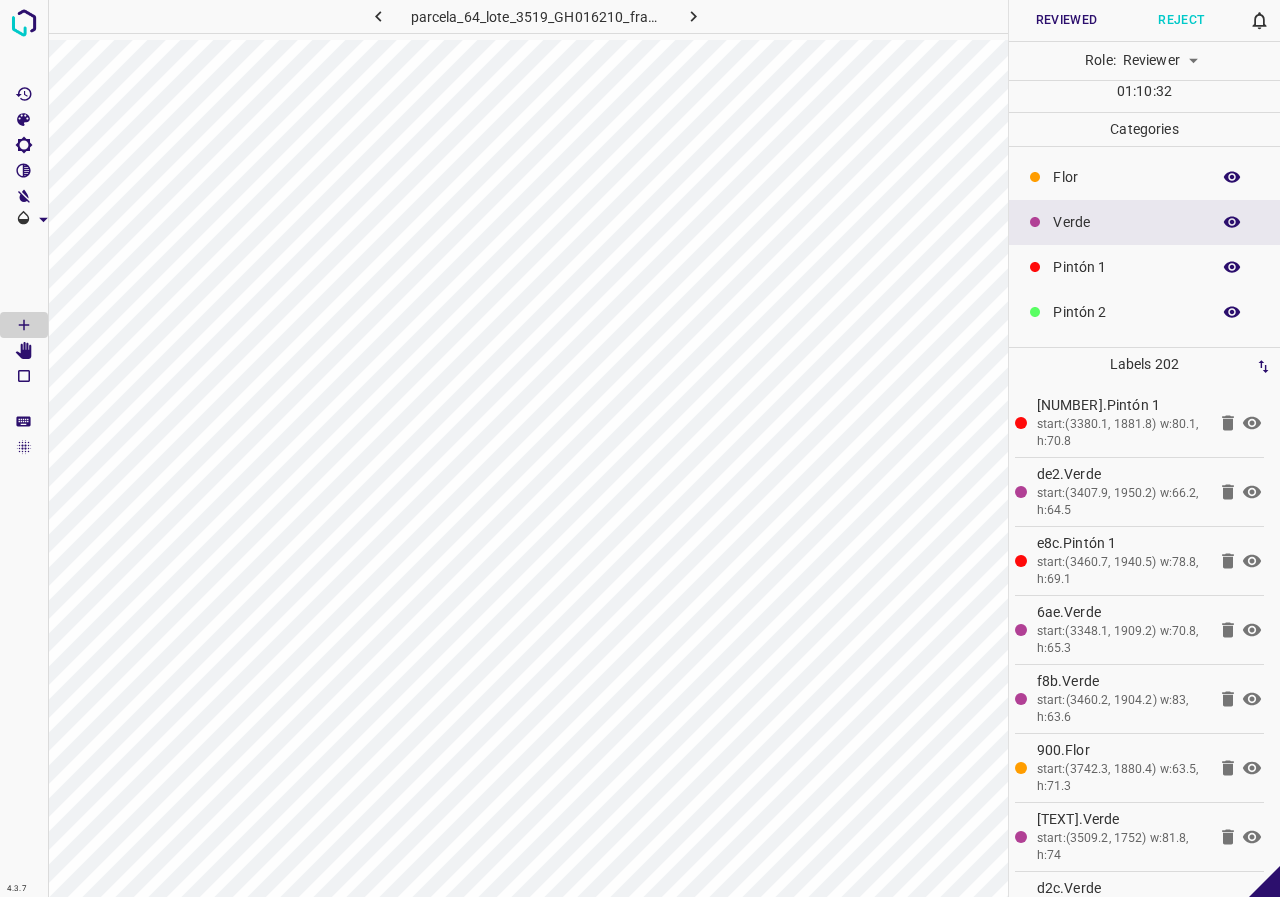click 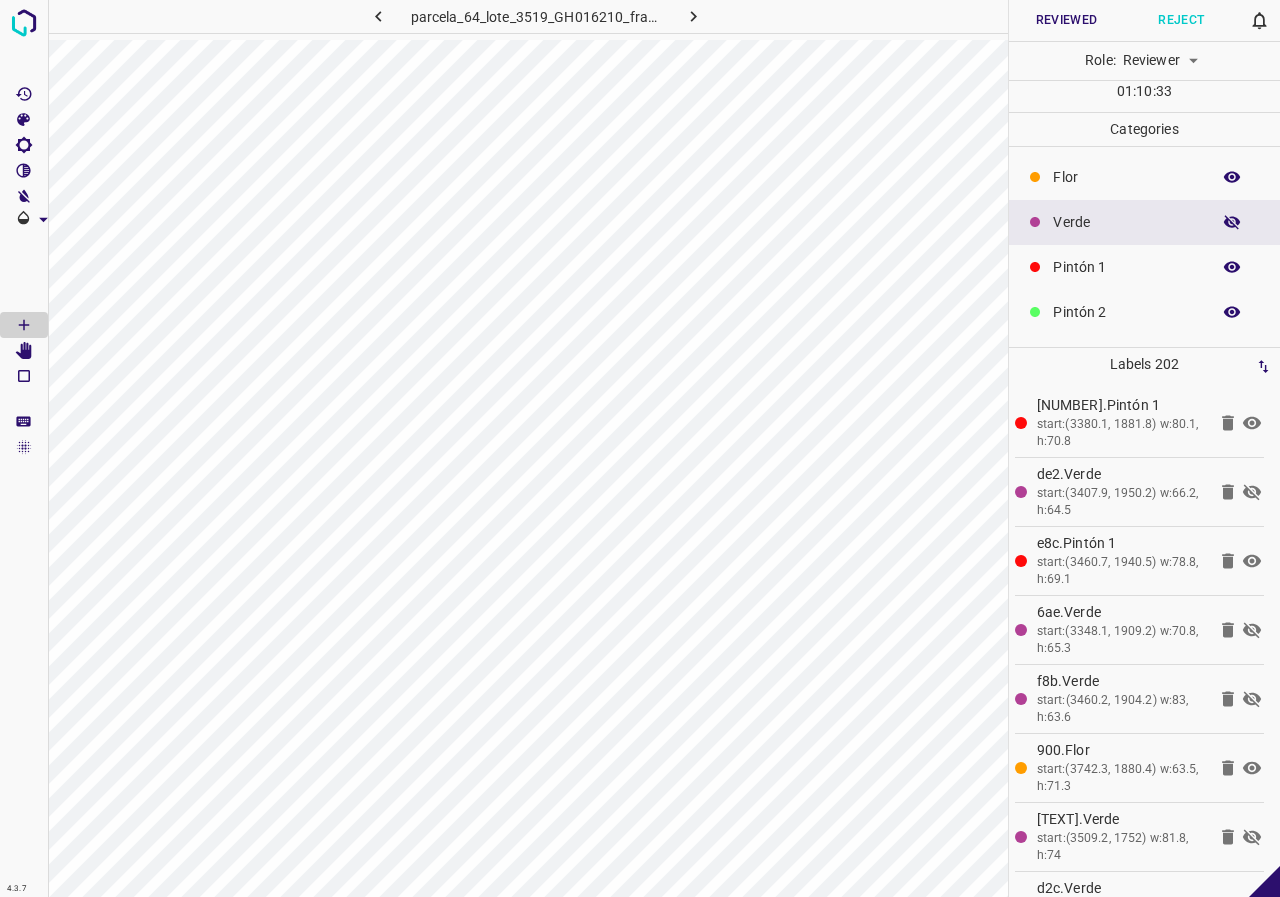 click 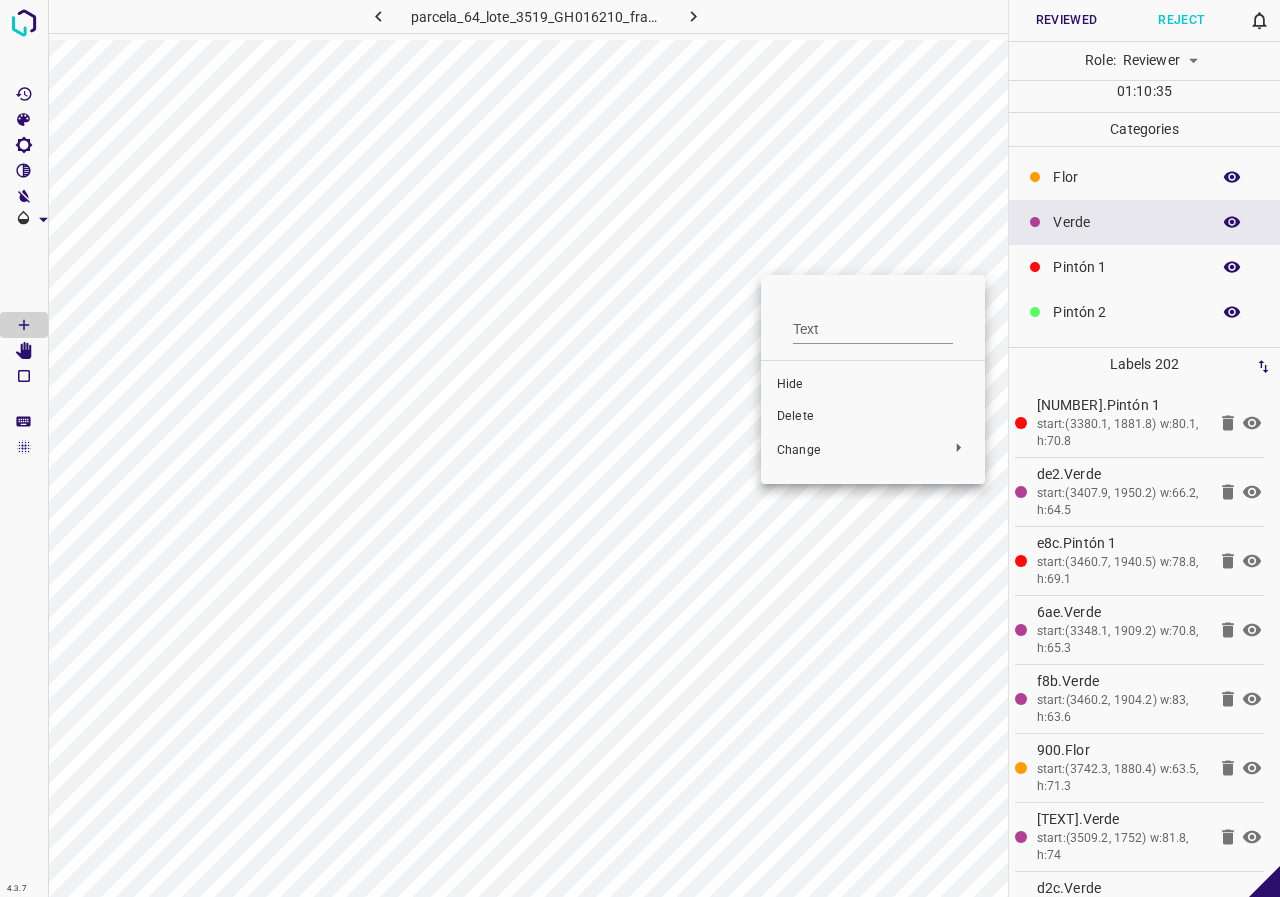 click at bounding box center [640, 448] 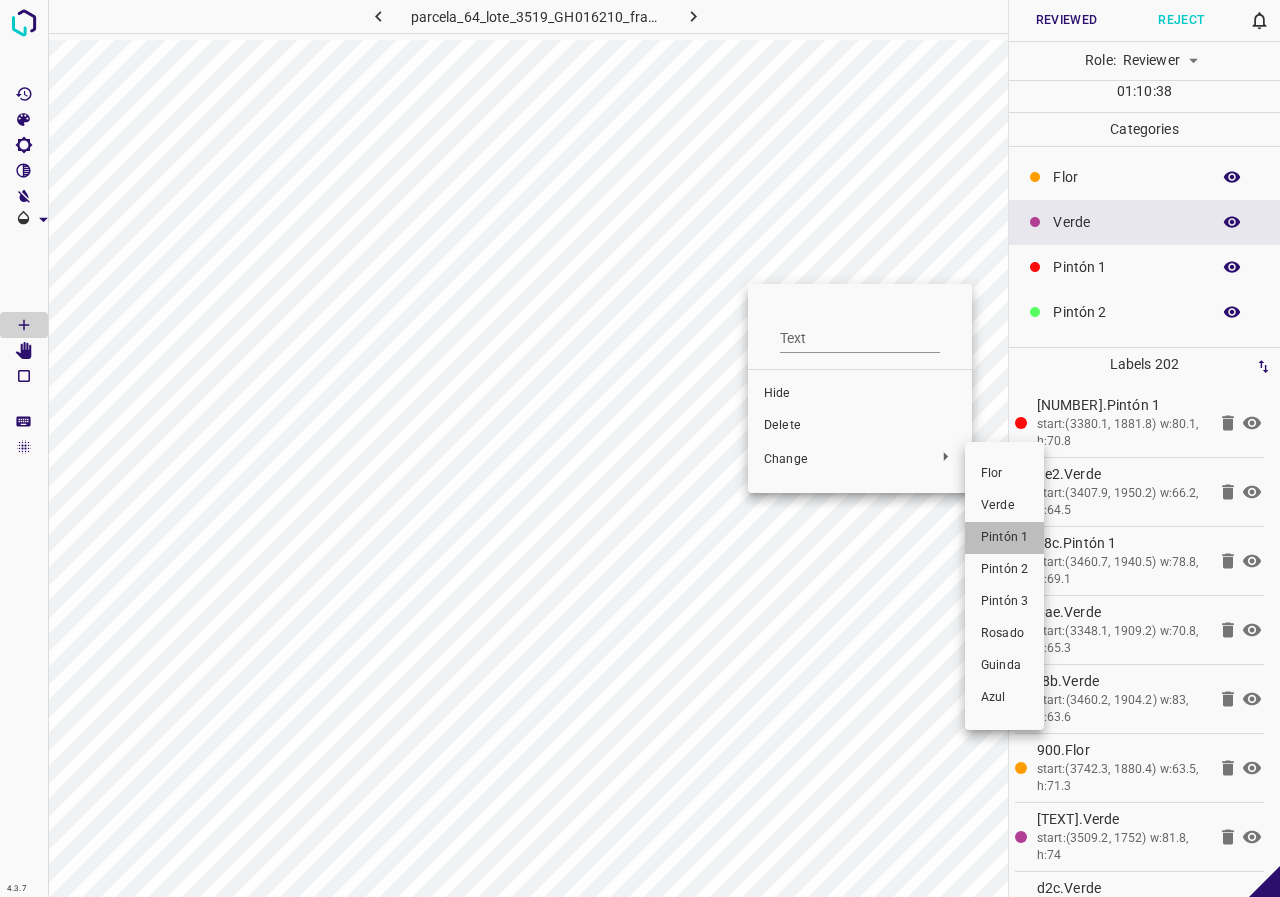 click on "Pintón 1" at bounding box center [1004, 538] 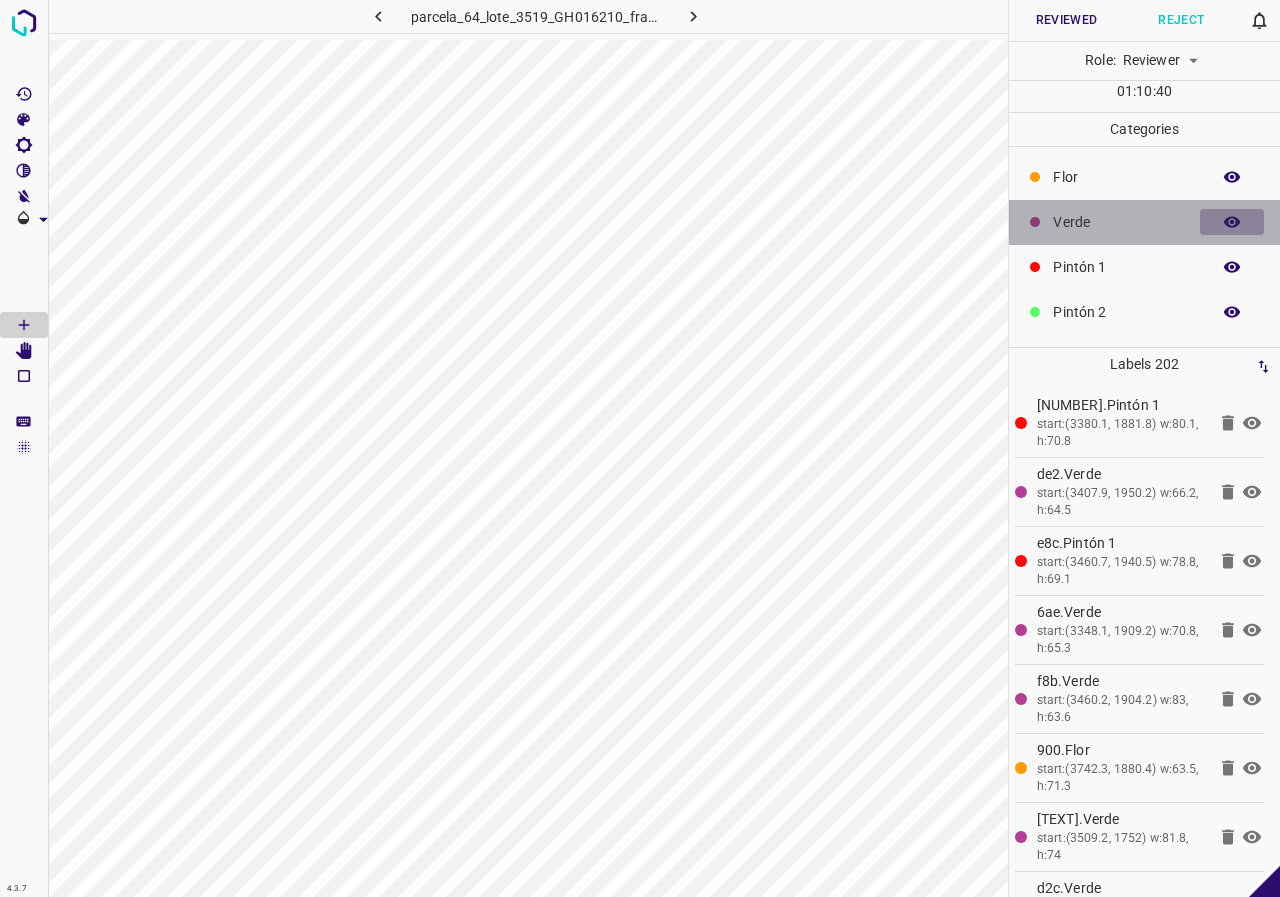 click 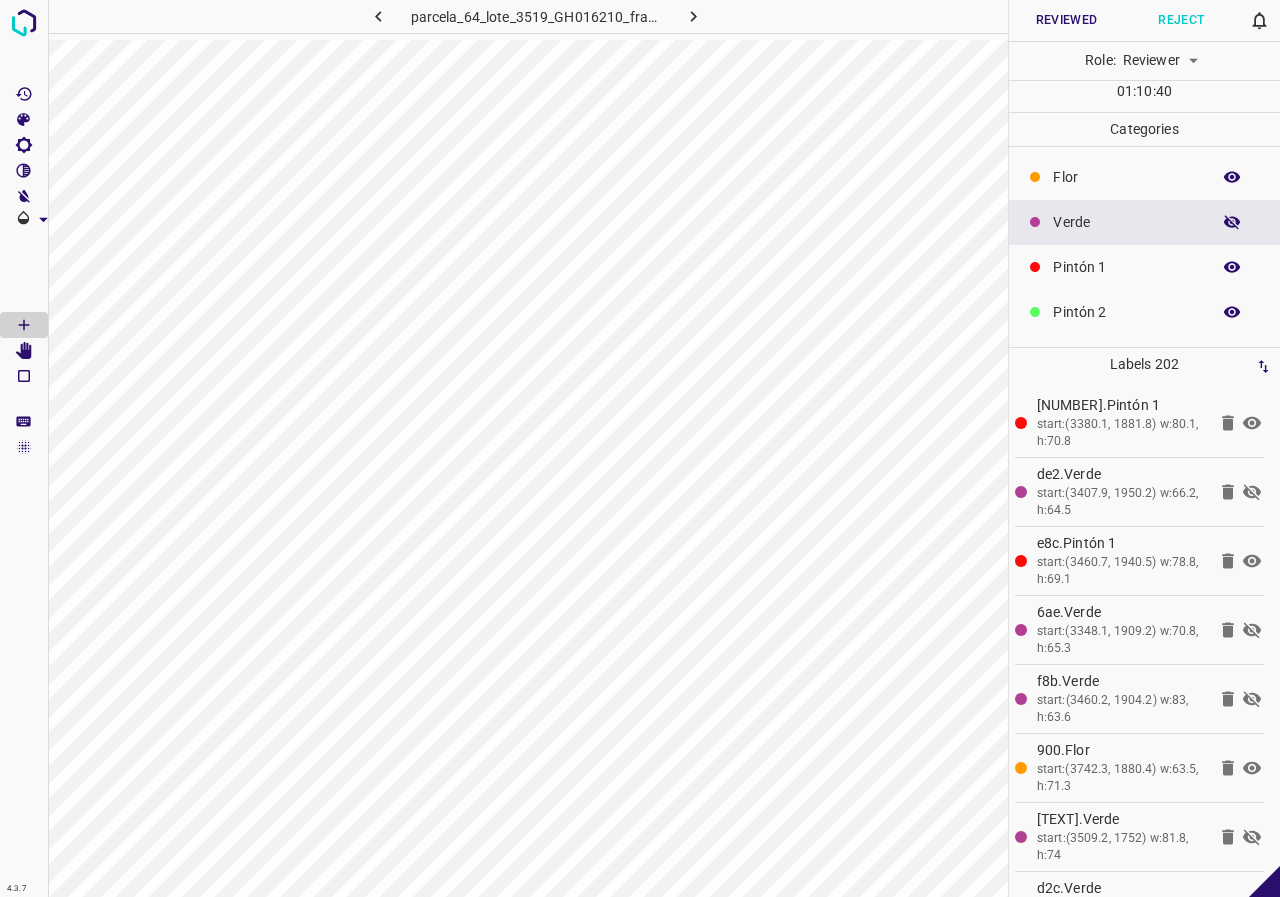 click 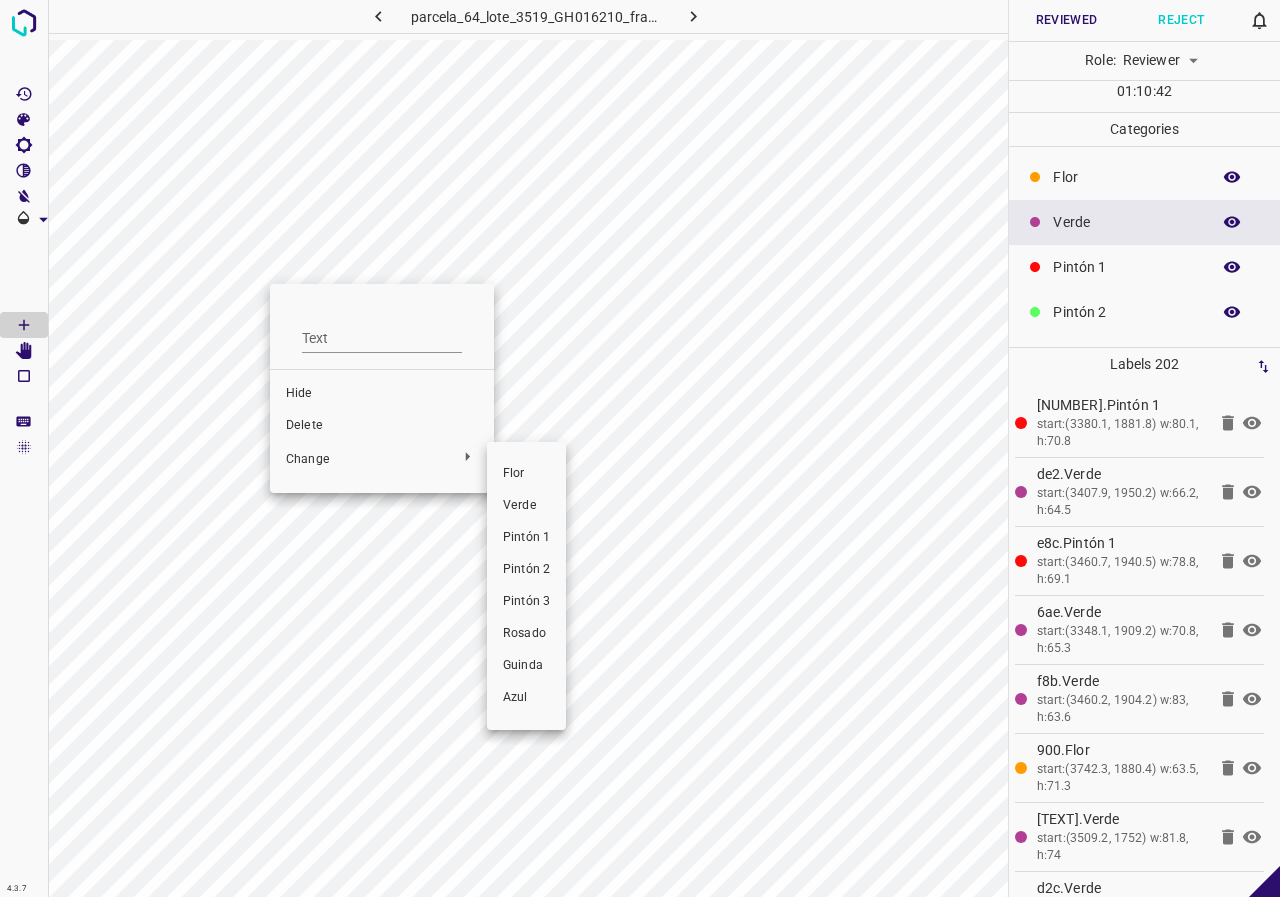 click on "Pintón 1" at bounding box center [526, 538] 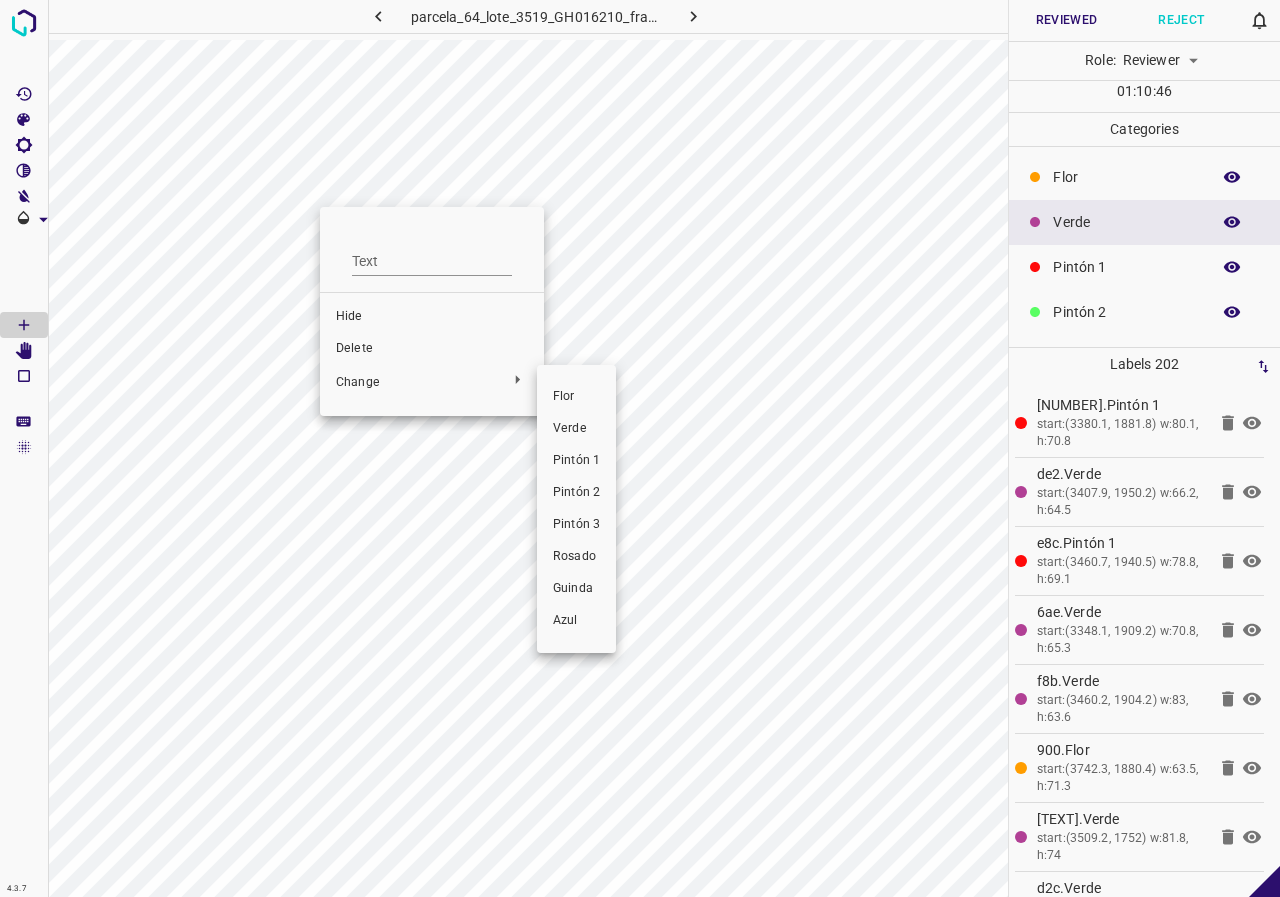 click on "Pintón 1" at bounding box center [576, 461] 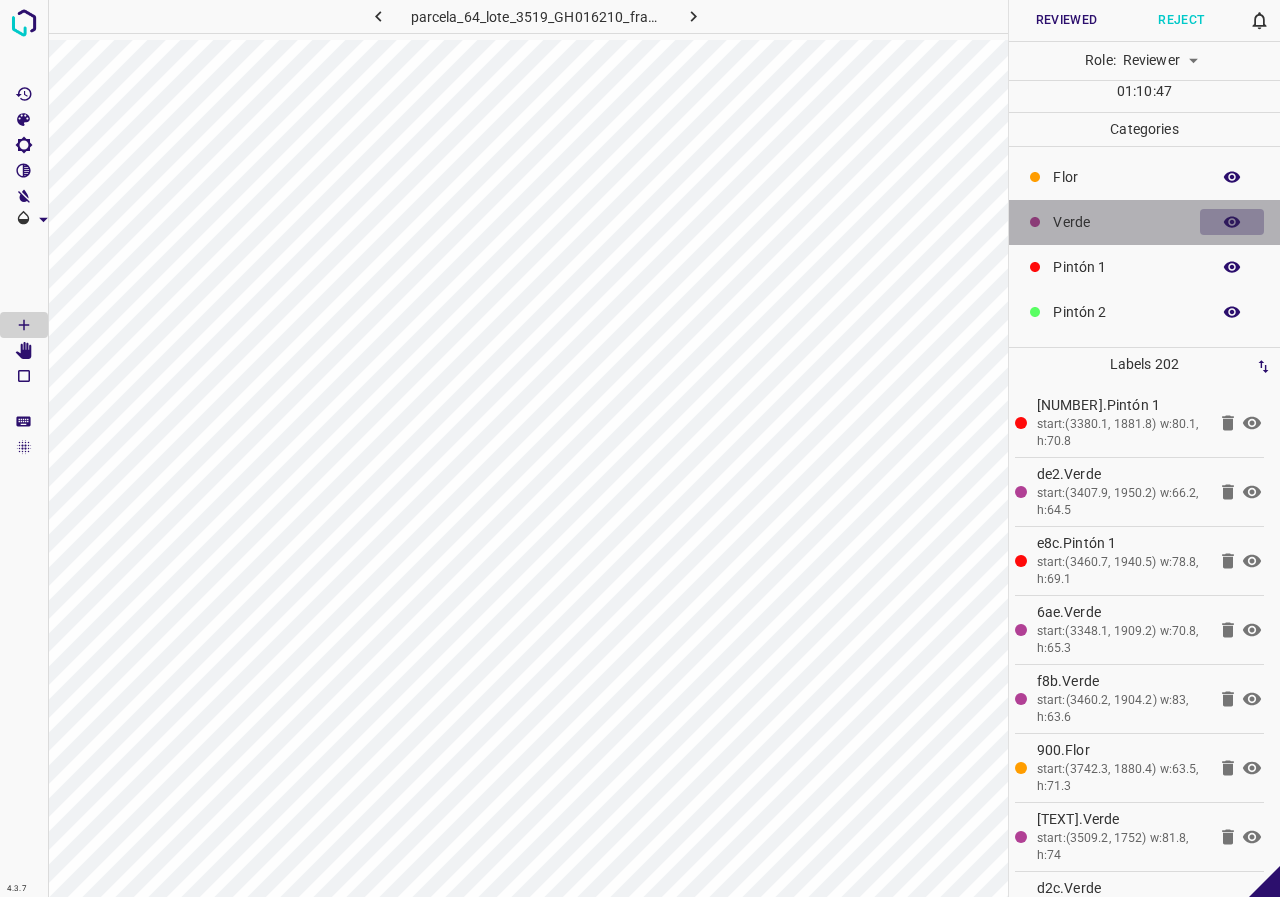 click 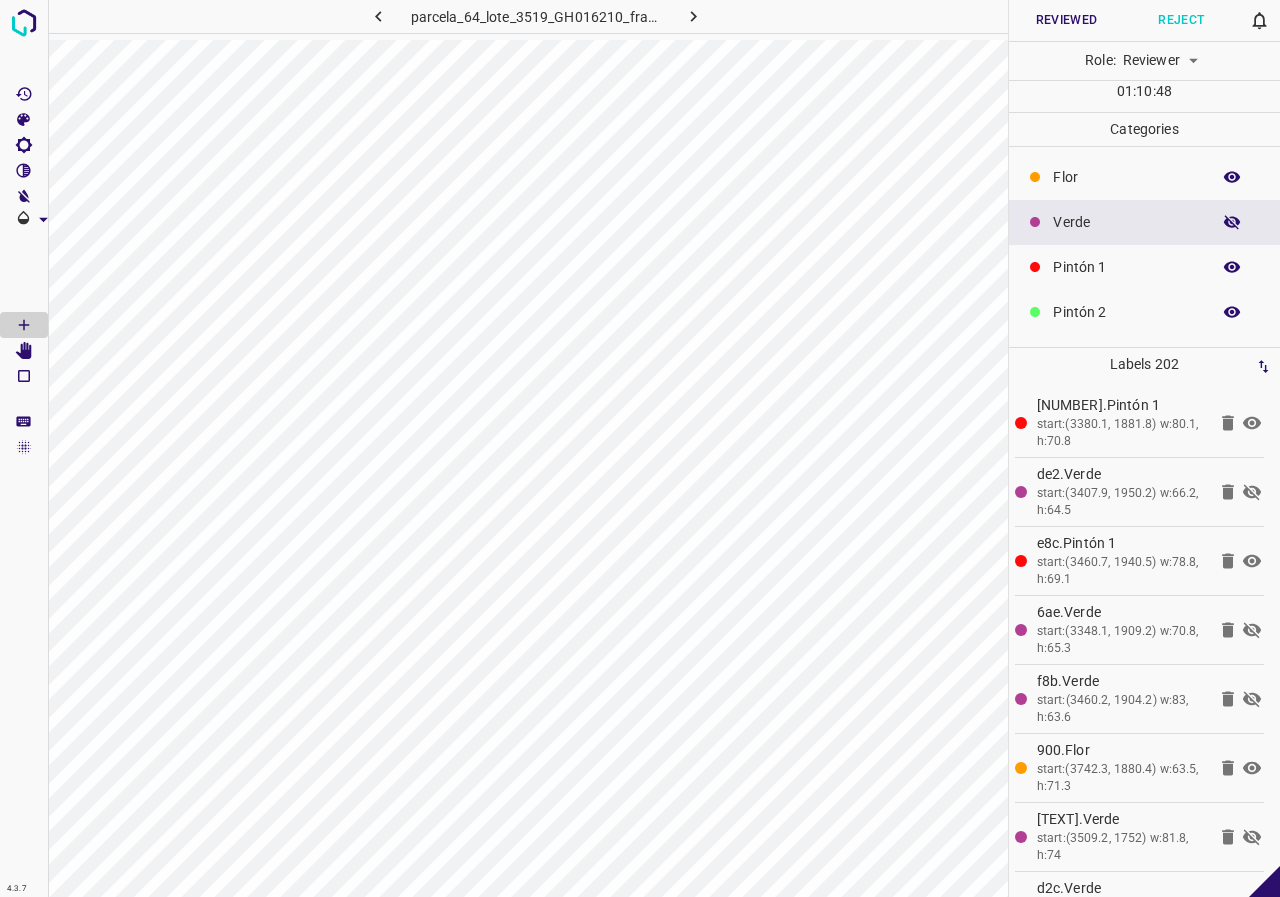 click 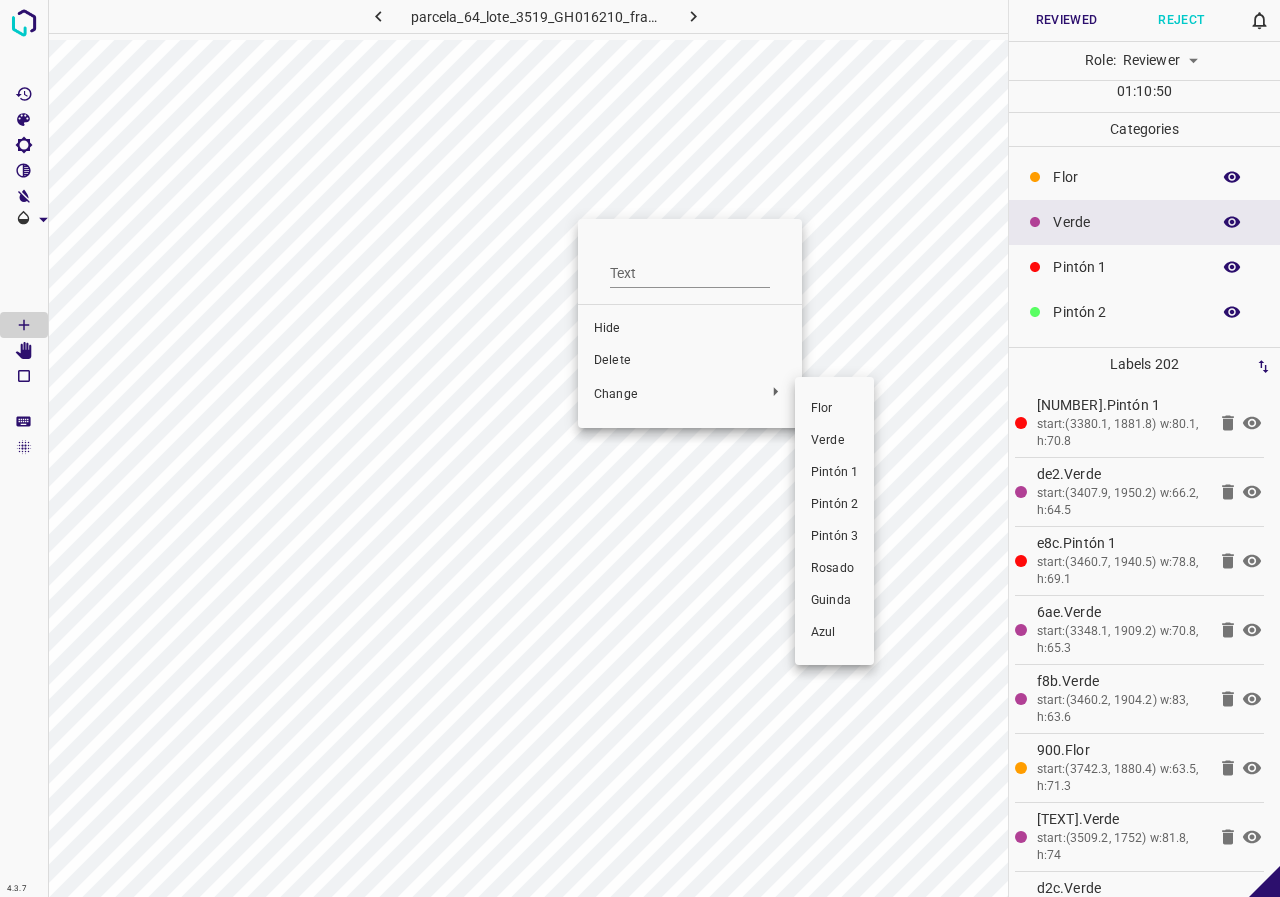 click on "Pintón 1" at bounding box center (834, 473) 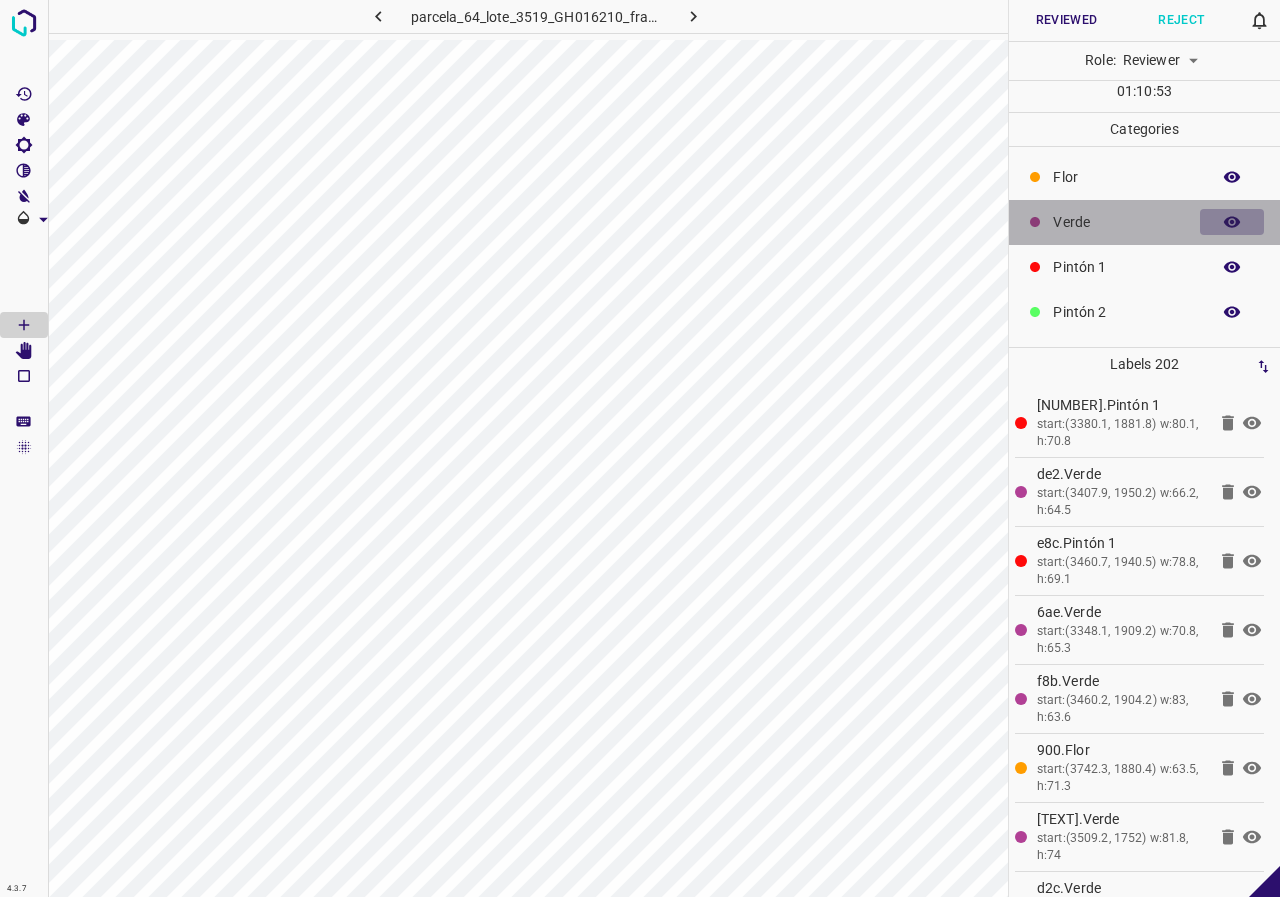 click 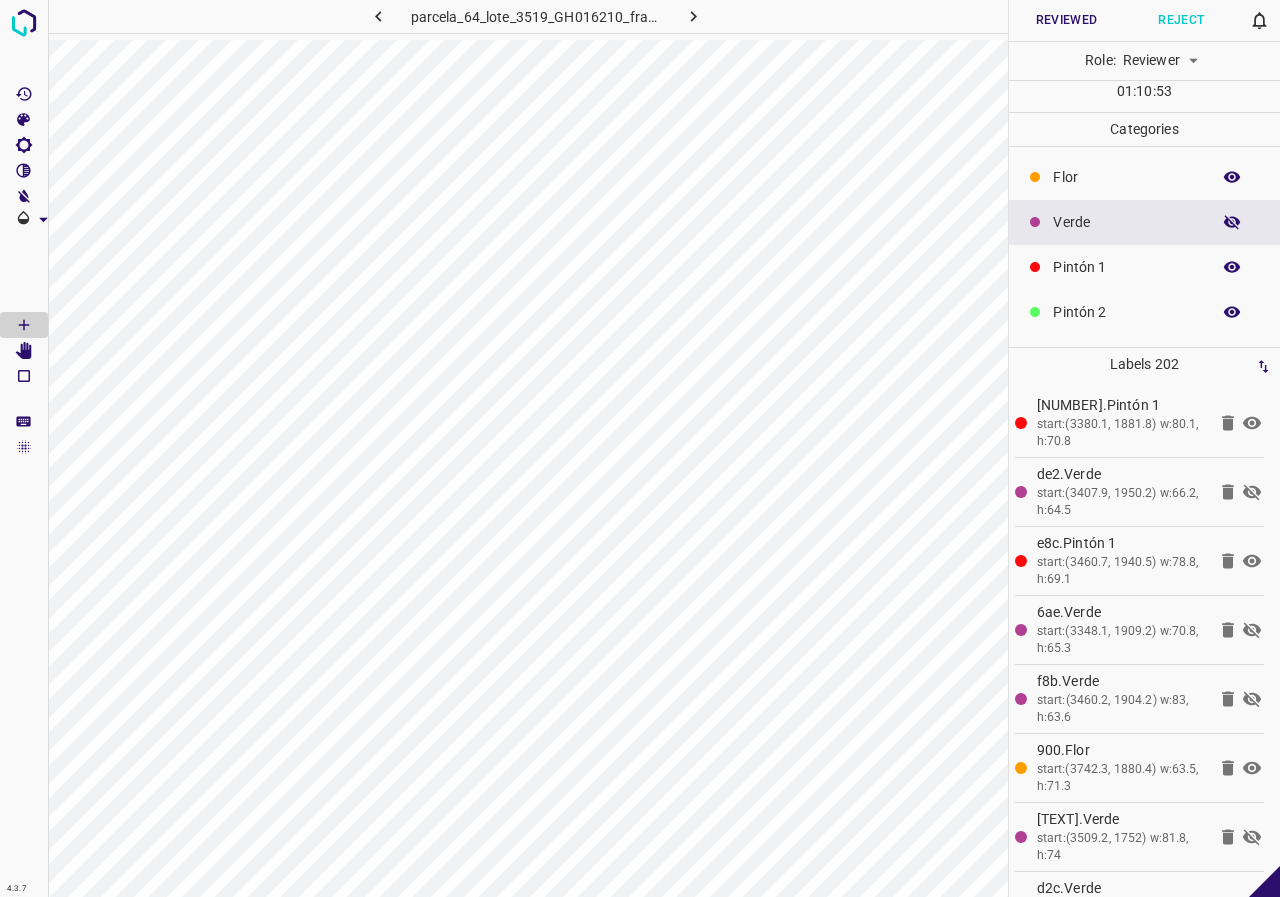 click 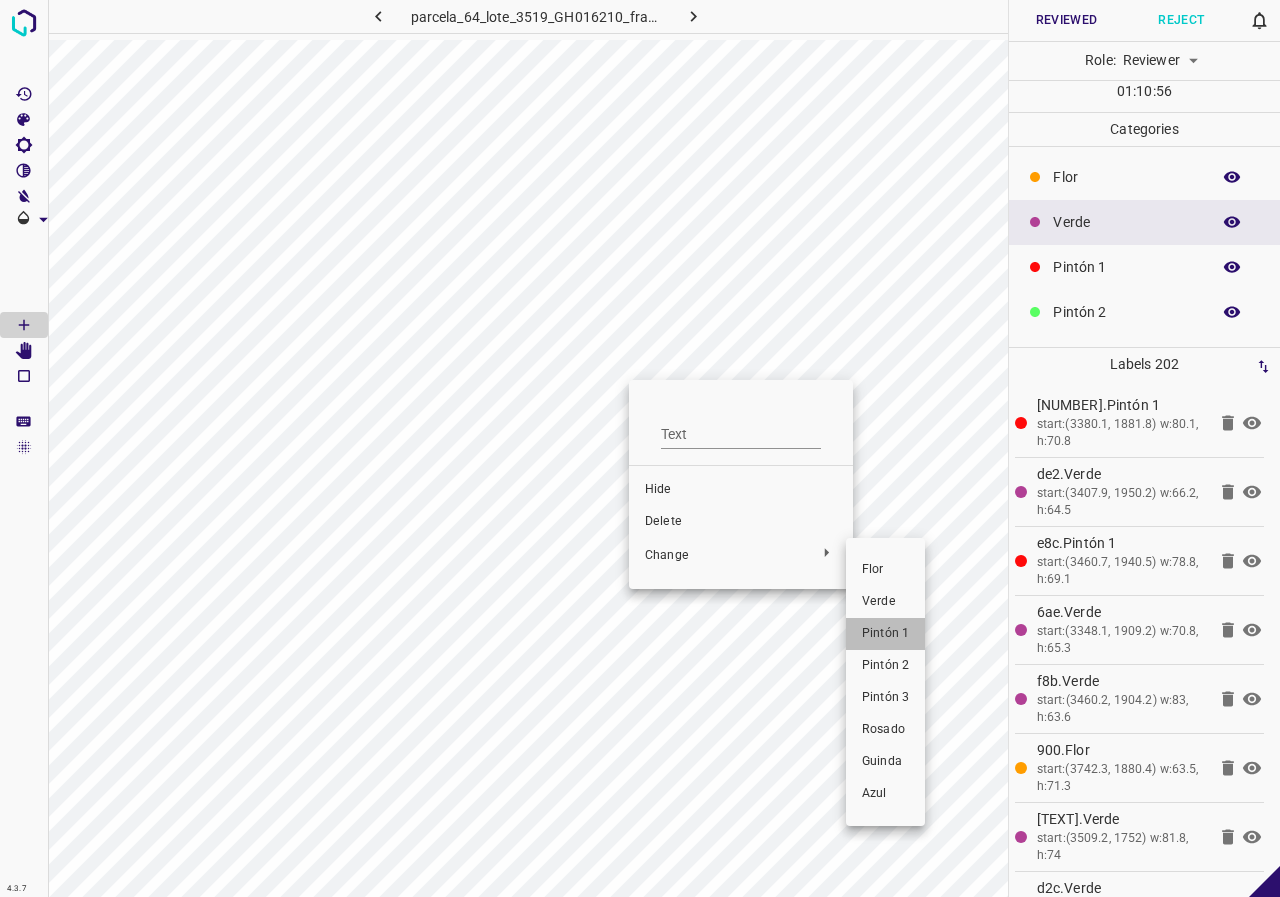click on "Pintón 1" at bounding box center [885, 634] 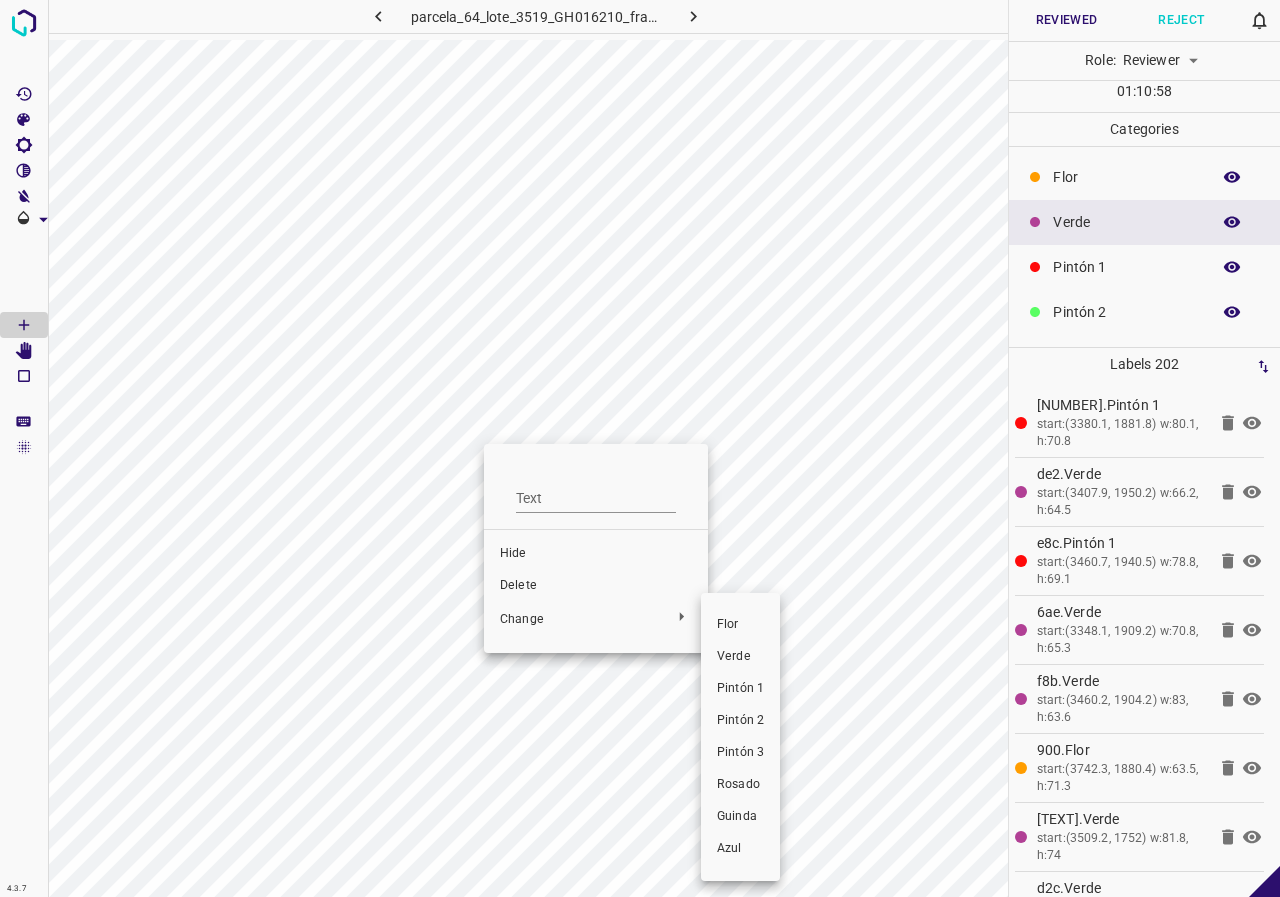 click on "Pintón 1" at bounding box center [740, 689] 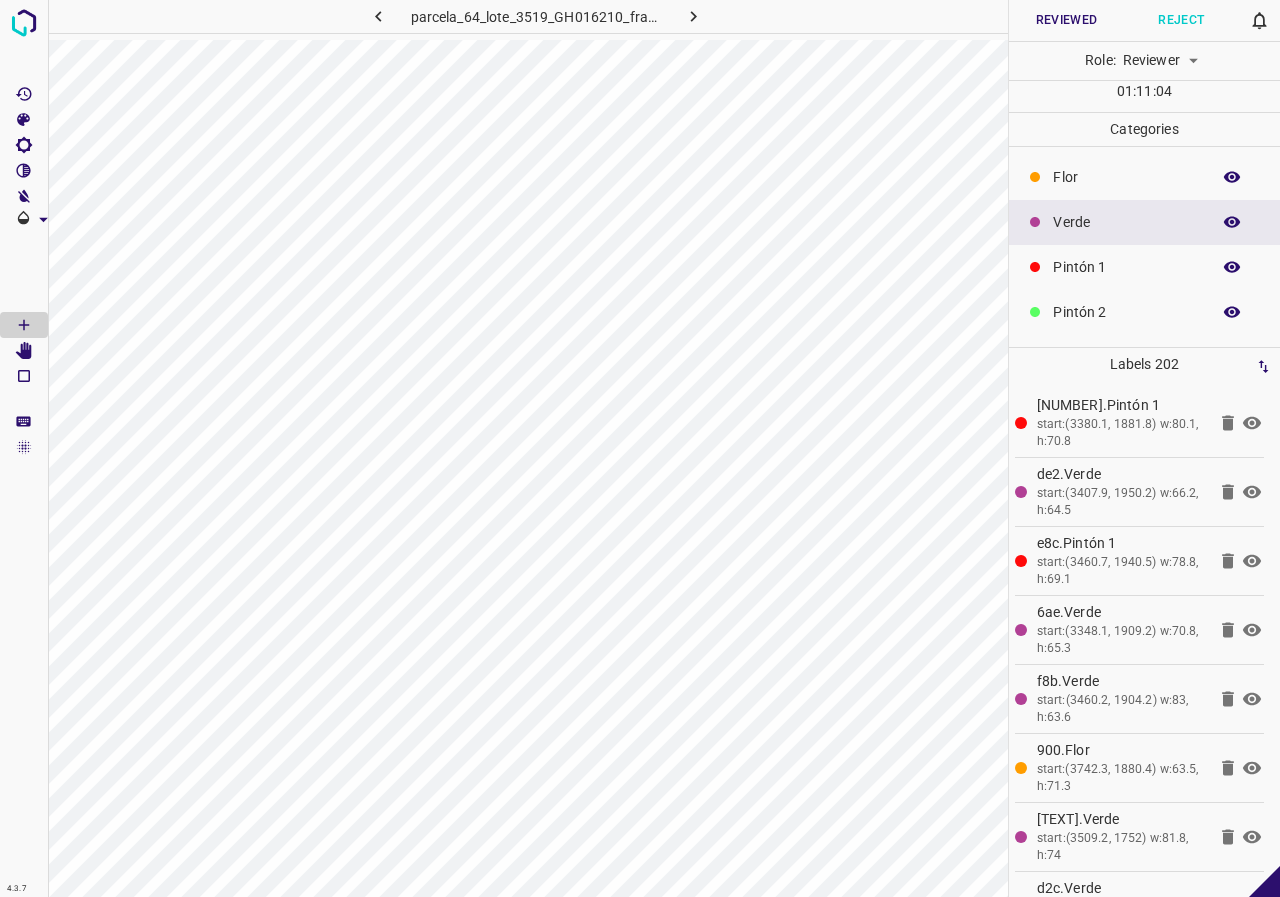 click 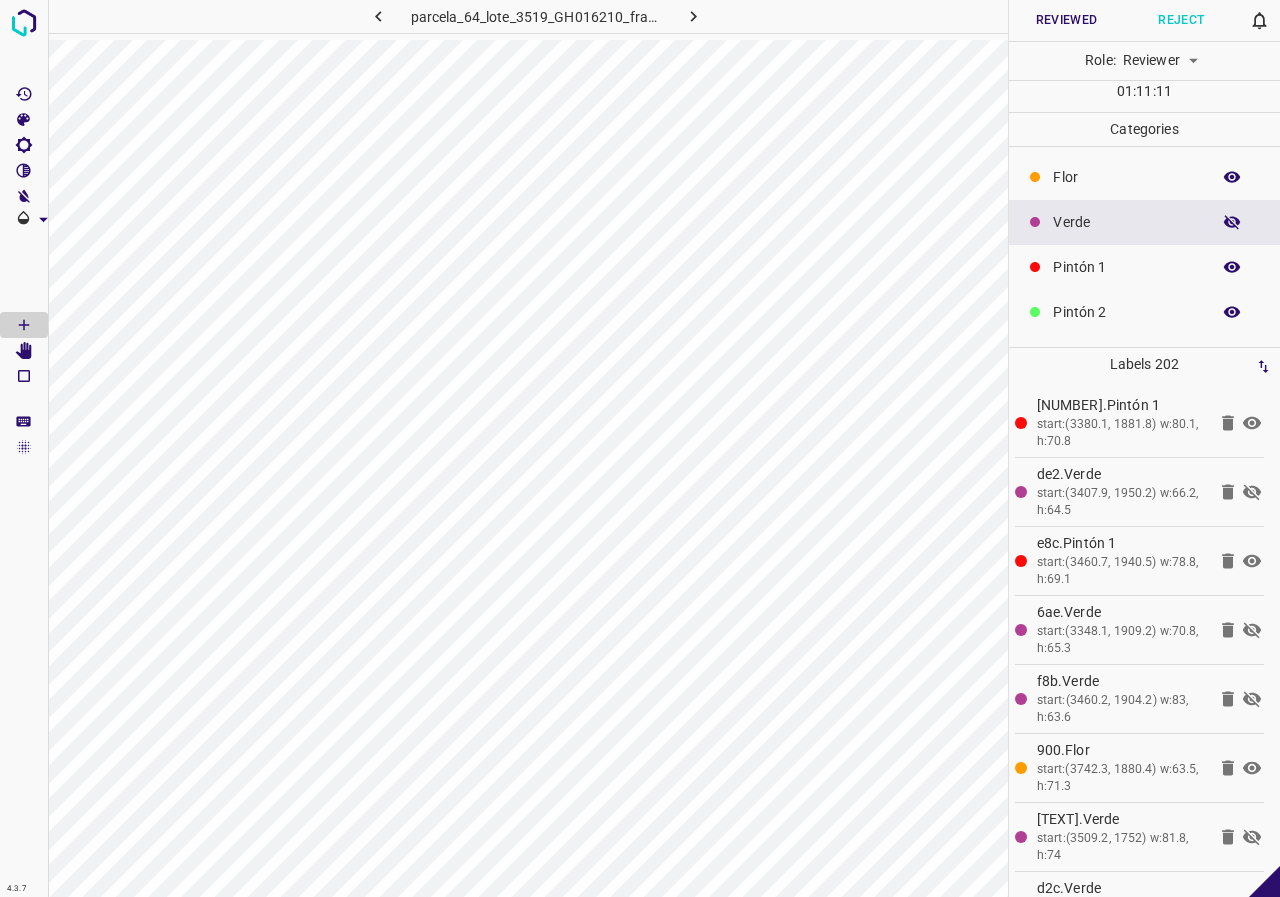 click 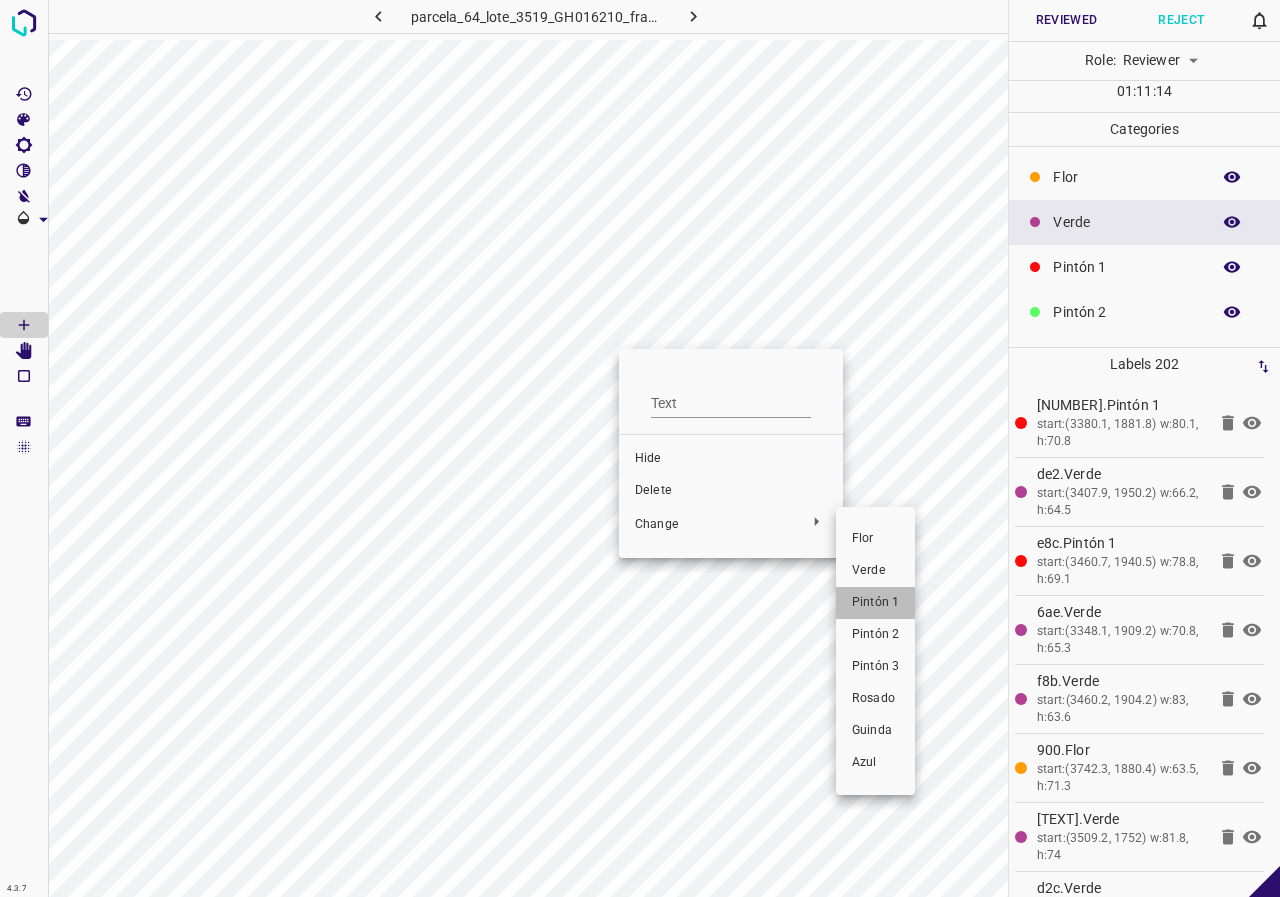 drag, startPoint x: 882, startPoint y: 609, endPoint x: 822, endPoint y: 505, distance: 120.06665 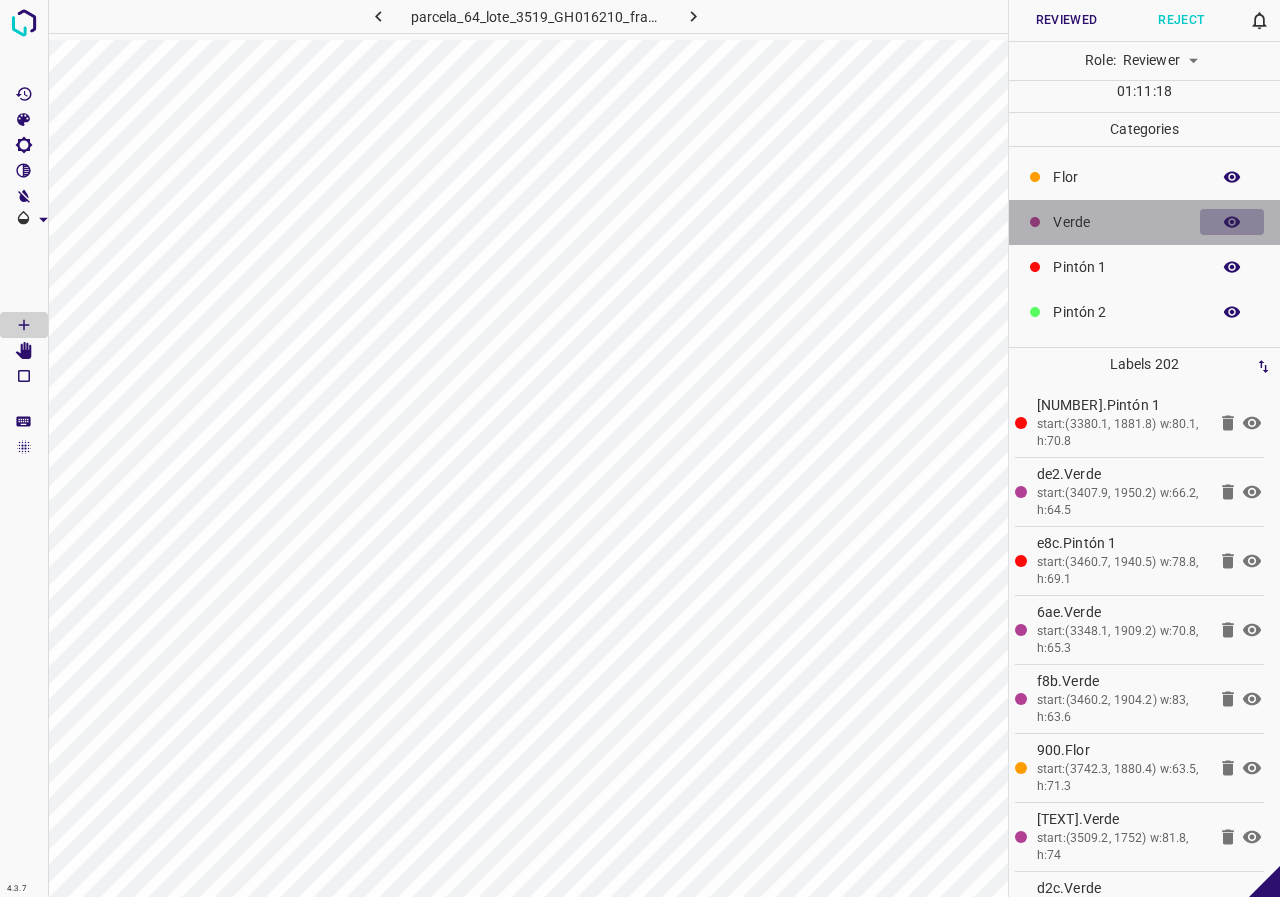 click at bounding box center [1232, 222] 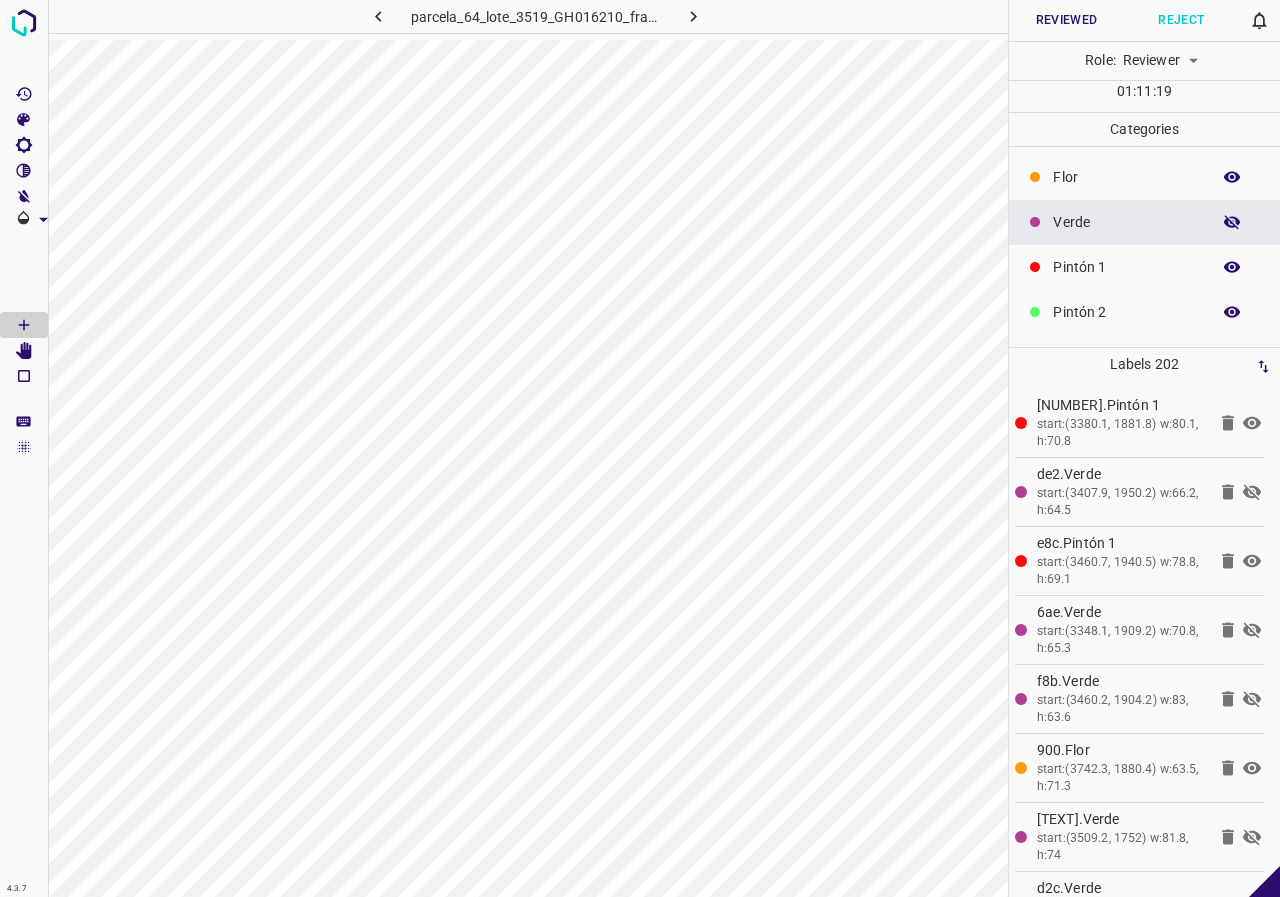 click at bounding box center [1232, 222] 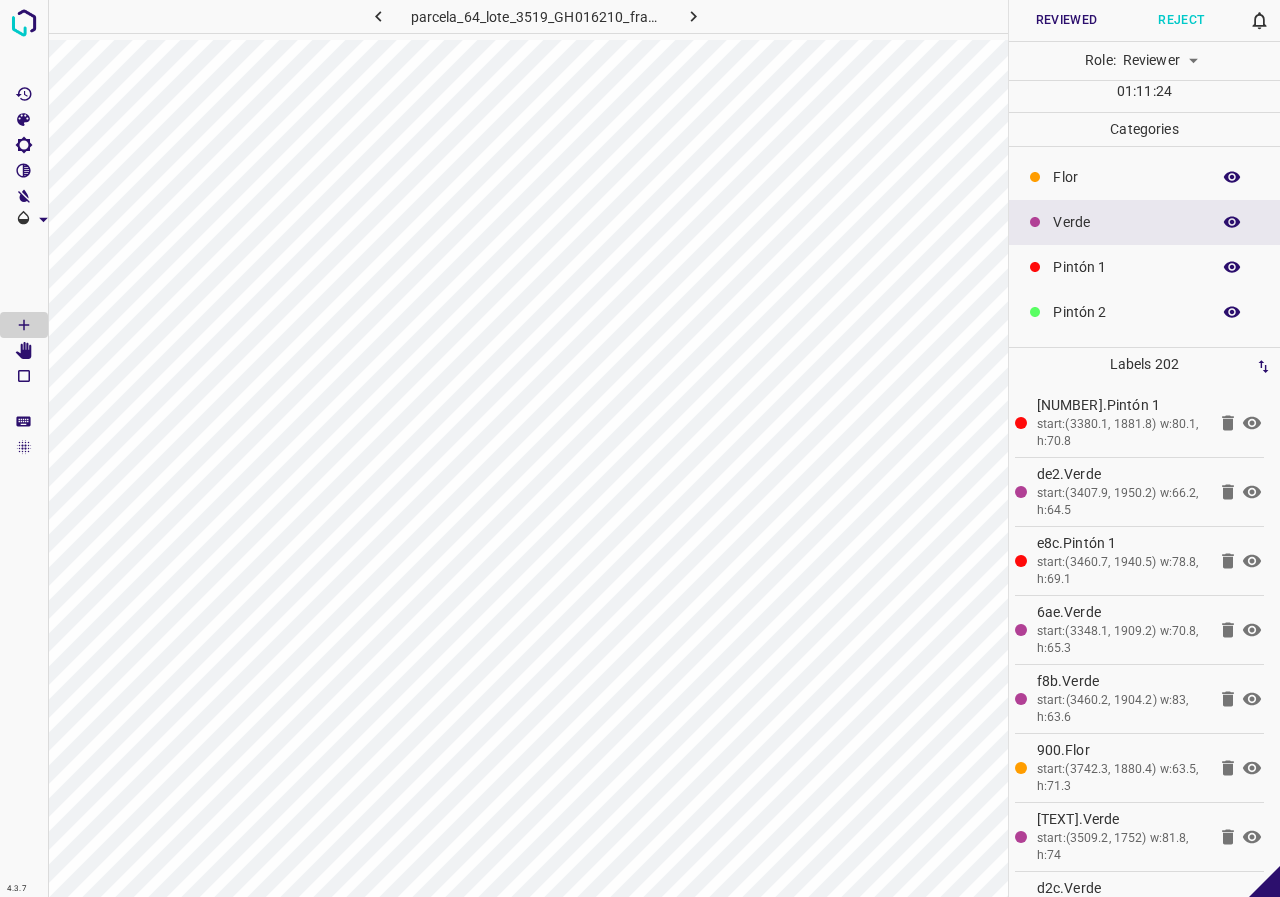 click on "Reviewed" at bounding box center [1066, 20] 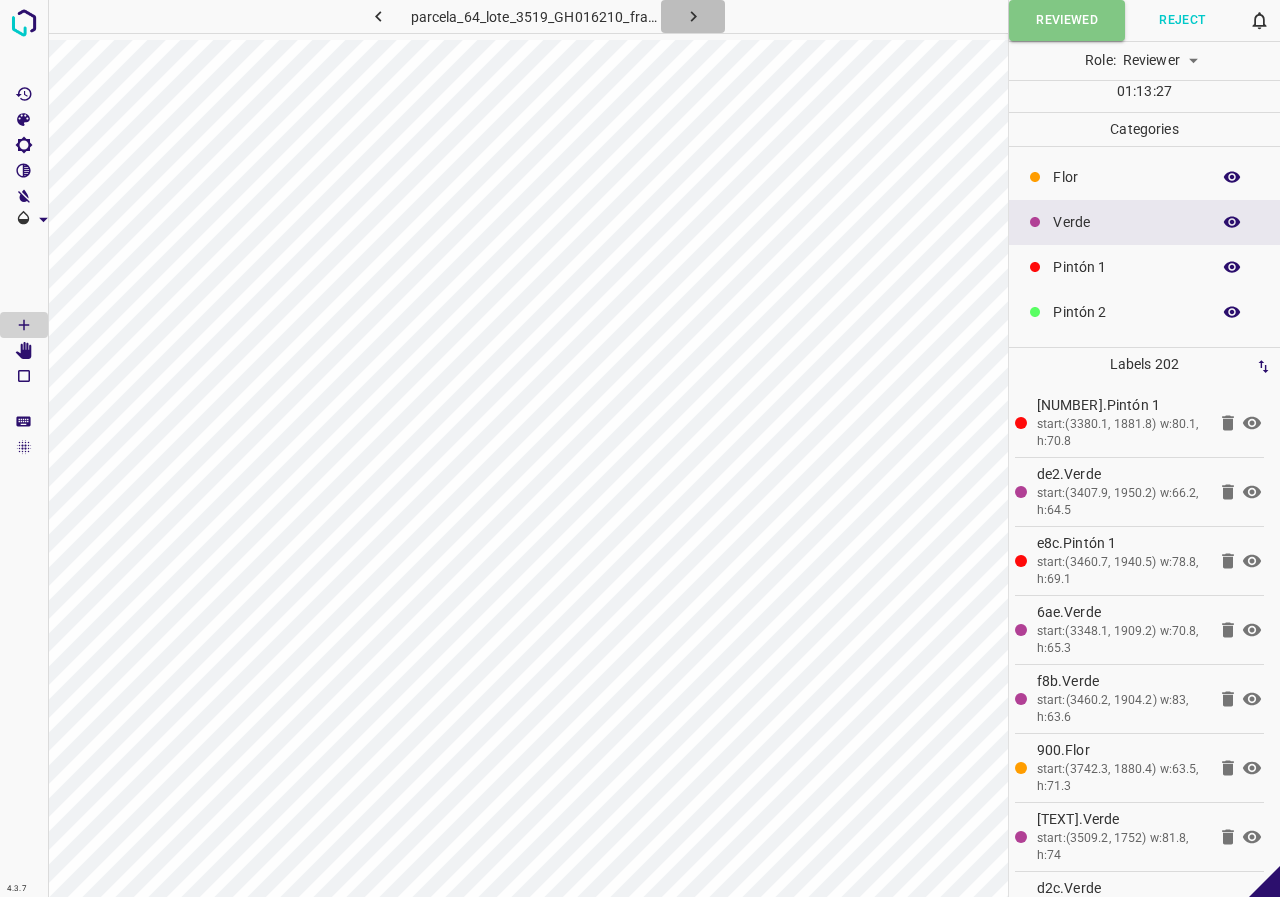 click 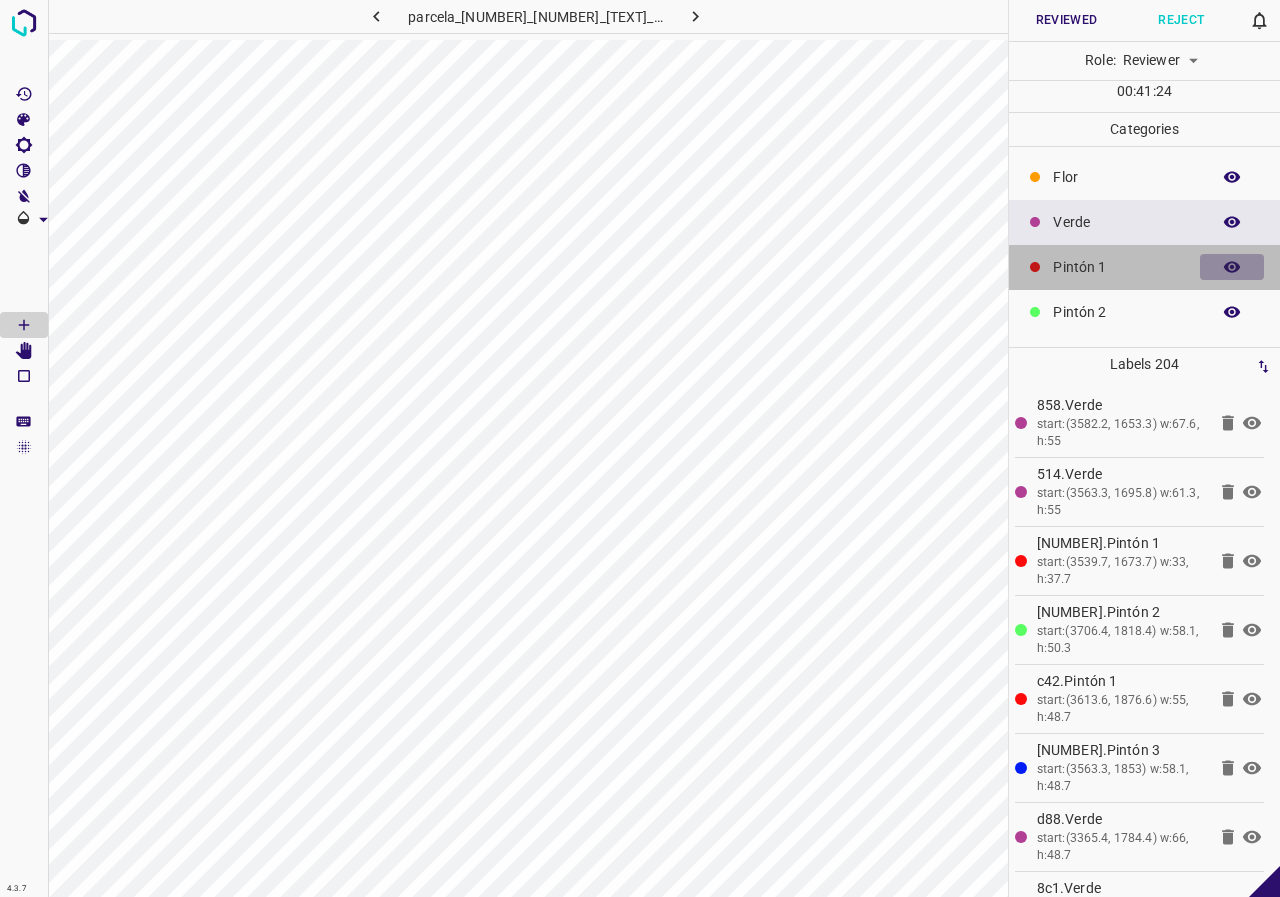 click 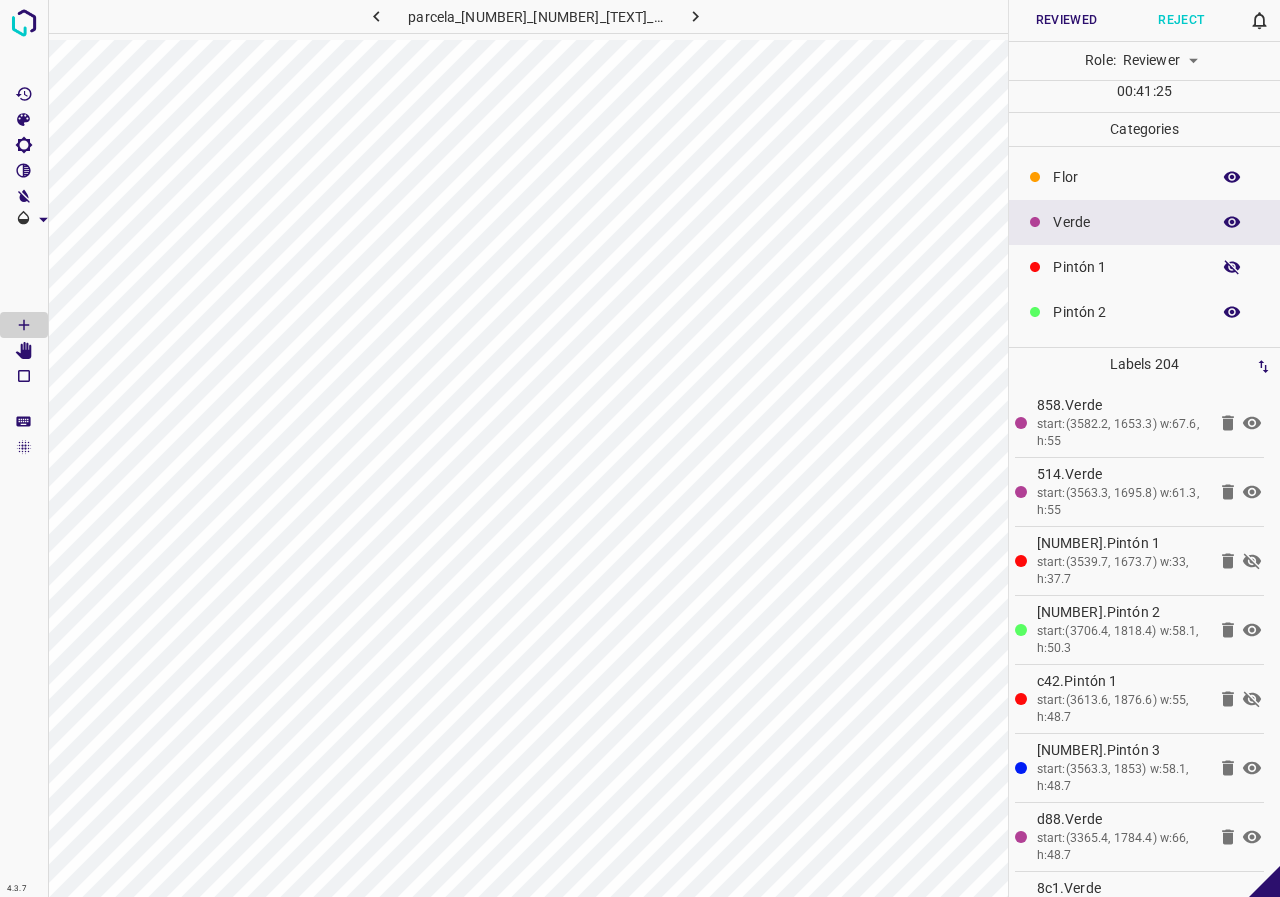 click 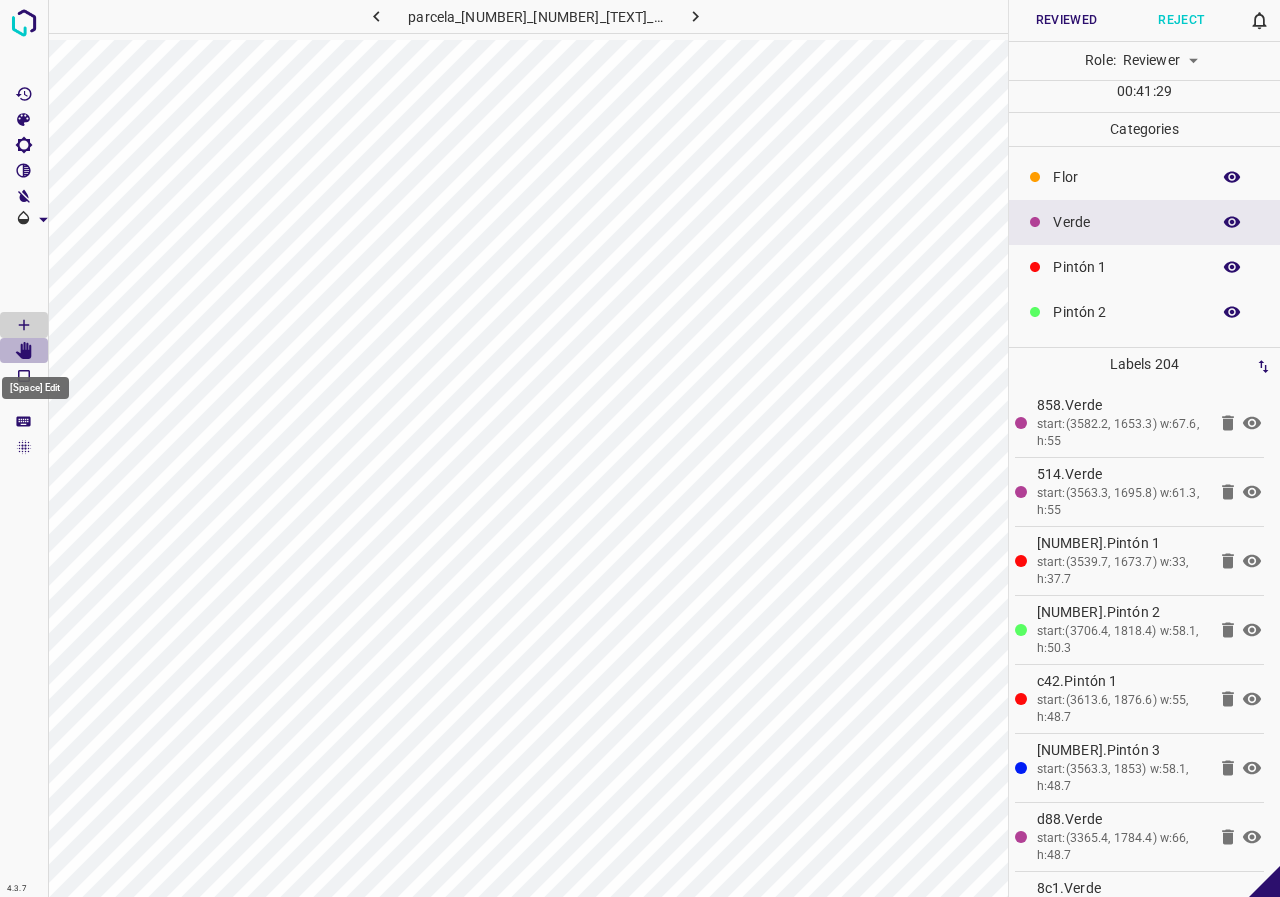 click at bounding box center (24, 351) 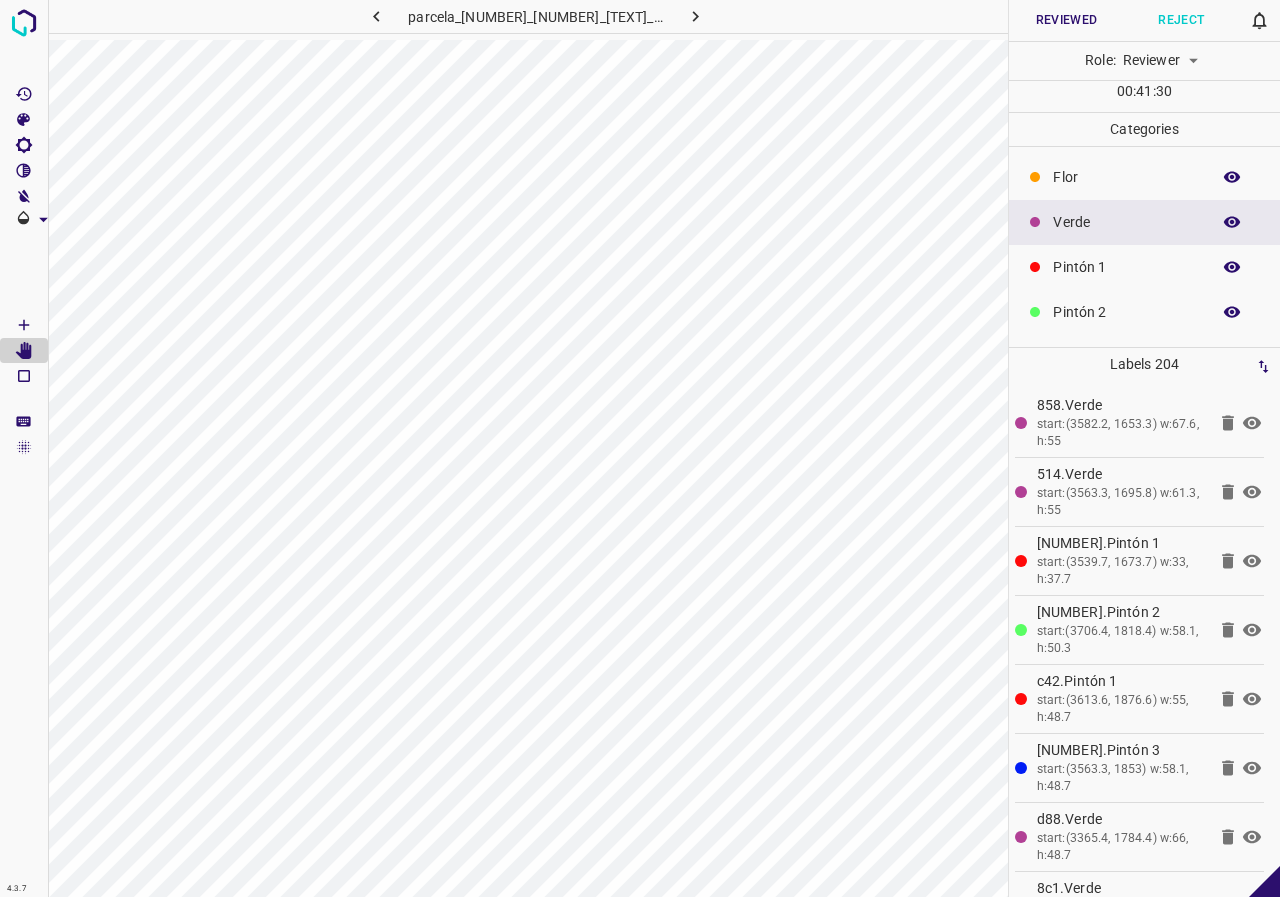 click 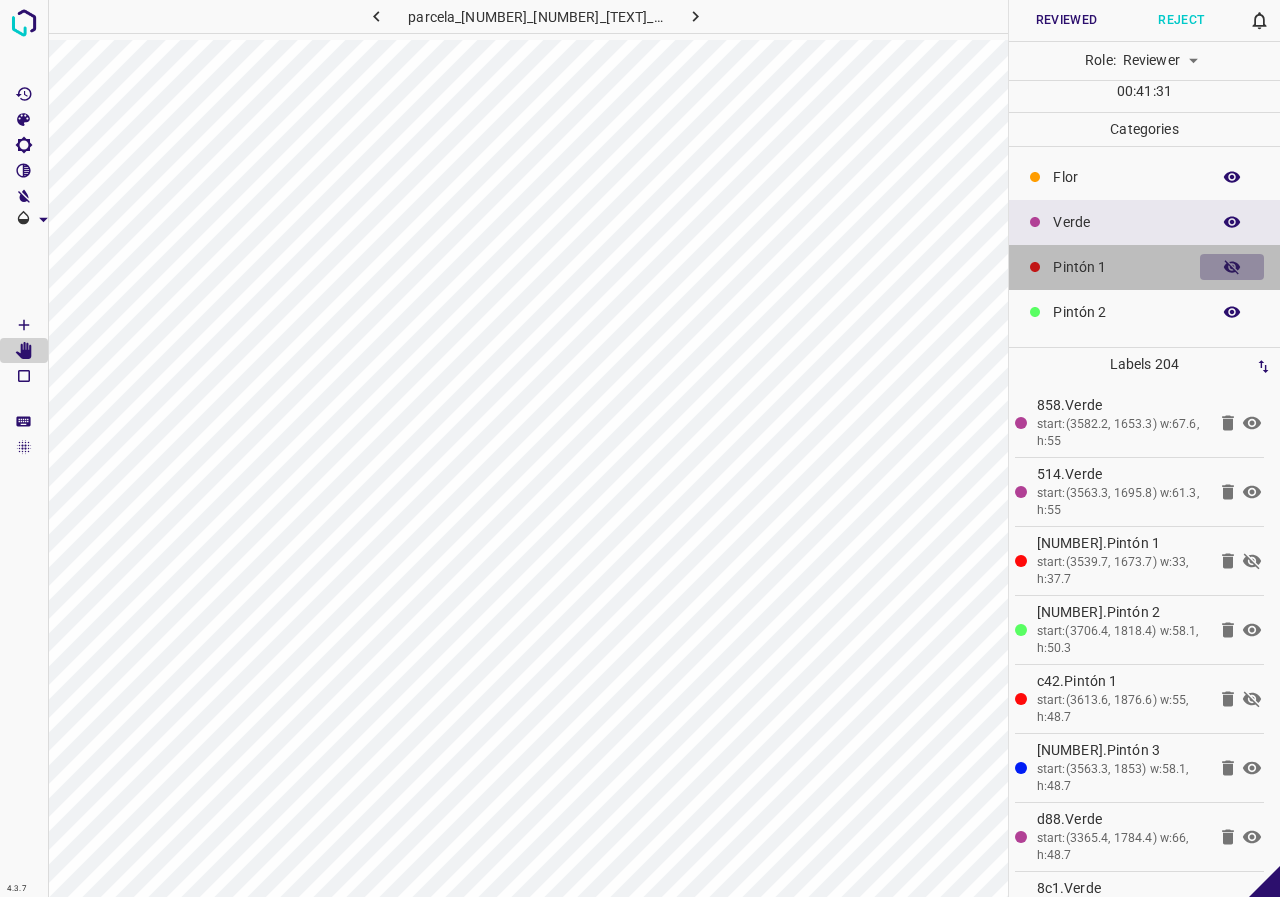 click 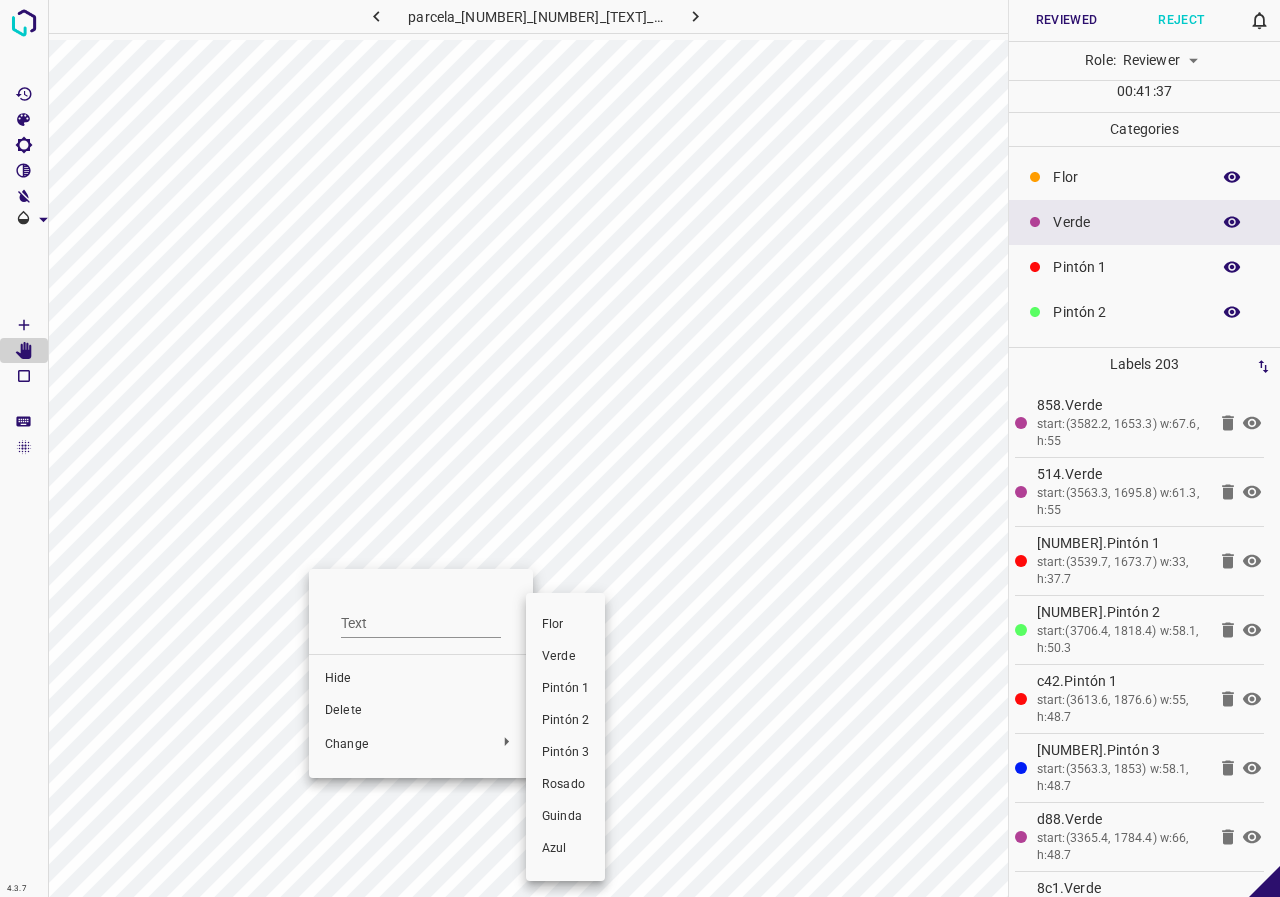 click on "Verde" at bounding box center [565, 657] 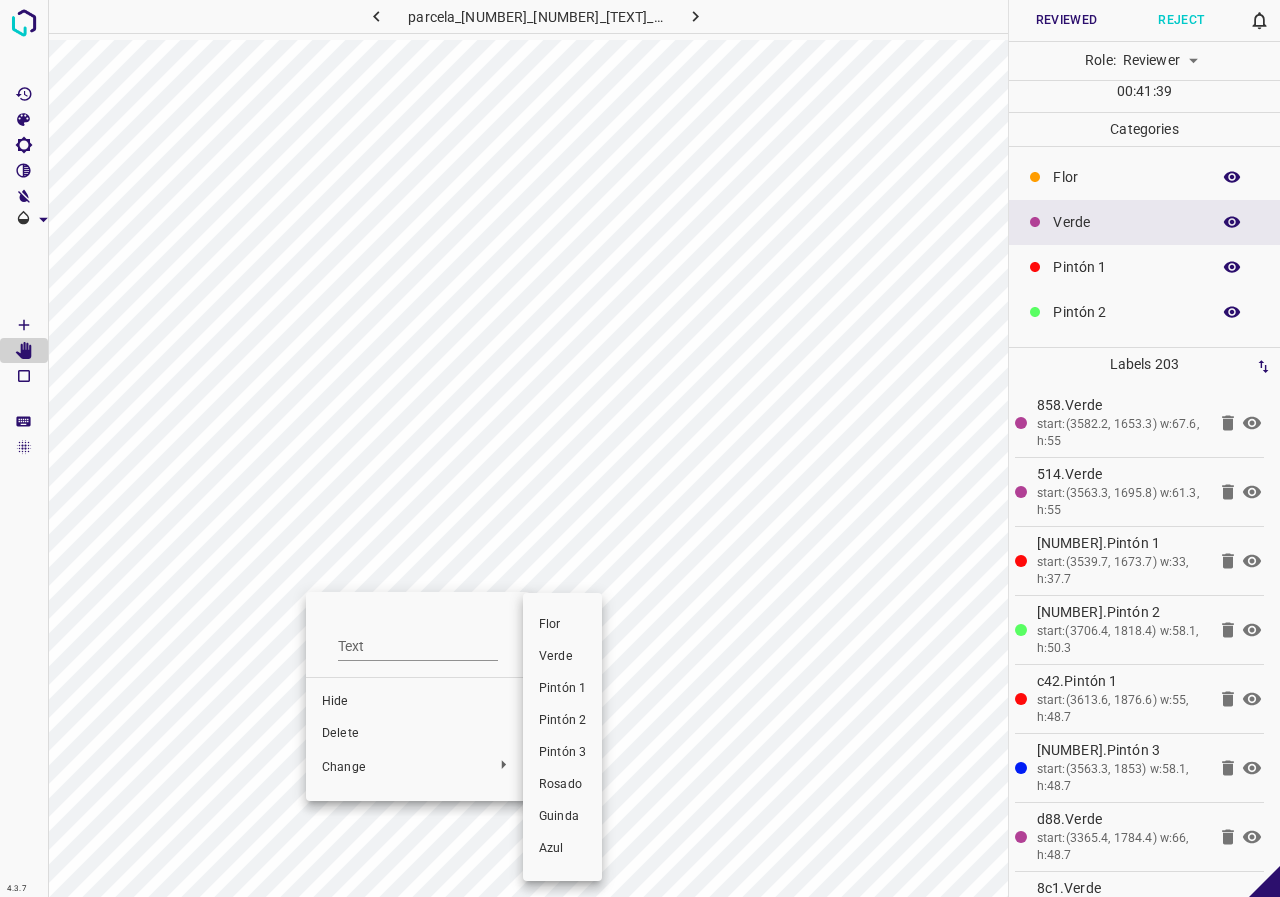 click on "Pintón 1" at bounding box center (562, 689) 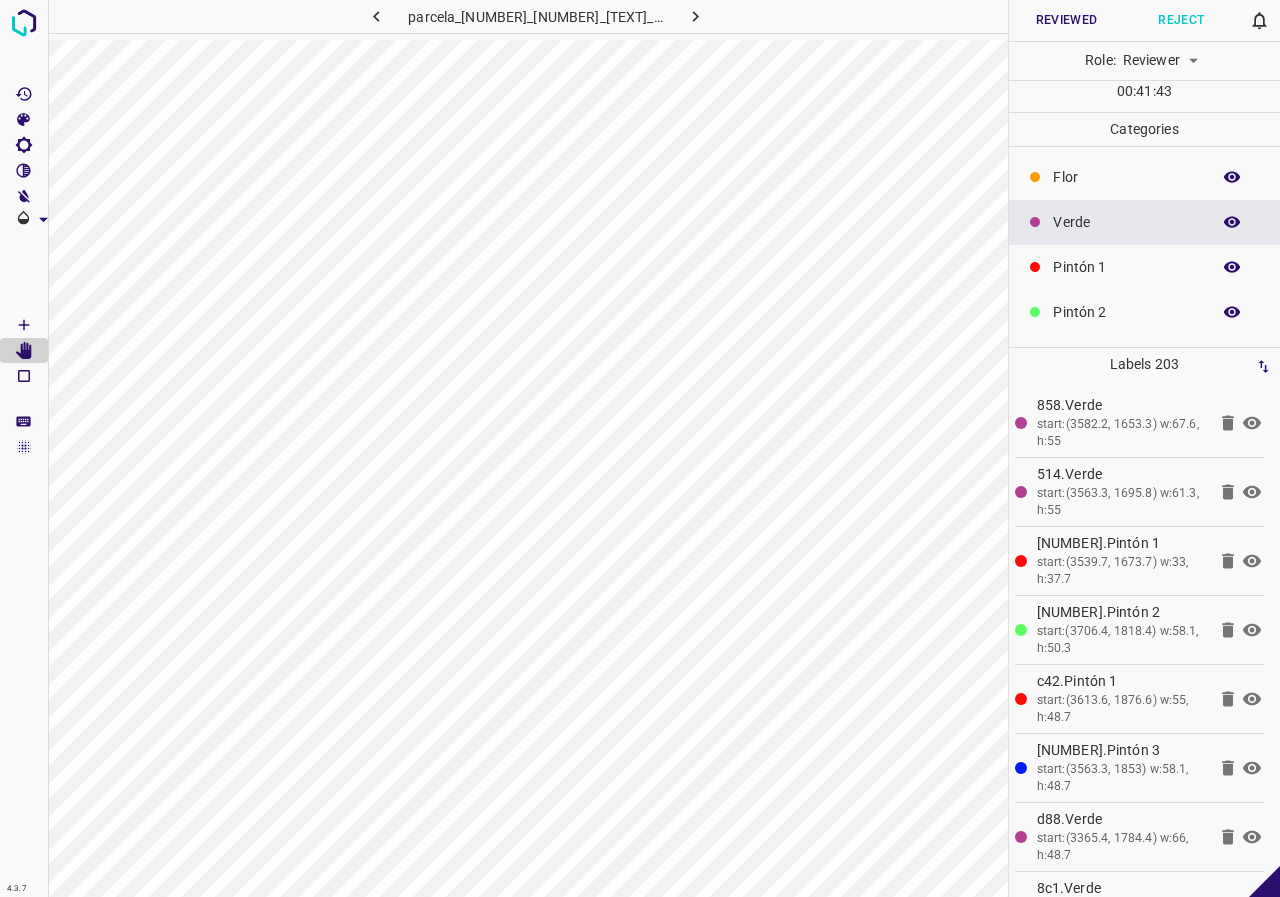 click 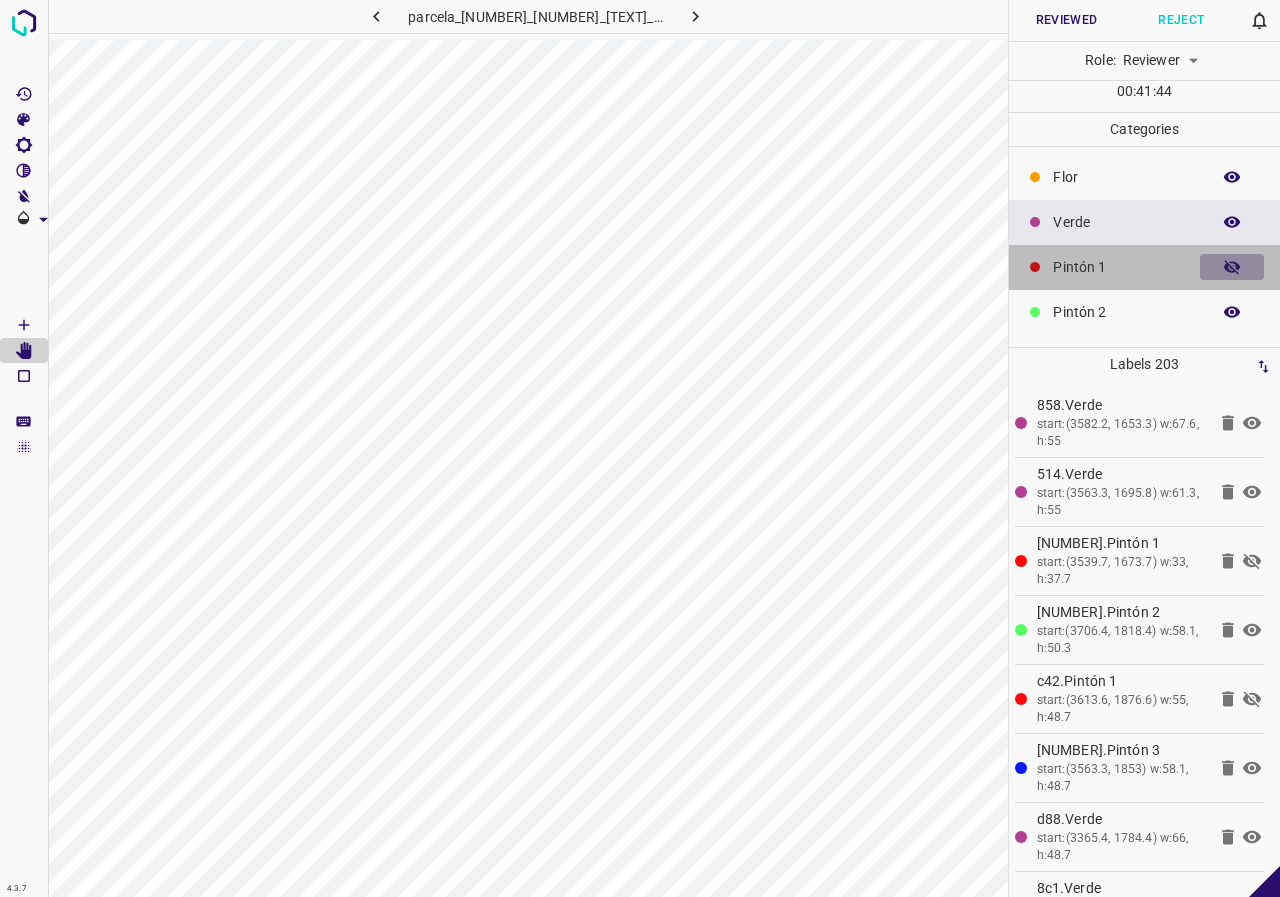 click 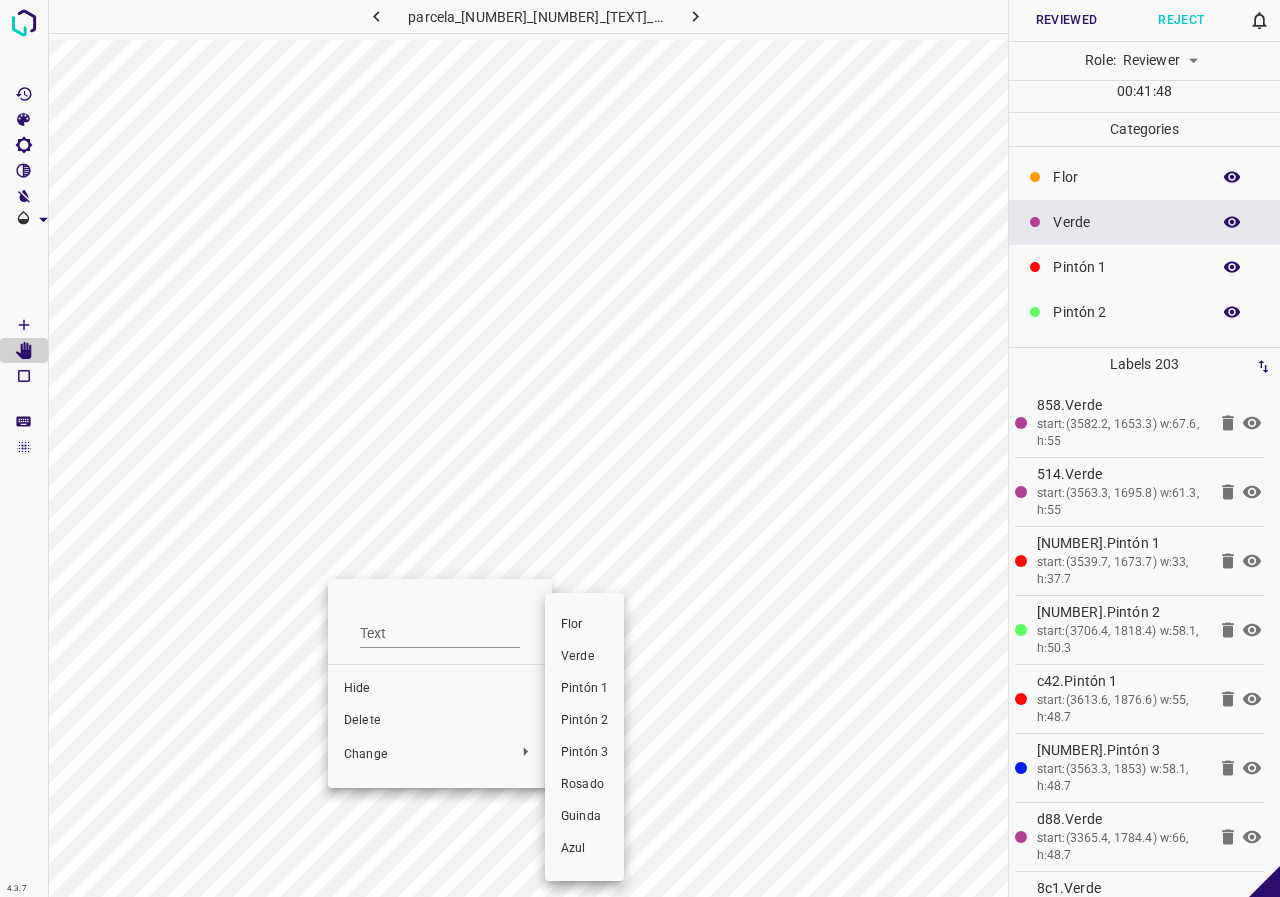 click on "Verde" at bounding box center [584, 657] 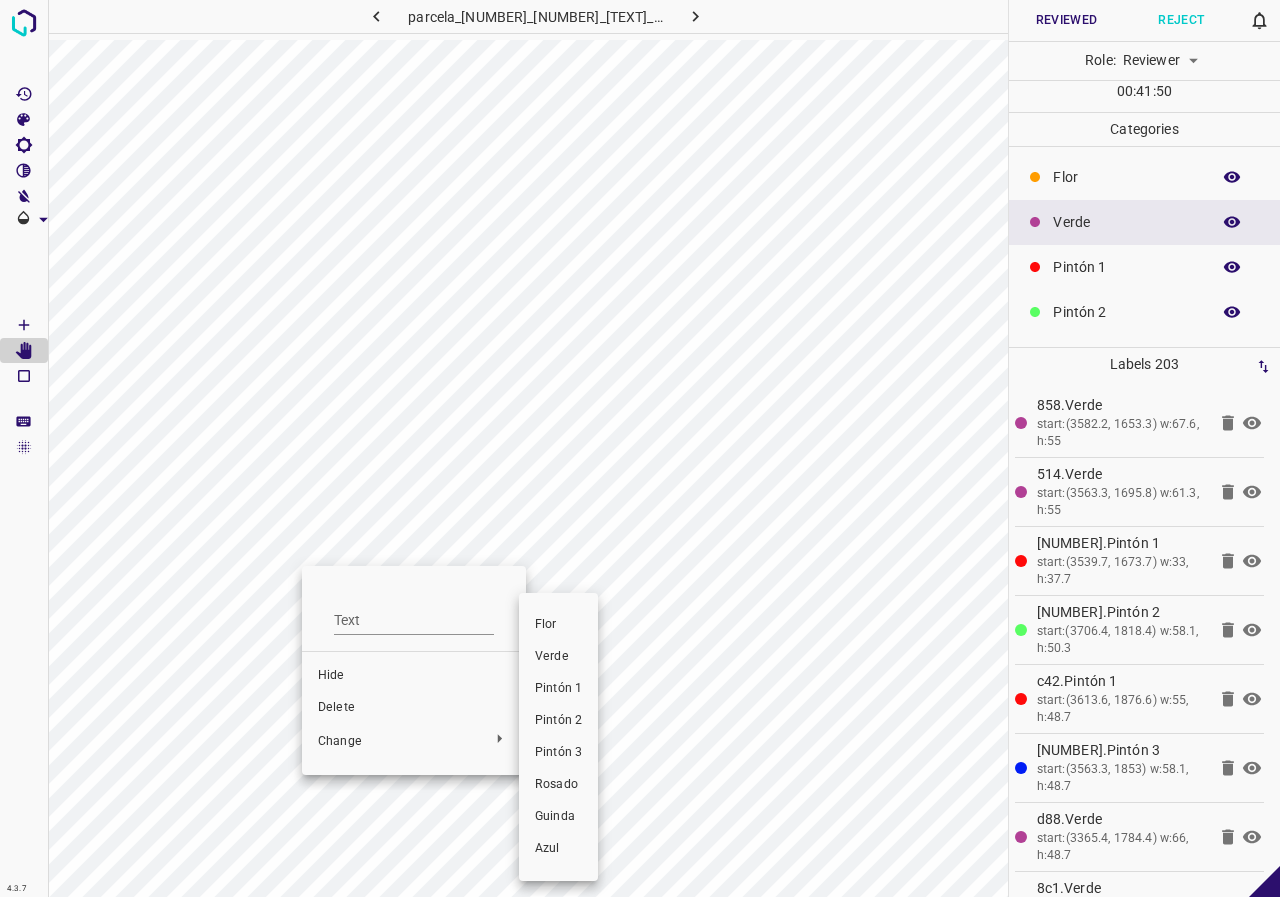 click on "Verde" at bounding box center [558, 657] 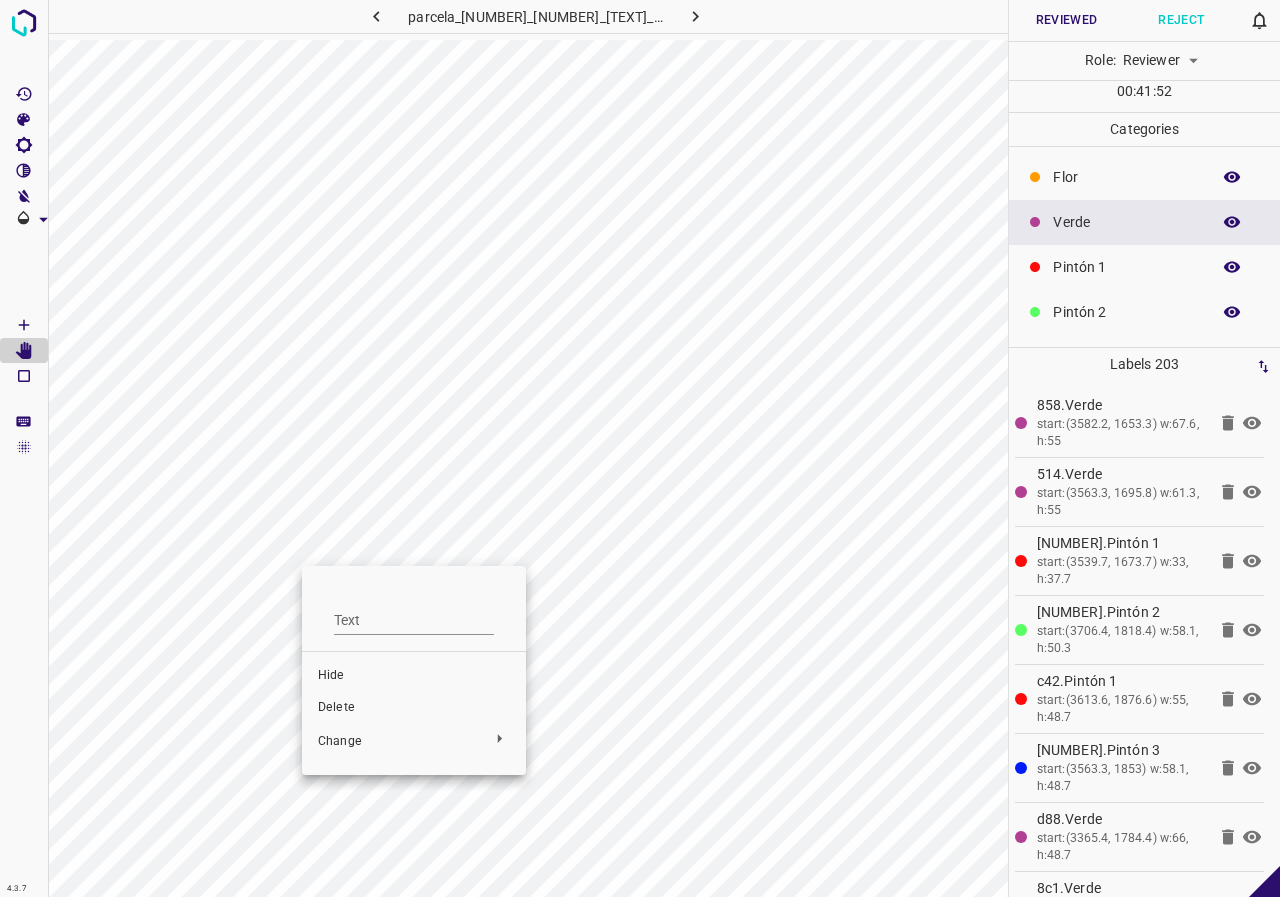 click at bounding box center (640, 448) 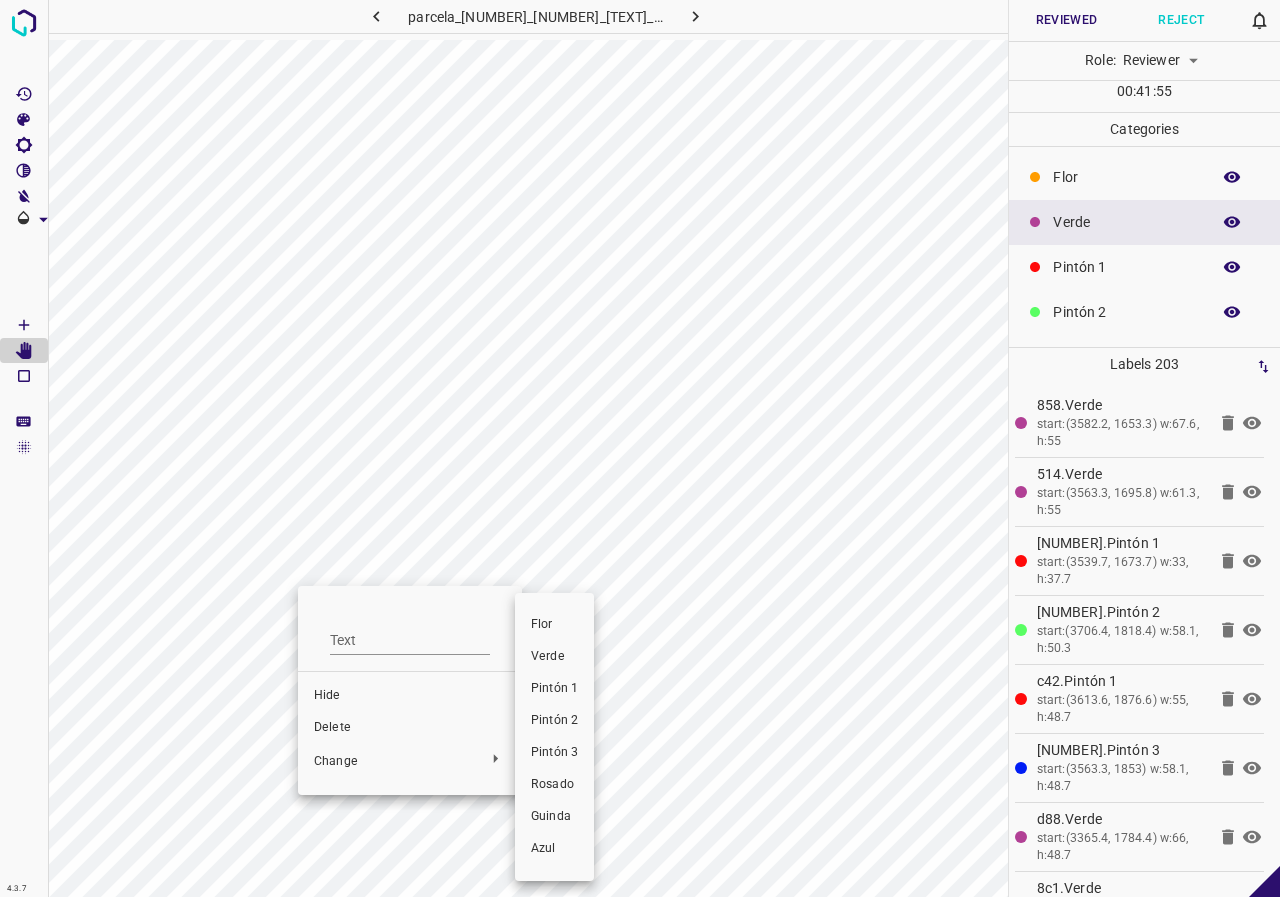 click on "Verde" at bounding box center [554, 657] 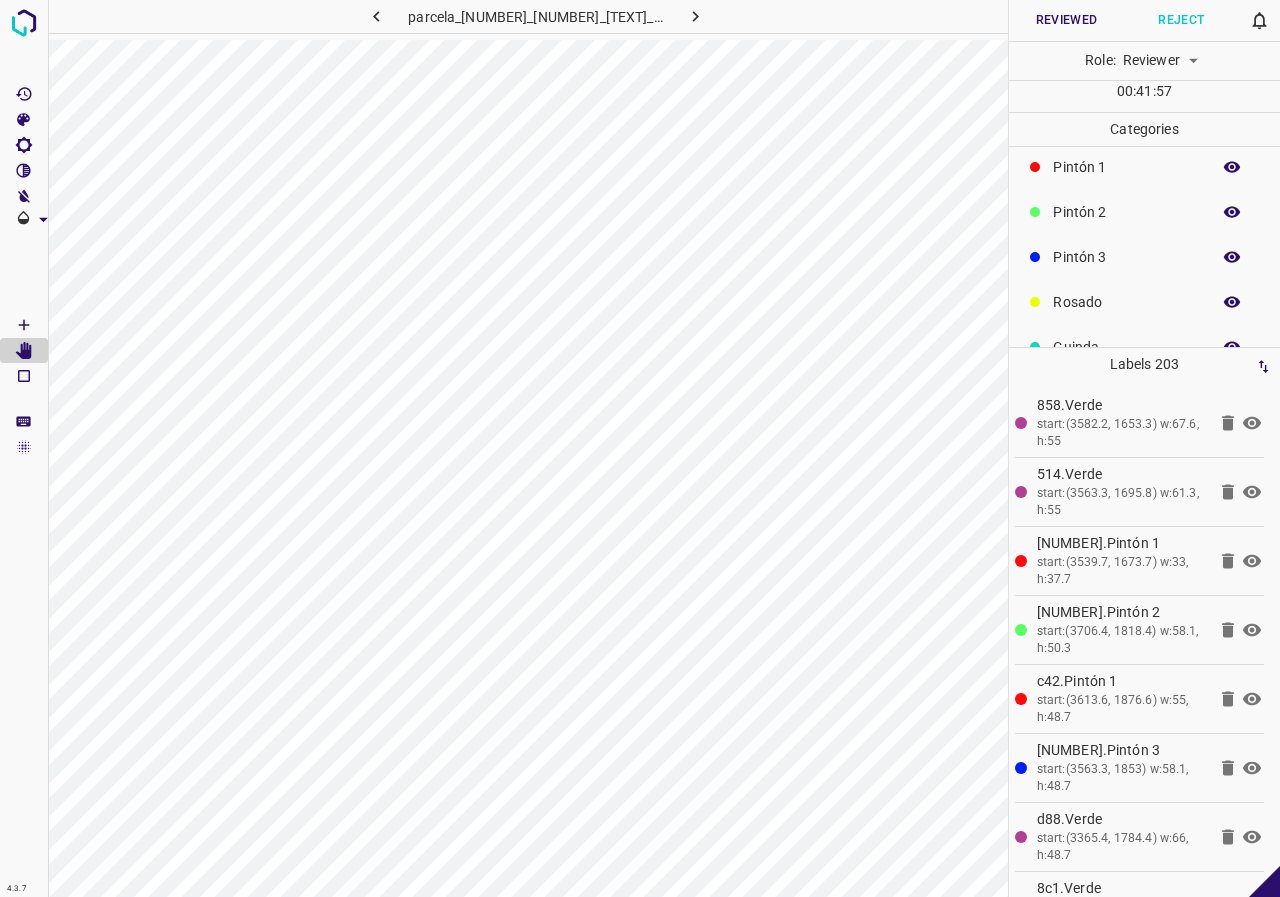 scroll, scrollTop: 176, scrollLeft: 0, axis: vertical 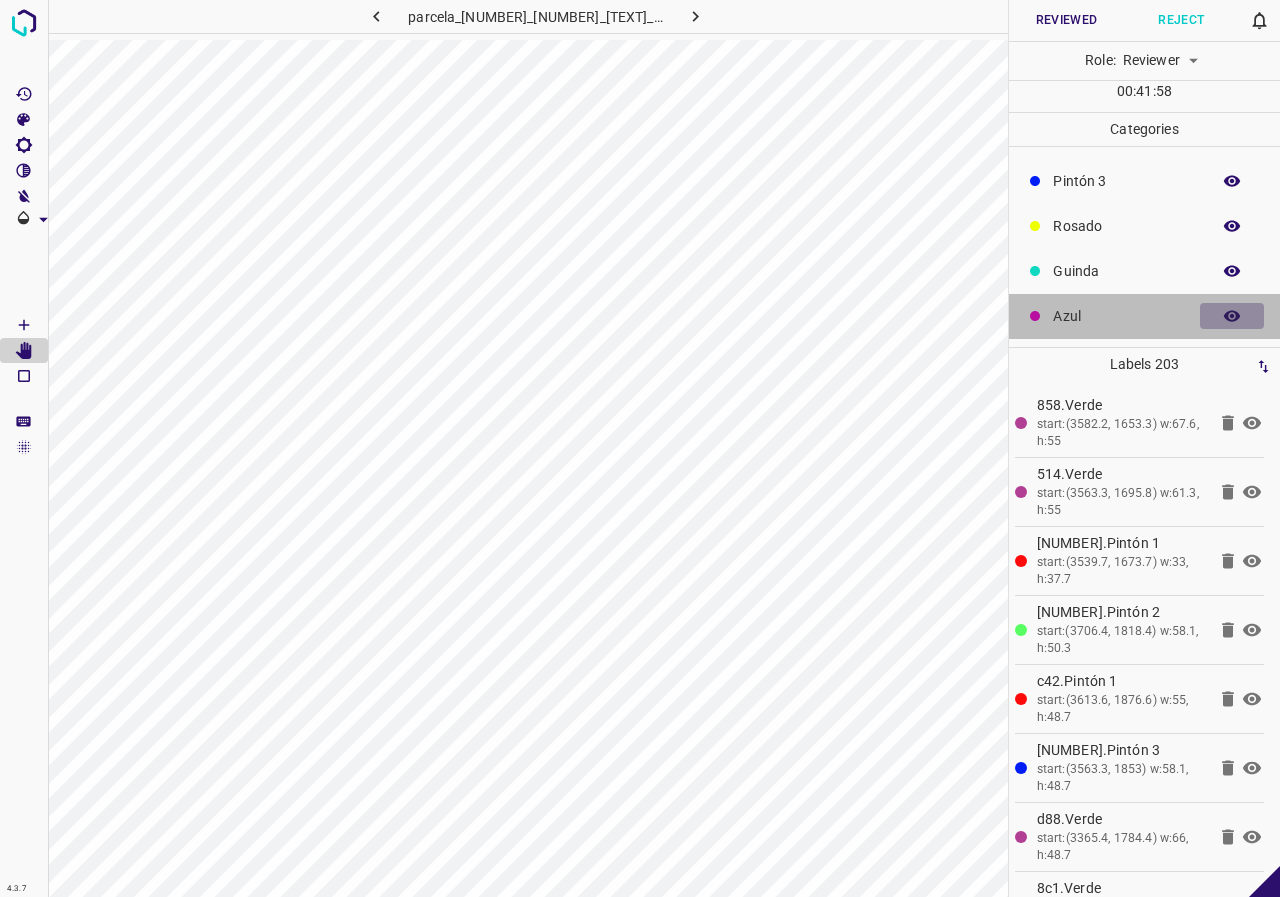 click 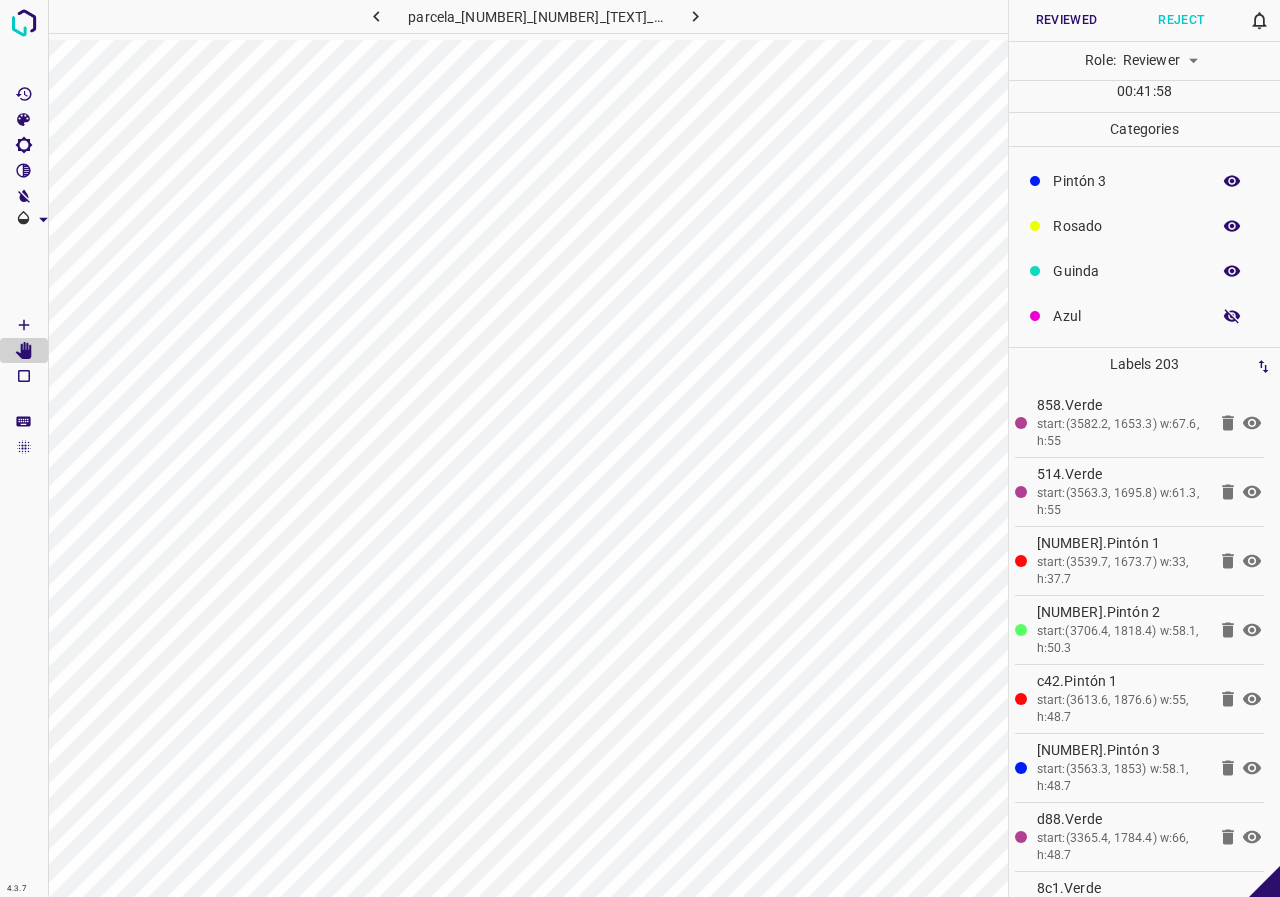 click 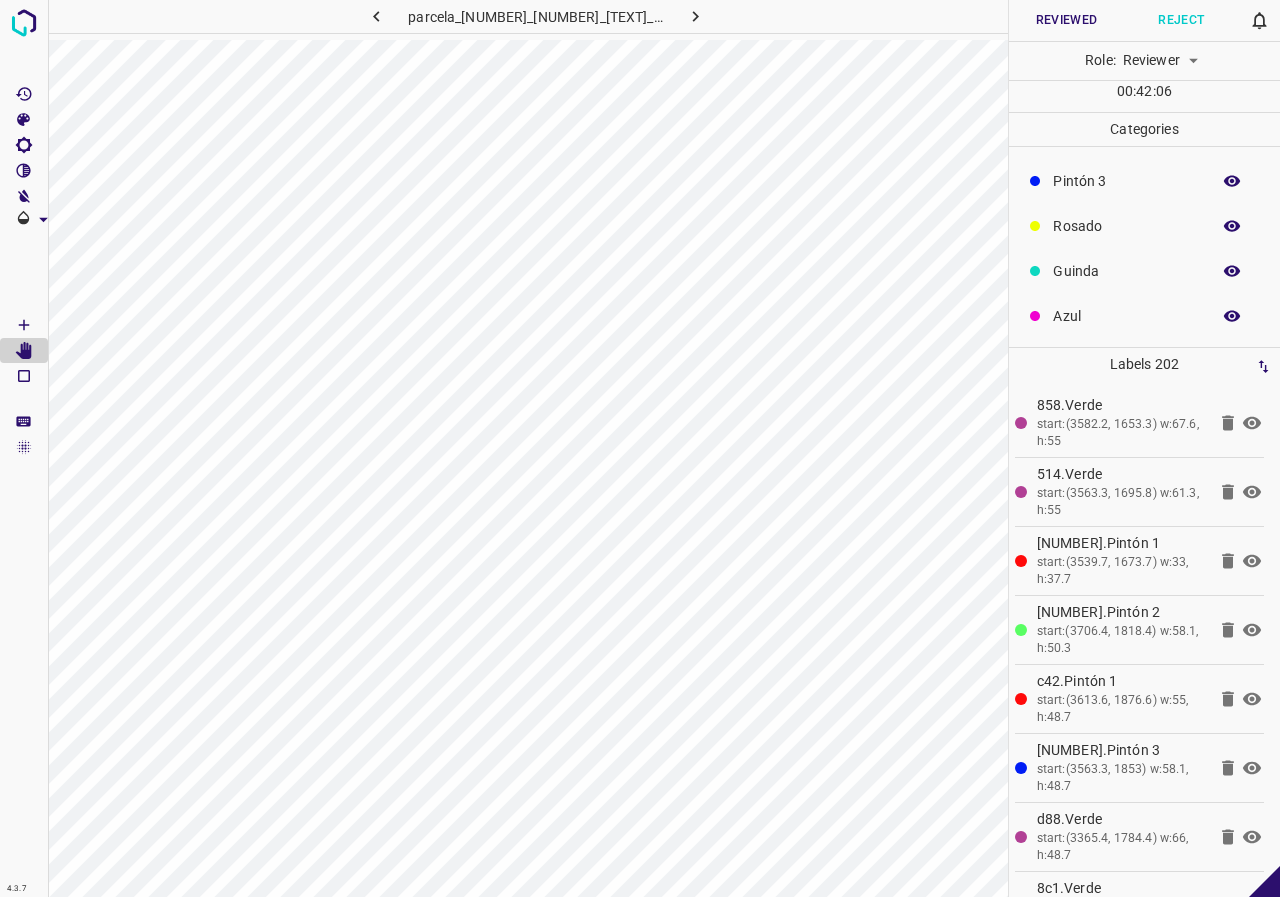 click at bounding box center (1232, 181) 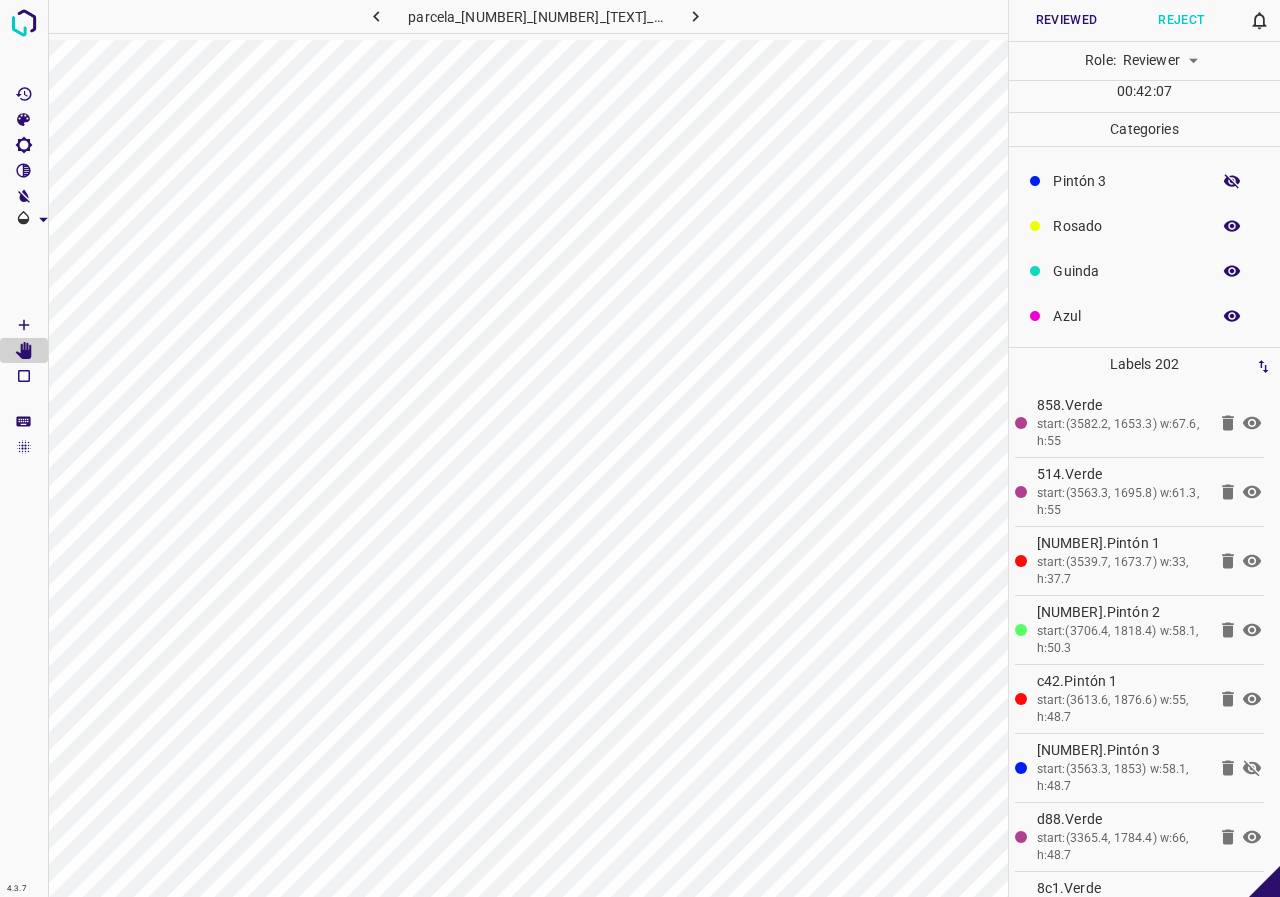 click at bounding box center (1232, 181) 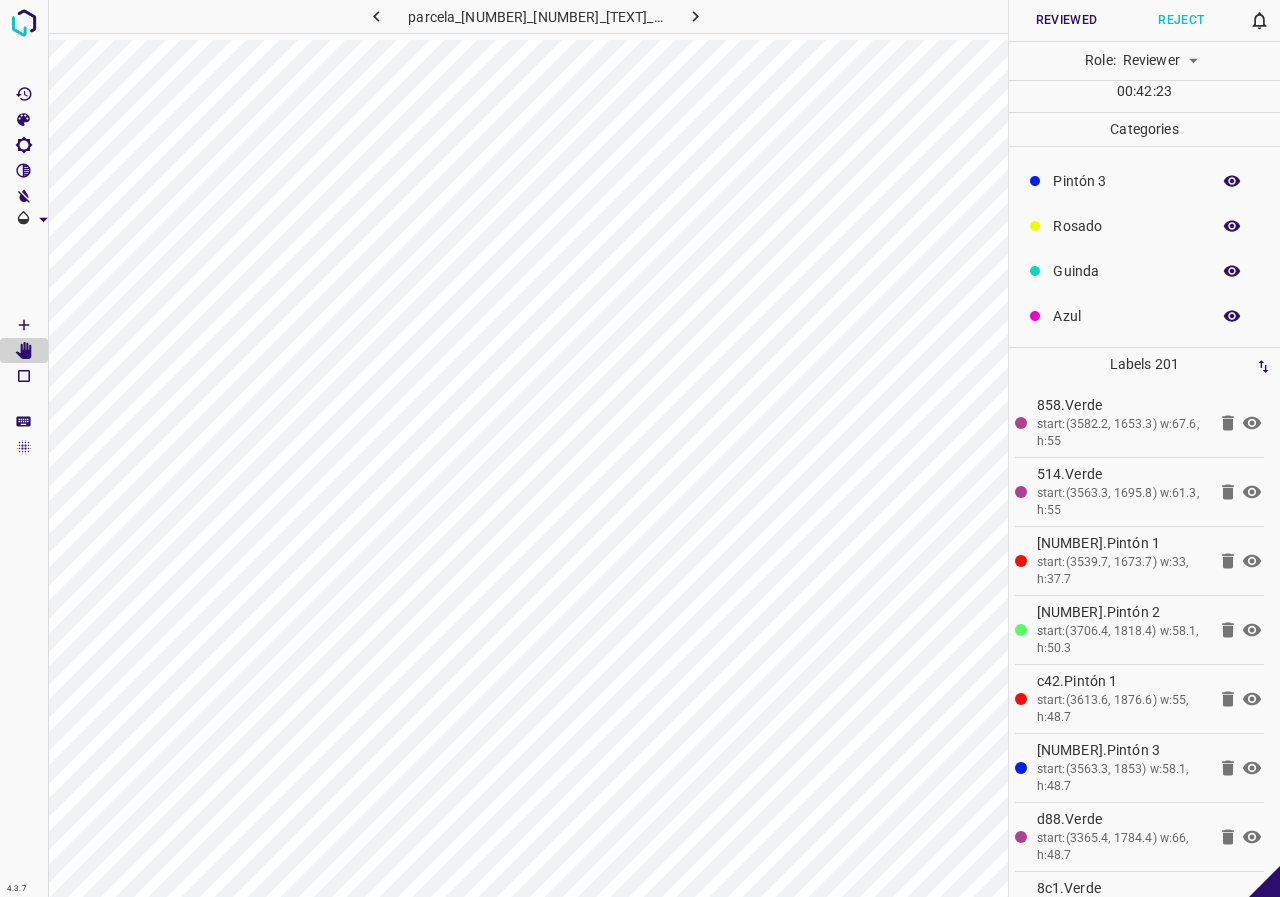 scroll, scrollTop: 0, scrollLeft: 0, axis: both 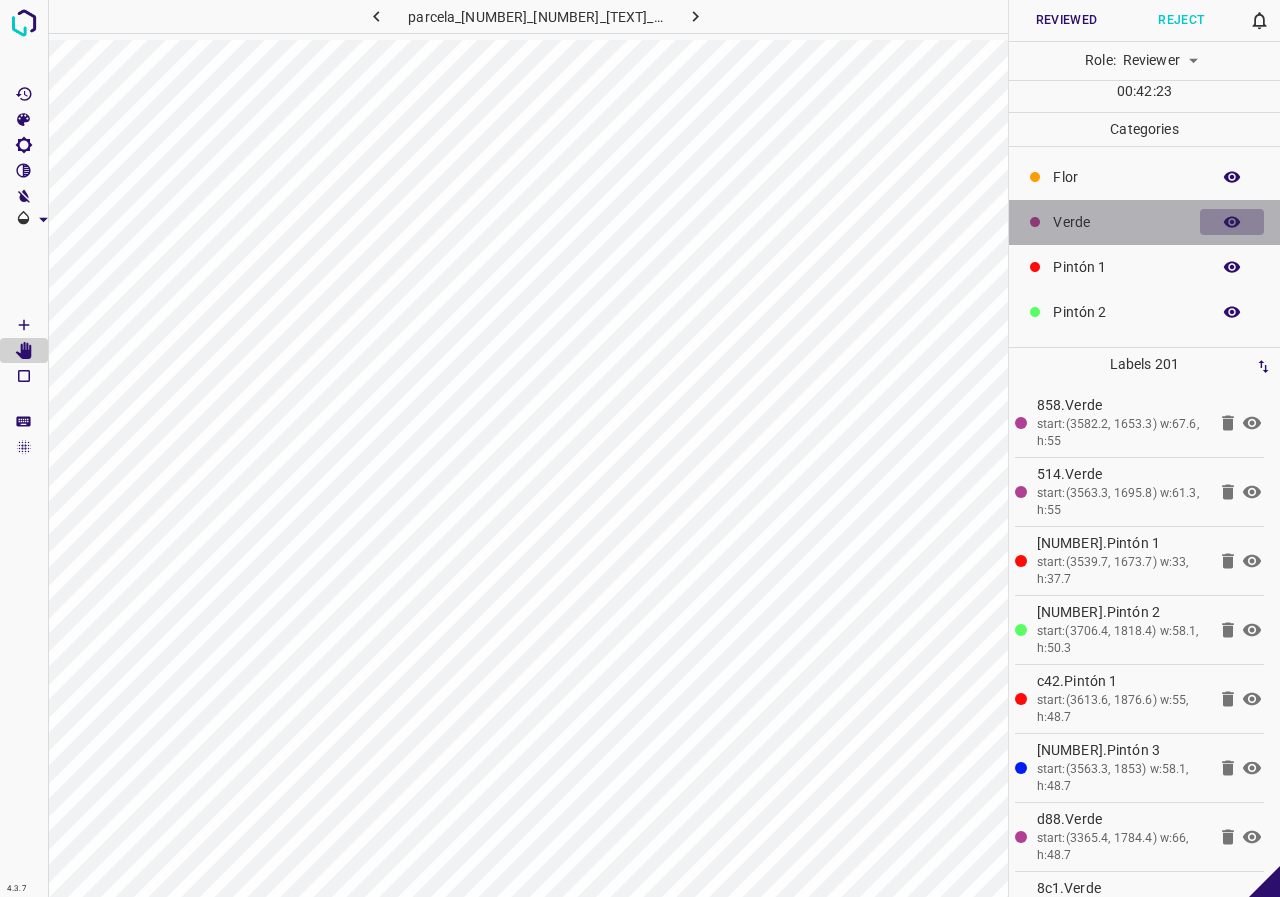 click 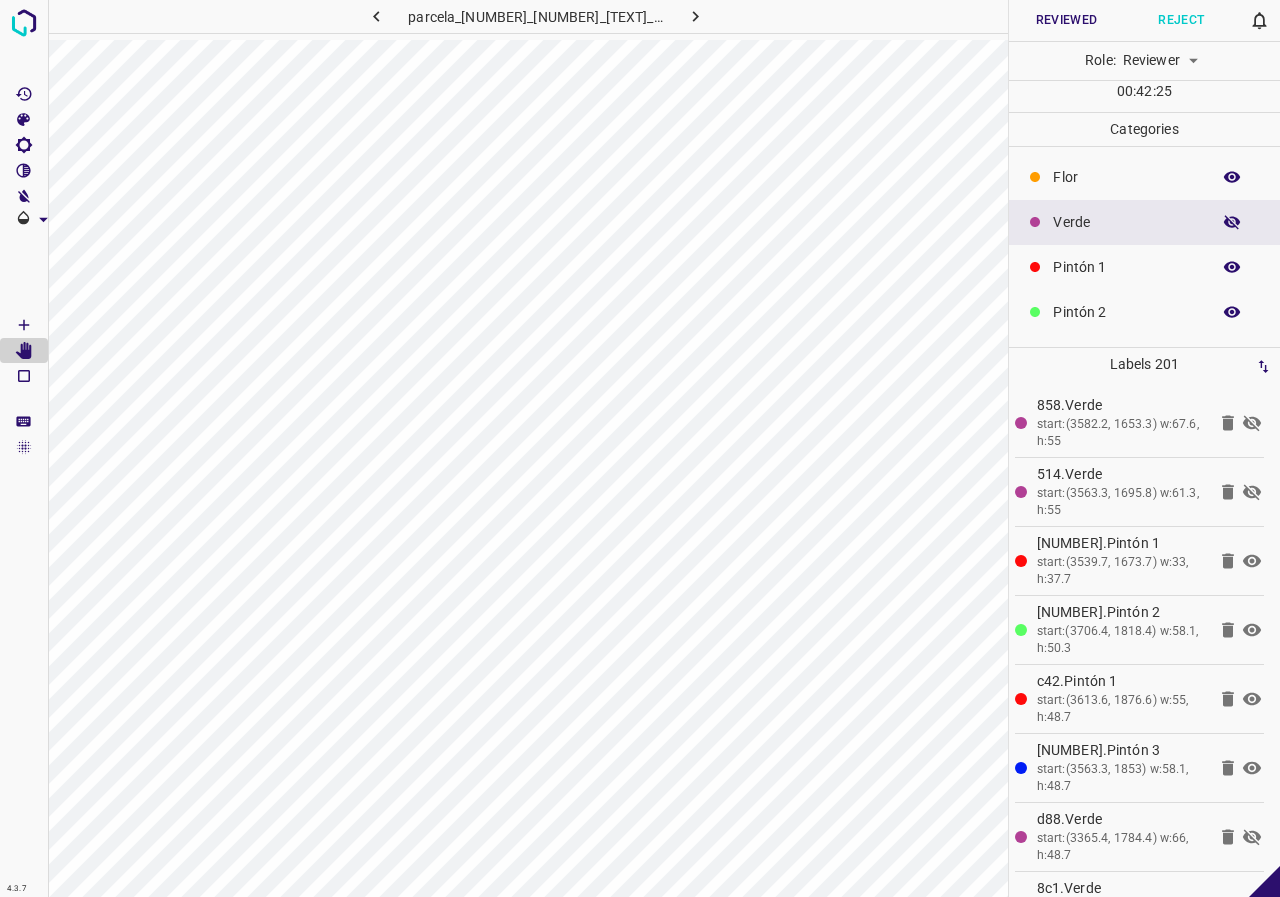 click 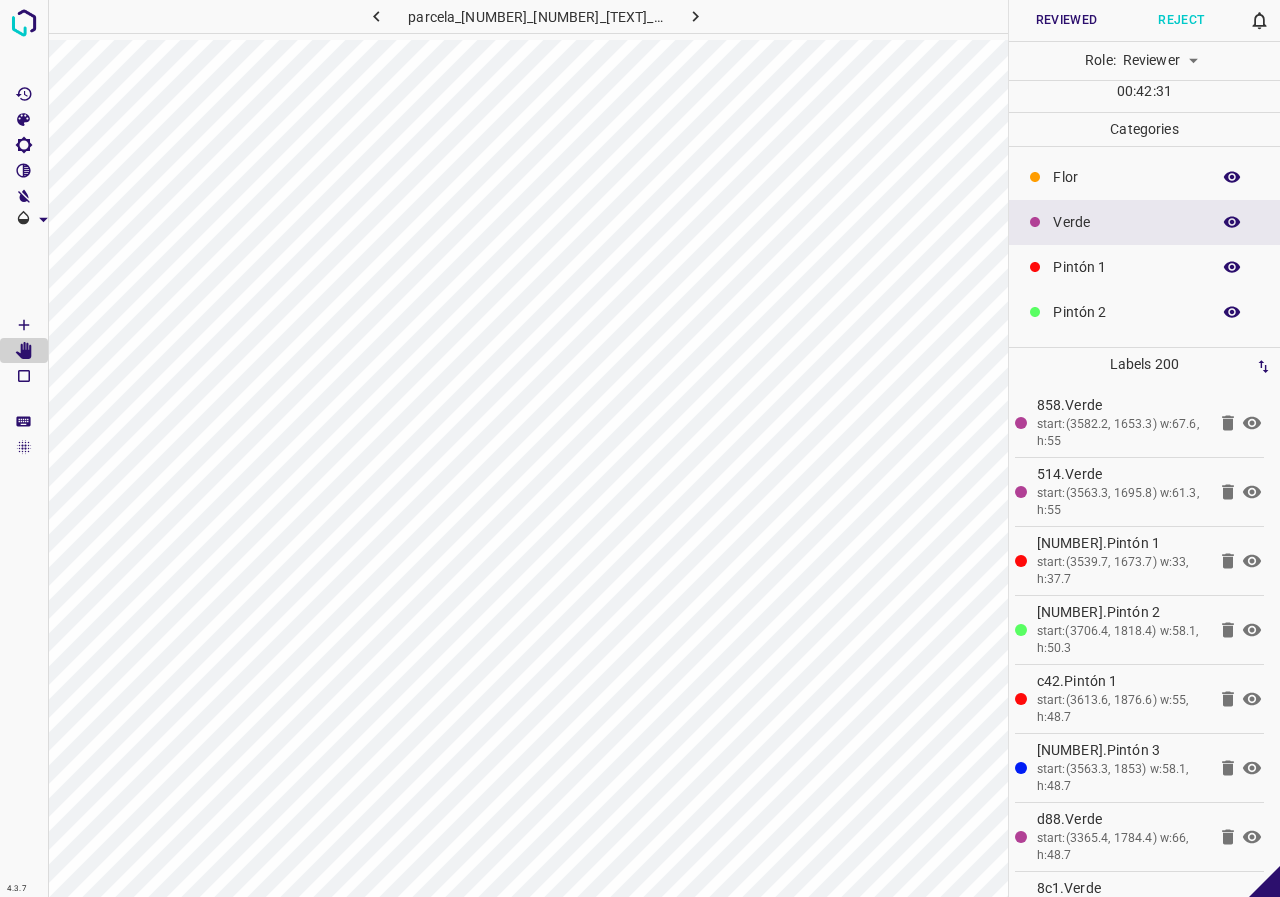 click 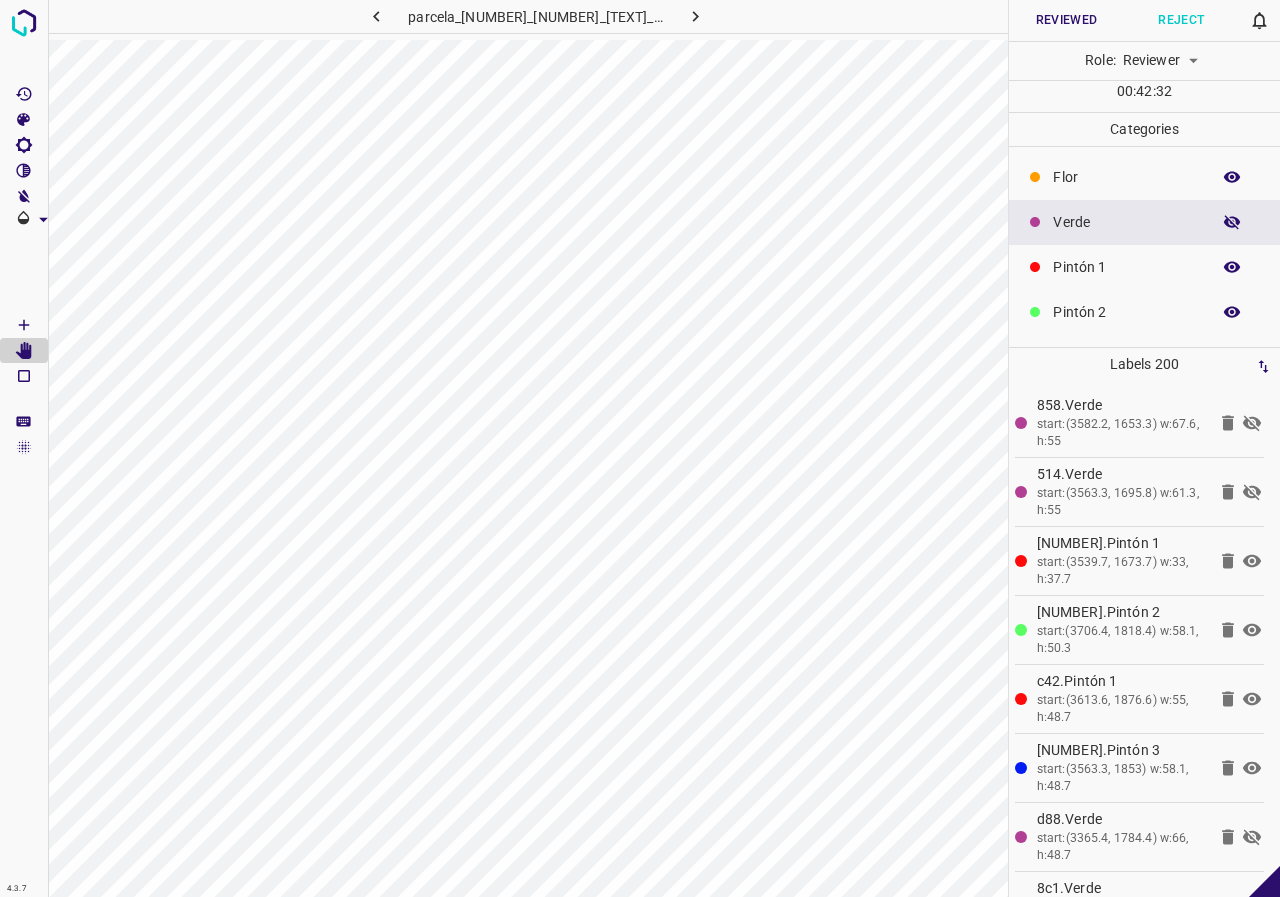 click 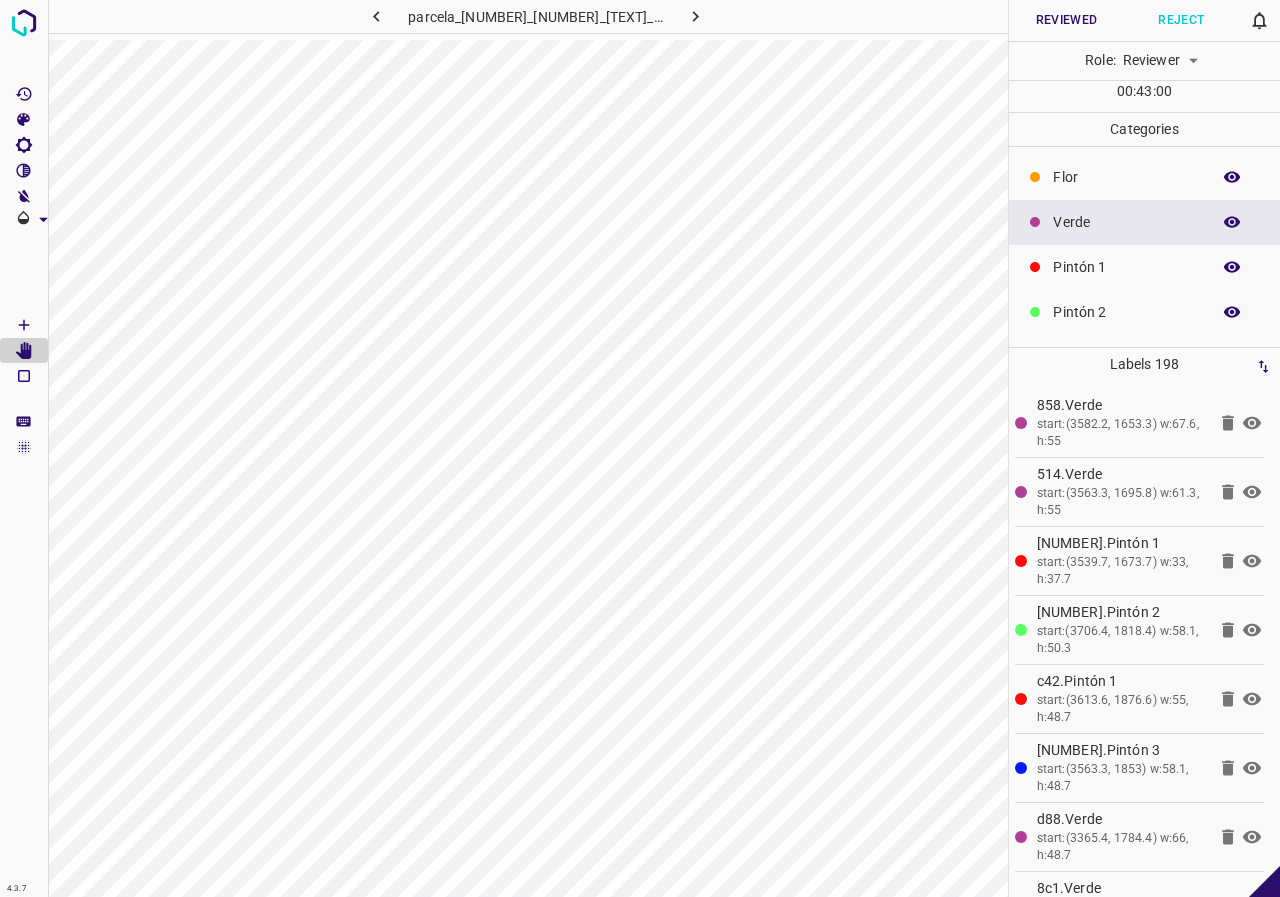 click 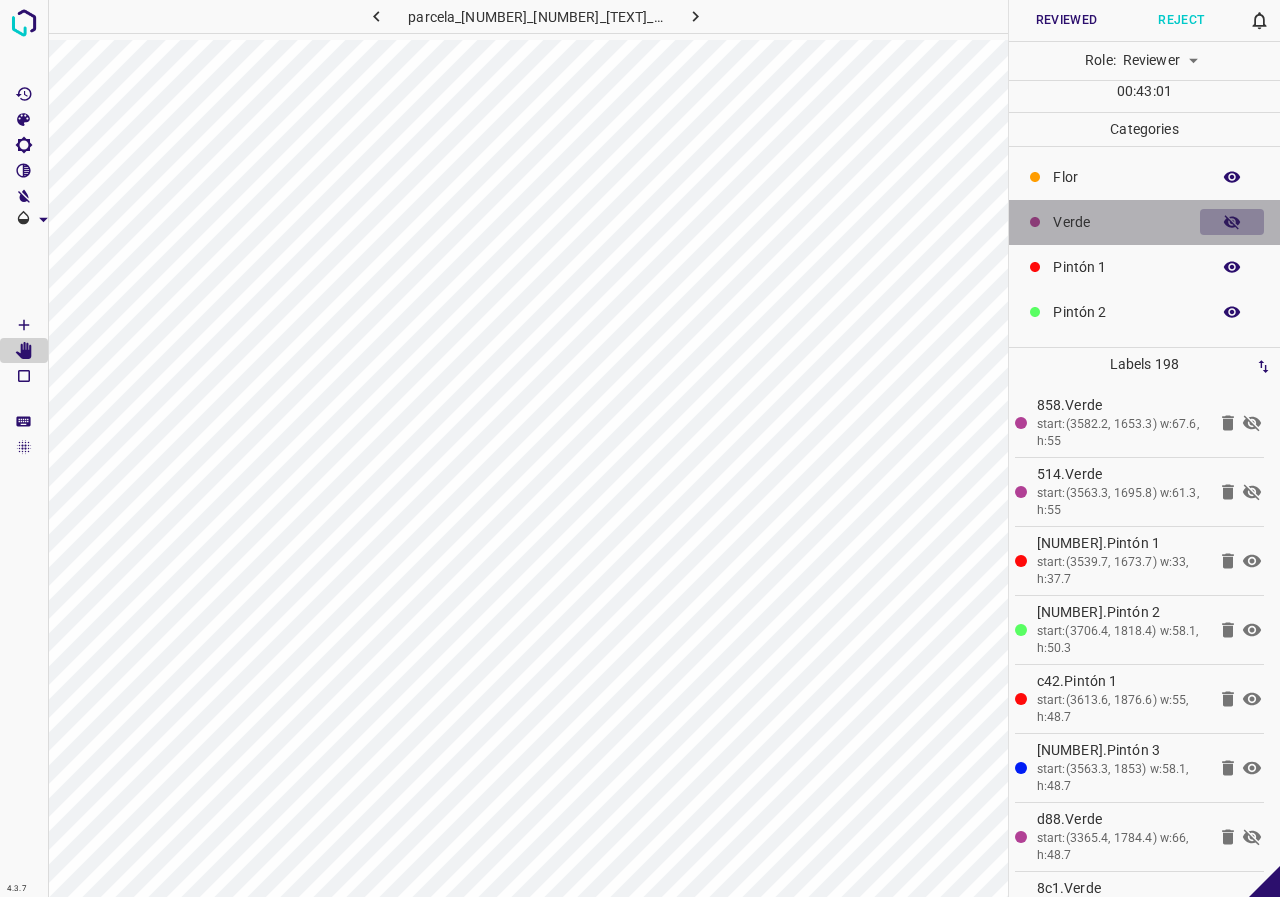 click 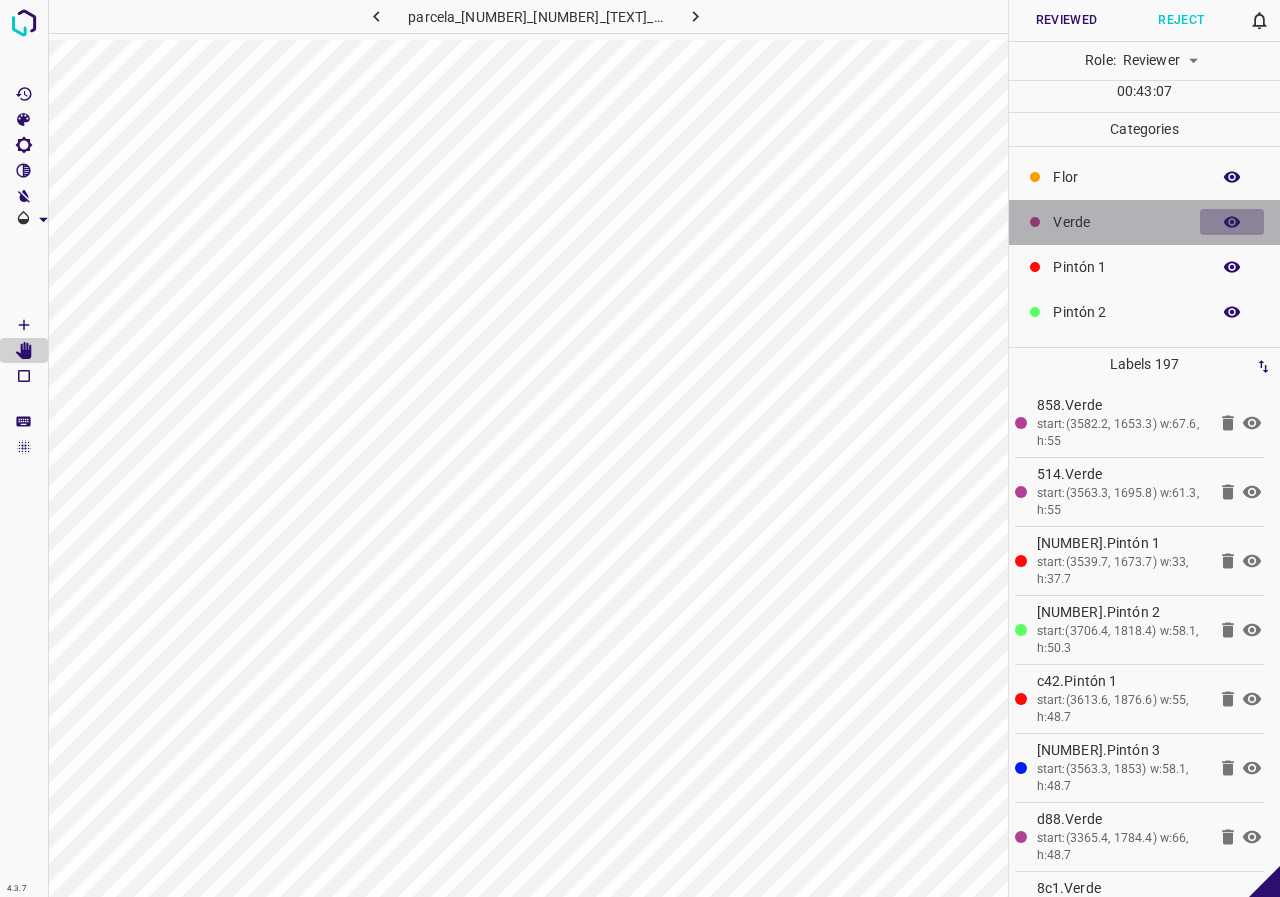 click 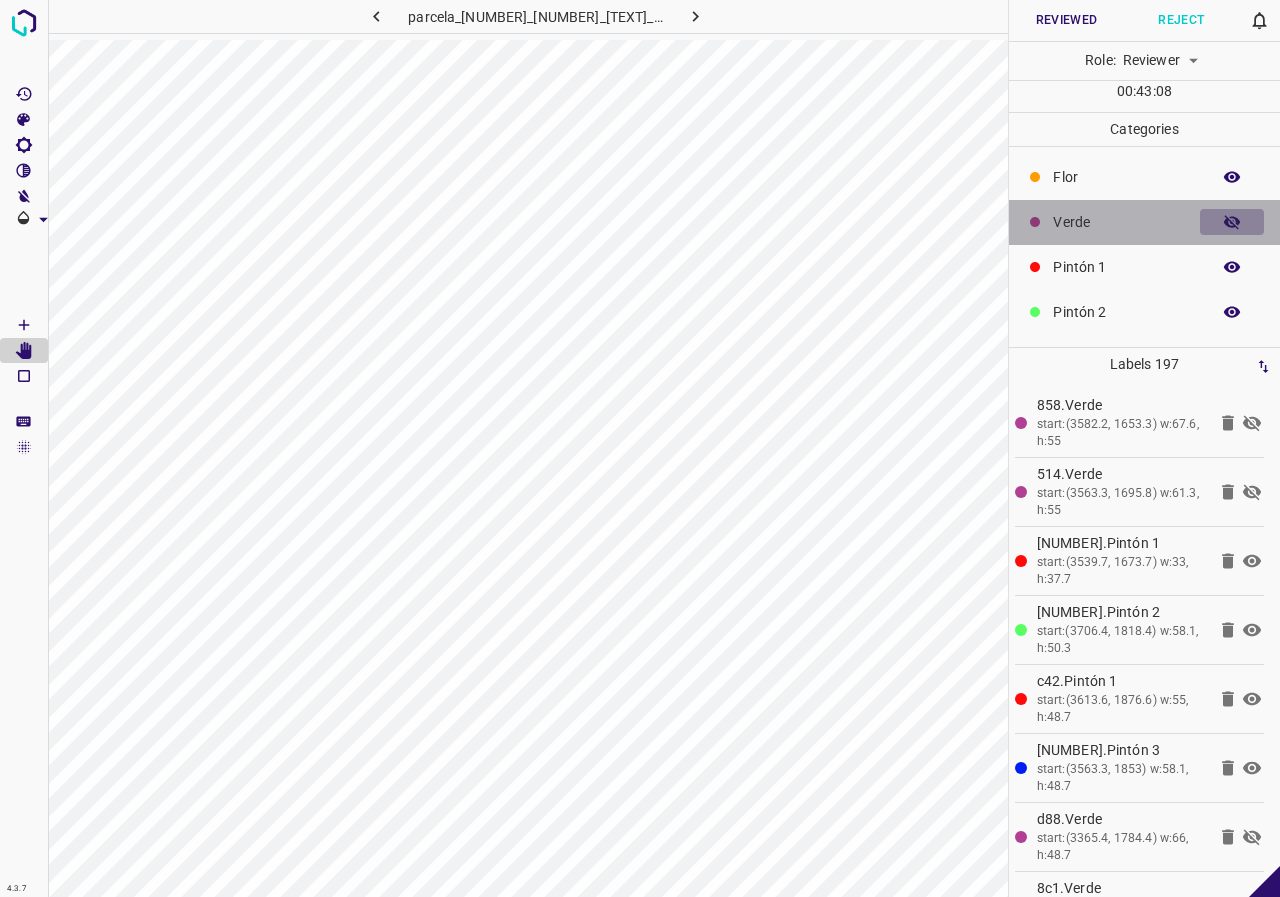 click 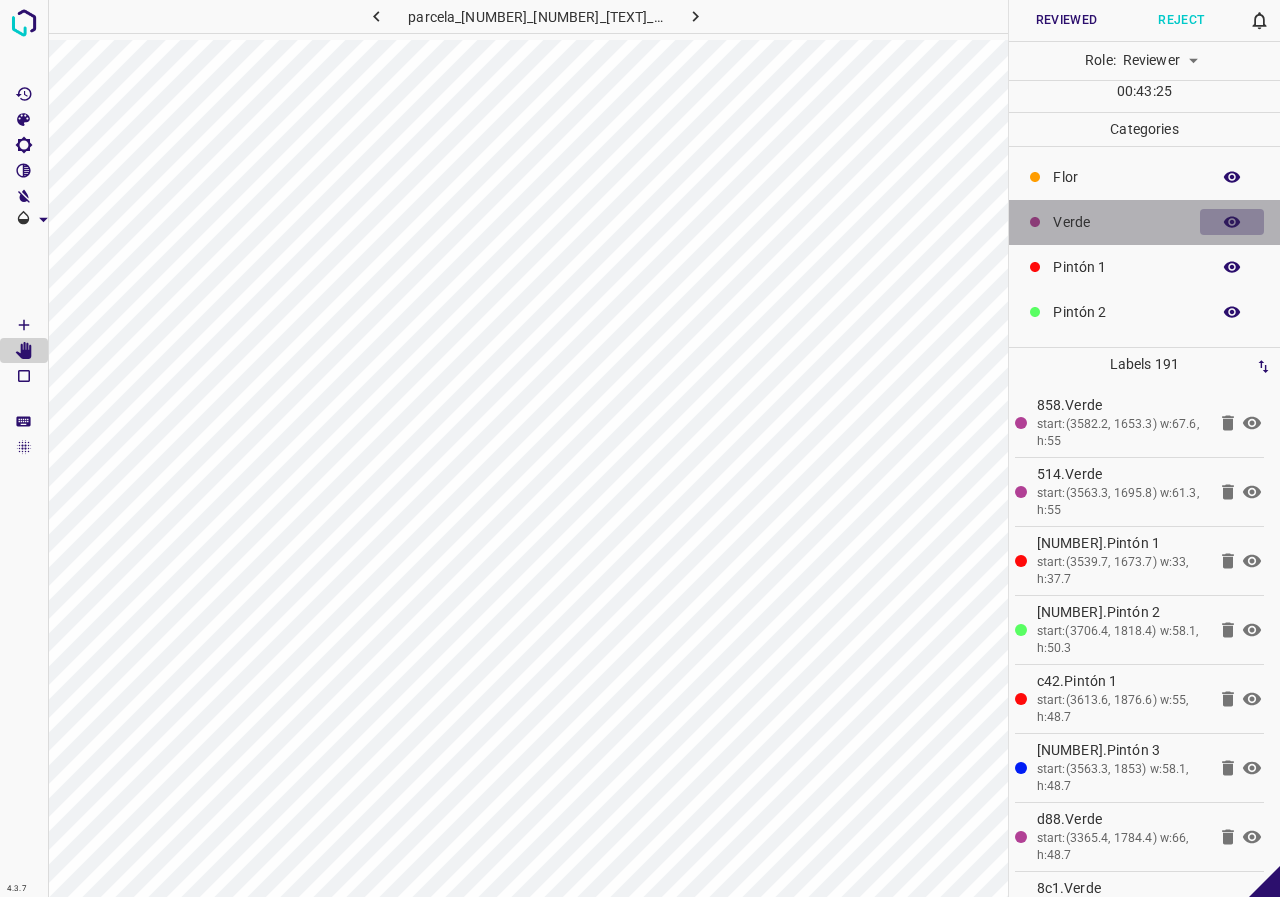 click 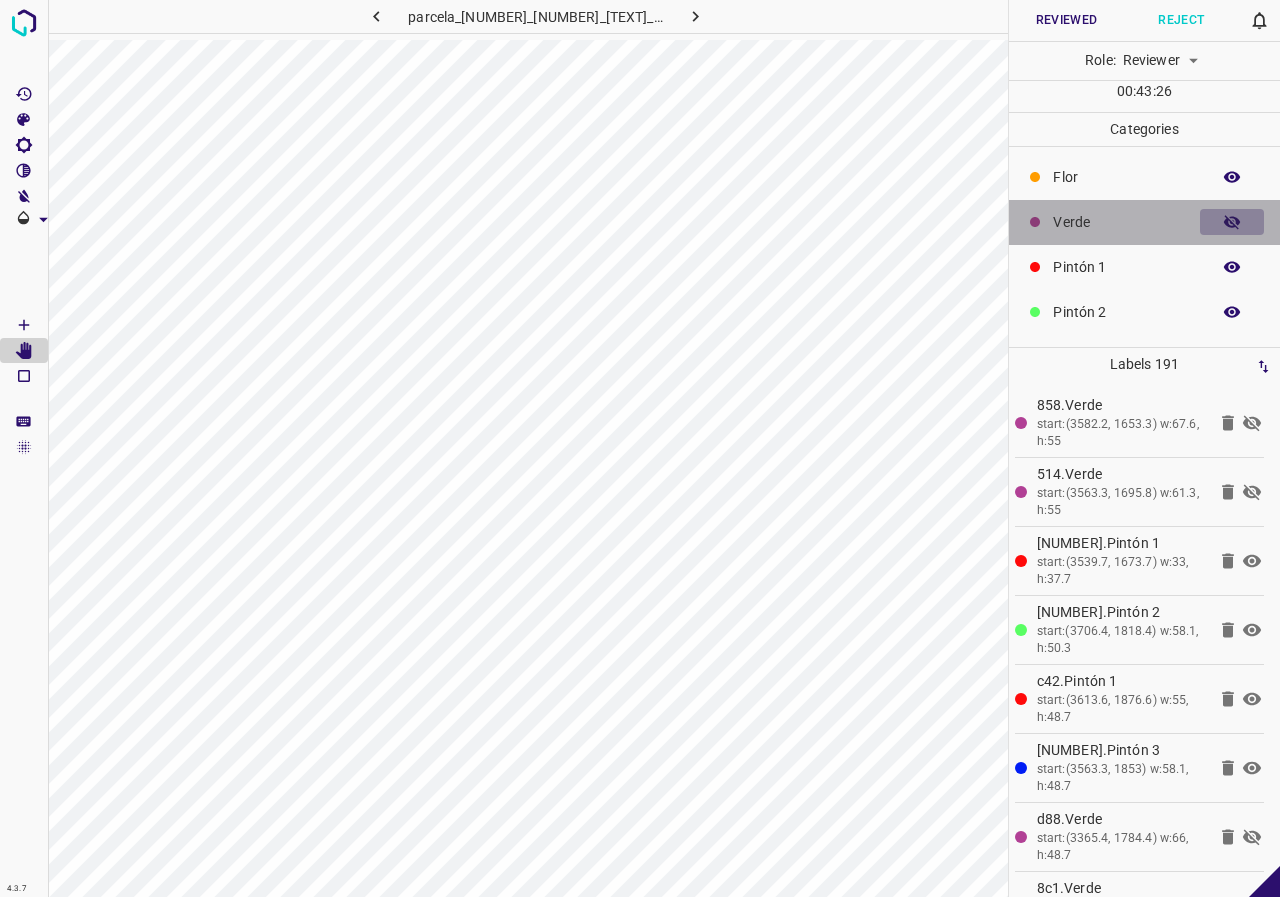 click 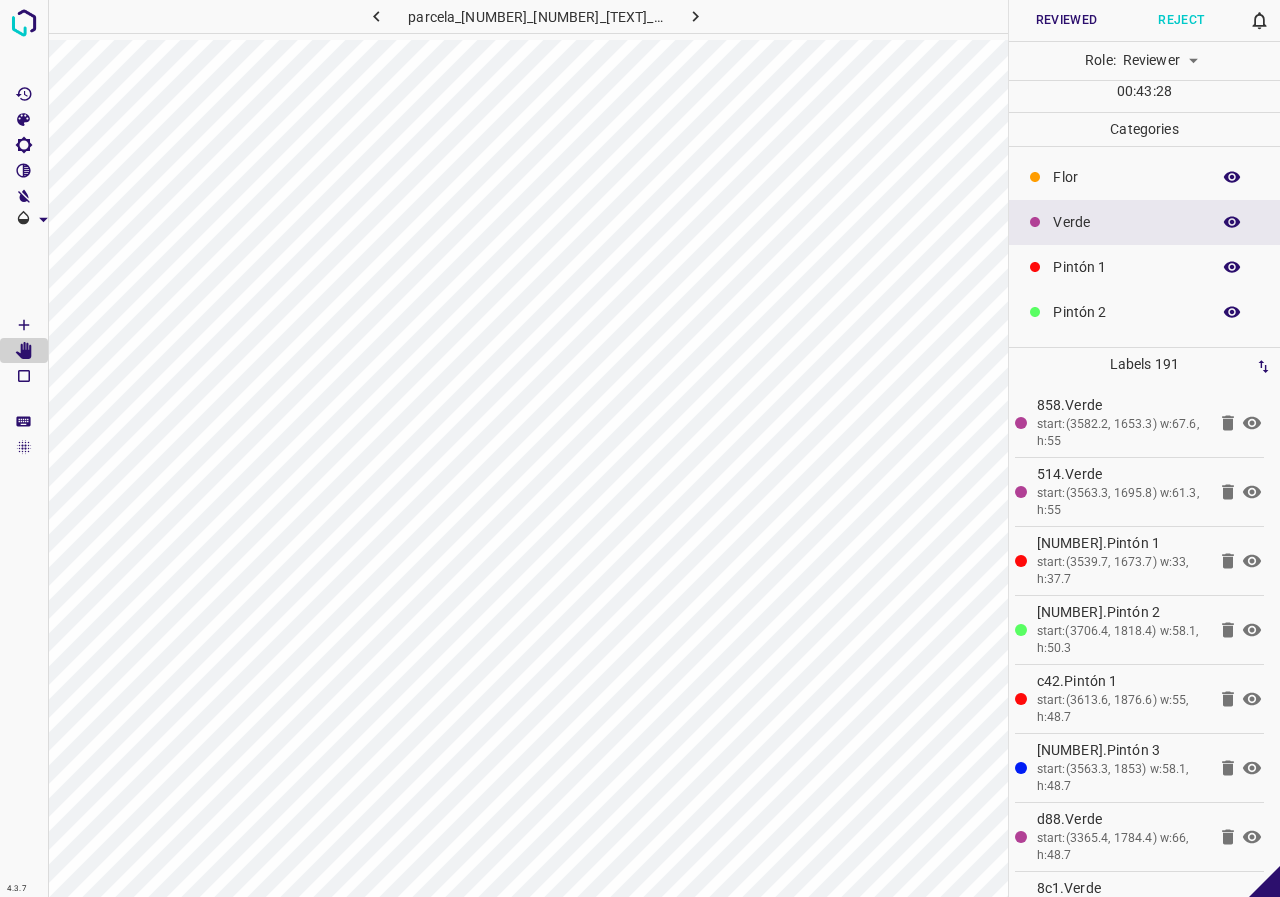 click at bounding box center [1232, 222] 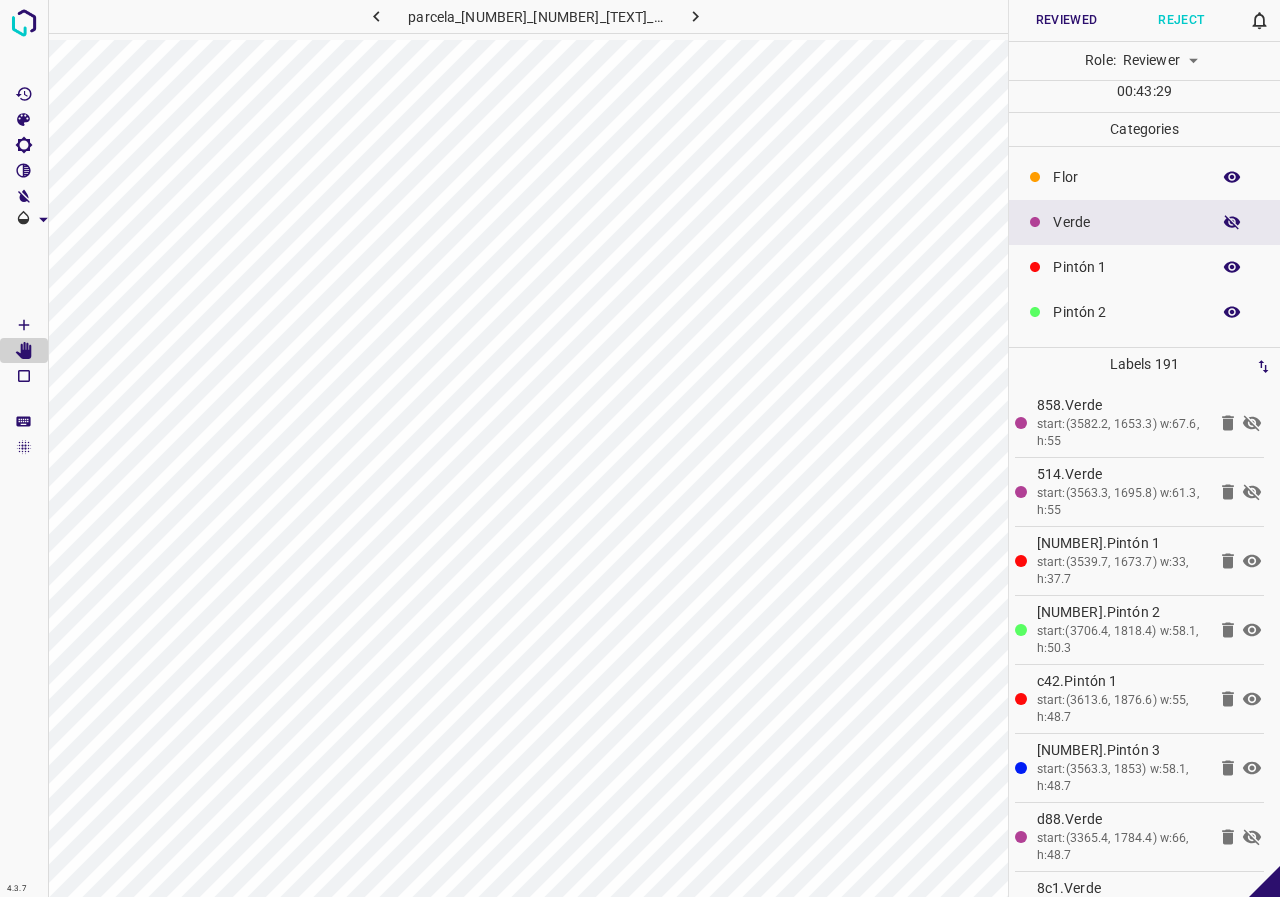 click at bounding box center (1232, 222) 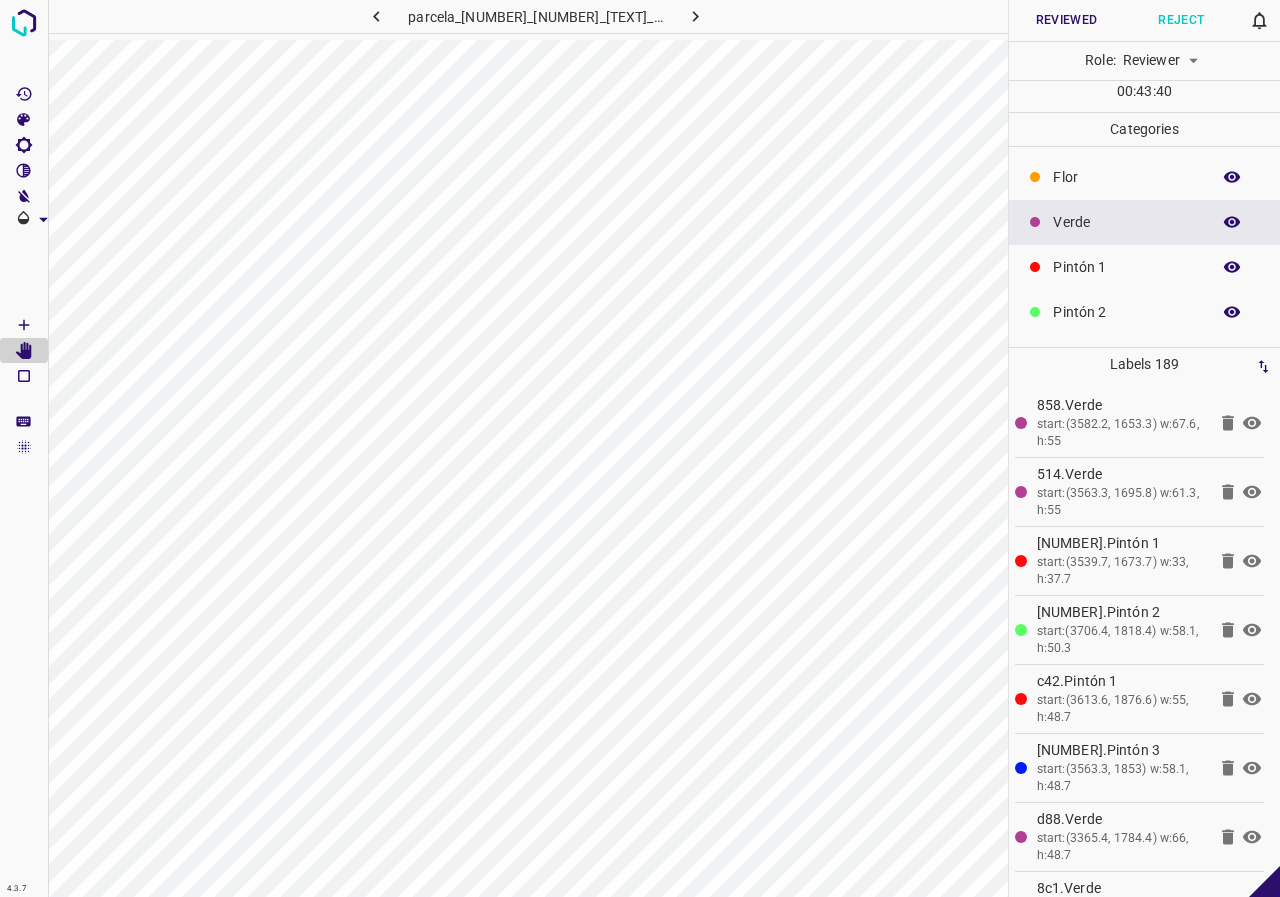 click 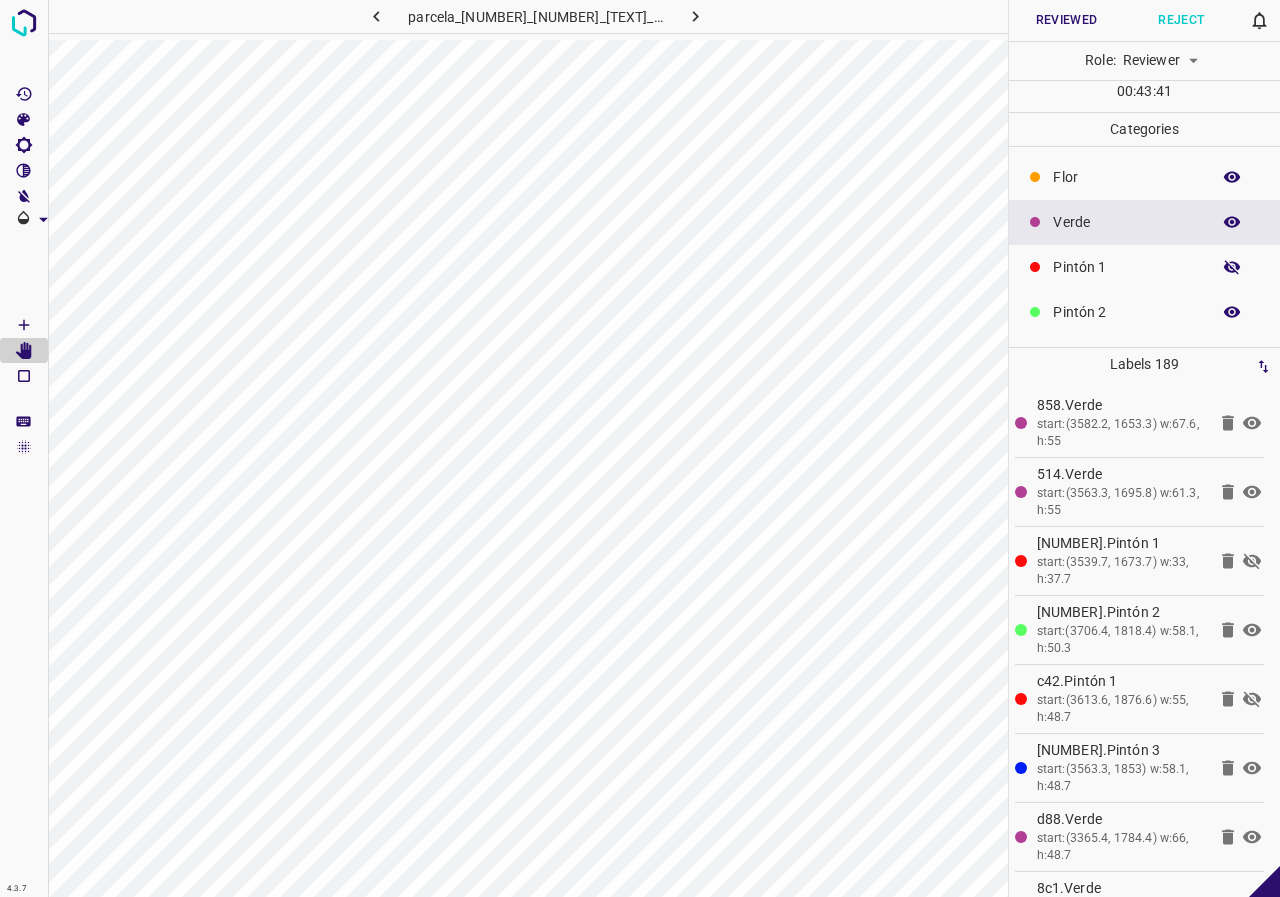 click 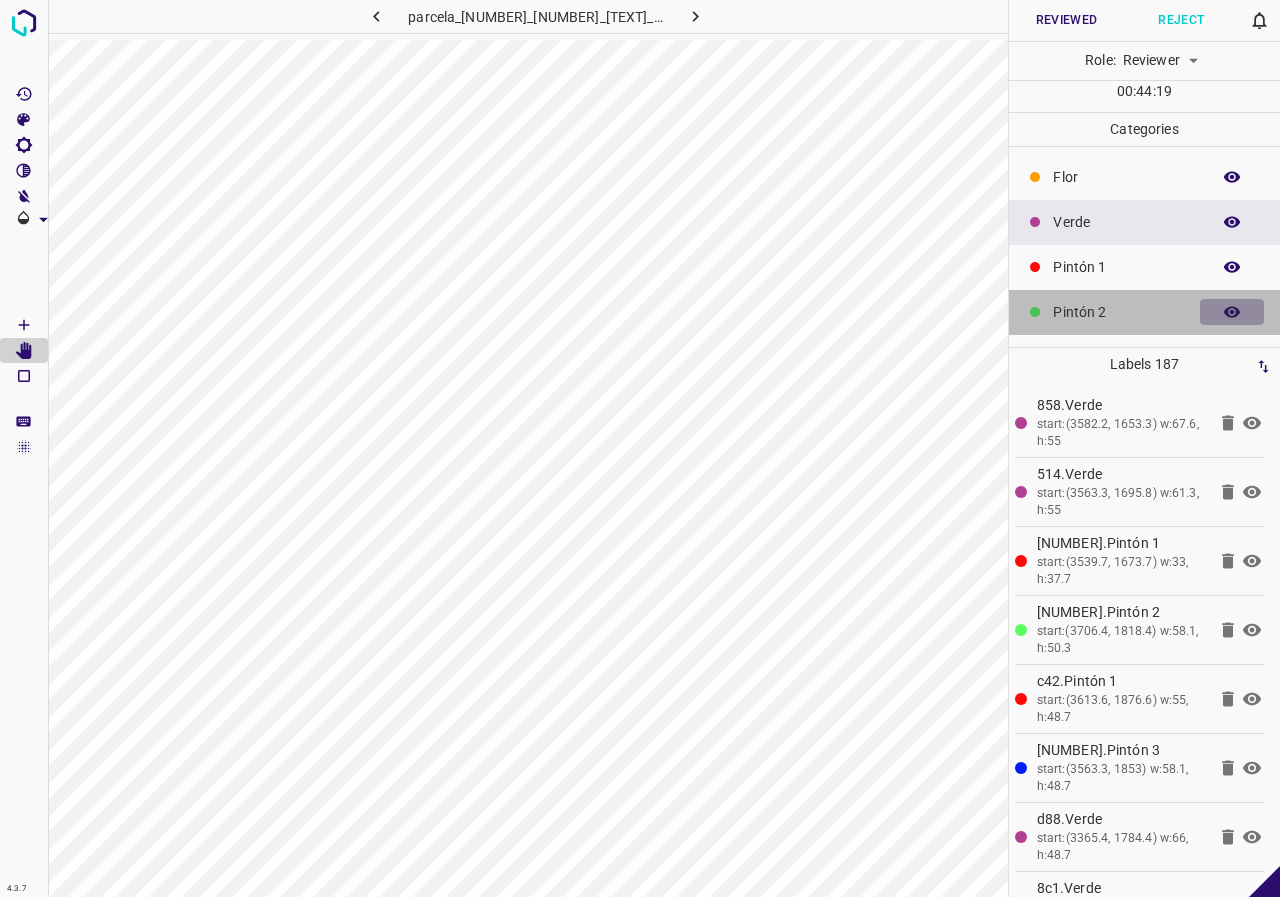 click at bounding box center (1232, 312) 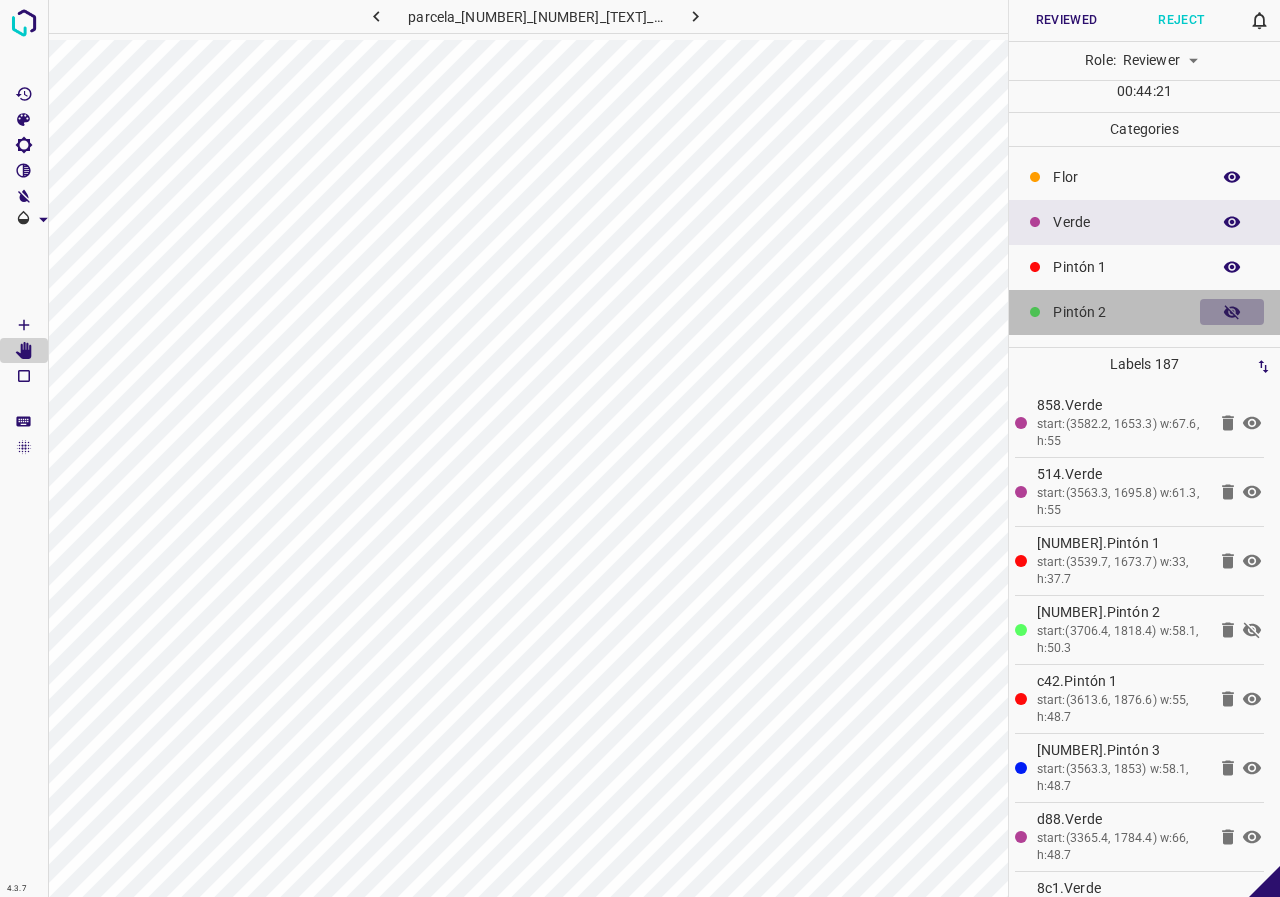 click at bounding box center [1232, 312] 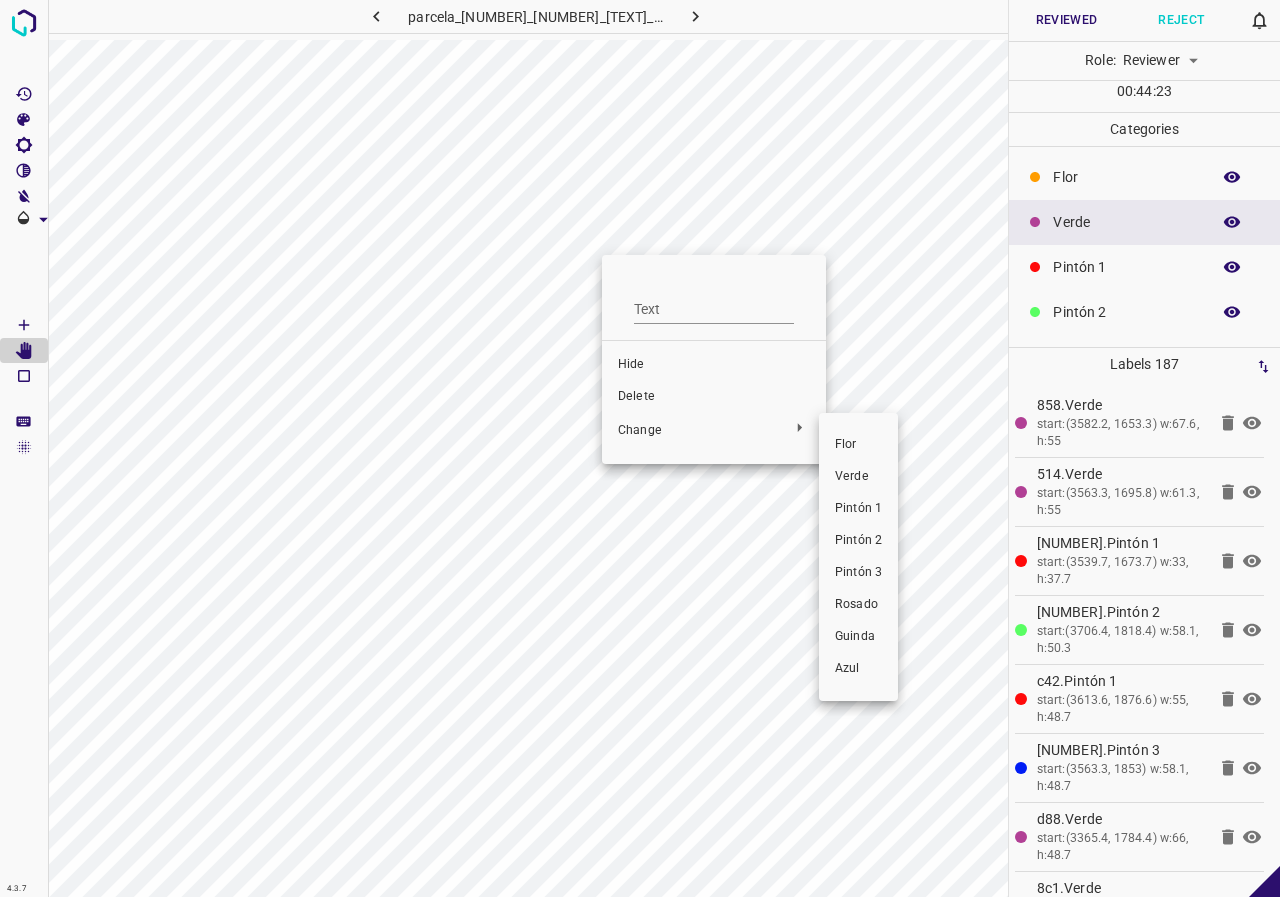 click on "Verde" at bounding box center (858, 477) 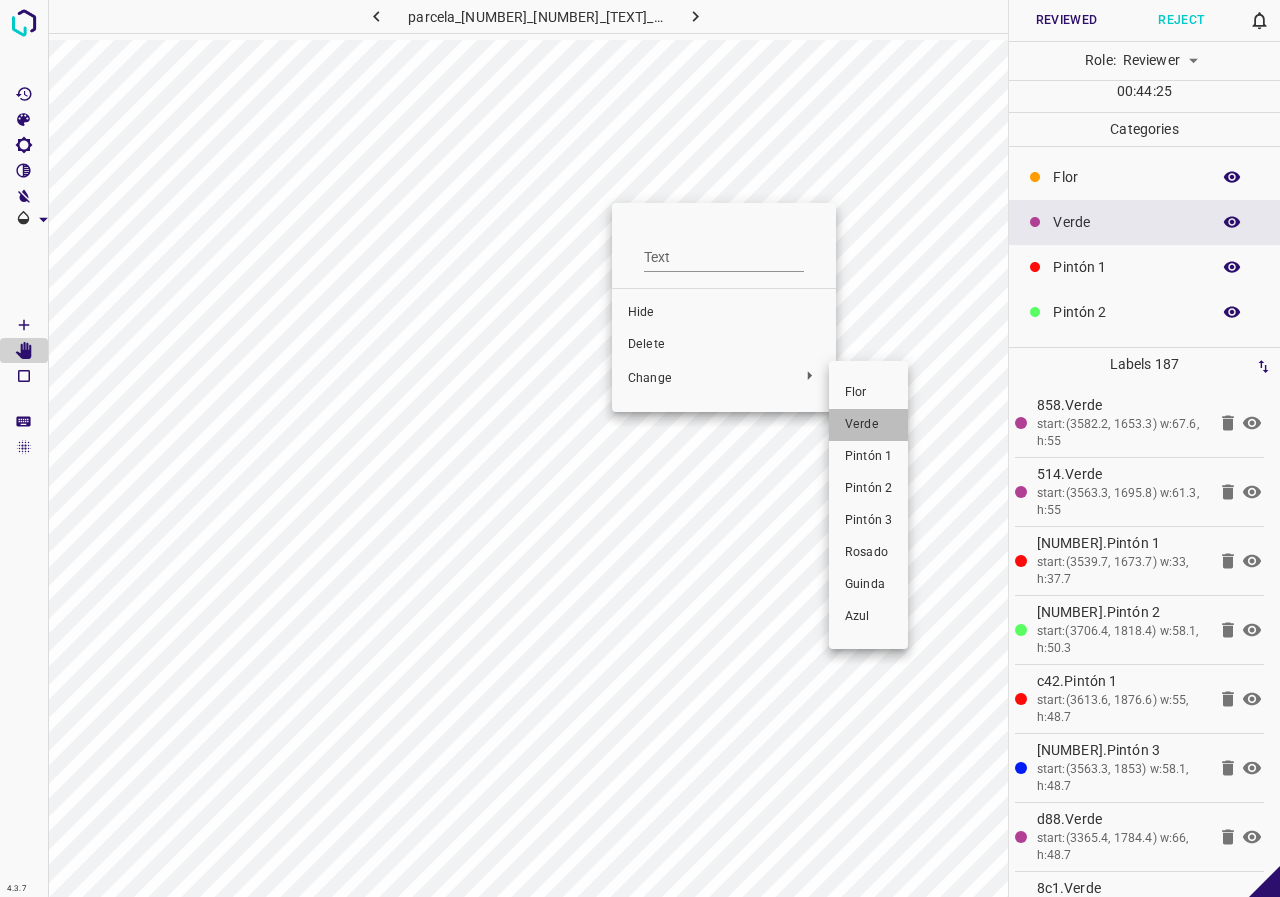 click on "Verde" at bounding box center (868, 425) 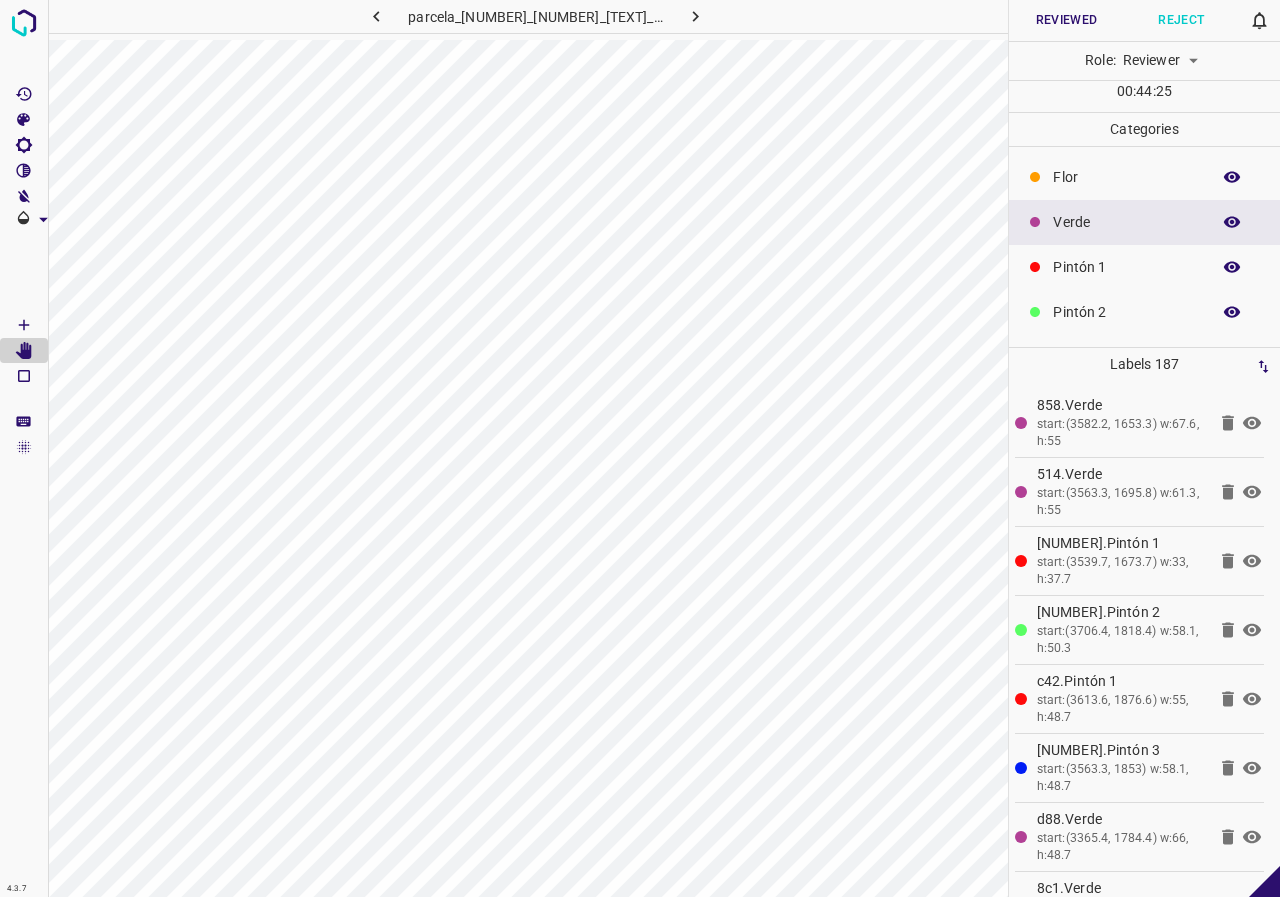 click at bounding box center [1232, 222] 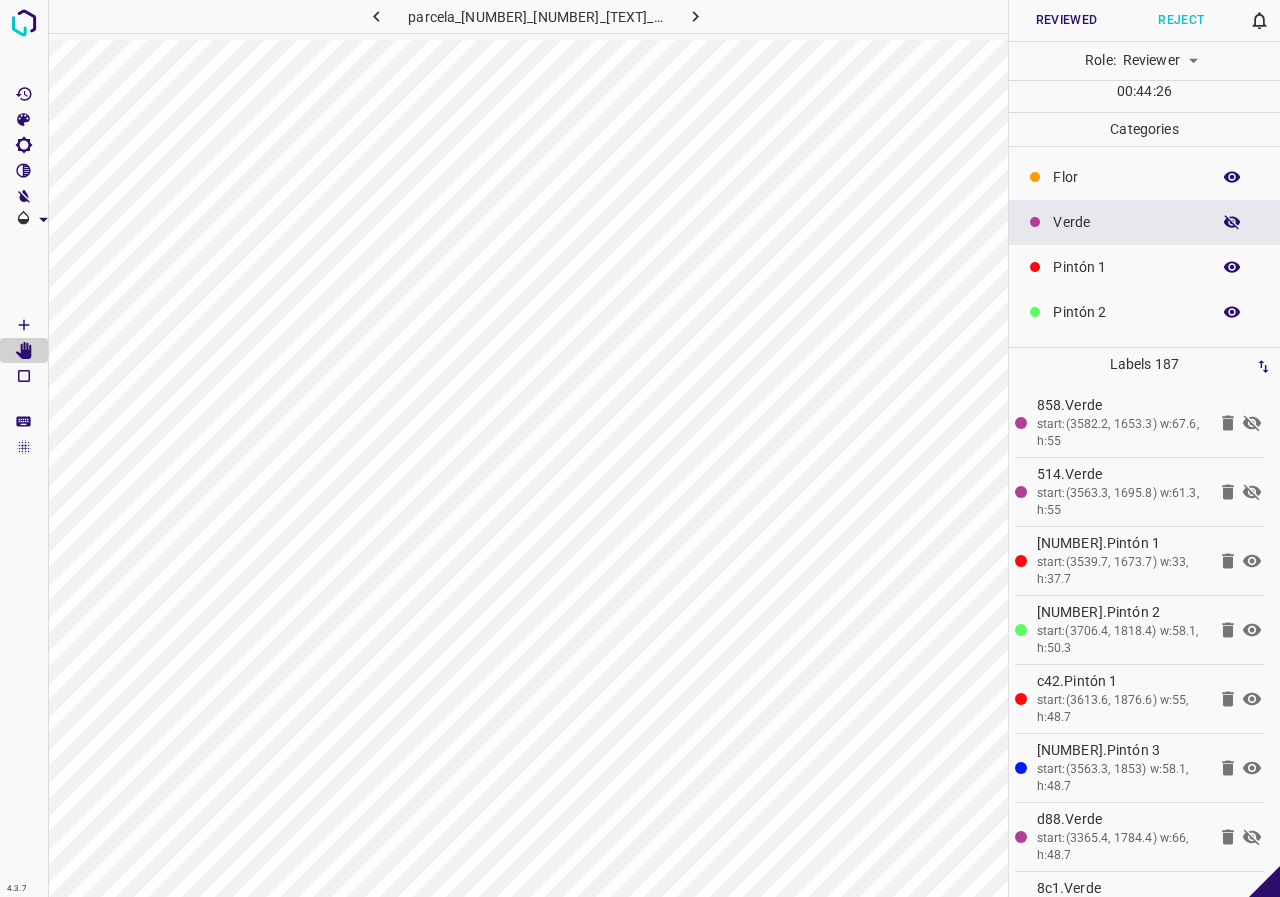 click at bounding box center [1232, 222] 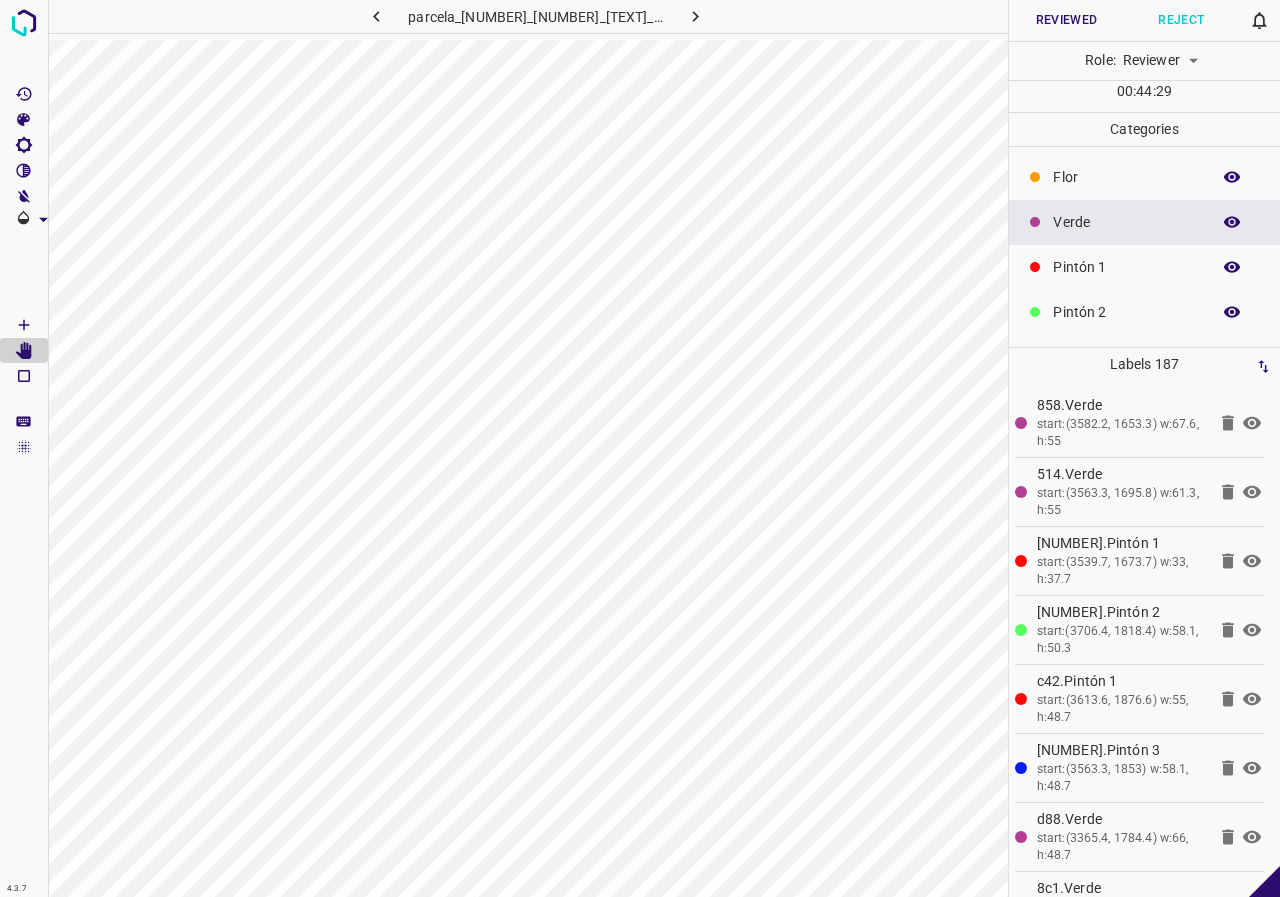click 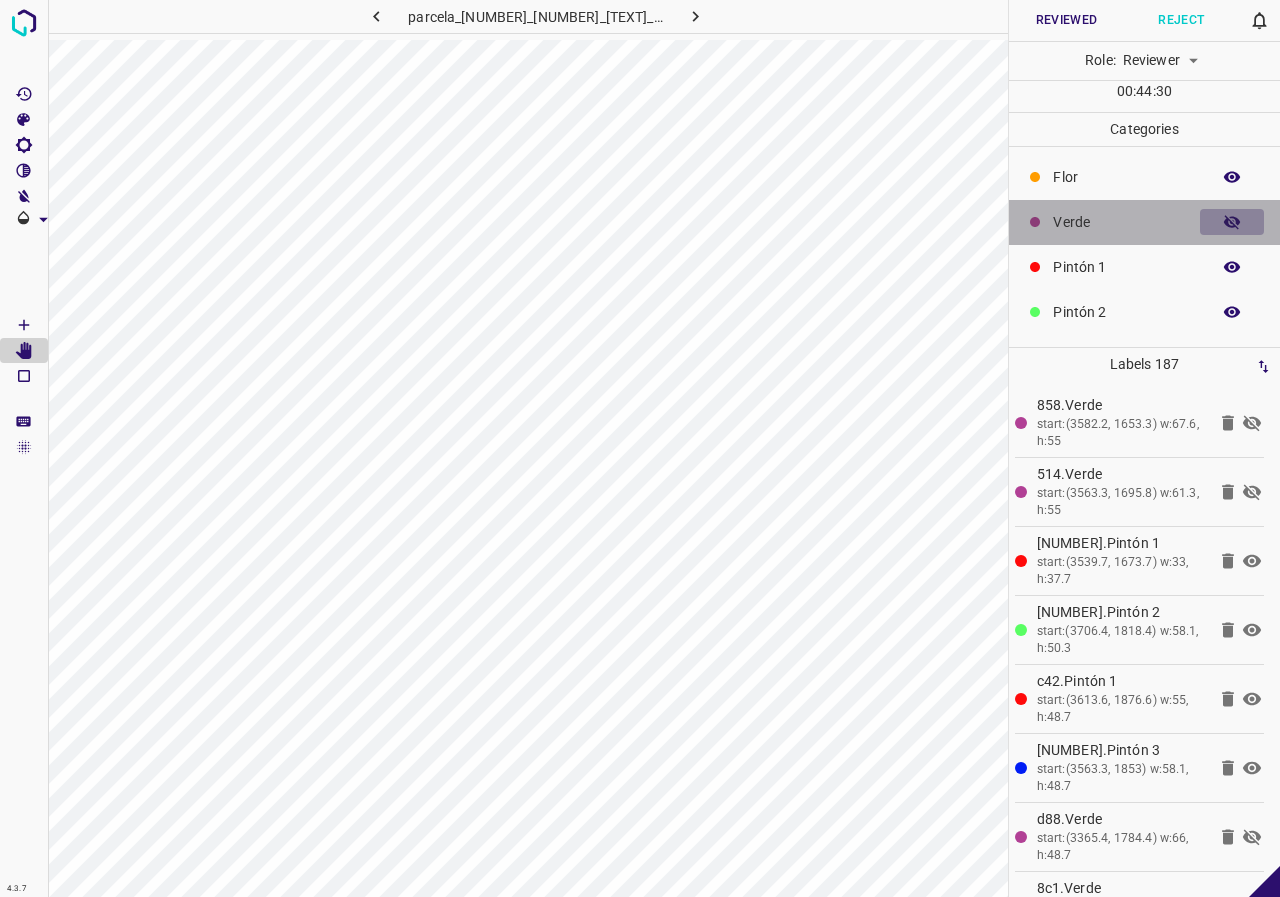 click 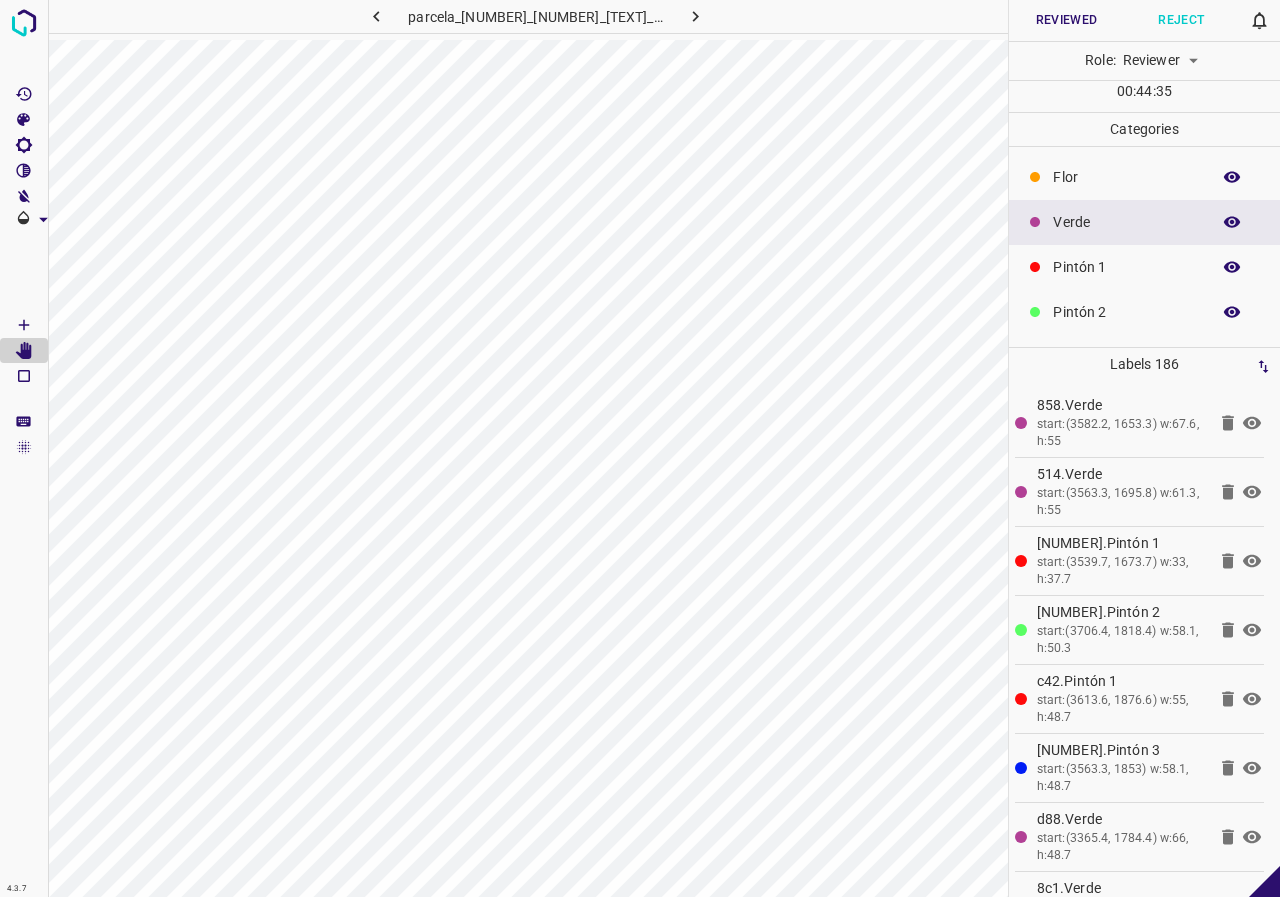 click at bounding box center [1232, 312] 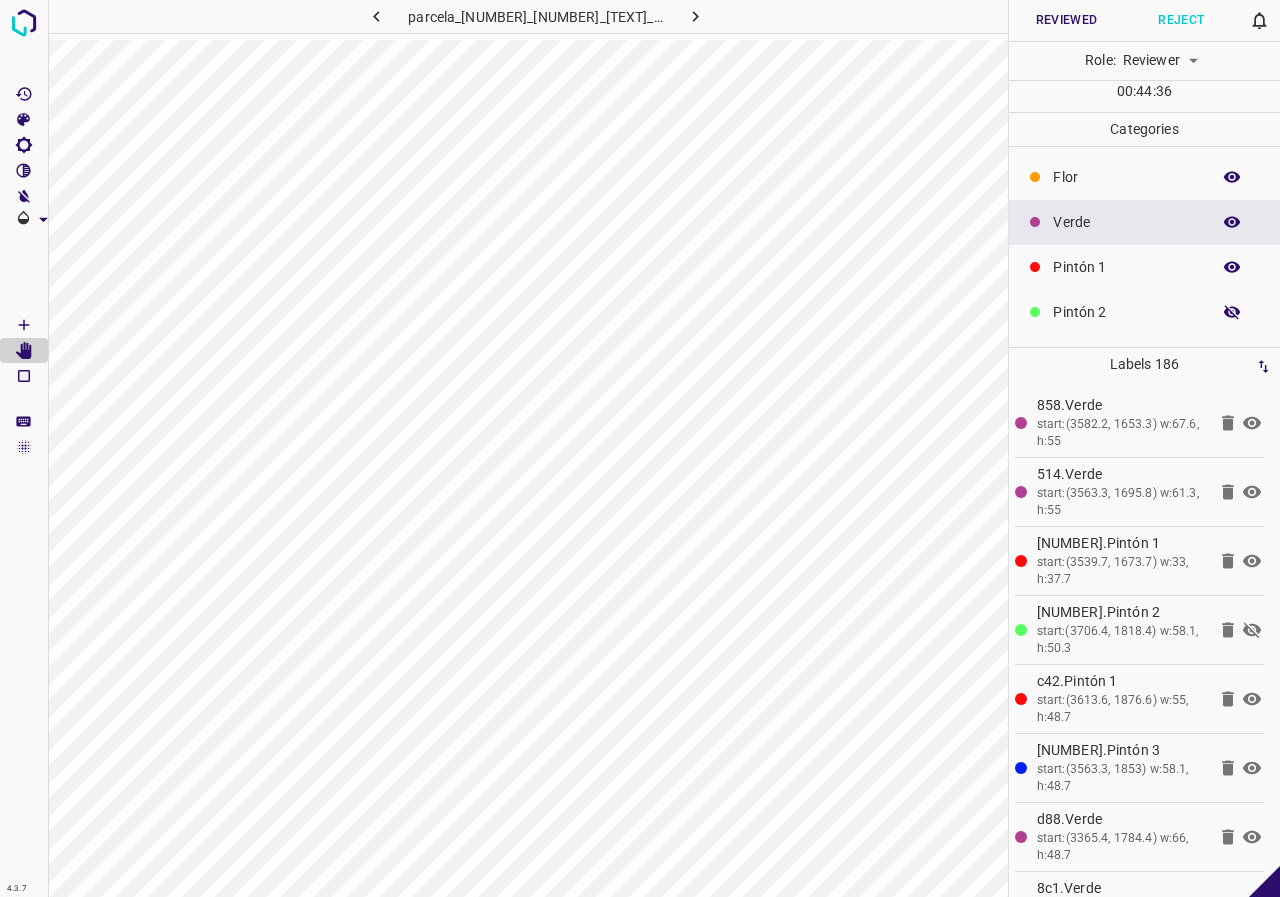click at bounding box center (1232, 312) 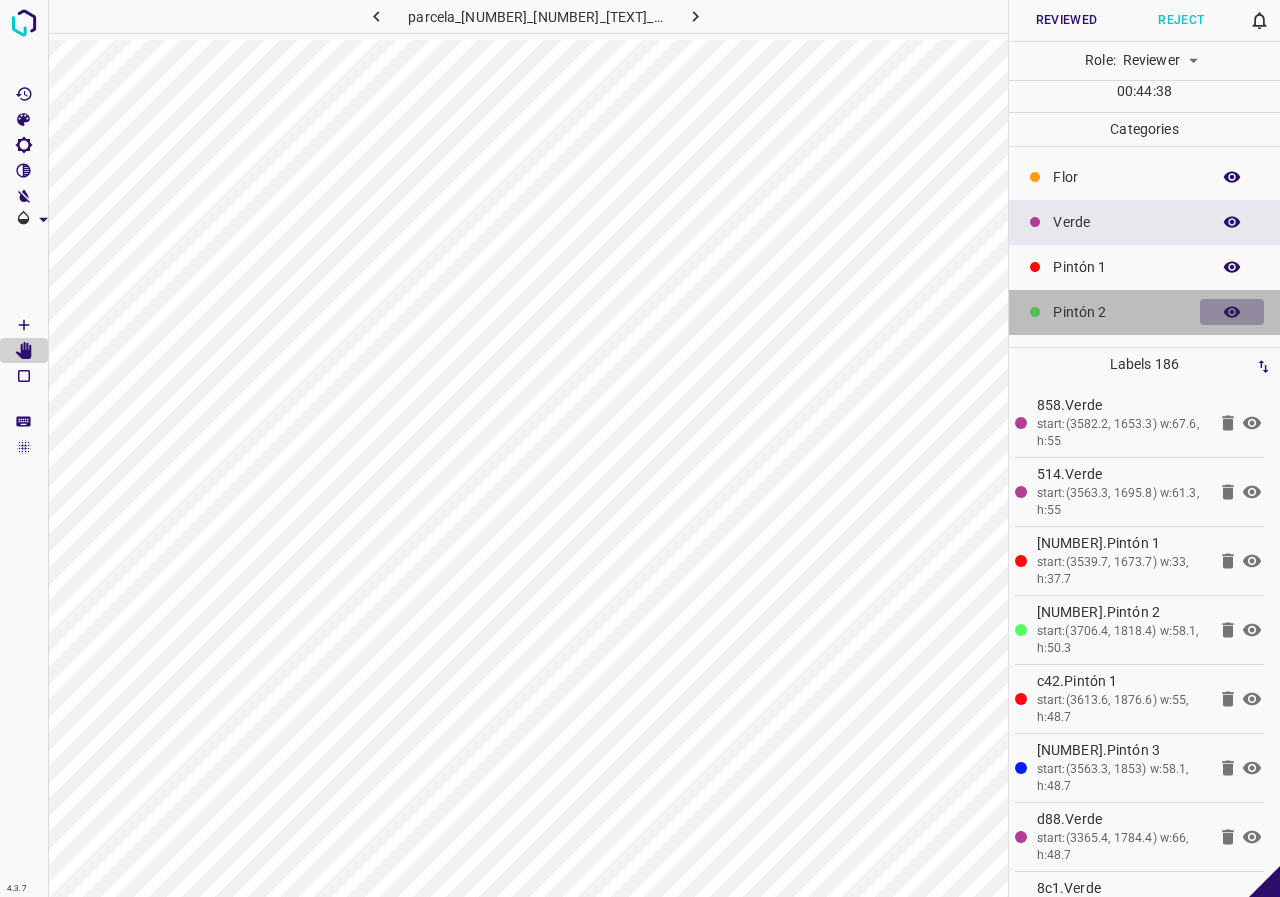 click at bounding box center [1232, 312] 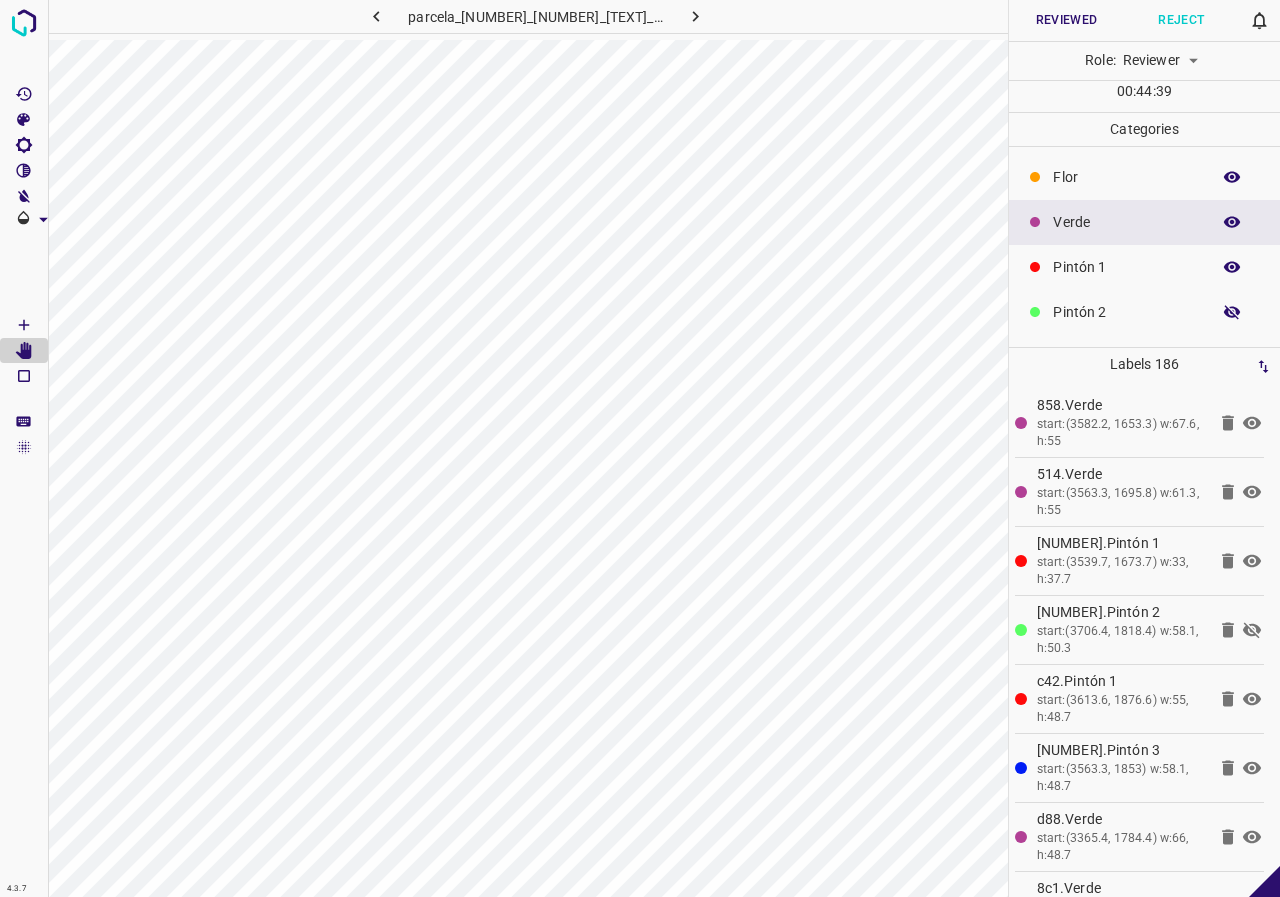 click at bounding box center [1232, 312] 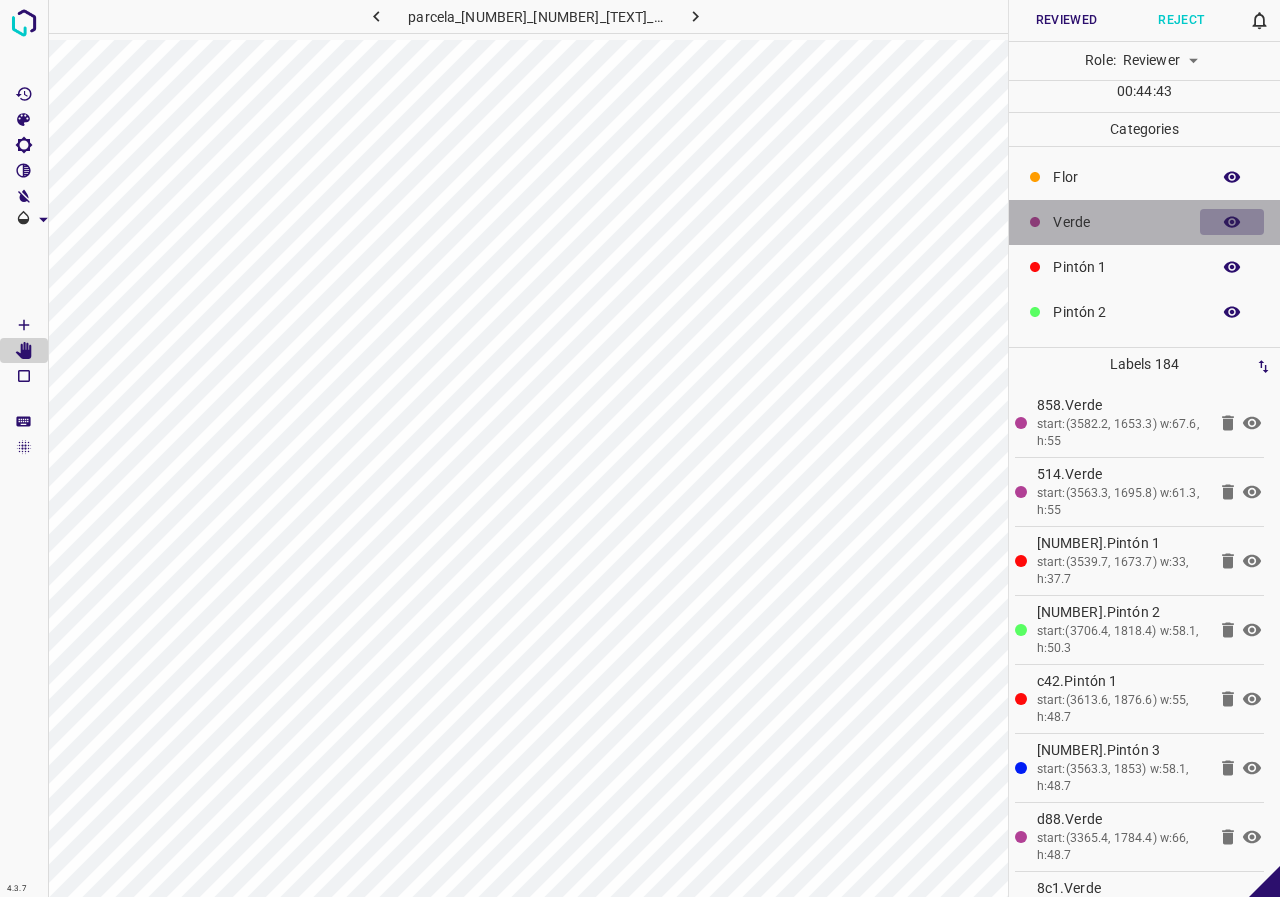 click at bounding box center (1232, 222) 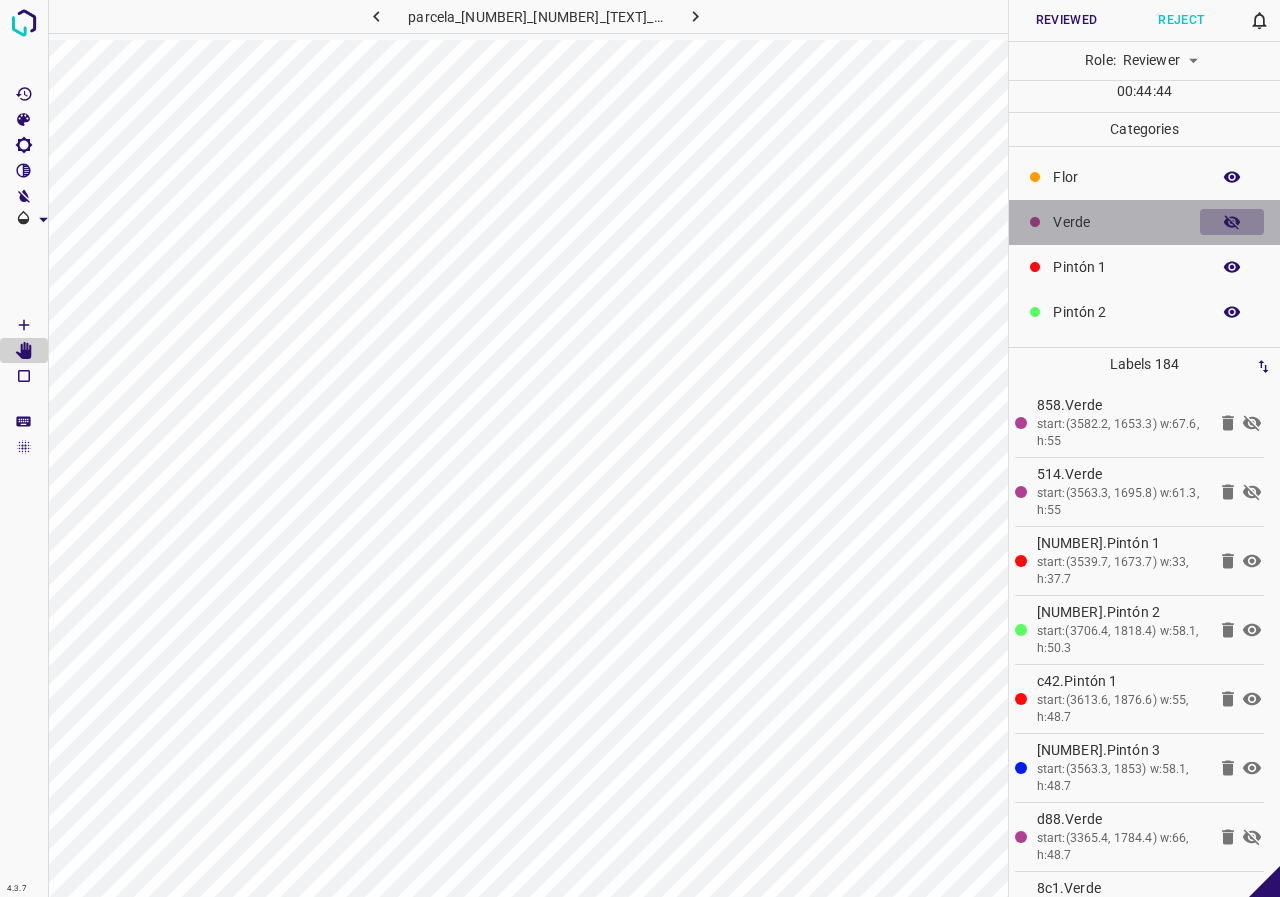 click at bounding box center (1232, 222) 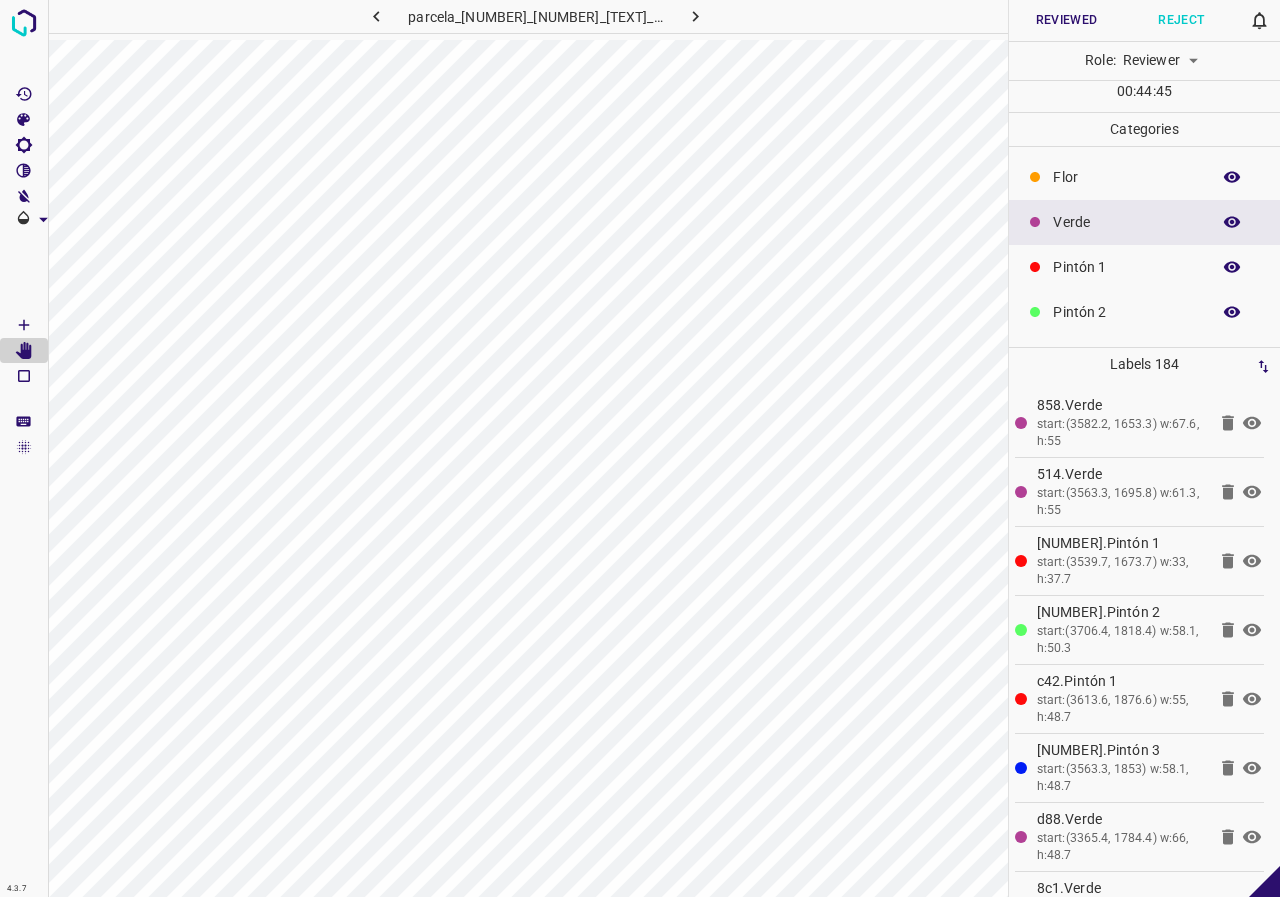 click 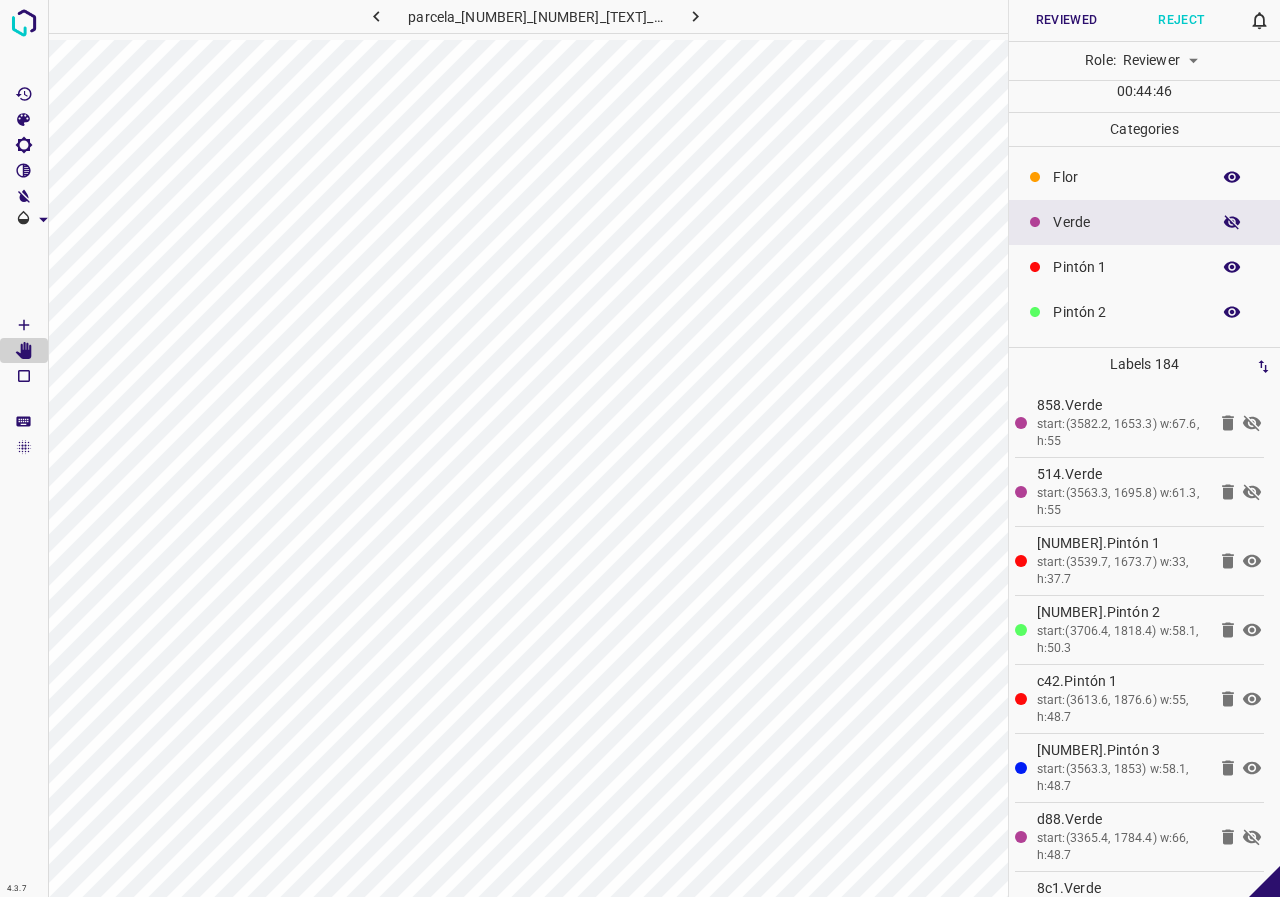 click 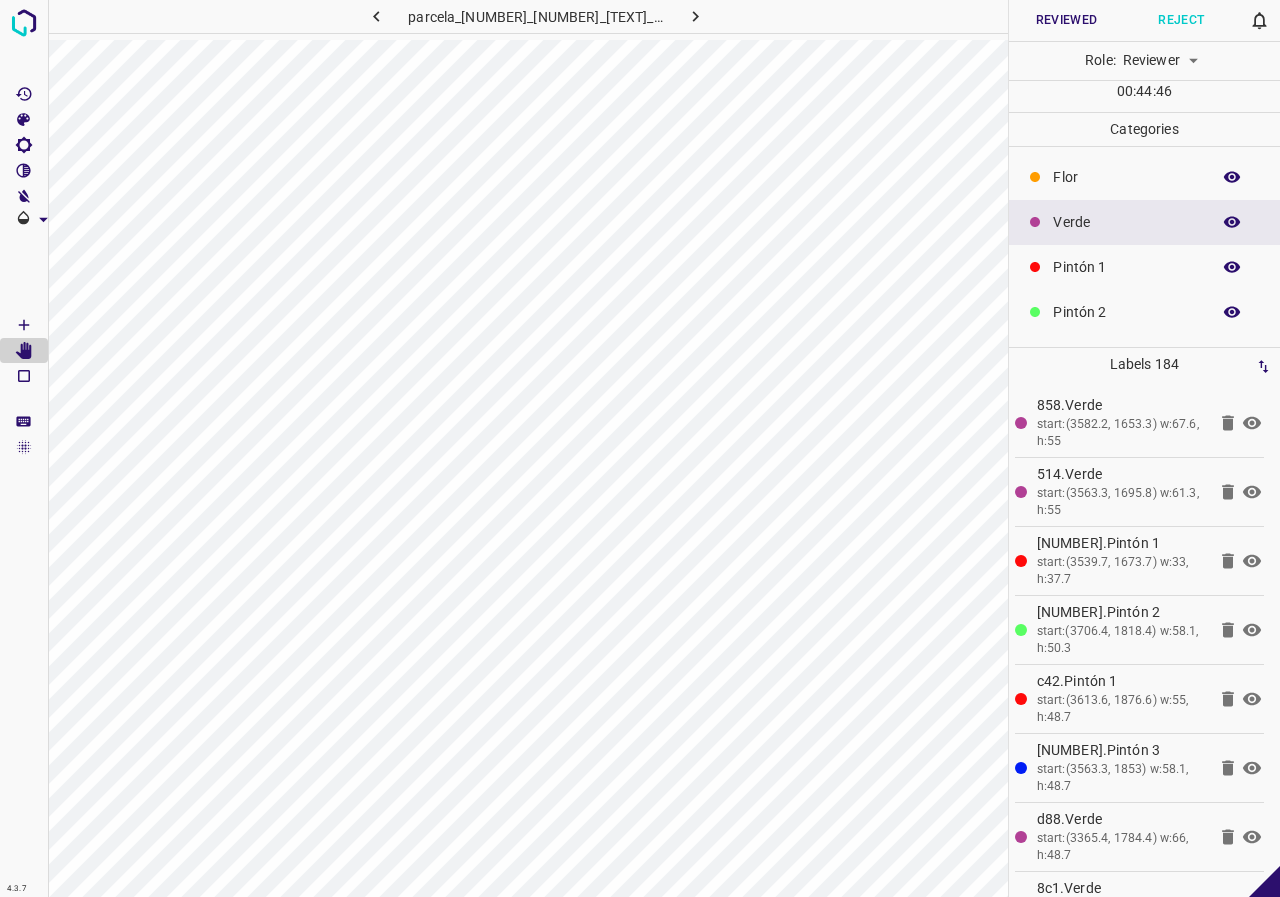 click 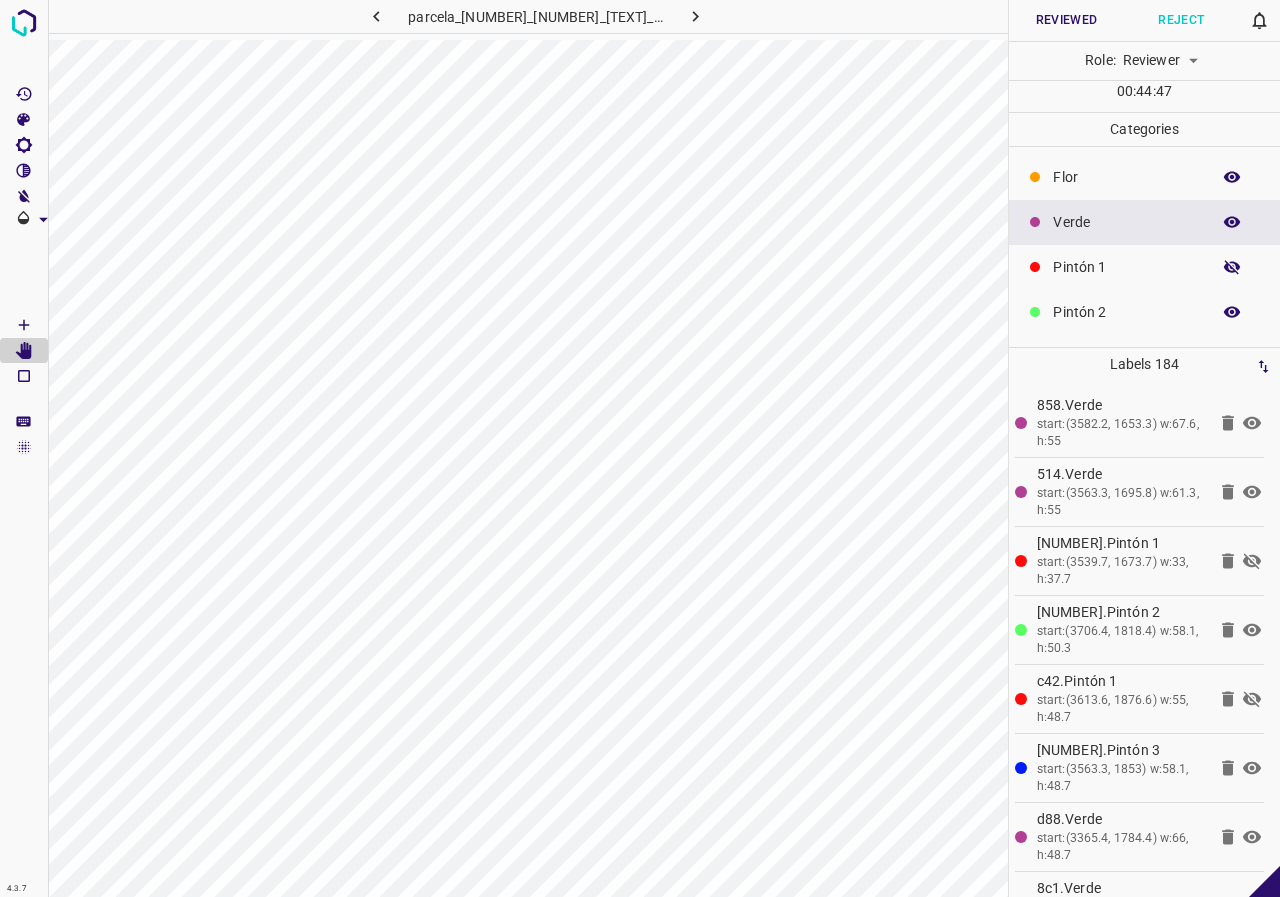 click 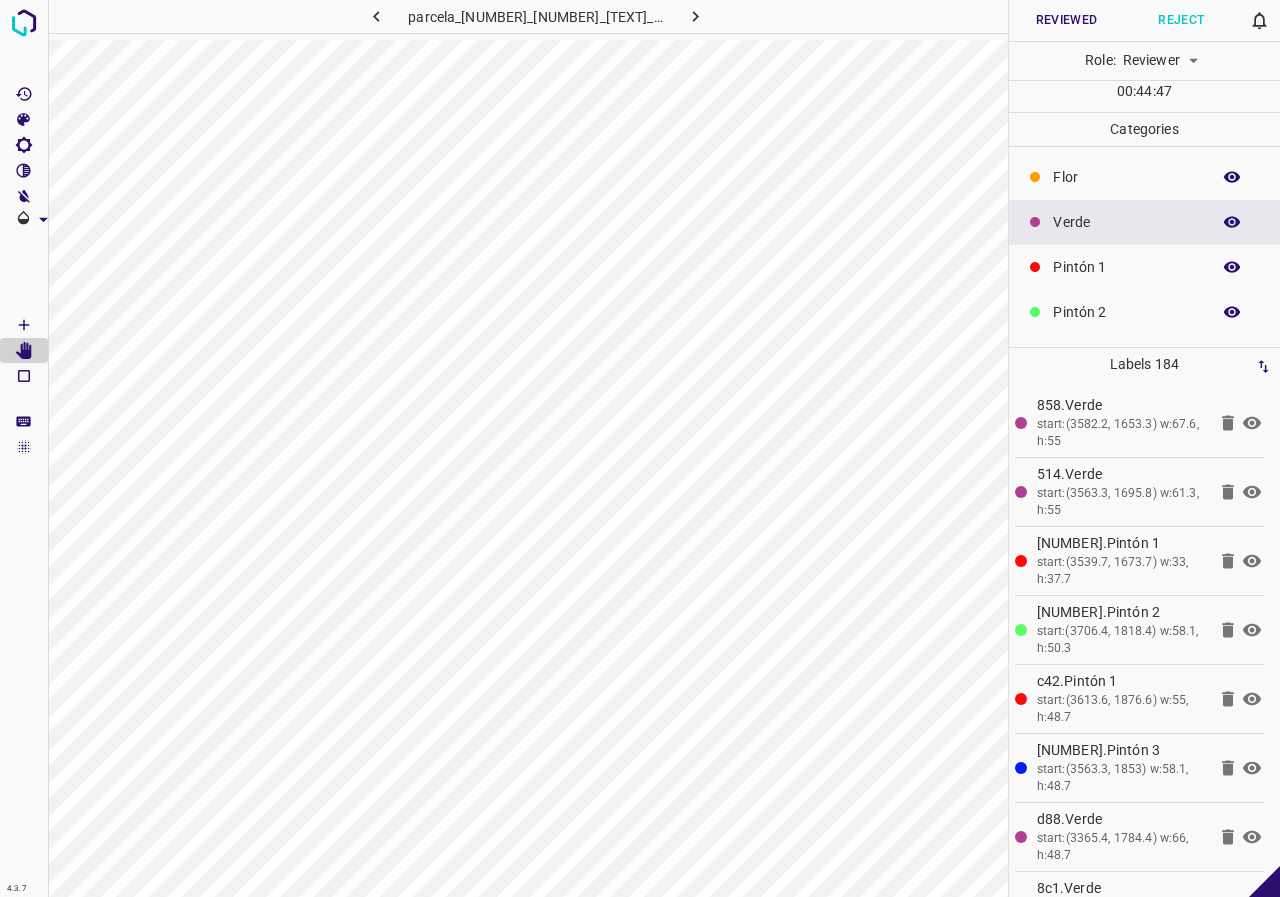 click 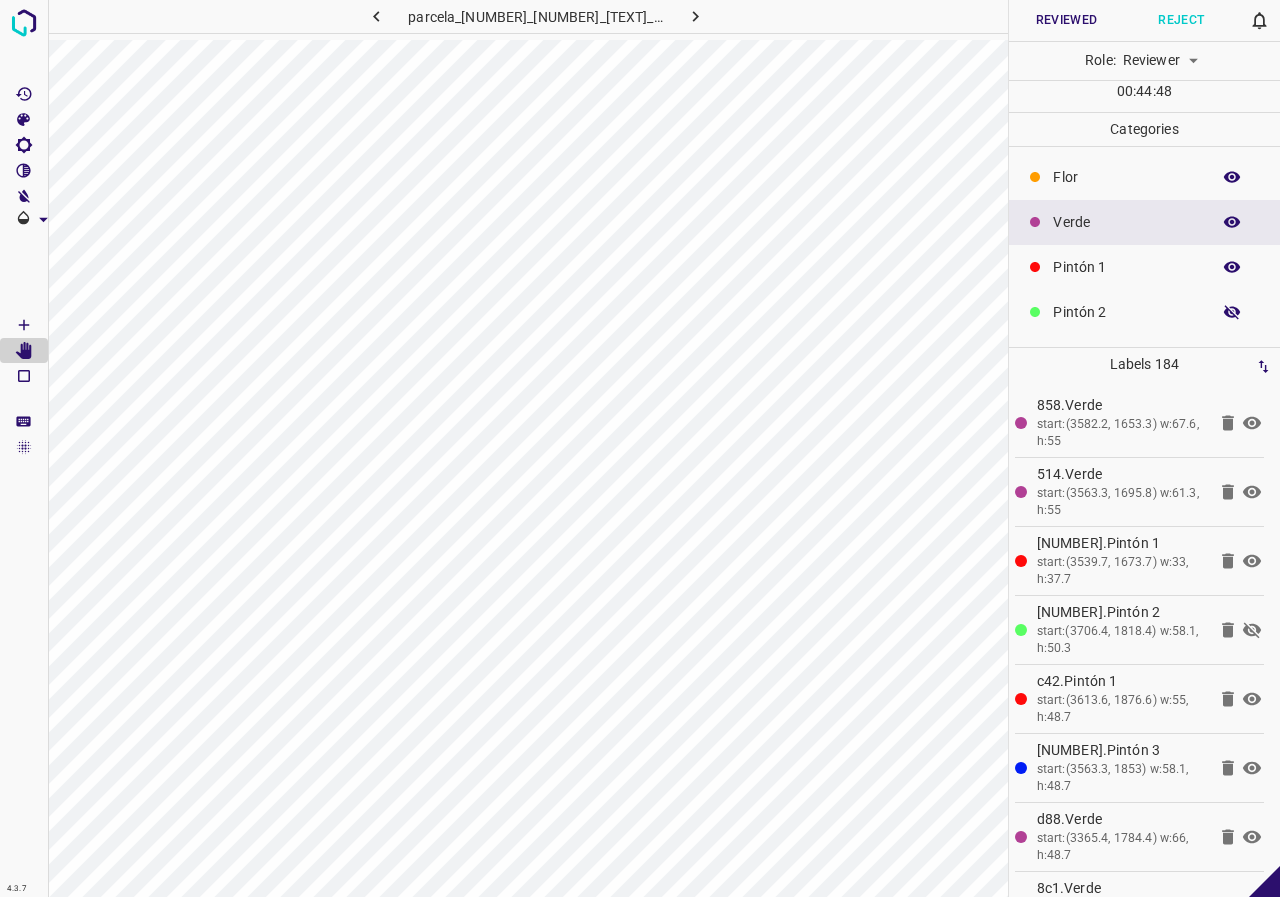 click 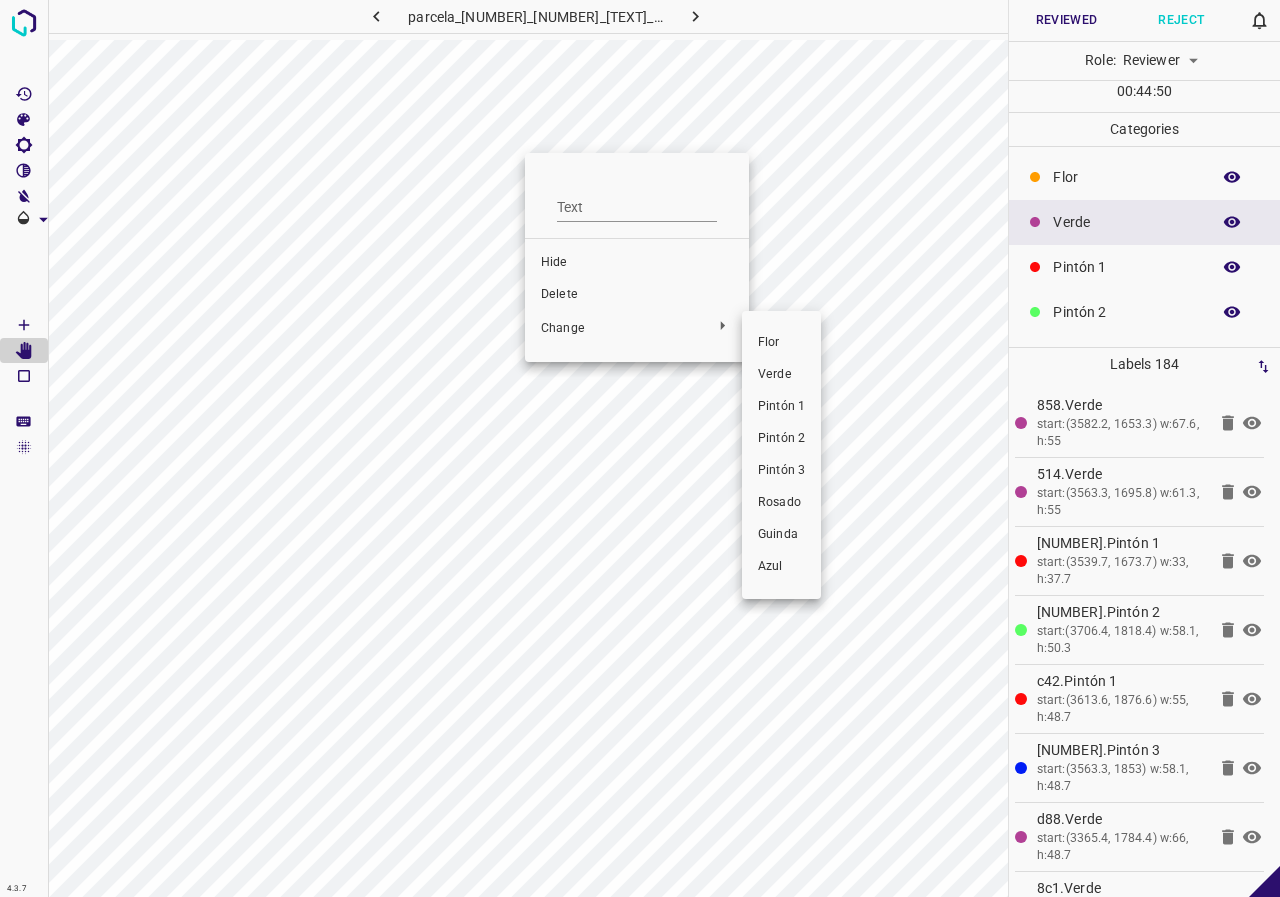 click on "Verde" at bounding box center [781, 375] 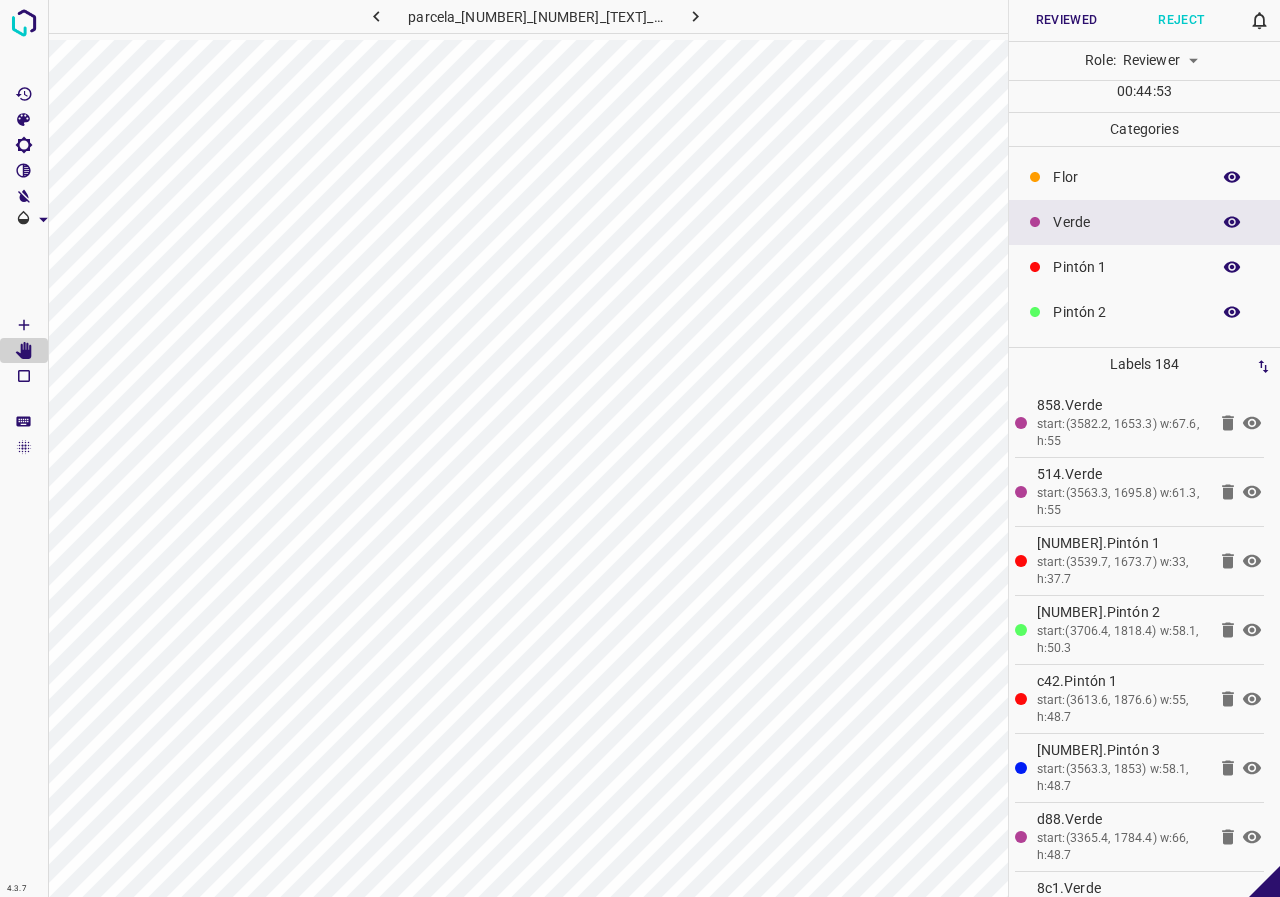 scroll, scrollTop: 176, scrollLeft: 0, axis: vertical 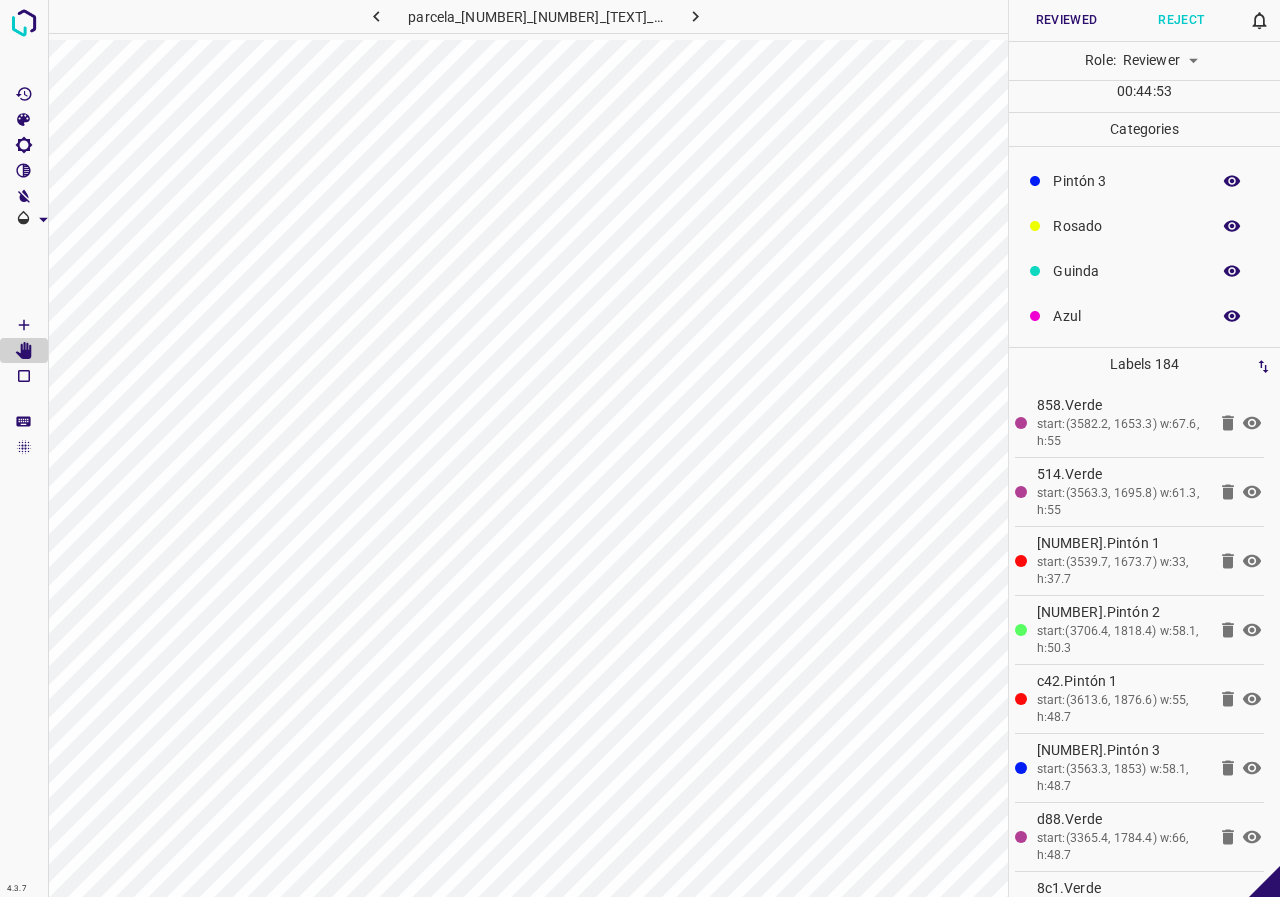 click 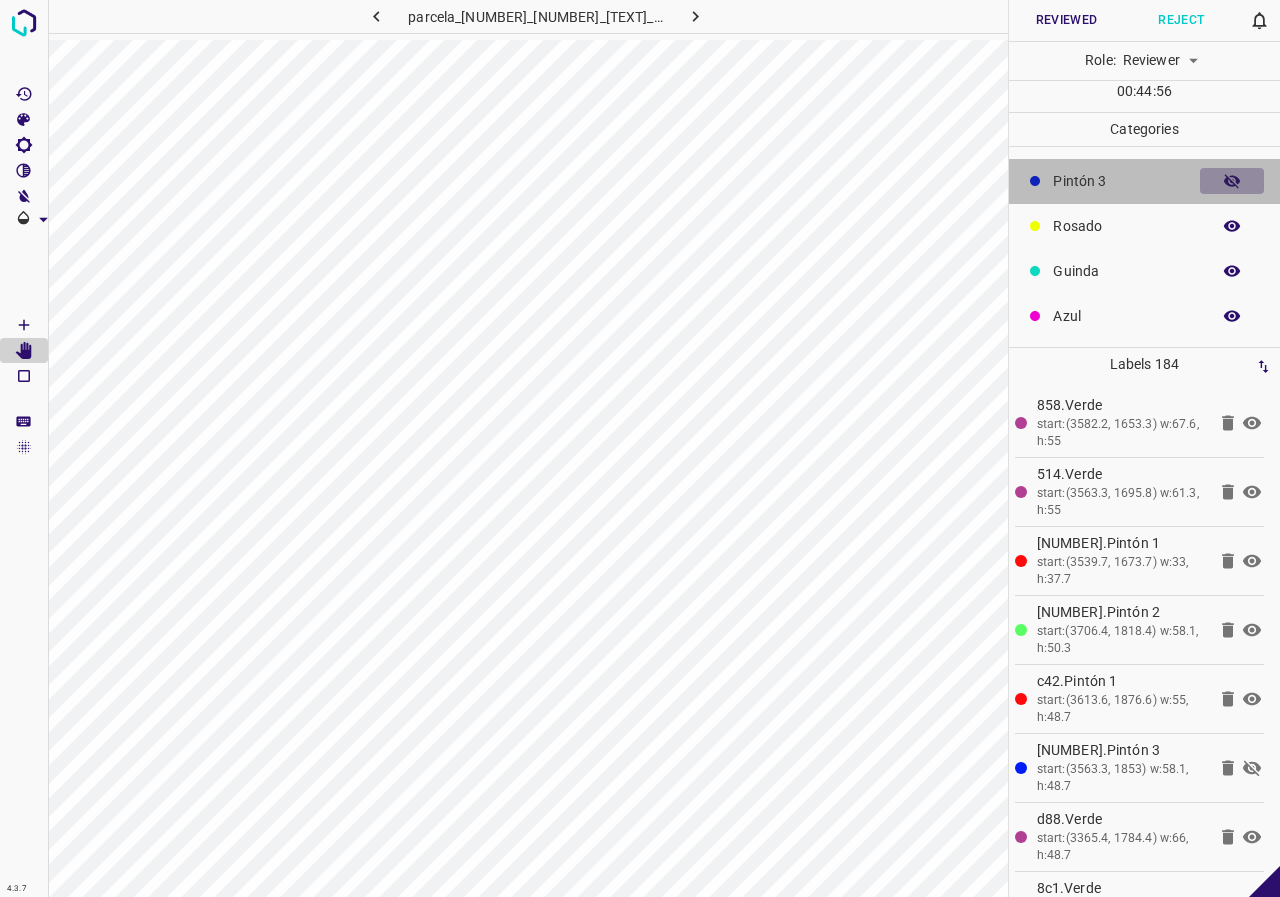 click 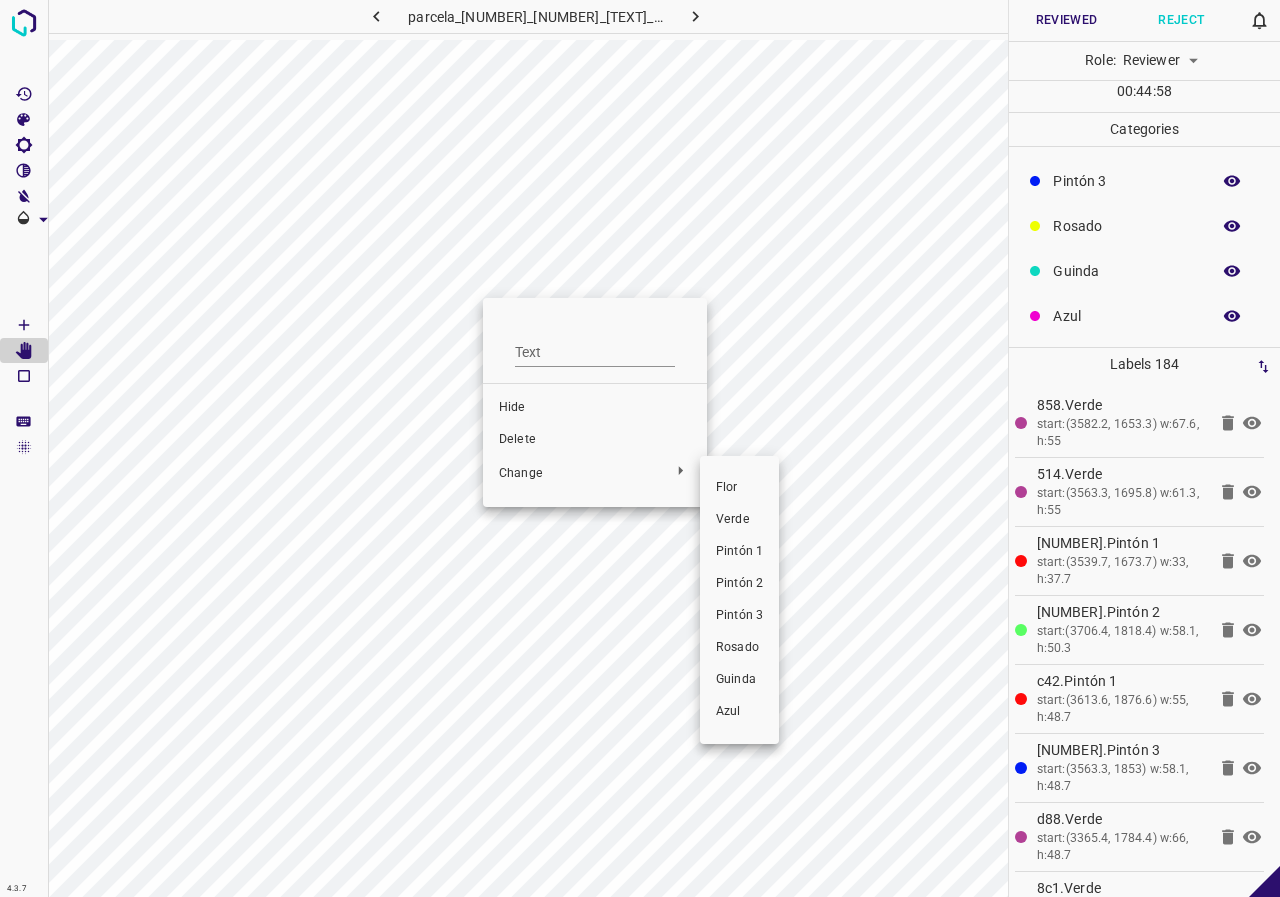 click on "Pintón 2" at bounding box center [739, 584] 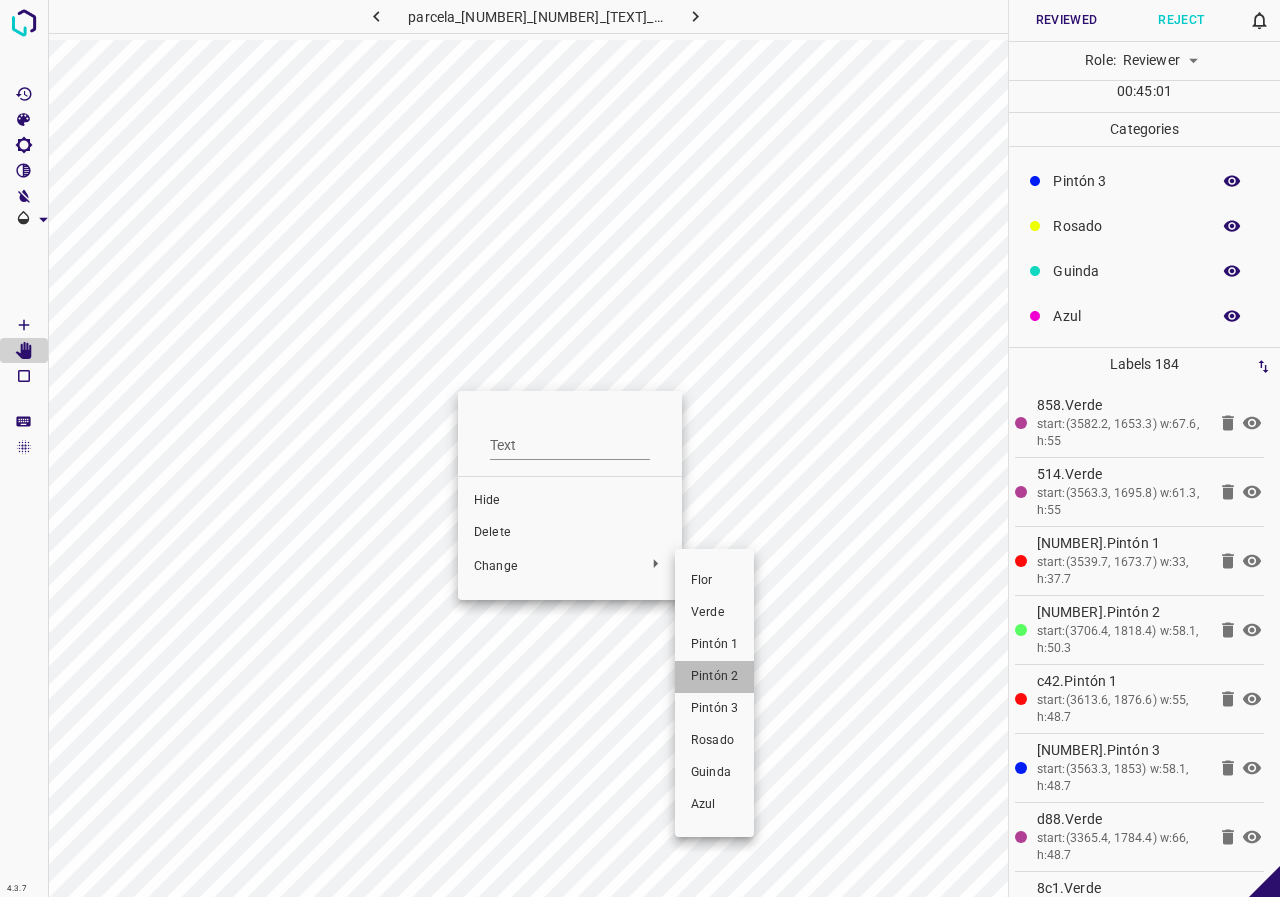 click on "Pintón 2" at bounding box center (714, 677) 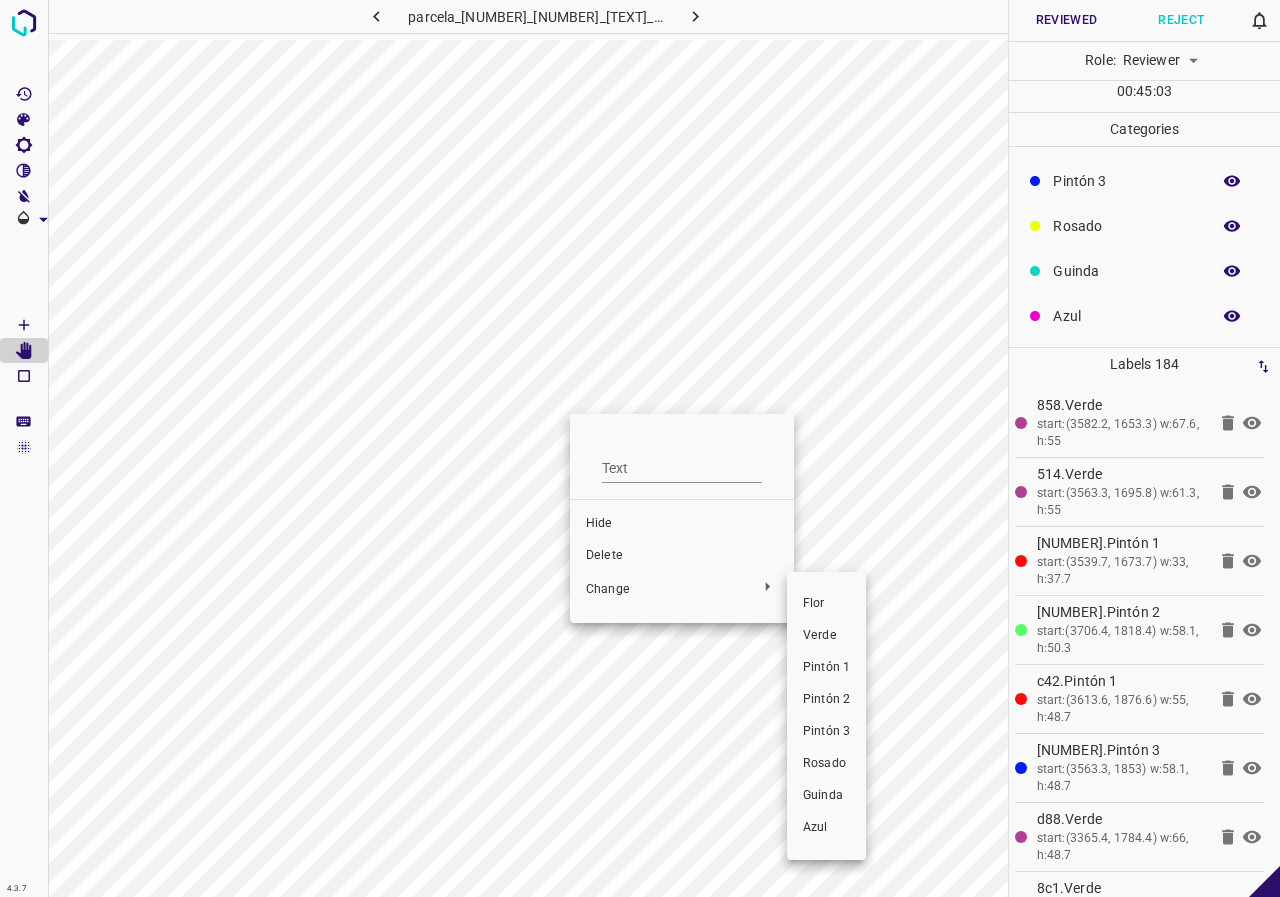 click on "Pintón 1" at bounding box center [826, 668] 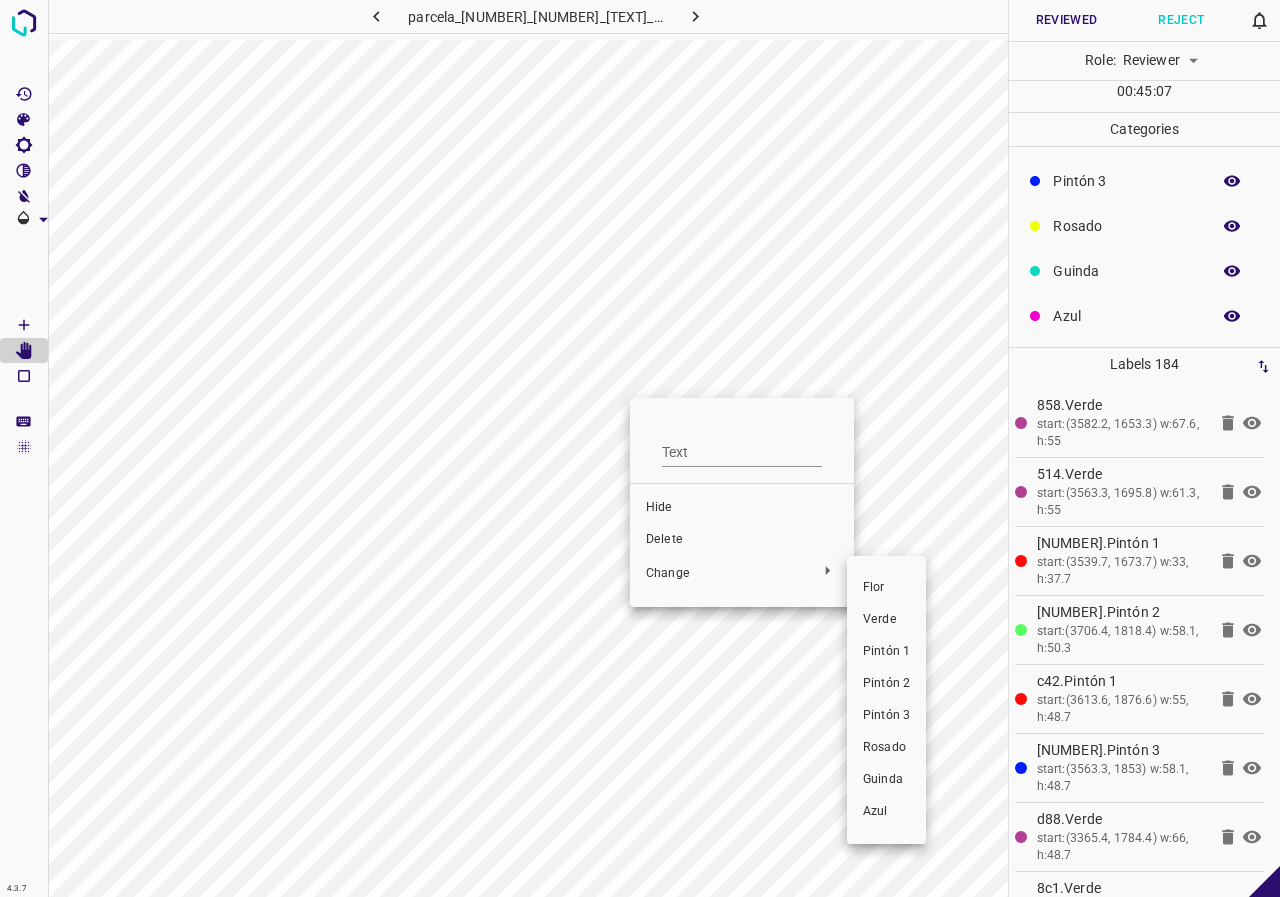 click on "Pintón 2" at bounding box center [886, 684] 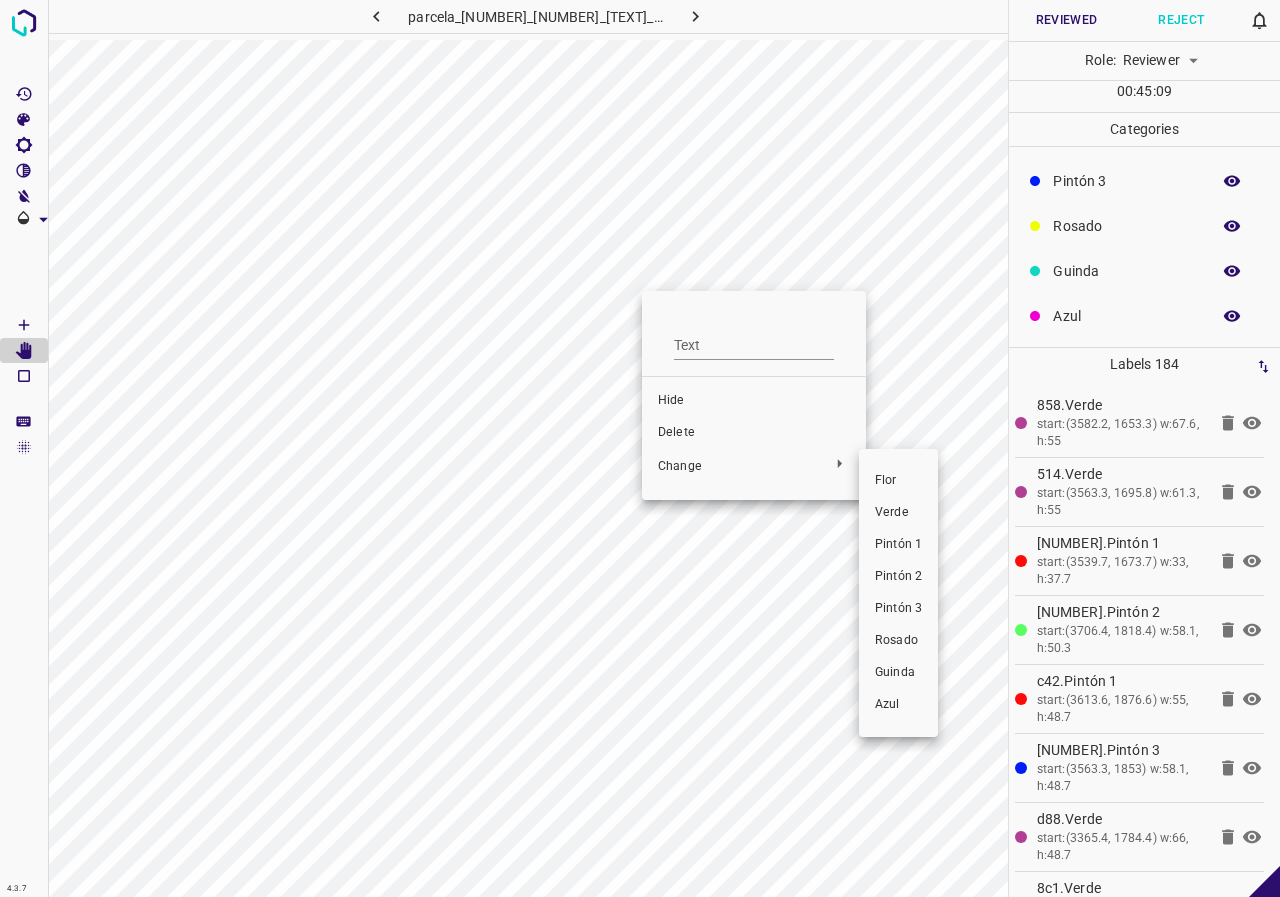 click on "Pintón 2" at bounding box center [898, 577] 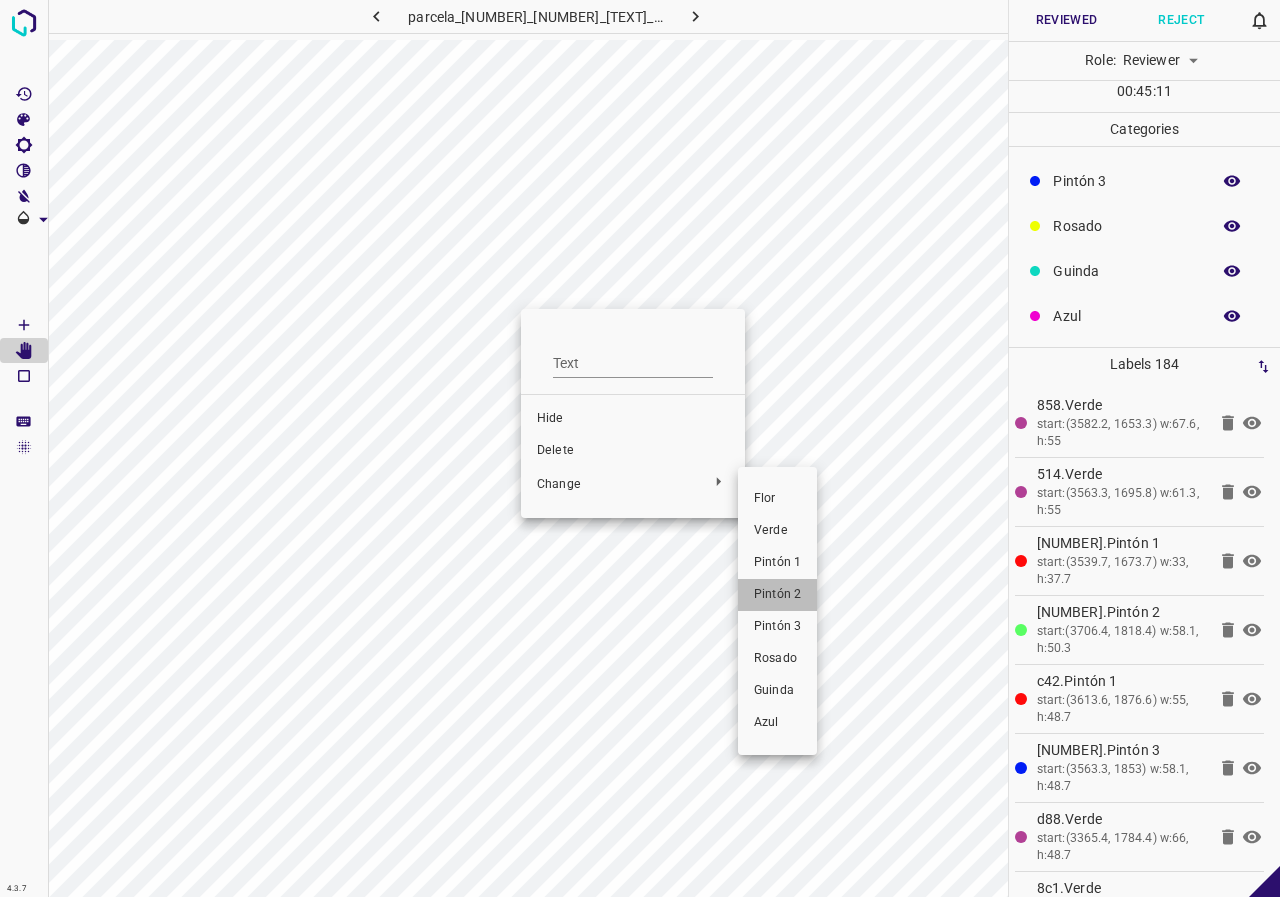 click on "Pintón 2" at bounding box center [777, 595] 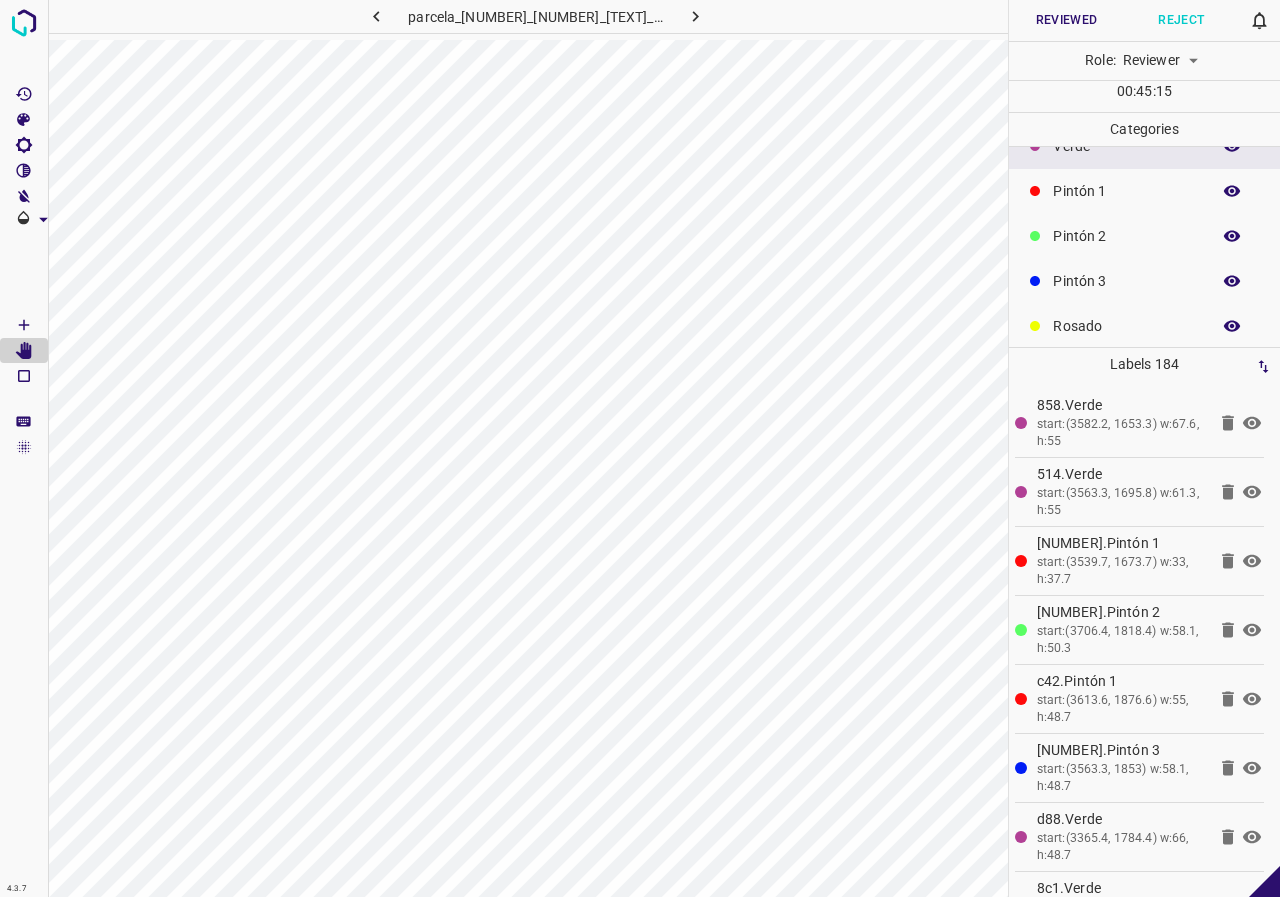 scroll, scrollTop: 0, scrollLeft: 0, axis: both 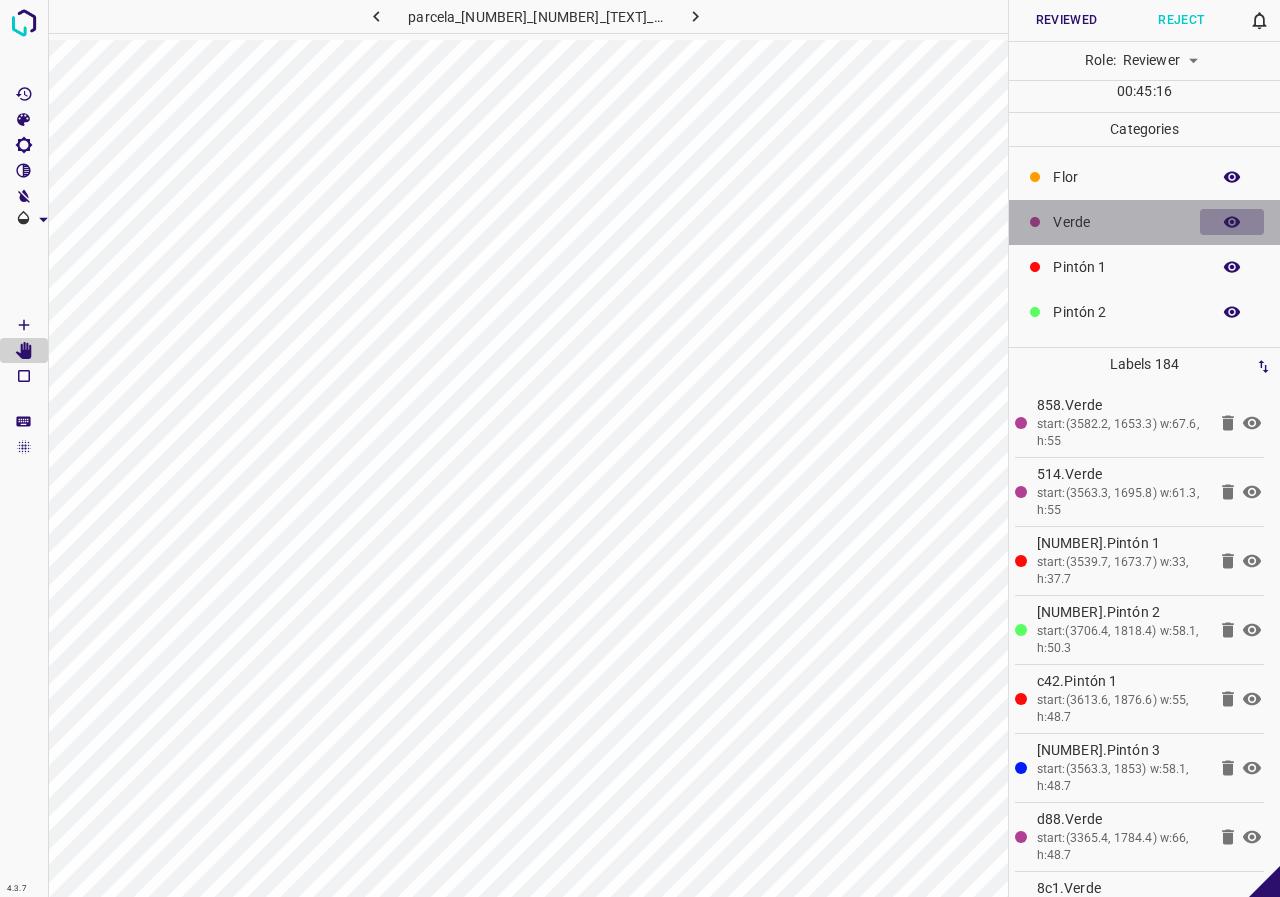 click 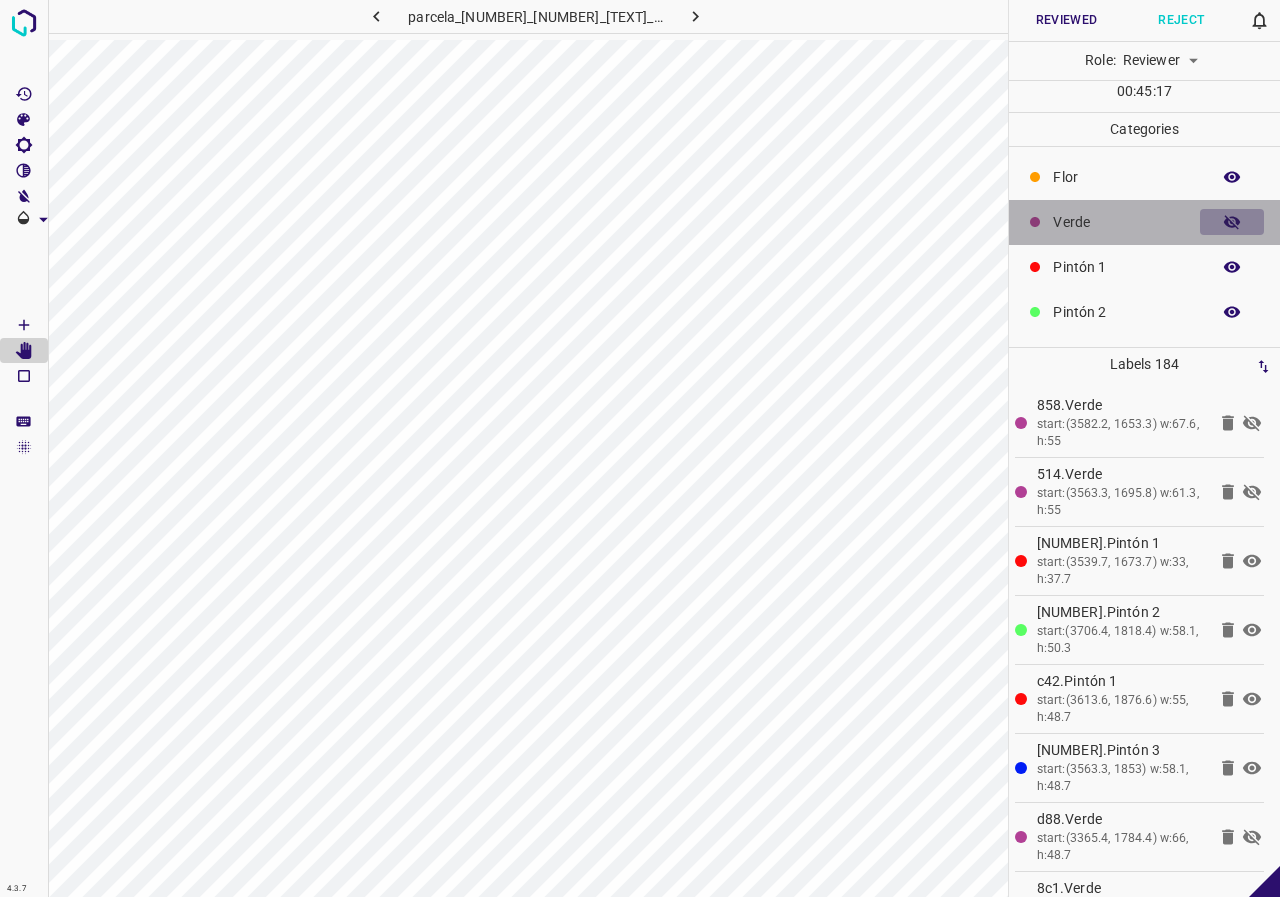 click 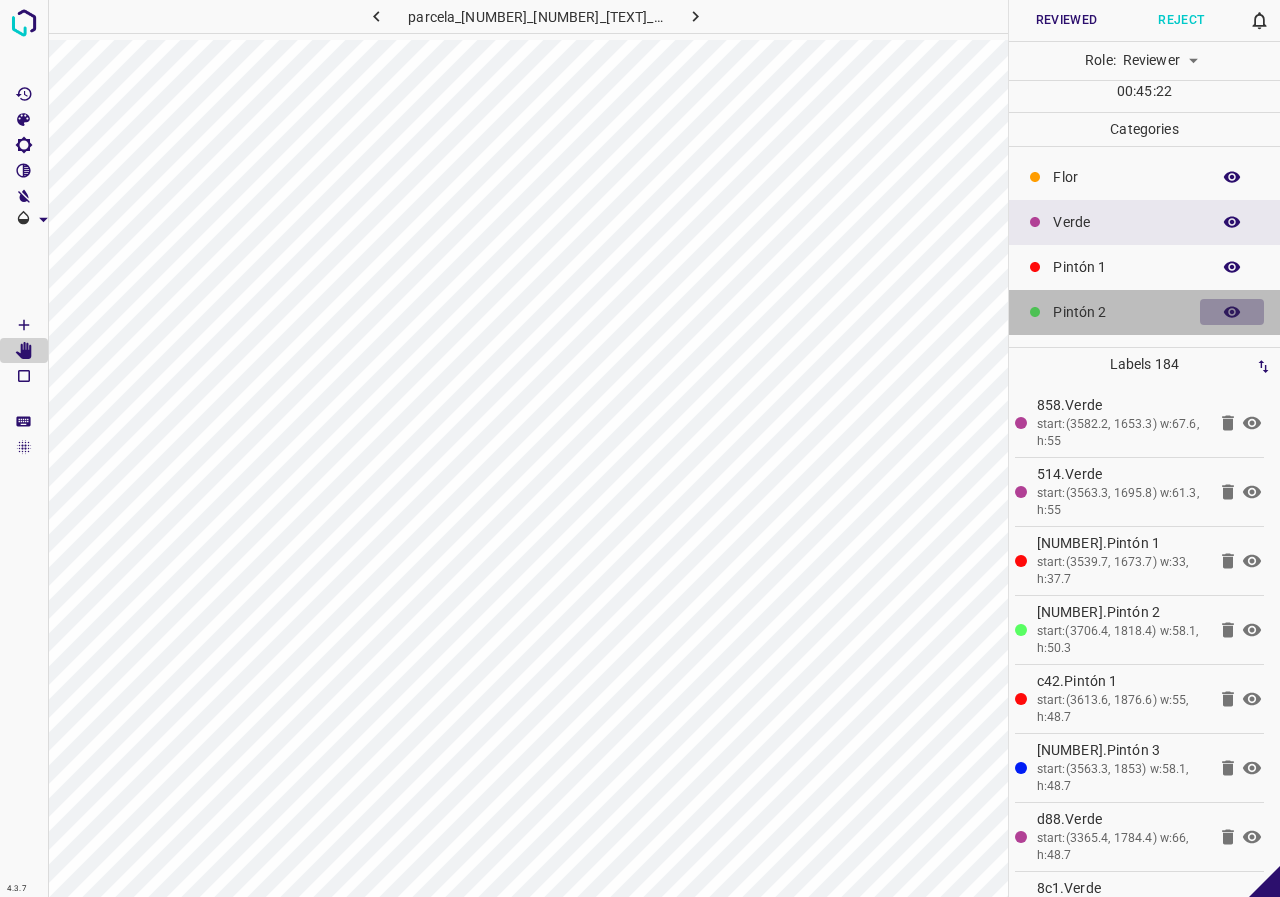 click 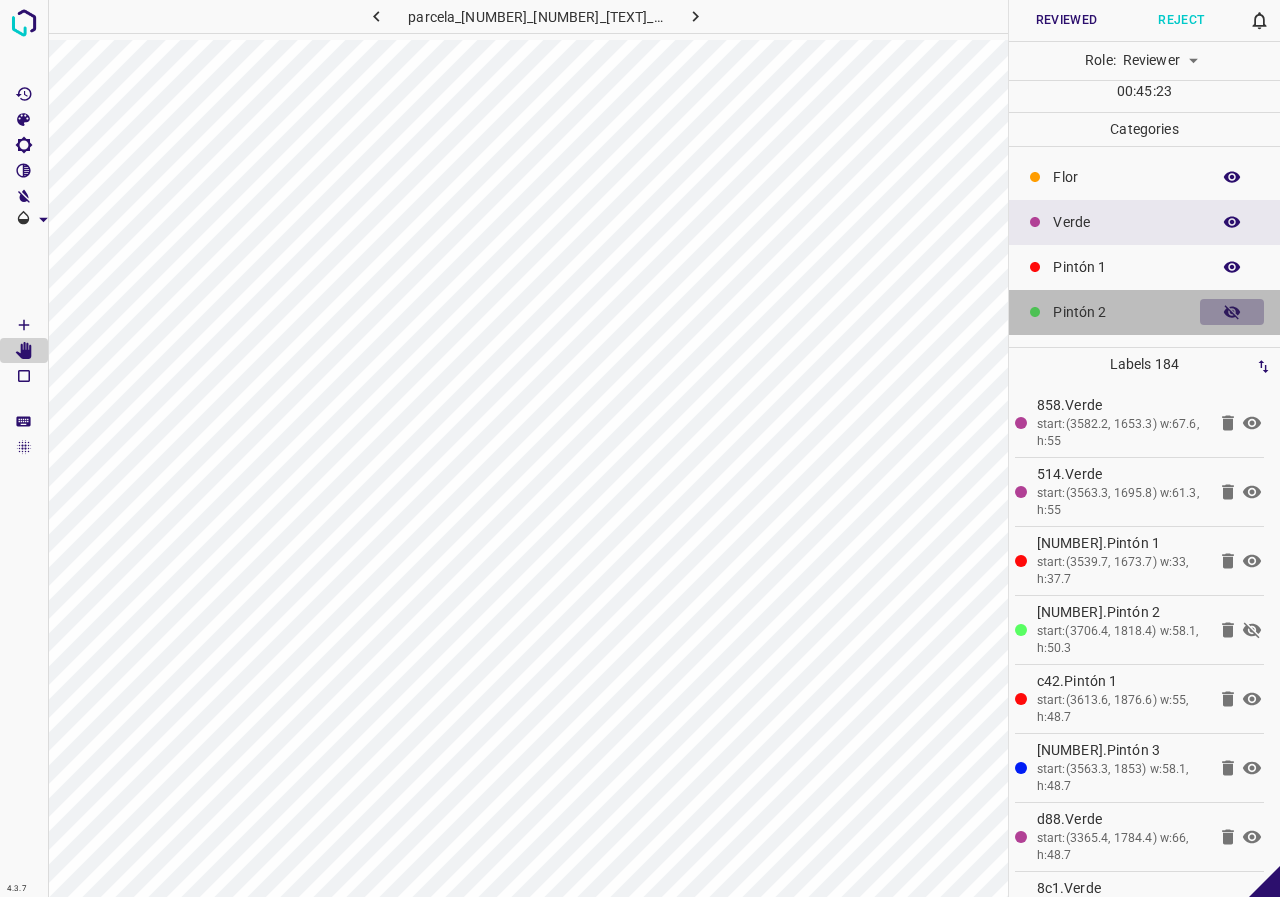 click 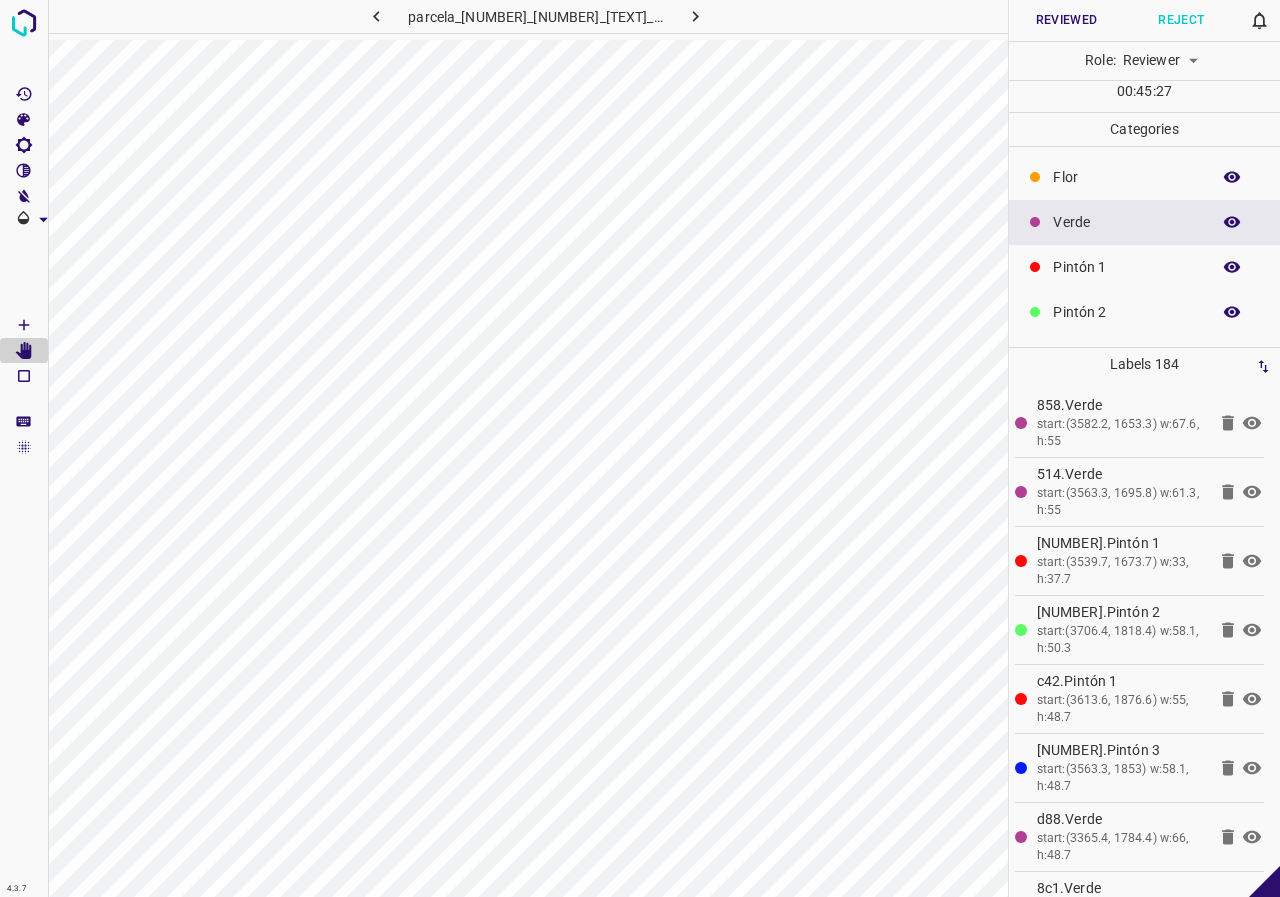 click at bounding box center (1232, 222) 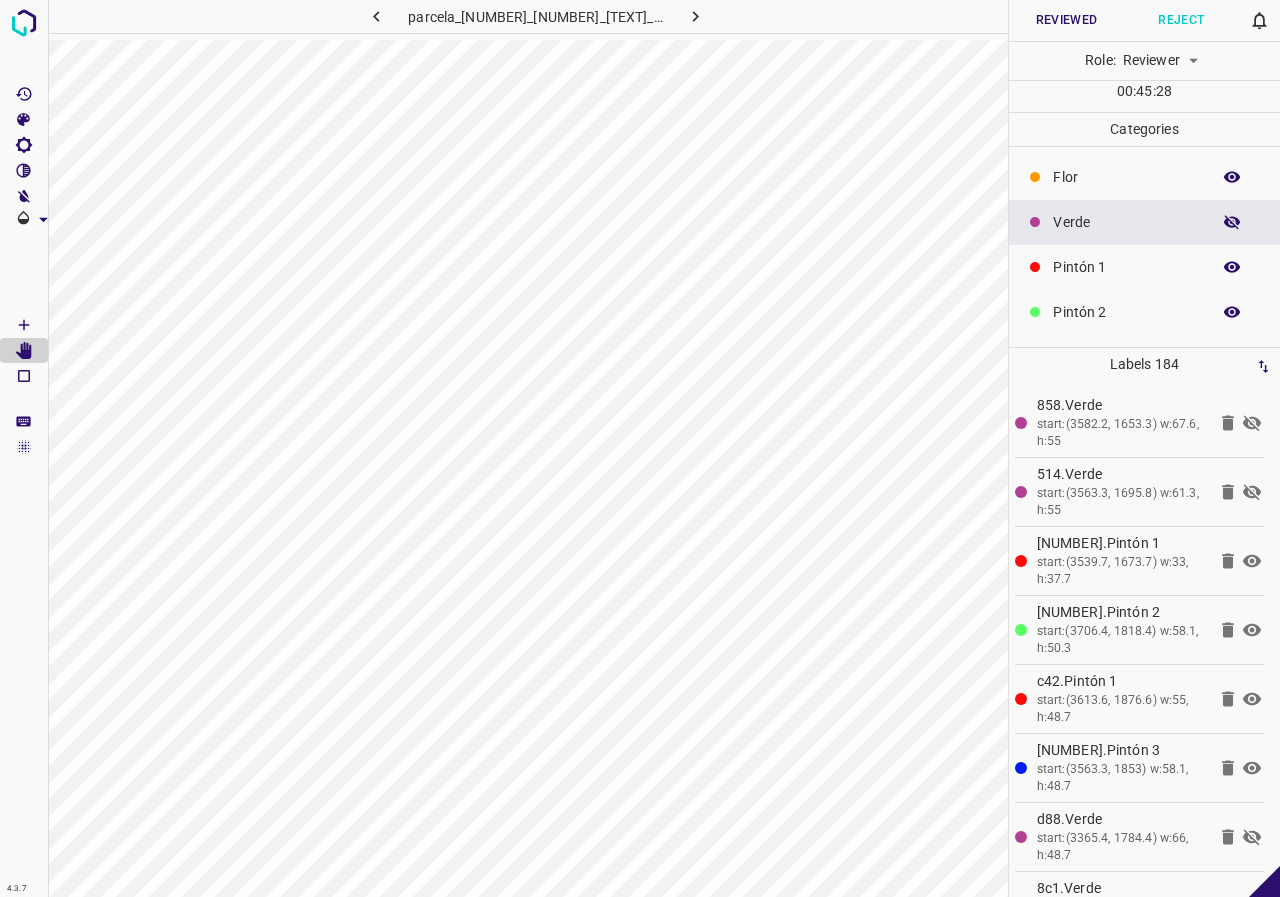 click at bounding box center [1232, 222] 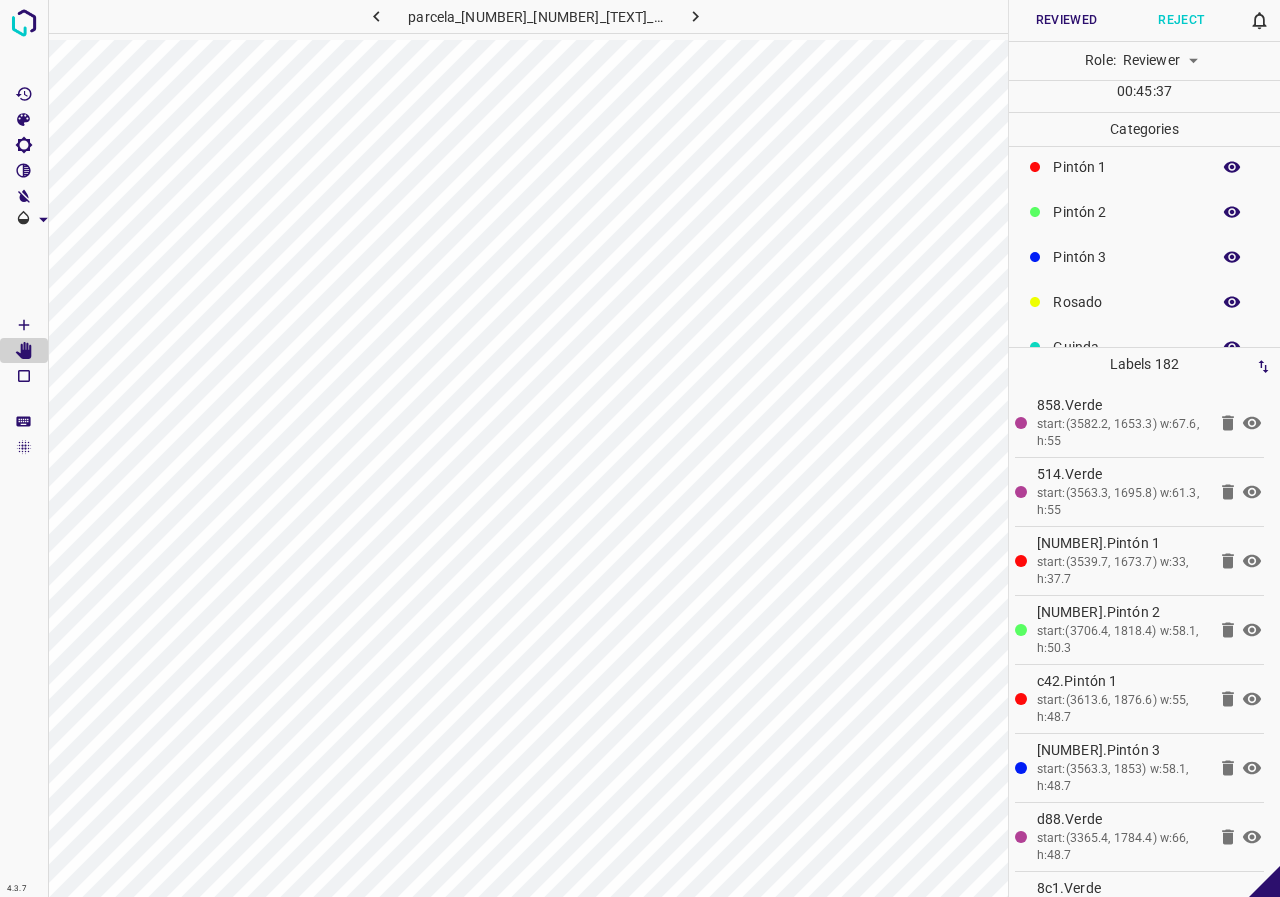 scroll, scrollTop: 176, scrollLeft: 0, axis: vertical 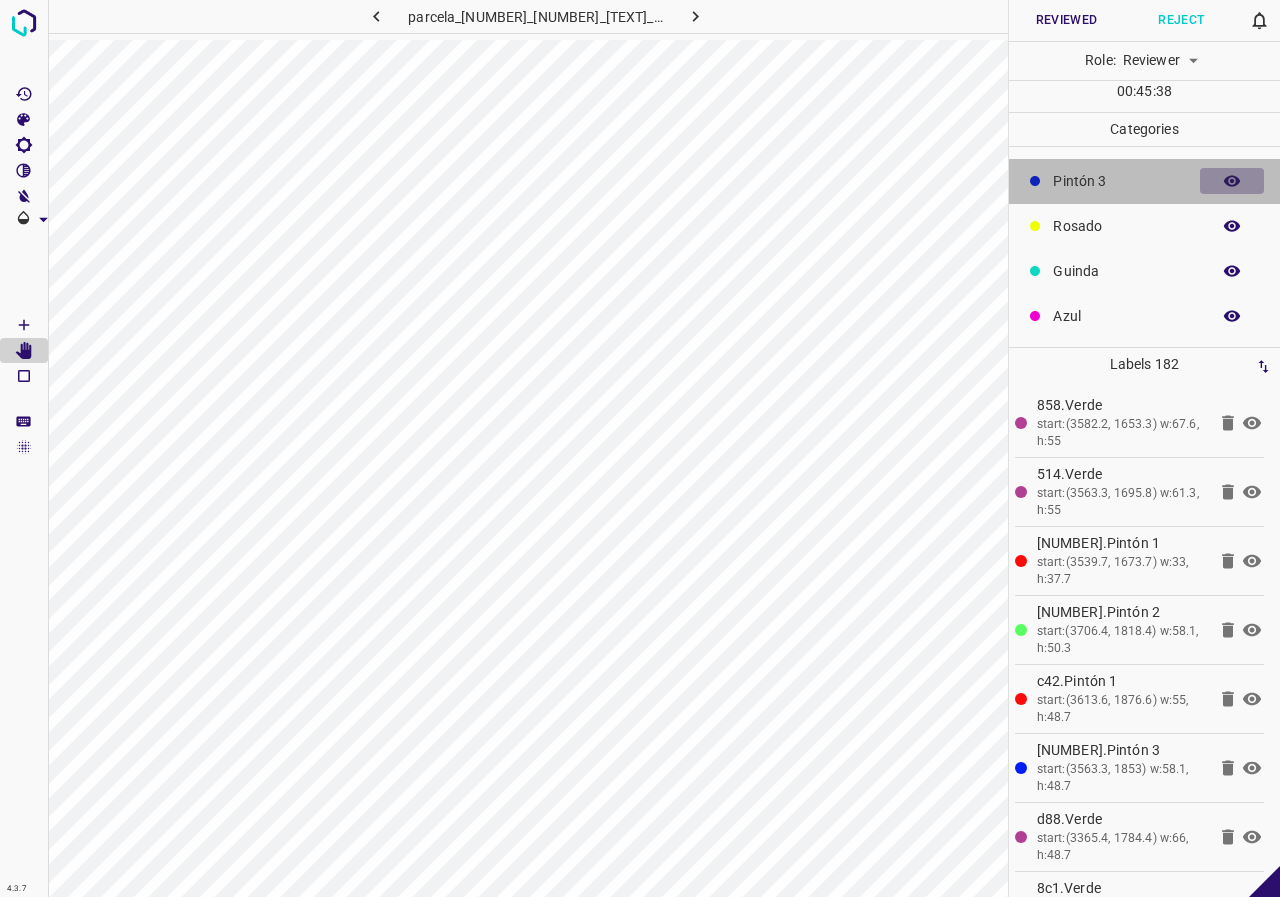 click at bounding box center [1232, 181] 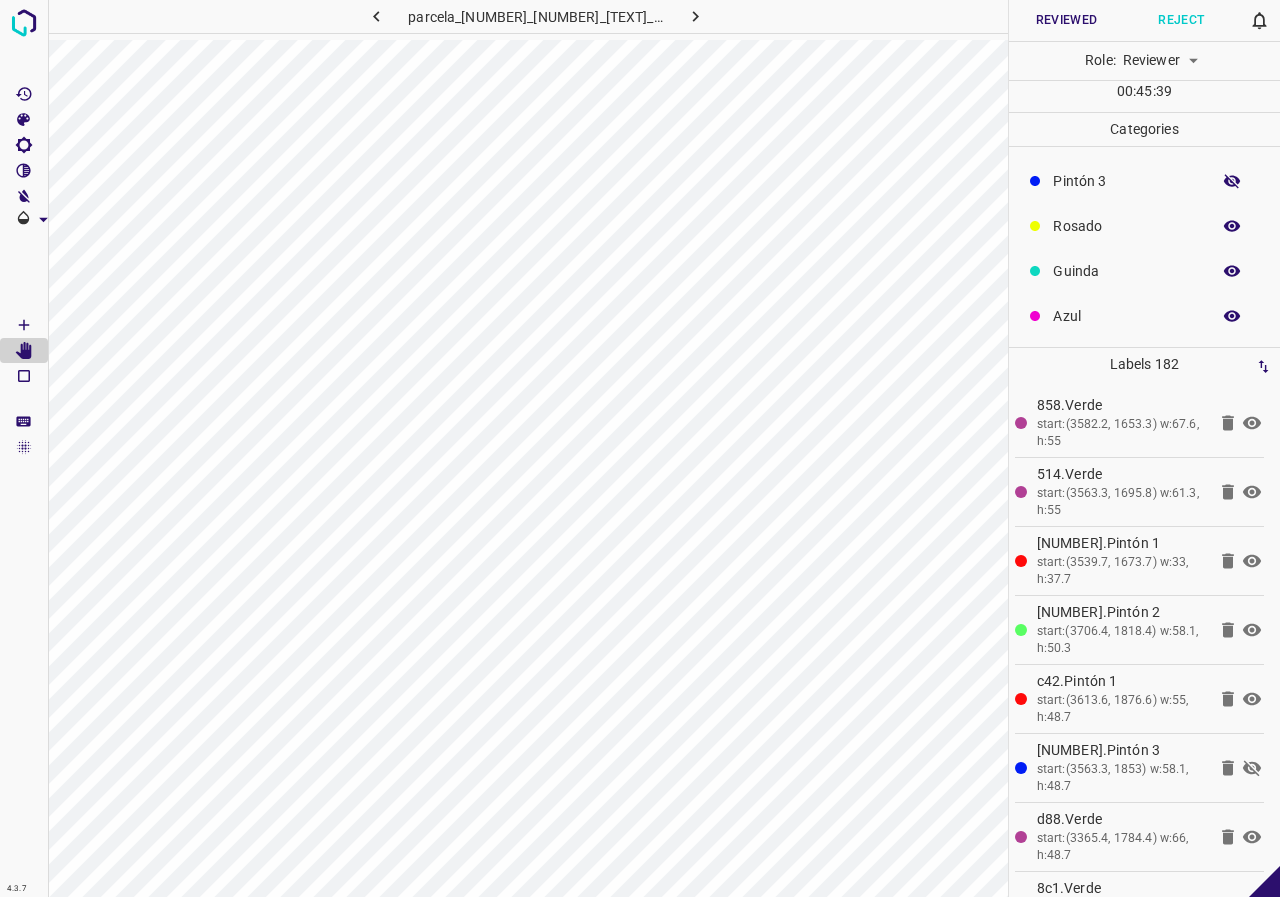 click 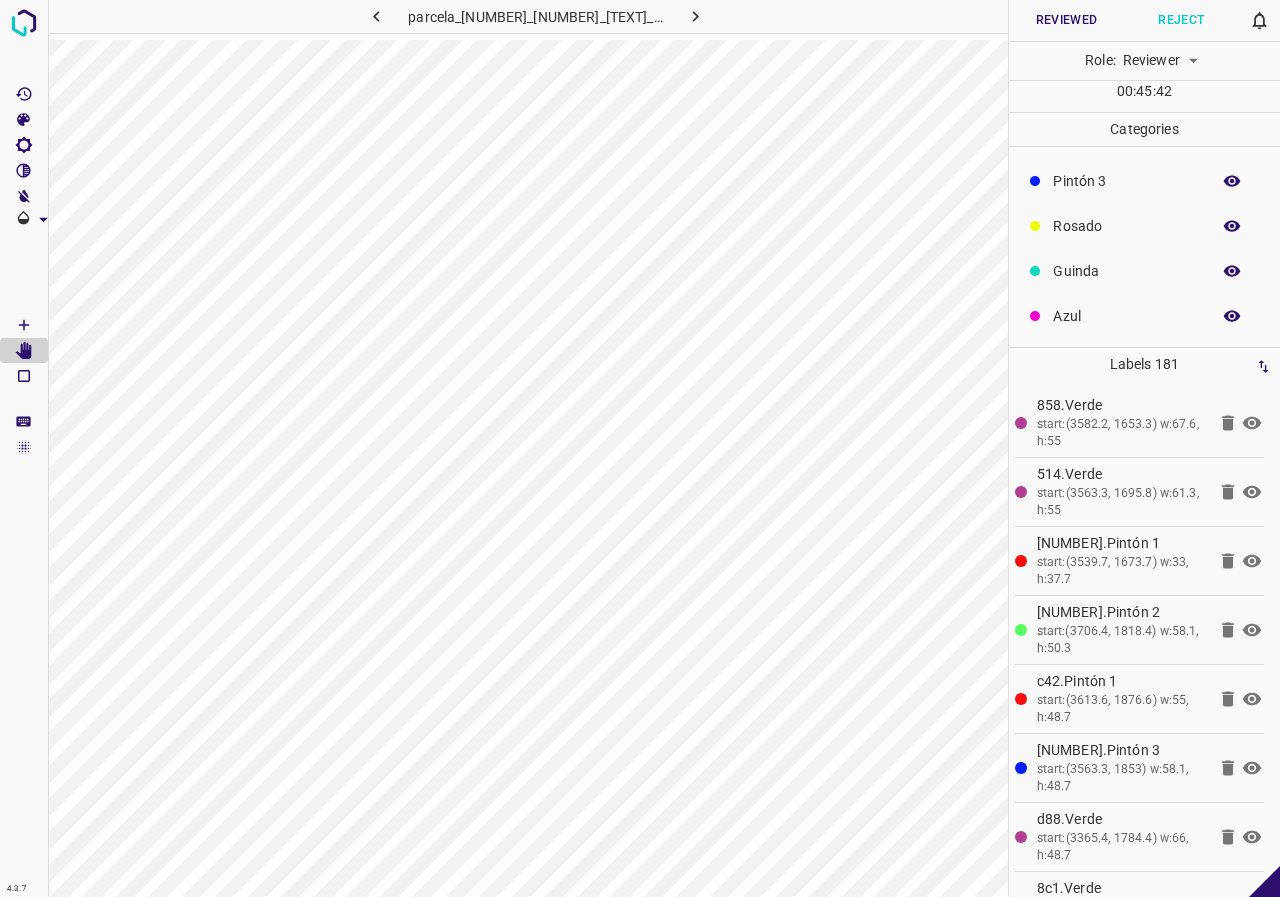 scroll, scrollTop: 0, scrollLeft: 0, axis: both 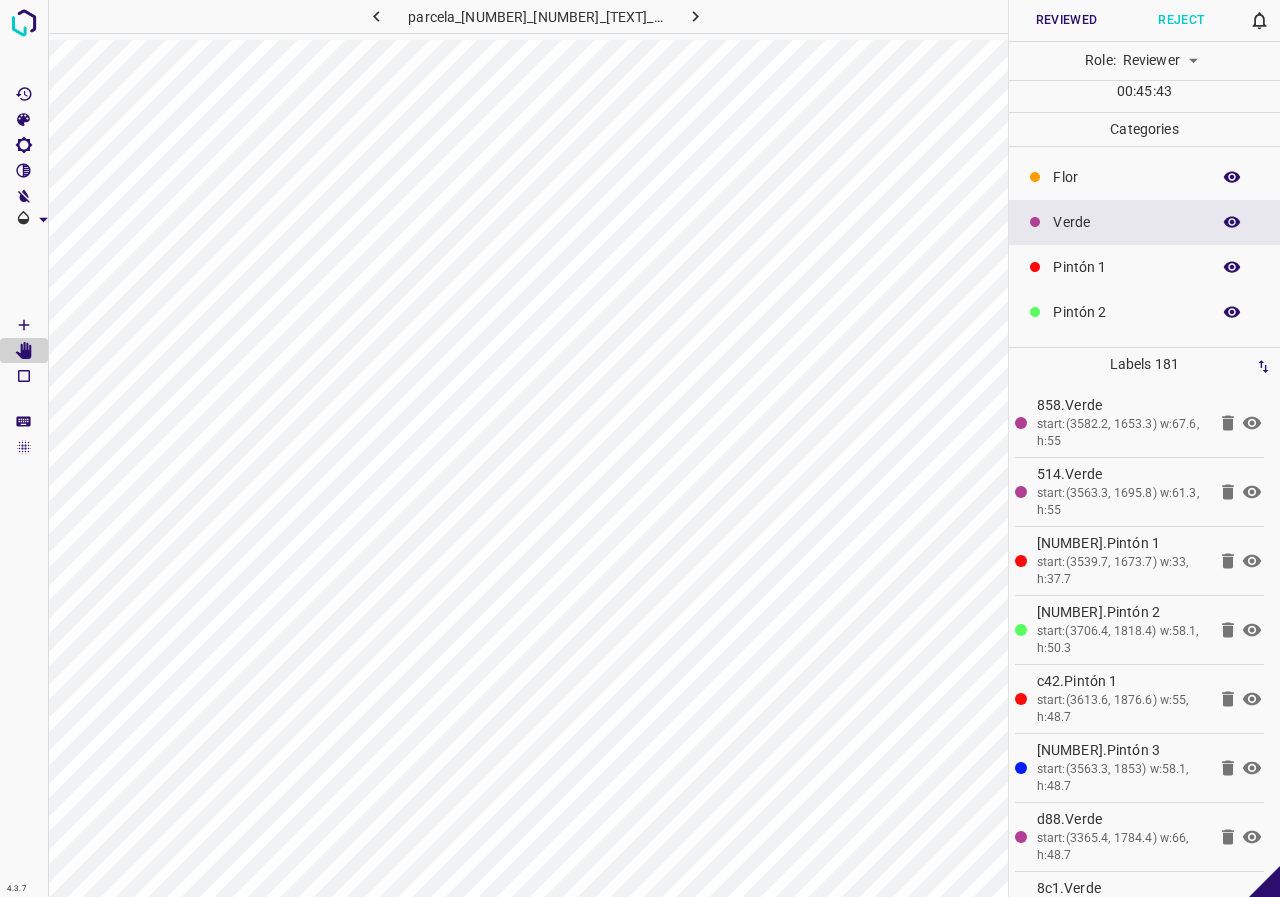 click 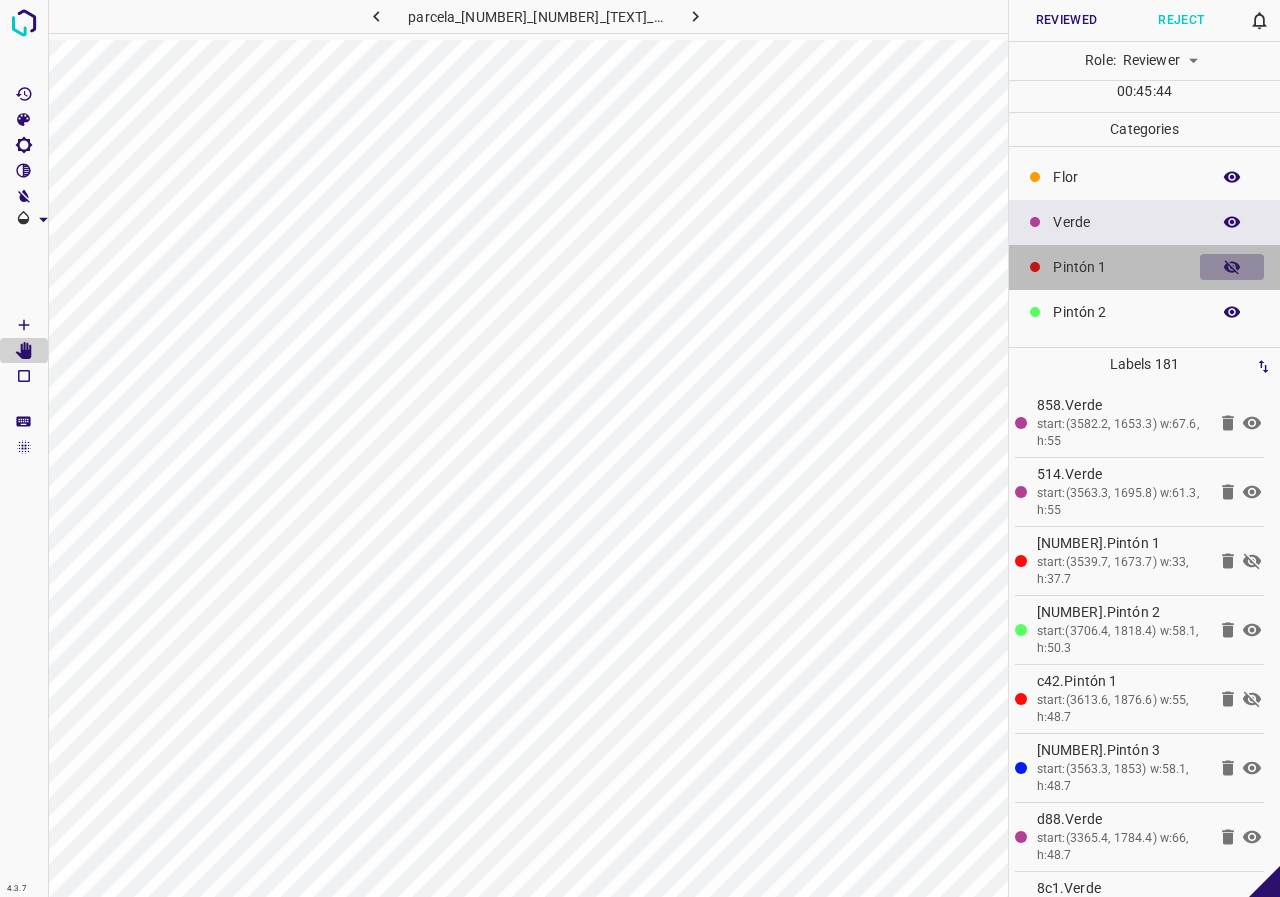 click 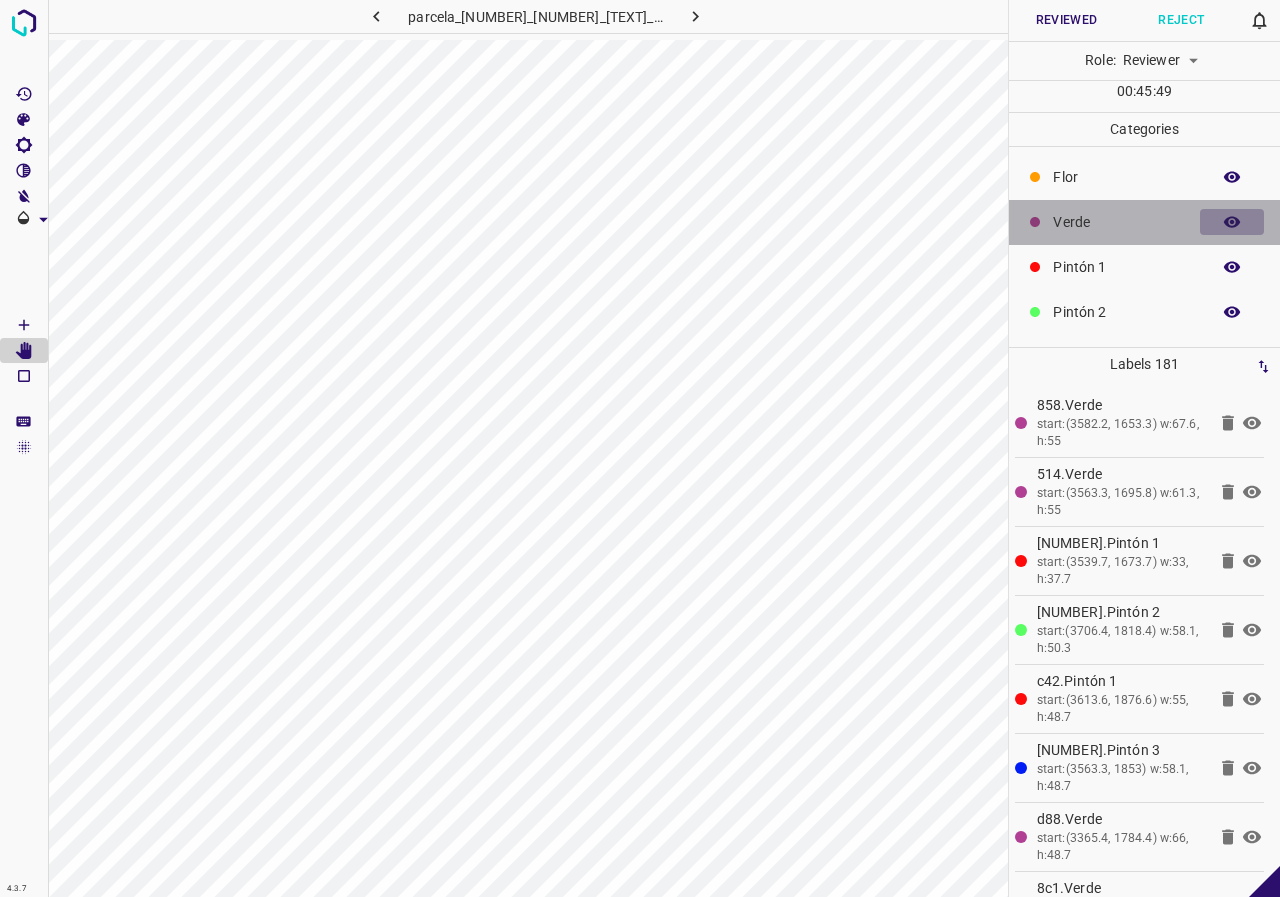 click 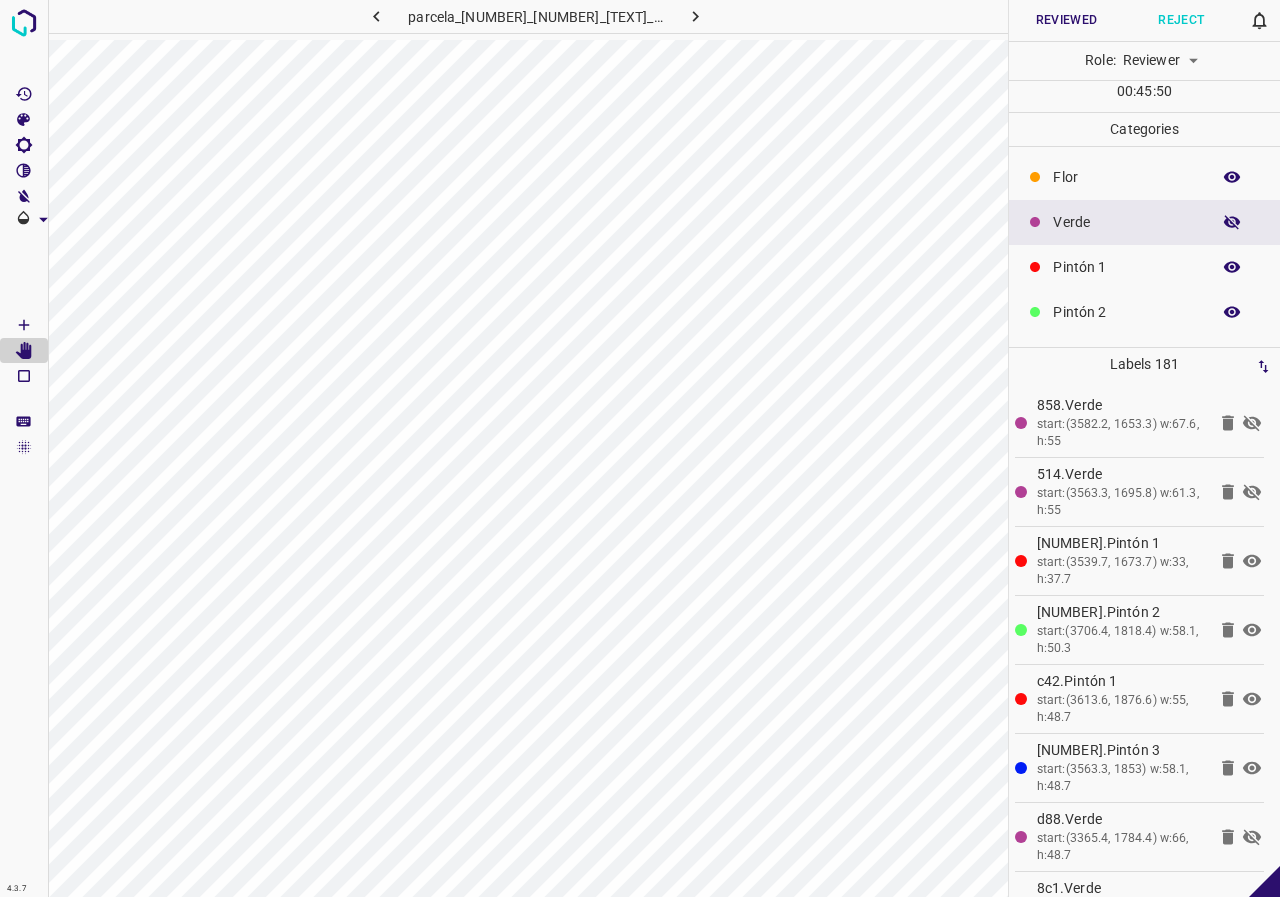 click 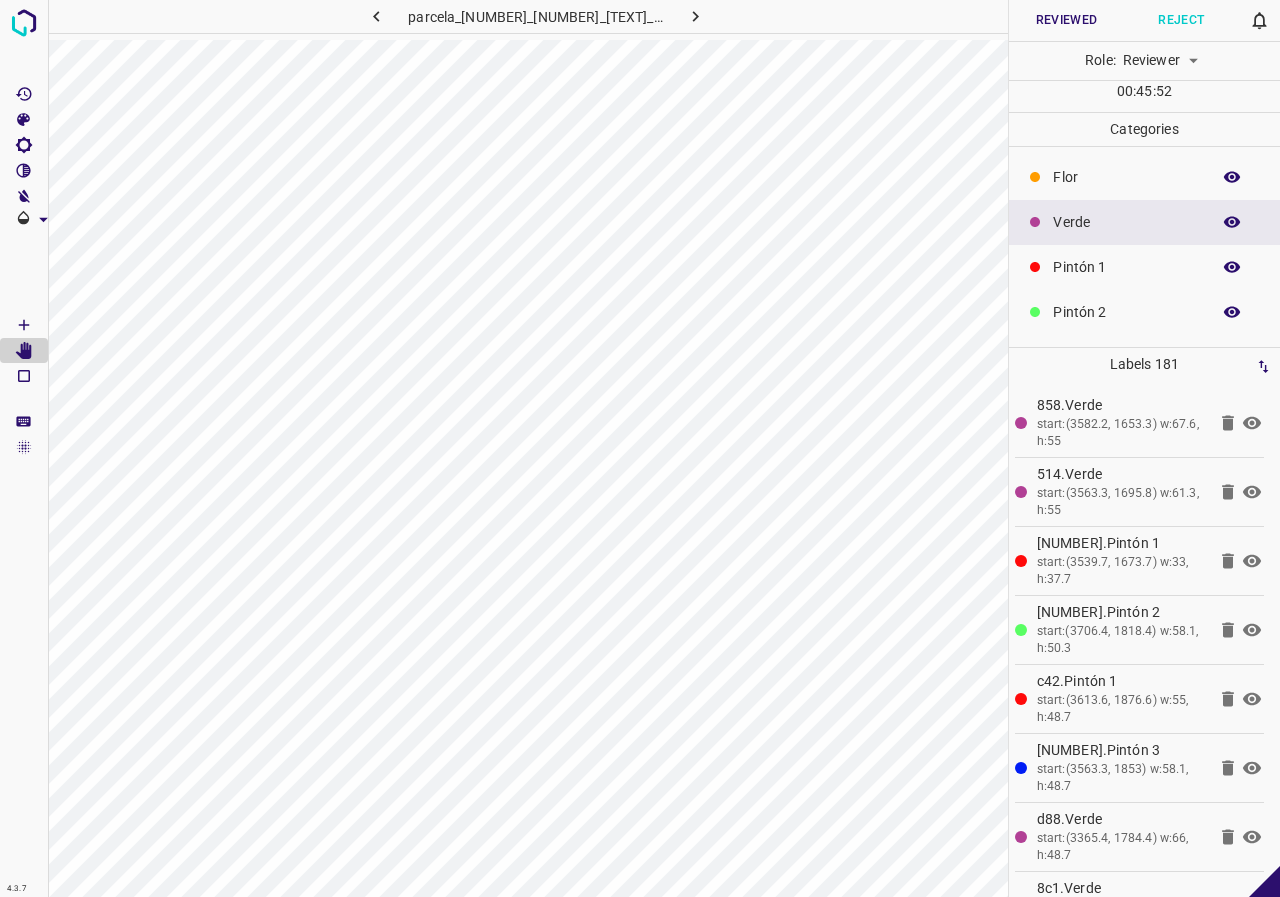 click at bounding box center [1232, 312] 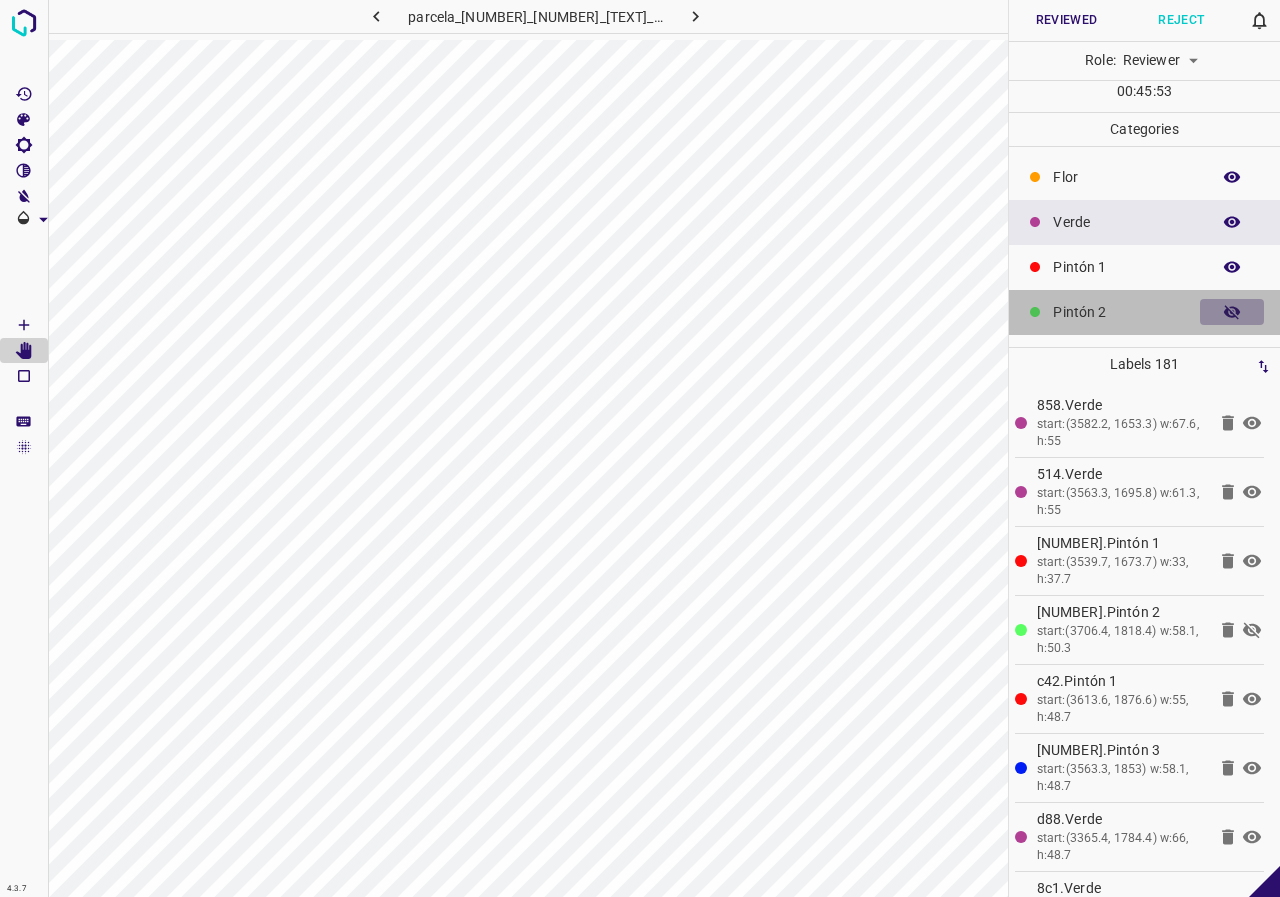 click at bounding box center [1232, 312] 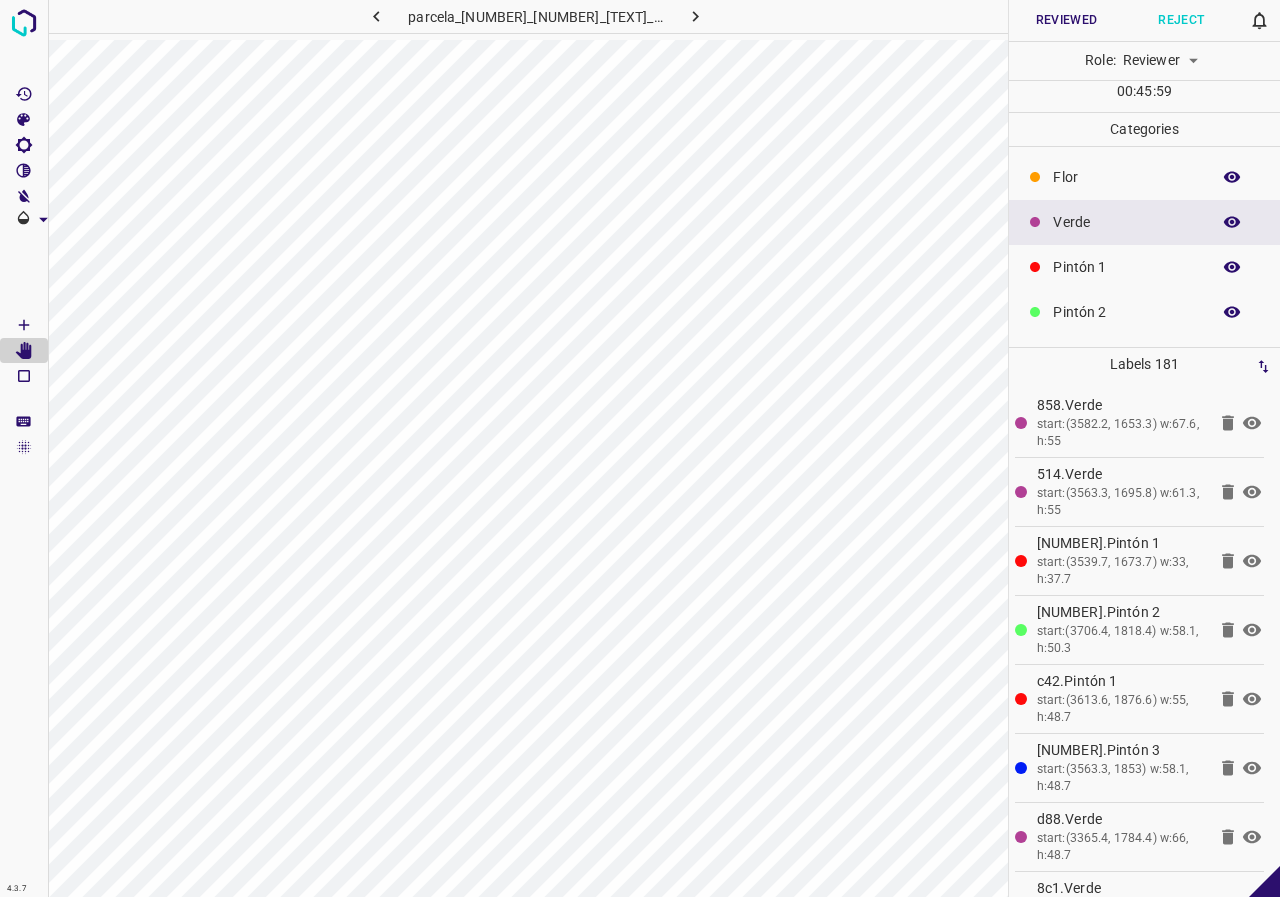 click 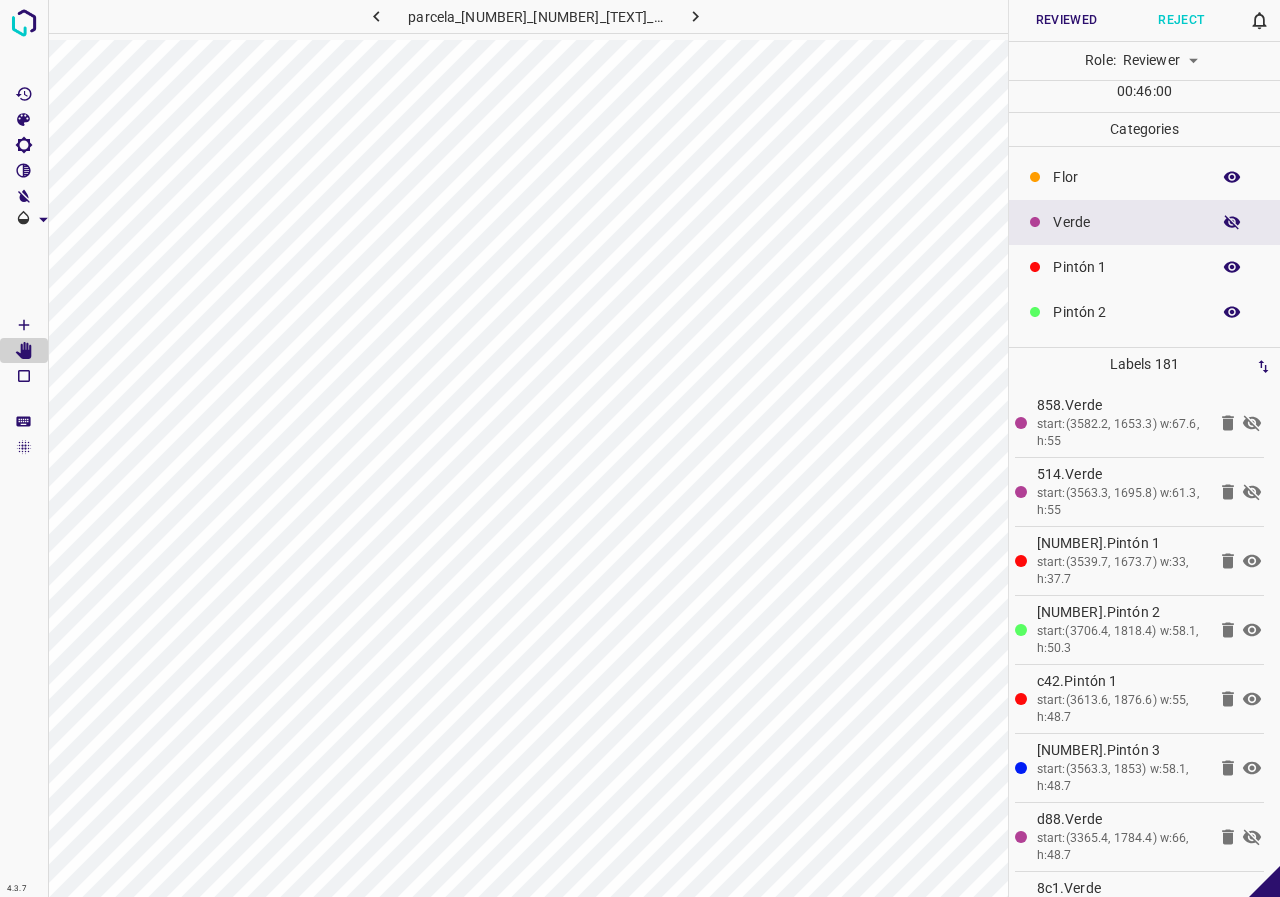 click 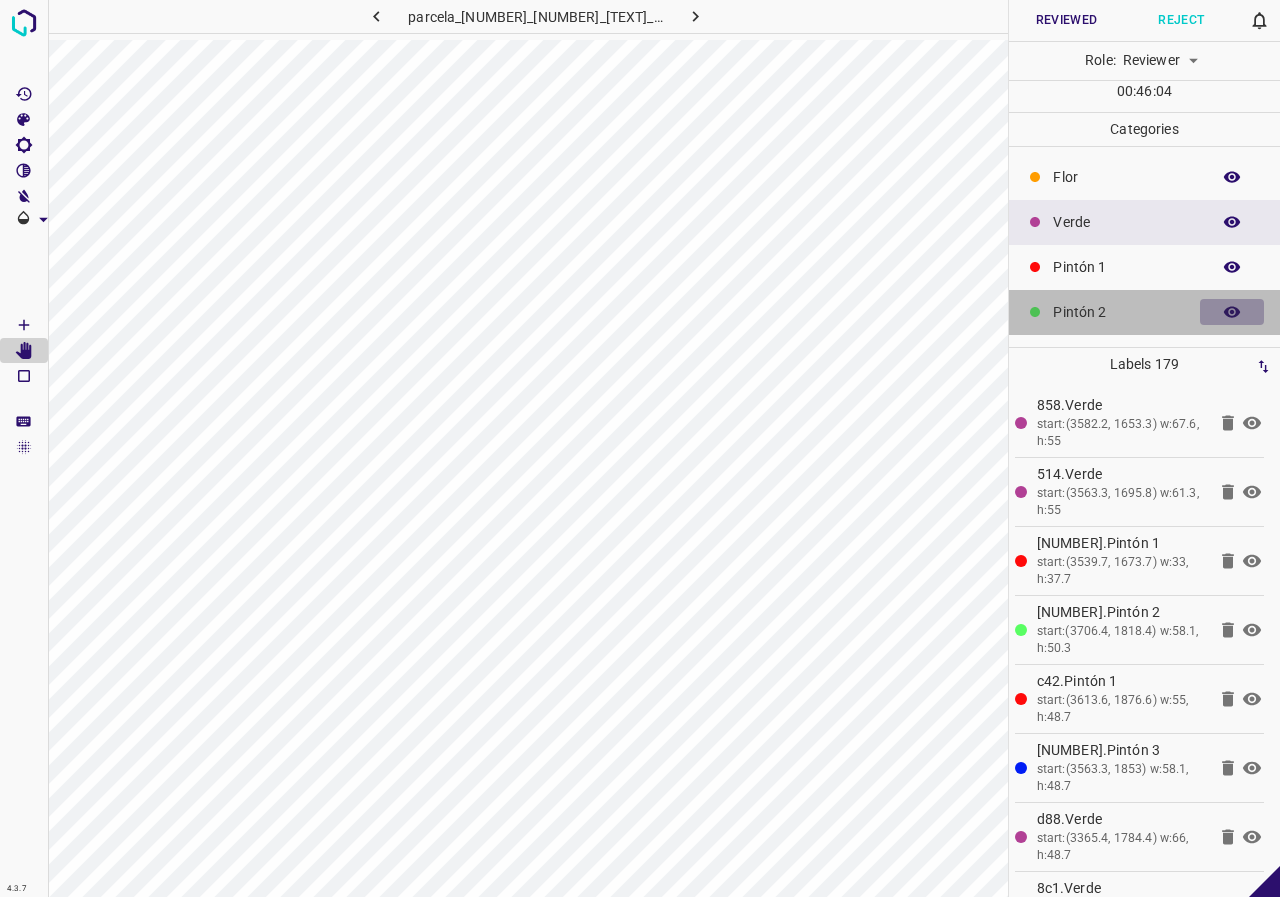 click 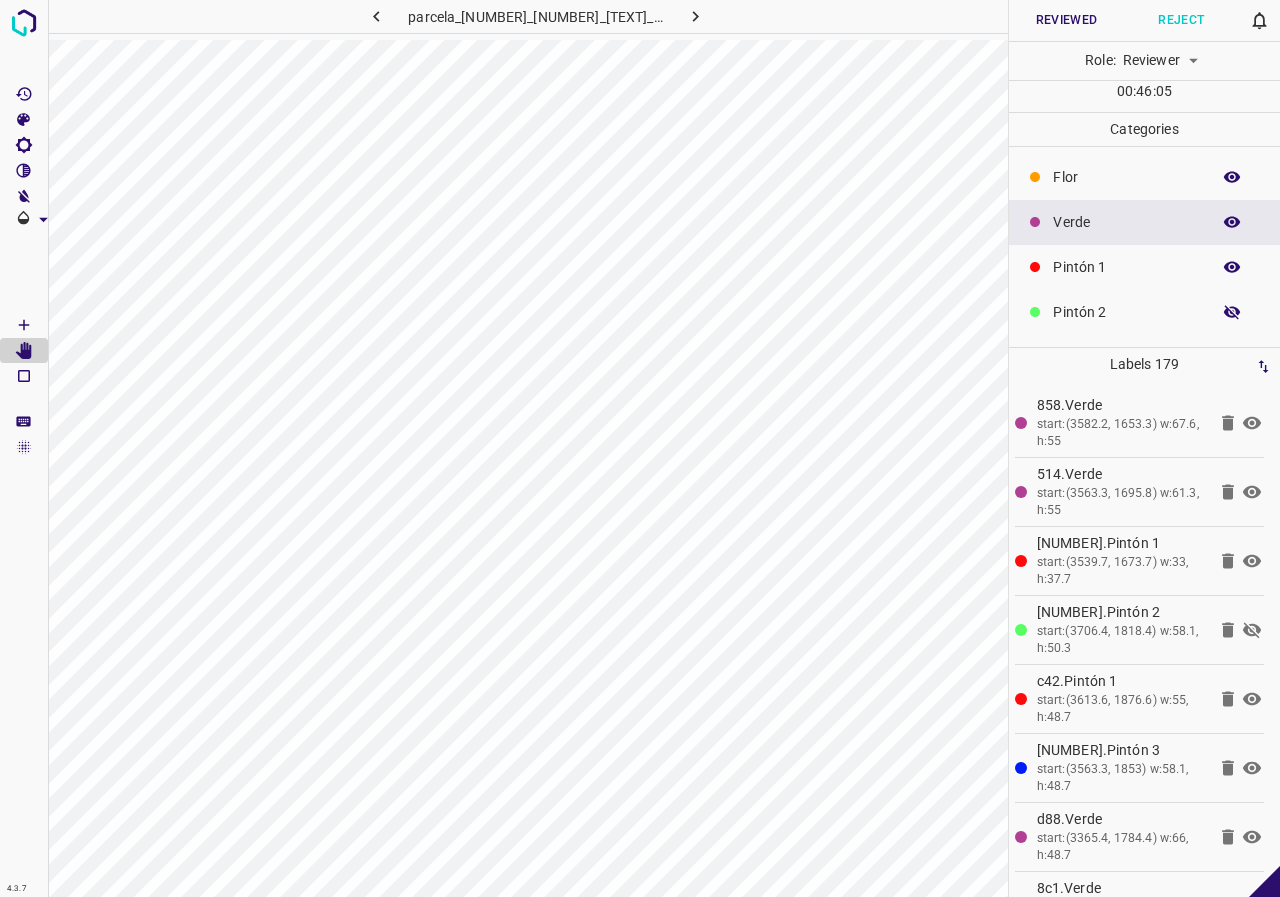 click 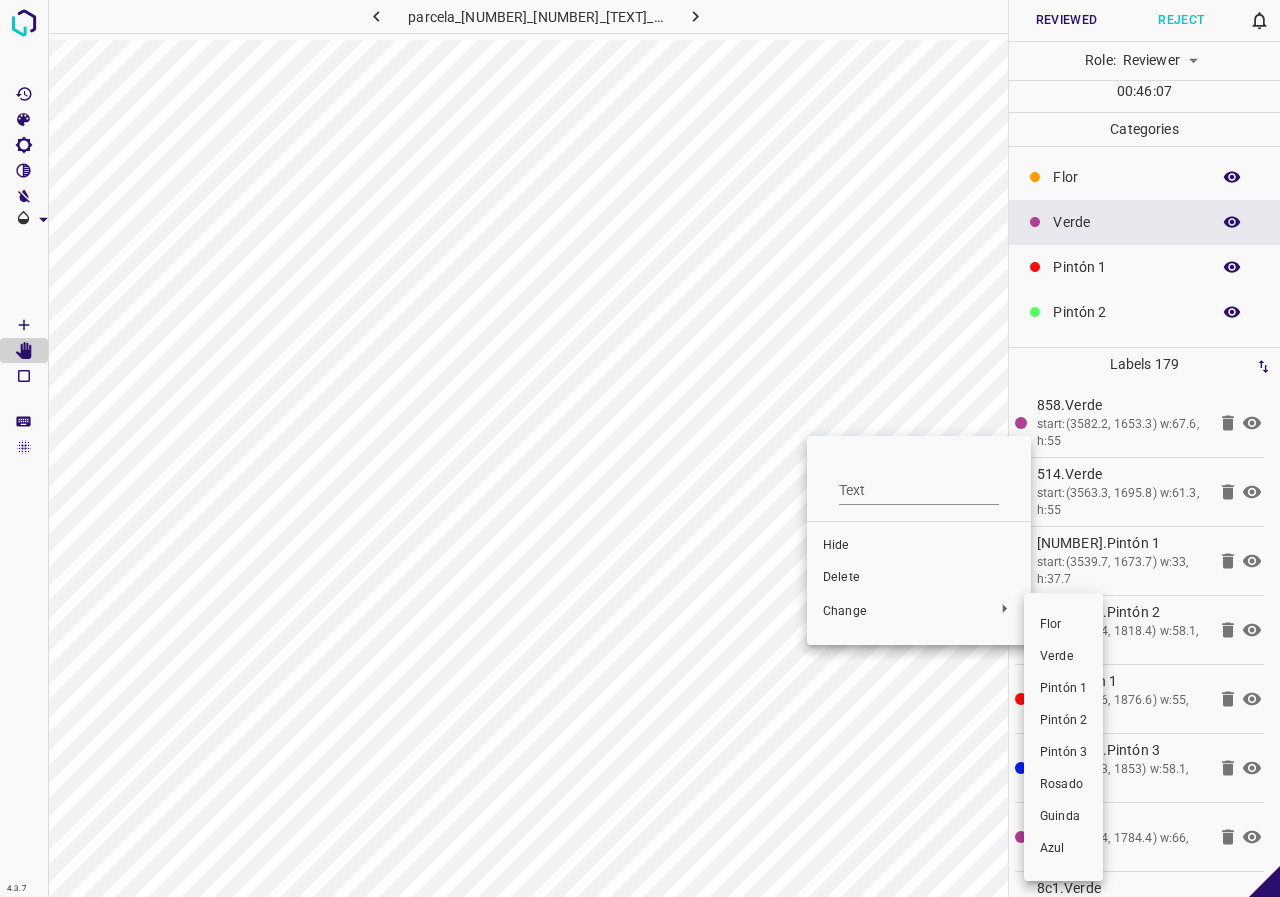 click on "Verde" at bounding box center [1063, 657] 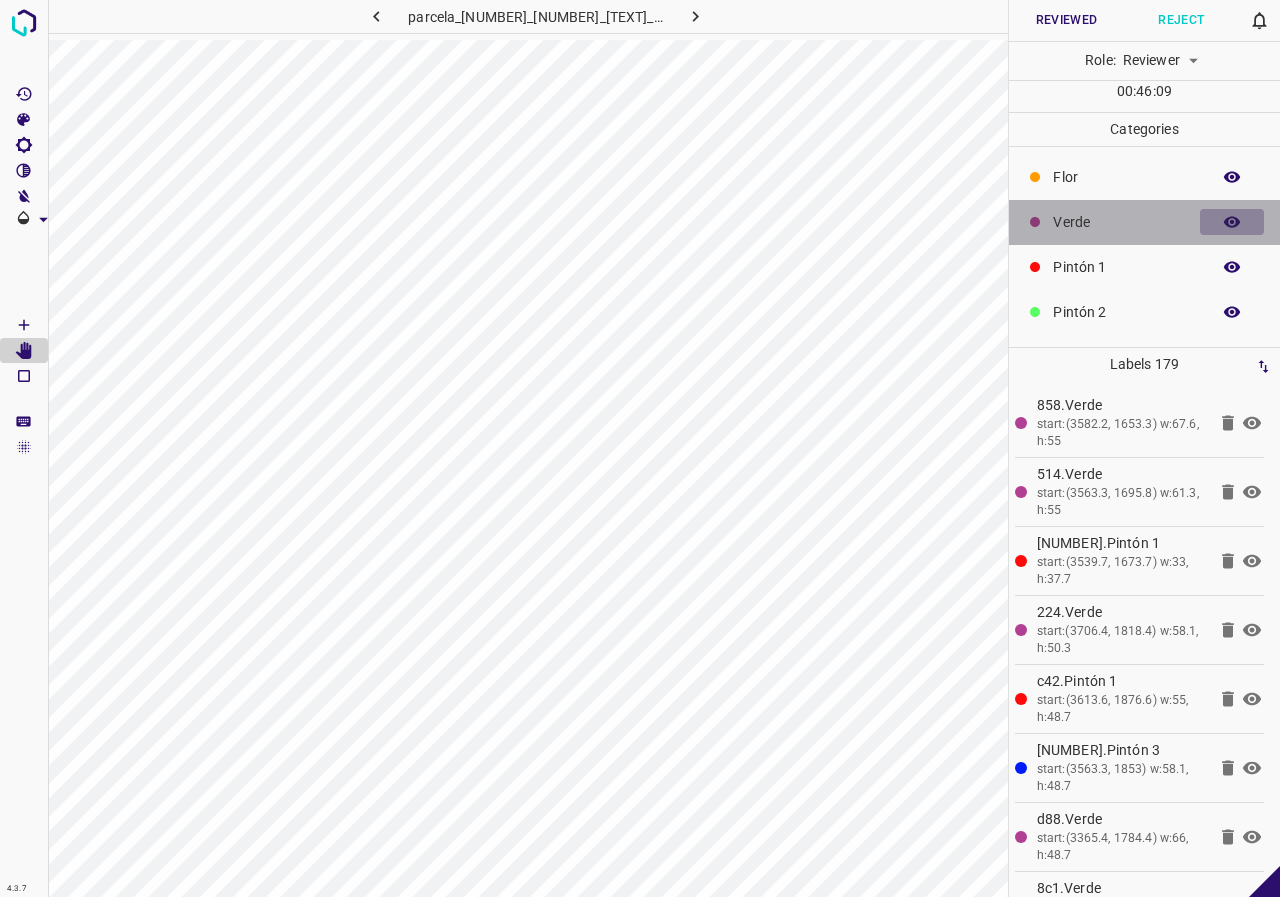 click 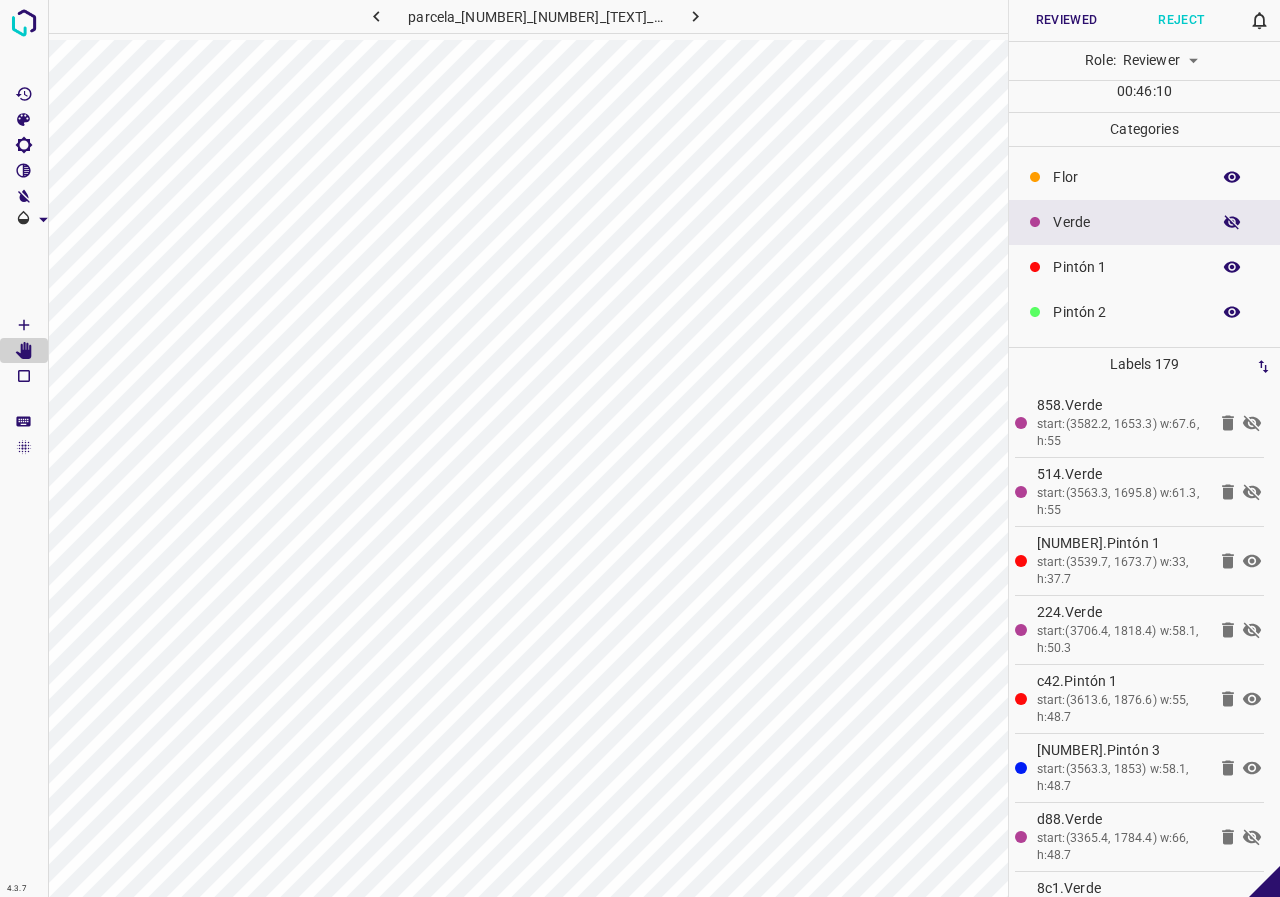 click 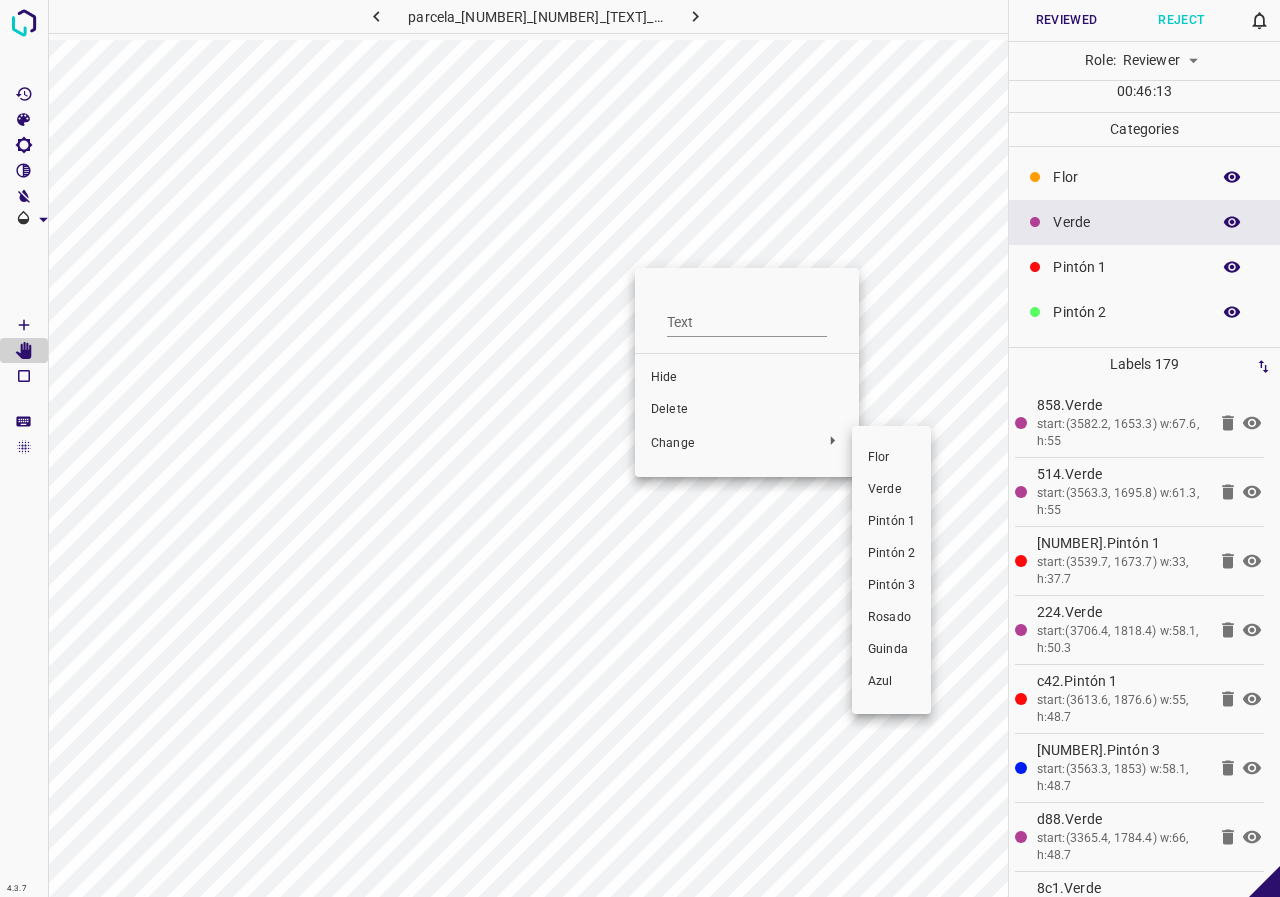 click on "Pintón 1" at bounding box center (891, 522) 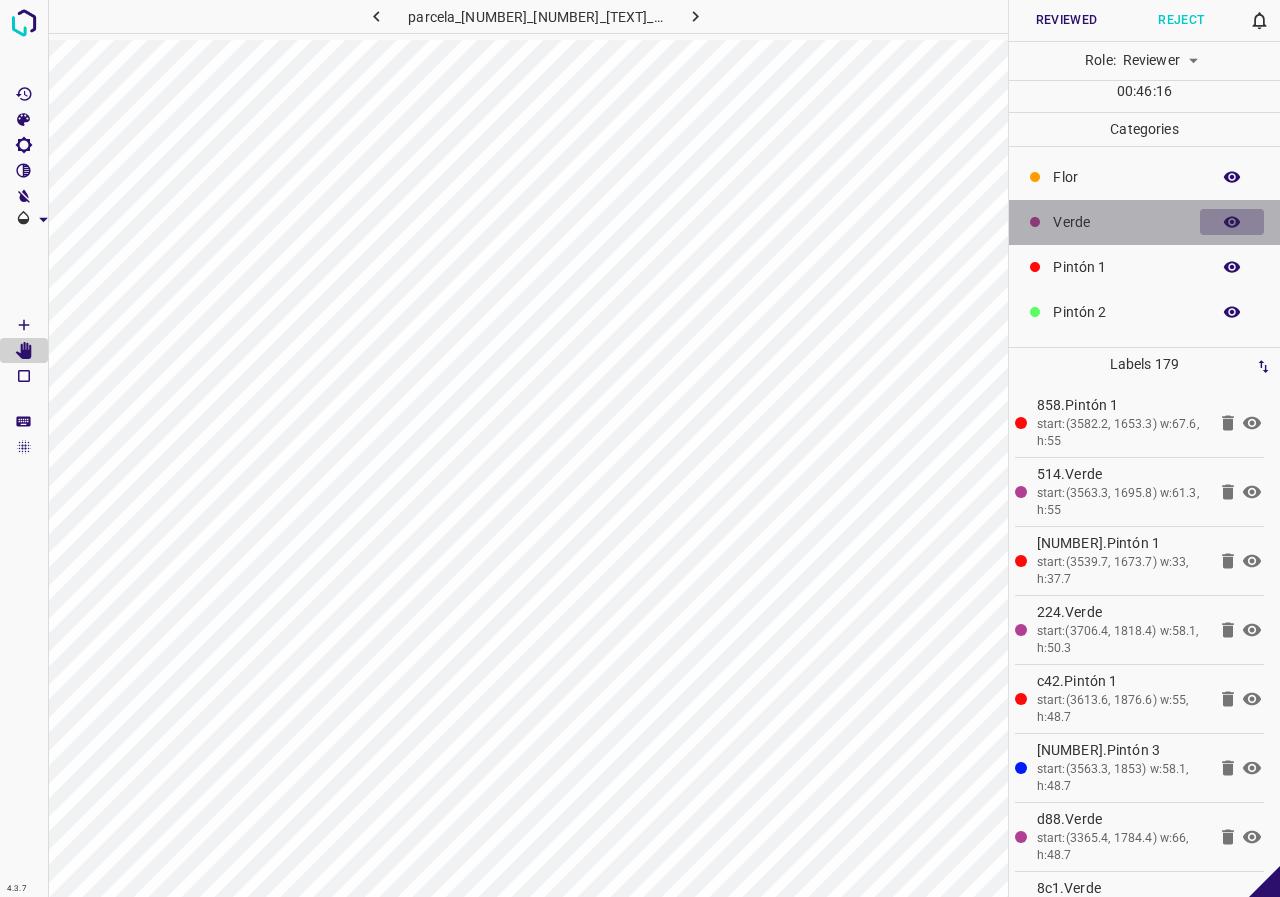 click at bounding box center [1232, 222] 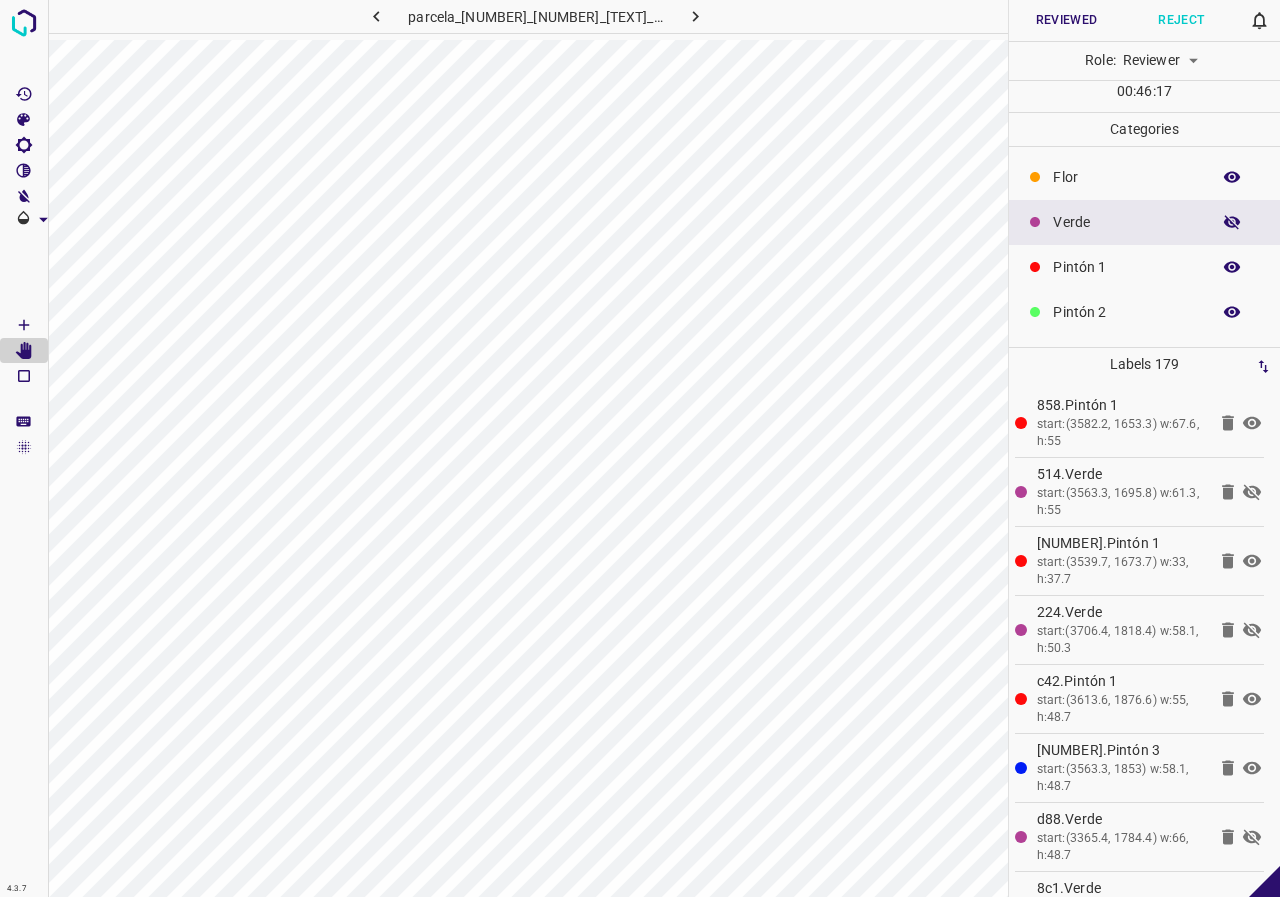 click at bounding box center (1232, 222) 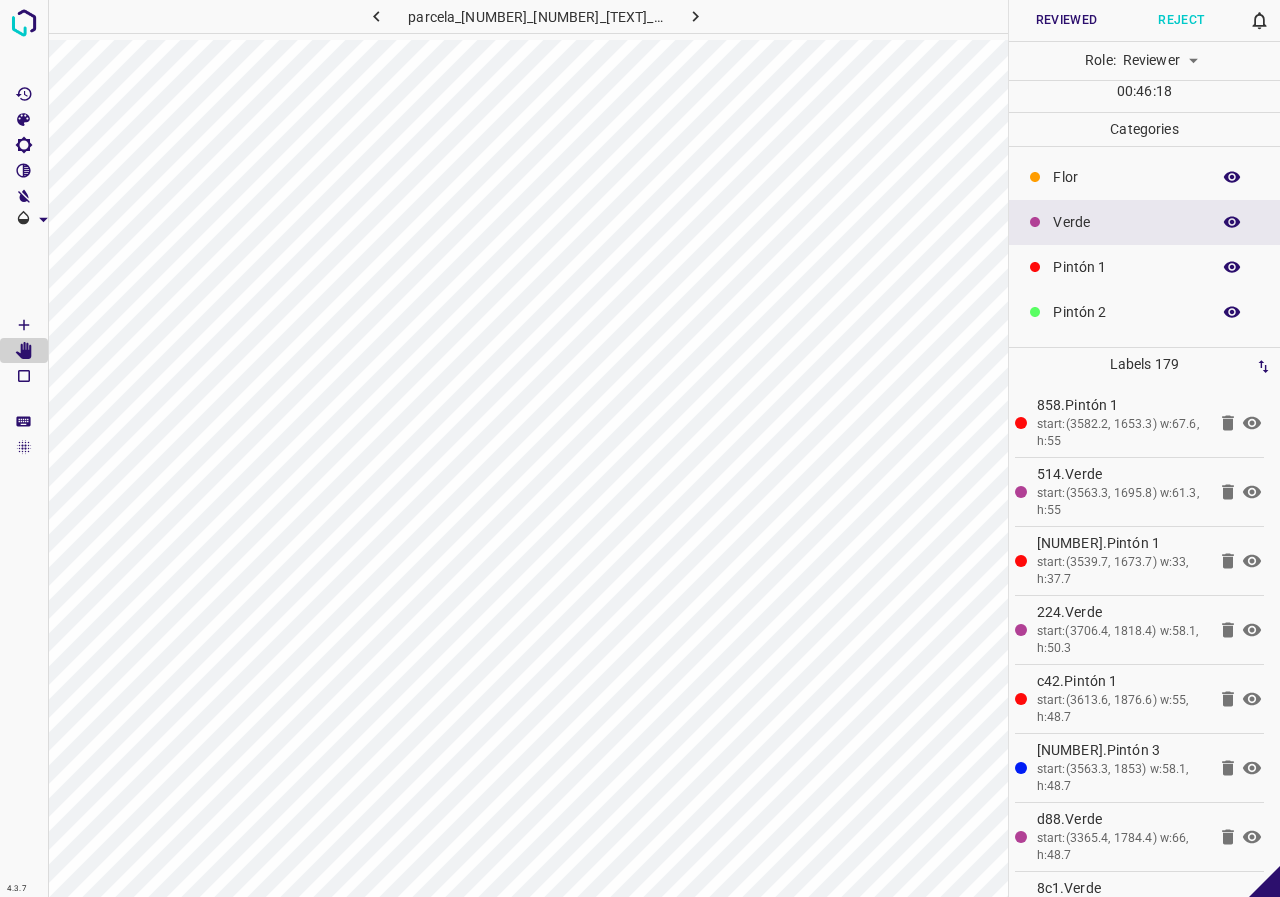 click at bounding box center (1232, 267) 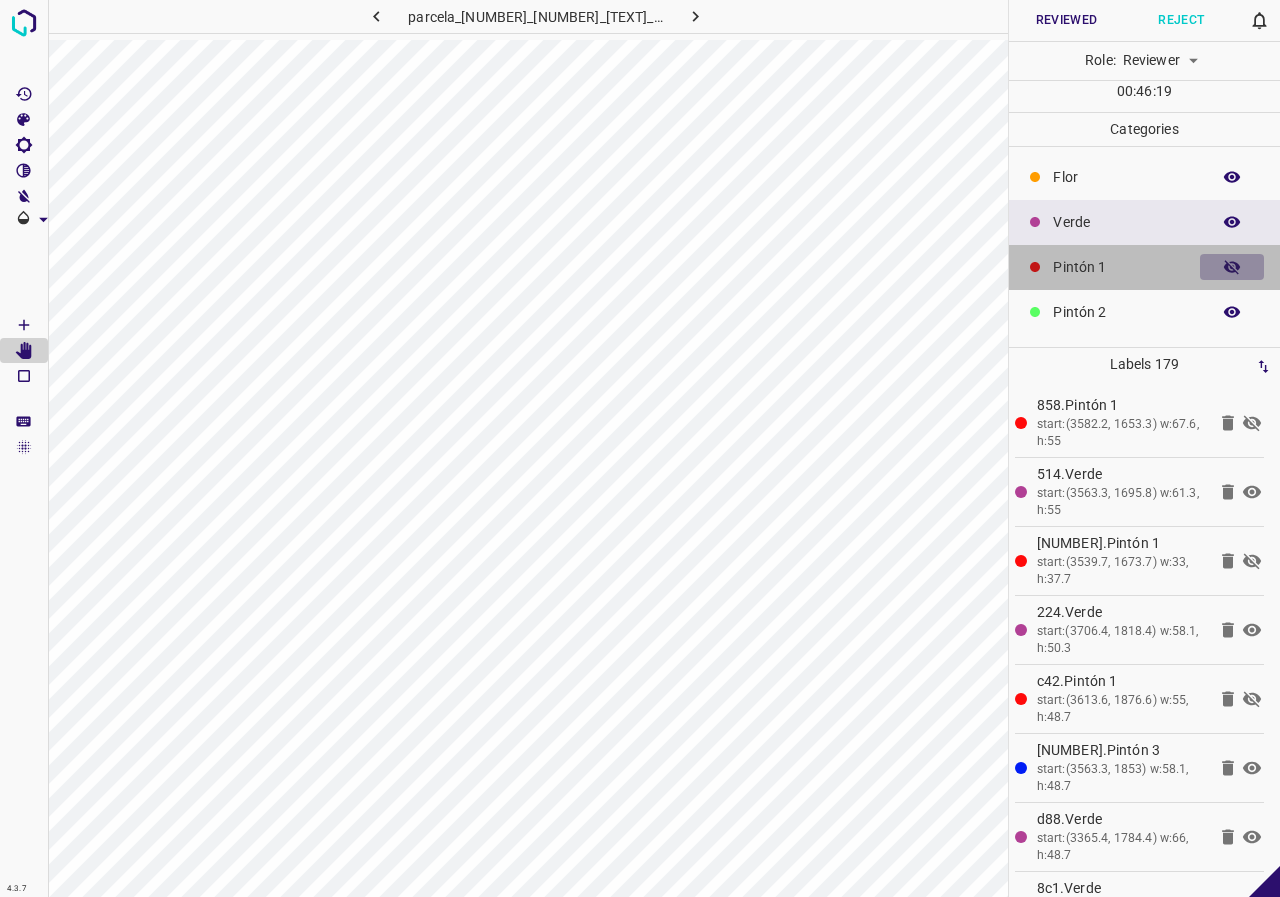 click at bounding box center [1232, 267] 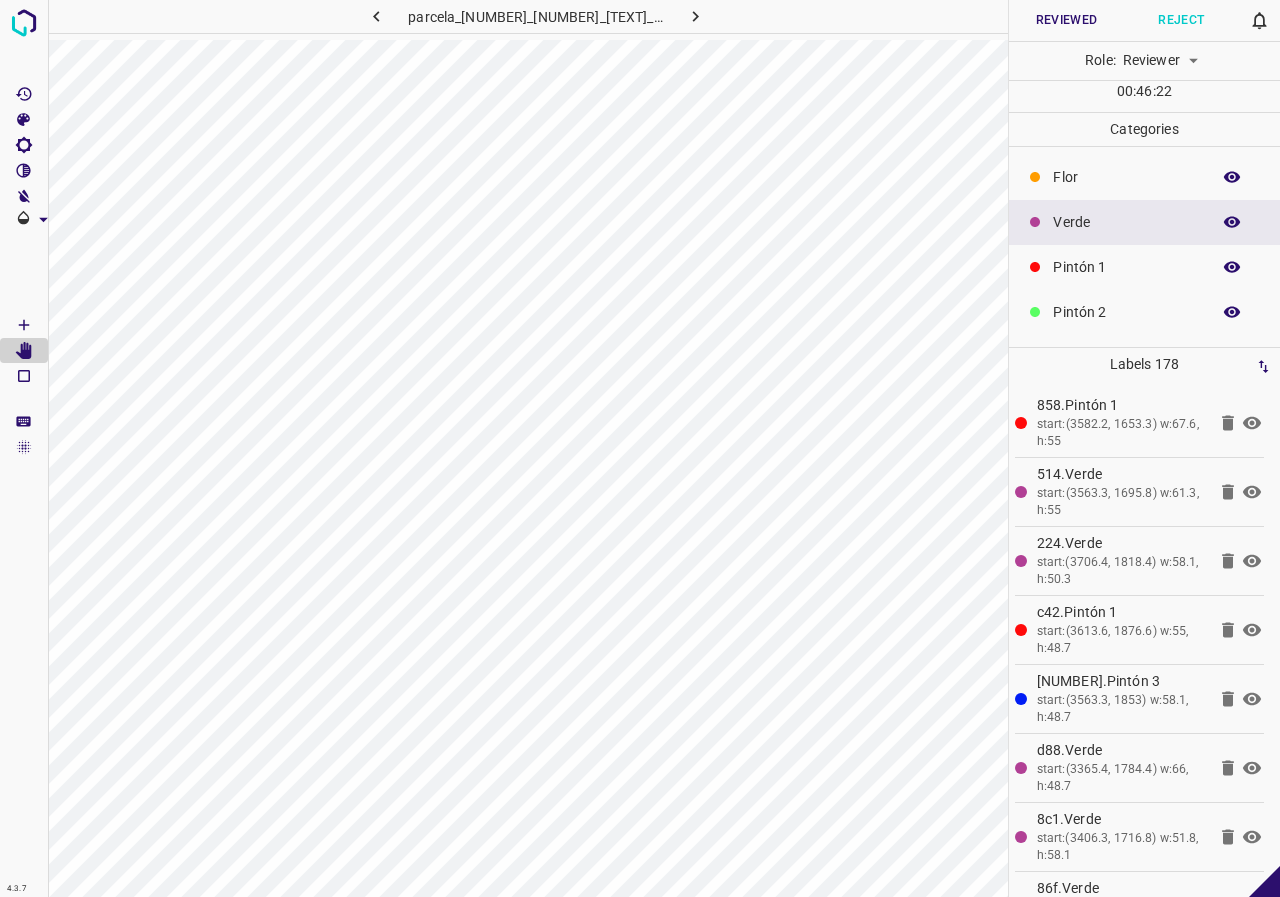 scroll, scrollTop: 100, scrollLeft: 0, axis: vertical 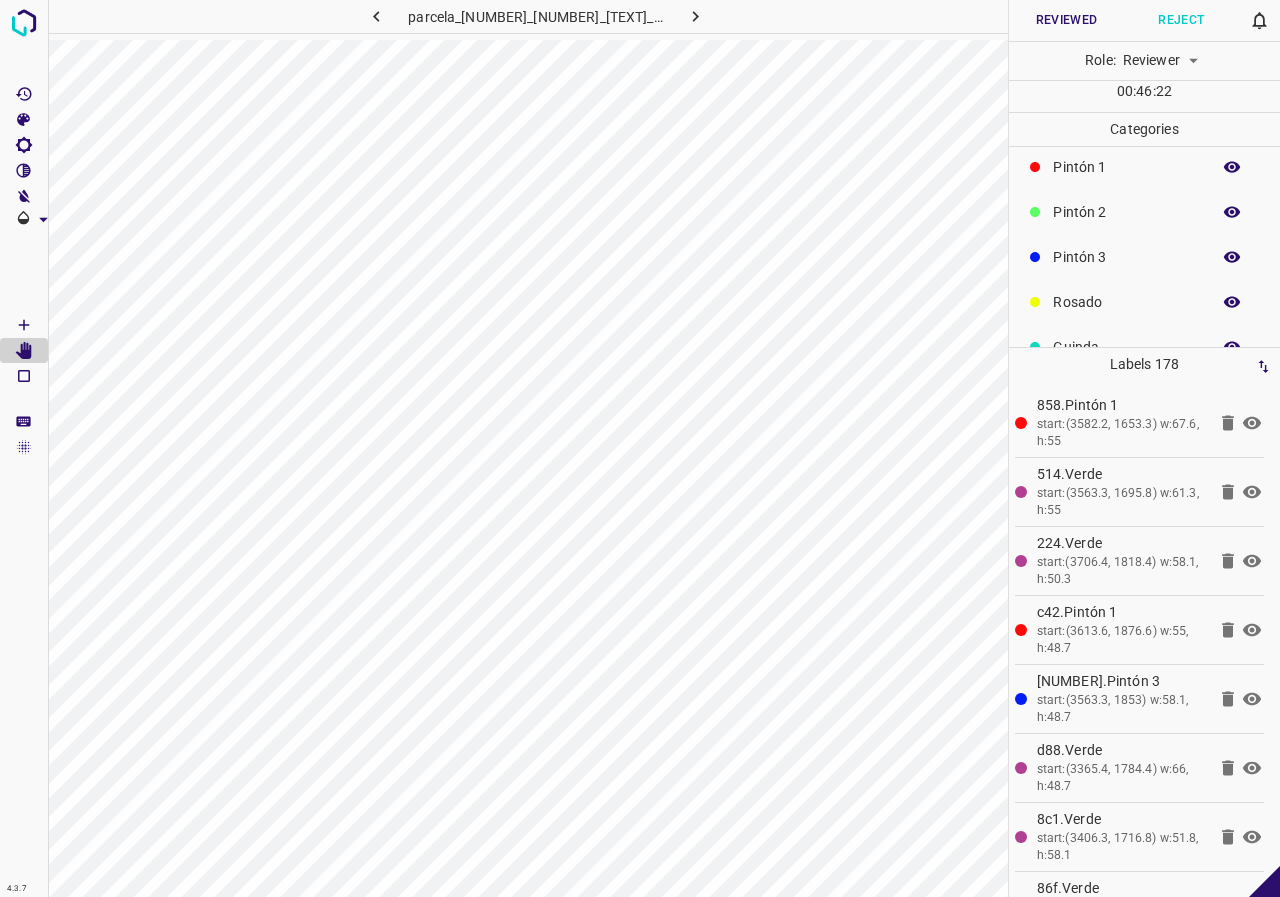 click 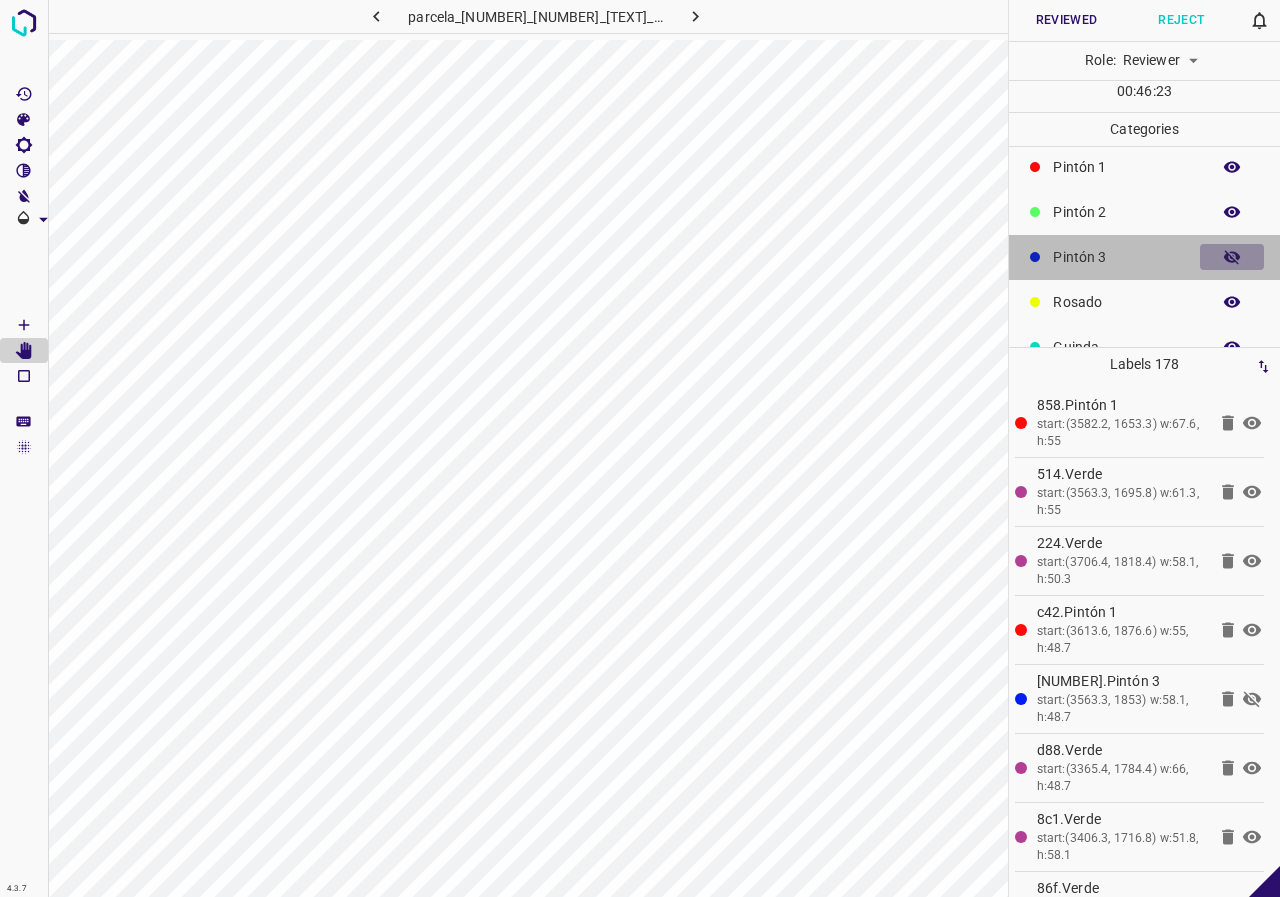 click 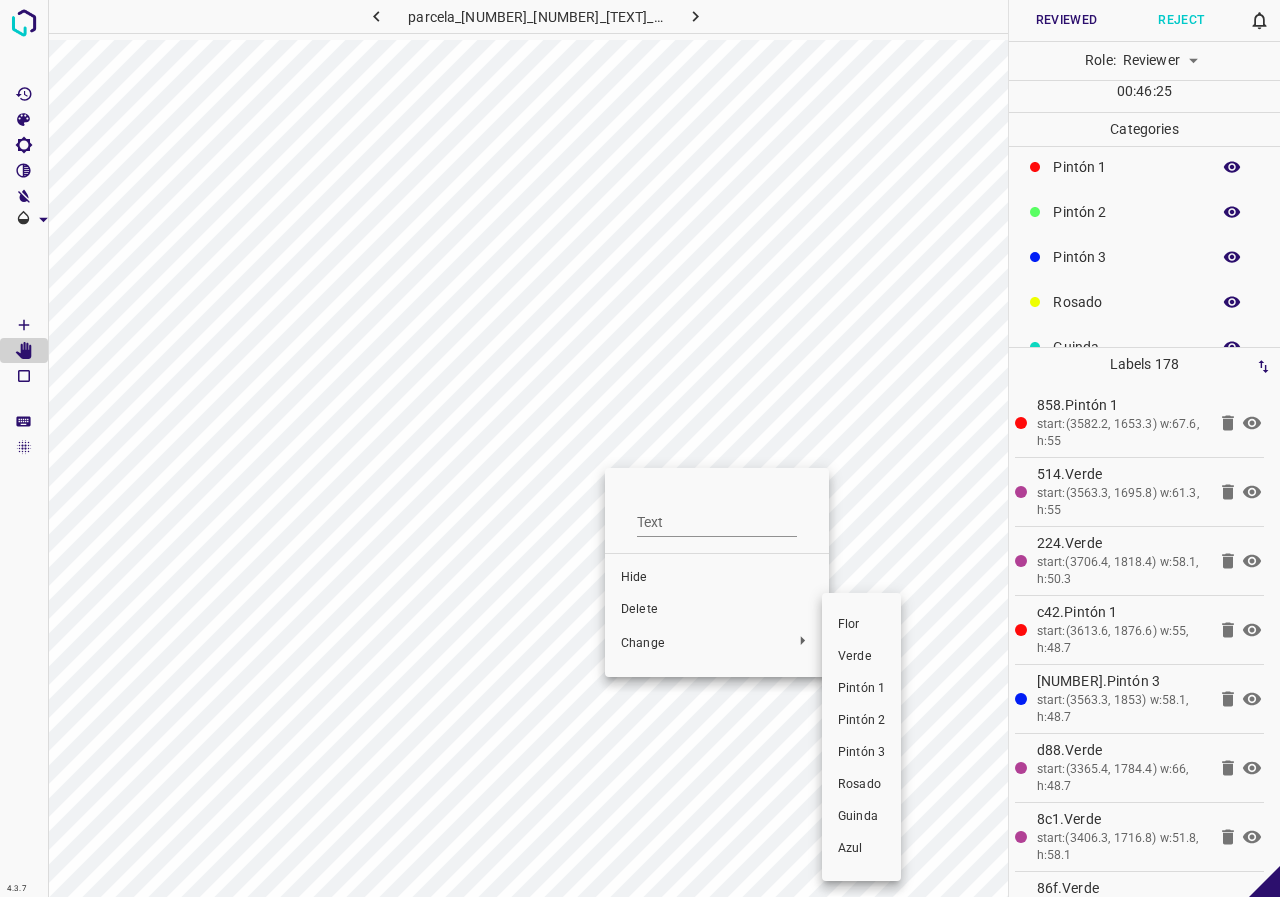 click on "Verde" at bounding box center (861, 657) 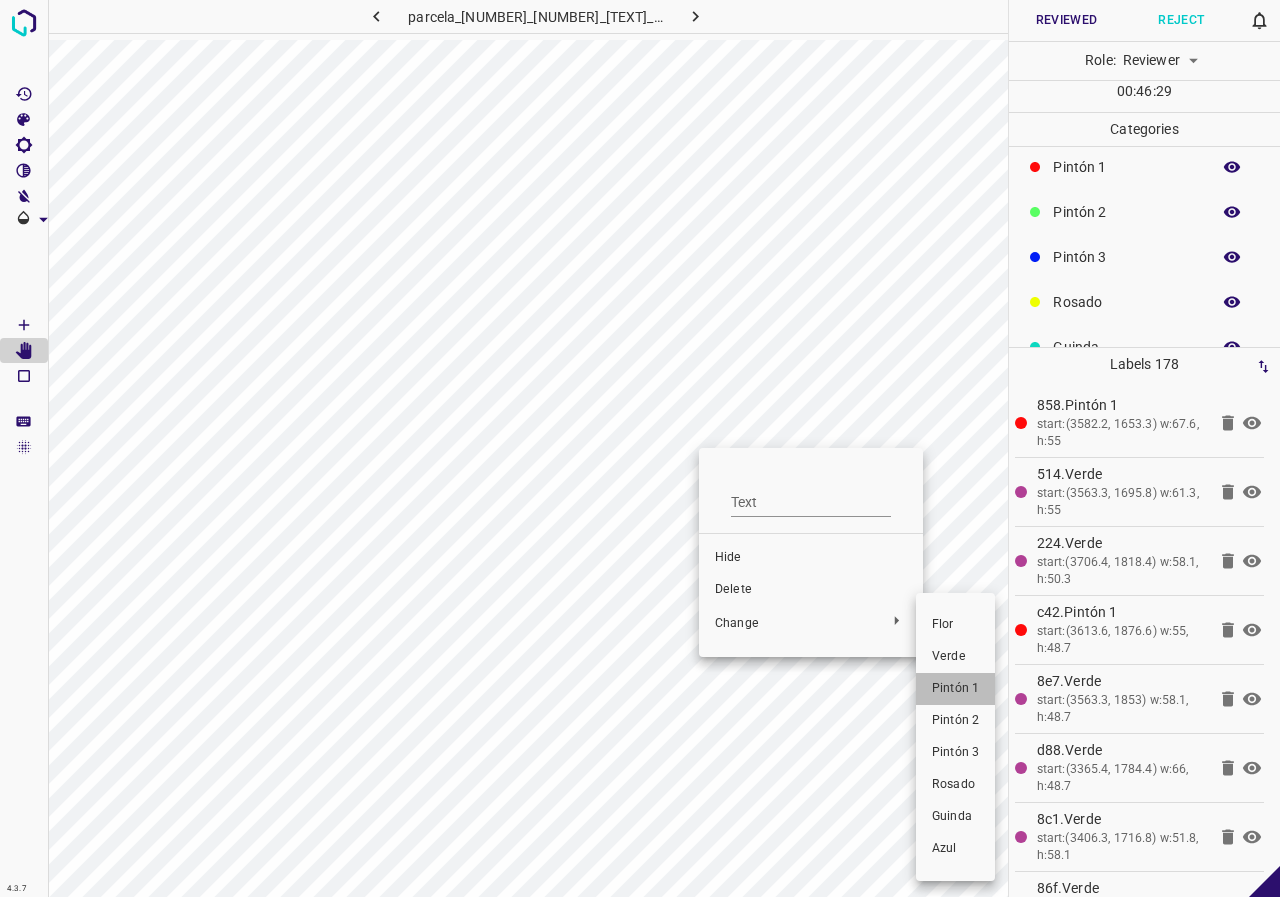 drag, startPoint x: 959, startPoint y: 686, endPoint x: 939, endPoint y: 675, distance: 22.825424 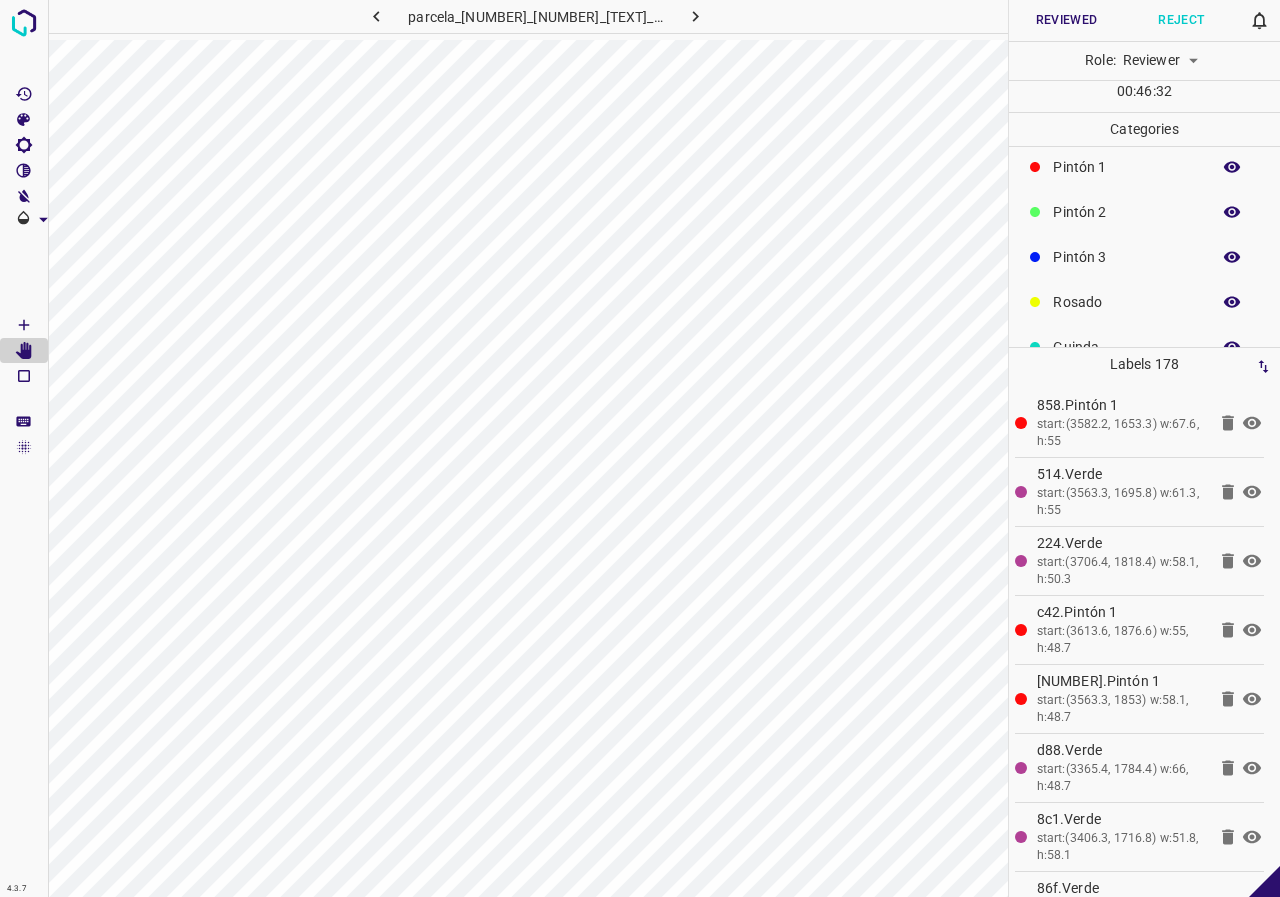 scroll, scrollTop: 176, scrollLeft: 0, axis: vertical 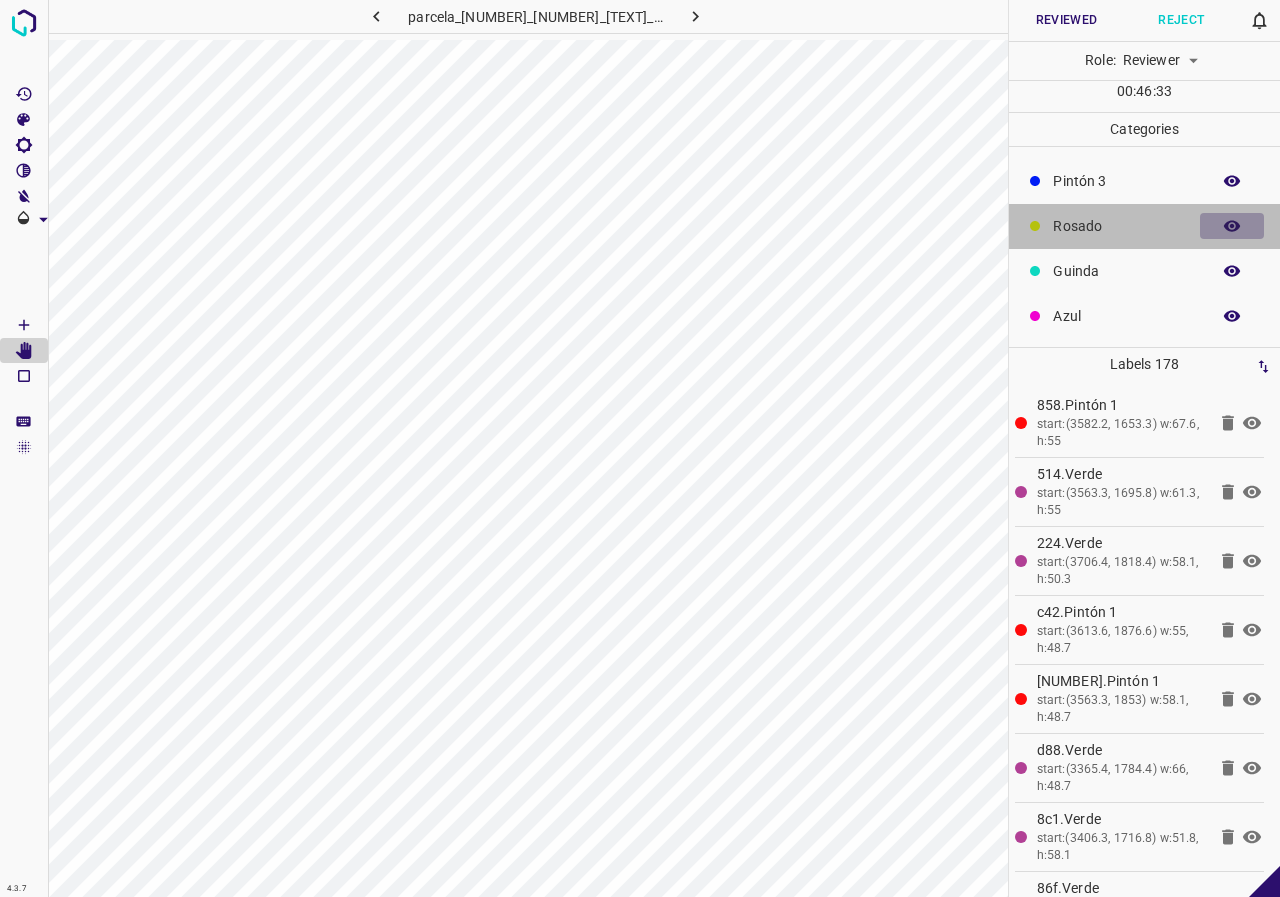 click 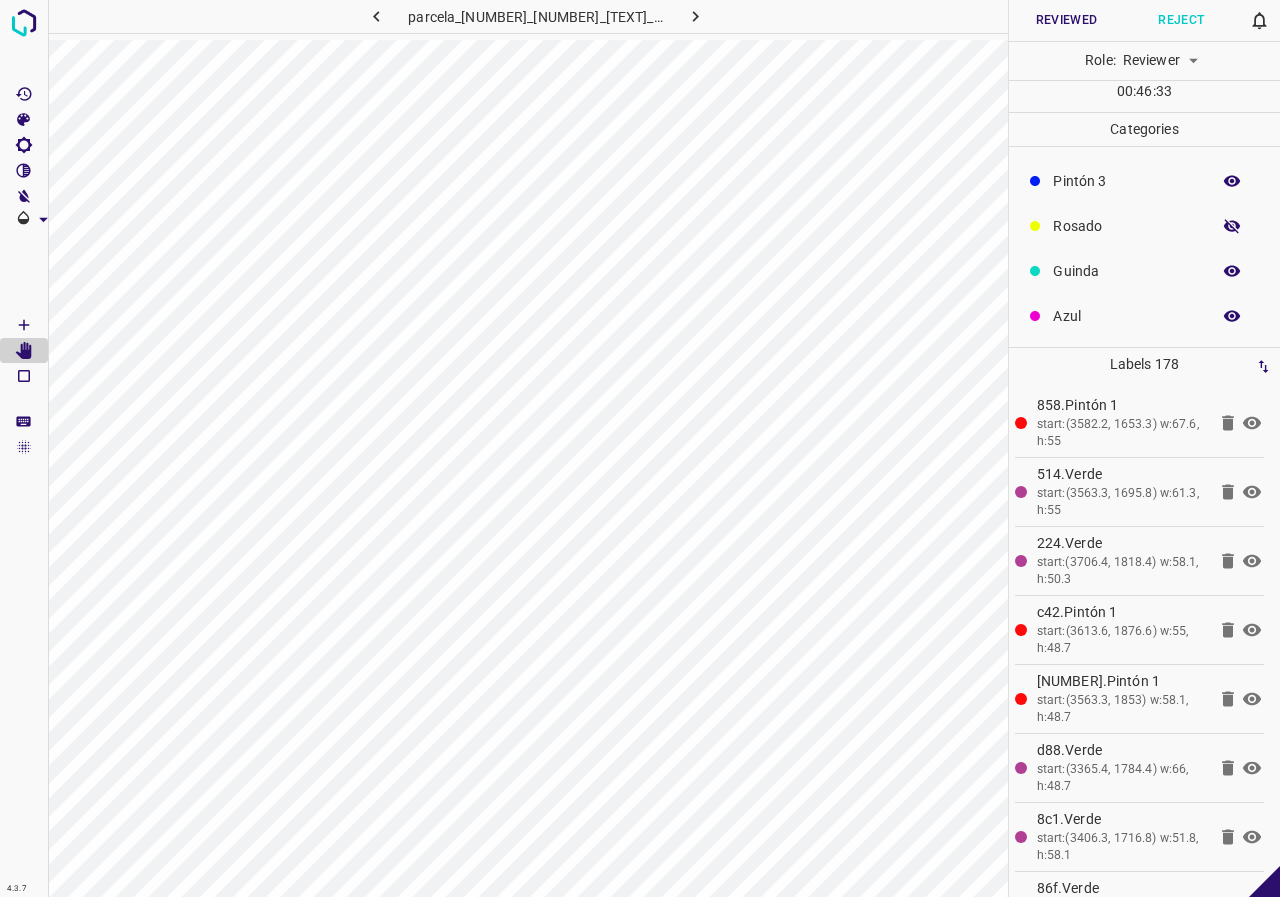 click 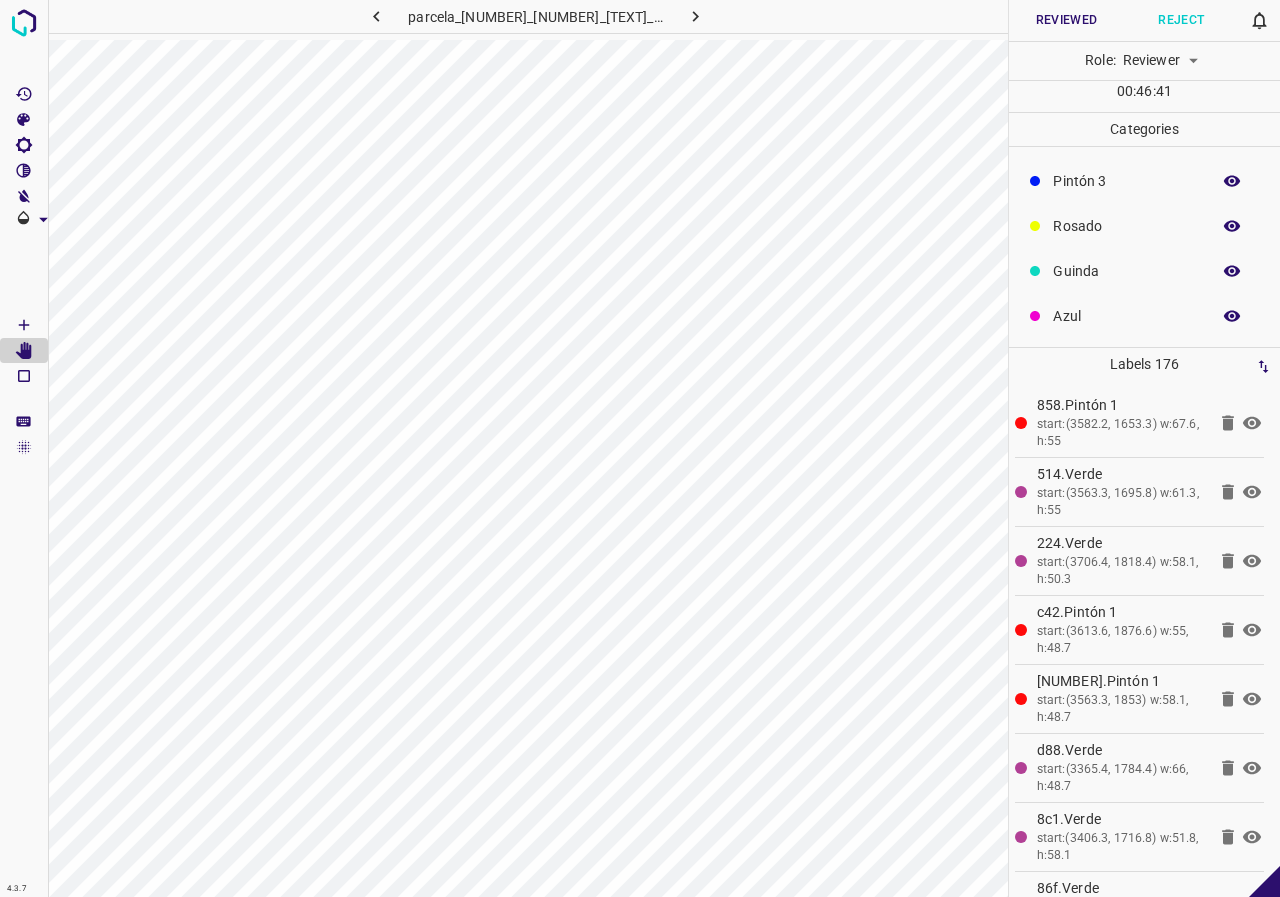 scroll, scrollTop: 0, scrollLeft: 0, axis: both 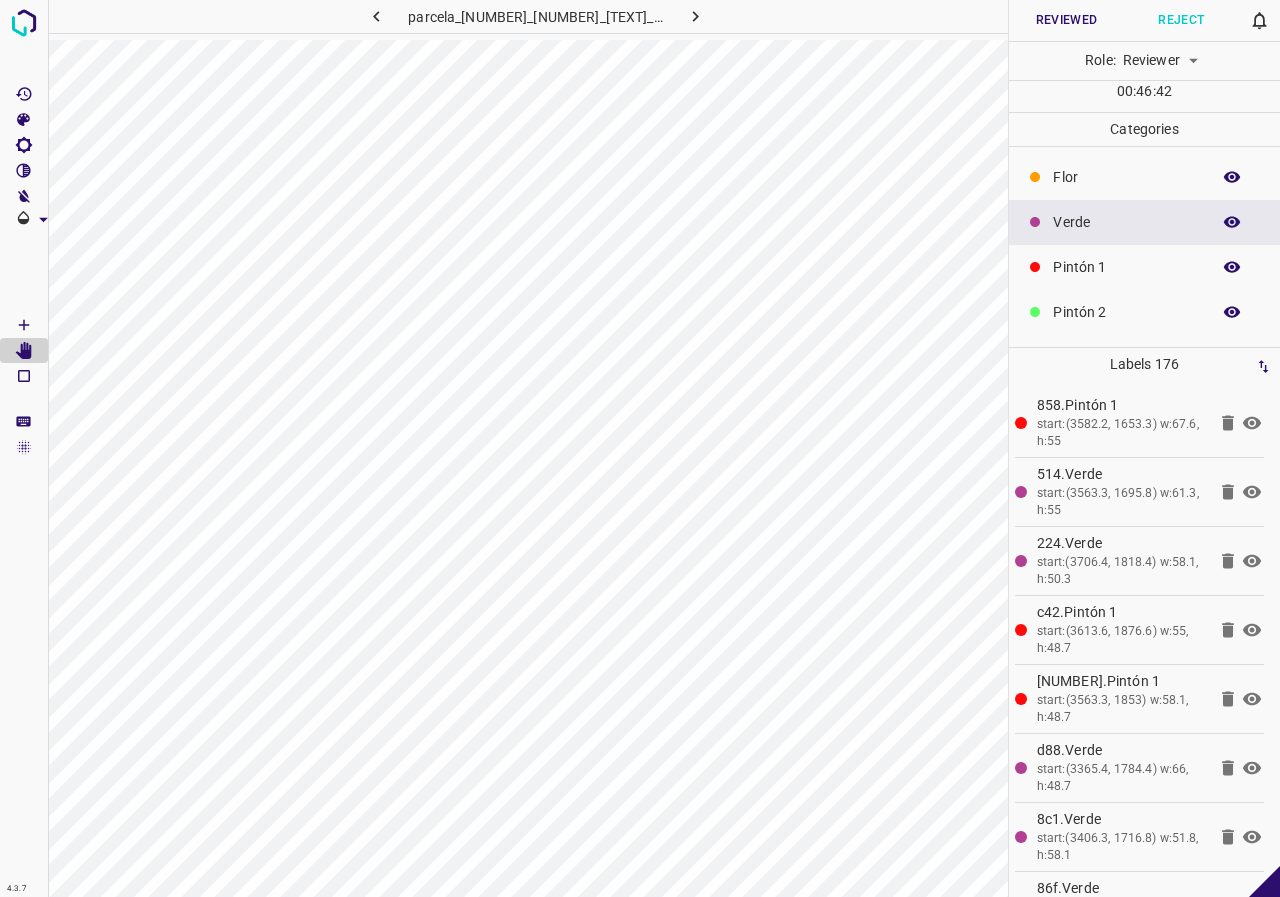 click at bounding box center (1232, 222) 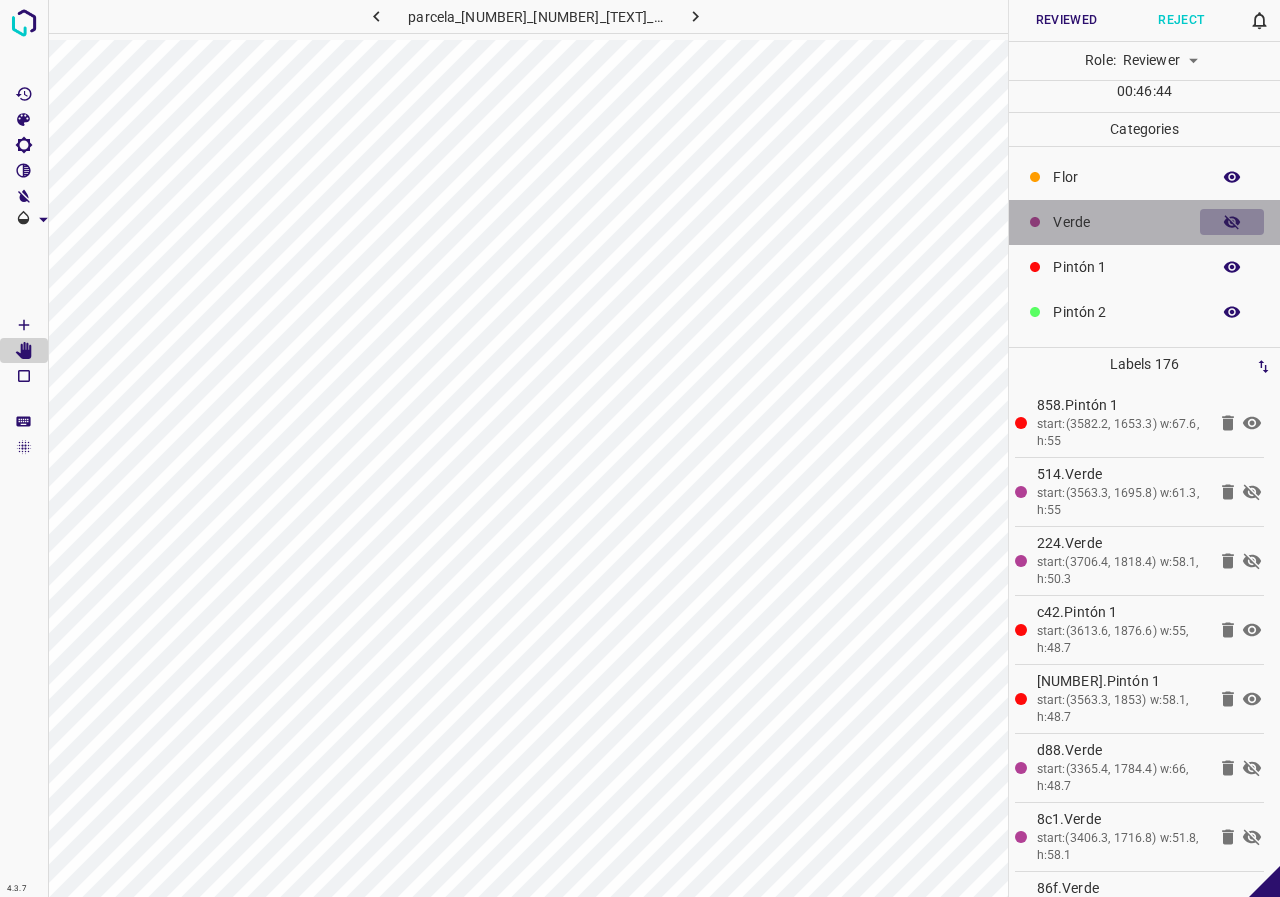 click at bounding box center (1232, 222) 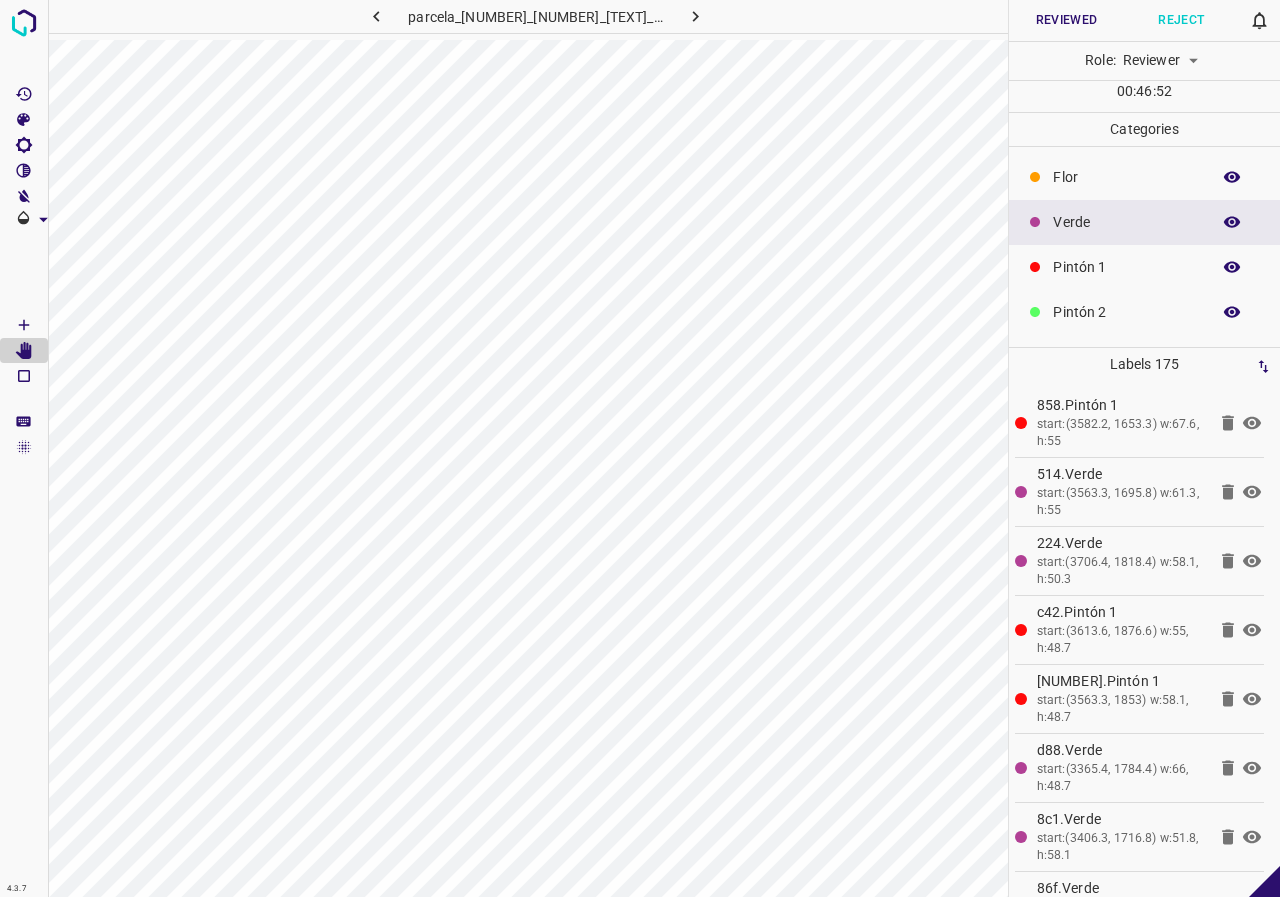 click at bounding box center [1232, 222] 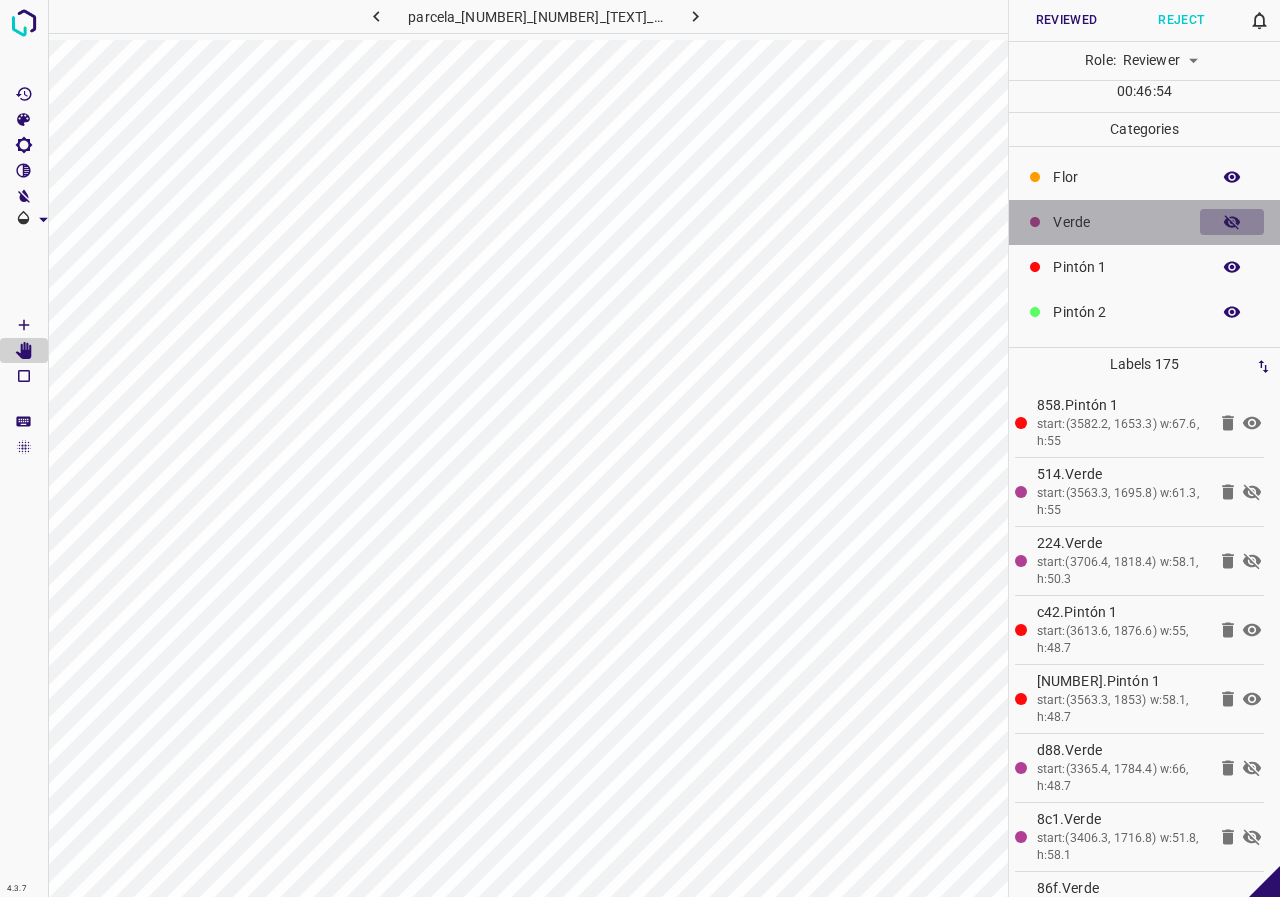 click at bounding box center (1232, 222) 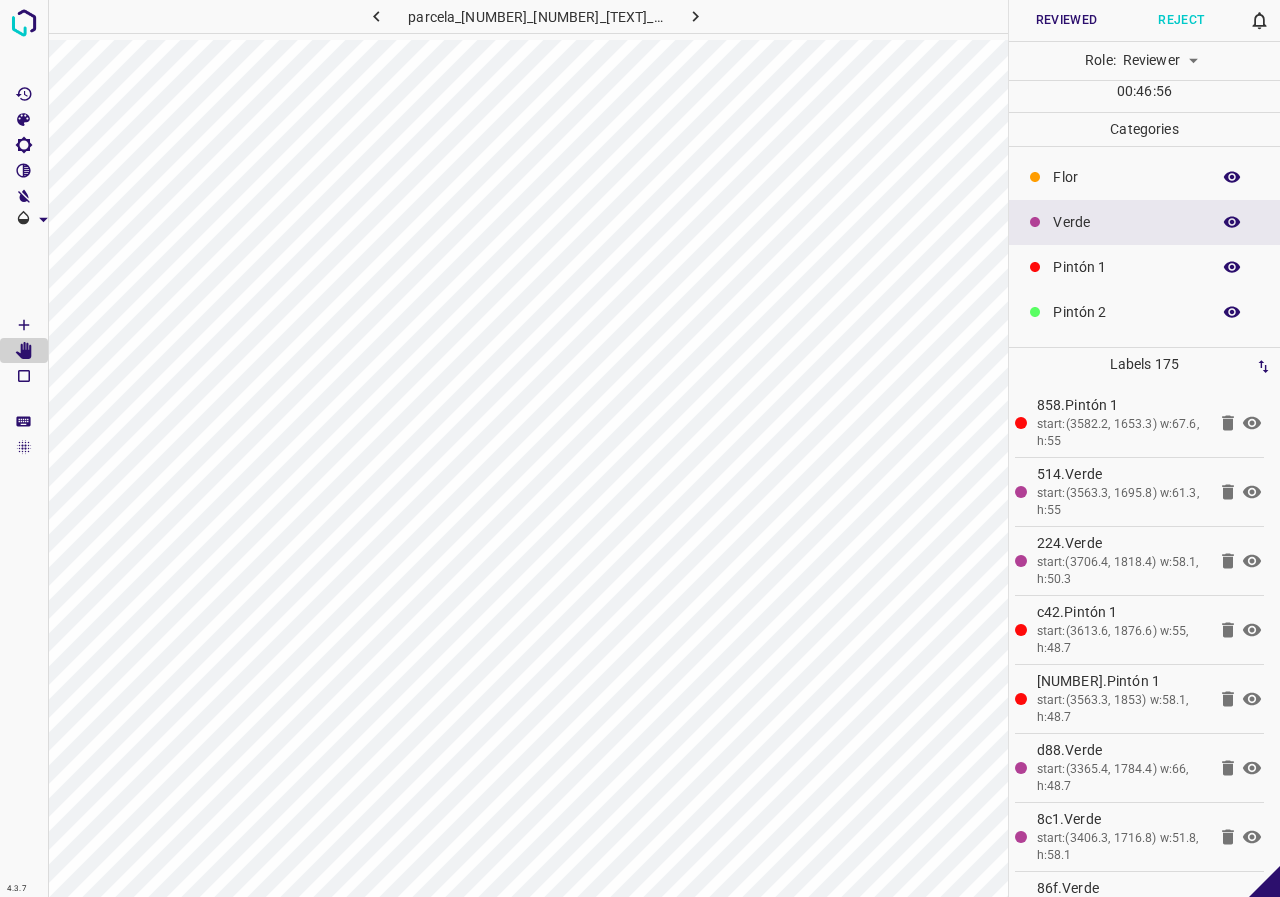 click 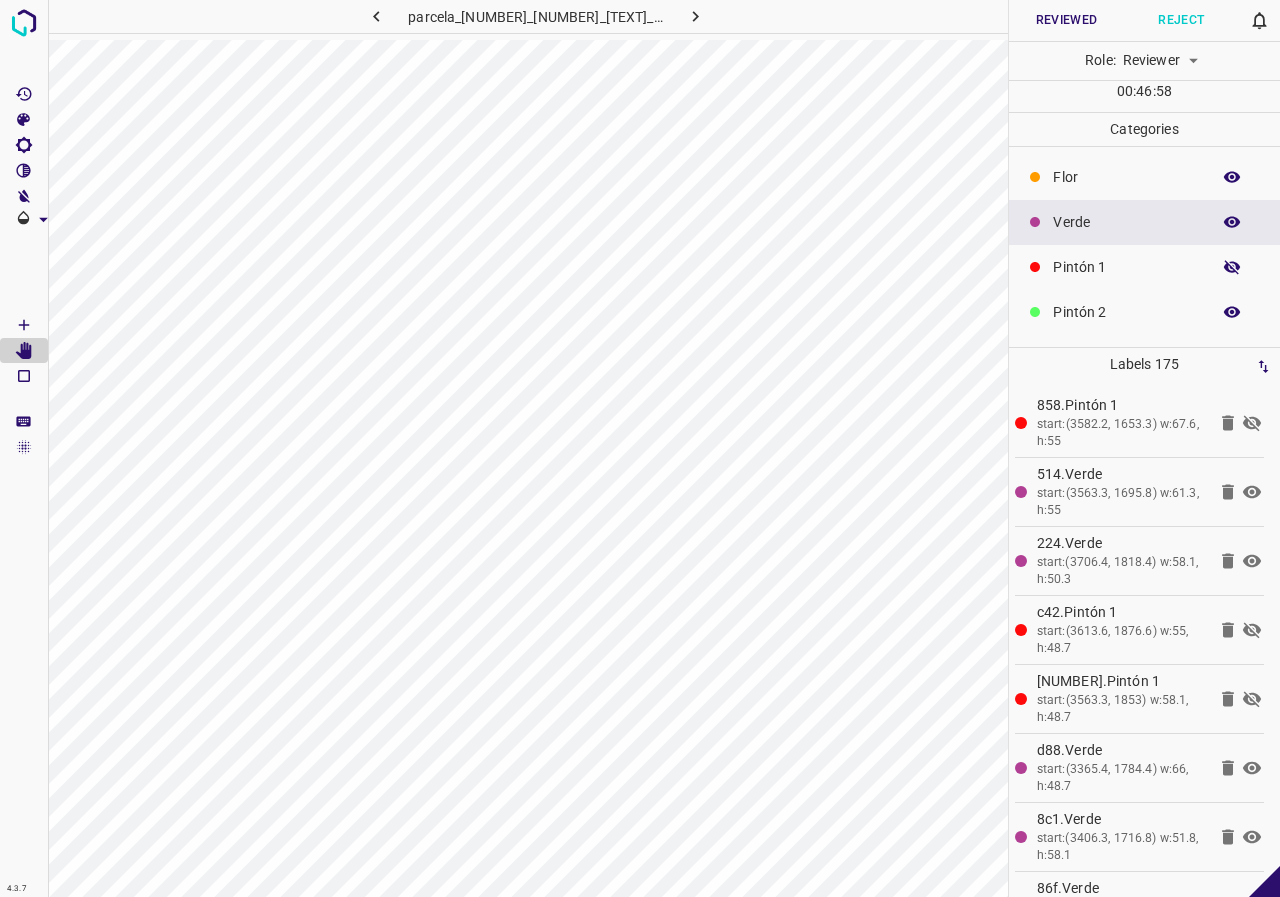 click 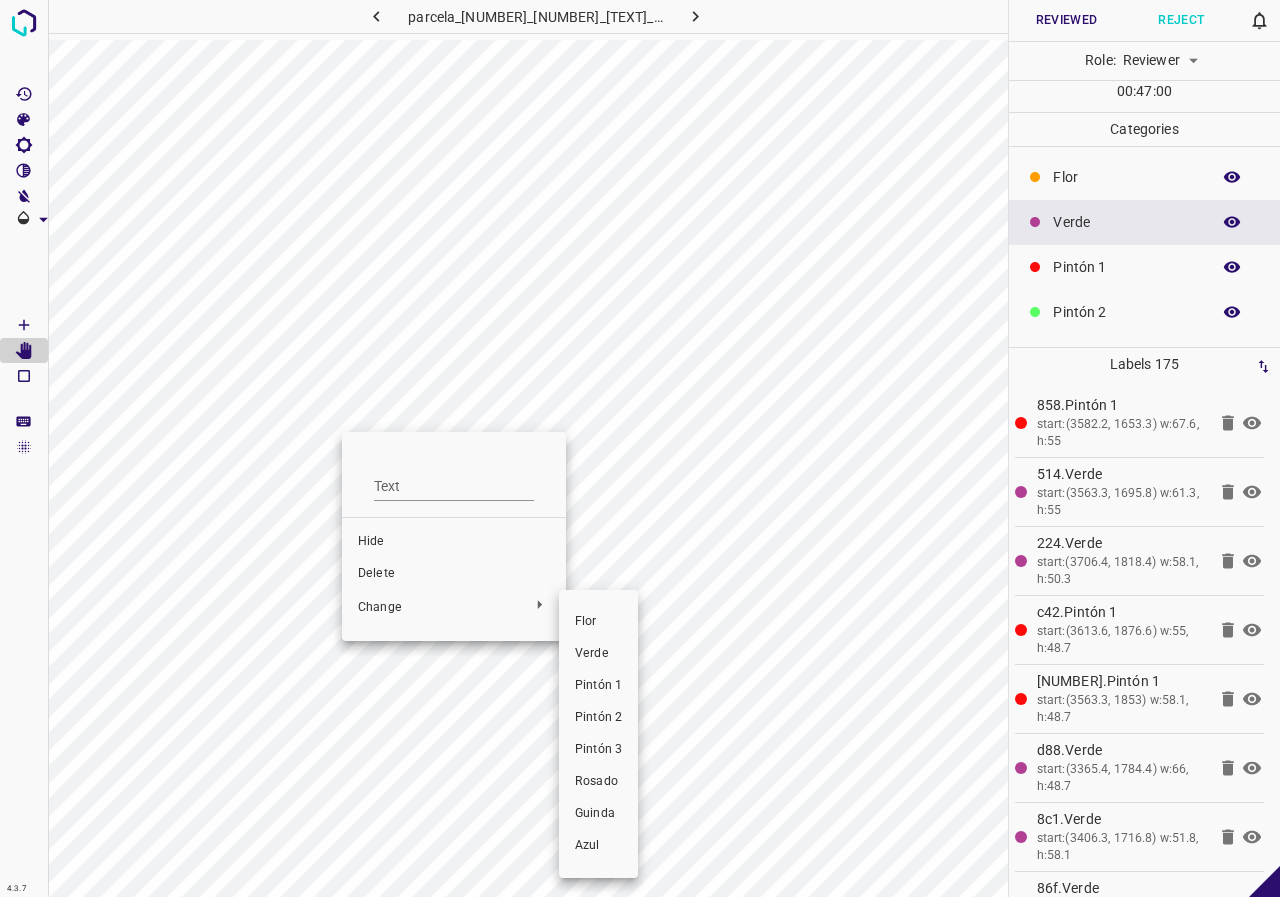 drag, startPoint x: 595, startPoint y: 655, endPoint x: 461, endPoint y: 594, distance: 147.23111 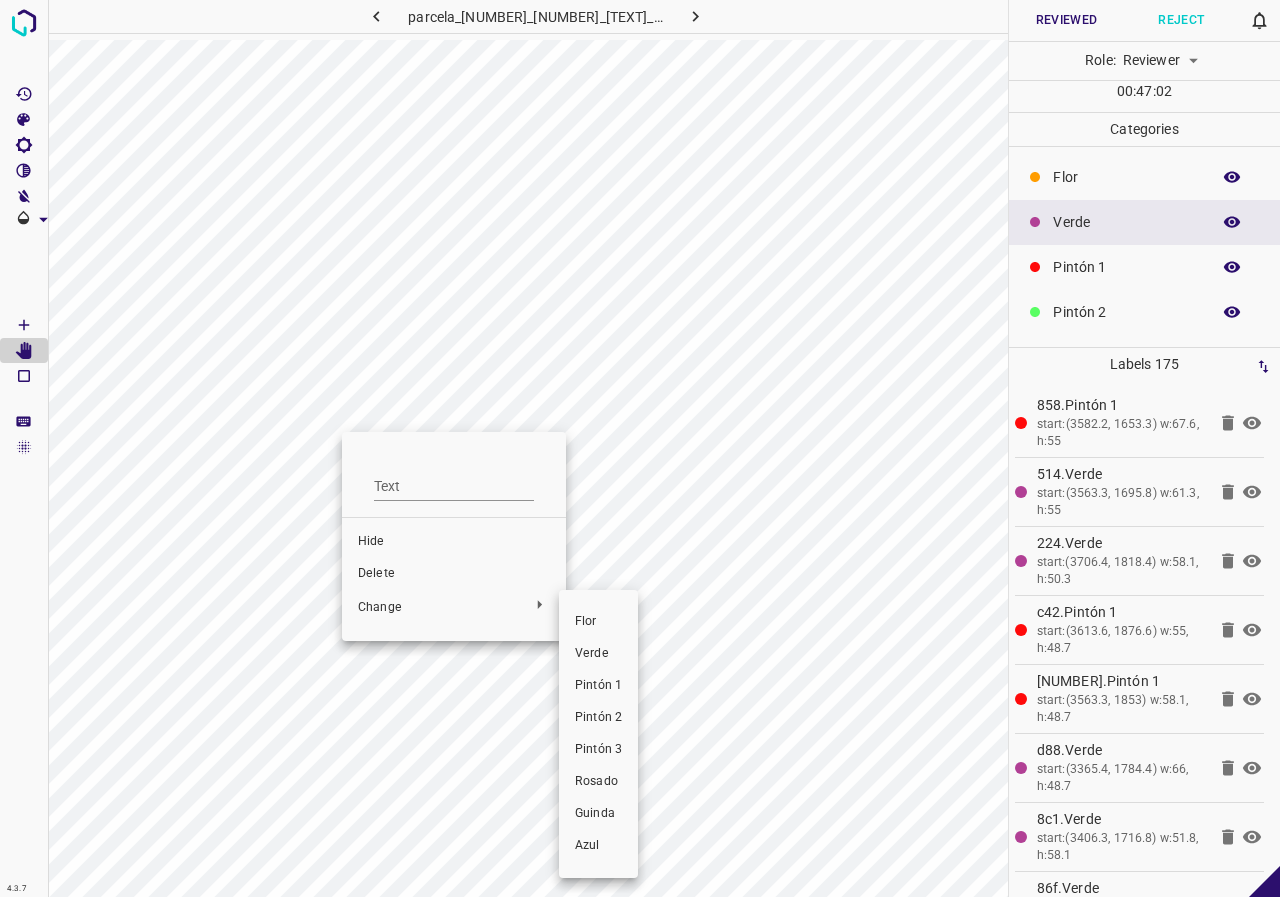 click at bounding box center (640, 448) 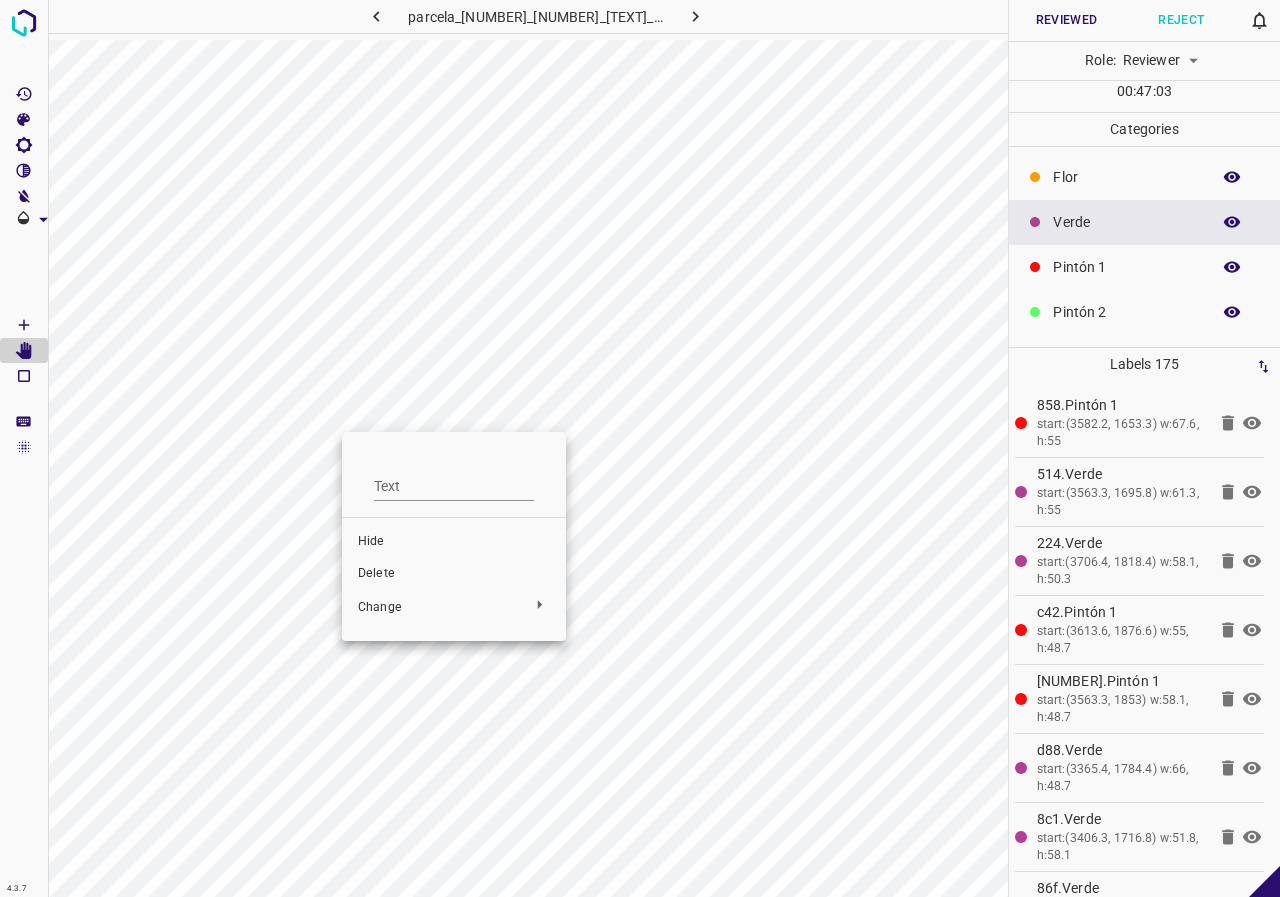 click at bounding box center [640, 448] 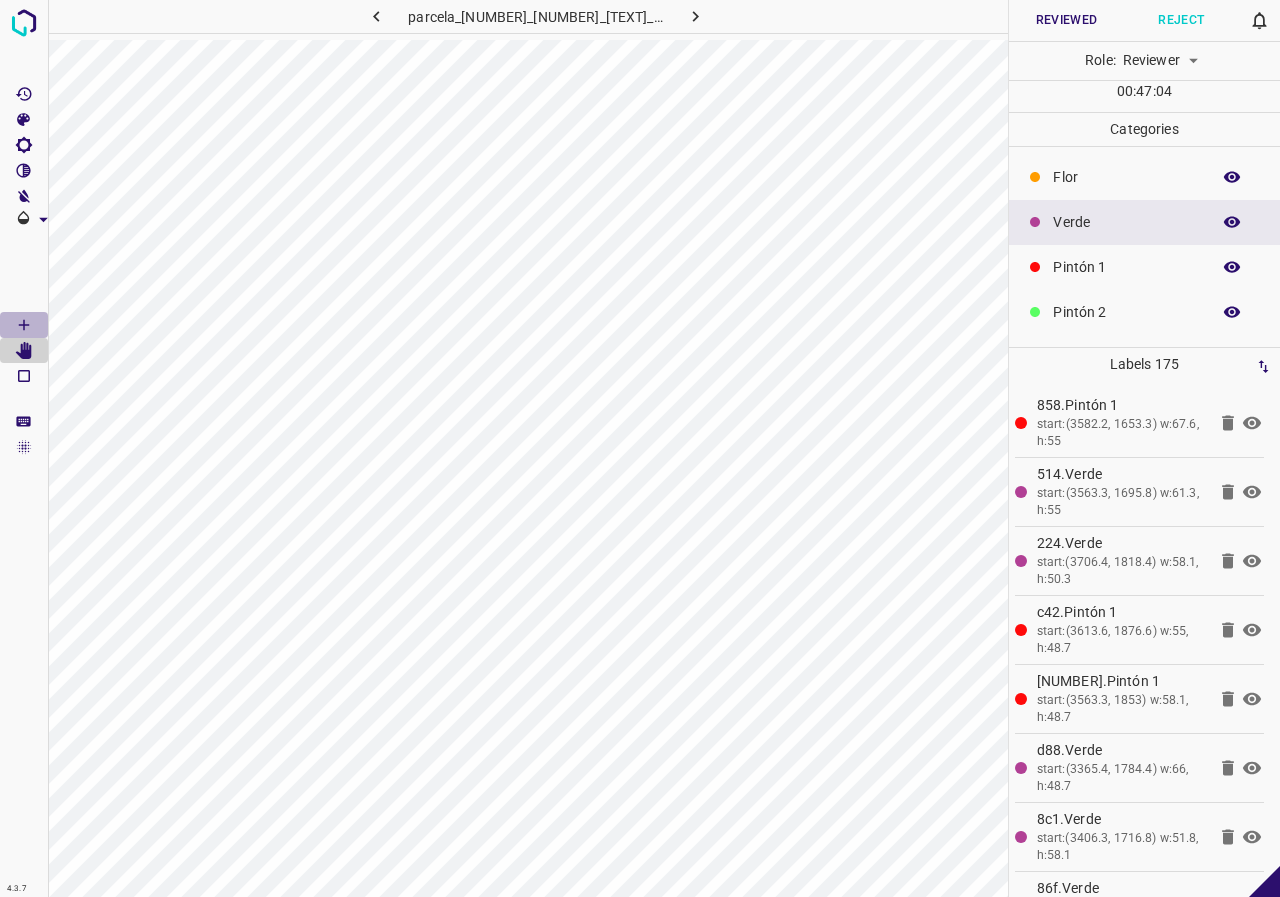 click 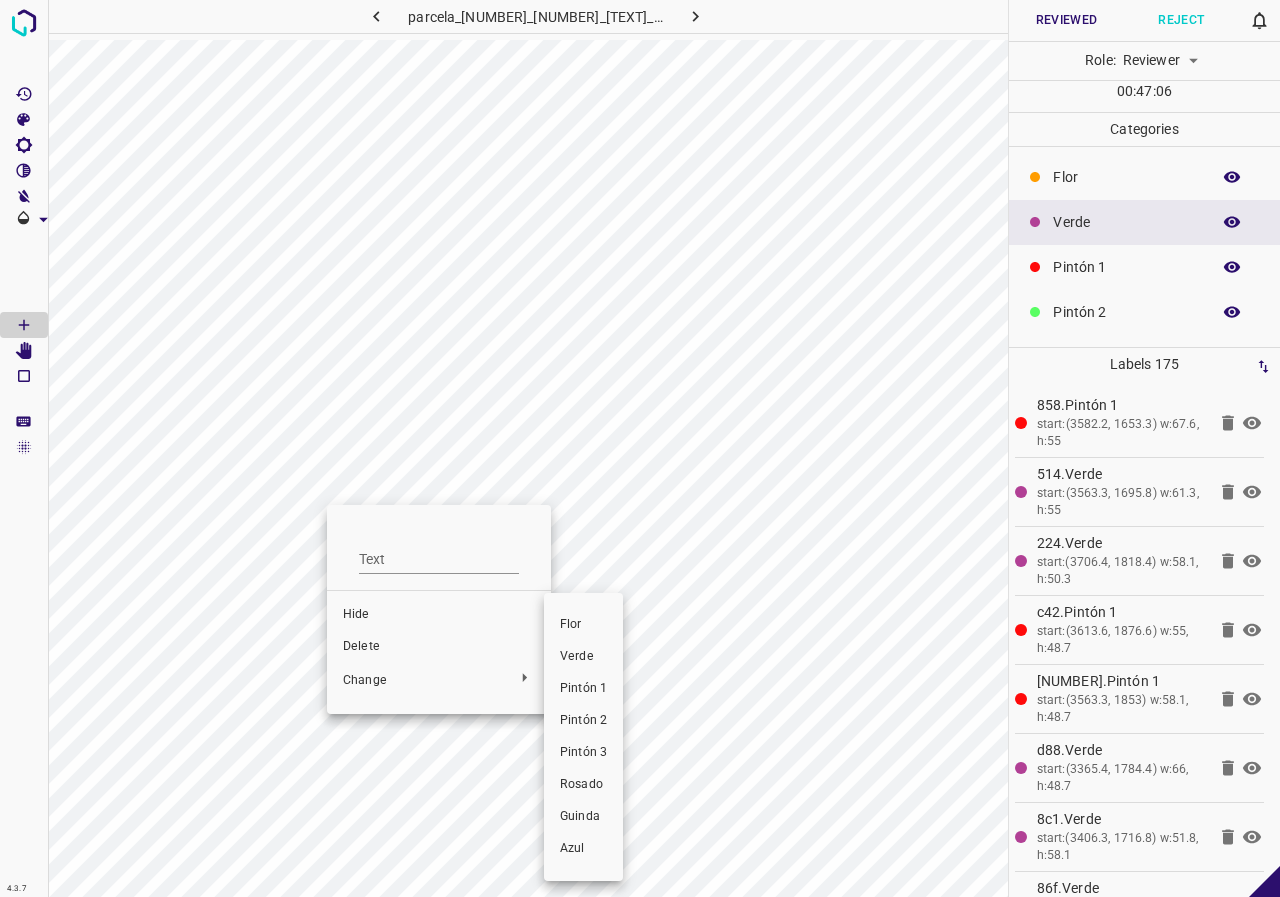 click on "Verde" at bounding box center [583, 657] 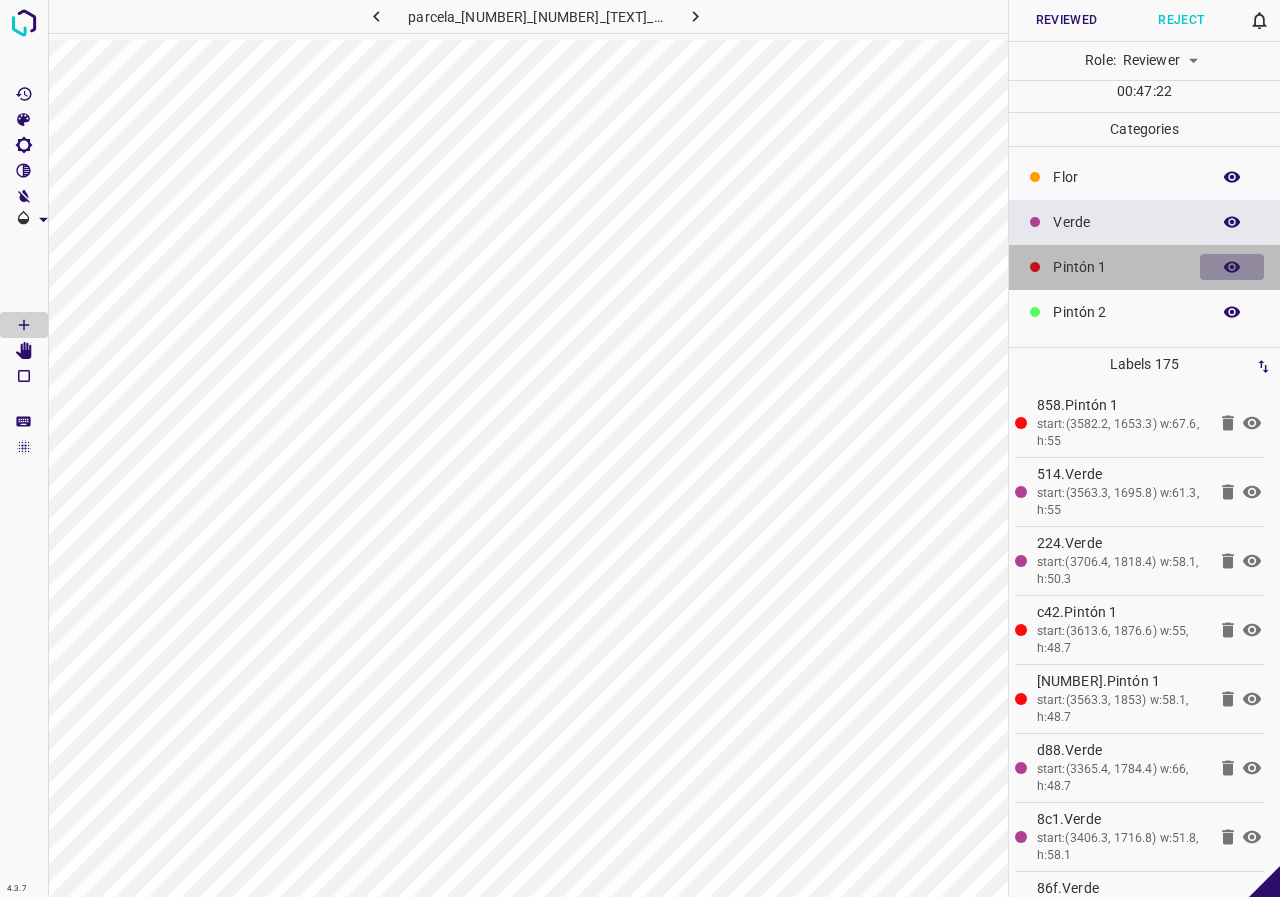 click 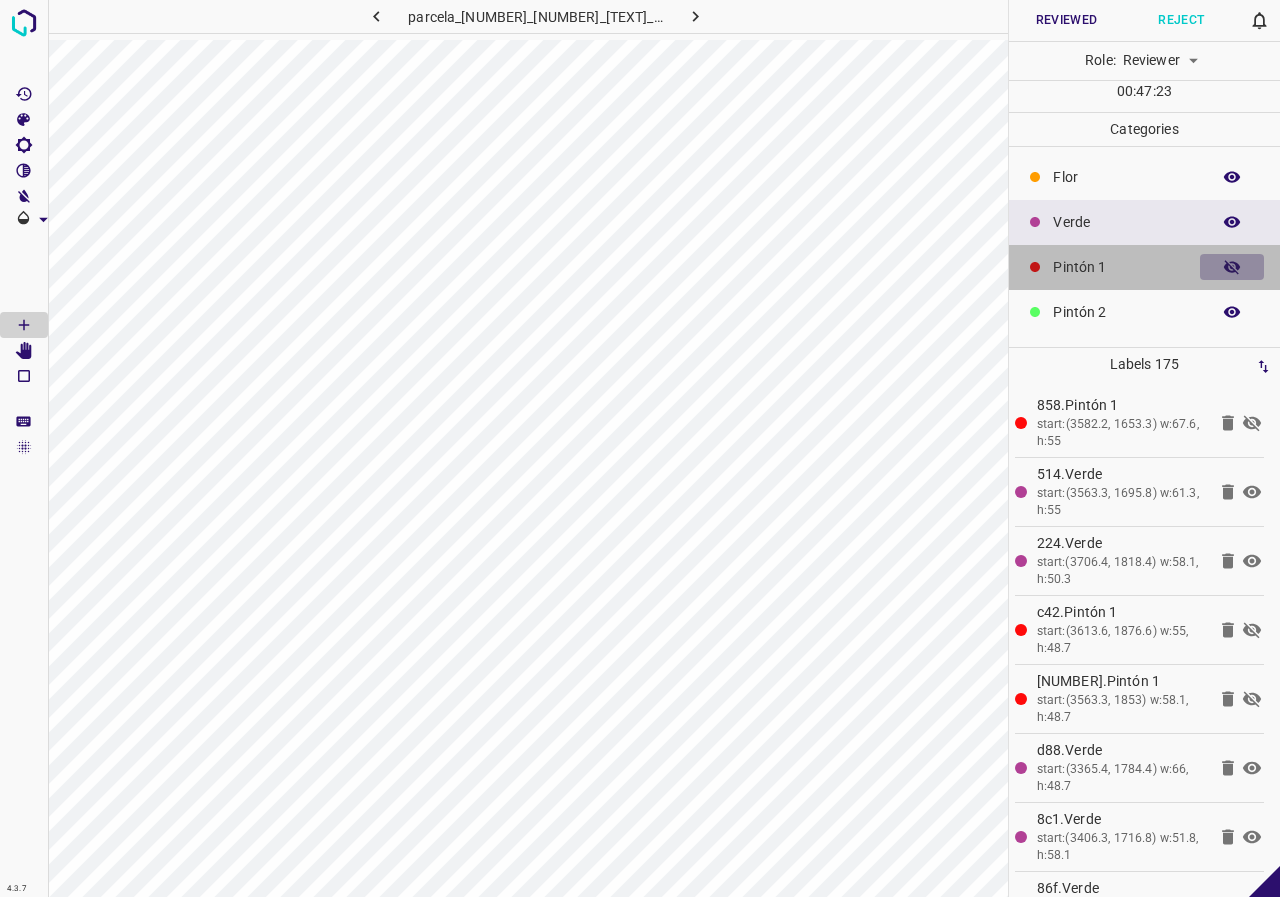 click 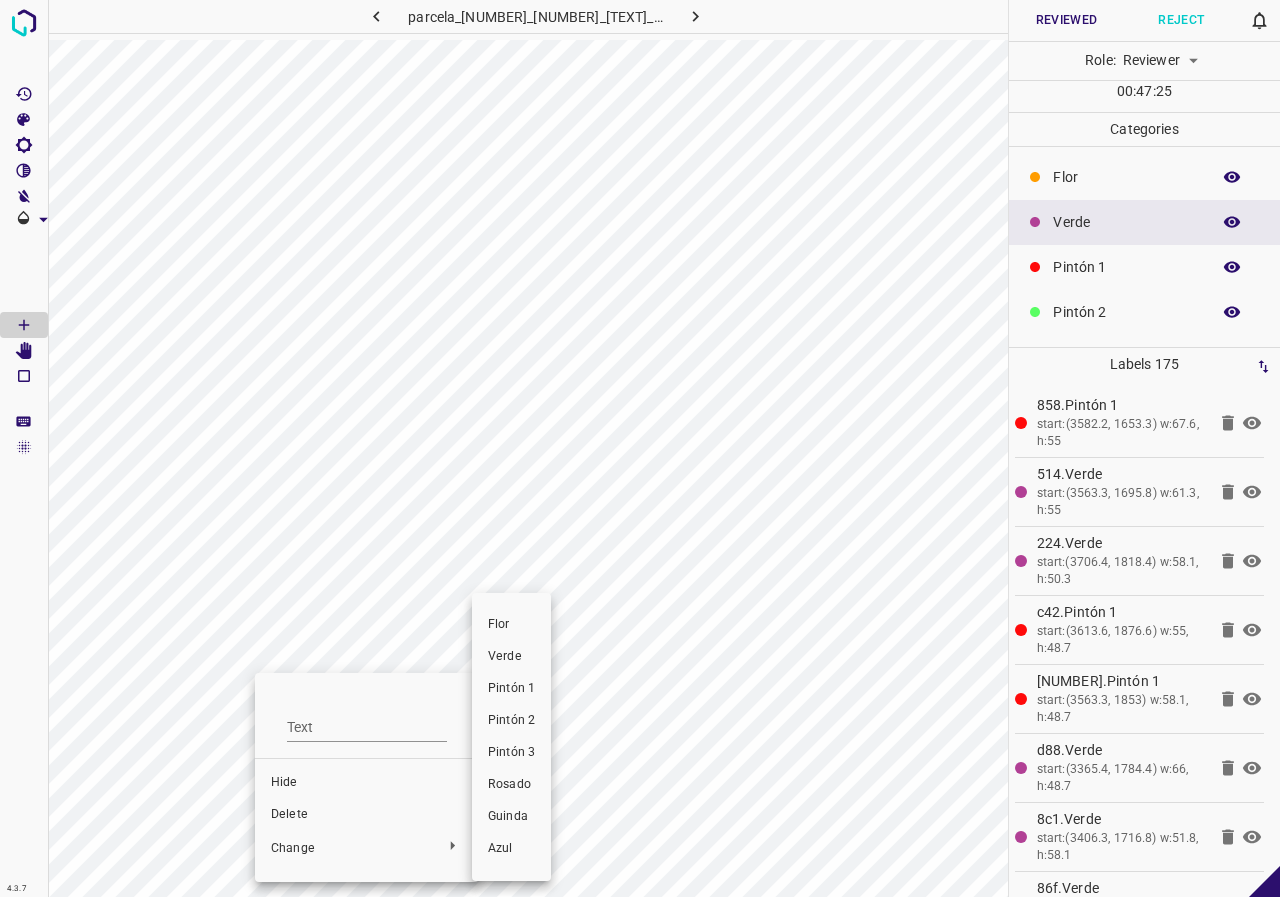 click on "Verde" at bounding box center [511, 657] 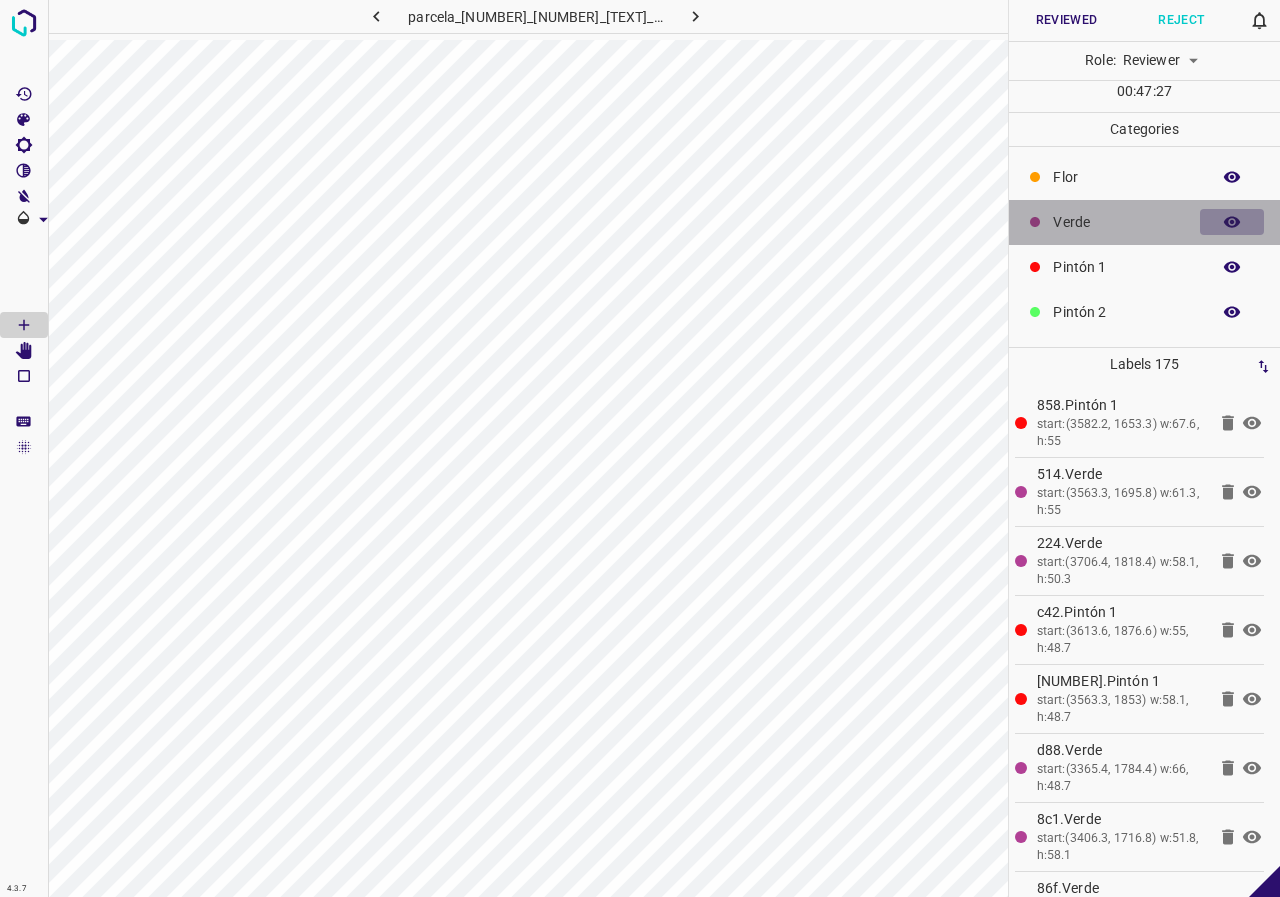 click at bounding box center [1232, 222] 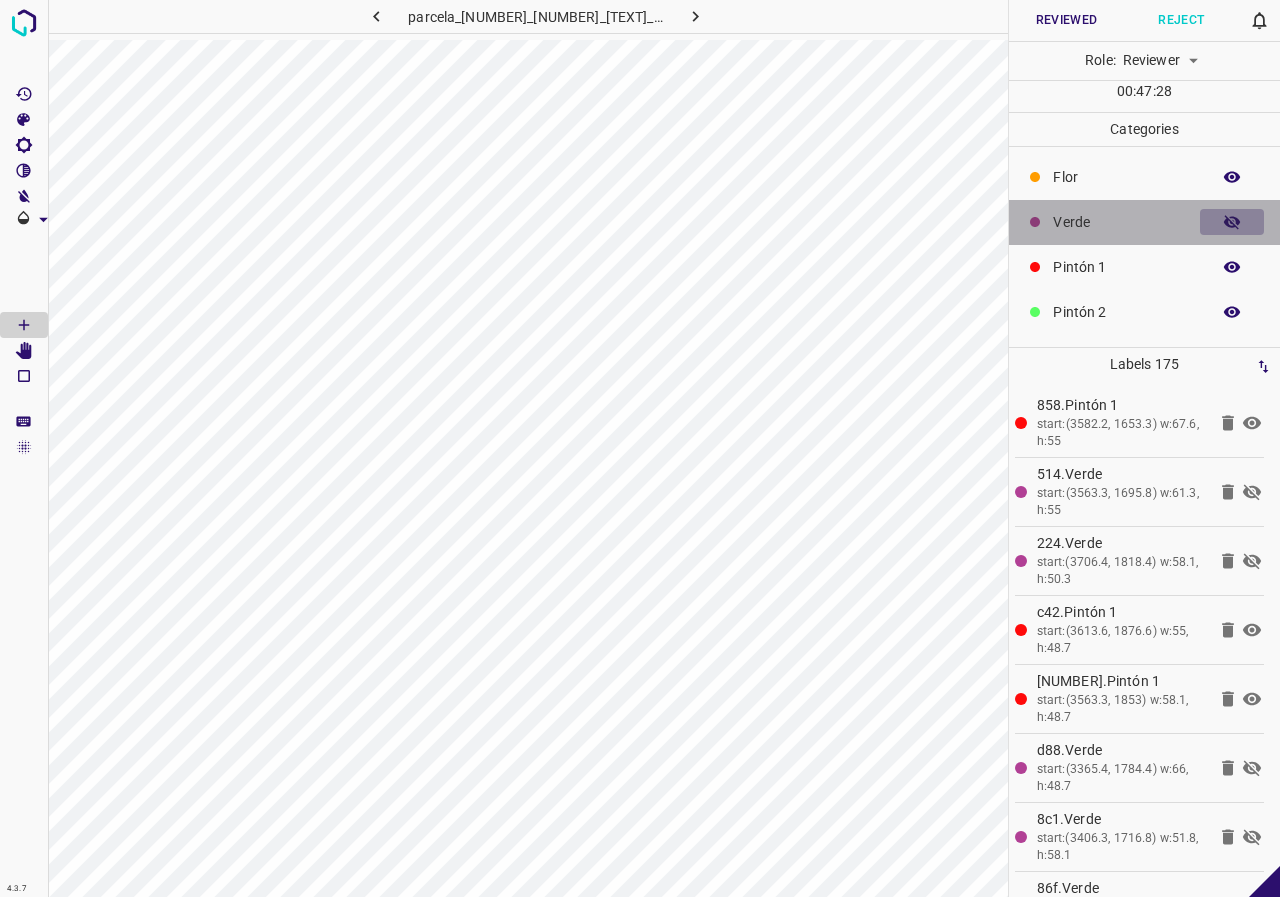 click at bounding box center [1232, 222] 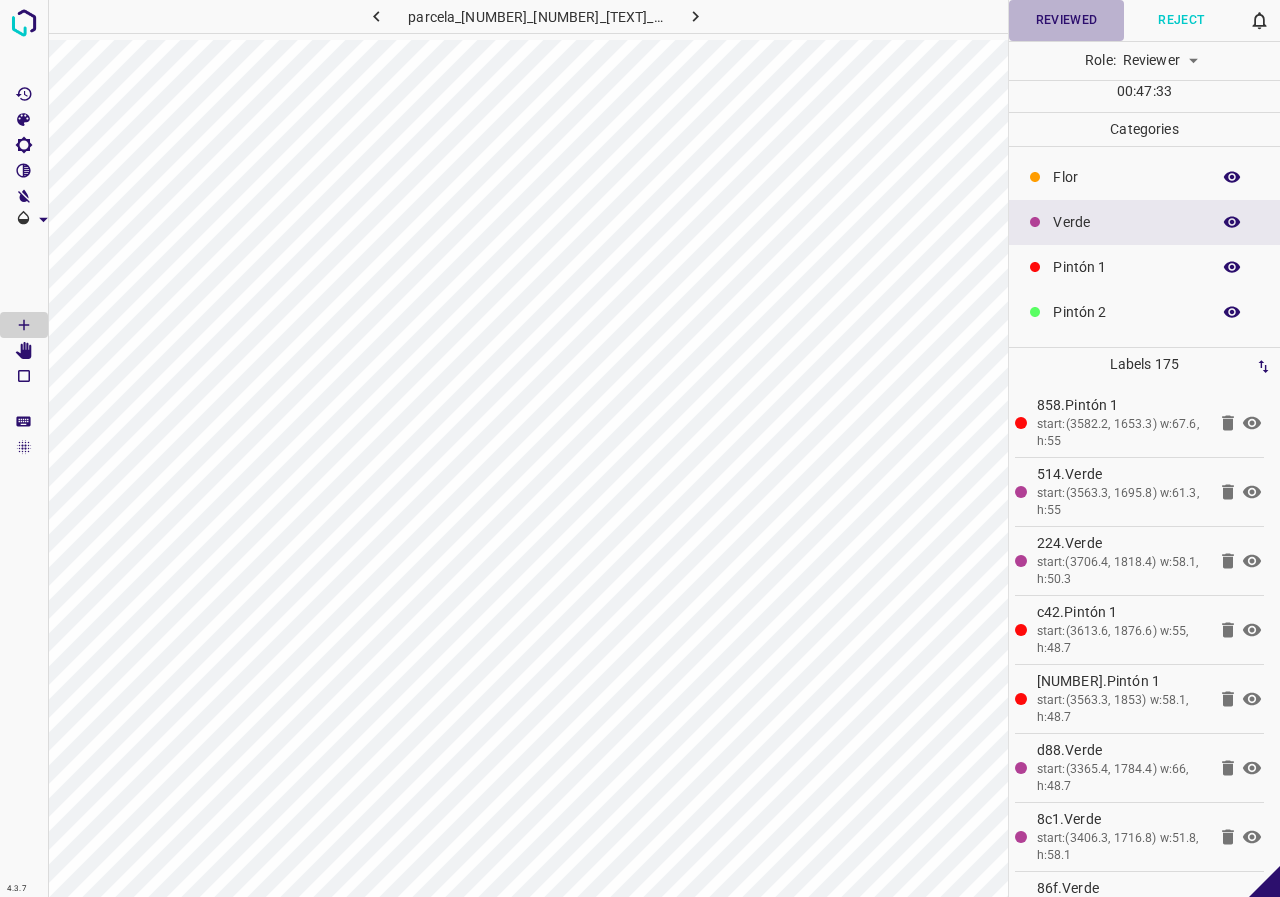 click on "Reviewed" at bounding box center (1066, 20) 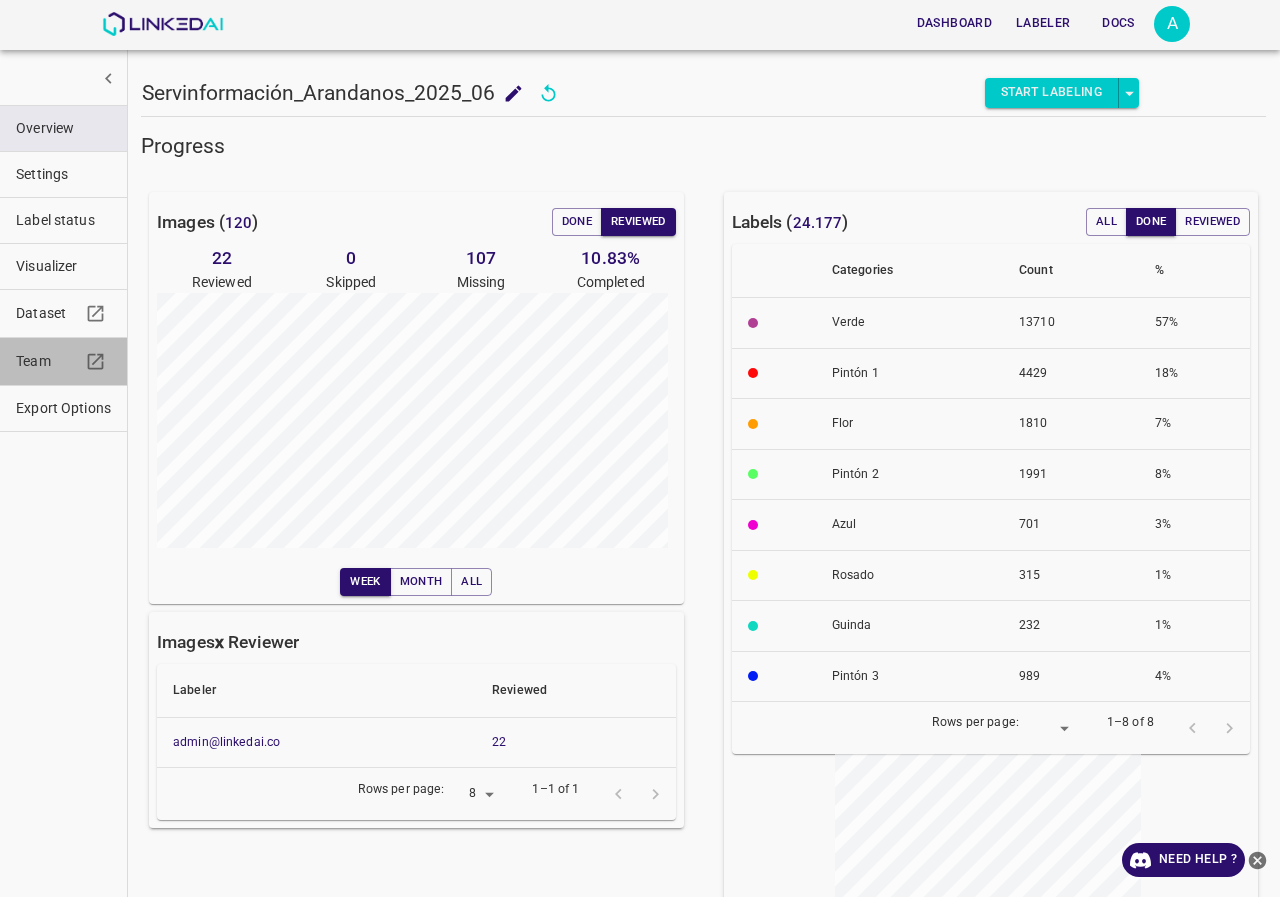 scroll, scrollTop: 0, scrollLeft: 0, axis: both 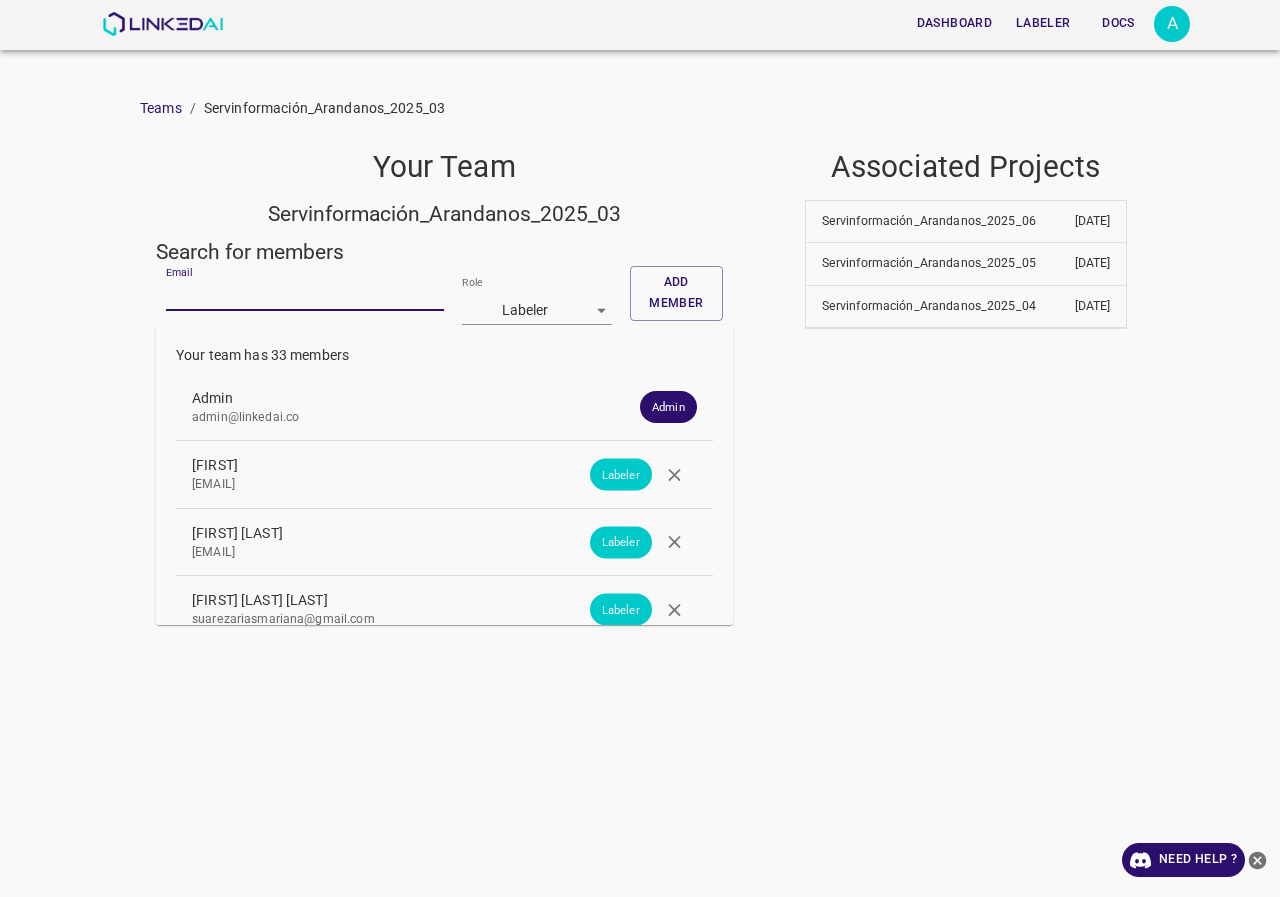 click on "Email" at bounding box center (305, 296) 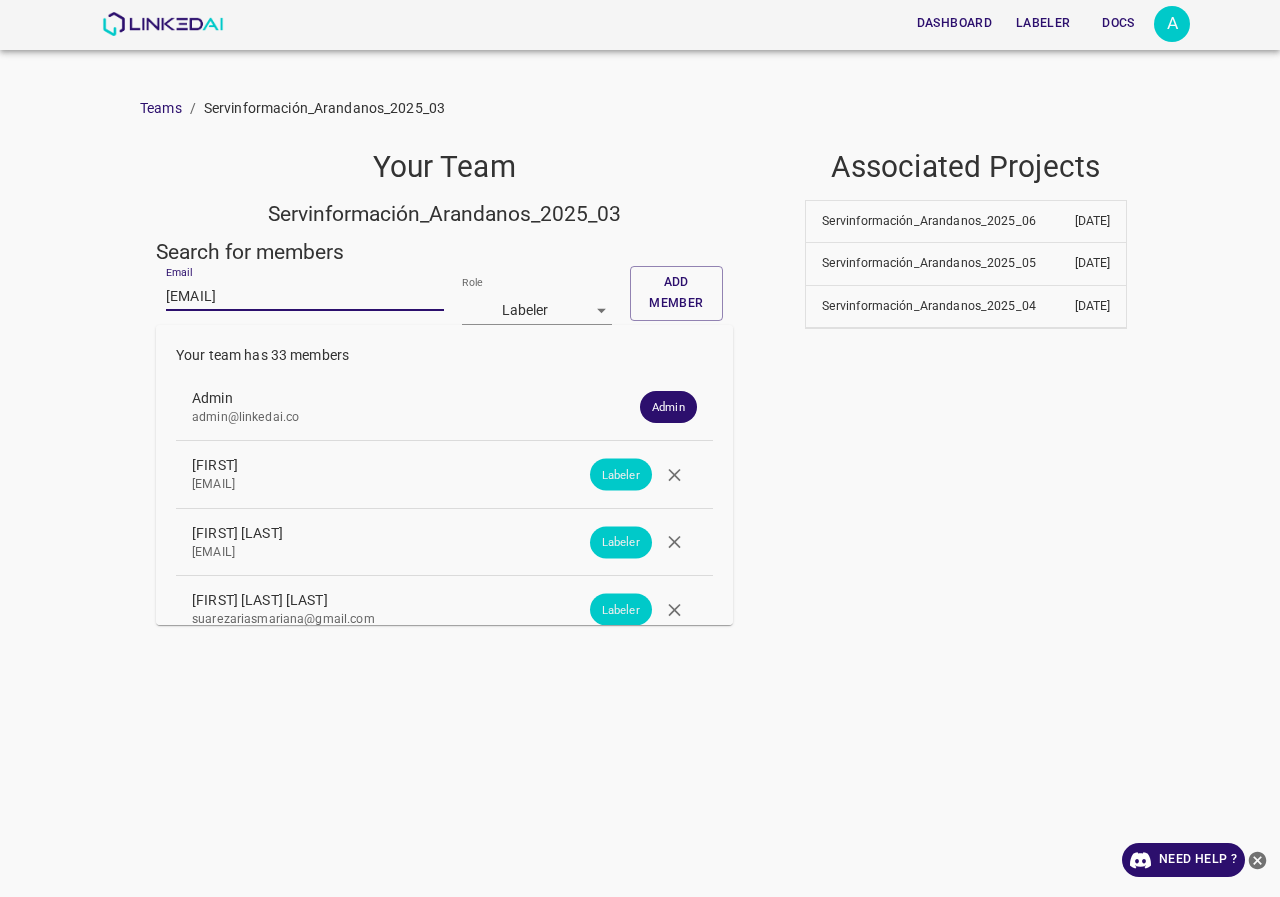 type on "[EMAIL]" 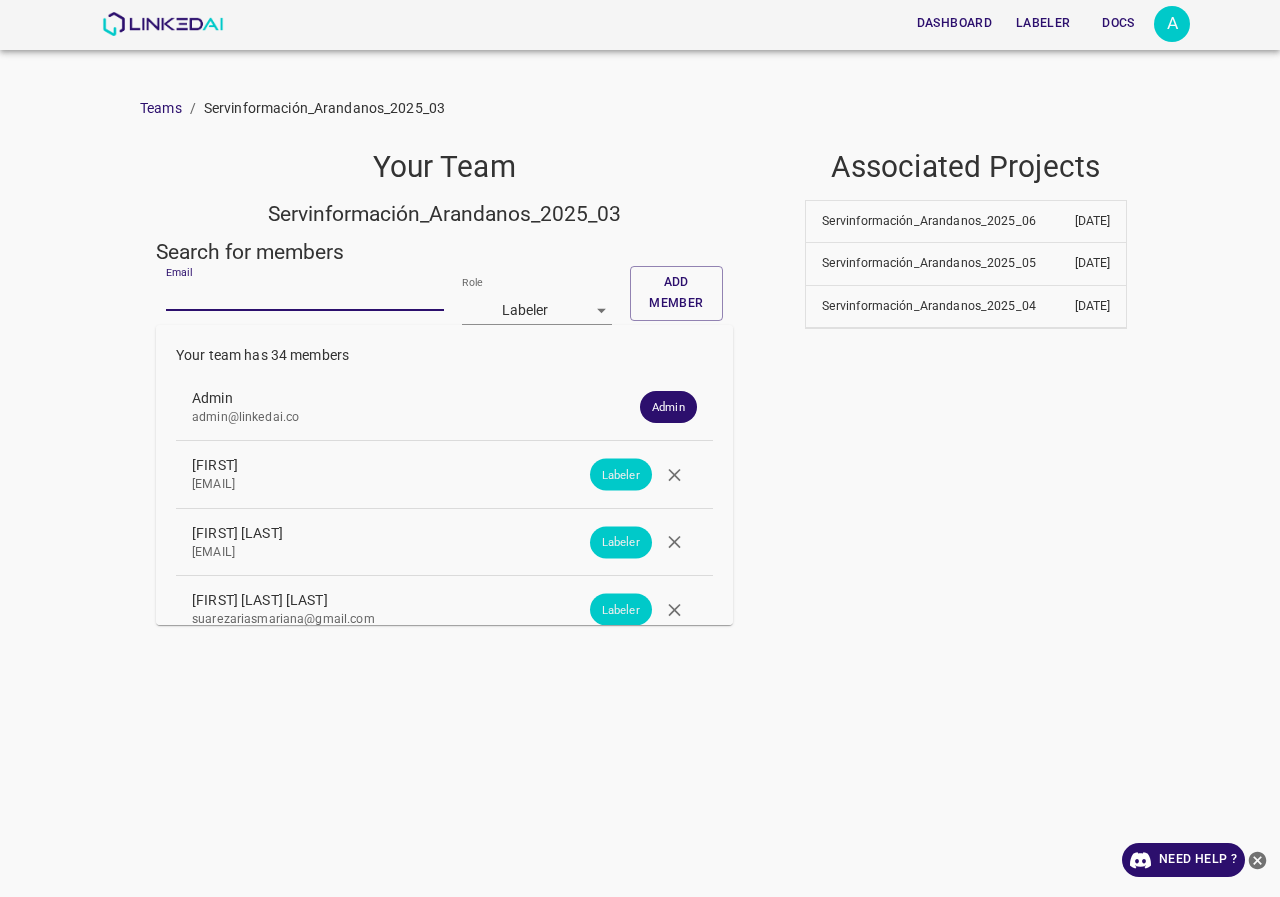 paste on "[EMAIL]" 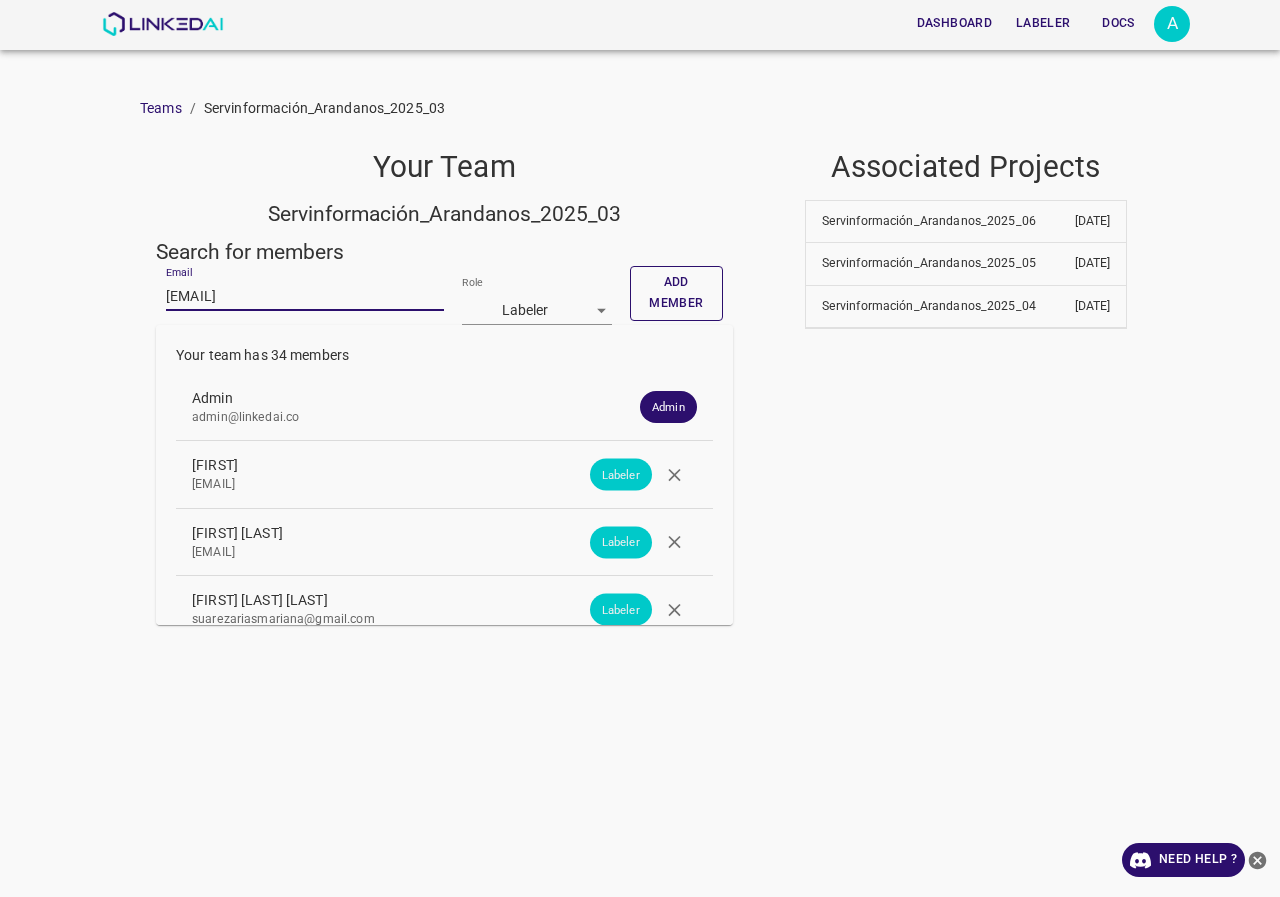 type on "[EMAIL]" 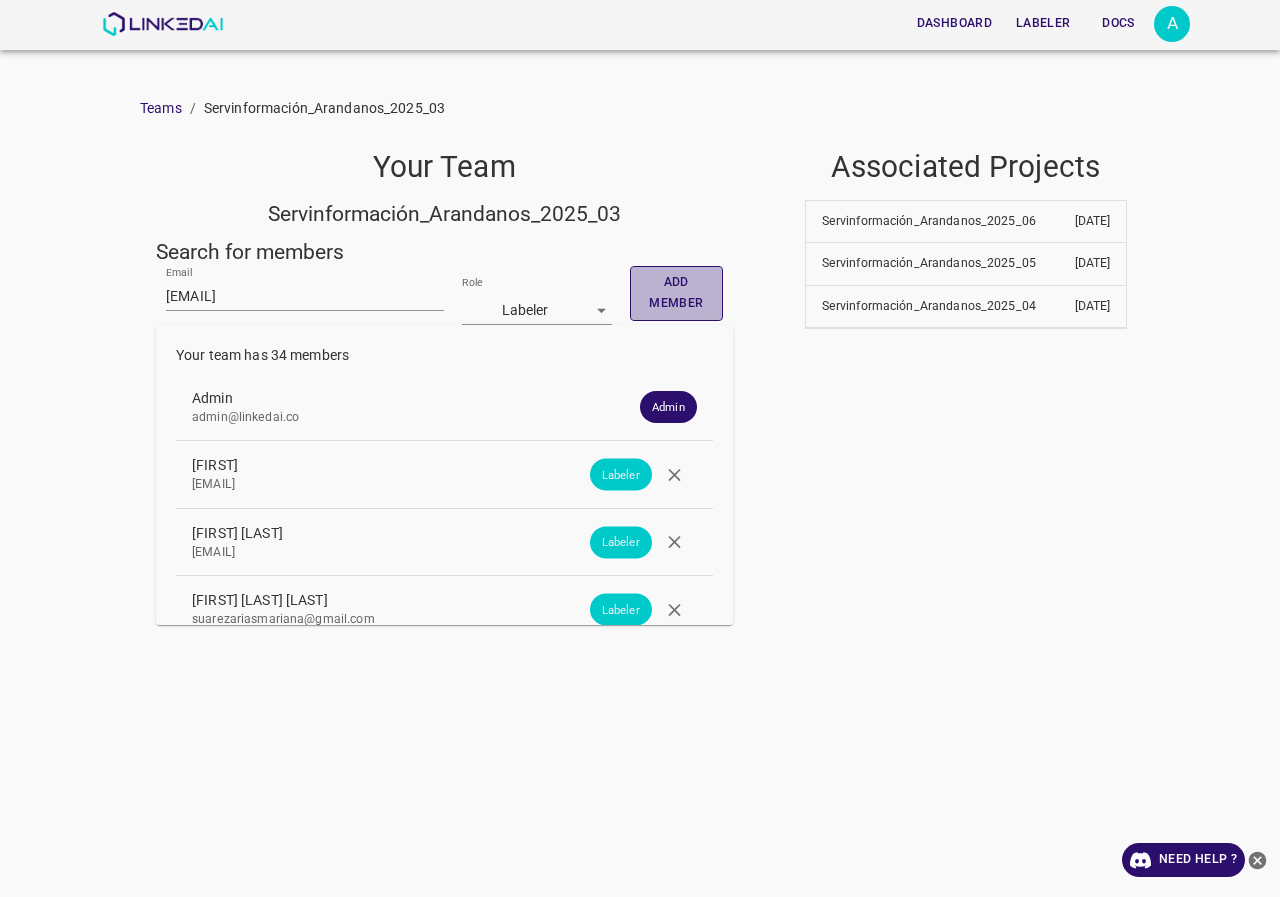 click on "Add member" at bounding box center [676, 293] 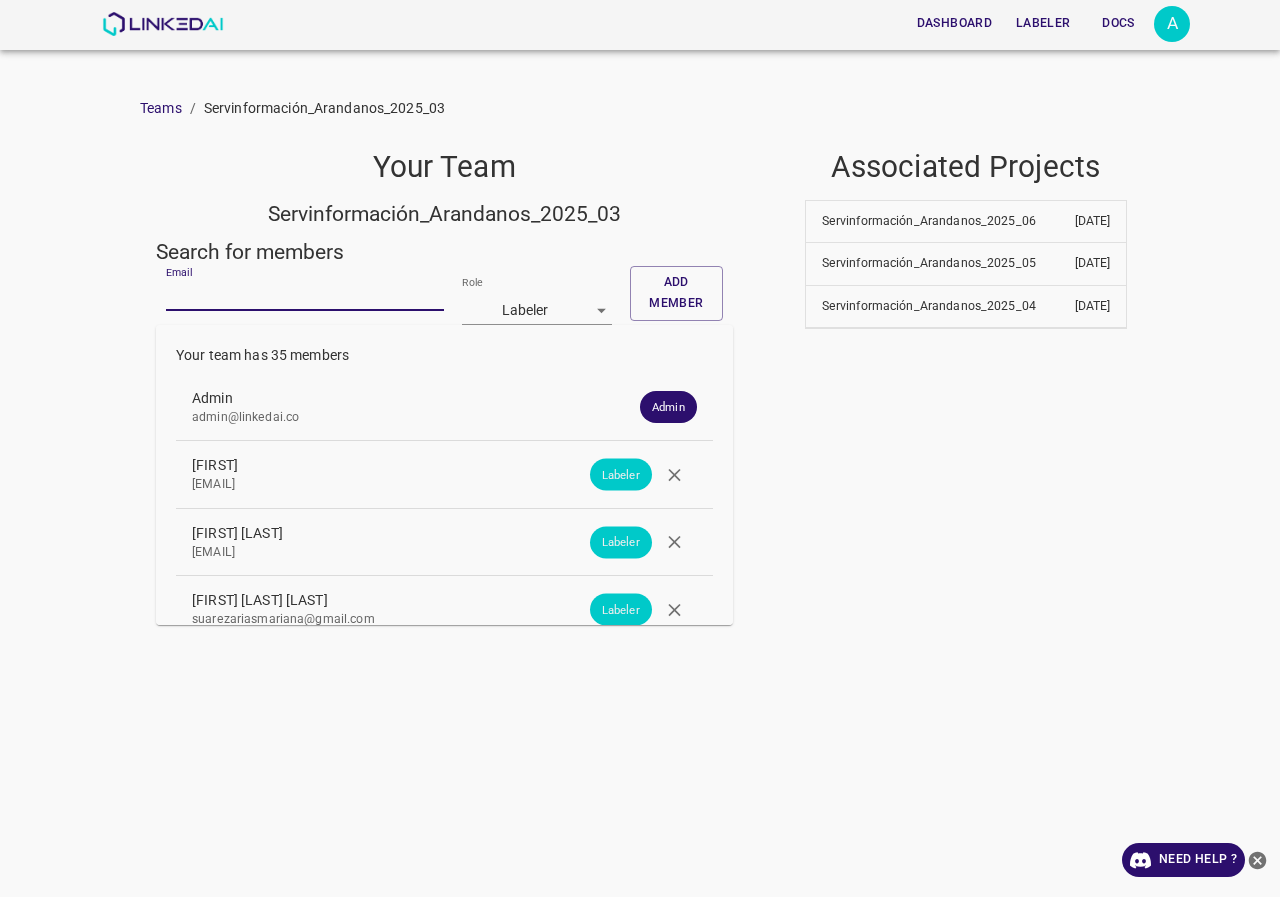 click on "Email" at bounding box center [305, 296] 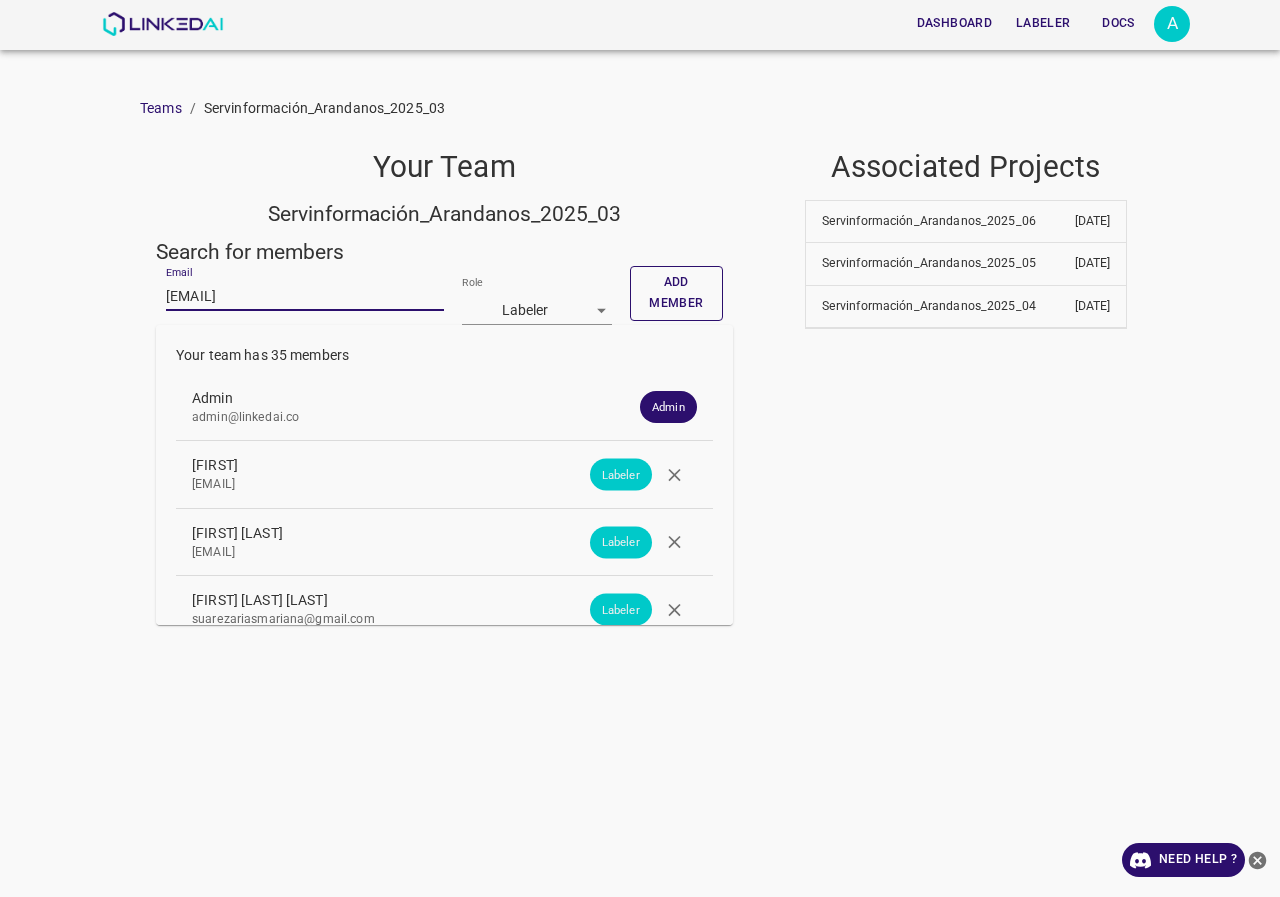 type on "[EMAIL]" 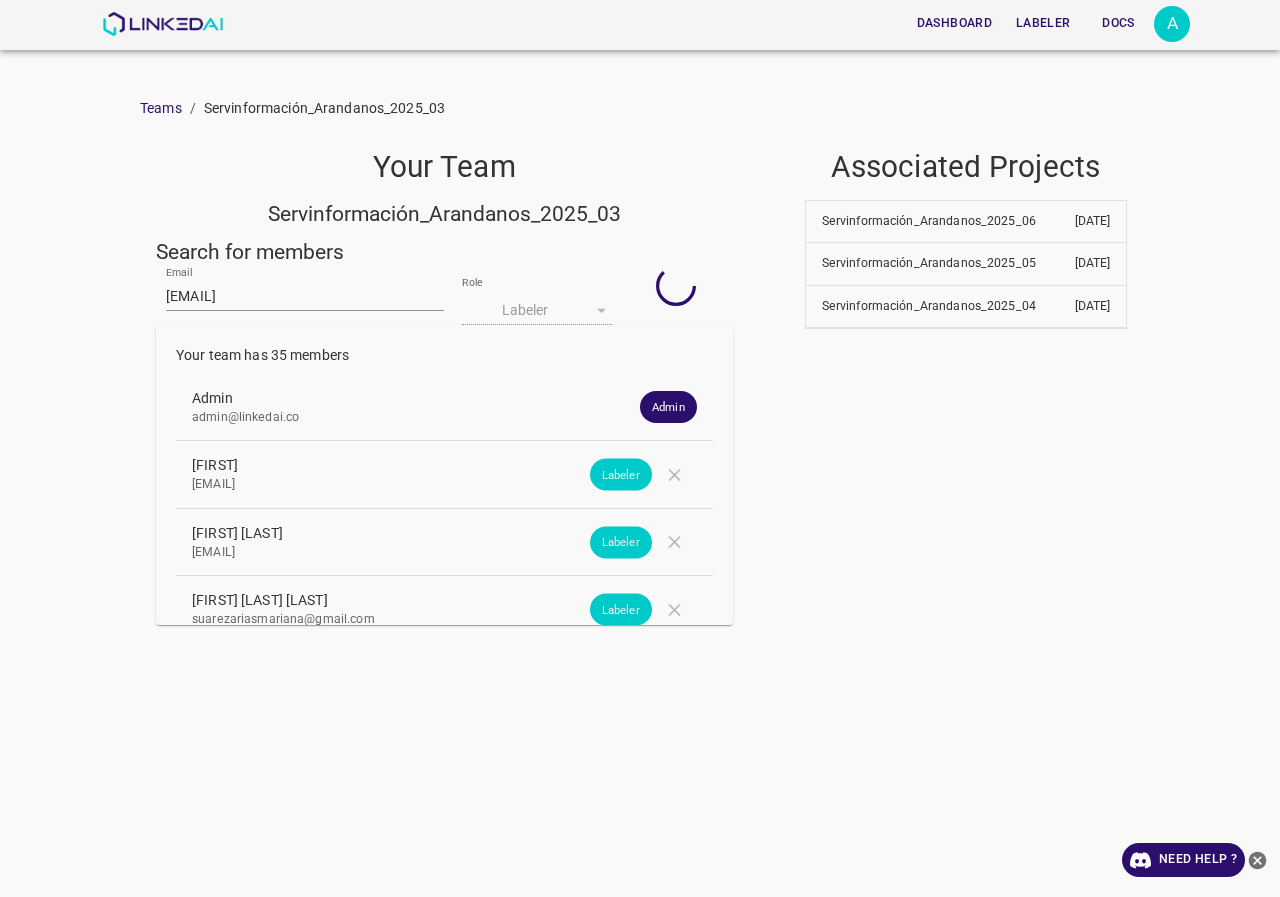 type 